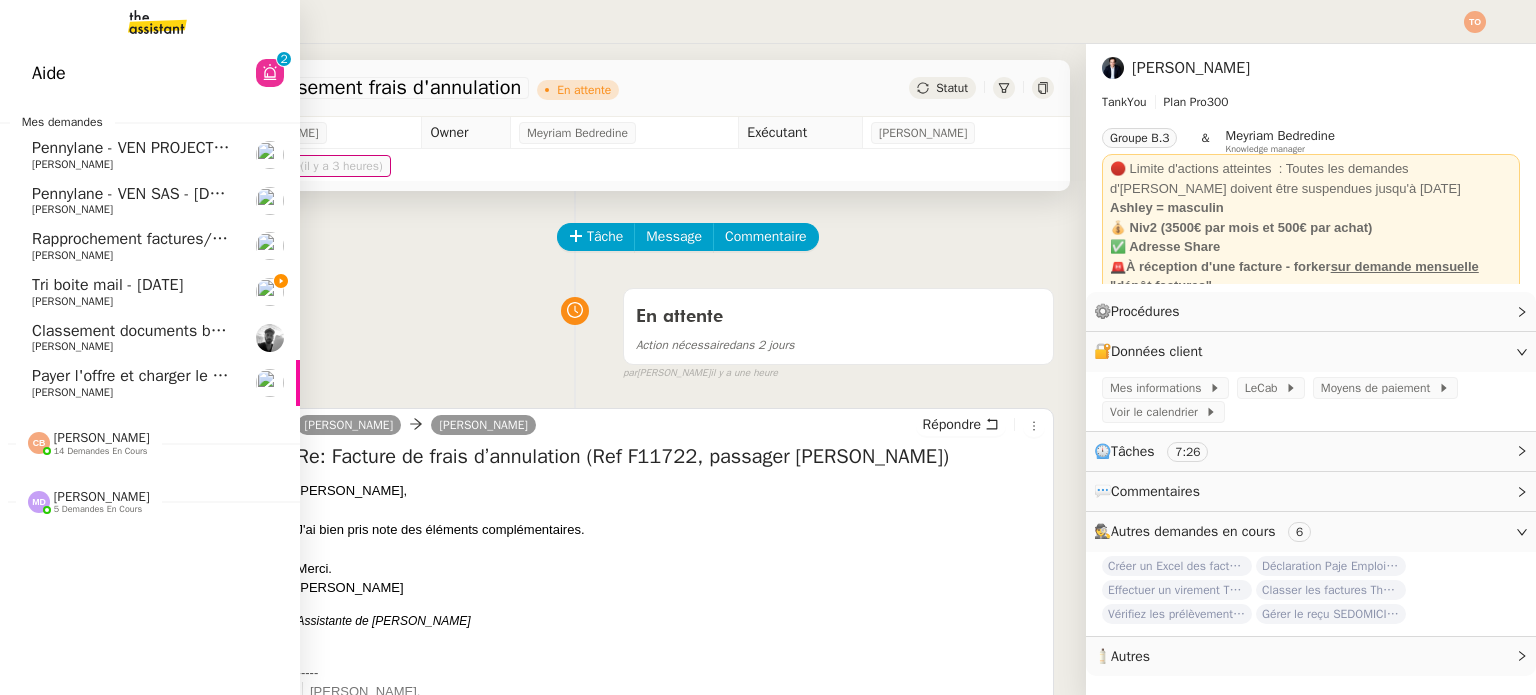scroll, scrollTop: 0, scrollLeft: 0, axis: both 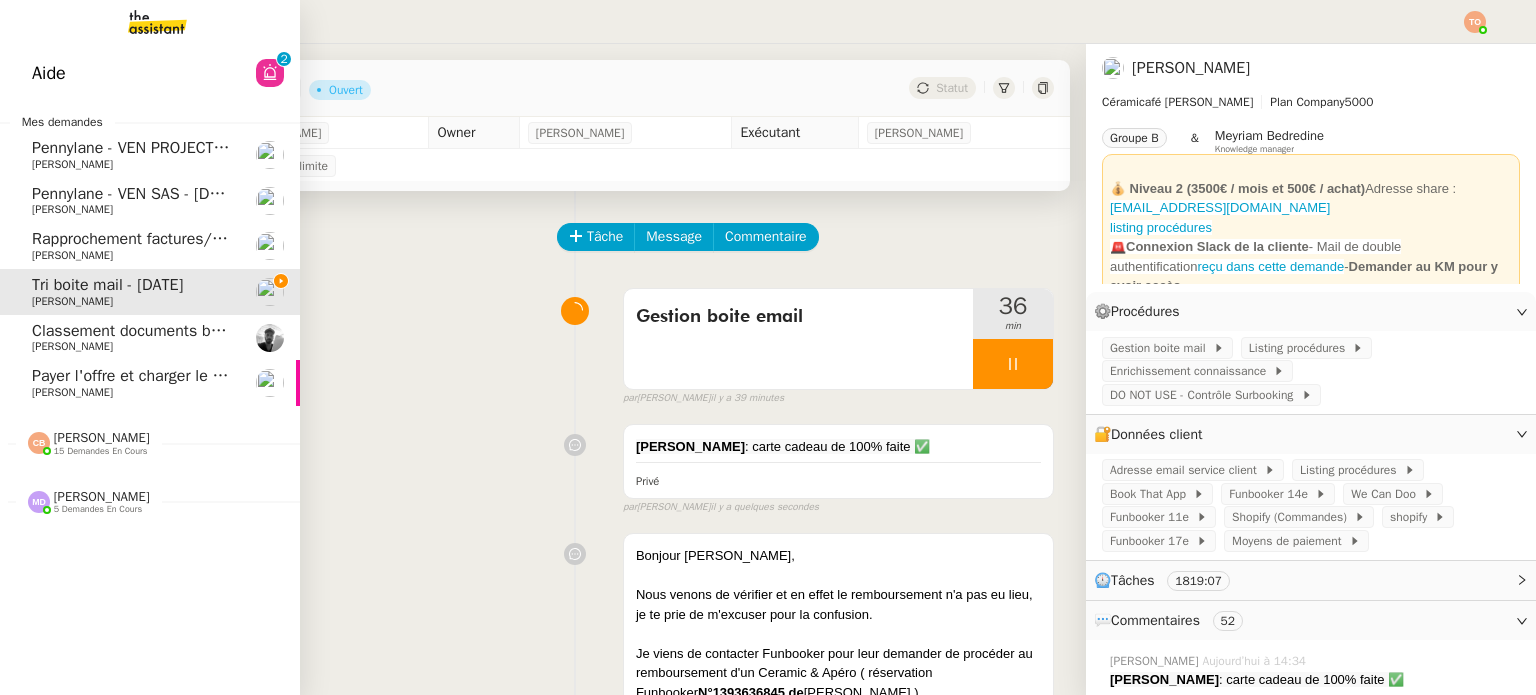 click on "Payer l'offre et charger le client" 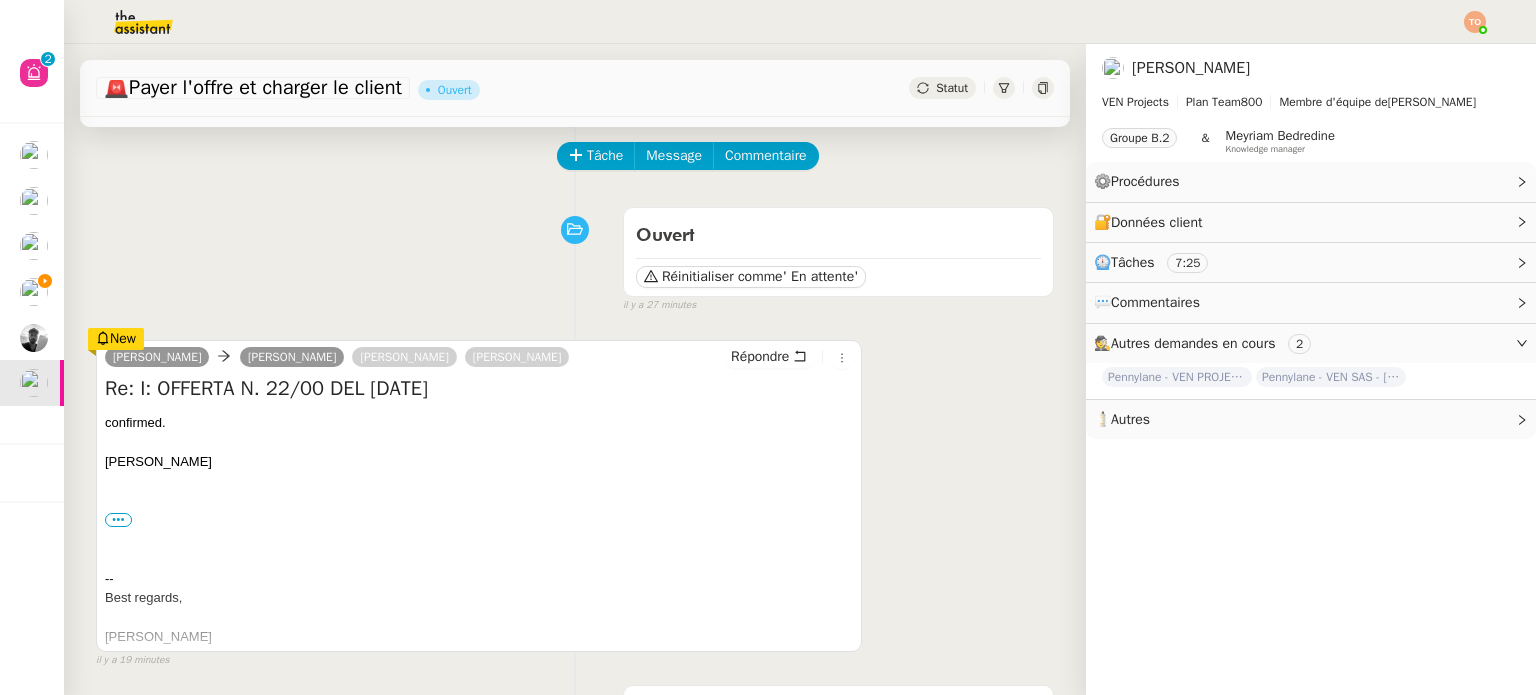 scroll, scrollTop: 0, scrollLeft: 0, axis: both 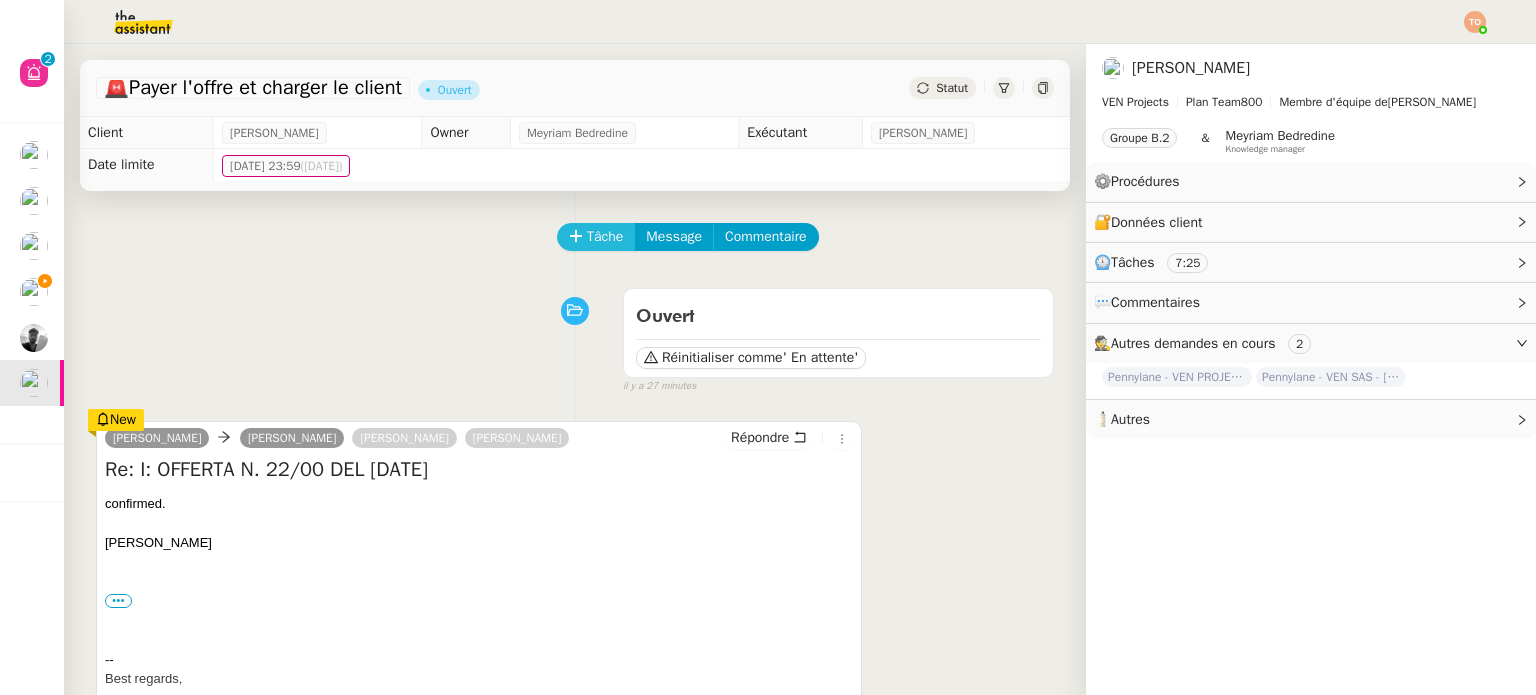 click on "Tâche" 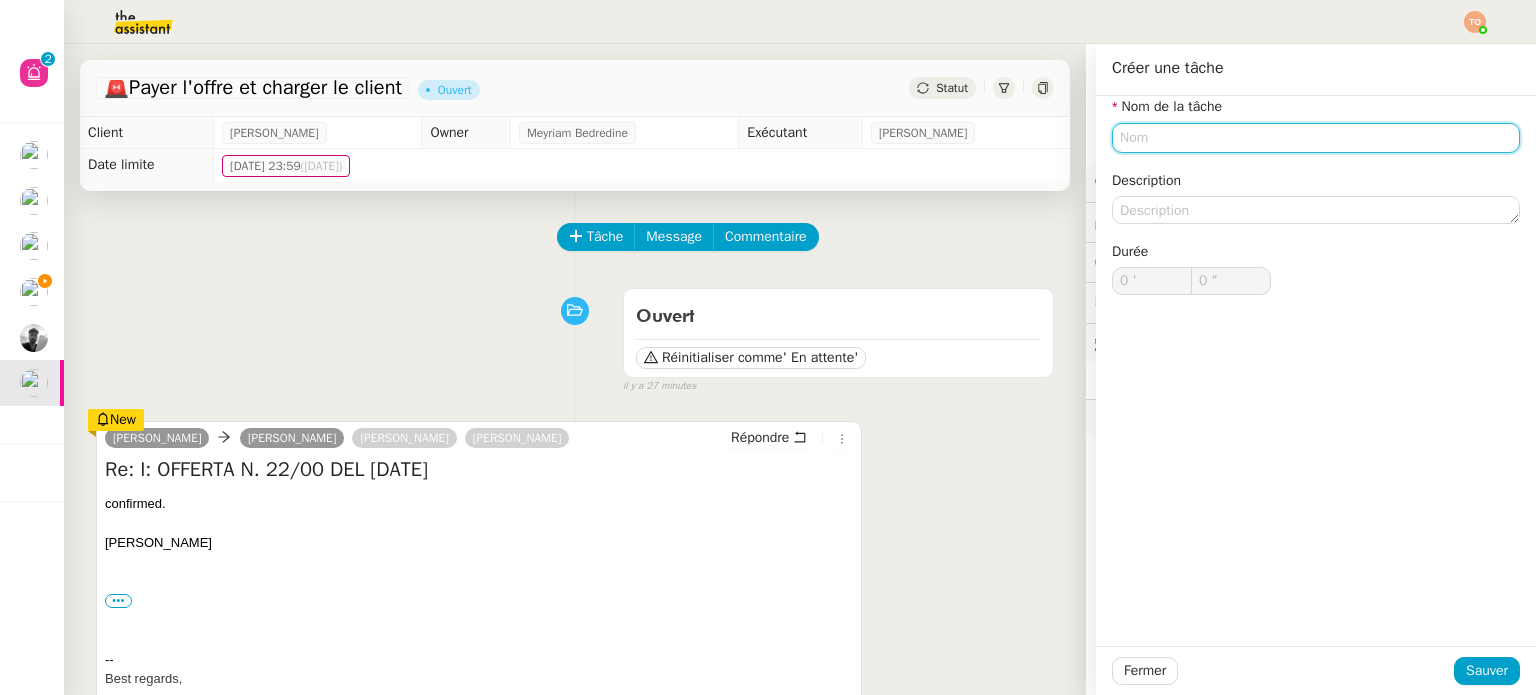click 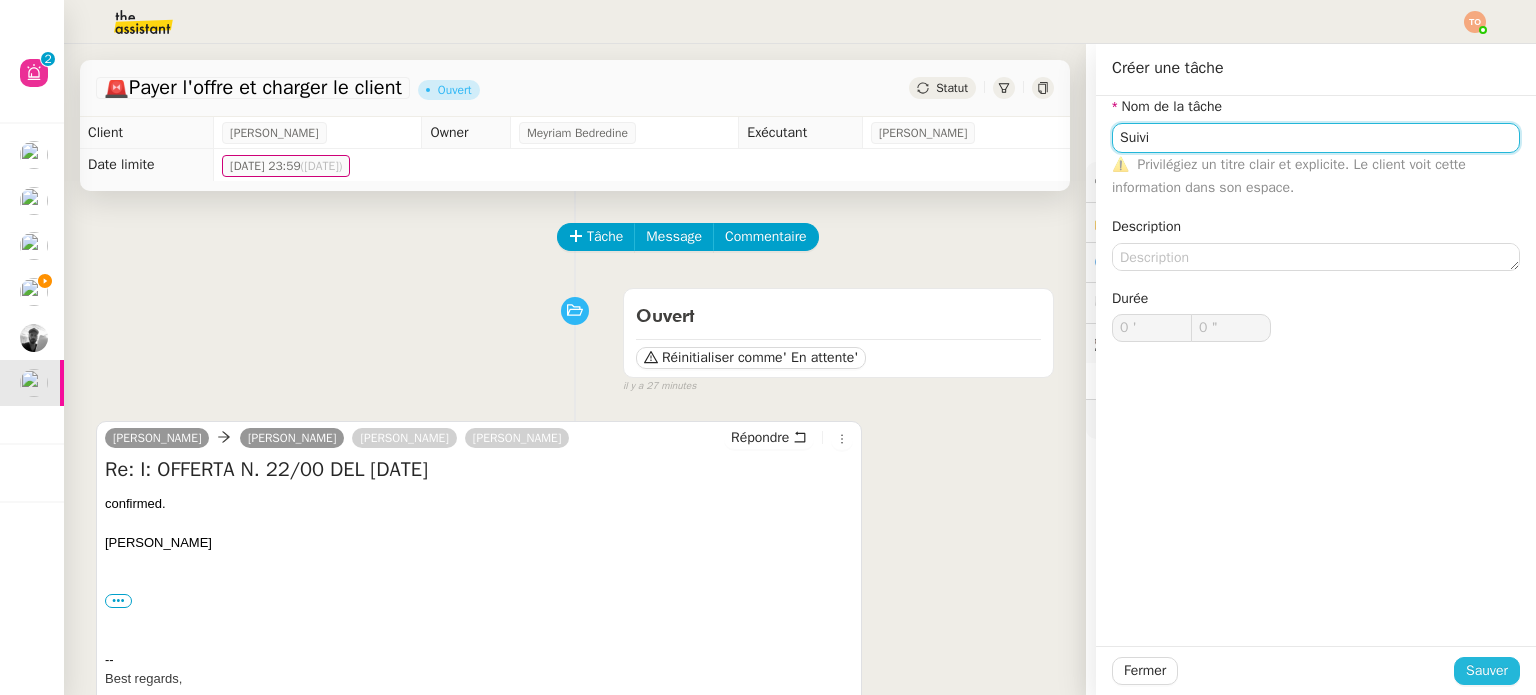 type on "Suivi" 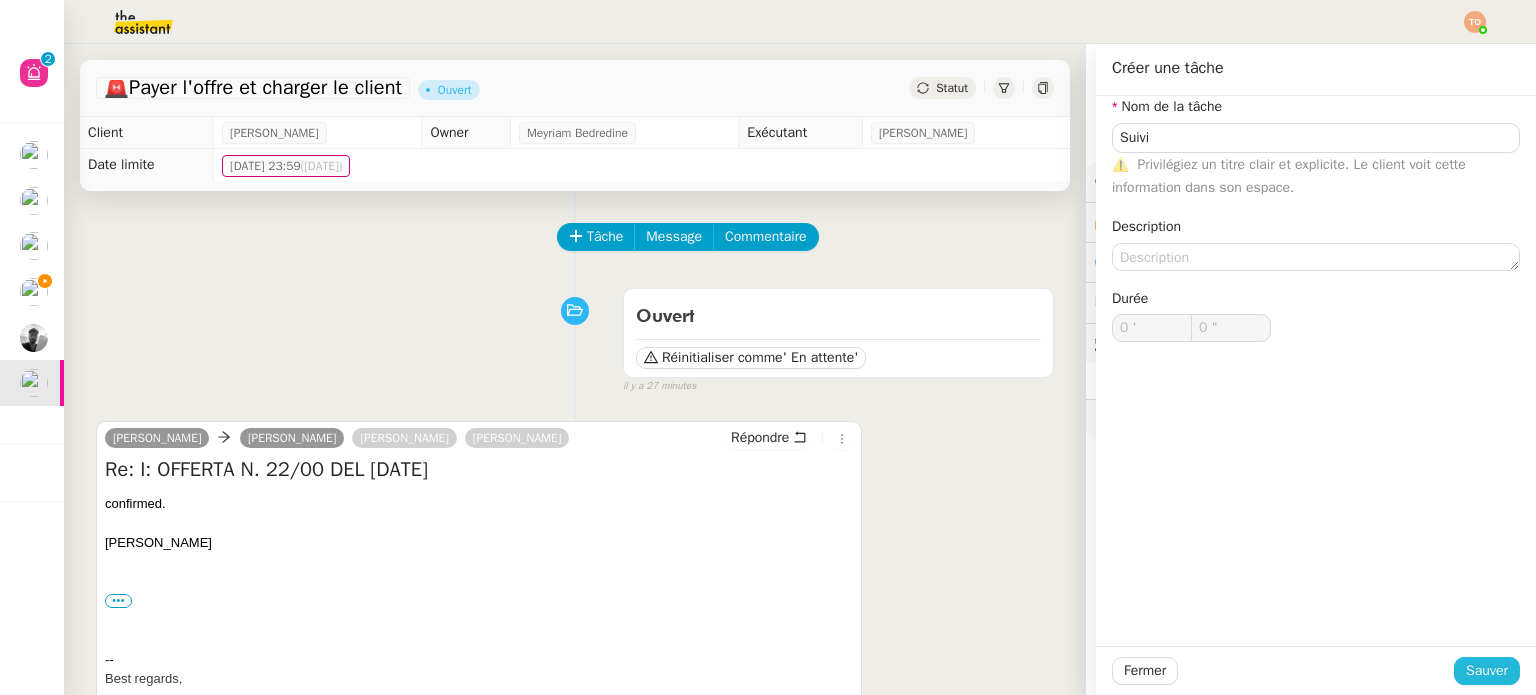 click on "Sauver" 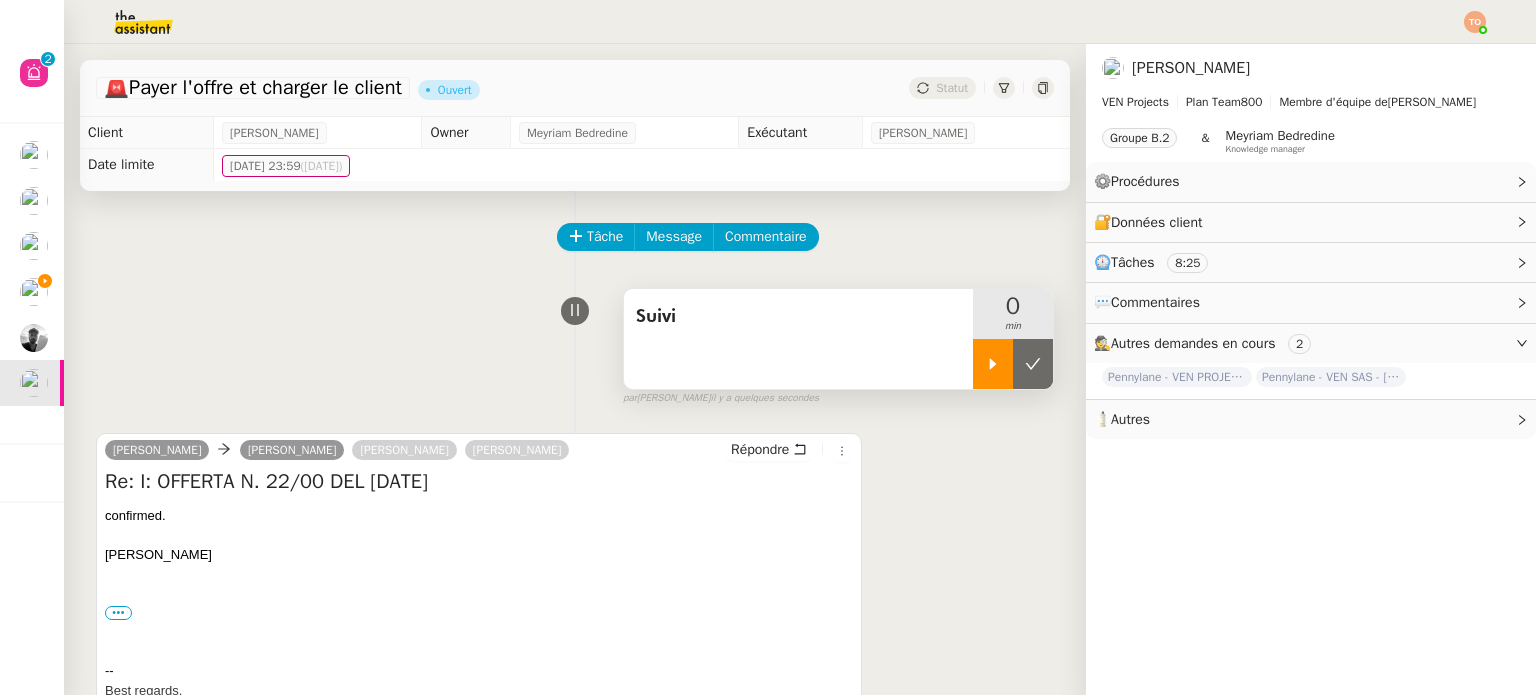 click at bounding box center (993, 364) 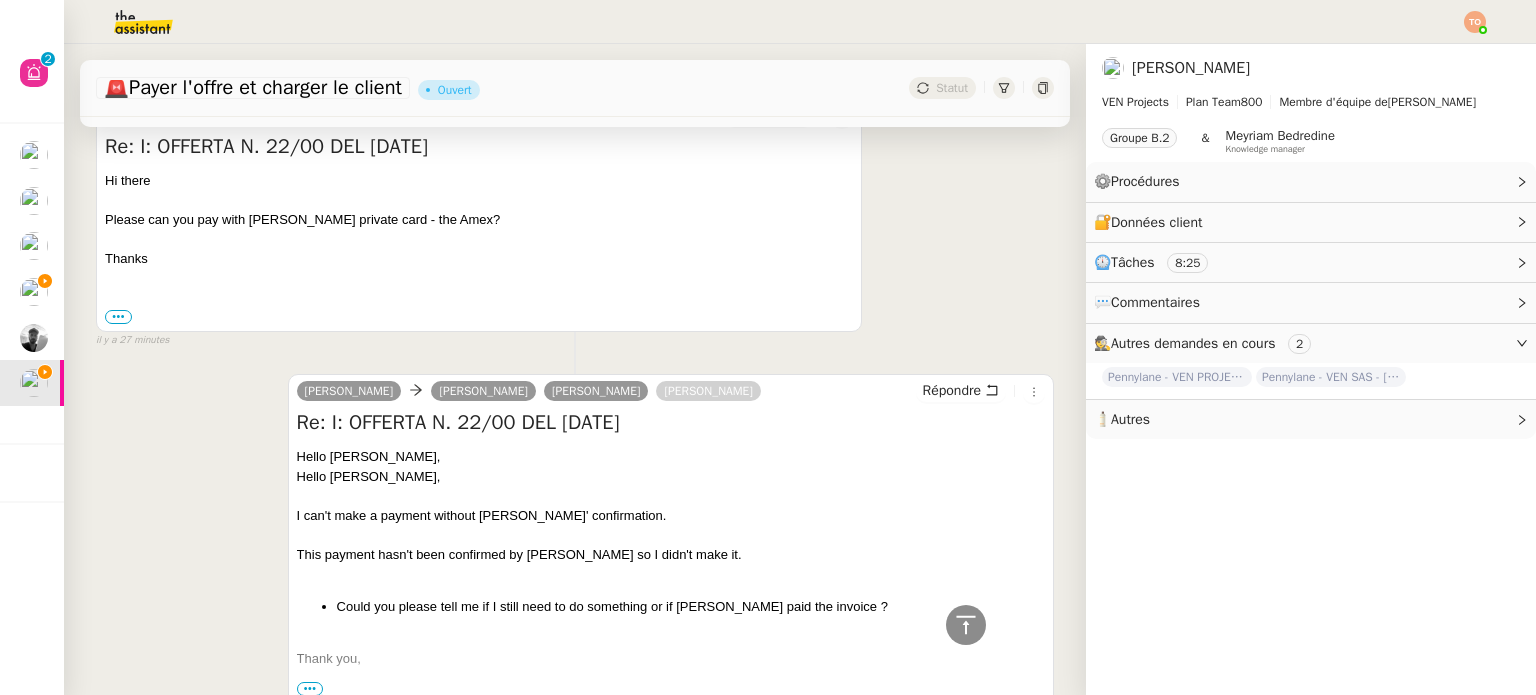 scroll, scrollTop: 600, scrollLeft: 0, axis: vertical 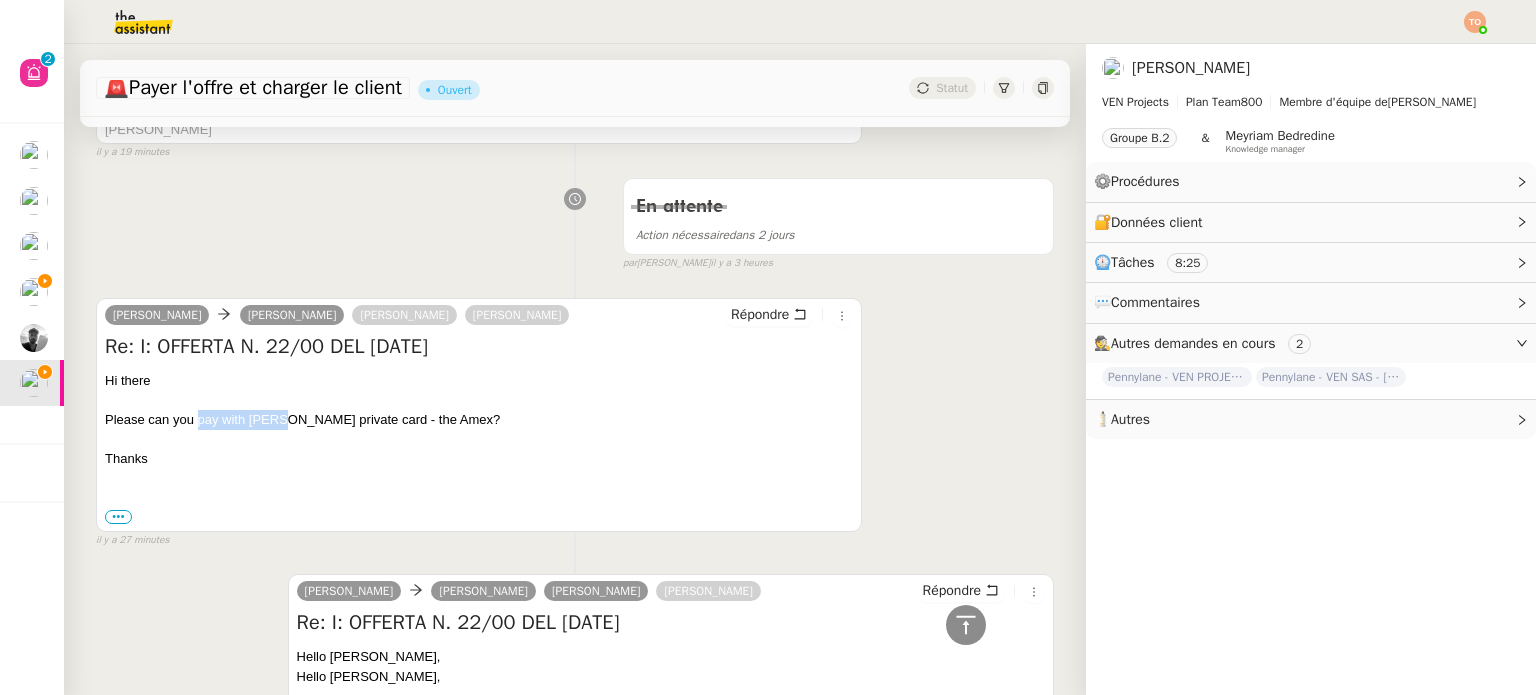 drag, startPoint x: 197, startPoint y: 425, endPoint x: 282, endPoint y: 419, distance: 85.2115 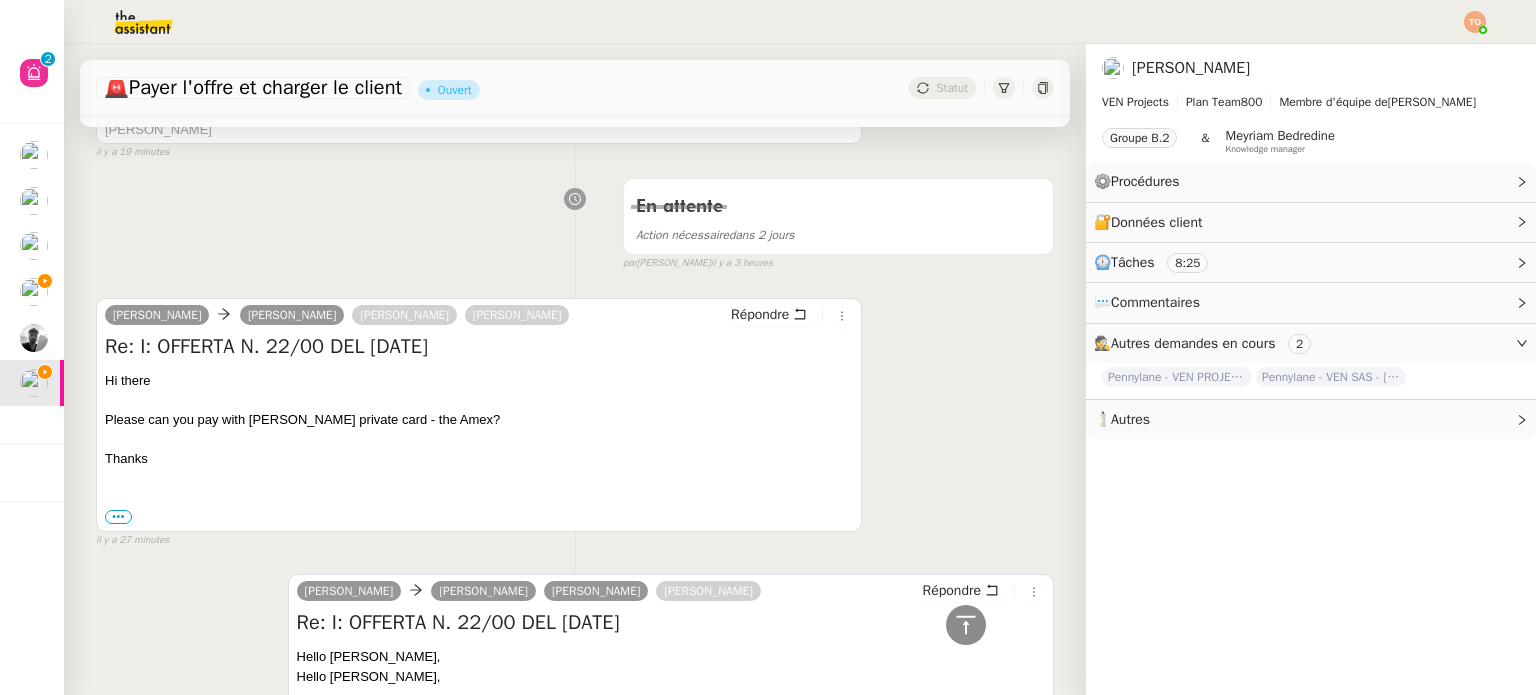 click on "Please can you pay with [PERSON_NAME] private card - the Amex?" at bounding box center [479, 420] 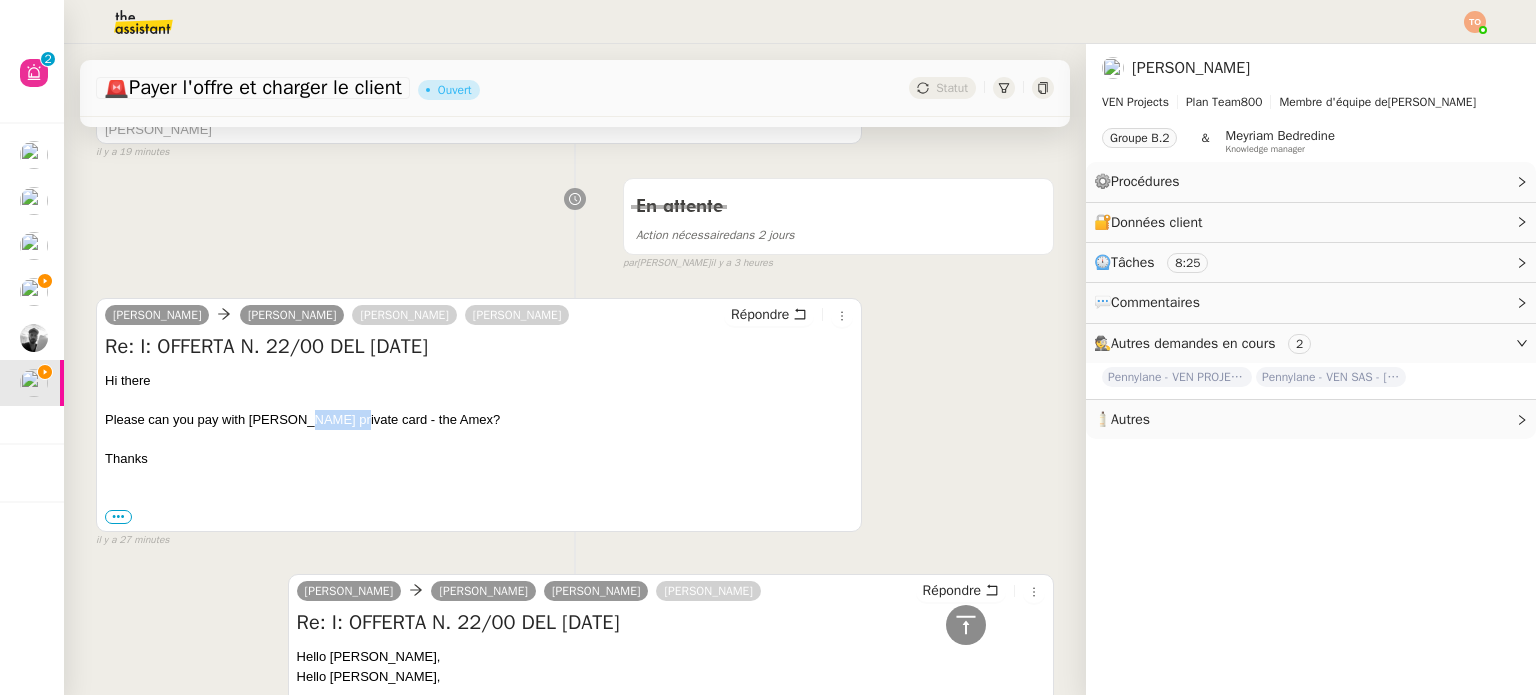 click on "Please can you pay with [PERSON_NAME] private card - the Amex?" at bounding box center [479, 420] 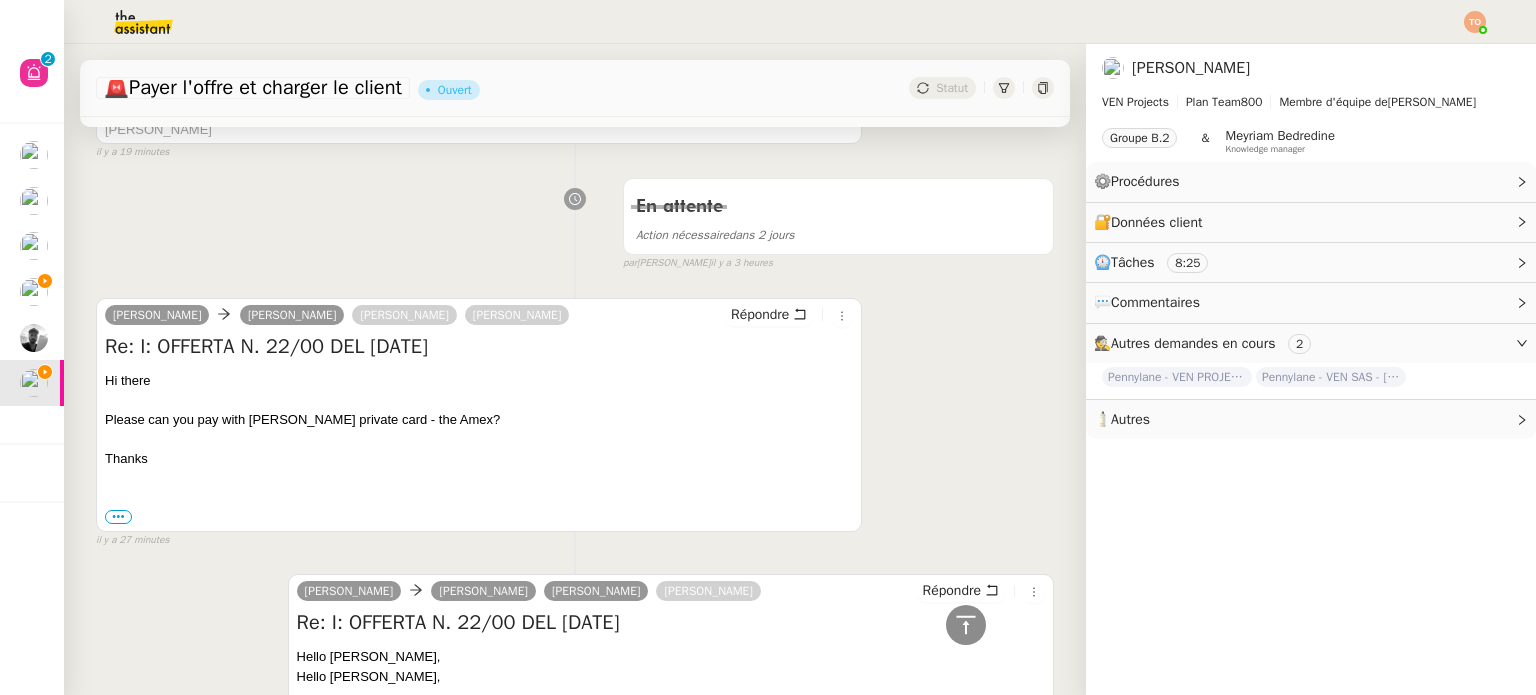 click on "Please can you pay with [PERSON_NAME] private card - the Amex?" at bounding box center (479, 420) 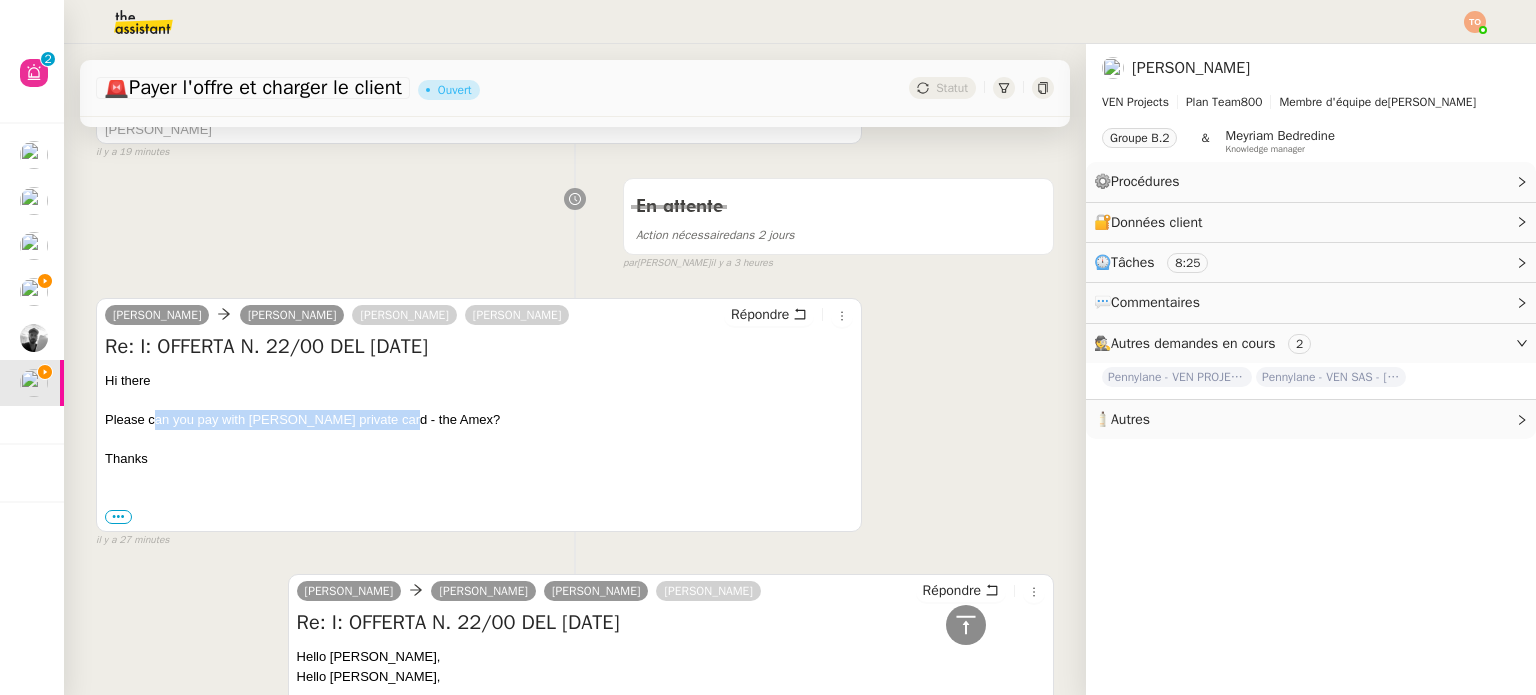 drag, startPoint x: 156, startPoint y: 421, endPoint x: 384, endPoint y: 416, distance: 228.05482 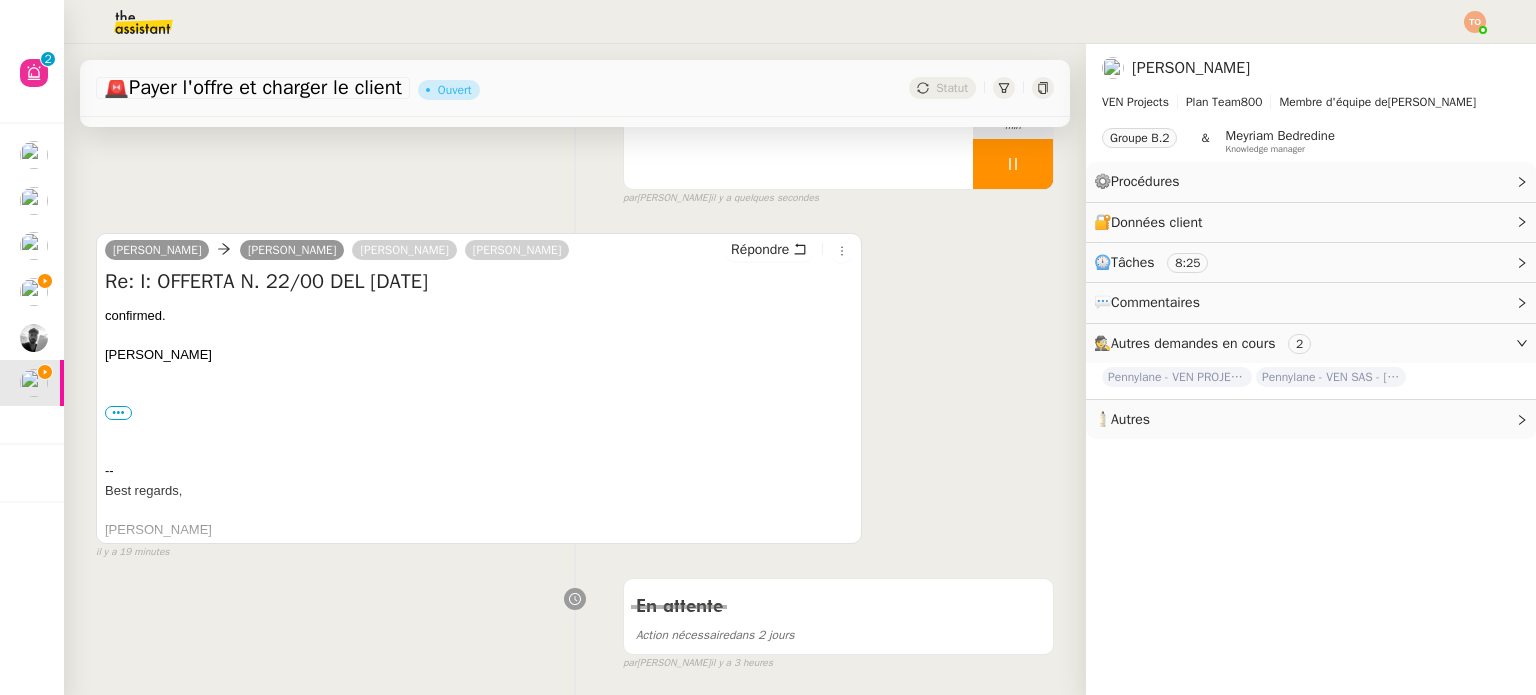 scroll, scrollTop: 100, scrollLeft: 0, axis: vertical 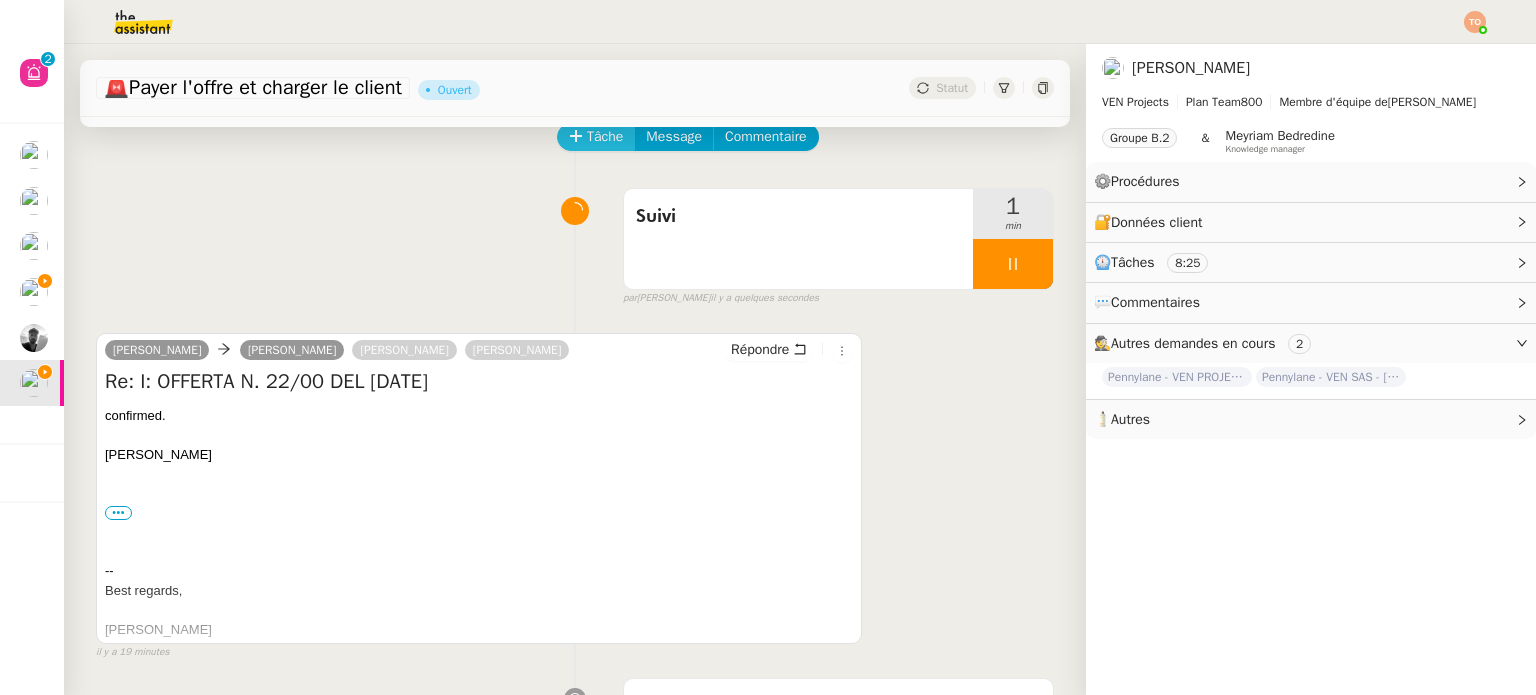 click on "Tâche" 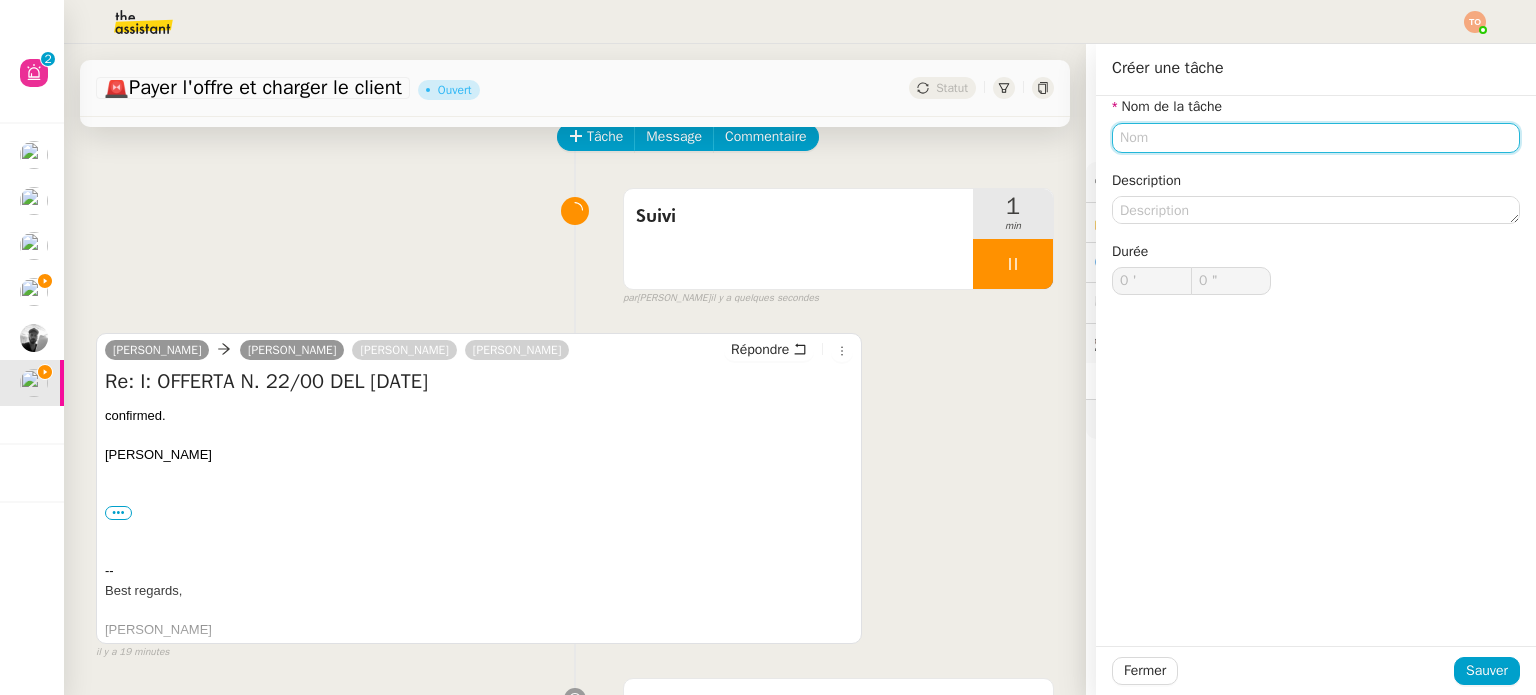 click 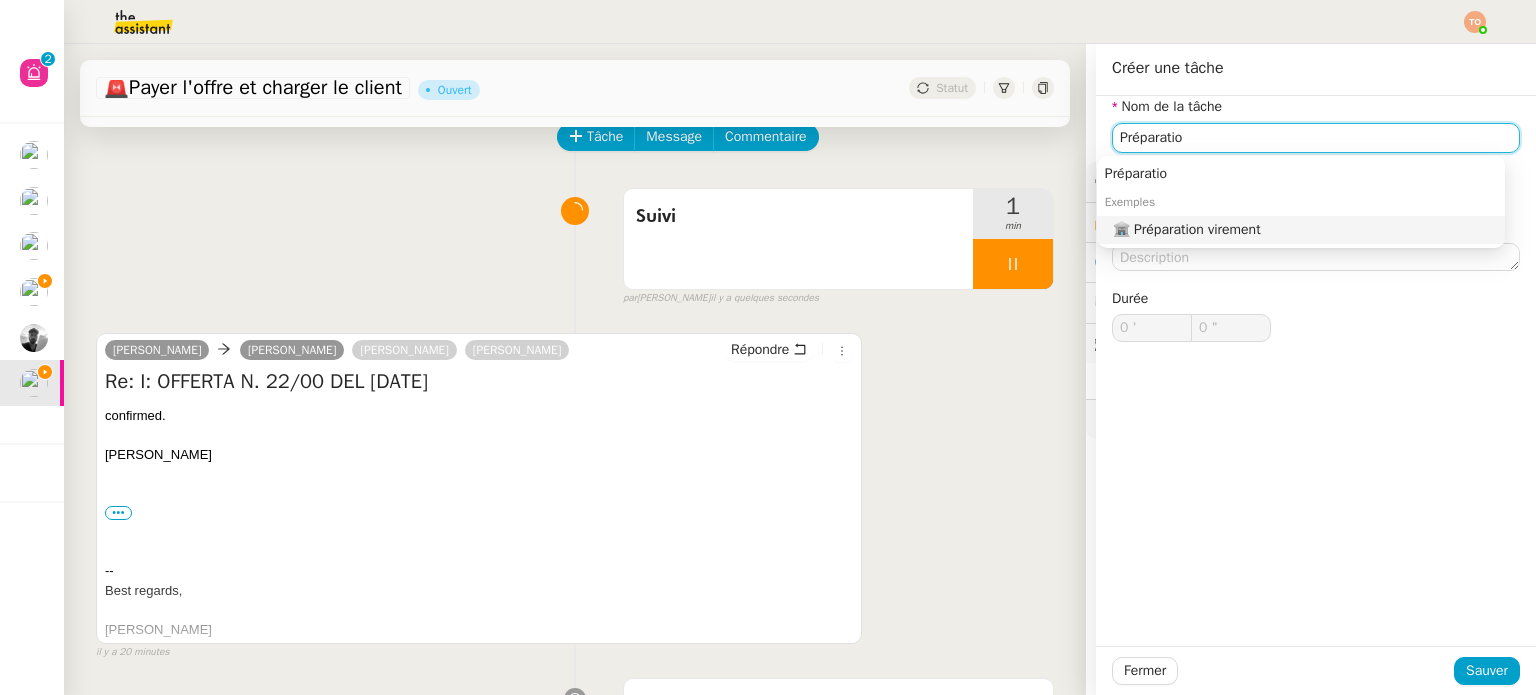 click on "🏦 Préparation virement" 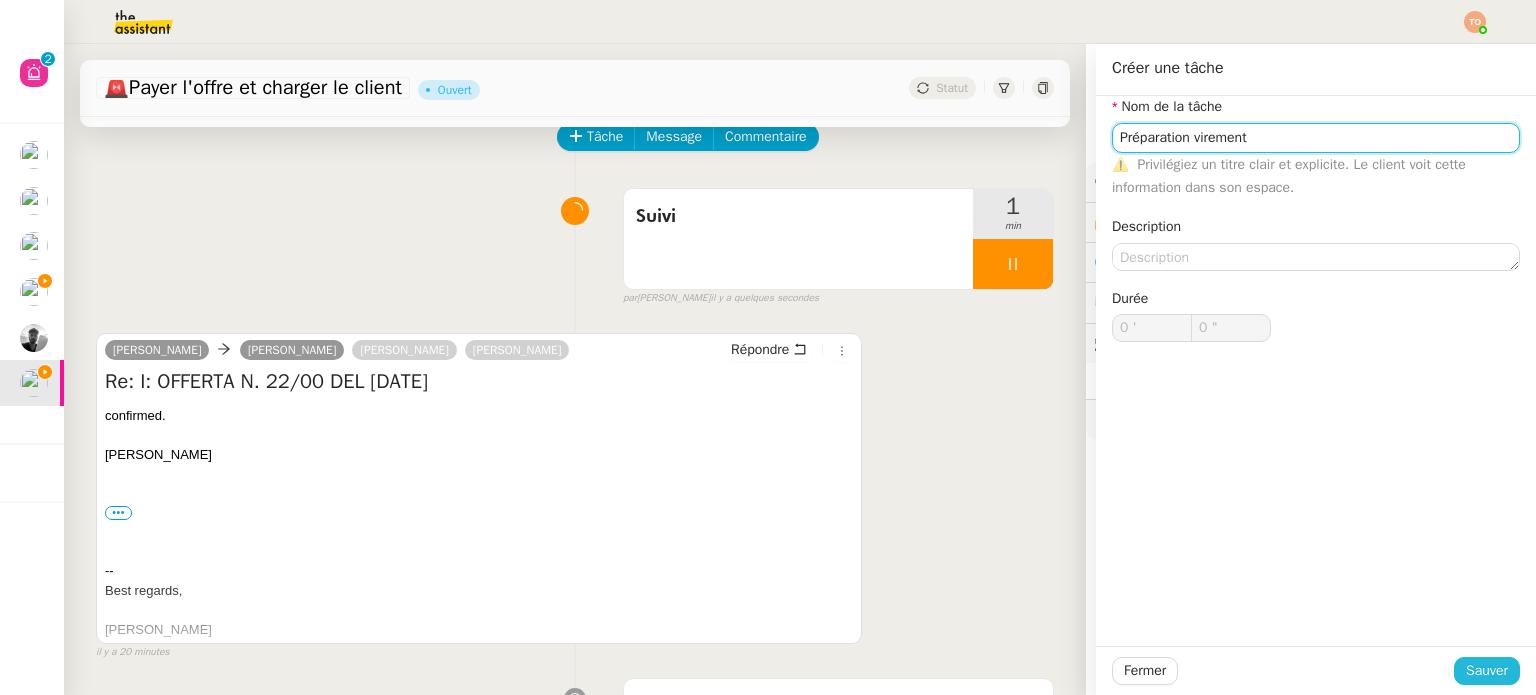 type on "Préparation virement" 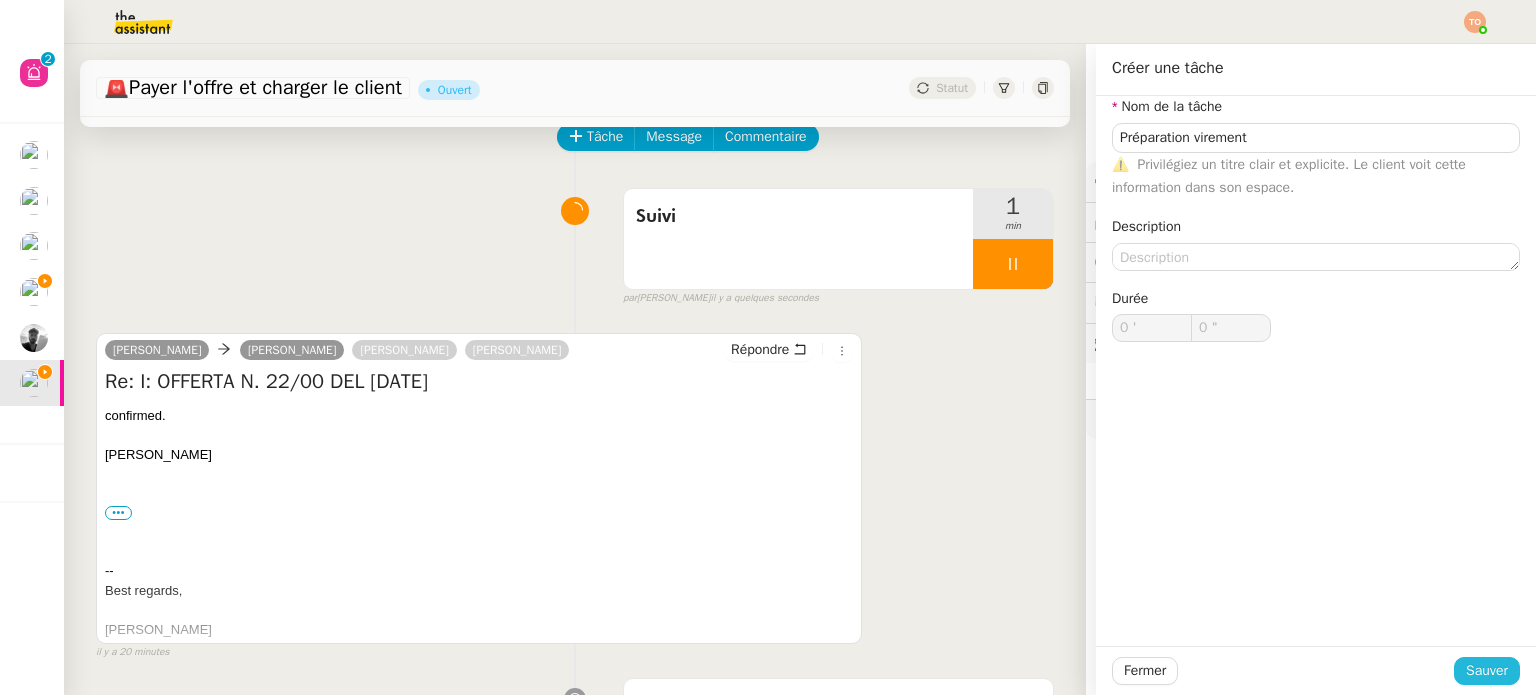 click on "Sauver" 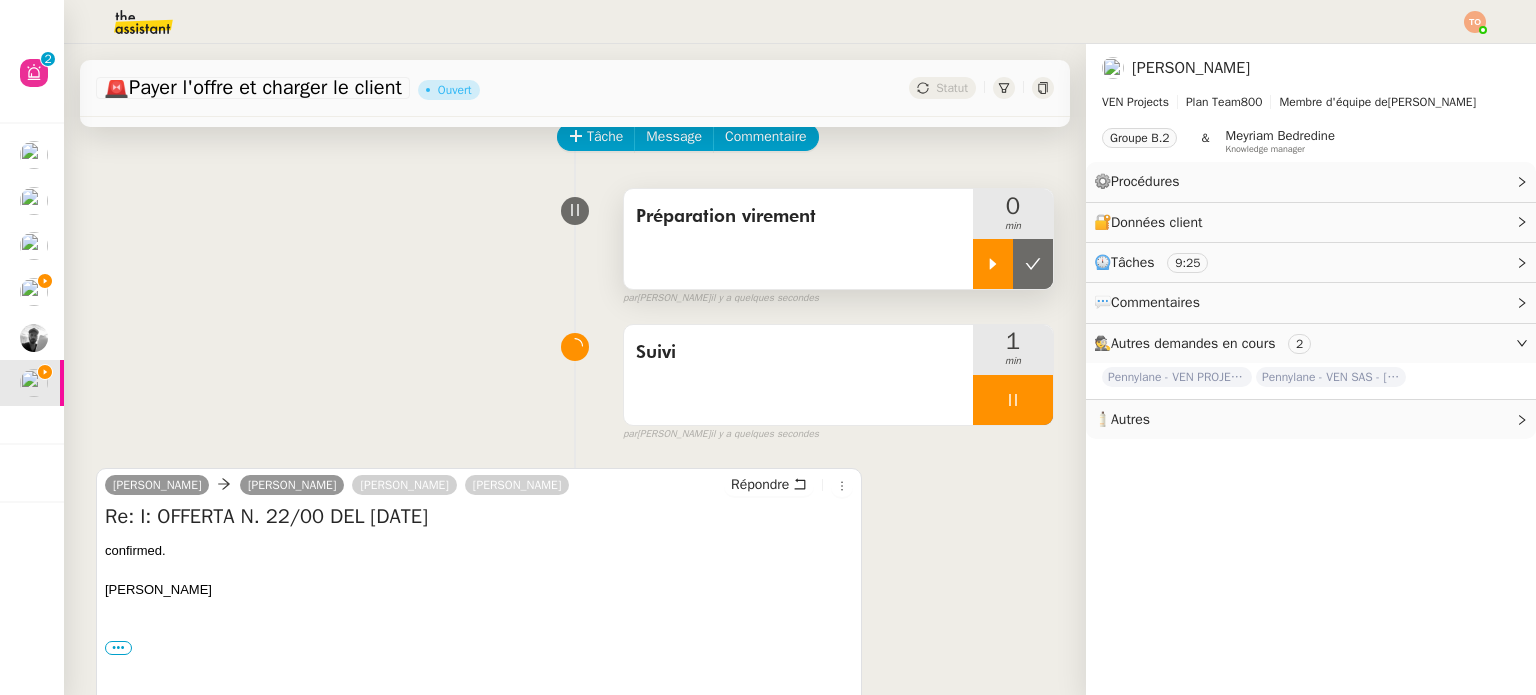 click at bounding box center (993, 264) 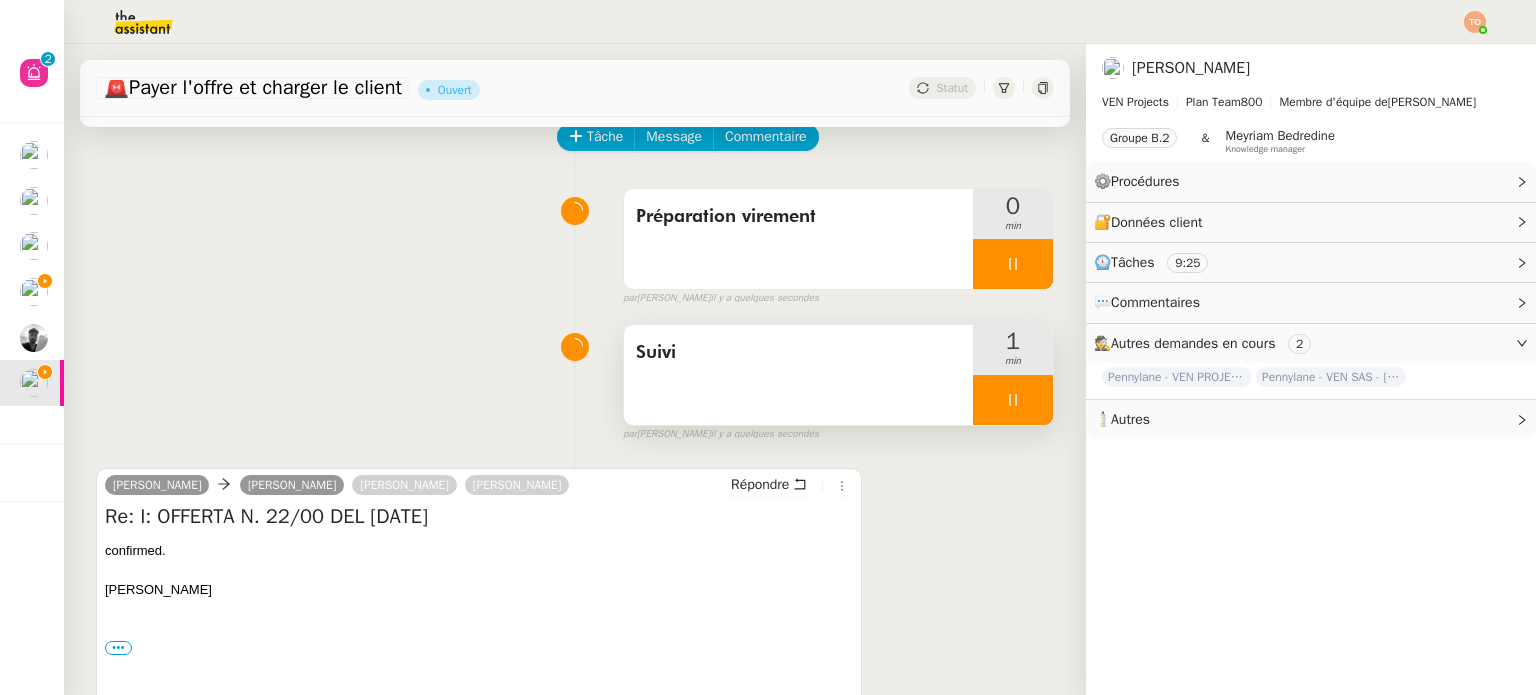 click at bounding box center [1013, 400] 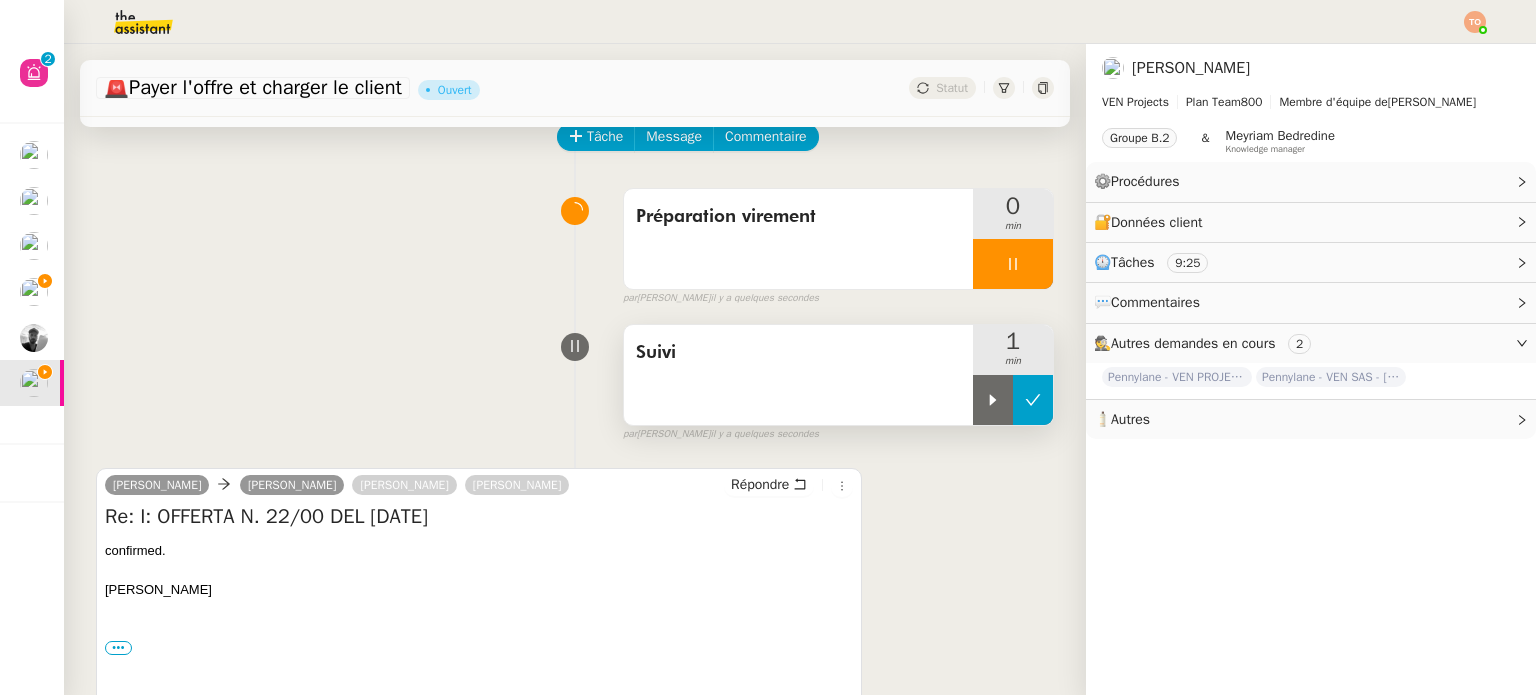 click at bounding box center [1033, 400] 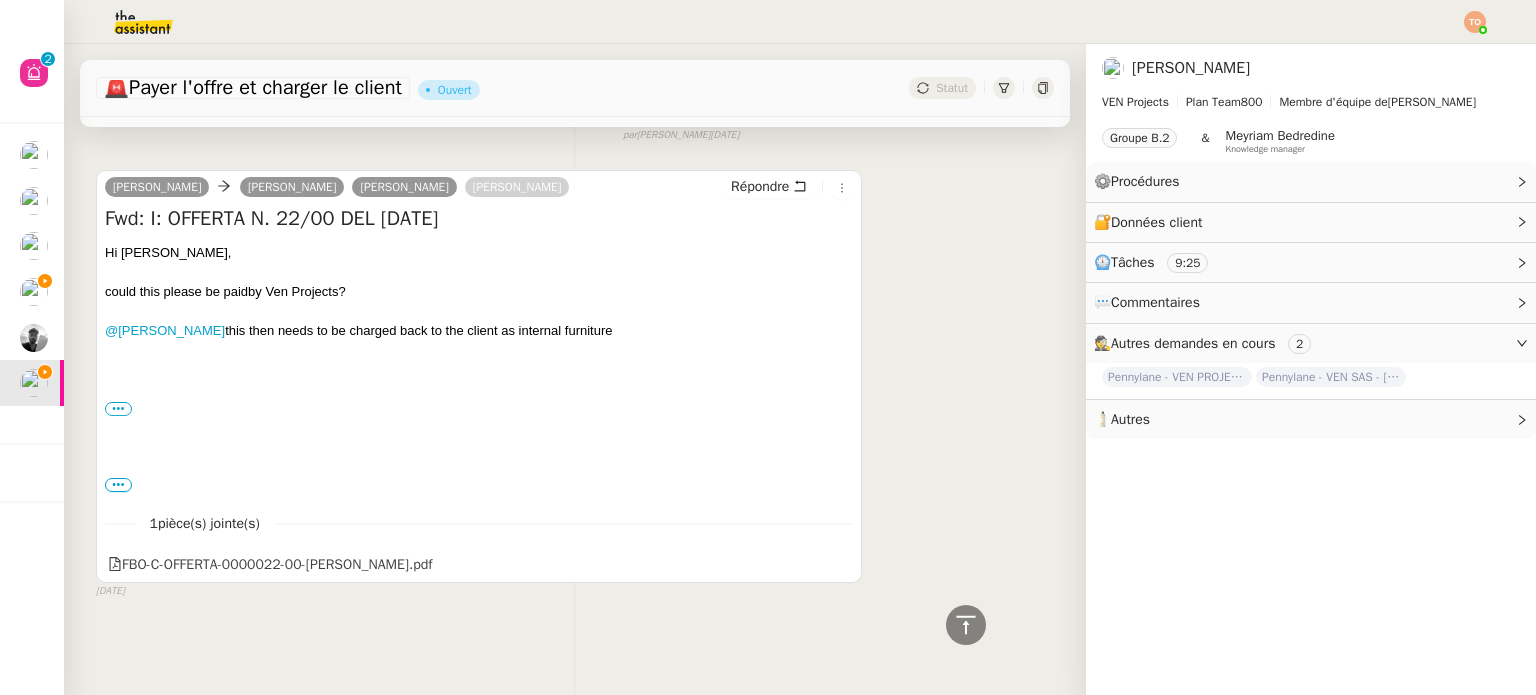 scroll, scrollTop: 4712, scrollLeft: 0, axis: vertical 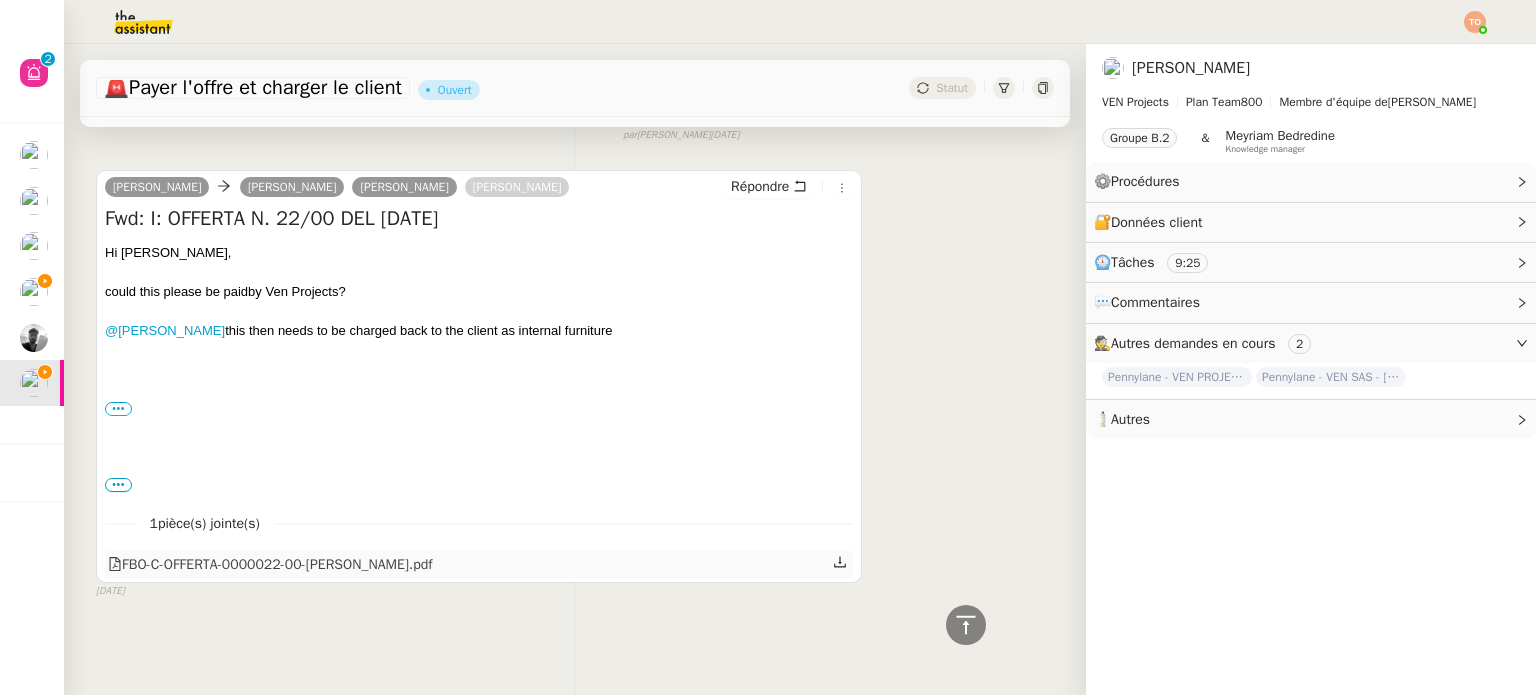 click on "FBO-C-OFFERTA-0000022-00-[PERSON_NAME].pdf" 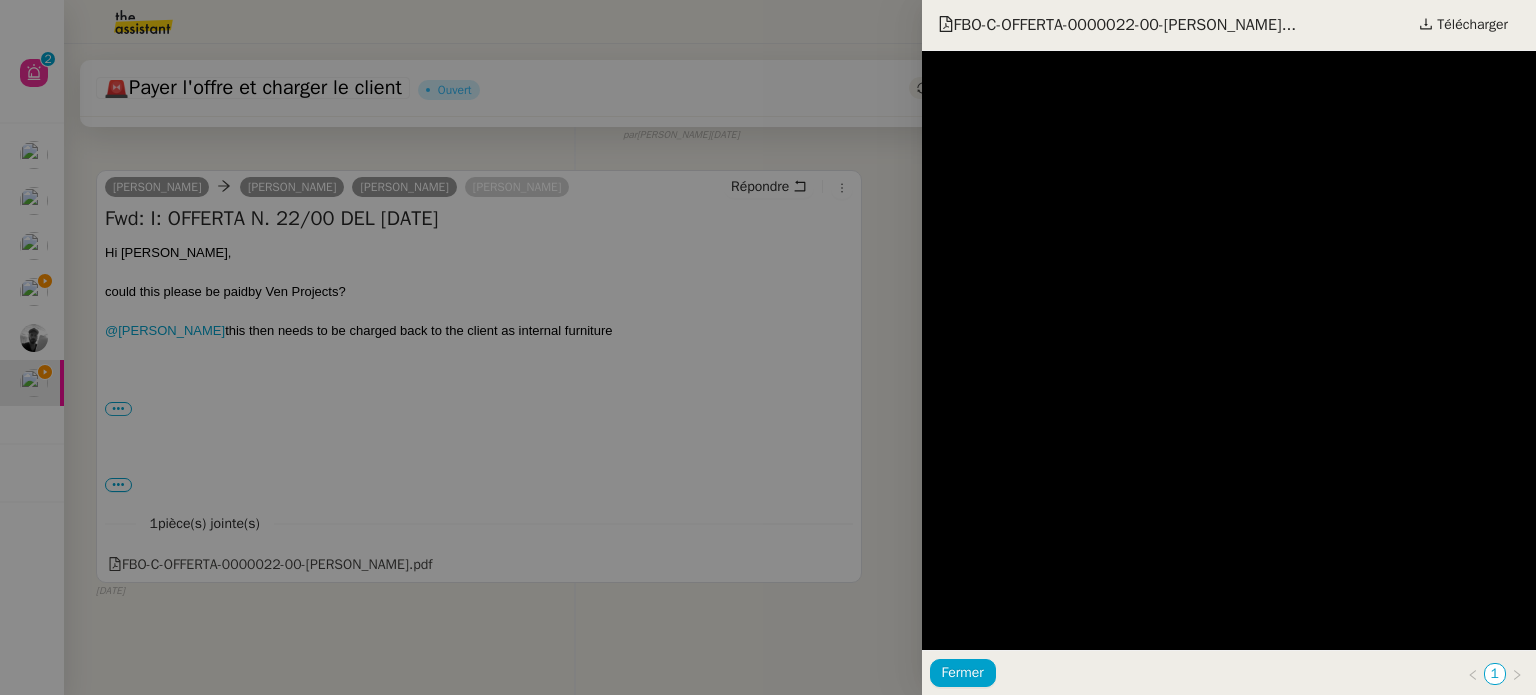click on "FBO-C-OFFERTA-0000022-00-[PERSON_NAME]...  Télécharger" at bounding box center [1229, 25] 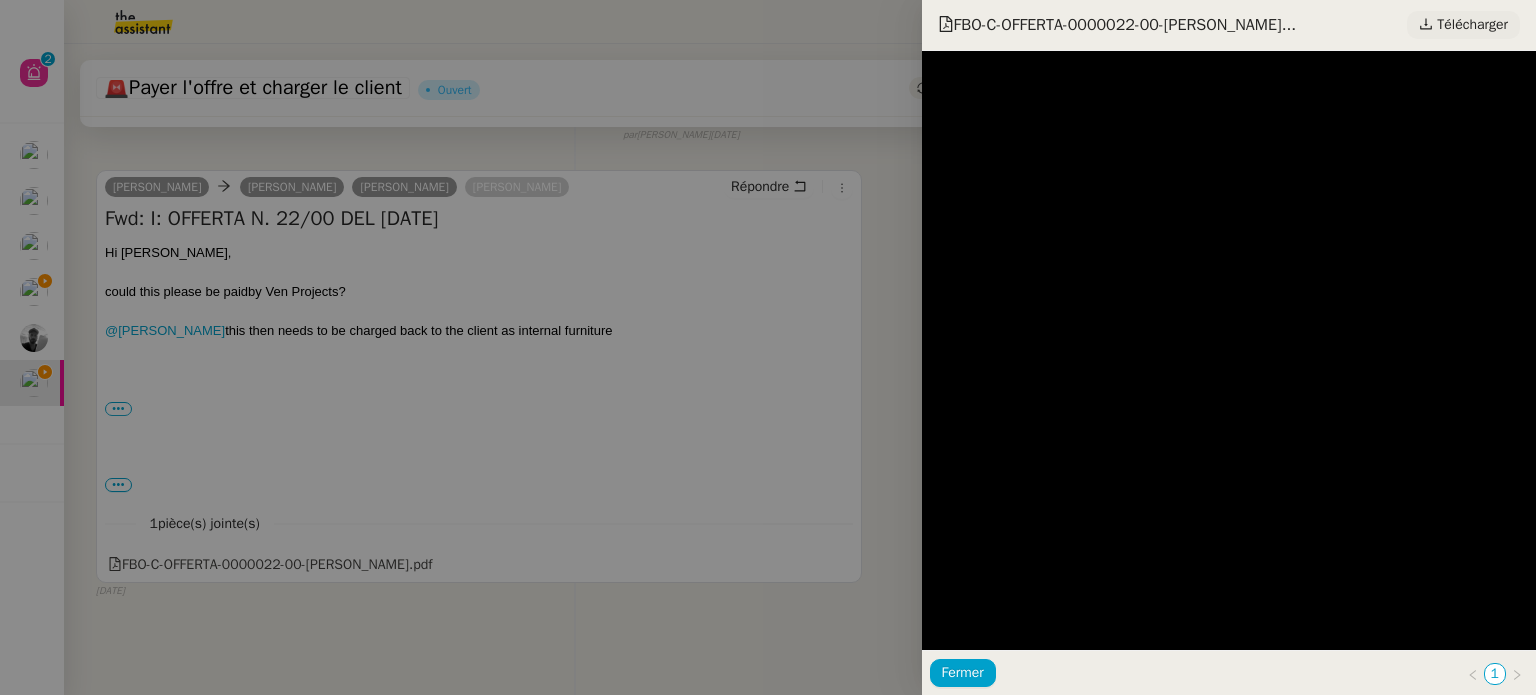 click on "Télécharger" at bounding box center (1472, 25) 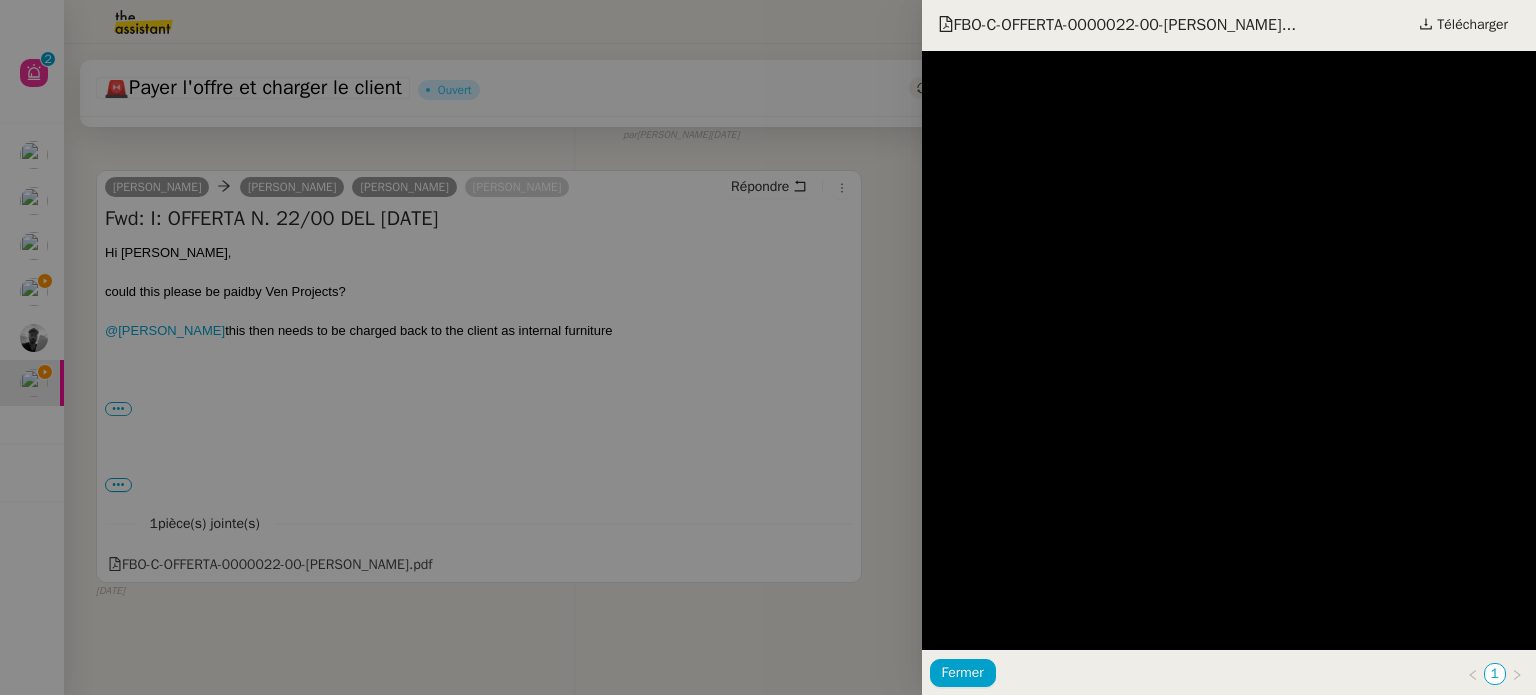 click at bounding box center (768, 347) 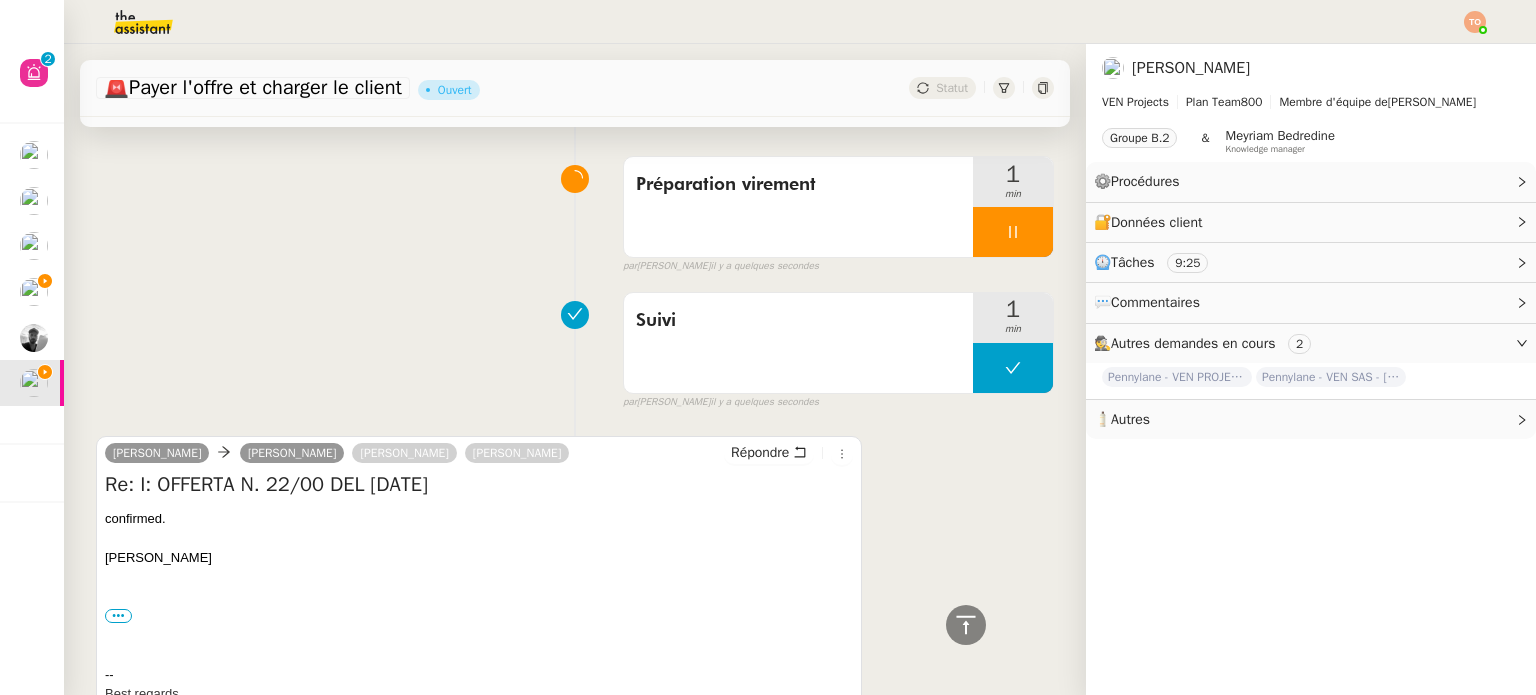 scroll, scrollTop: 0, scrollLeft: 0, axis: both 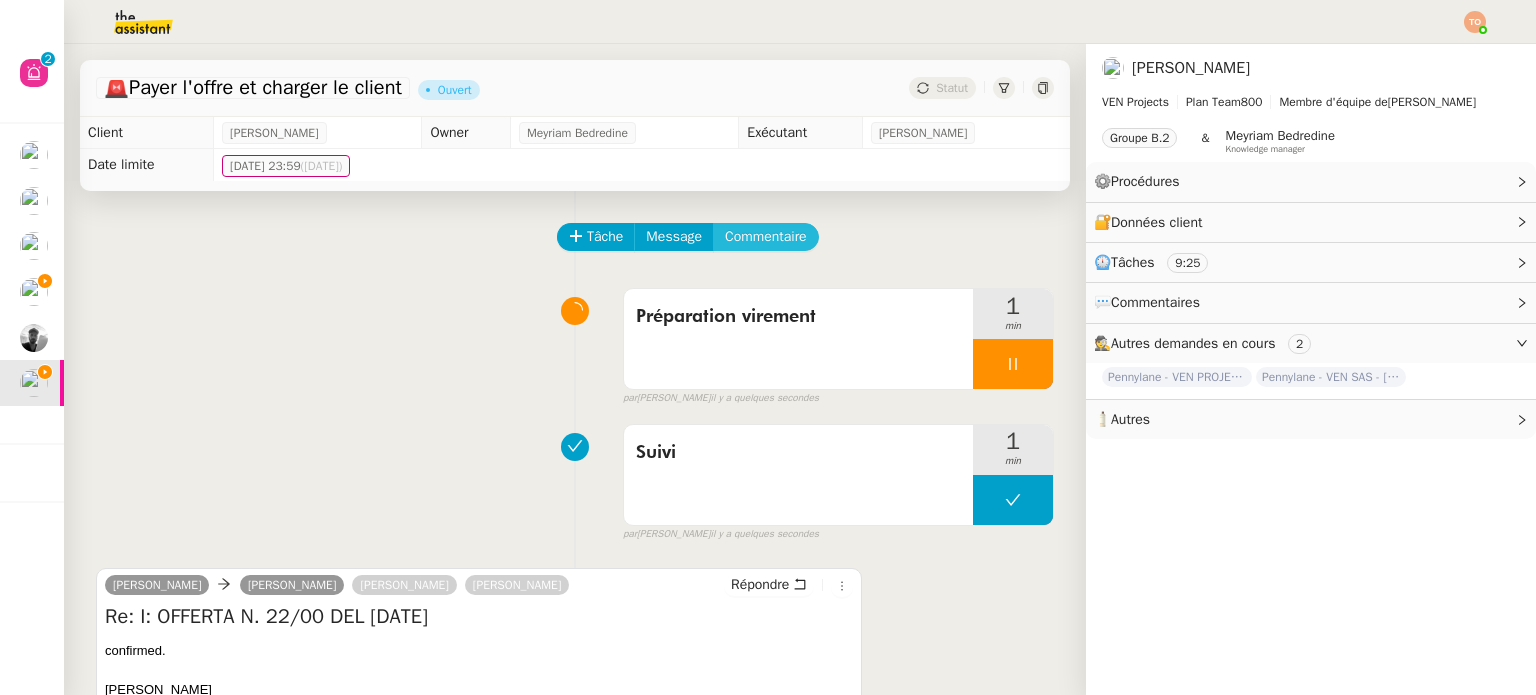 click on "Tâche Message Commentaire" 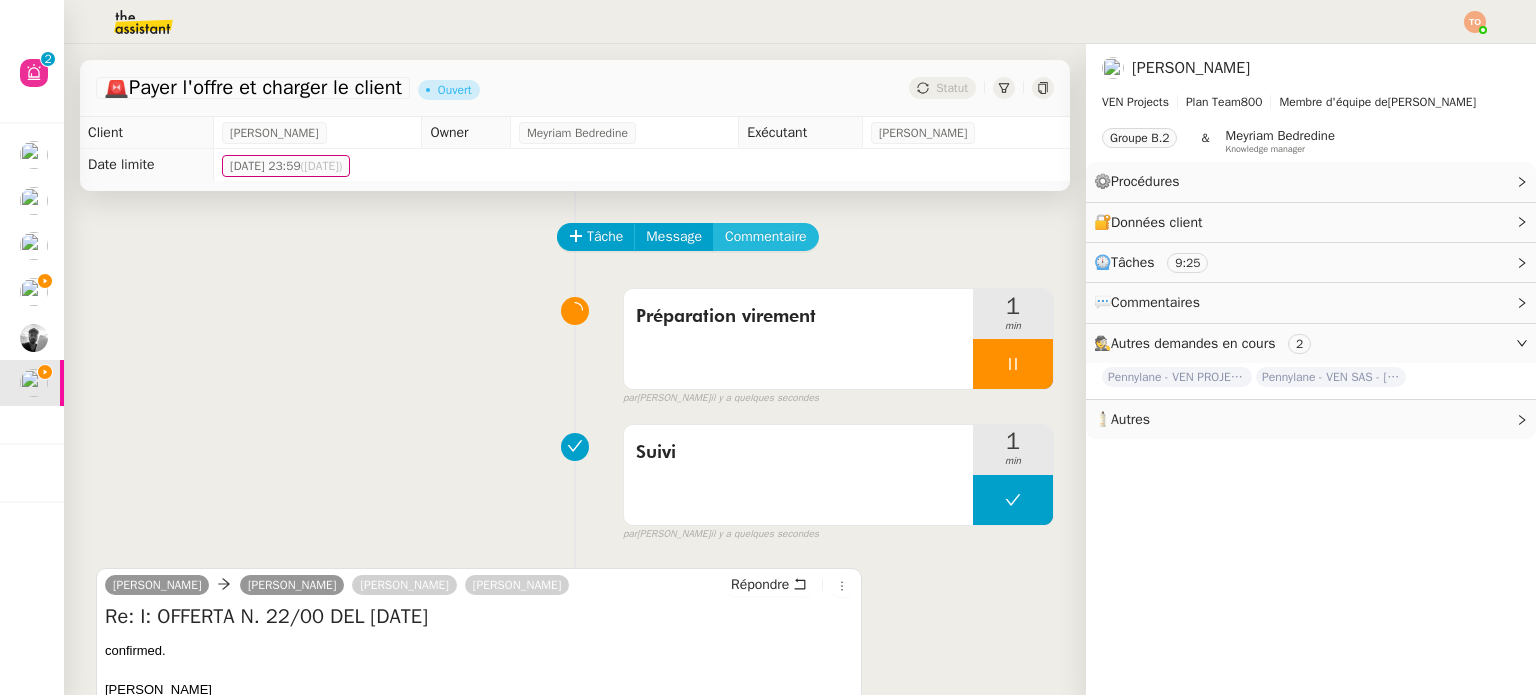 click on "Commentaire" 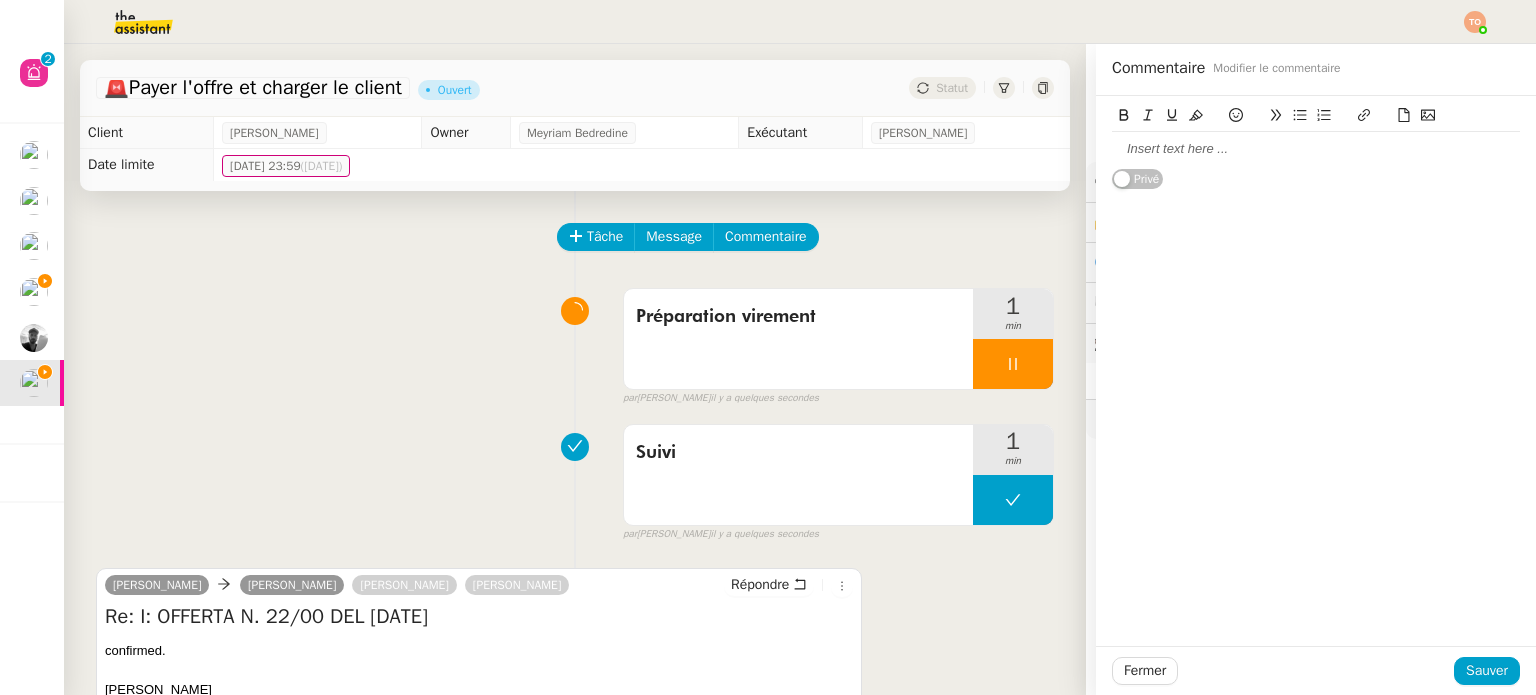 click 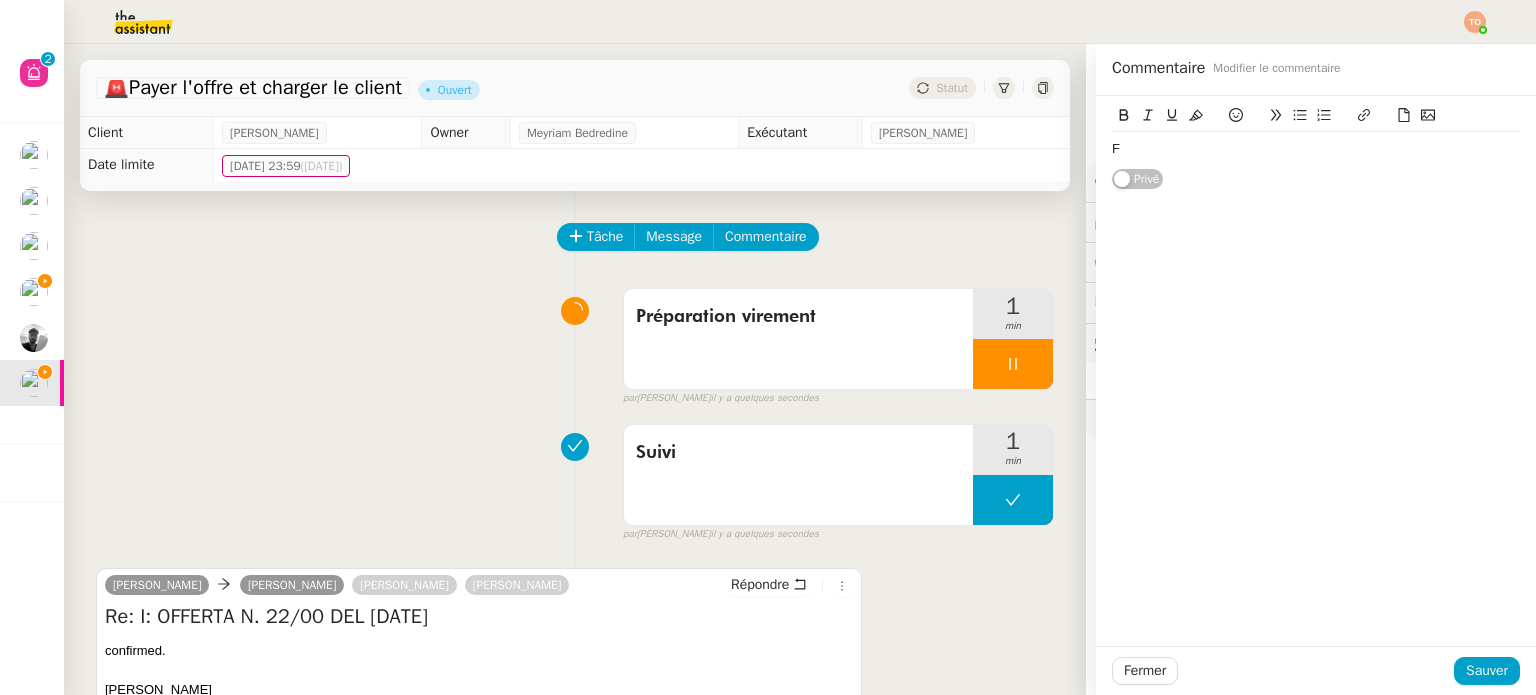type 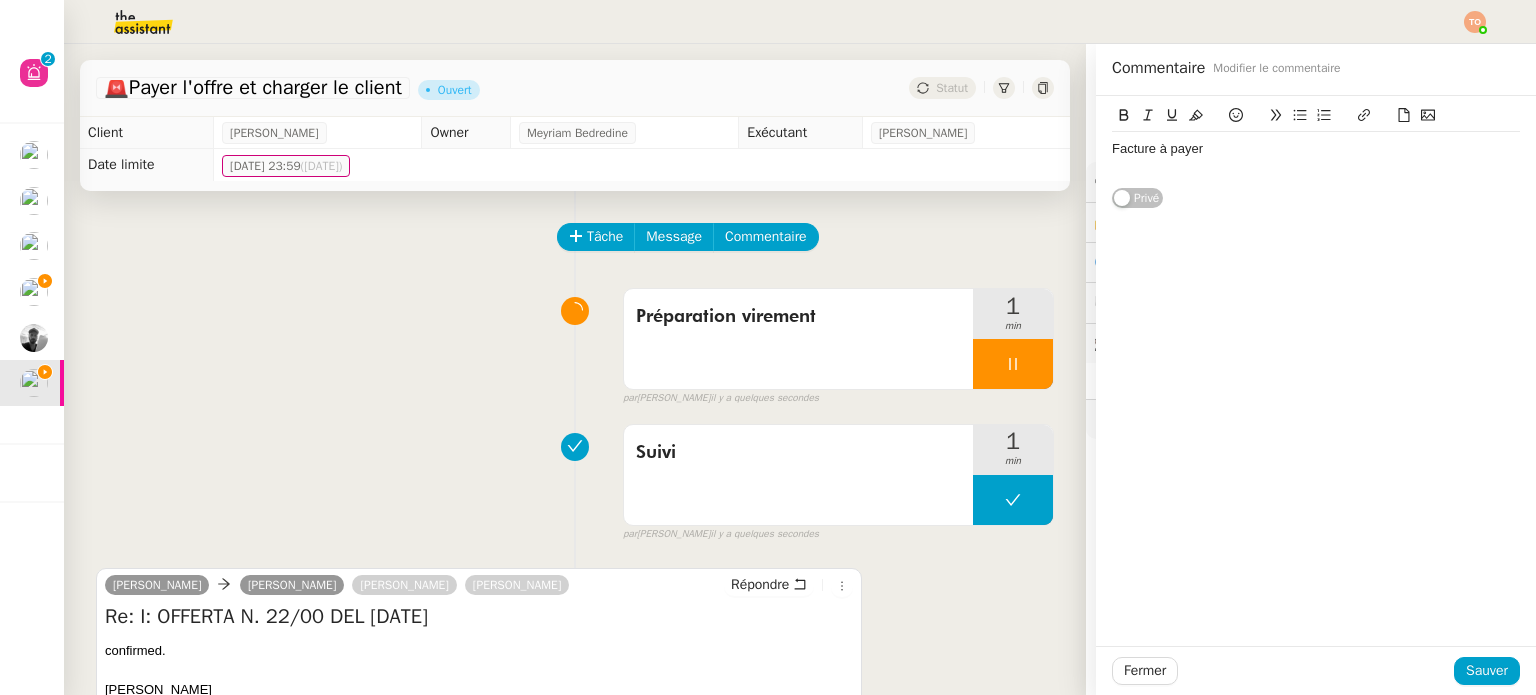 click 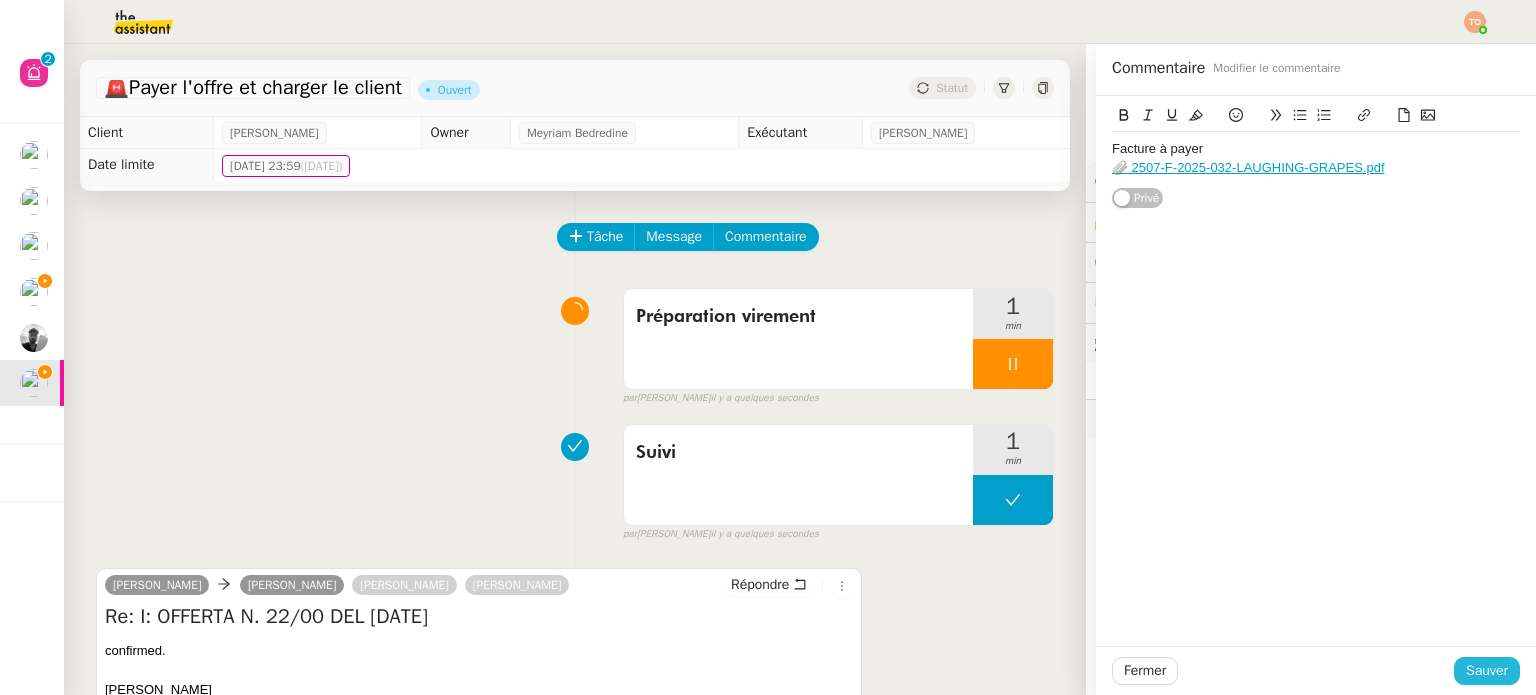 click on "Sauver" 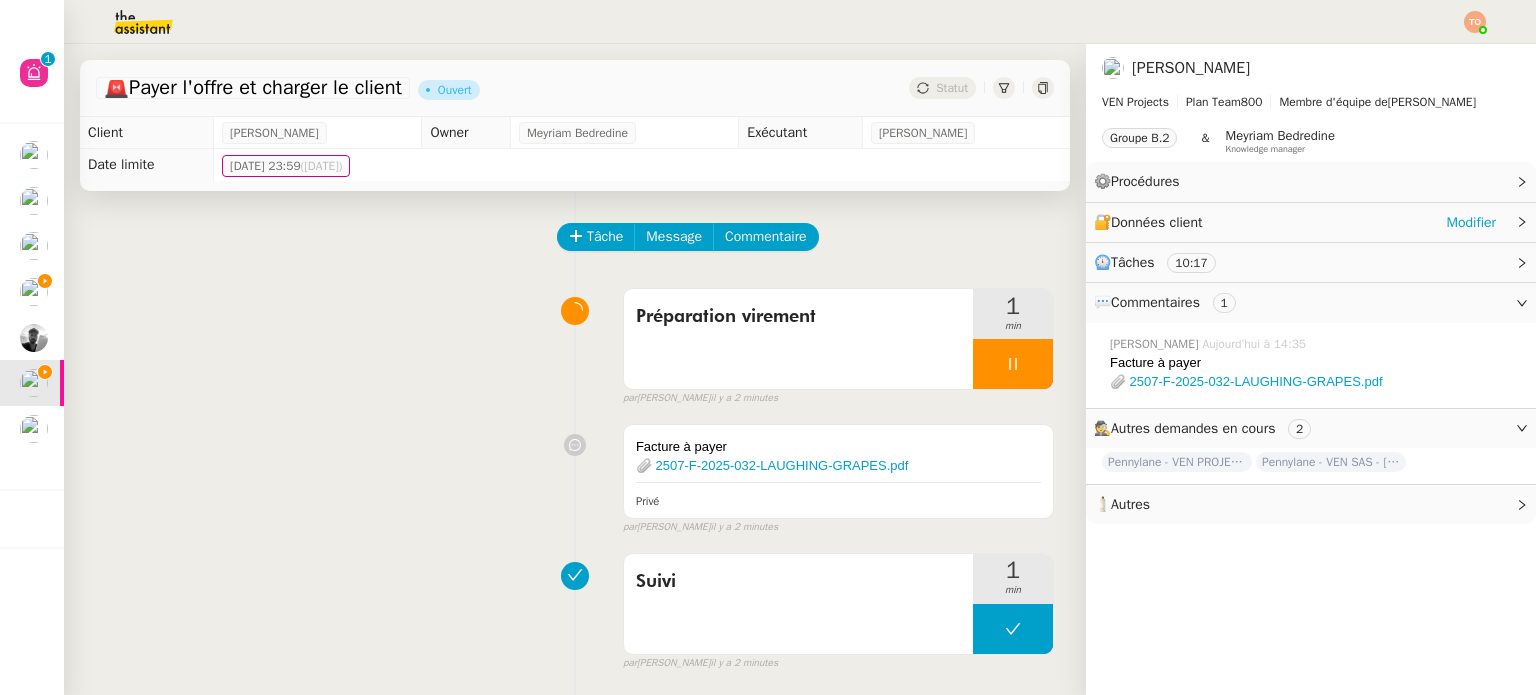 click on "🔐  Données client     Modifier" 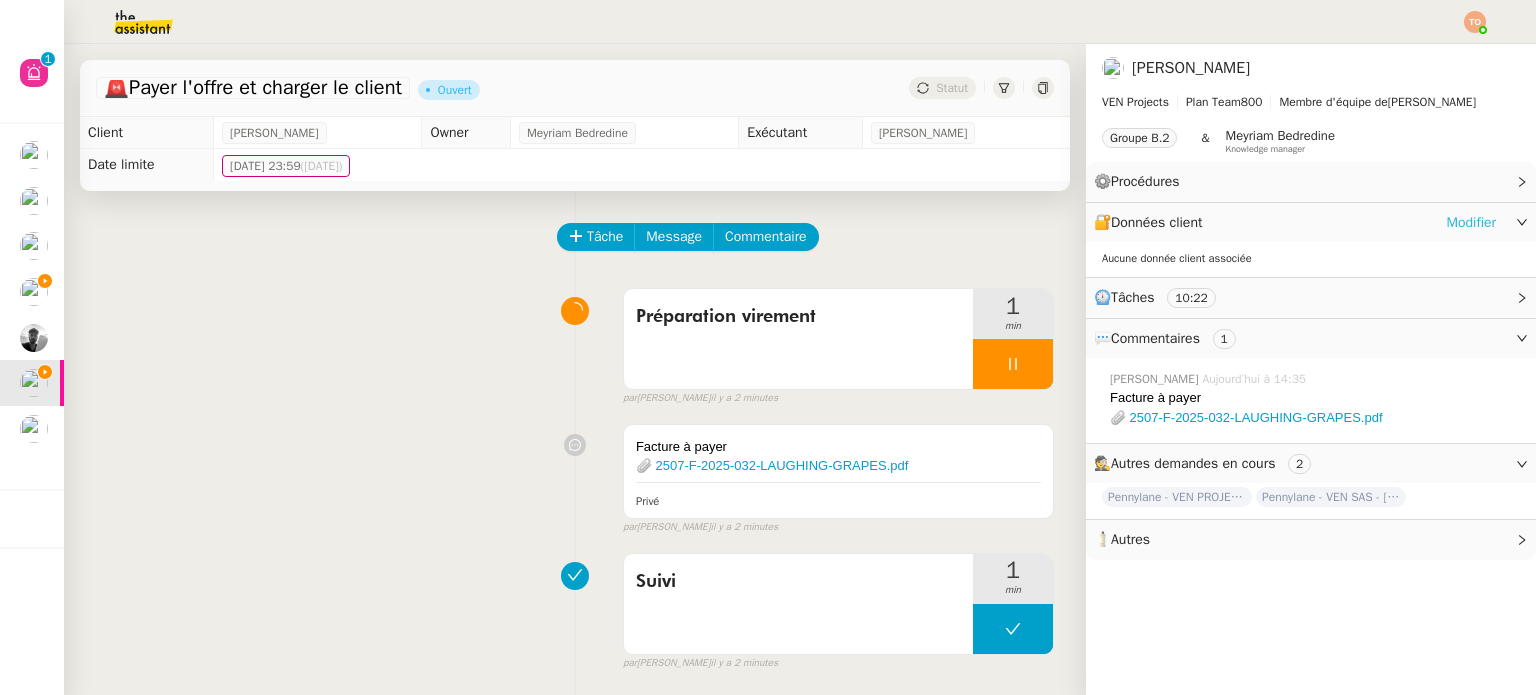 click on "Modifier" 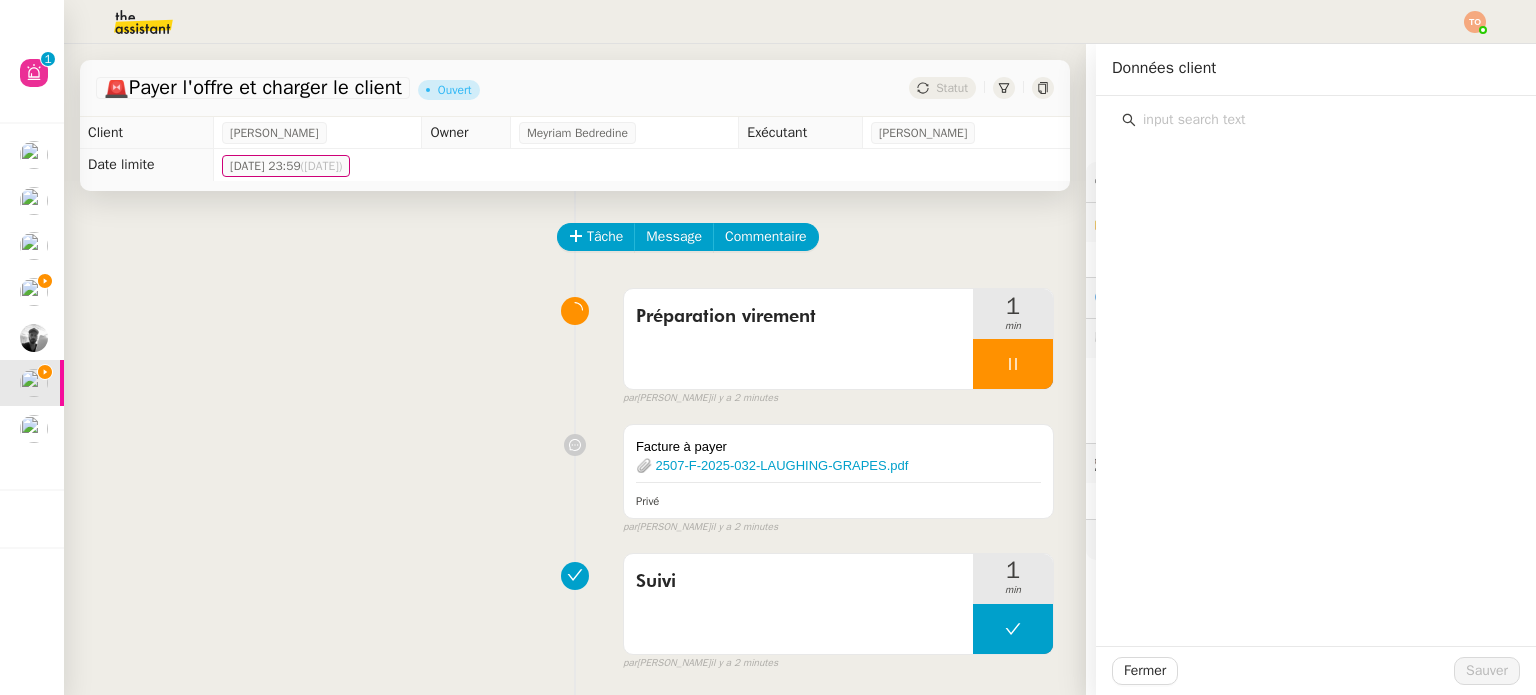 click on "Tâche Message Commentaire Veuillez patienter une erreur s'est produite 👌👌👌 message envoyé ✌️✌️✌️ [PERSON_NAME] d'abord attribuer un client Une erreur s'est produite, veuillez réessayer  Préparation virement     1 min false par   [PERSON_NAME].   il y a 2 minutes 👌👌👌 message envoyé ✌️✌️✌️ une erreur s'est produite 👌👌👌 message envoyé ✌️✌️✌️ Votre message va être revu ✌️✌️✌️ une erreur s'est produite La taille des fichiers doit être de 10Mb au maximum.
Facture à payer 📎 2507-F-2025-032-LAUGHING-GRAPES.pdf Privé false par   [PERSON_NAME]   il y a 2 minutes 👌👌👌 message envoyé ✌️✌️✌️ une erreur s'est produite 👌👌👌 message envoyé ✌️✌️✌️ Votre message va être revu ✌️✌️✌️ une erreur s'est produite La taille des fichiers doit être de 10Mb au maximum.  Suivi     1 min false par   [PERSON_NAME].   il y a 2 minutes 👌👌👌 message envoyé ✌️✌️✌️  [PERSON_NAME]" 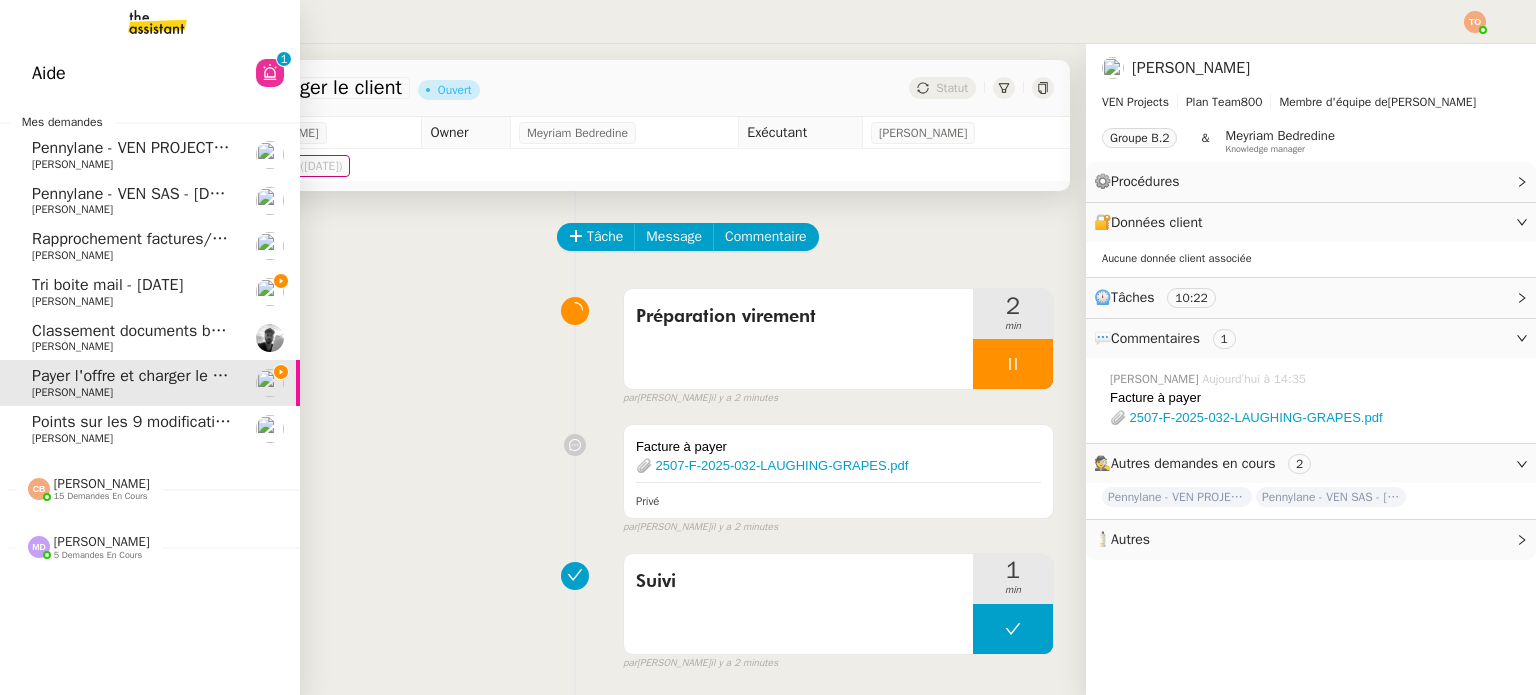 click at bounding box center [141, 22] 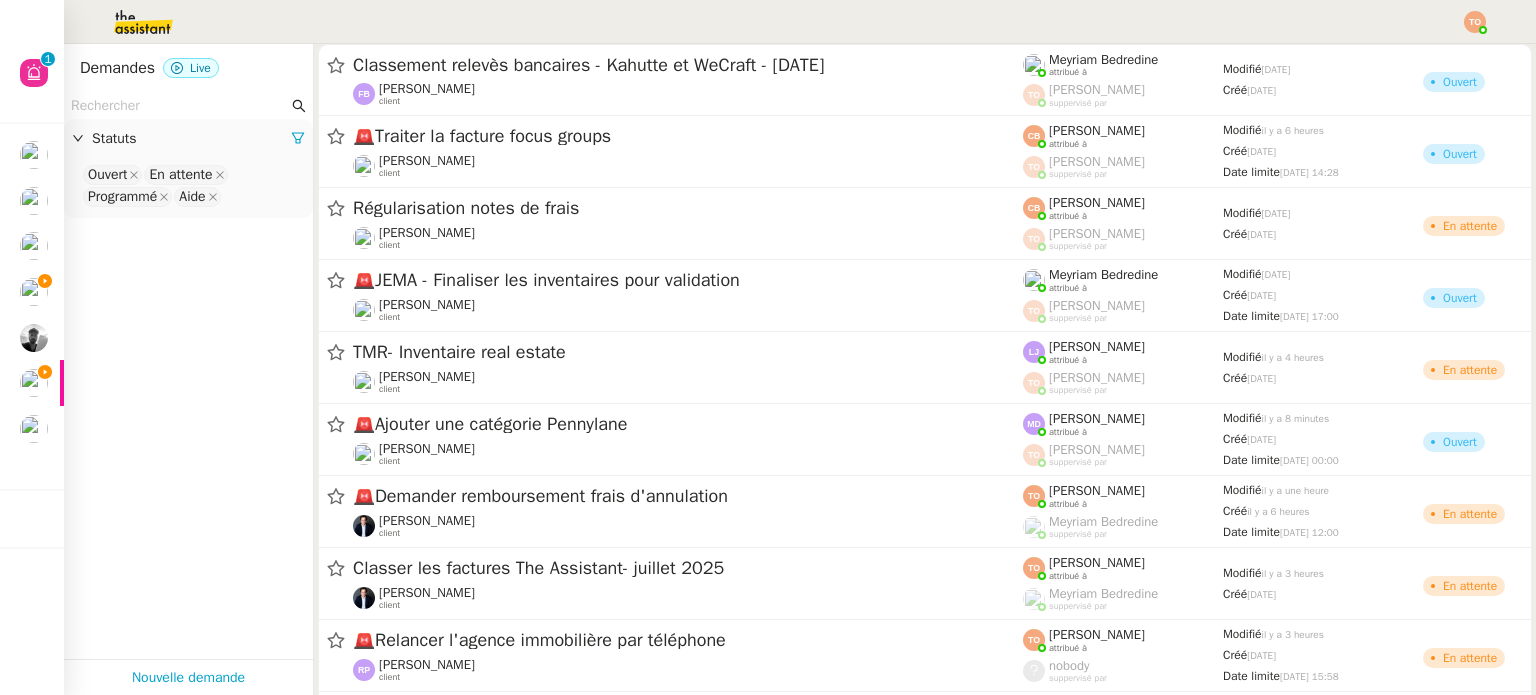 click on "Statuts" 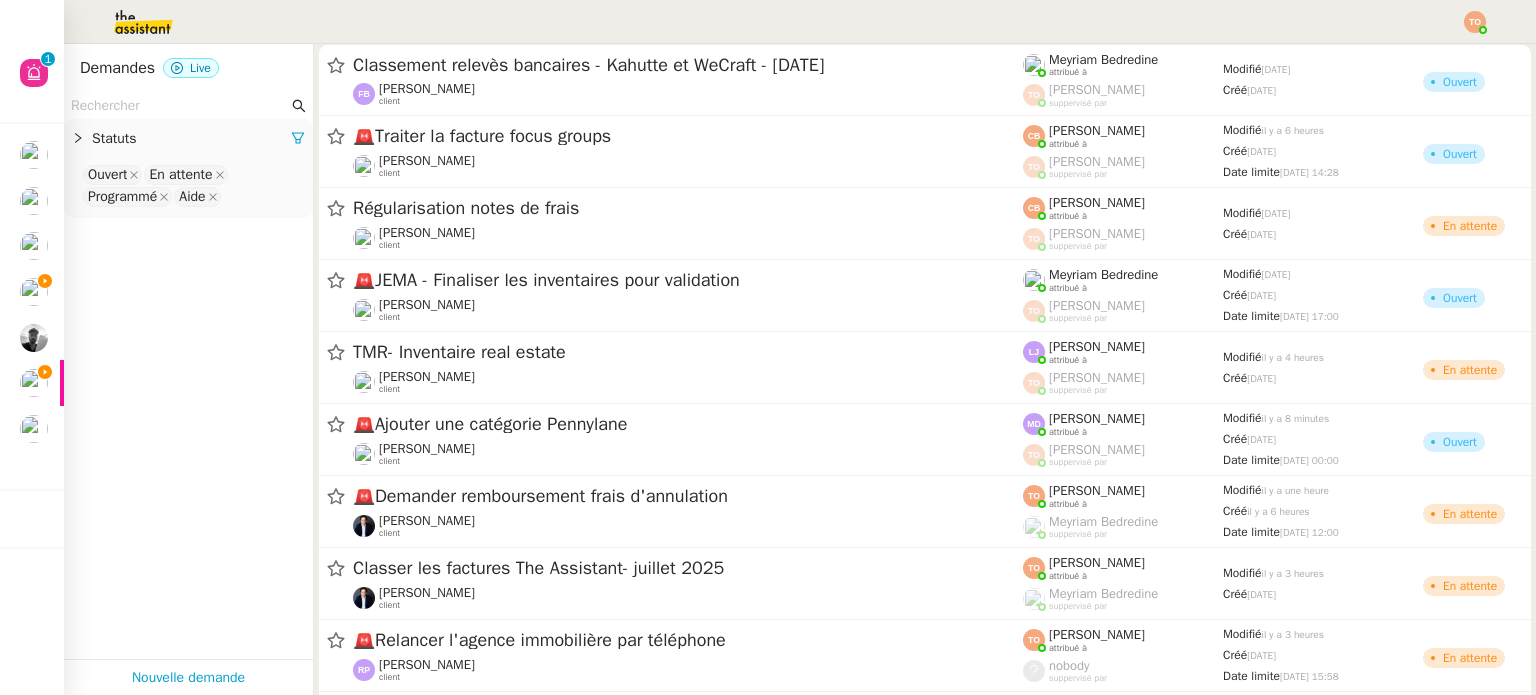 click 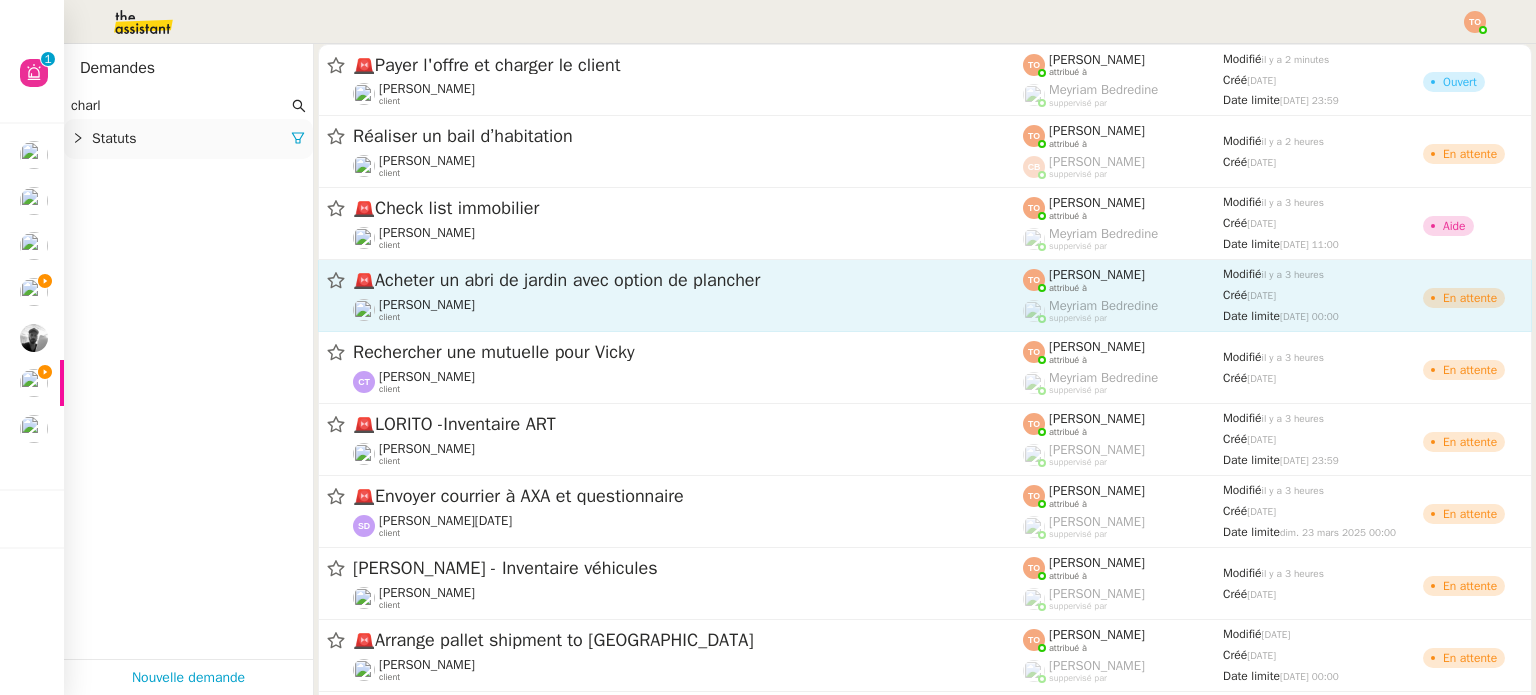 type on "charl" 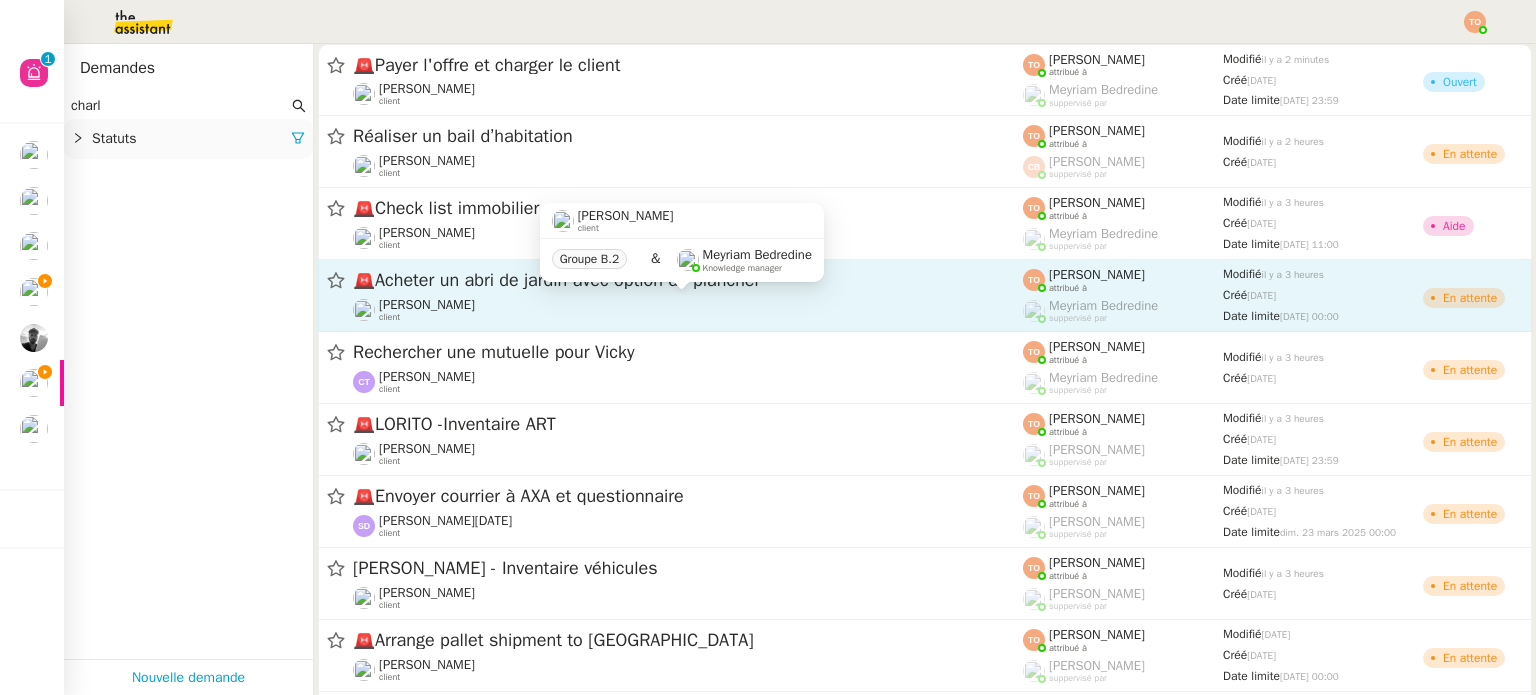 click on "[PERSON_NAME]    client" 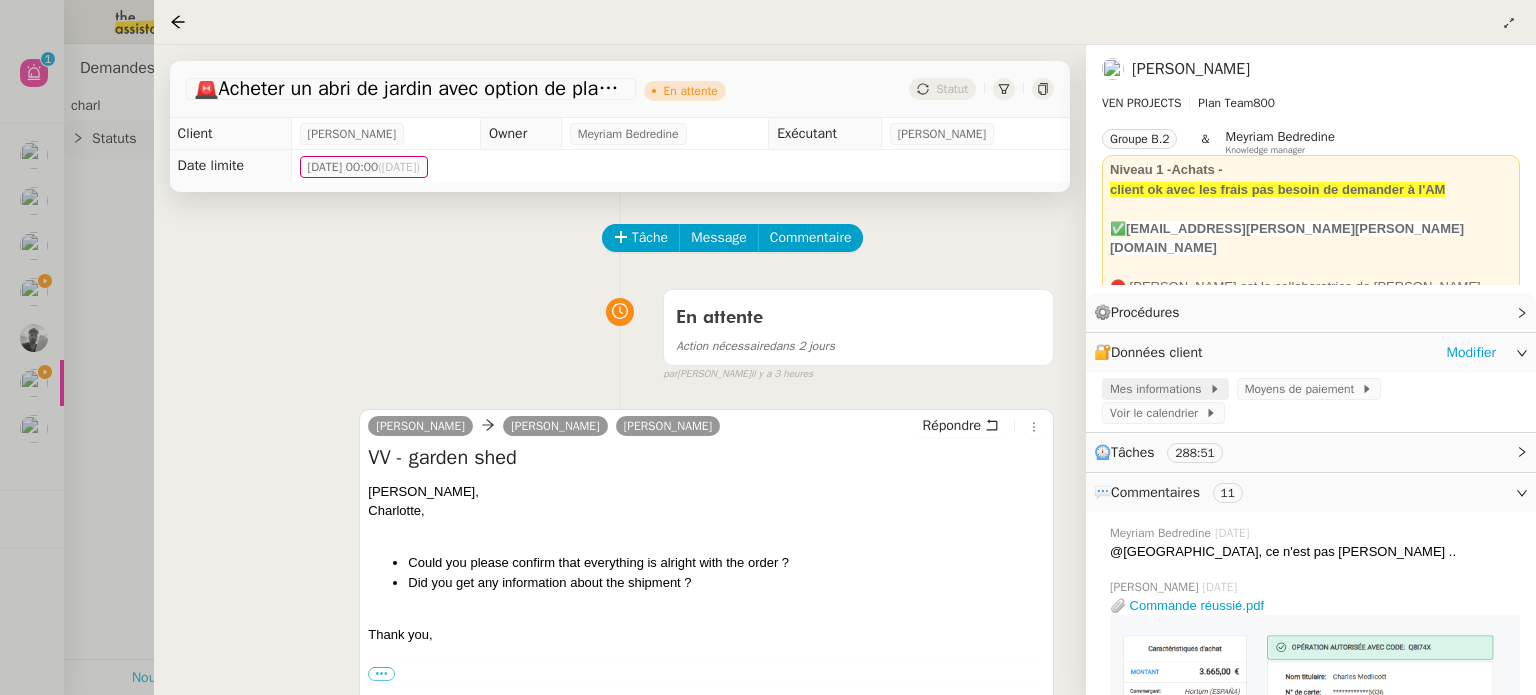 click 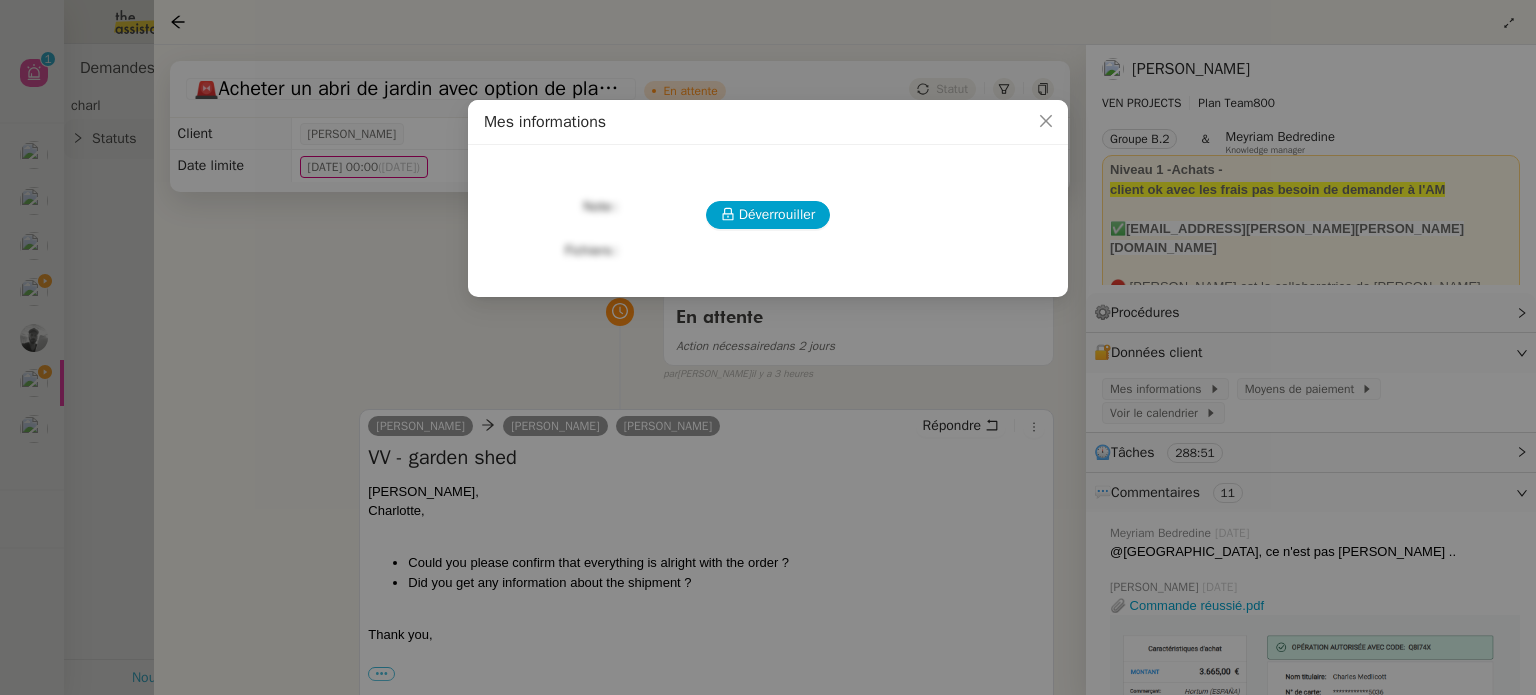 click on "Mes informations Déverrouiller Note Fichiers Upload" at bounding box center (768, 347) 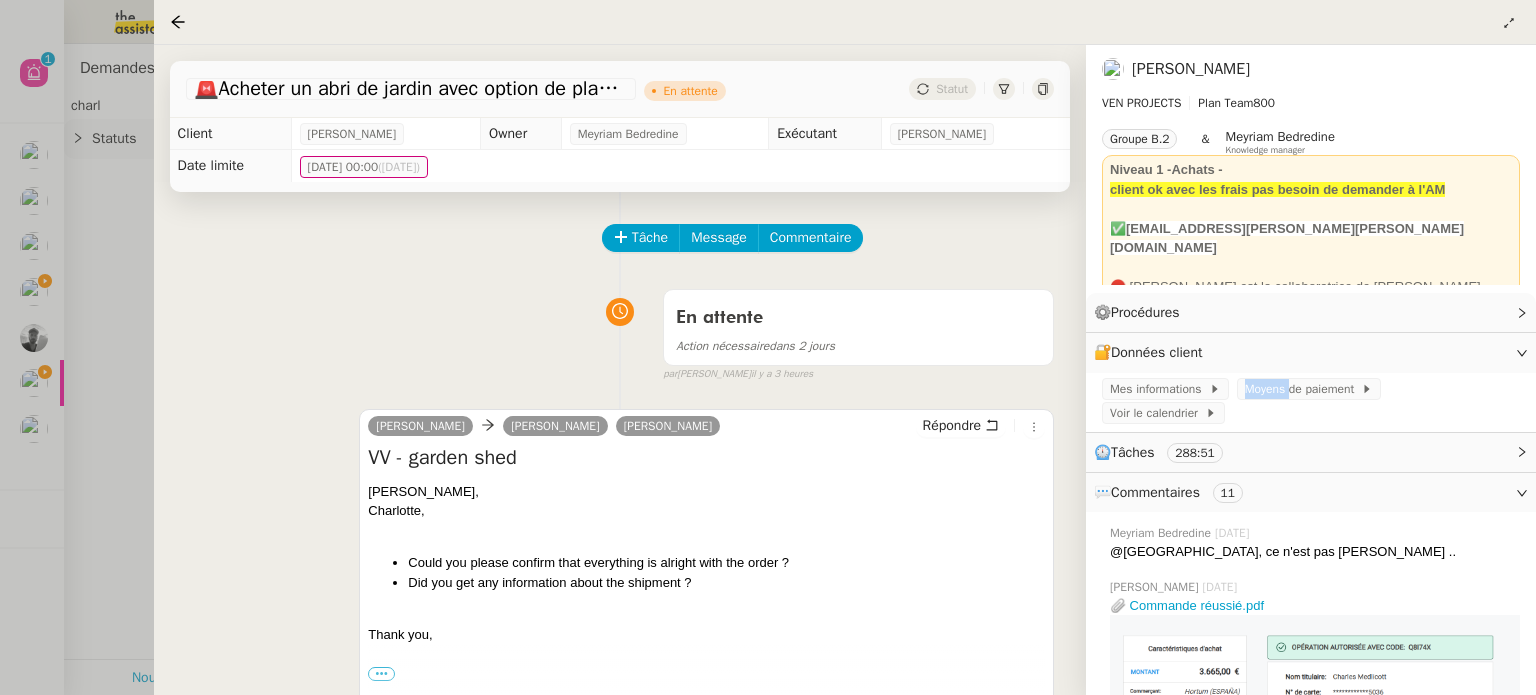 click on "Moyens de paiement" 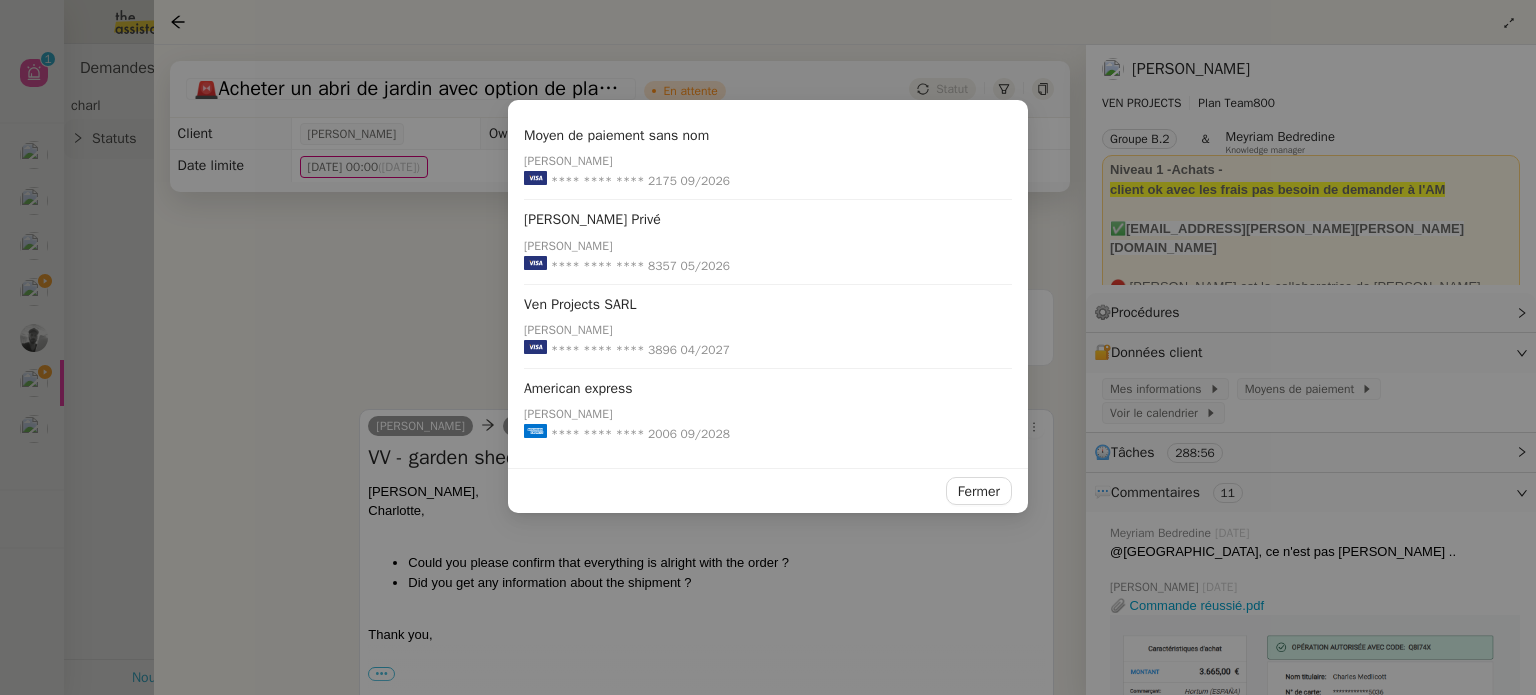 click on "**** **** **** 2006" 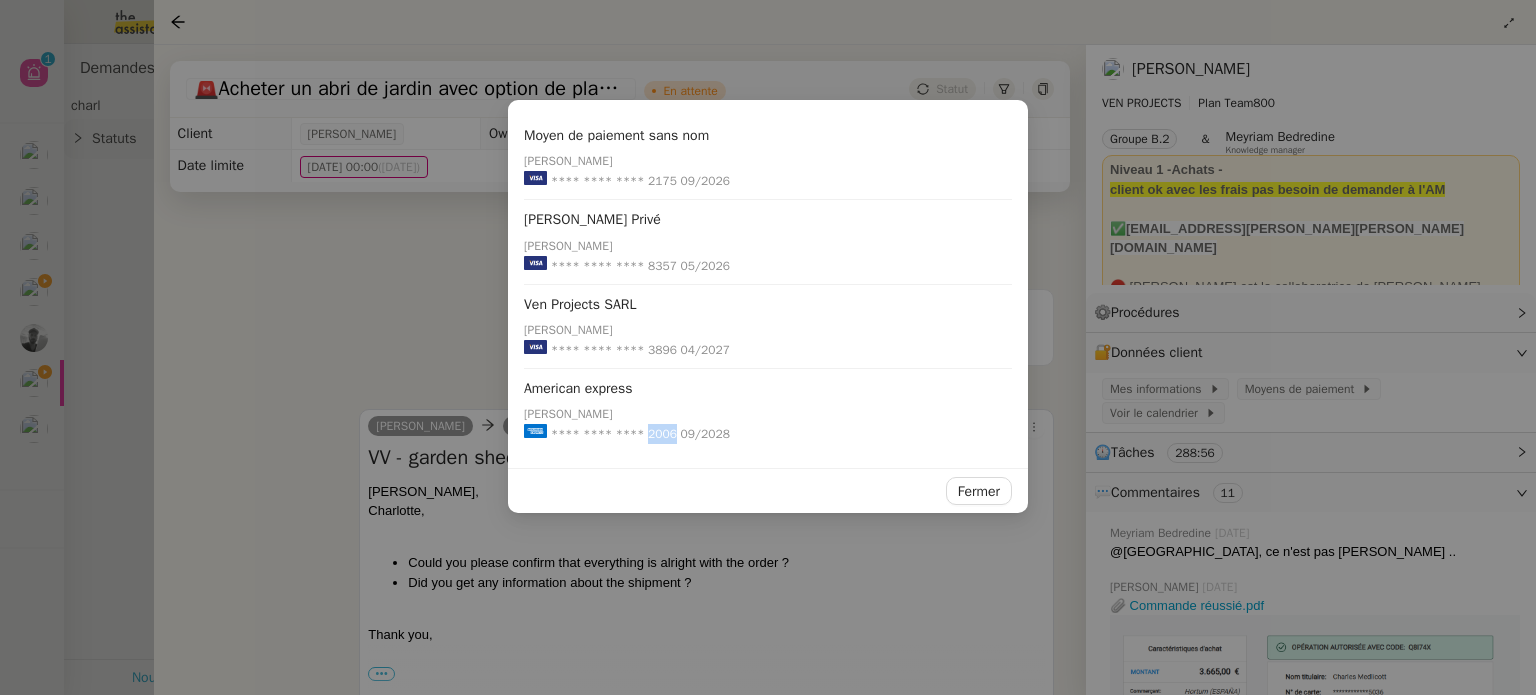click on "**** **** **** 2006" 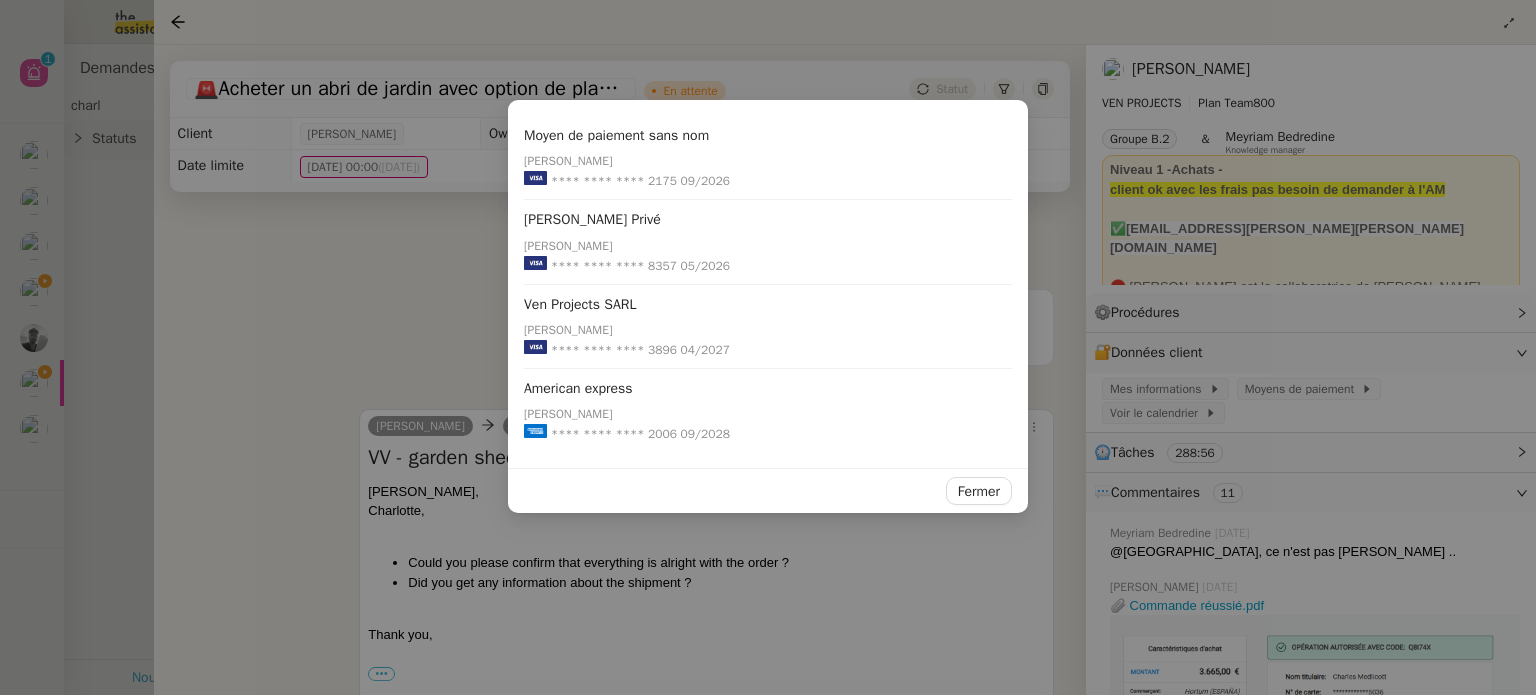 drag, startPoint x: 0, startPoint y: 307, endPoint x: 23, endPoint y: 293, distance: 26.925823 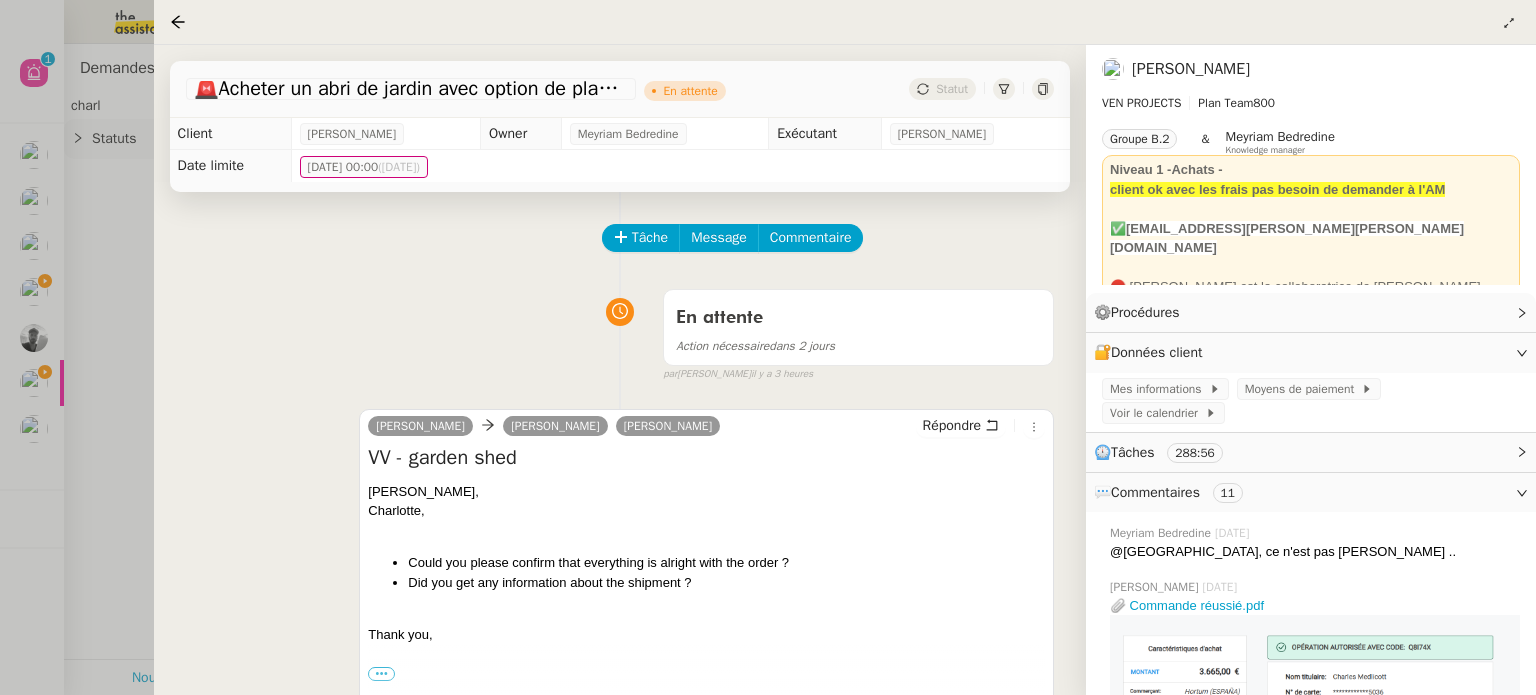 click at bounding box center (768, 347) 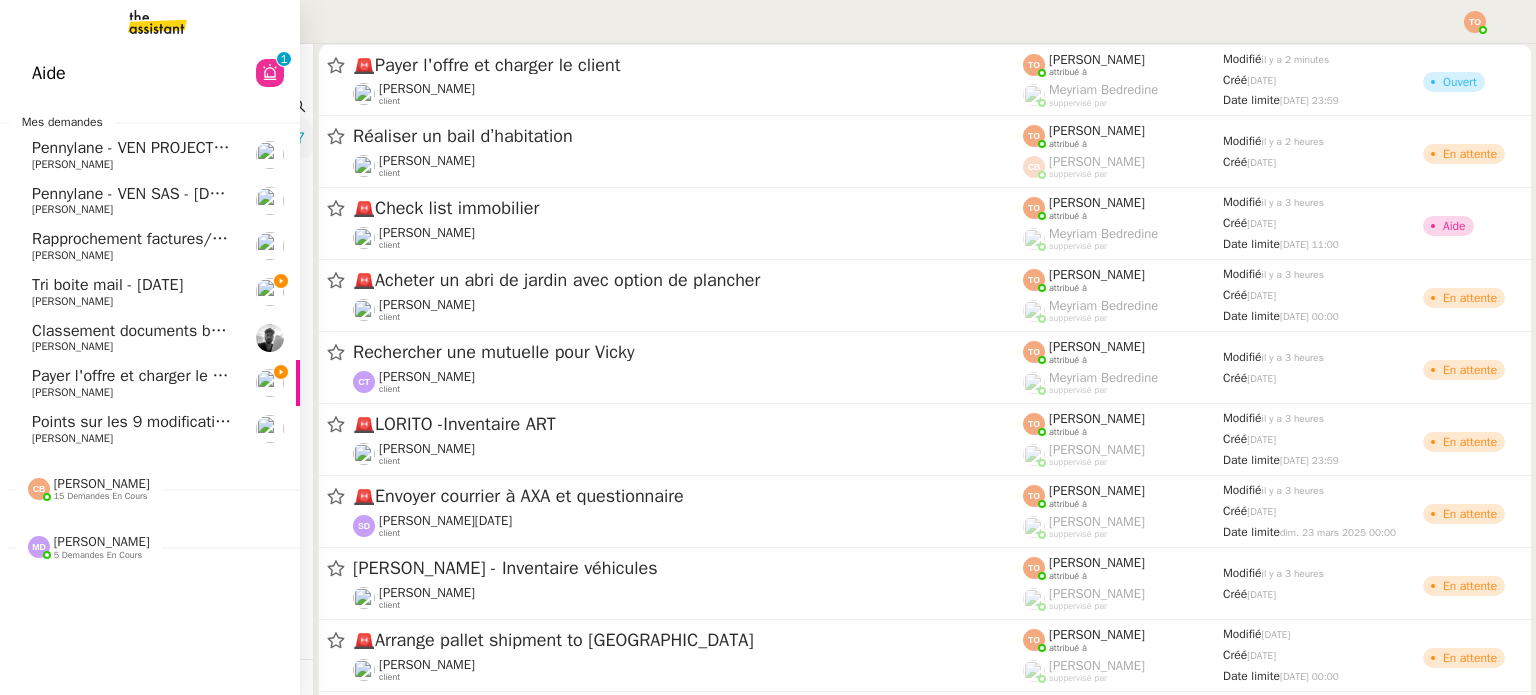 click on "Payer l'offre et charger le client" 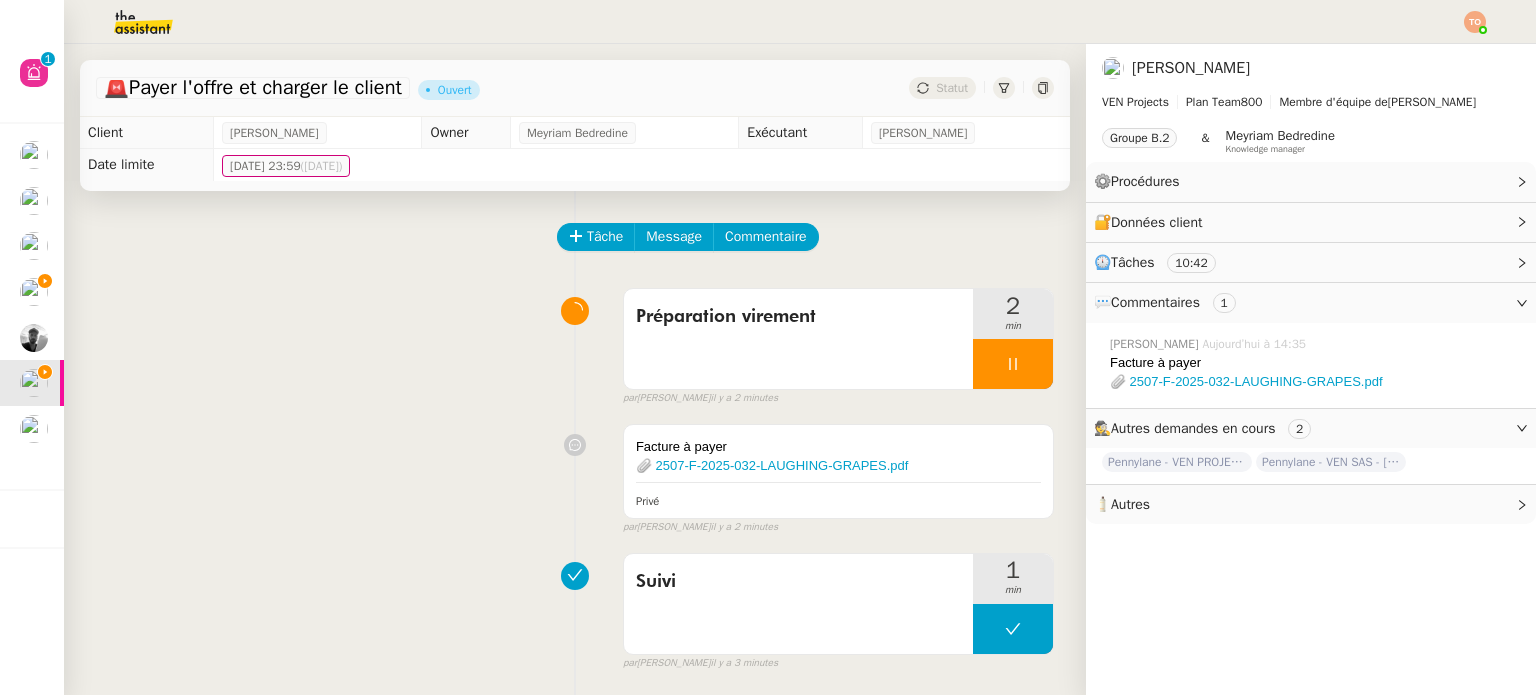 click on "⏲️  Tâches     10:42" 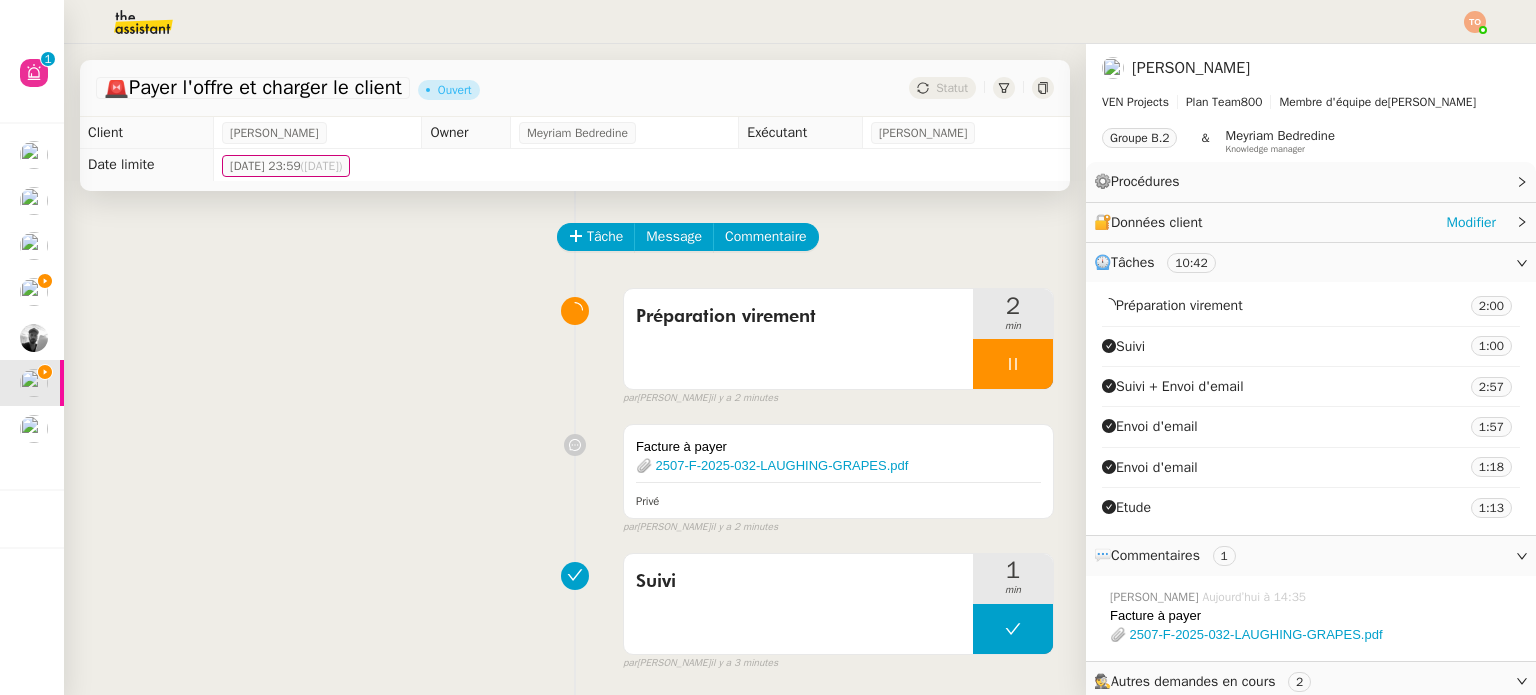 click on "🔐  Données client     Modifier" 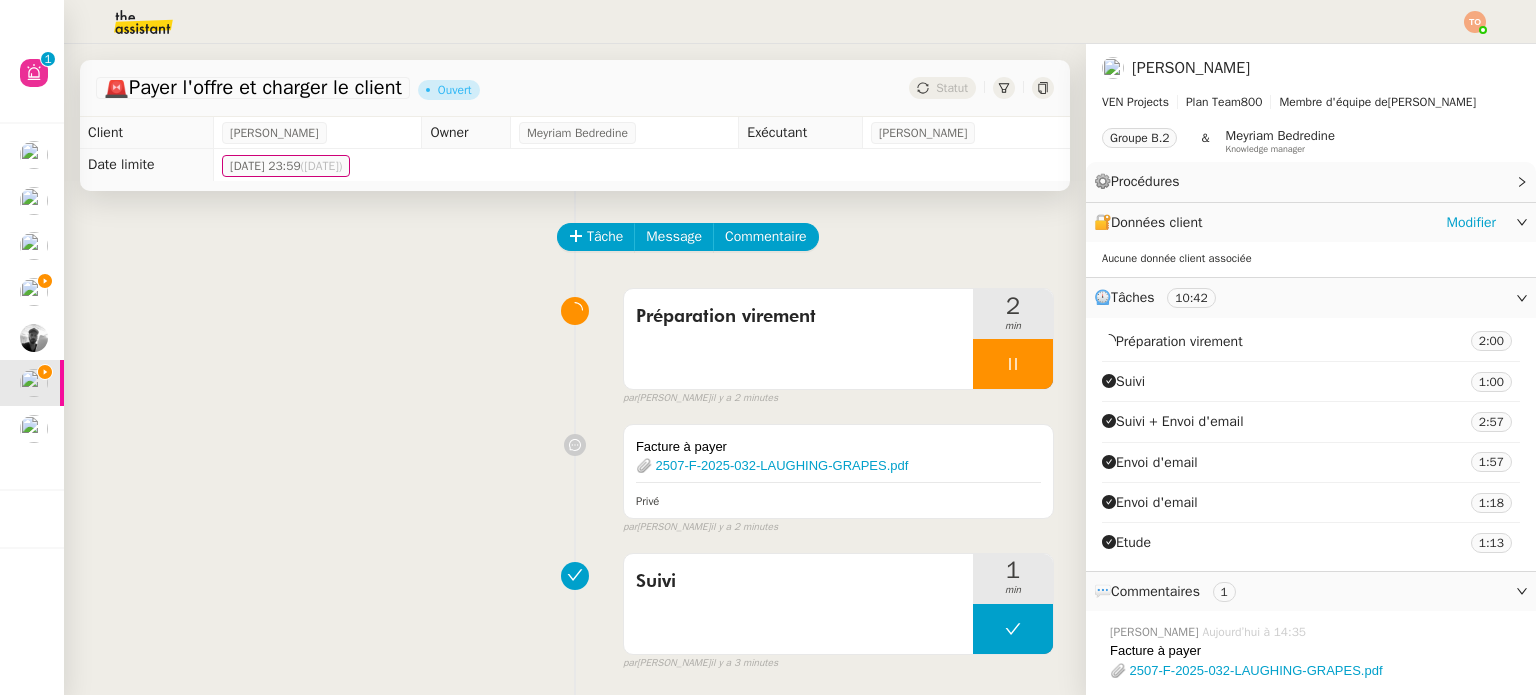 click on "🔐  Données client     Modifier" 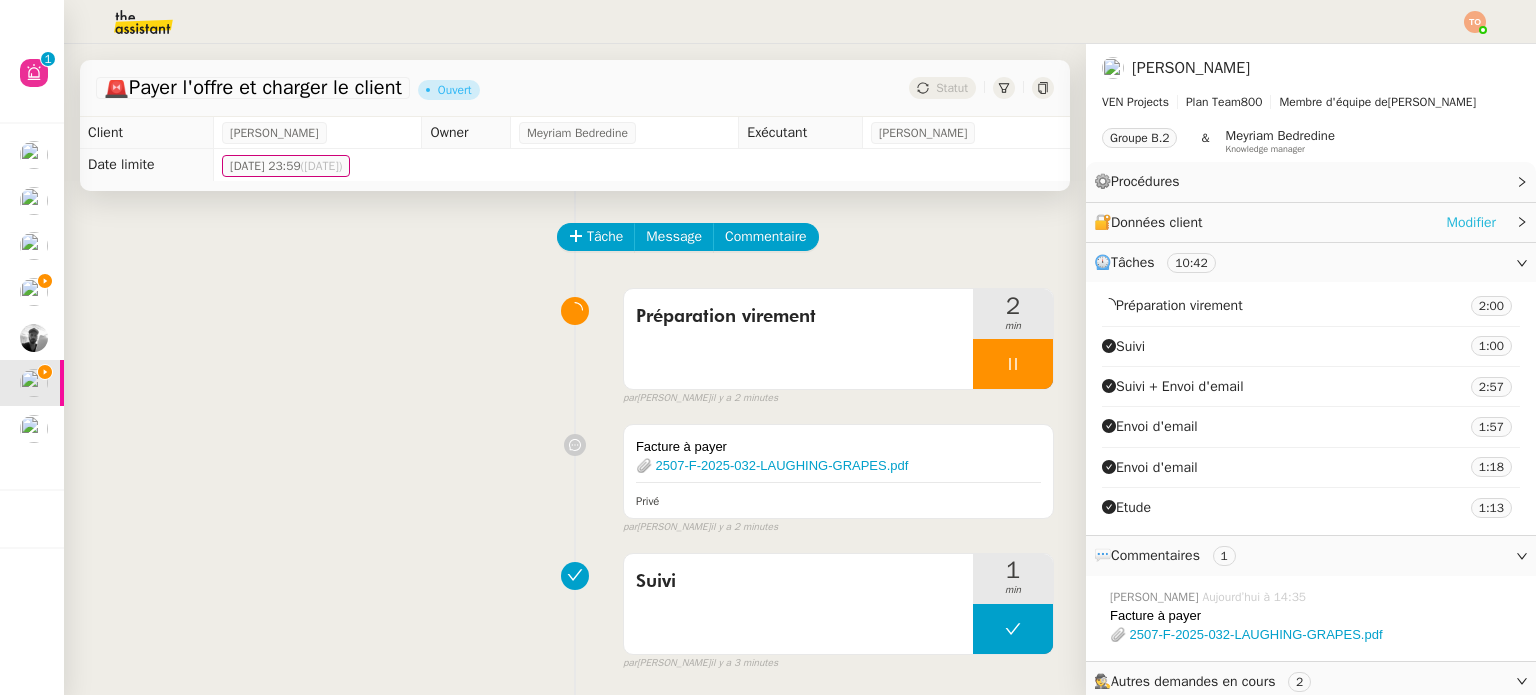 click on "Modifier" 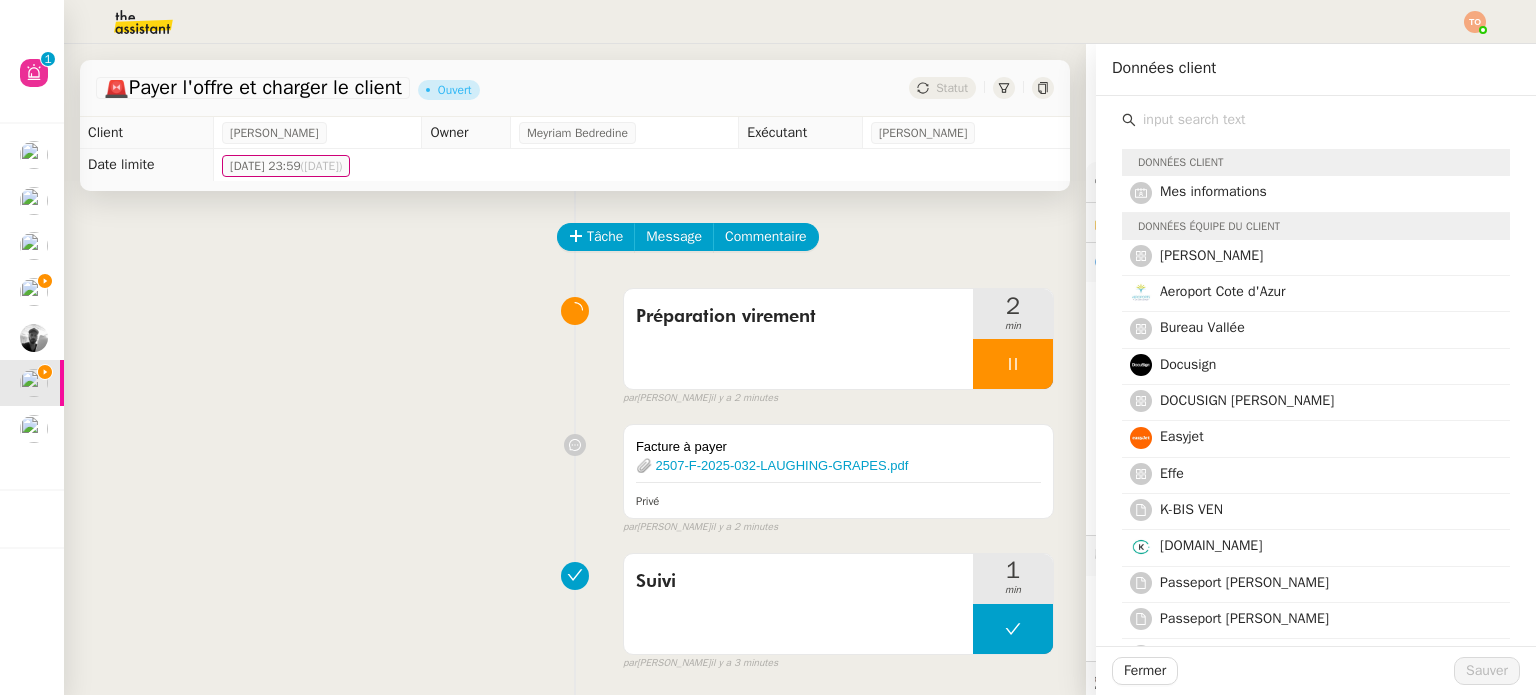 click 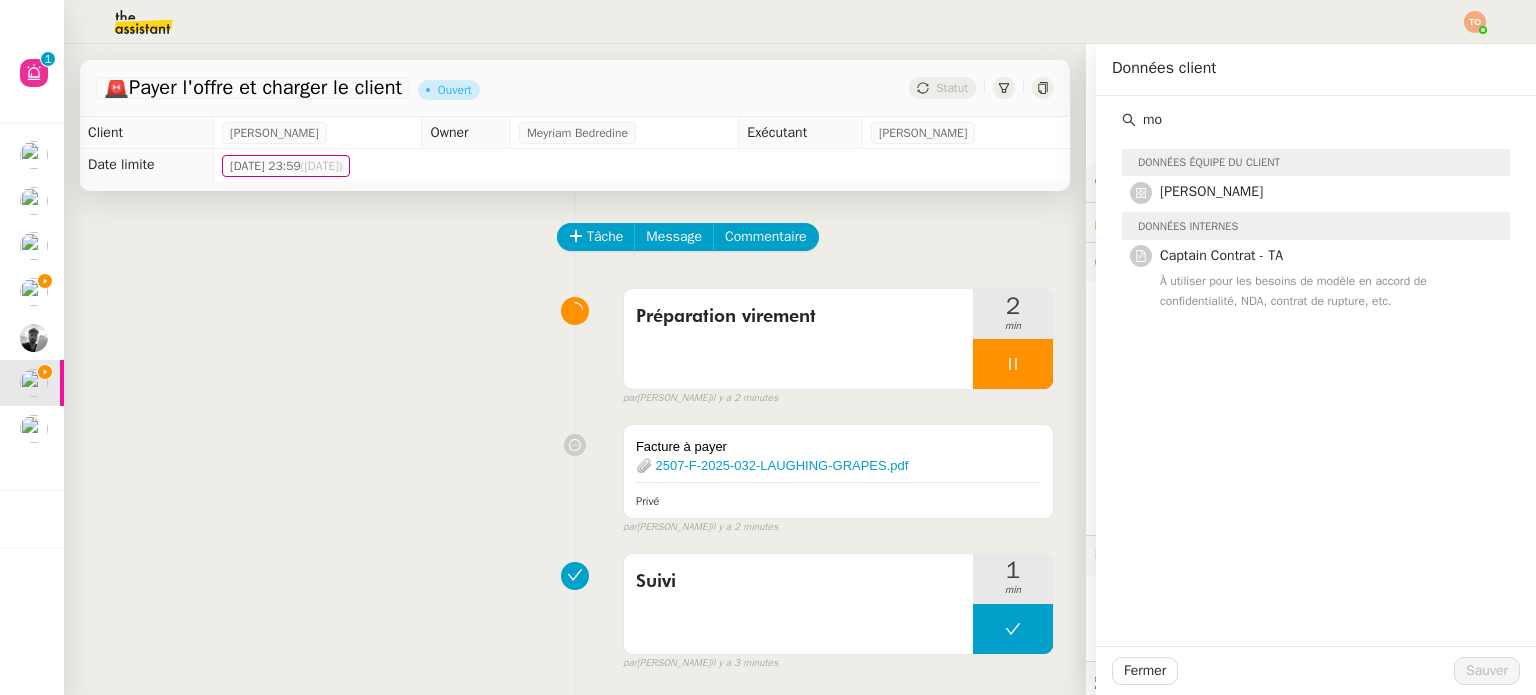 type on "mo" 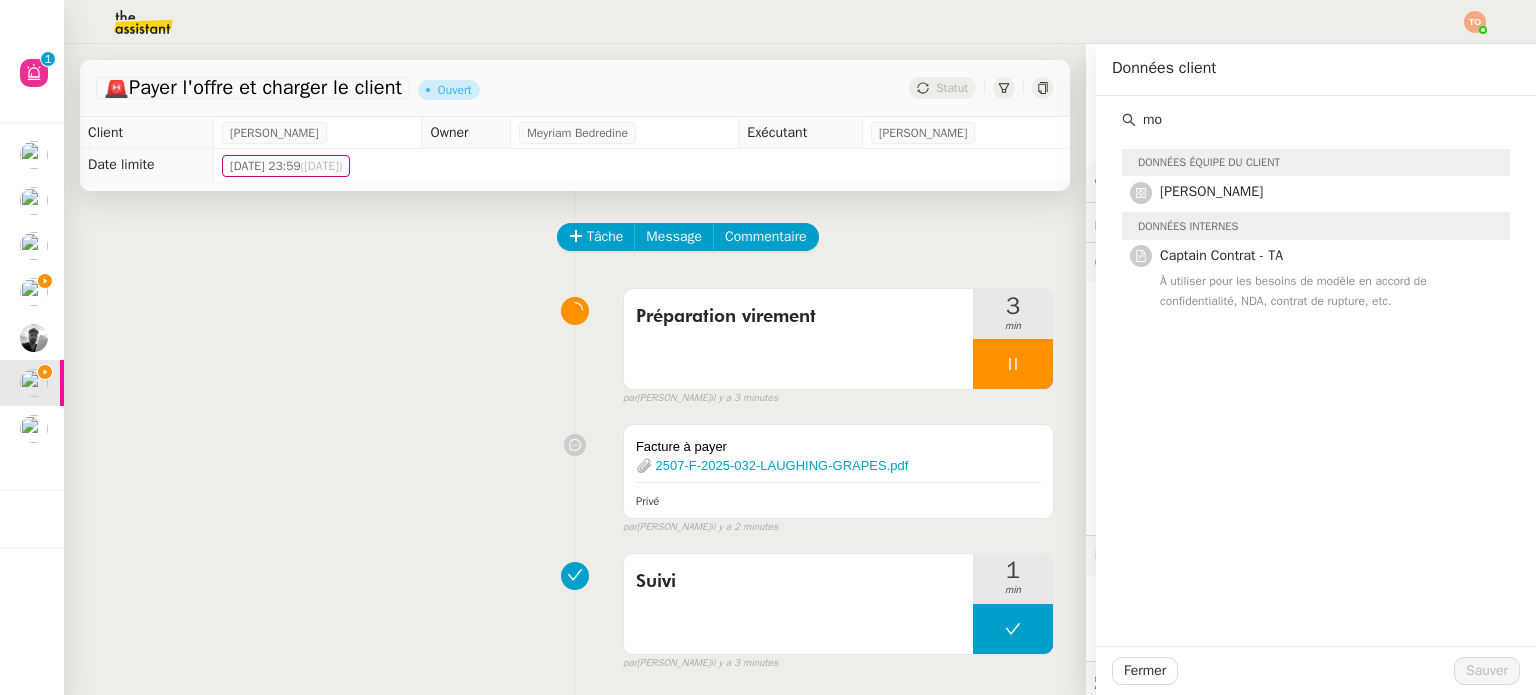 click on "Facture à payer 📎 2507-F-2025-032-LAUGHING-GRAPES.pdf Privé false par   [PERSON_NAME]   il y a 2 minutes" at bounding box center [575, 475] 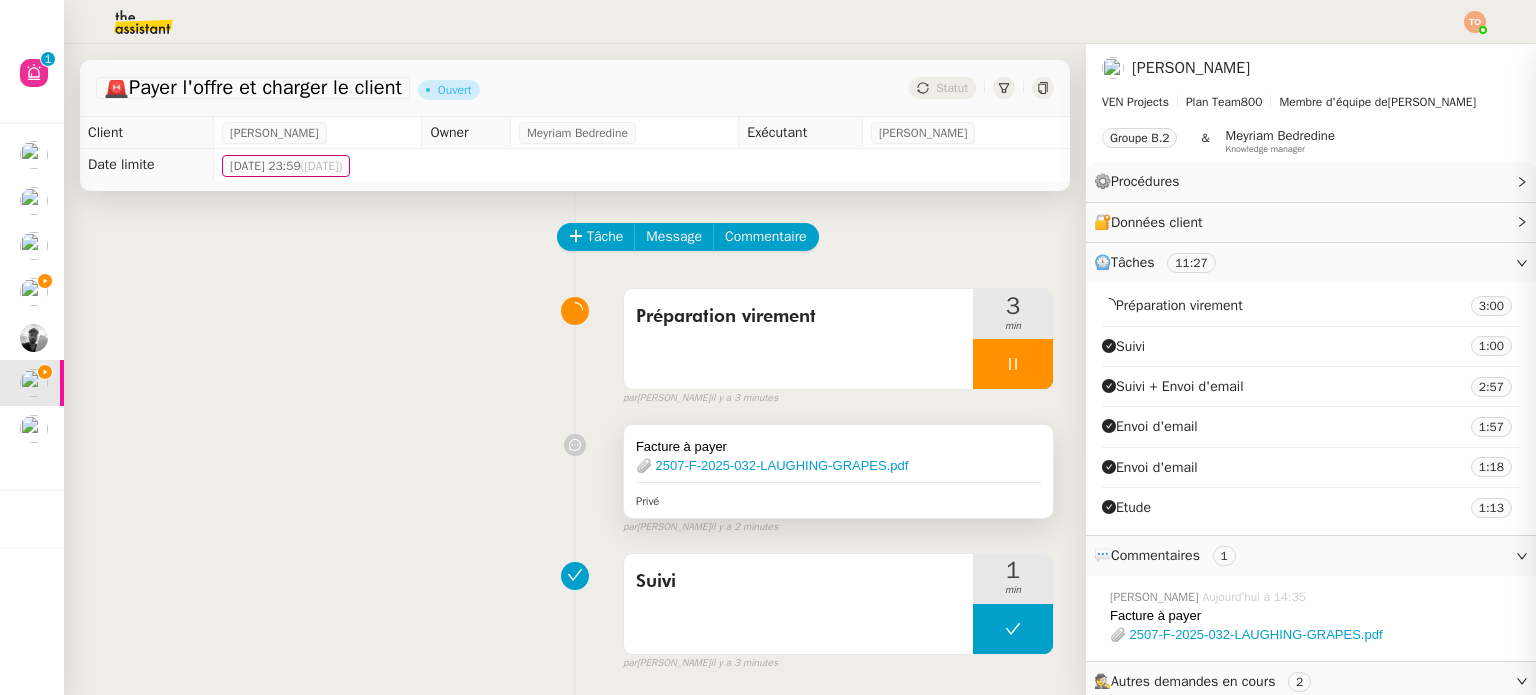 click on "Facture à payer" at bounding box center [838, 447] 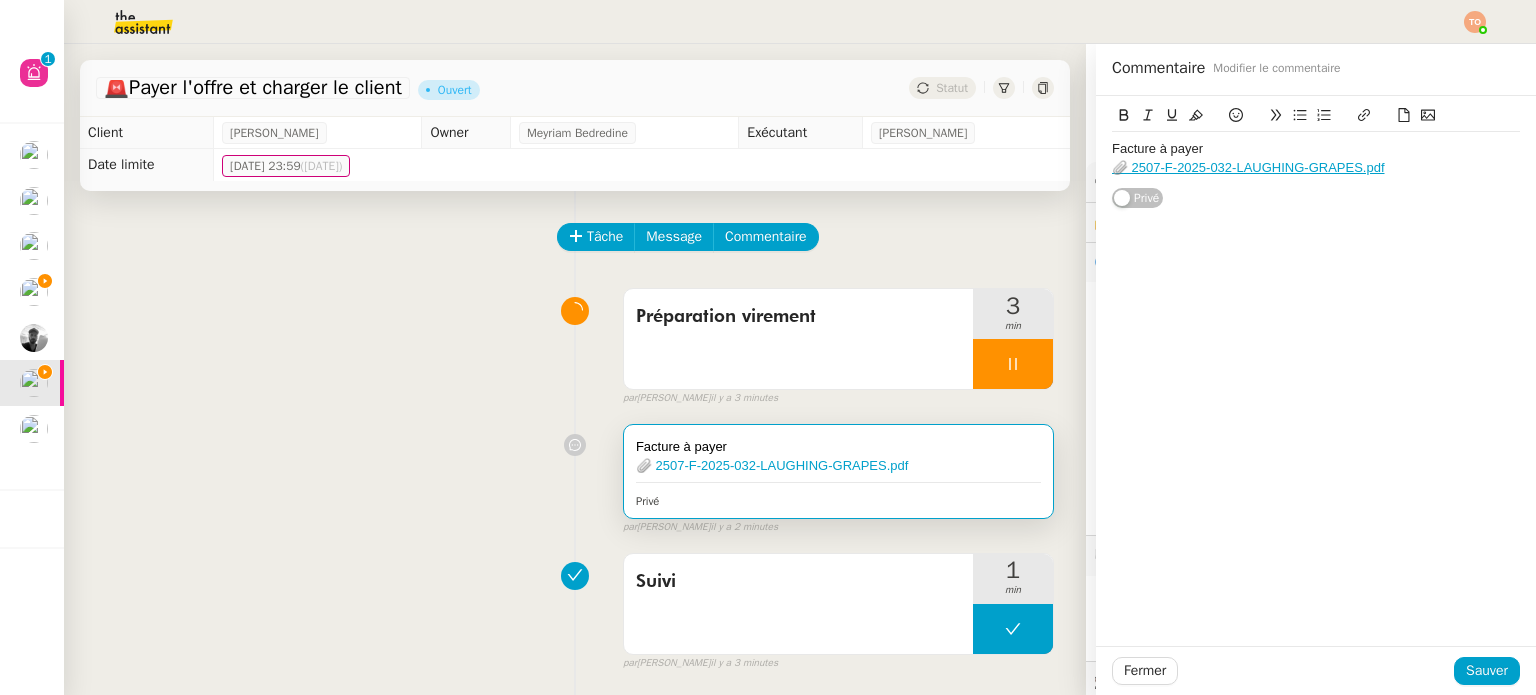 click on "📎 2507-F-2025-032-LAUGHING-GRAPES.pdf" 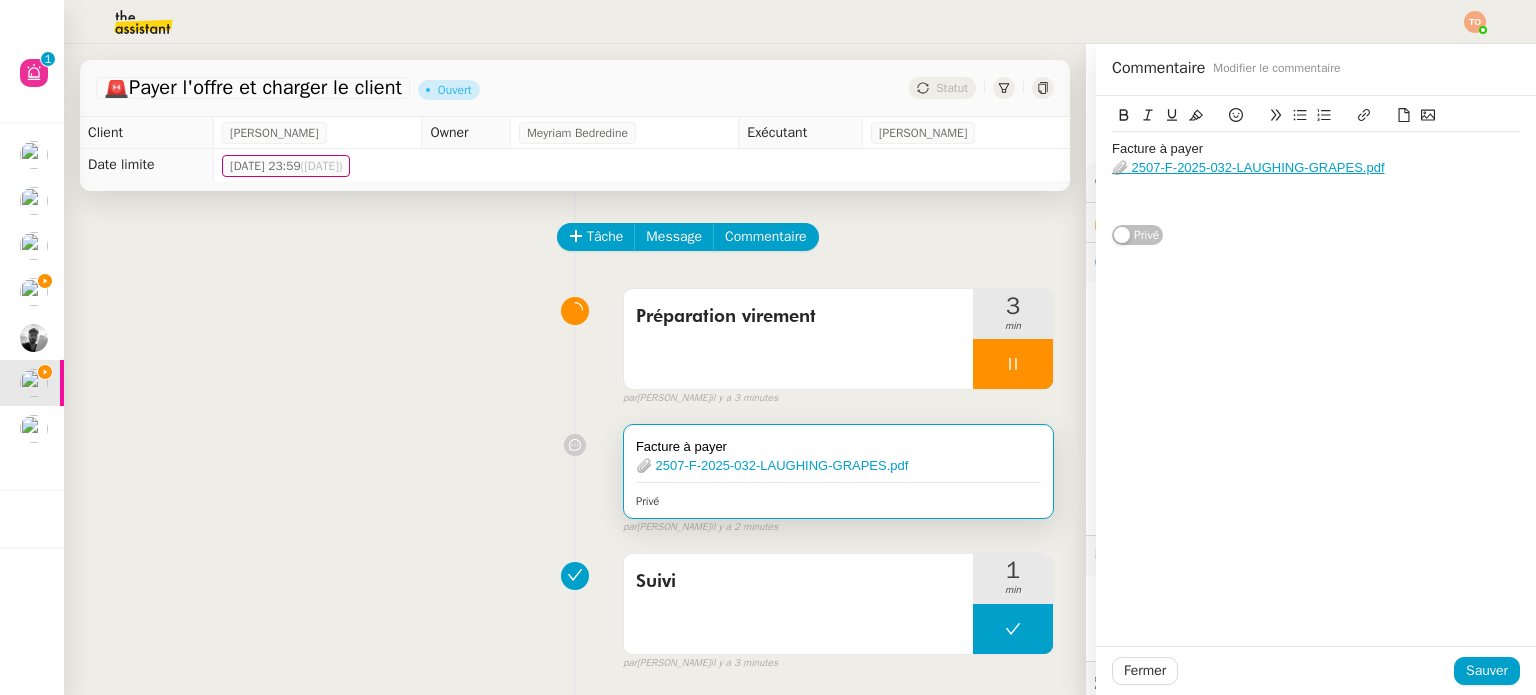 type 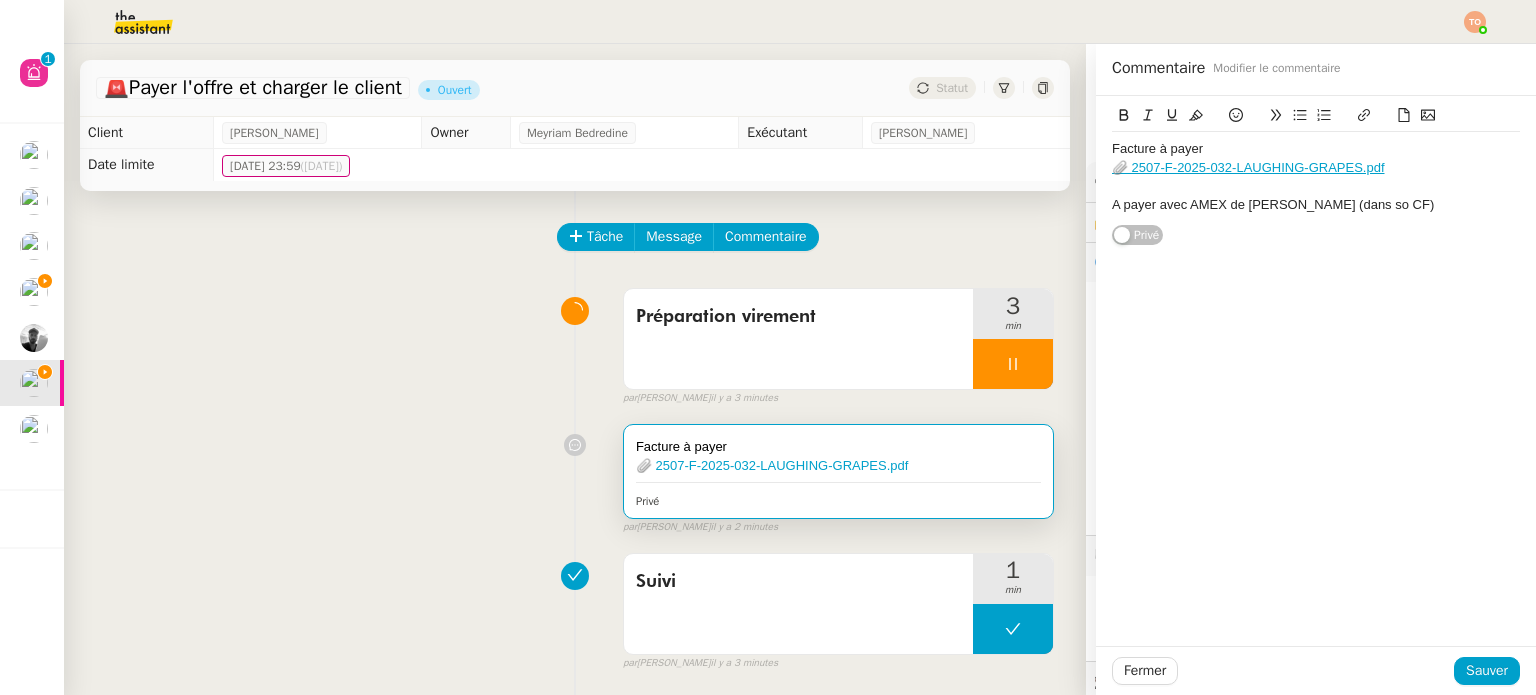 click on "A payer avec AMEX de [PERSON_NAME] (dans so CF)" 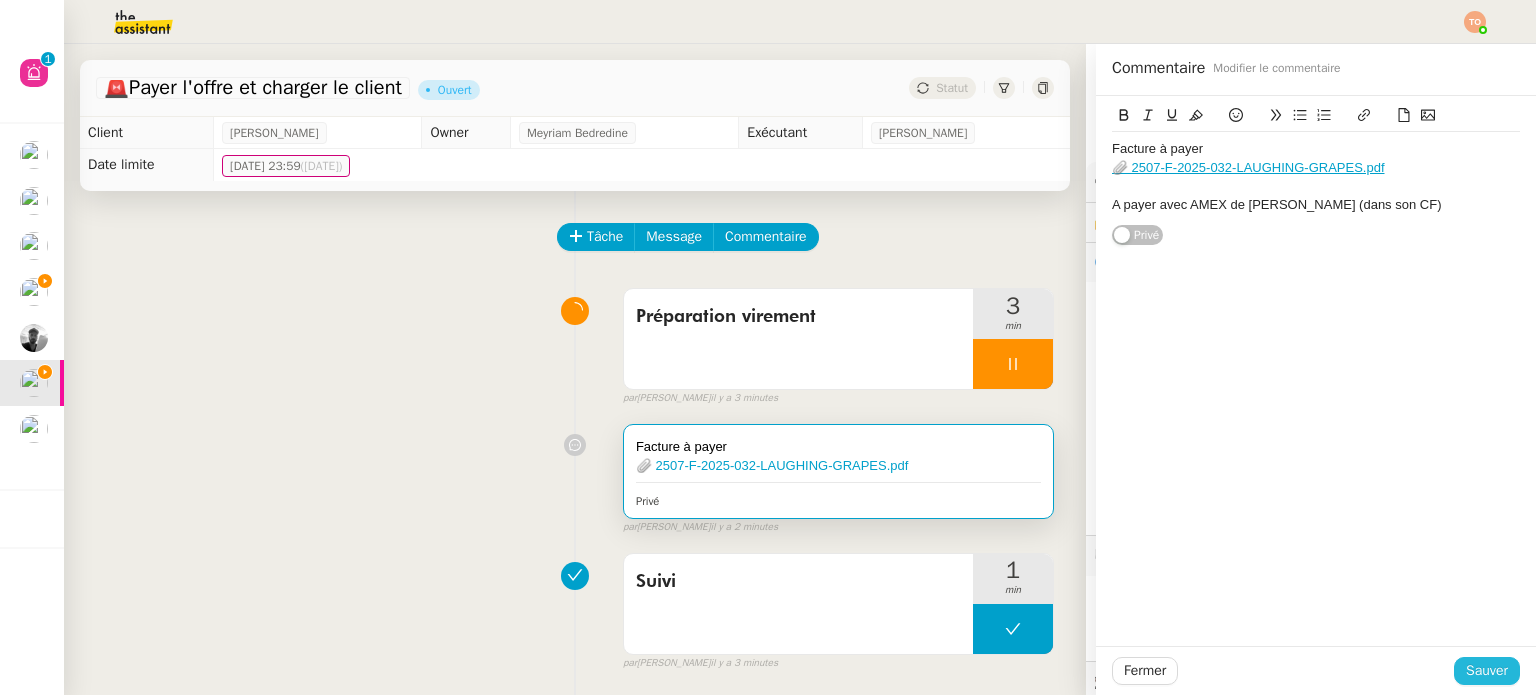 click on "Sauver" 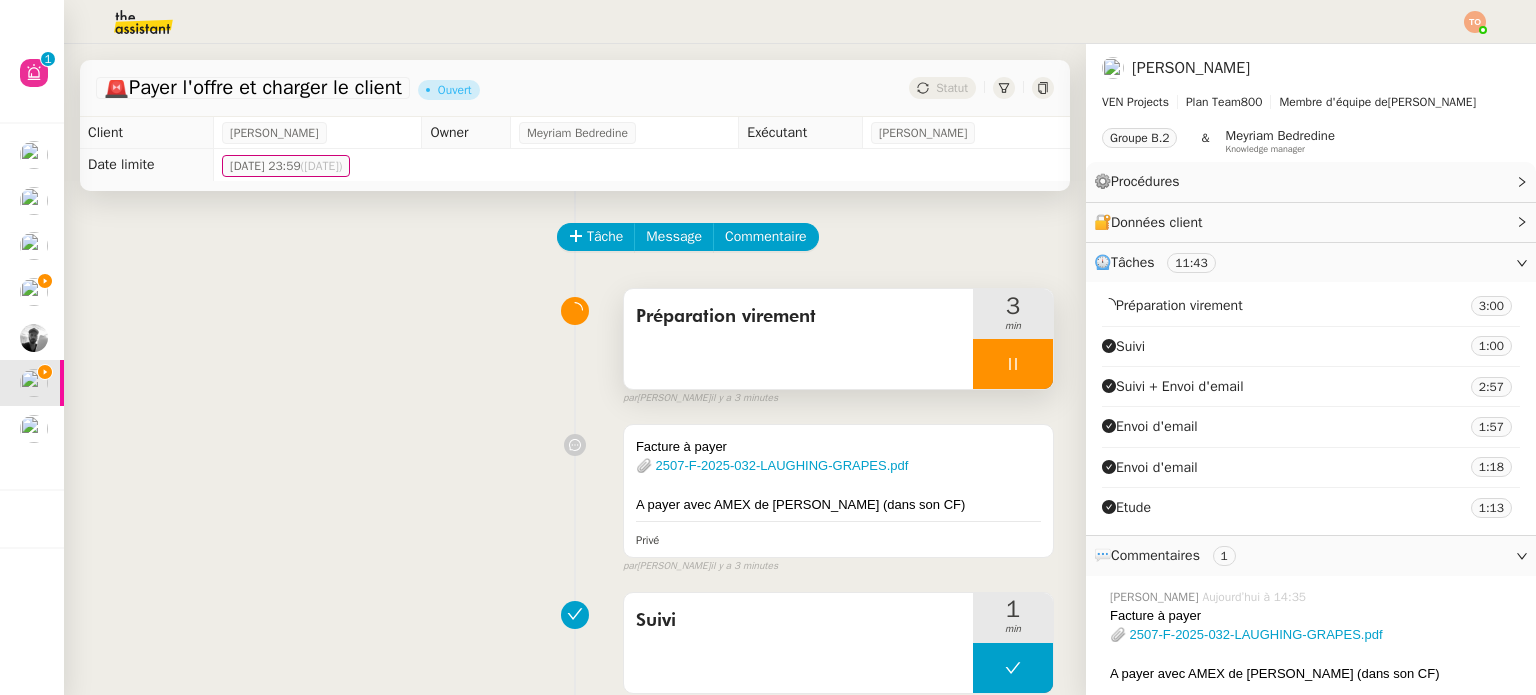 click at bounding box center [1013, 364] 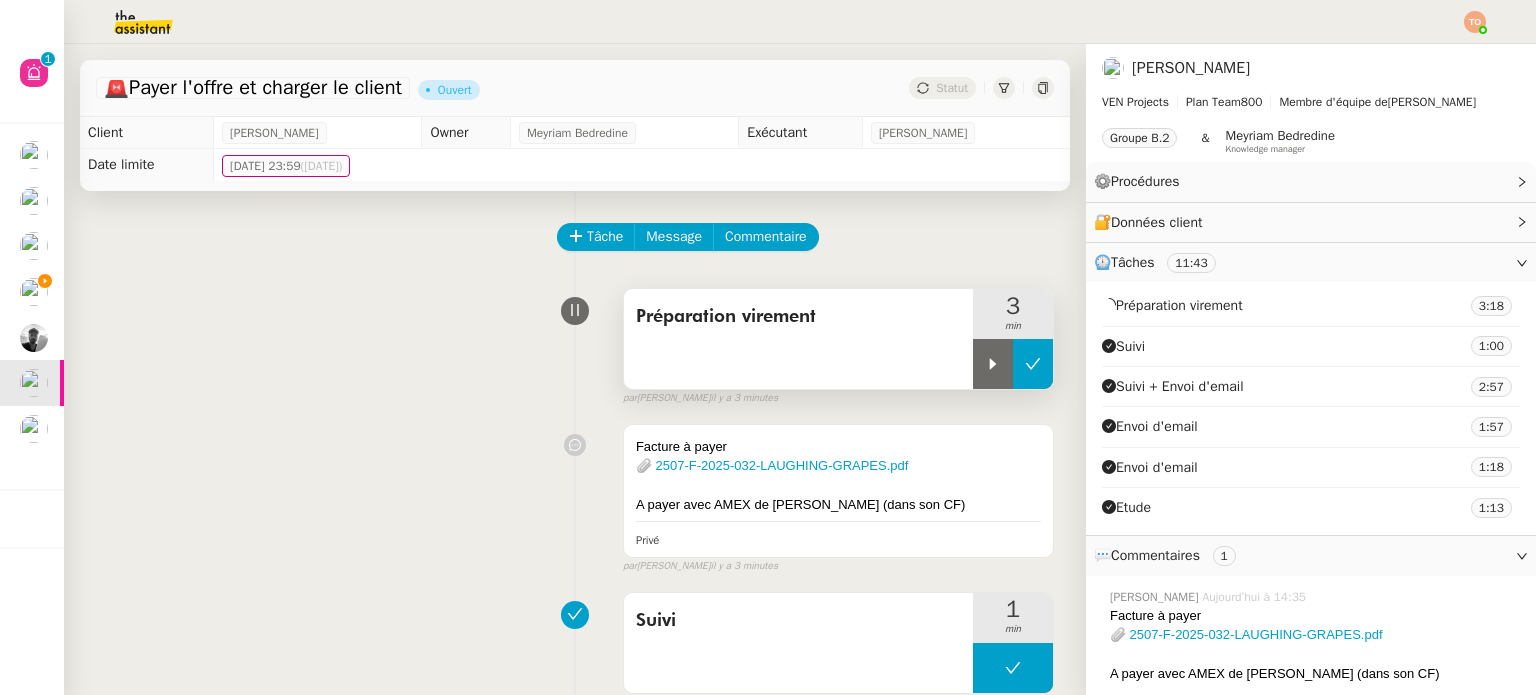 click at bounding box center (1033, 364) 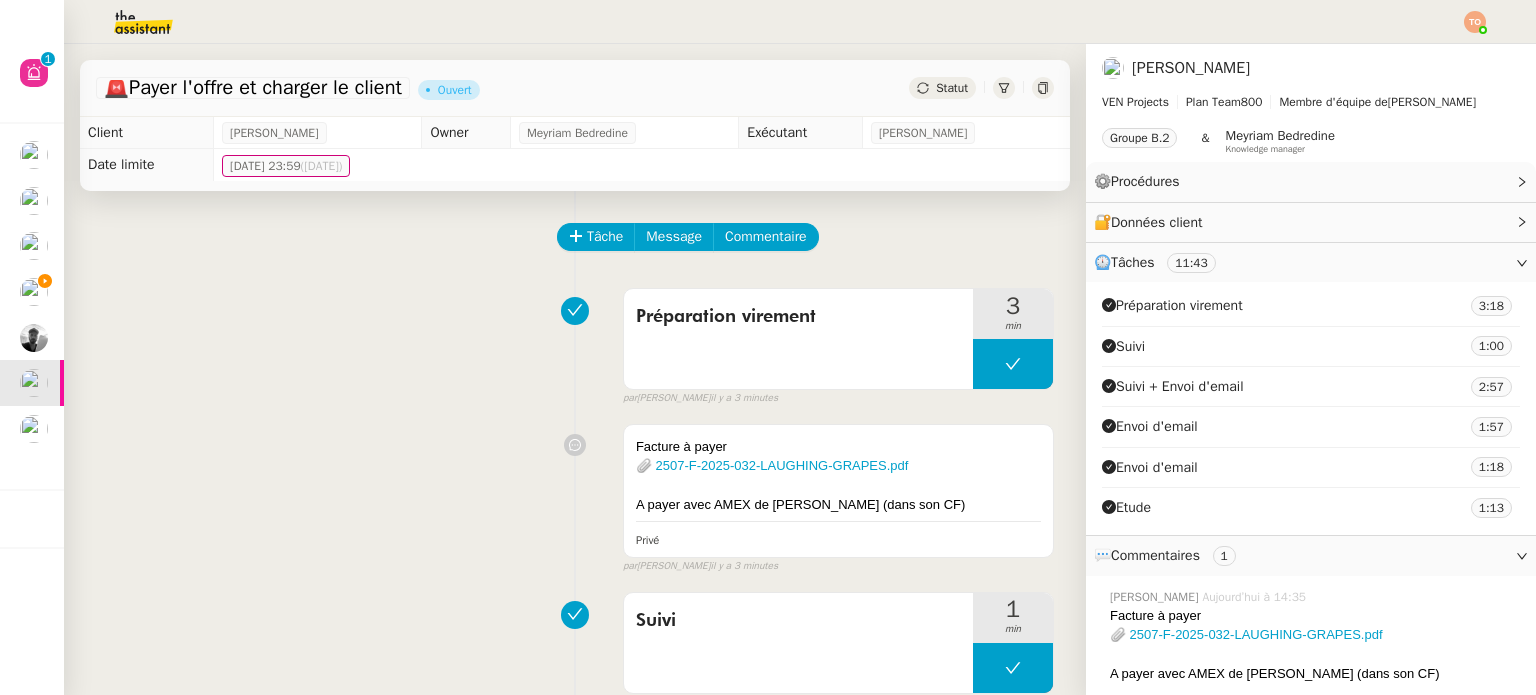 click on "Statut" 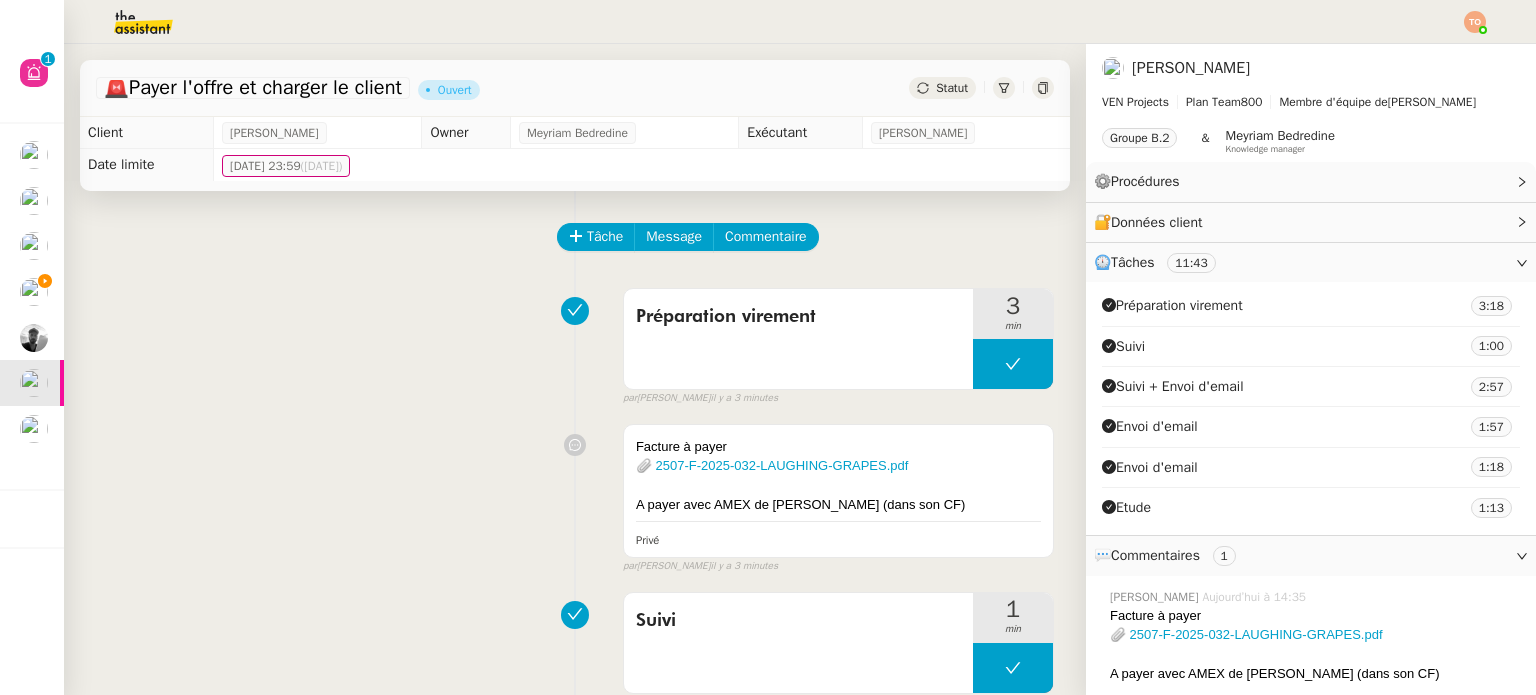 click on "🚨   Payer l'offre et charger le client      Ouvert     Statut" 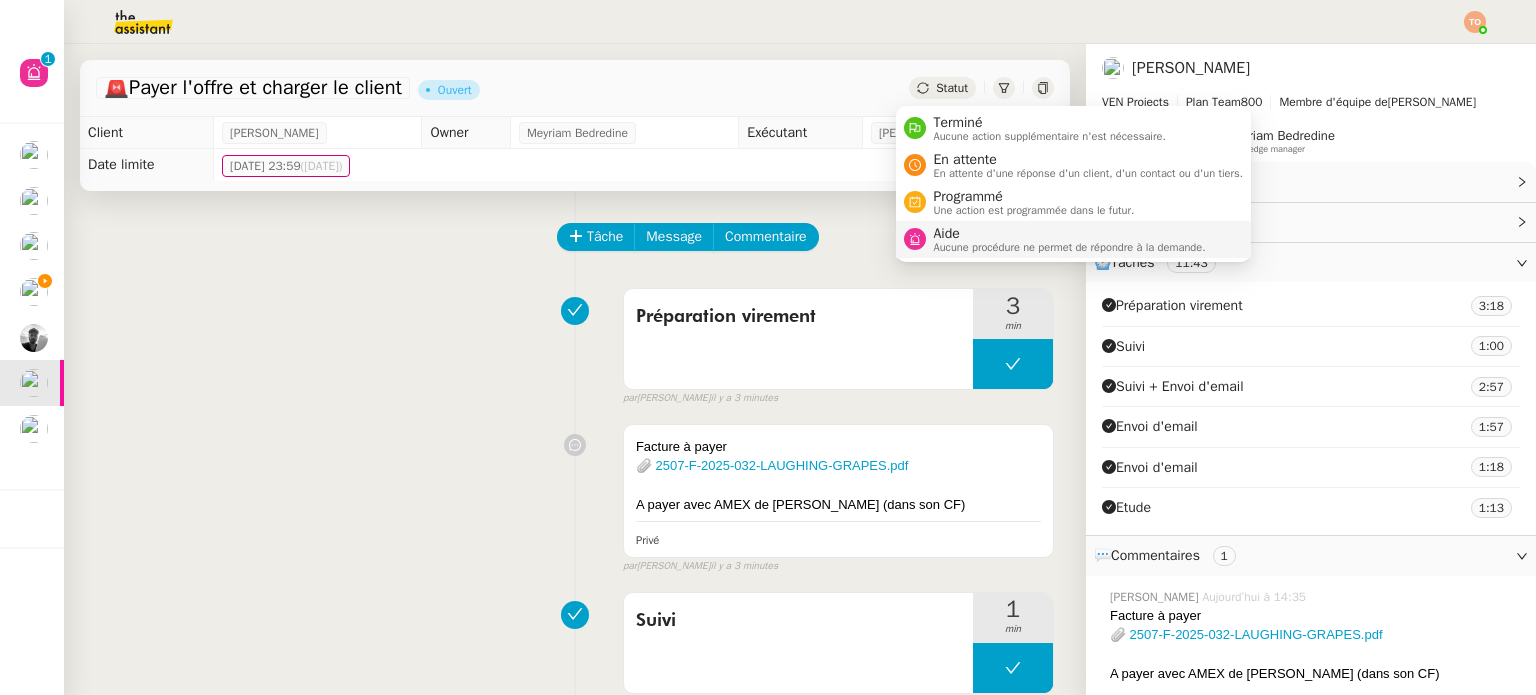 click on "Aide" at bounding box center (1070, 234) 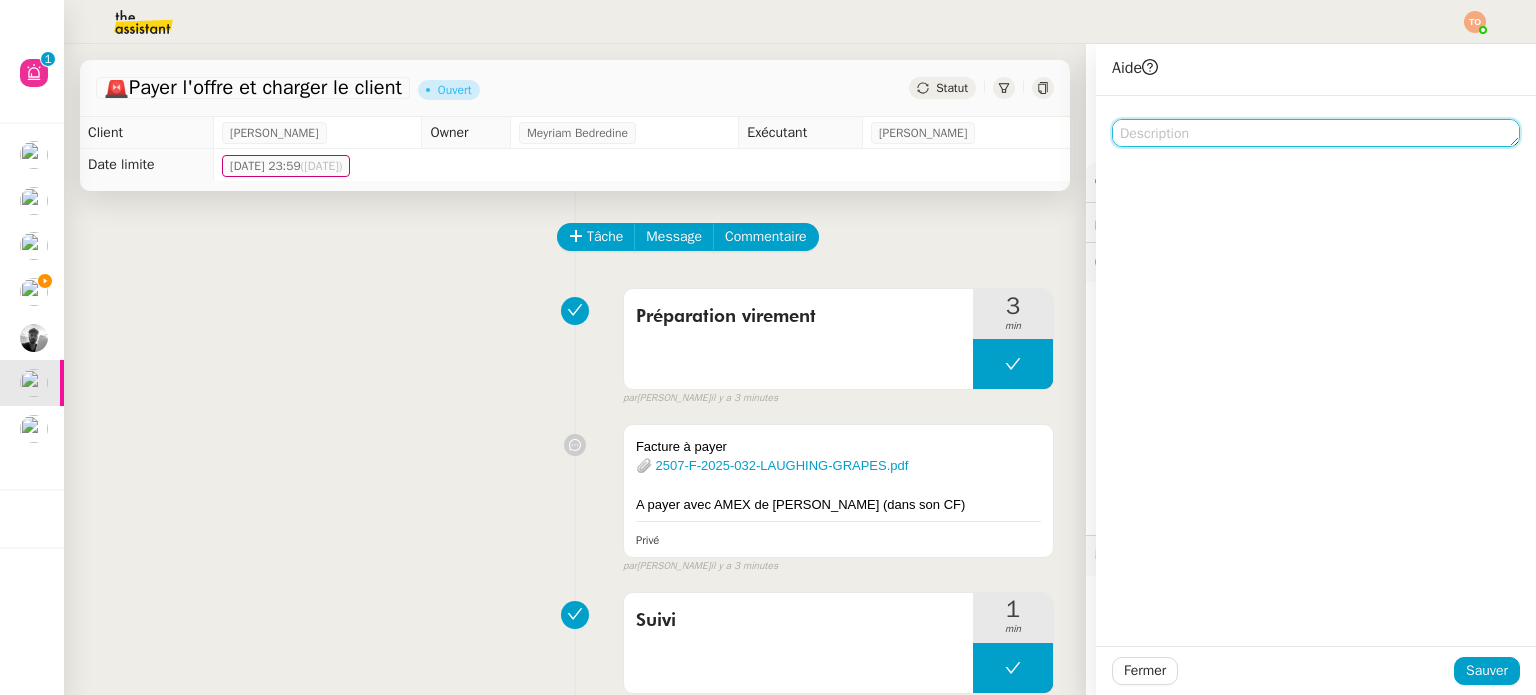 click 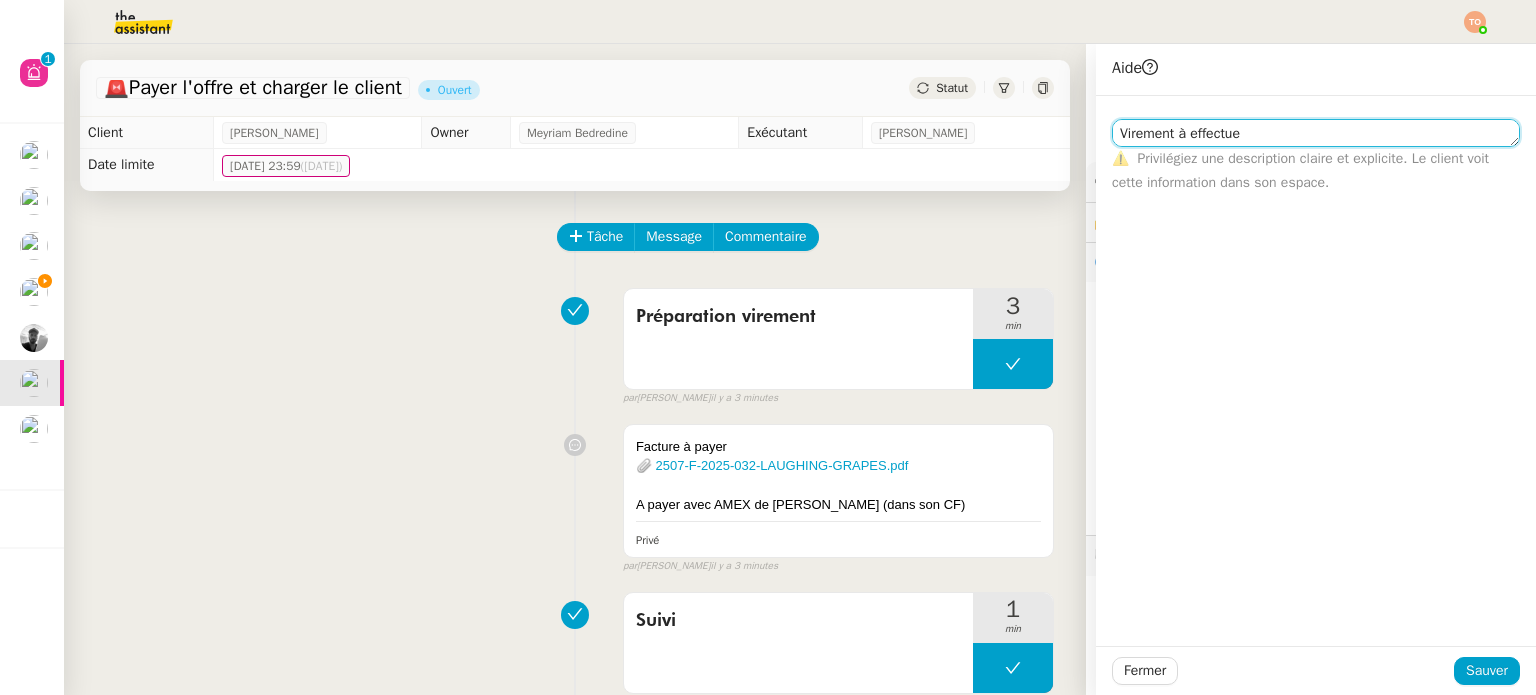 type on "Virement à effectuer" 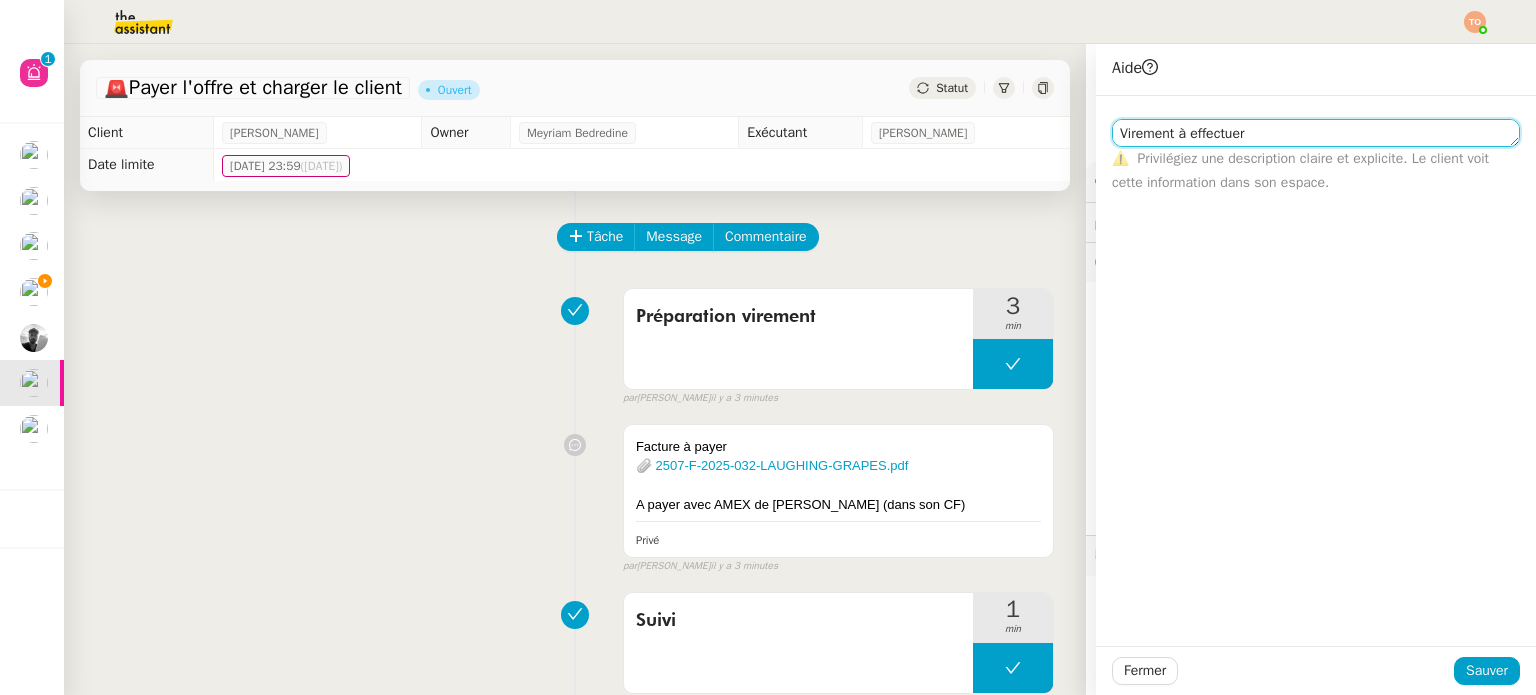 click on "Virement à effectuer" 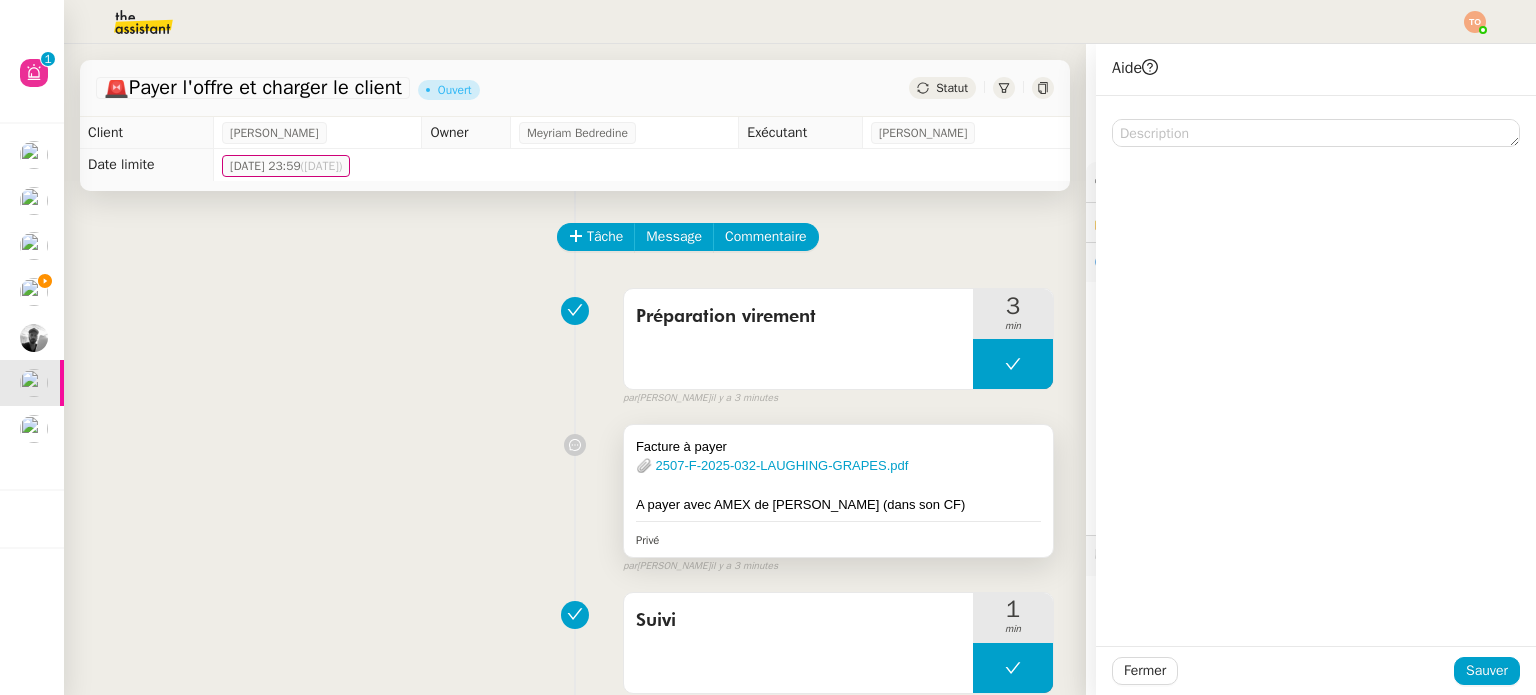 click on "Facture à payer" at bounding box center (838, 447) 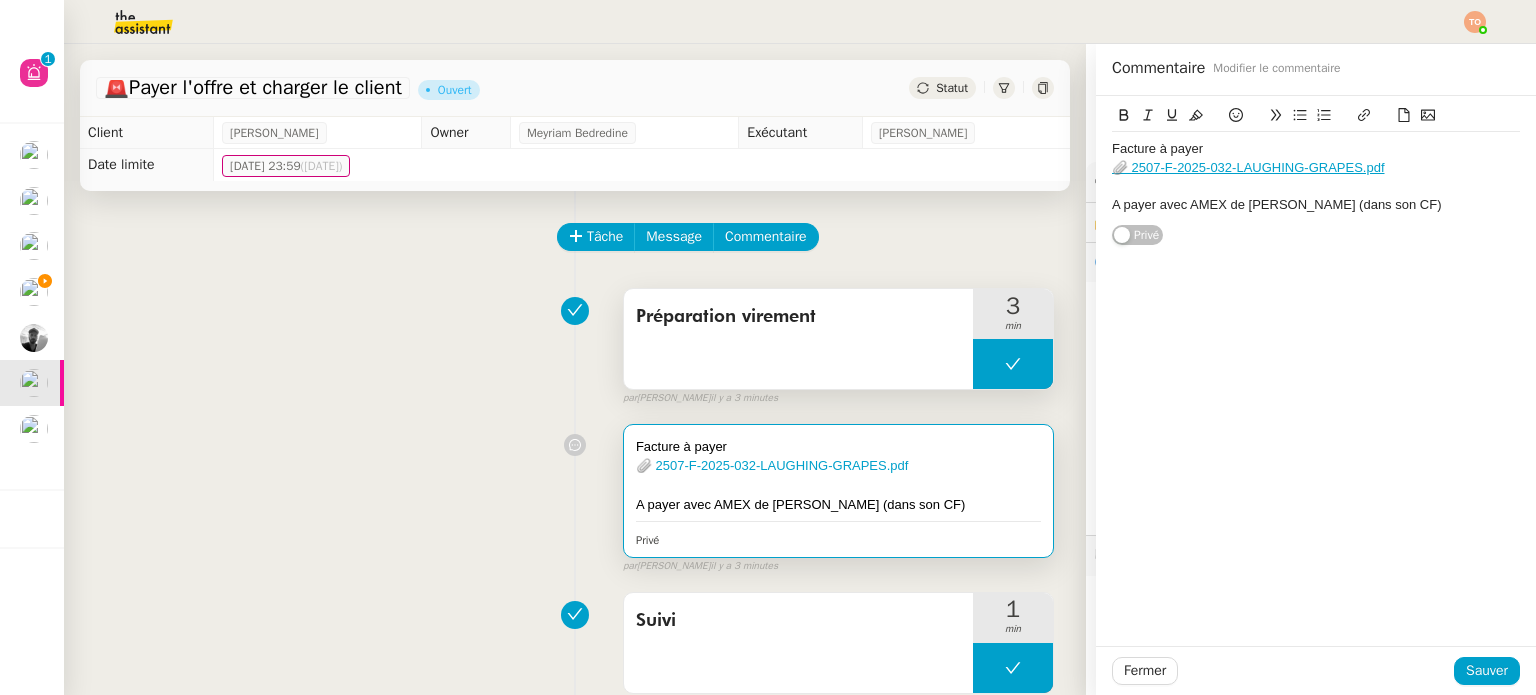 click at bounding box center (1013, 364) 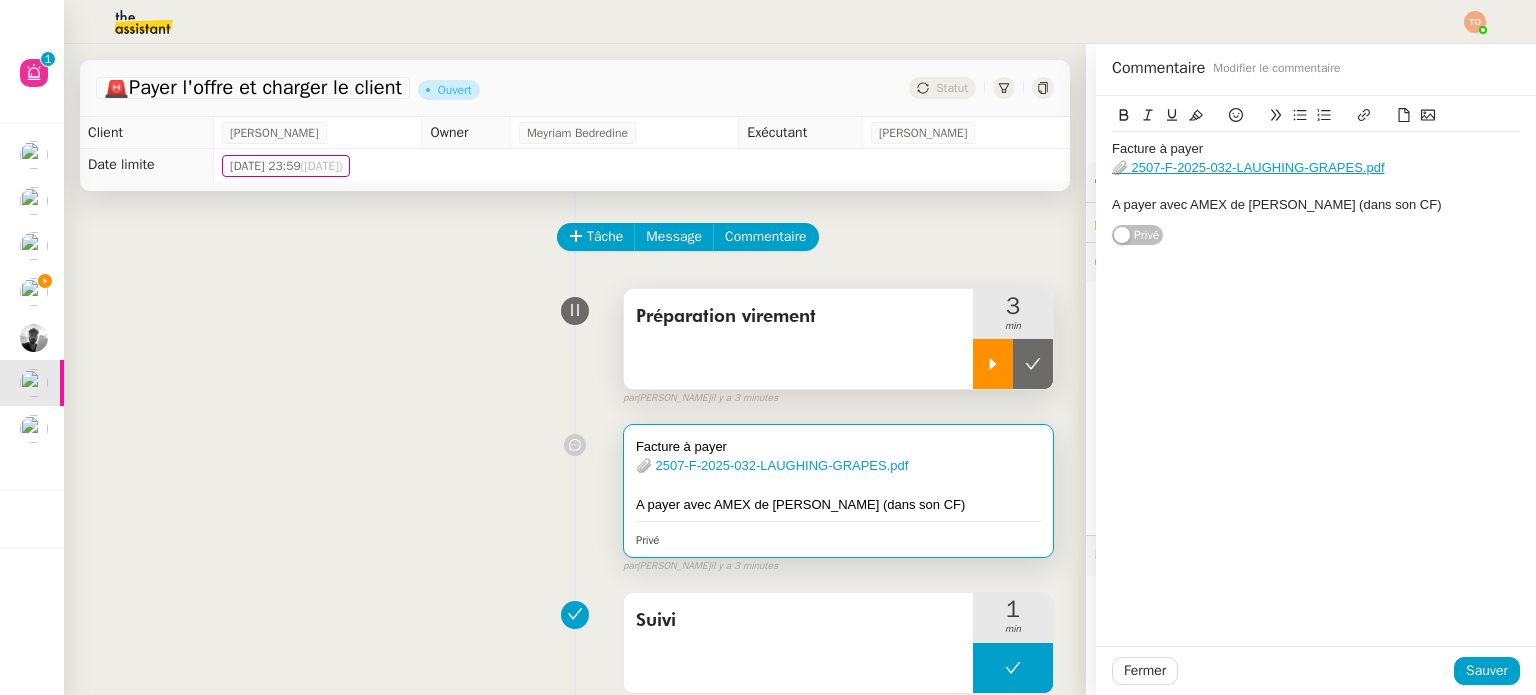 click 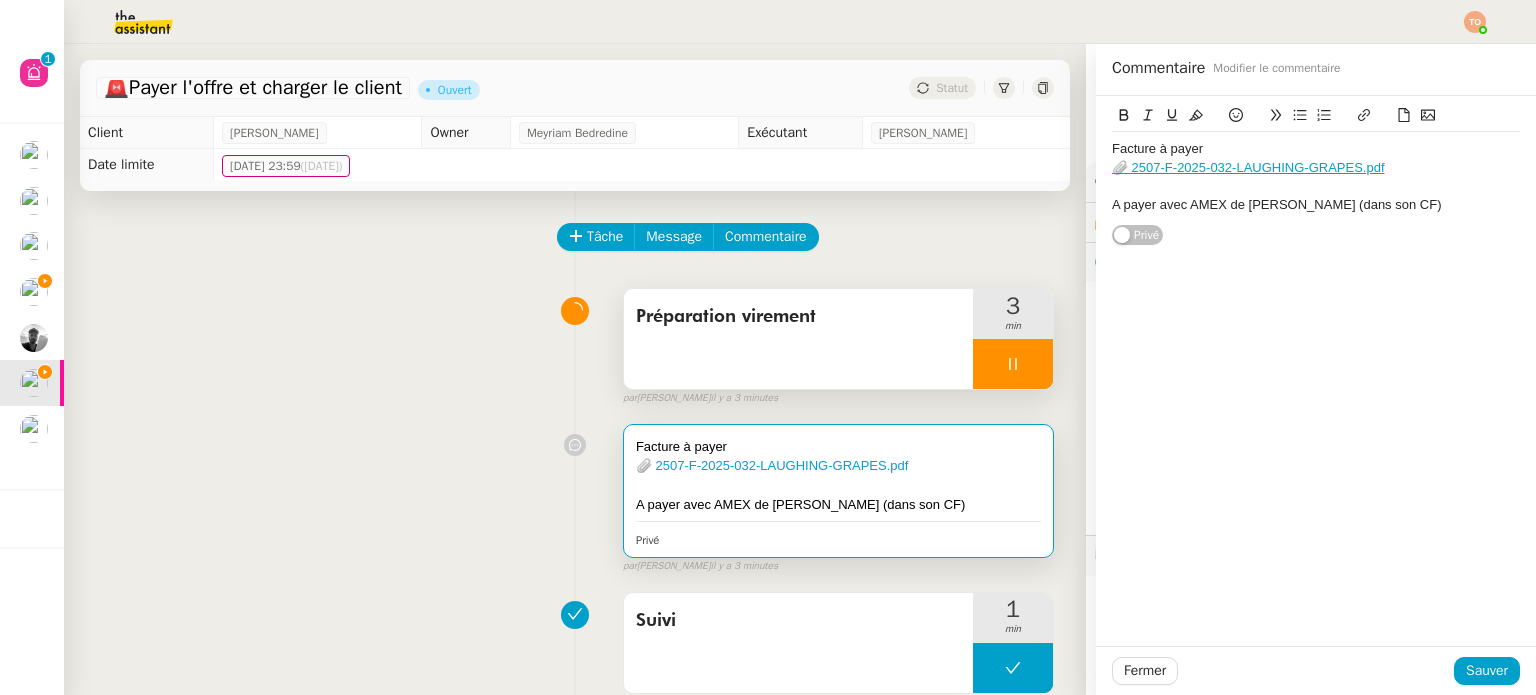 click on "Facture à payer" 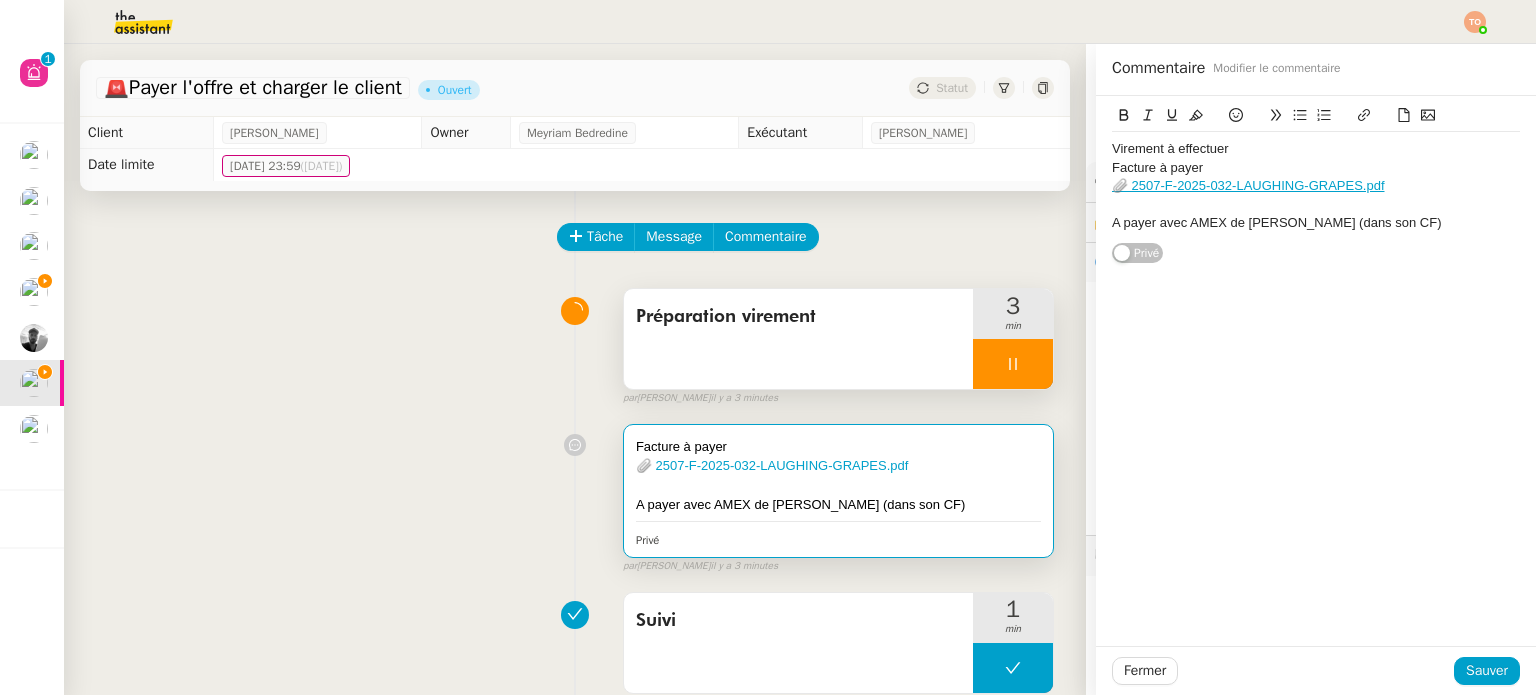 type 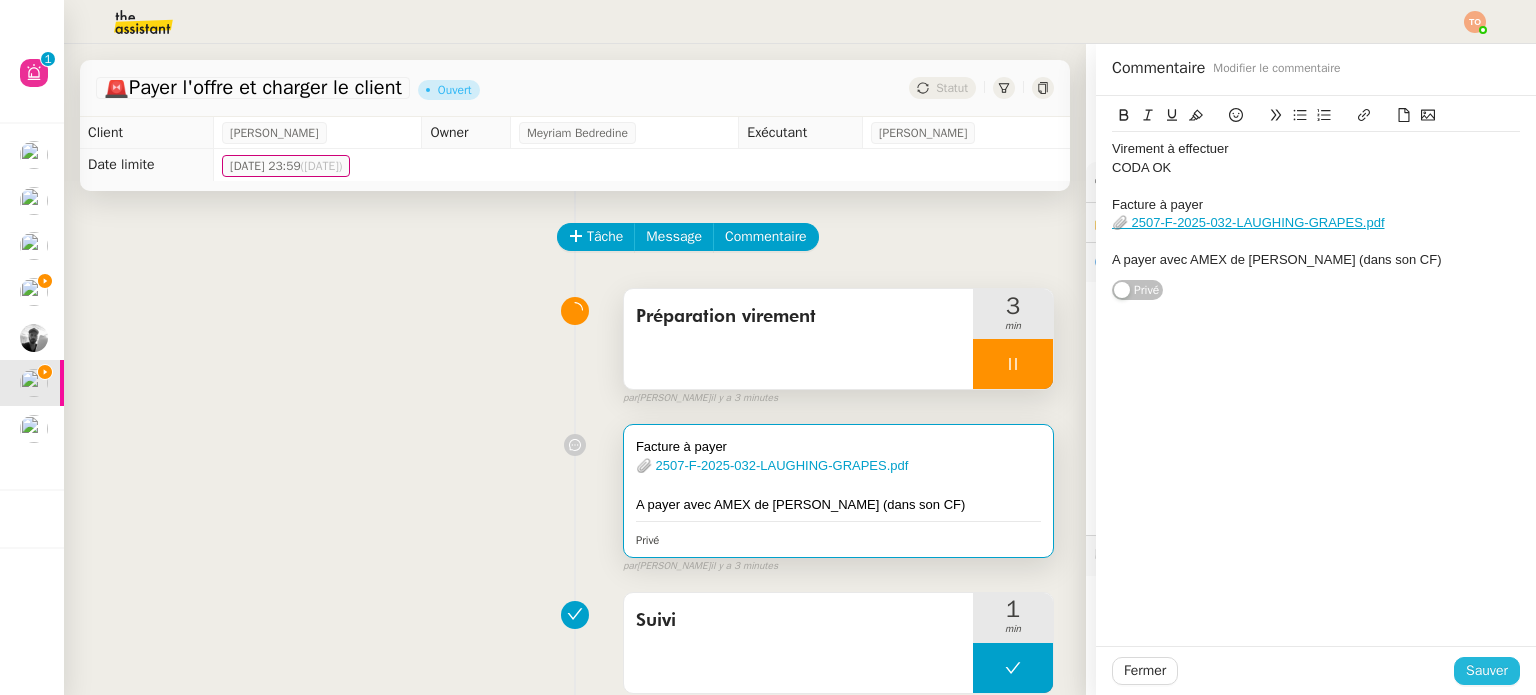 click on "Sauver" 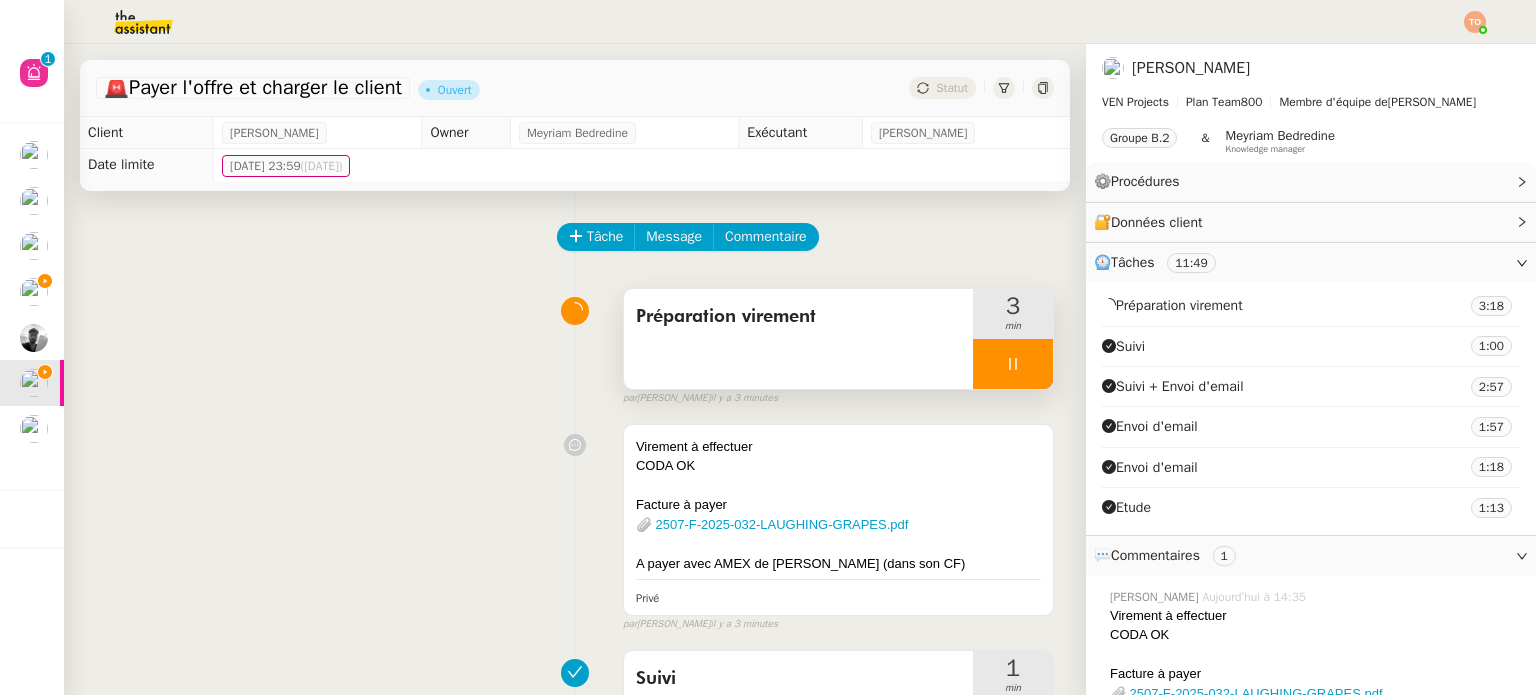 click at bounding box center [1013, 364] 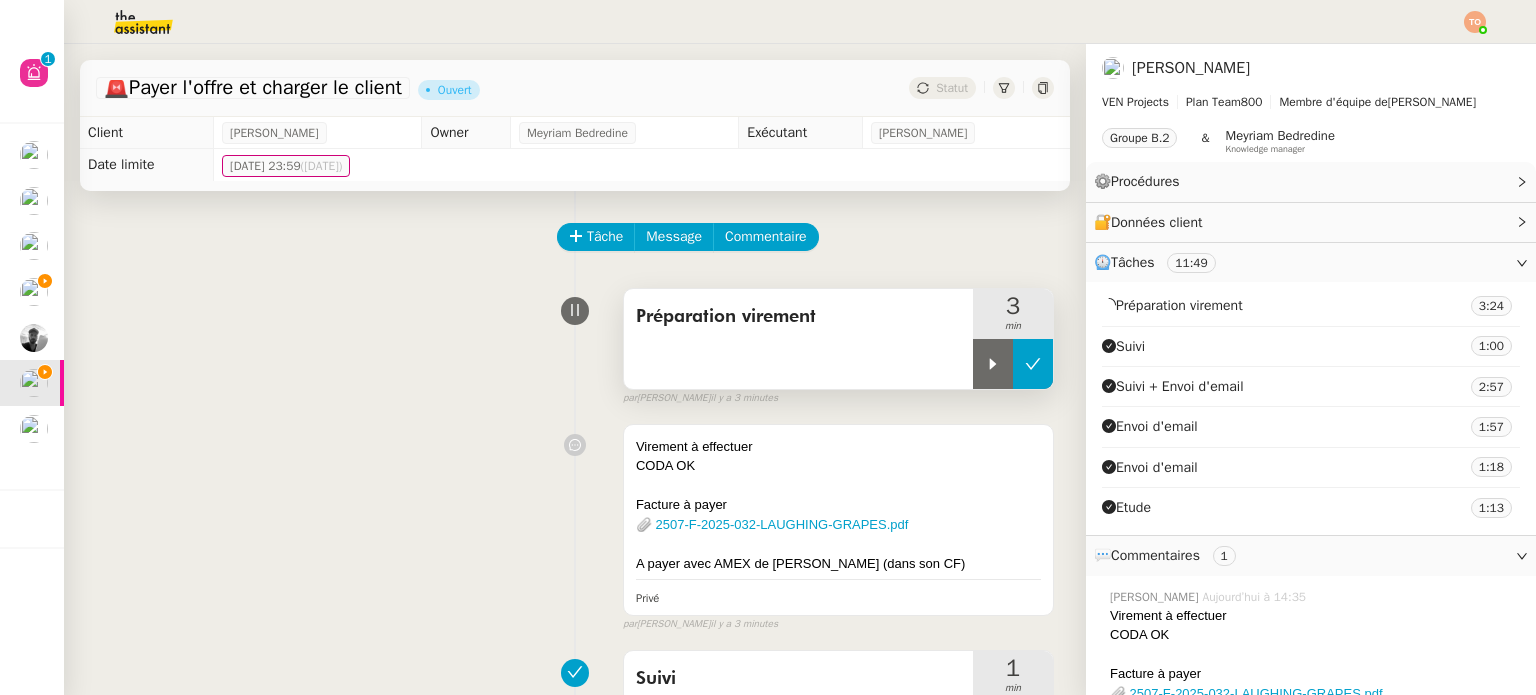 click 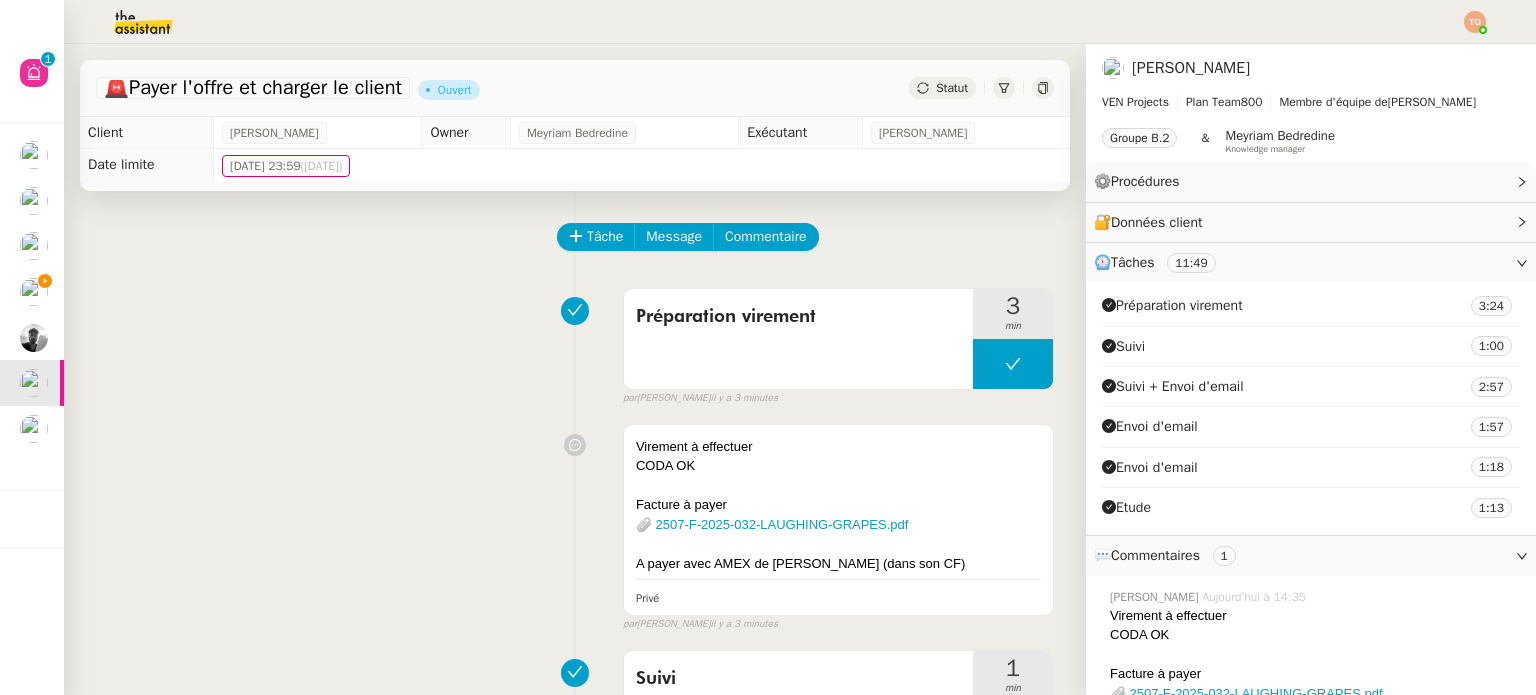 click on "Statut" 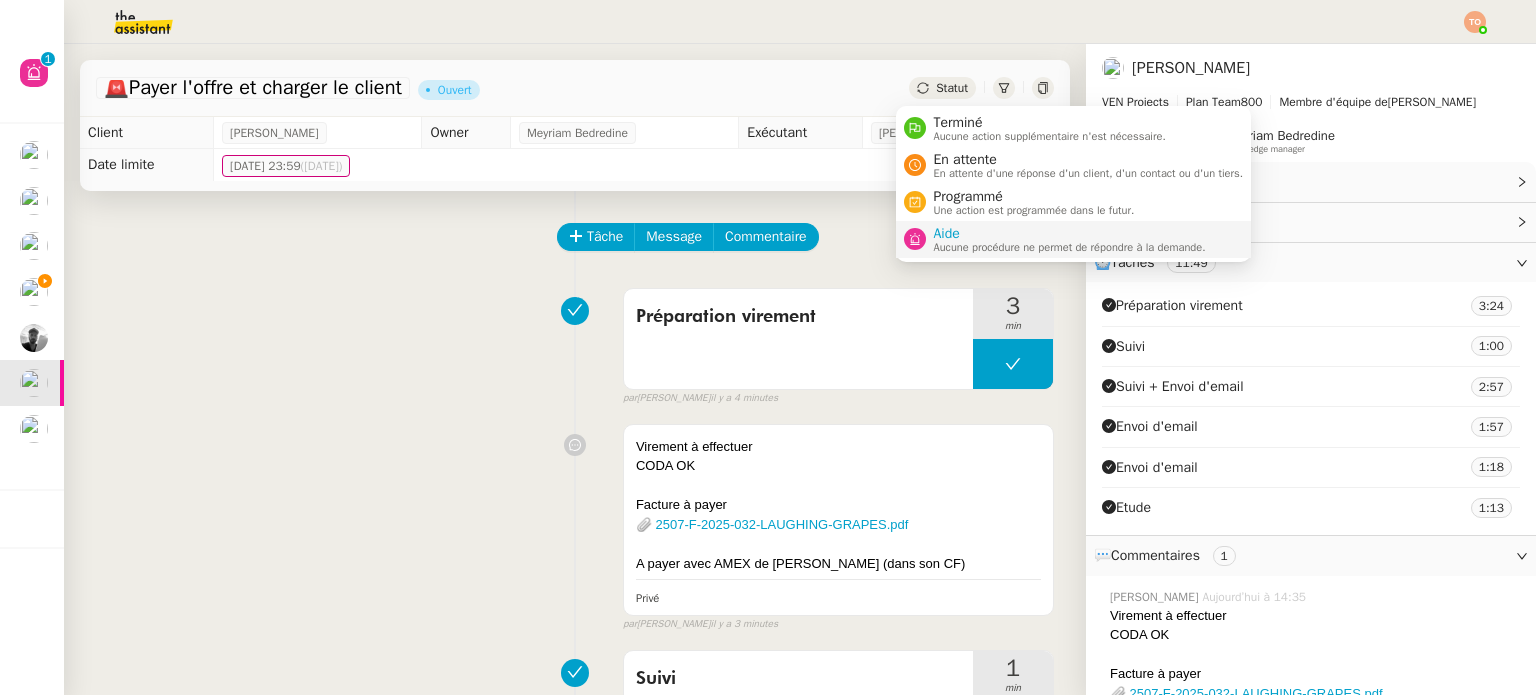 click on "Aucune procédure ne permet de répondre à la demande." at bounding box center (1070, 247) 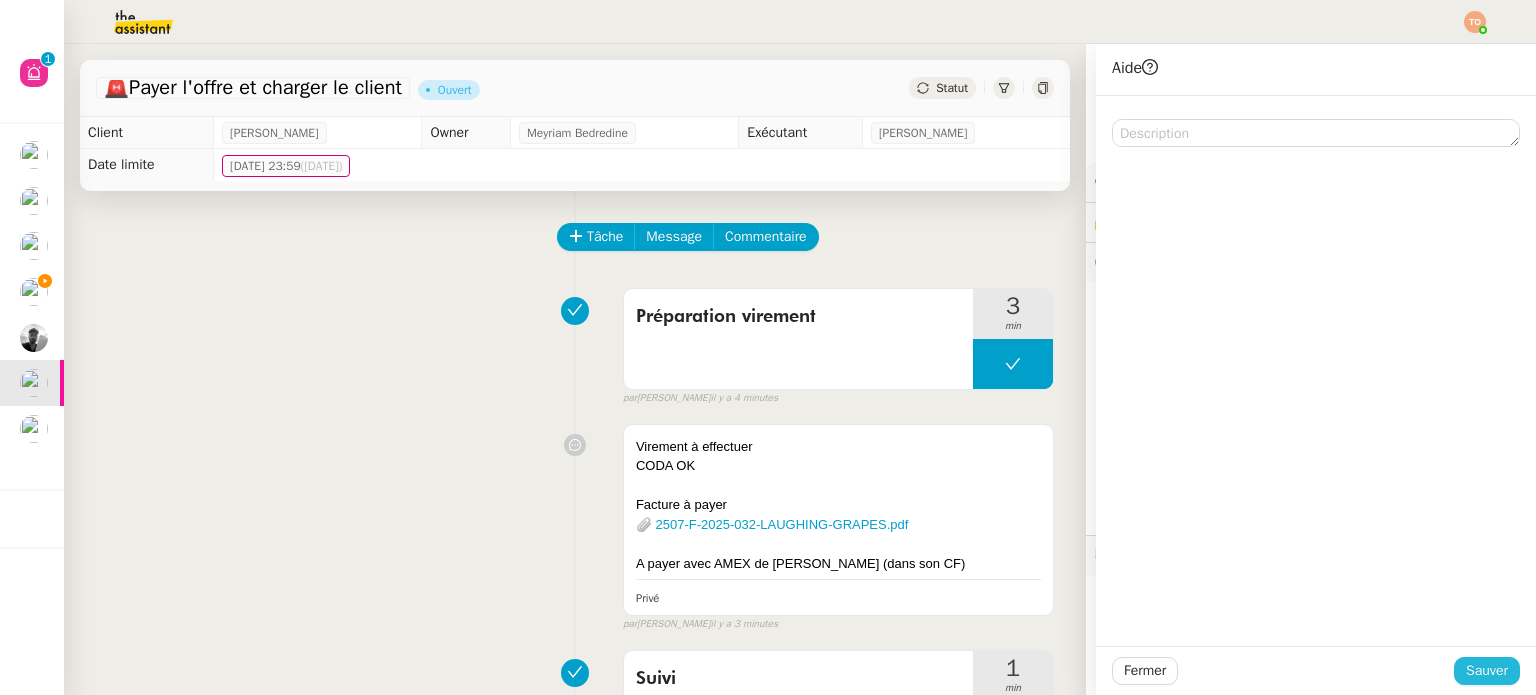 click on "Sauver" 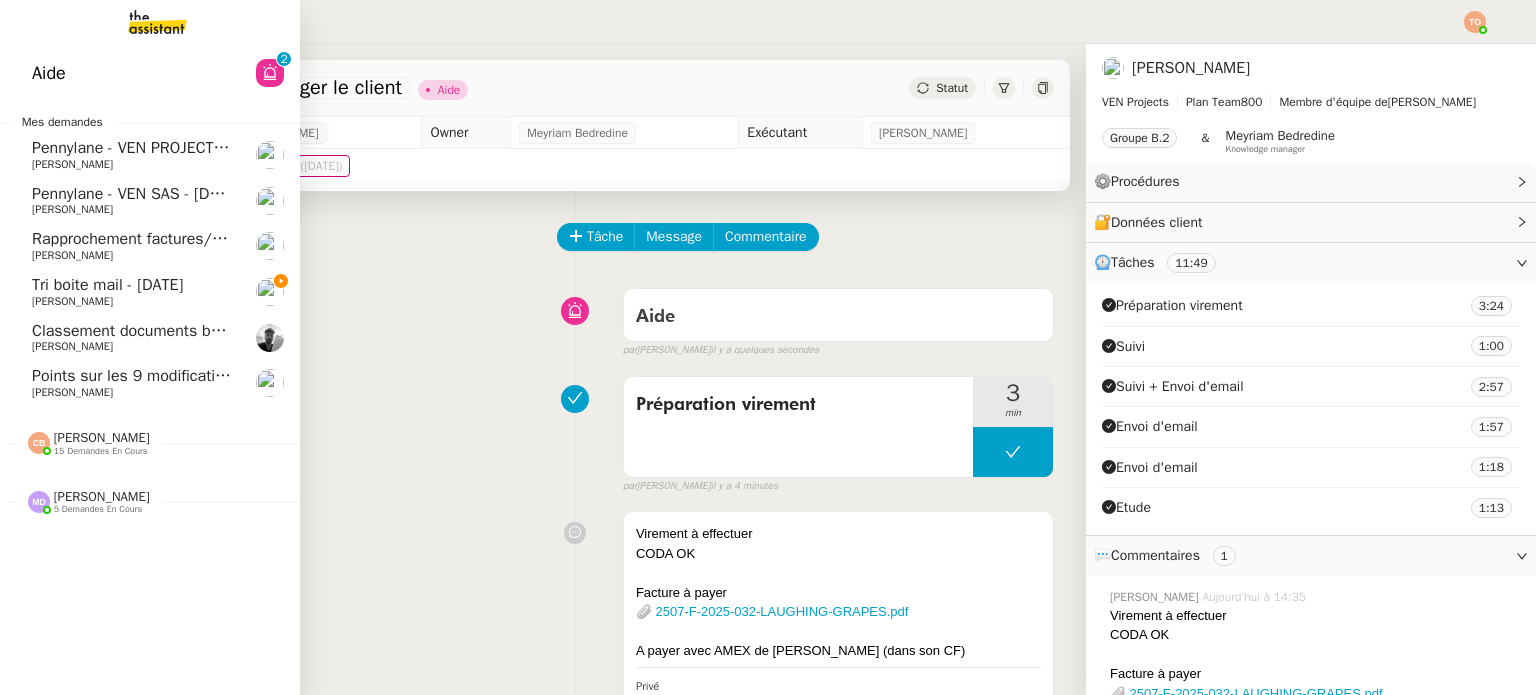 click on "Points sur les 9 modifications d'inventaires     [PERSON_NAME]" 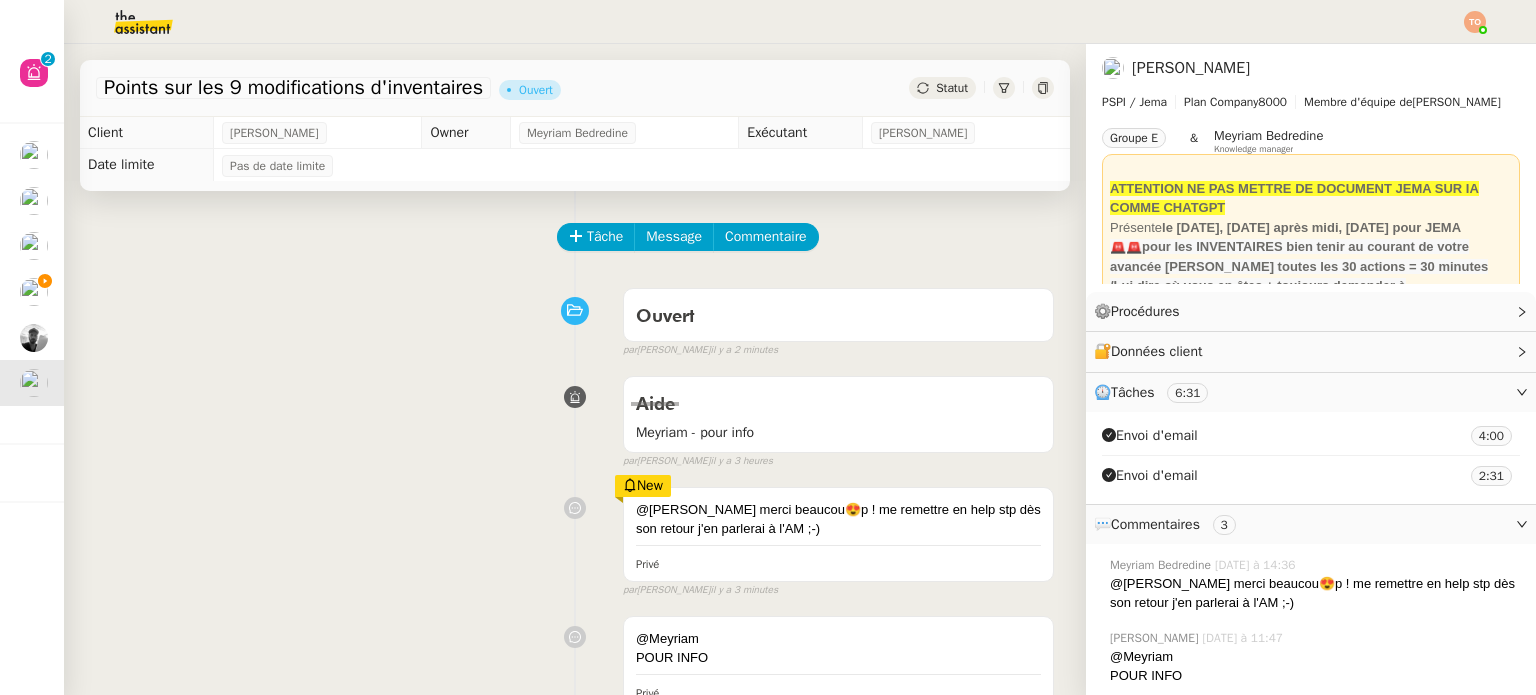 scroll, scrollTop: 100, scrollLeft: 0, axis: vertical 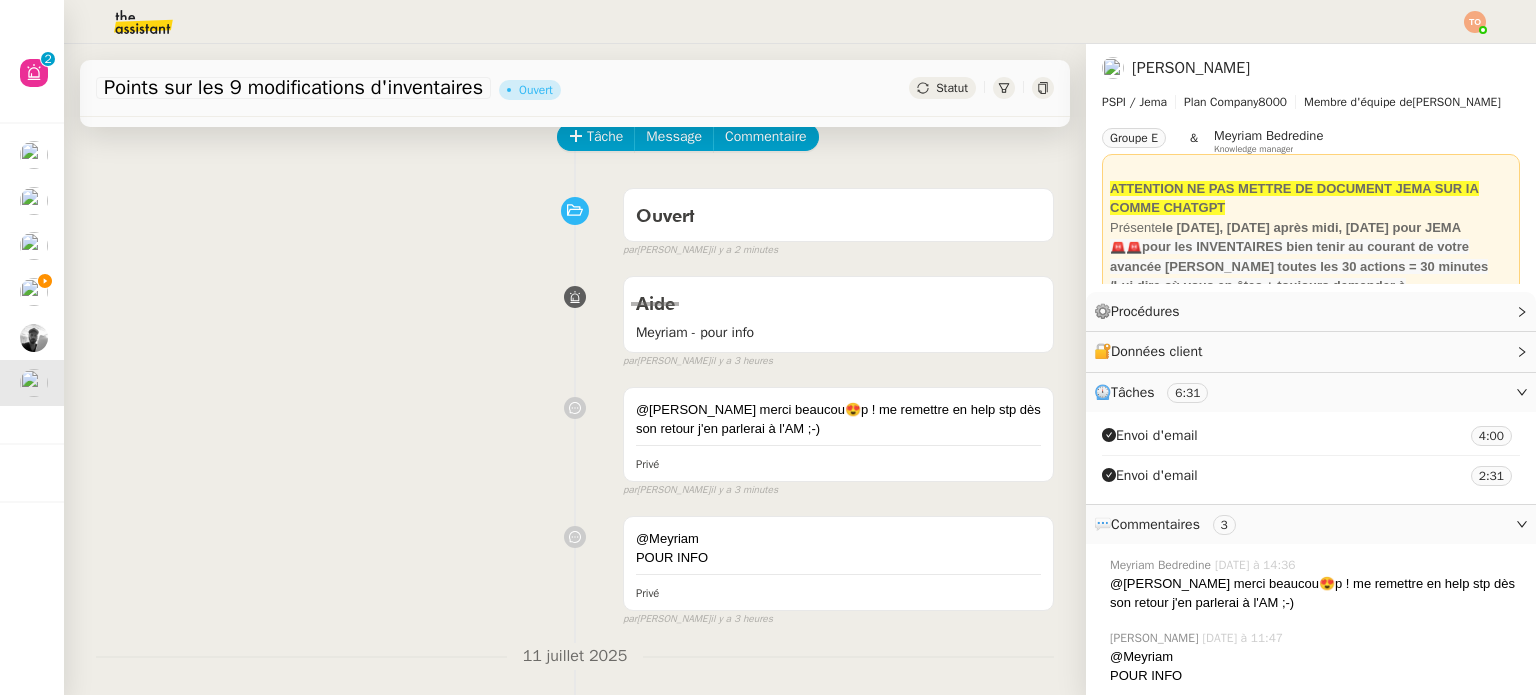 click on "Statut" 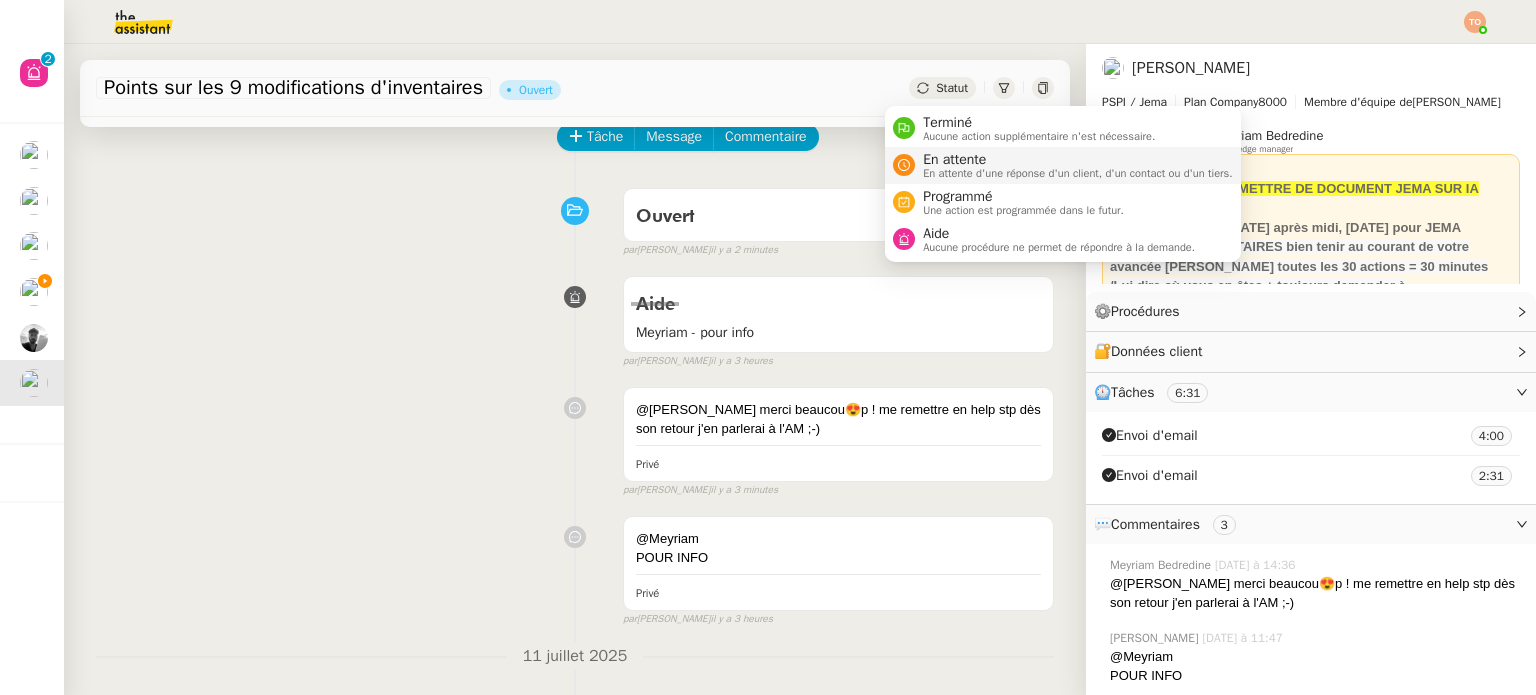 click on "En attente" at bounding box center [1078, 160] 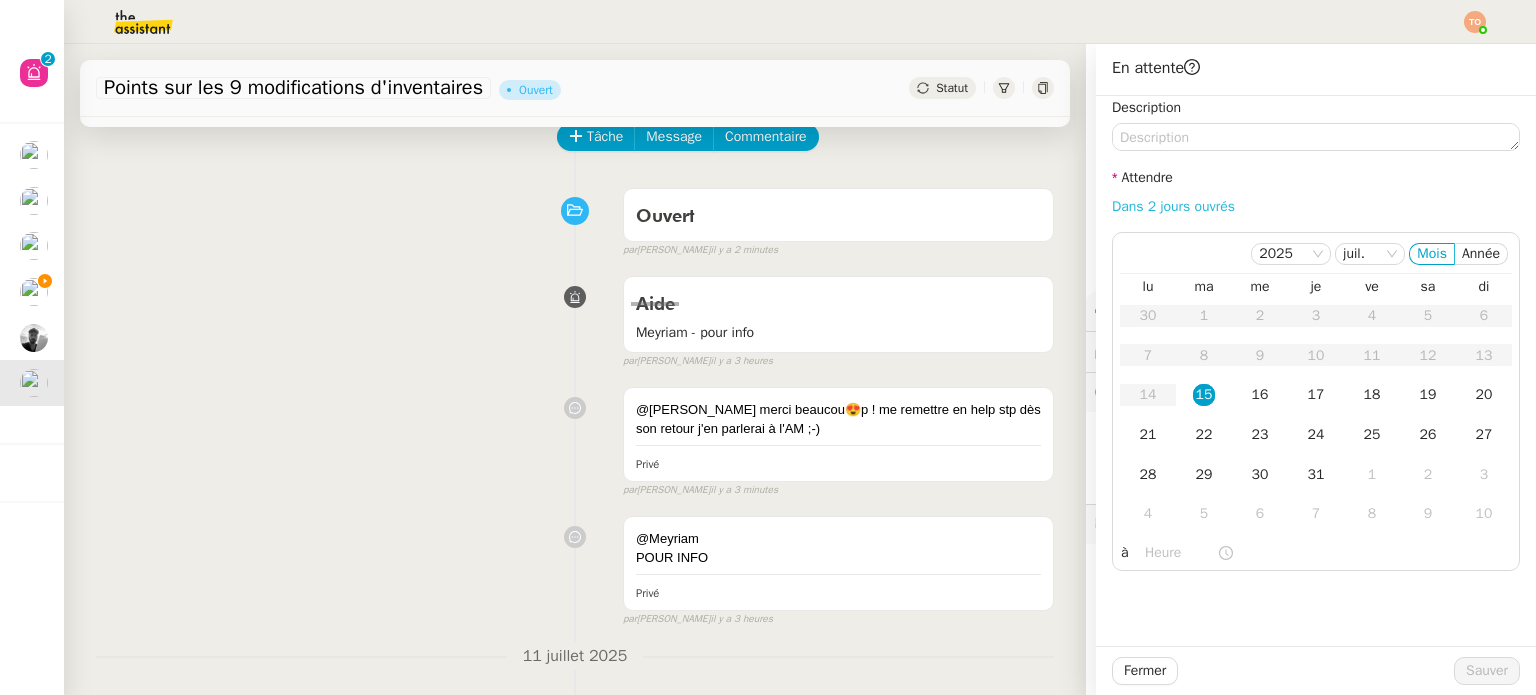 click on "Dans 2 jours ouvrés" 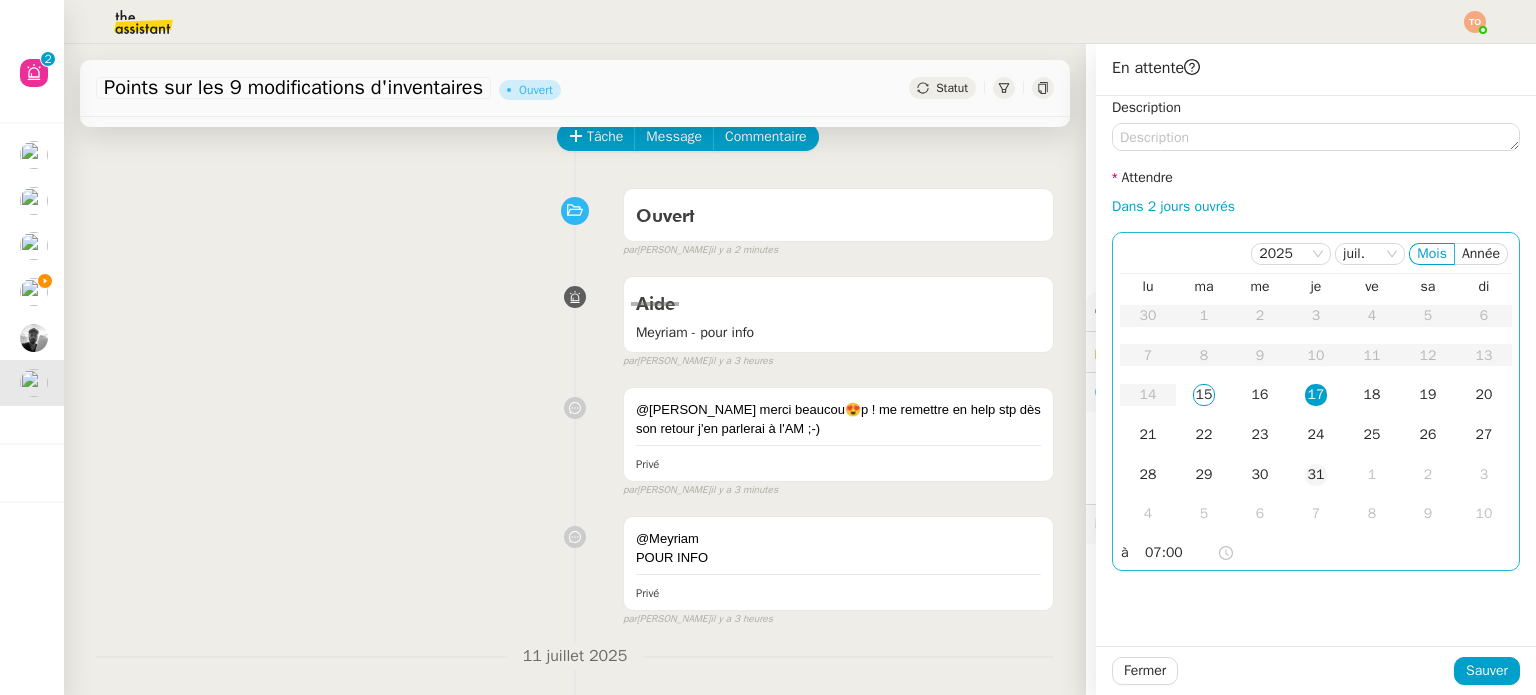 click on "31" 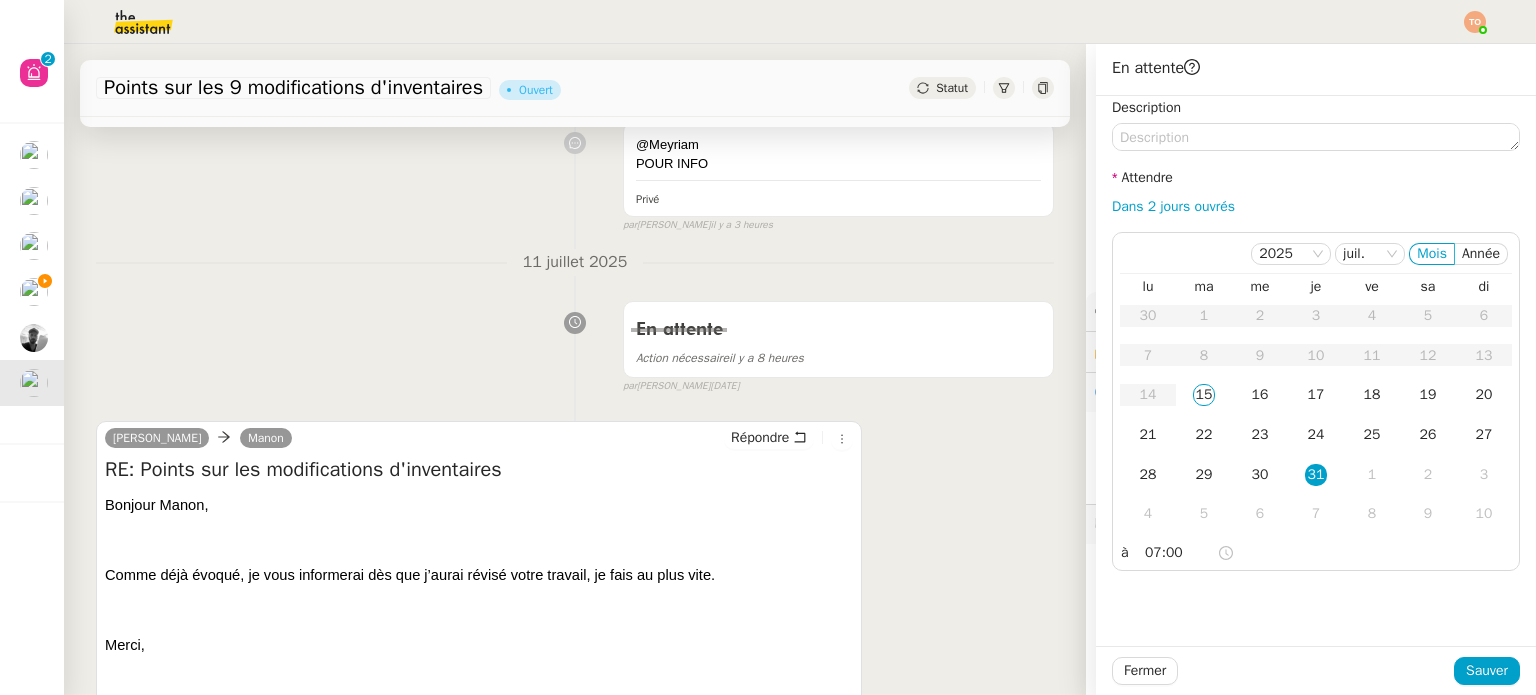 scroll, scrollTop: 500, scrollLeft: 0, axis: vertical 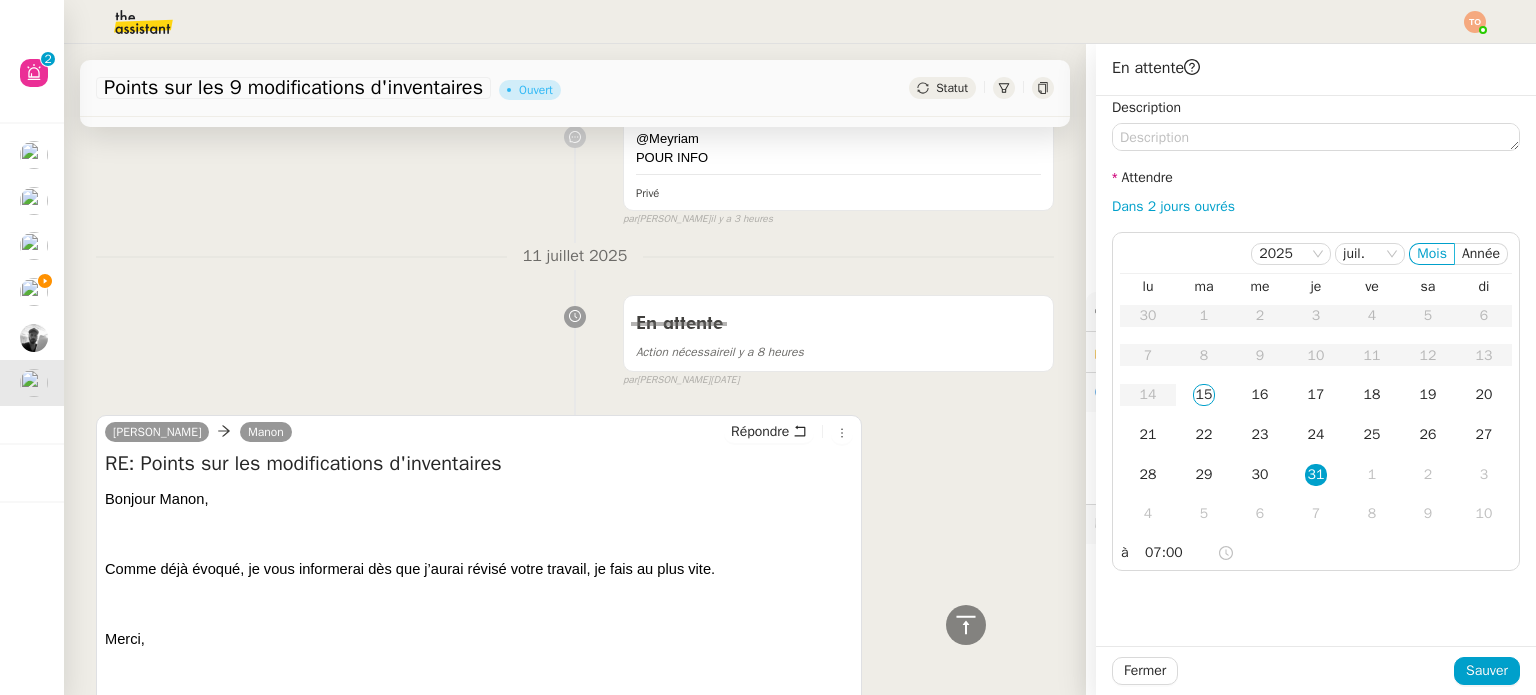 click on "En attente Action nécessaire  il y a 8 heures  false par   [PERSON_NAME].   [DATE]" at bounding box center (575, 337) 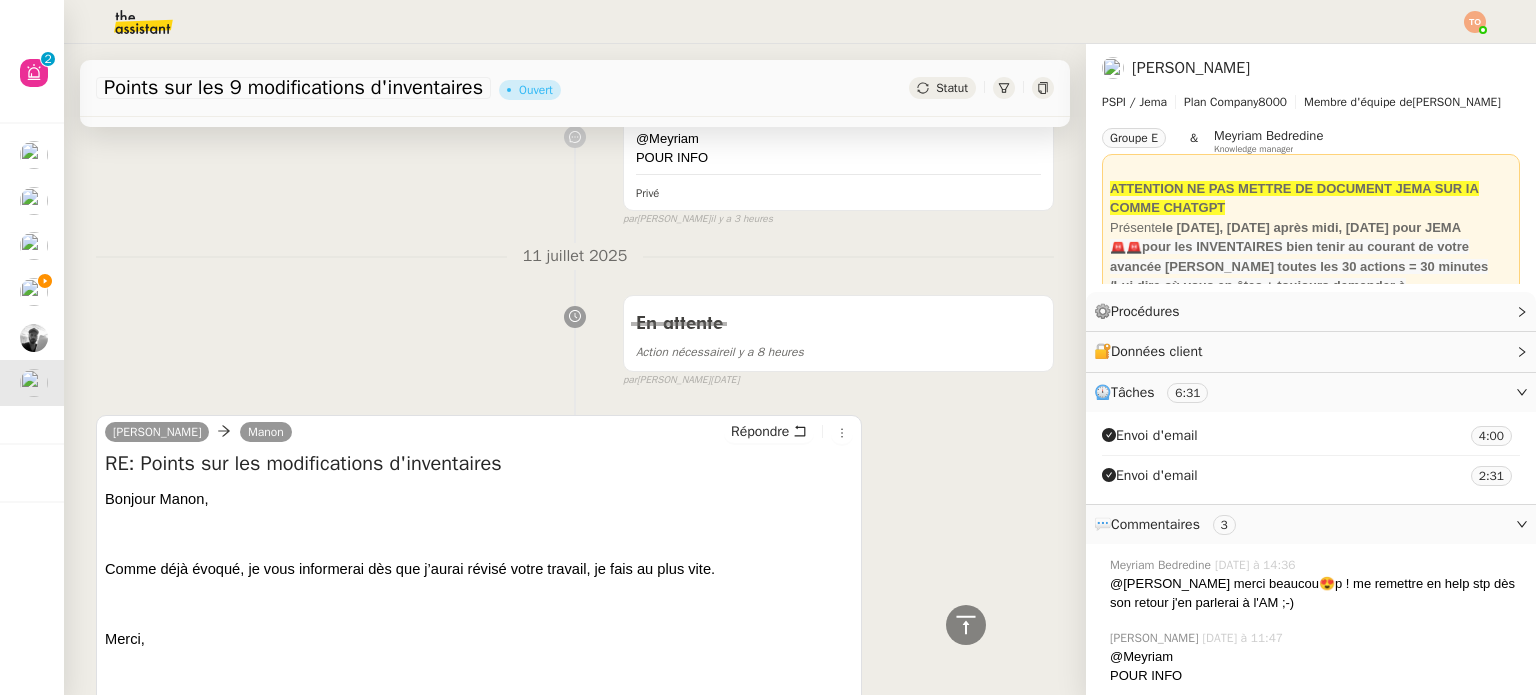 scroll, scrollTop: 0, scrollLeft: 0, axis: both 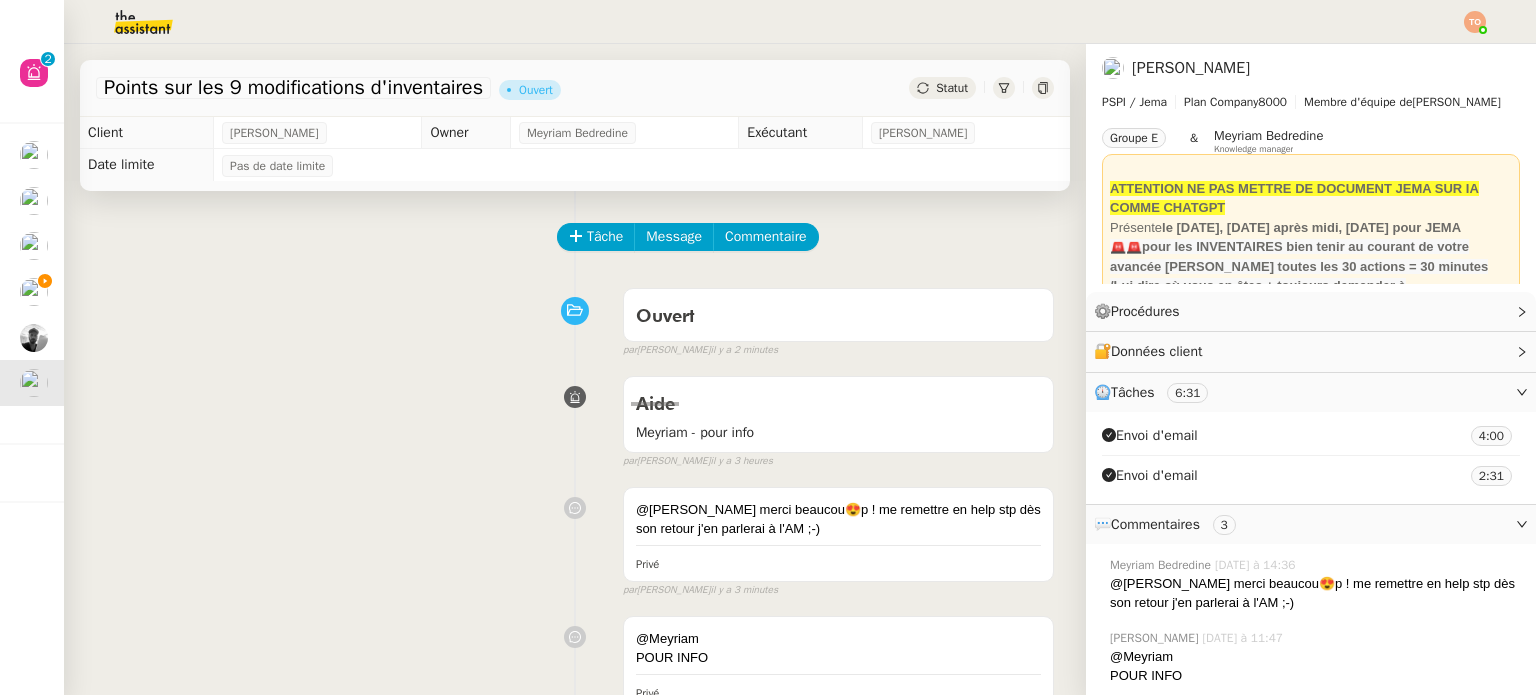click on "Points sur les 9 modifications d'inventaires       Ouvert     Statut" 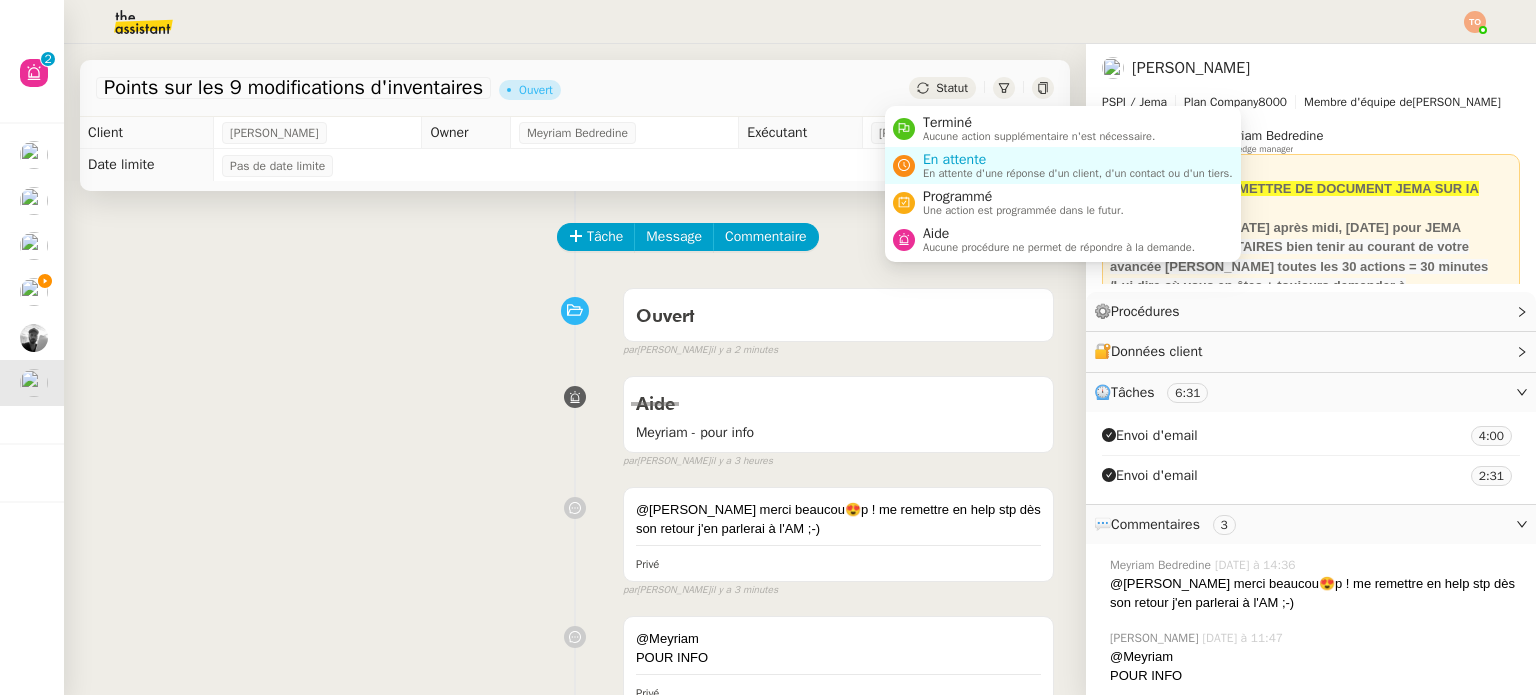 click on "Statut" 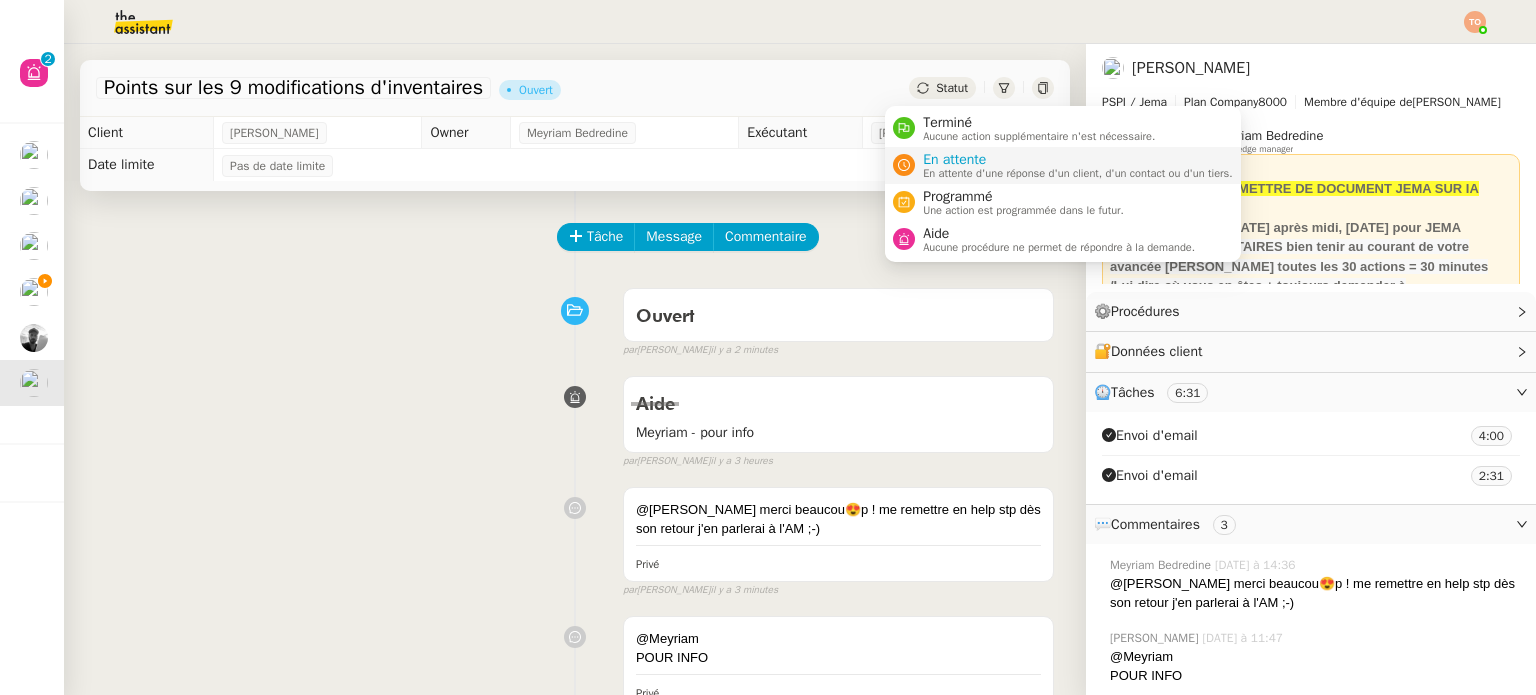 click on "En attente d'une réponse d'un client, d'un contact ou d'un tiers." at bounding box center [1078, 173] 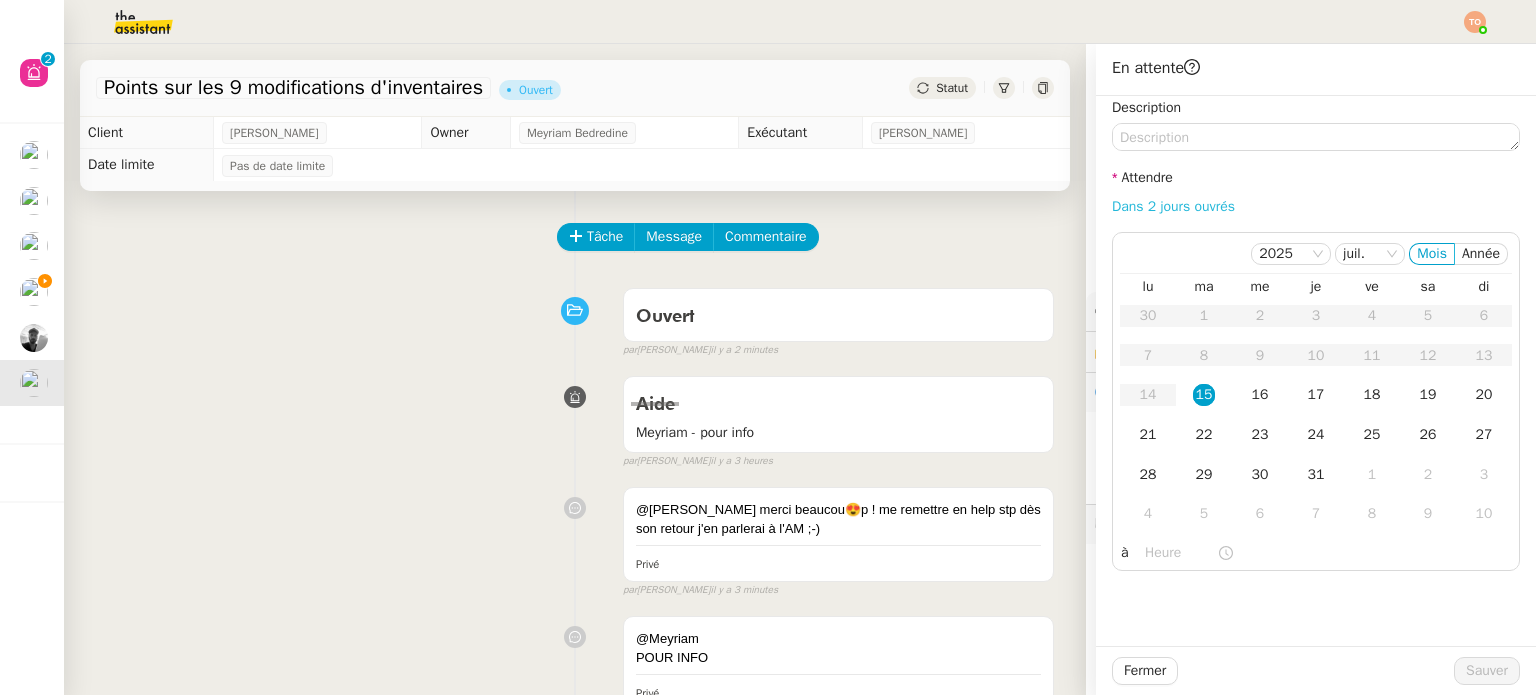 click on "Dans 2 jours ouvrés" 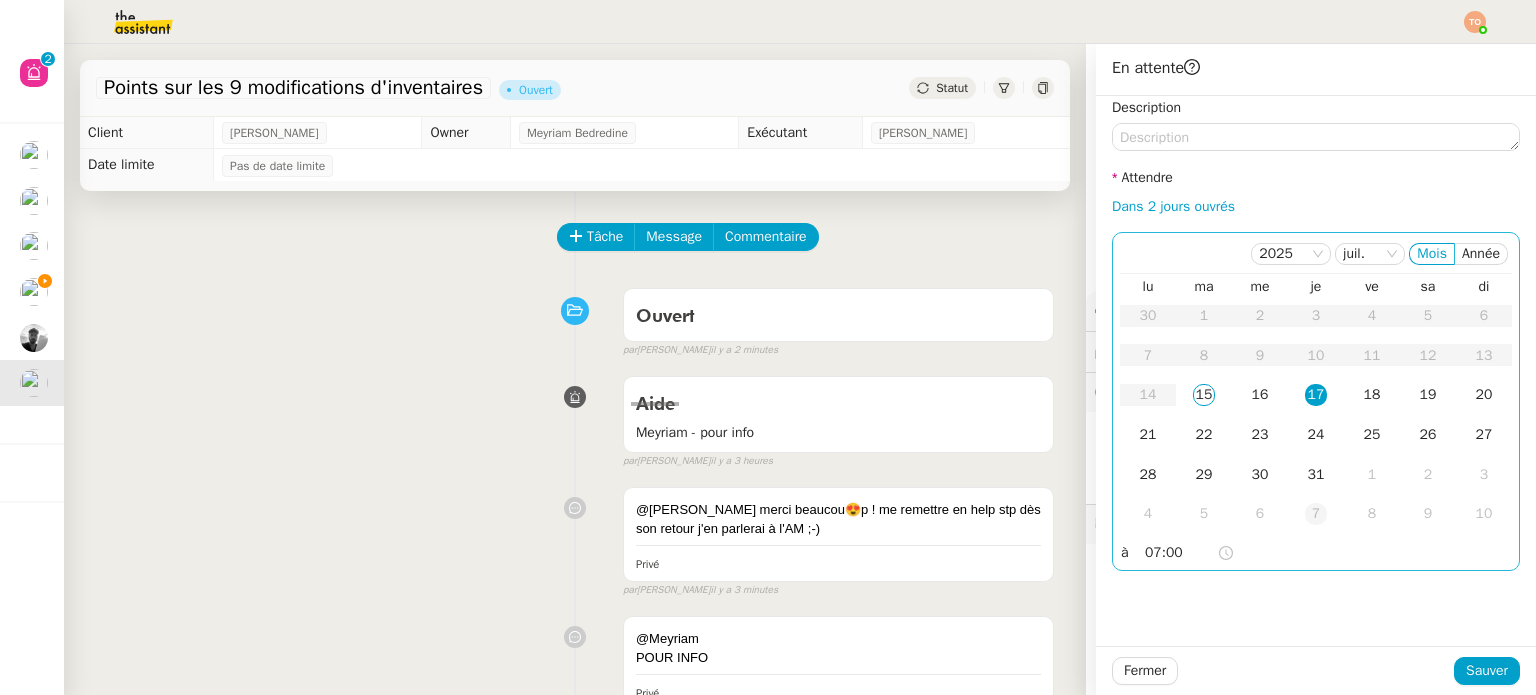 click on "7" 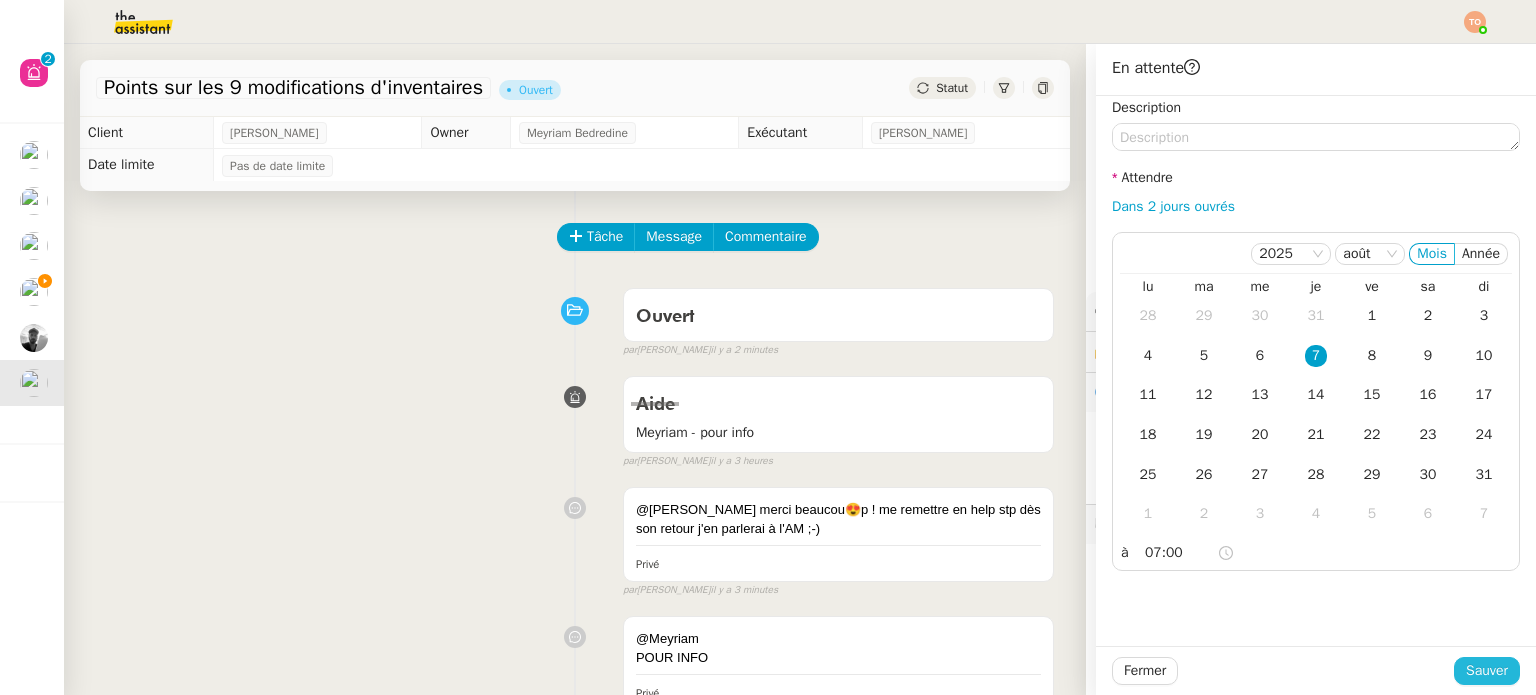 click on "Sauver" 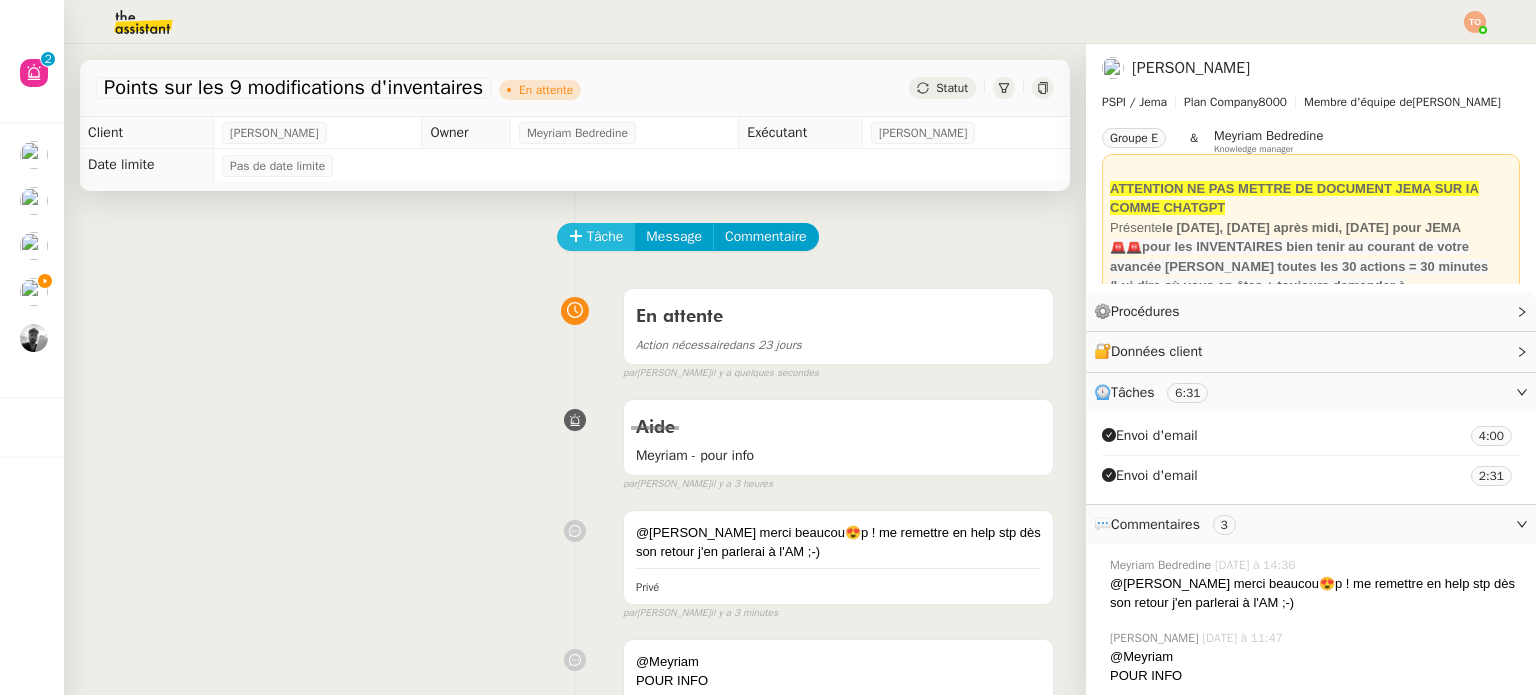 click on "Tâche" 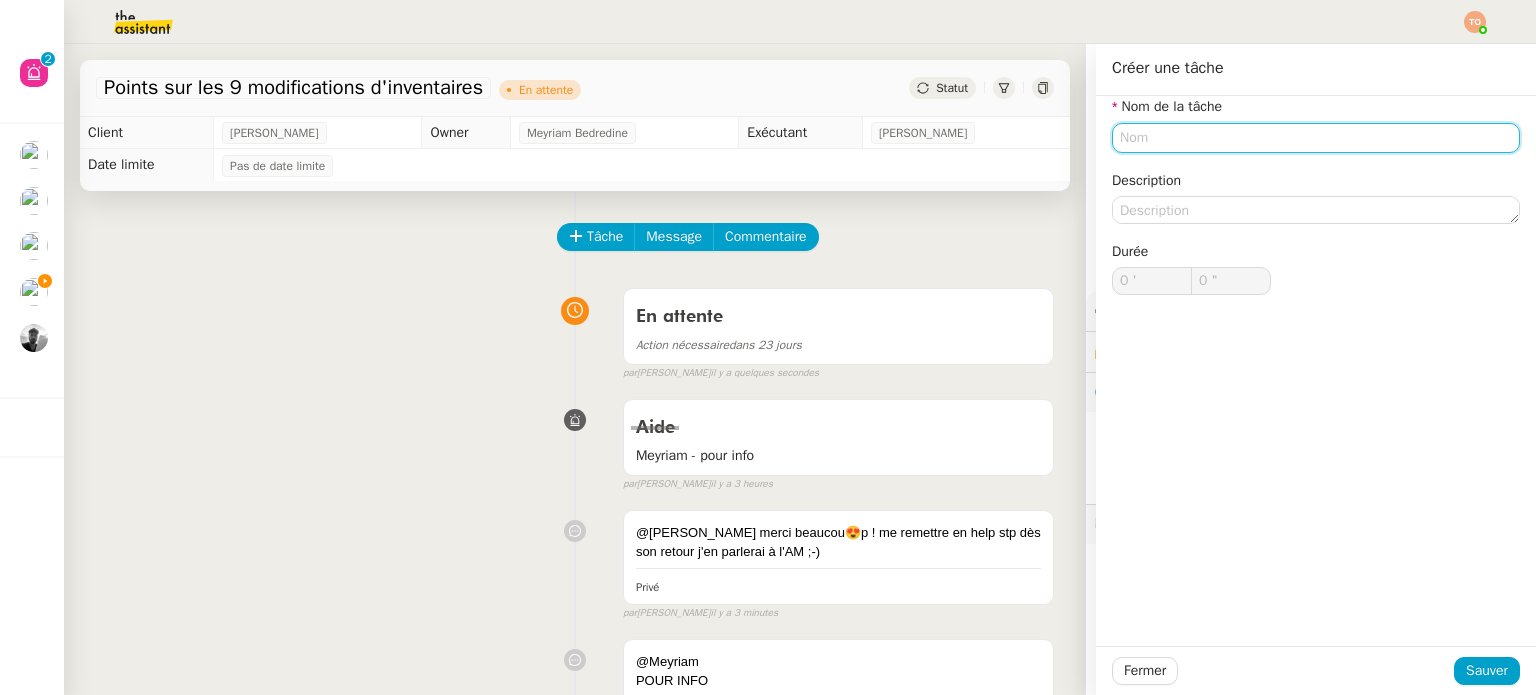 click 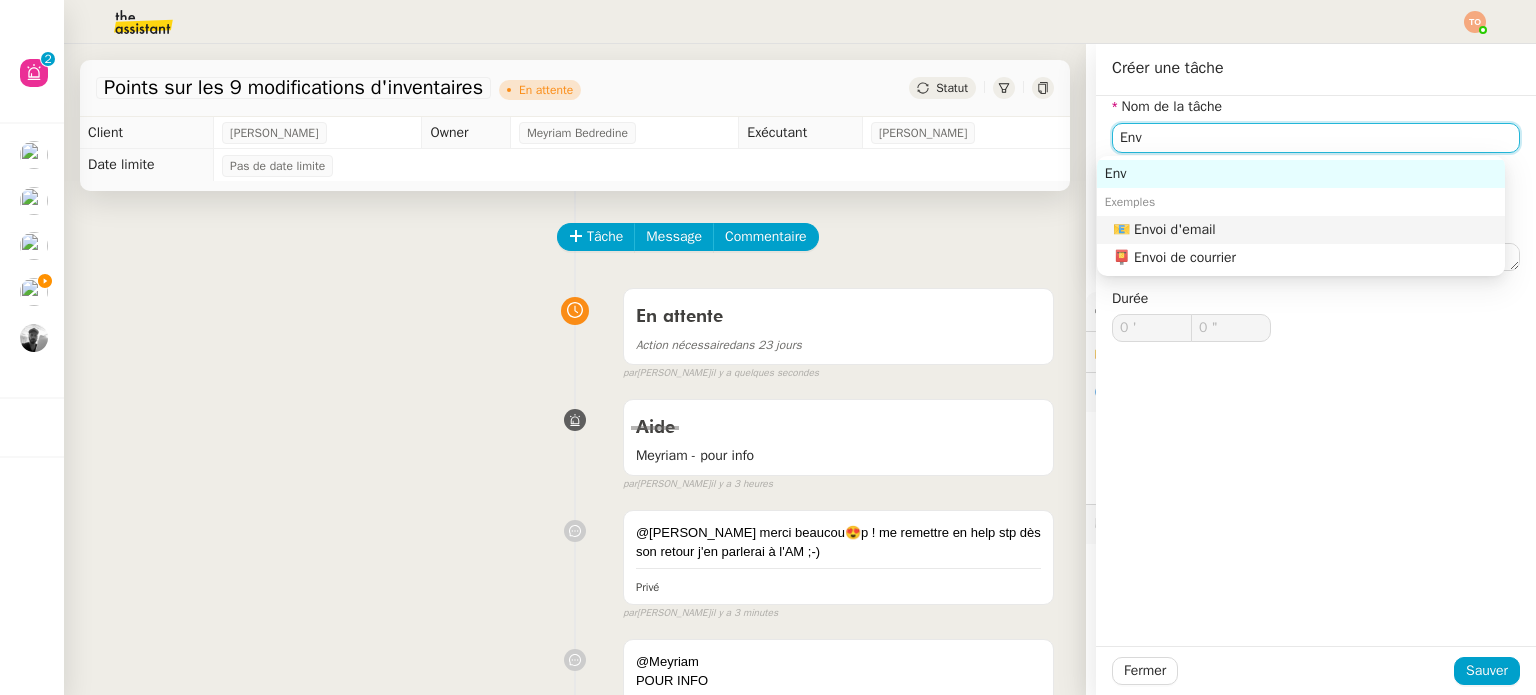 click on "📧 Envoi d'email" 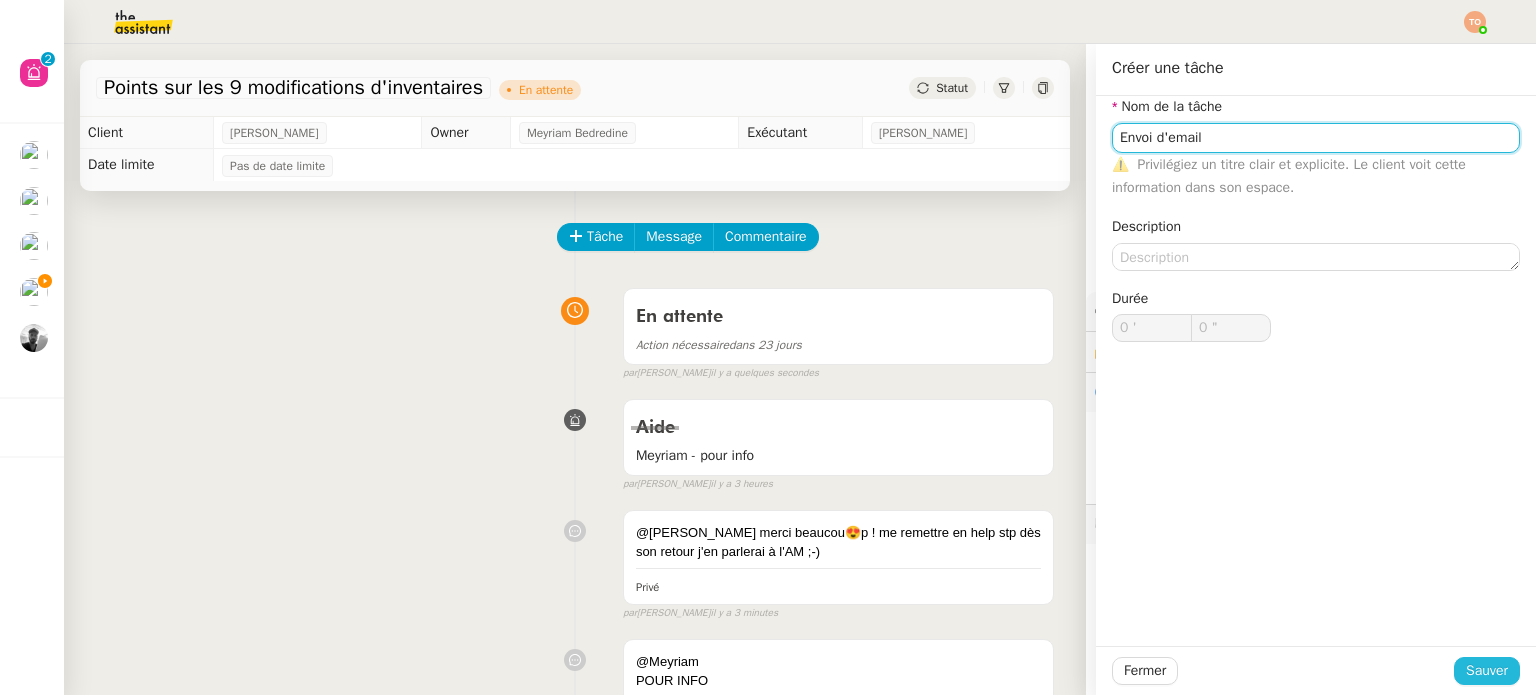 type on "Envoi d'email" 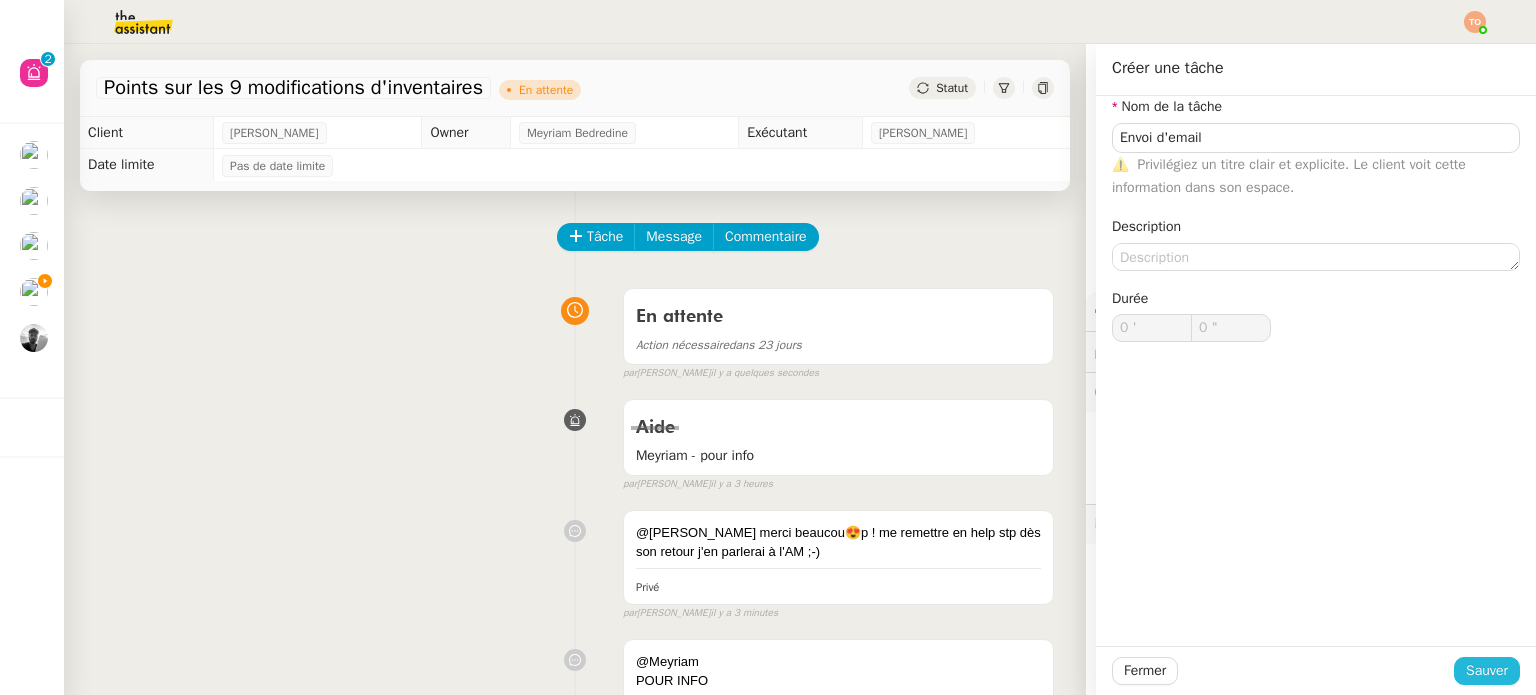 click on "Sauver" 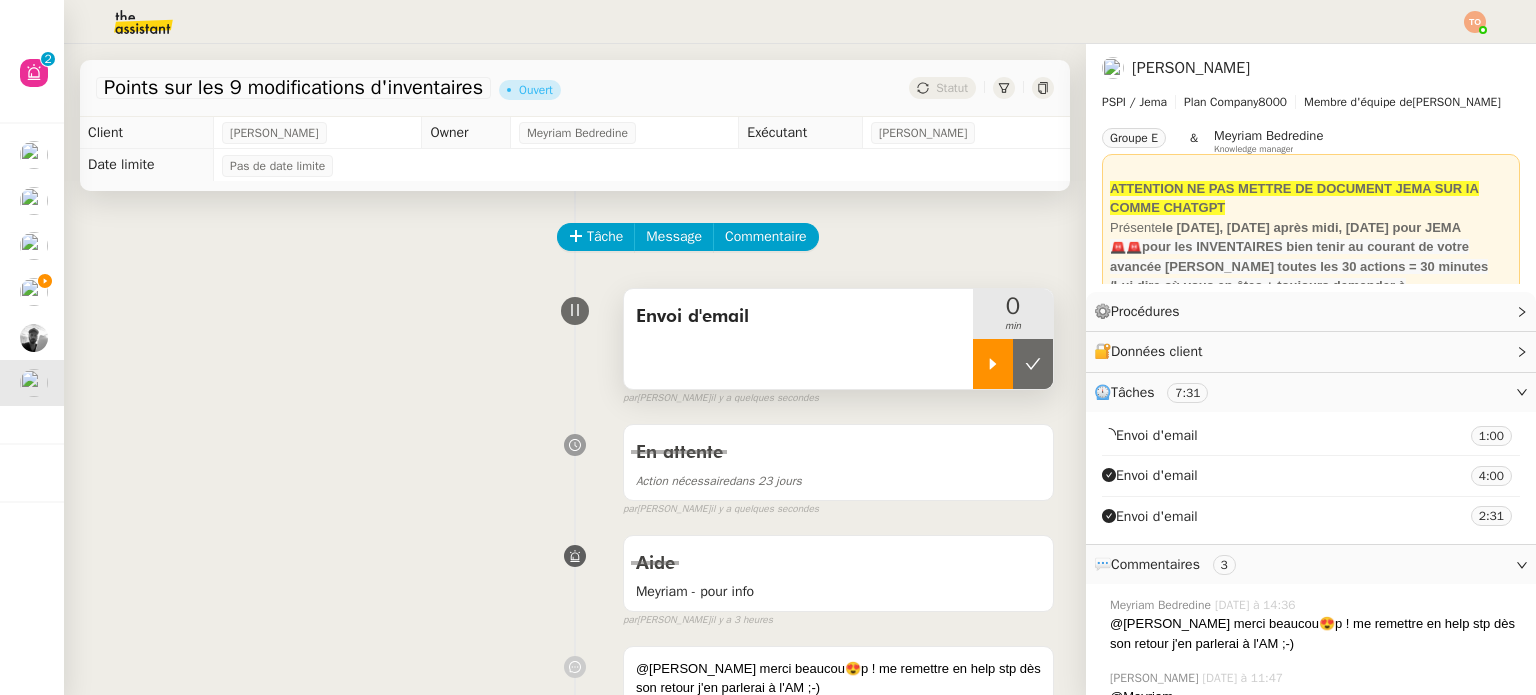 click at bounding box center (993, 364) 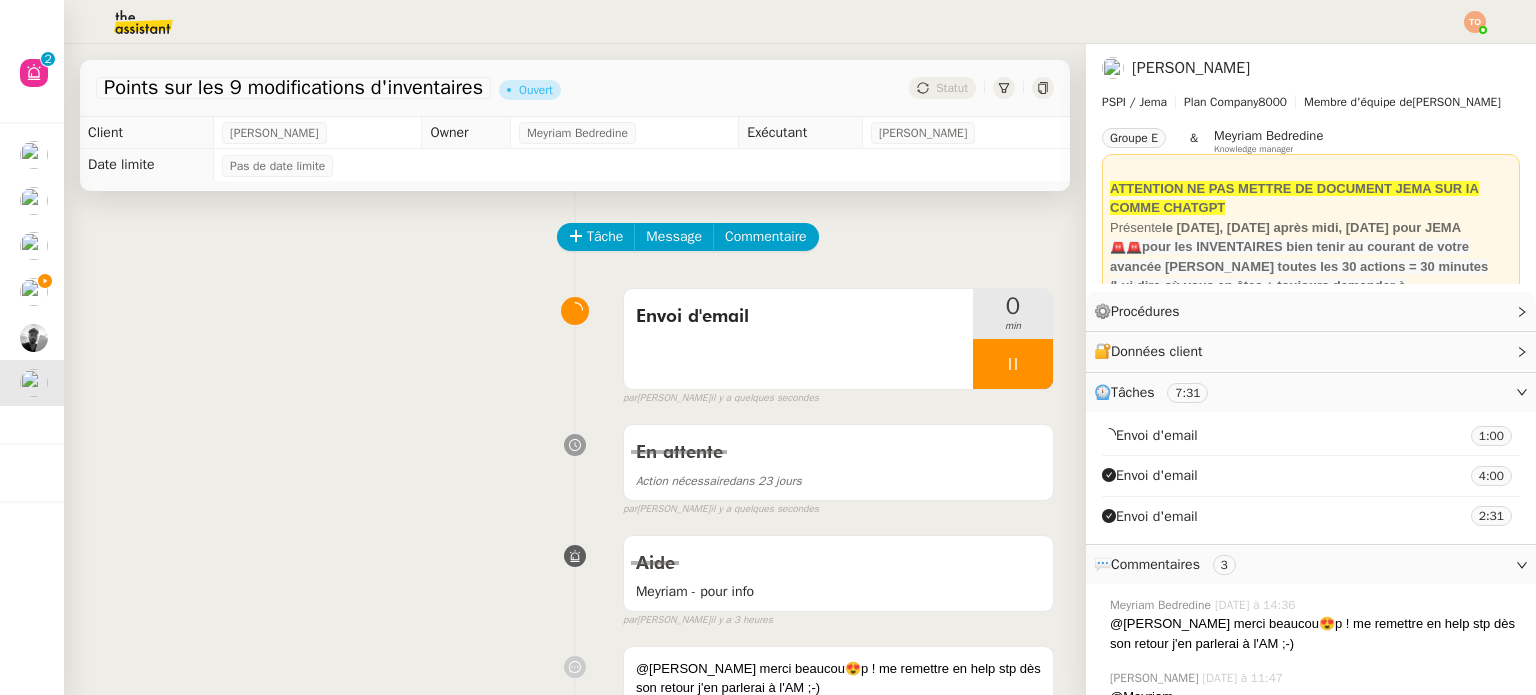scroll, scrollTop: 600, scrollLeft: 0, axis: vertical 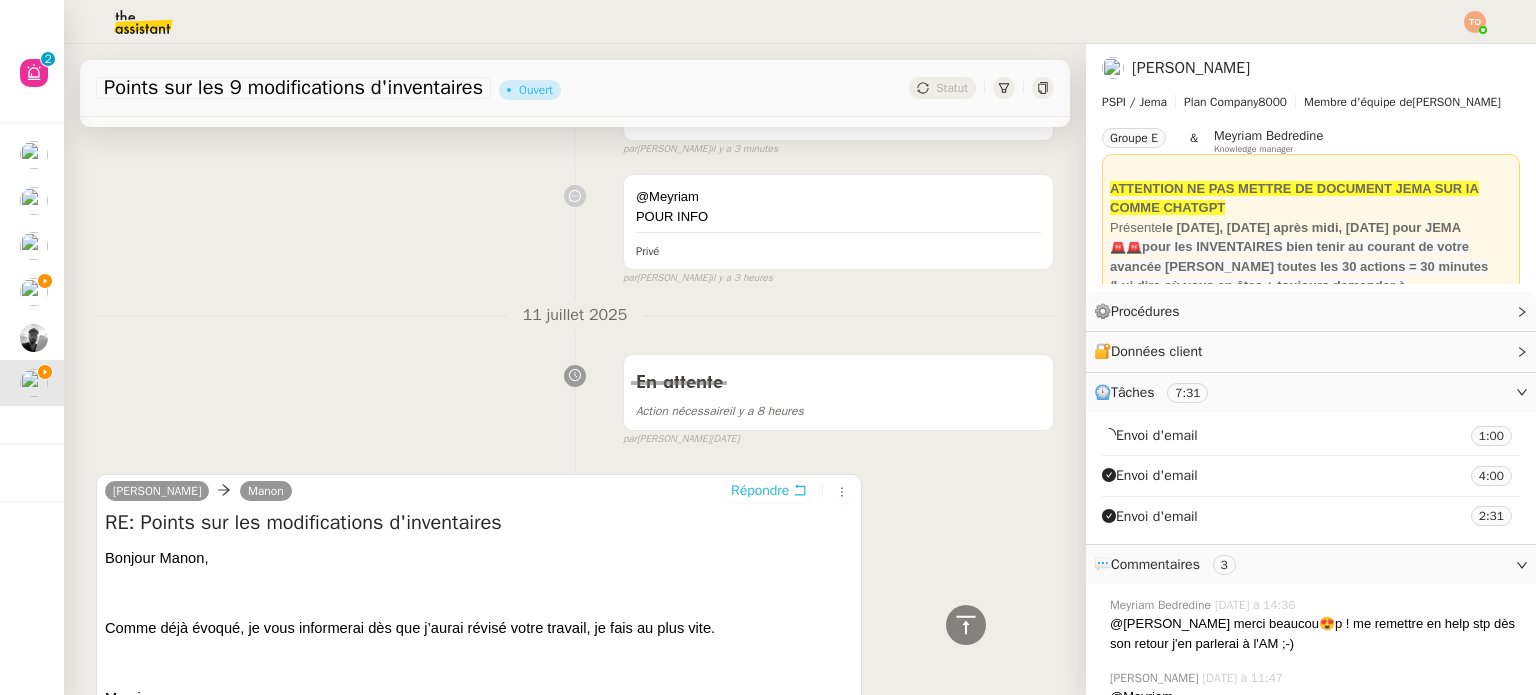 click on "Répondre" at bounding box center [760, 491] 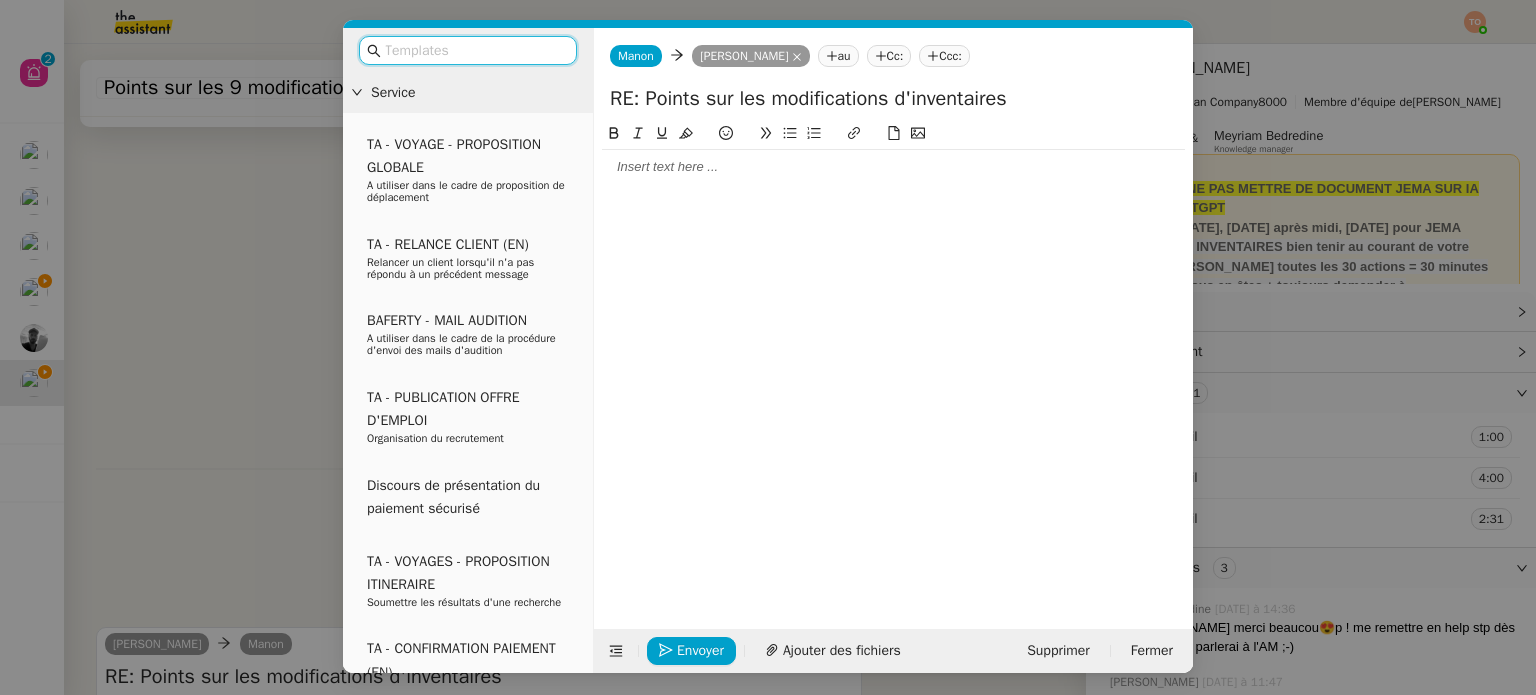 scroll, scrollTop: 753, scrollLeft: 0, axis: vertical 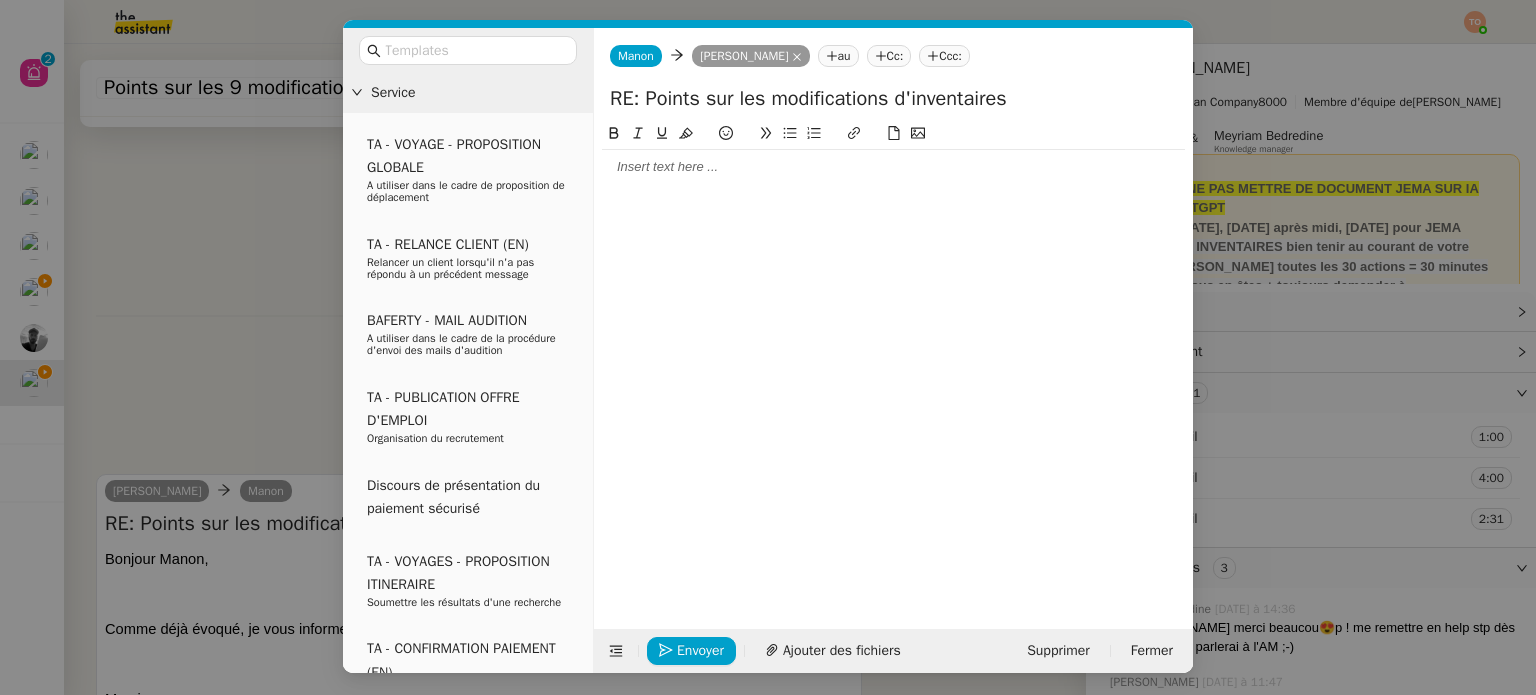 click 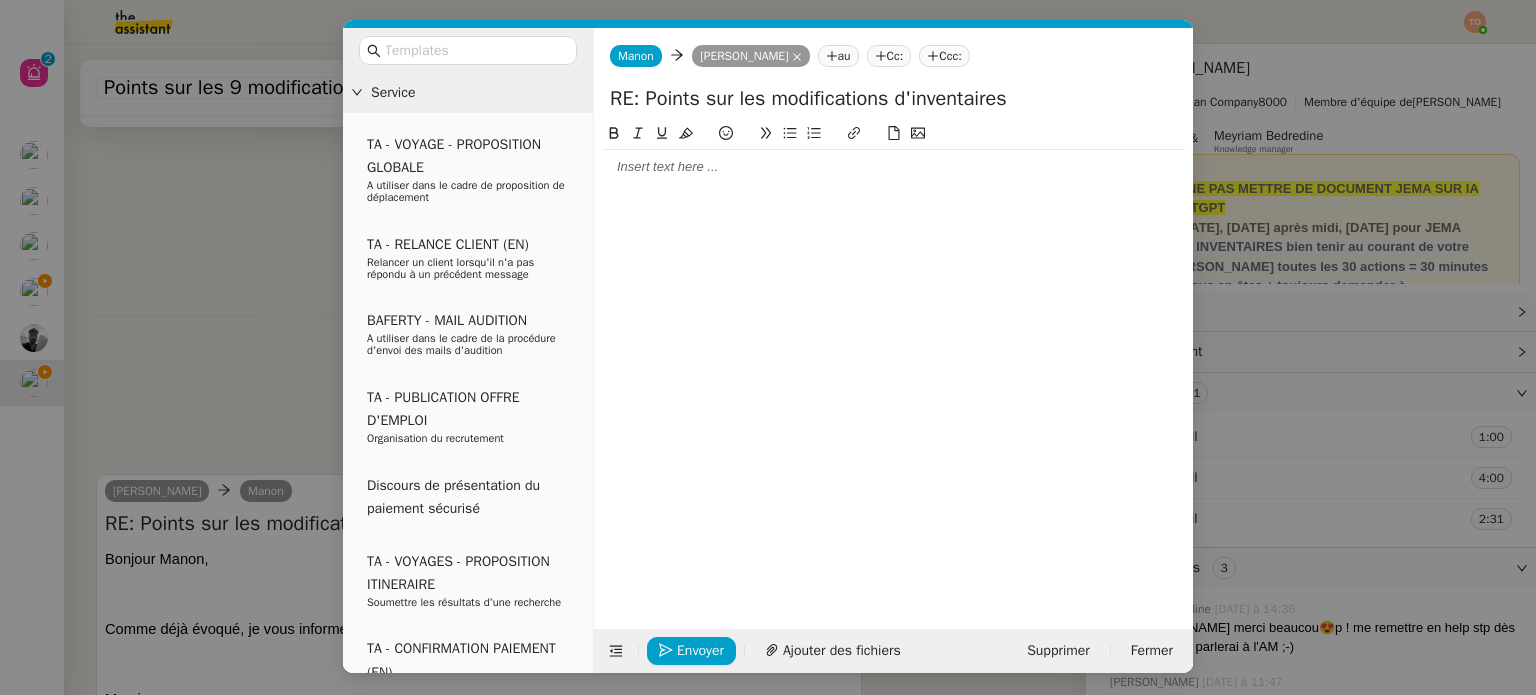 type 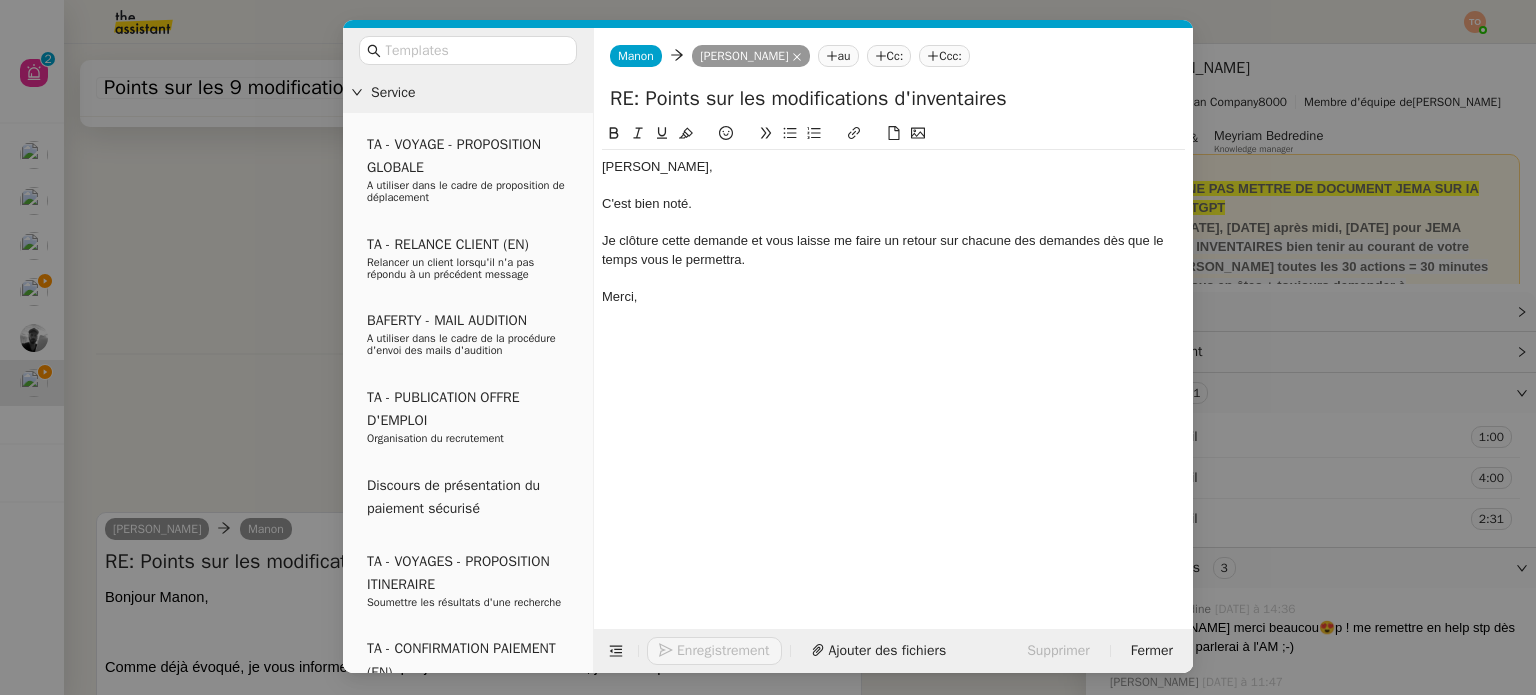 scroll, scrollTop: 890, scrollLeft: 0, axis: vertical 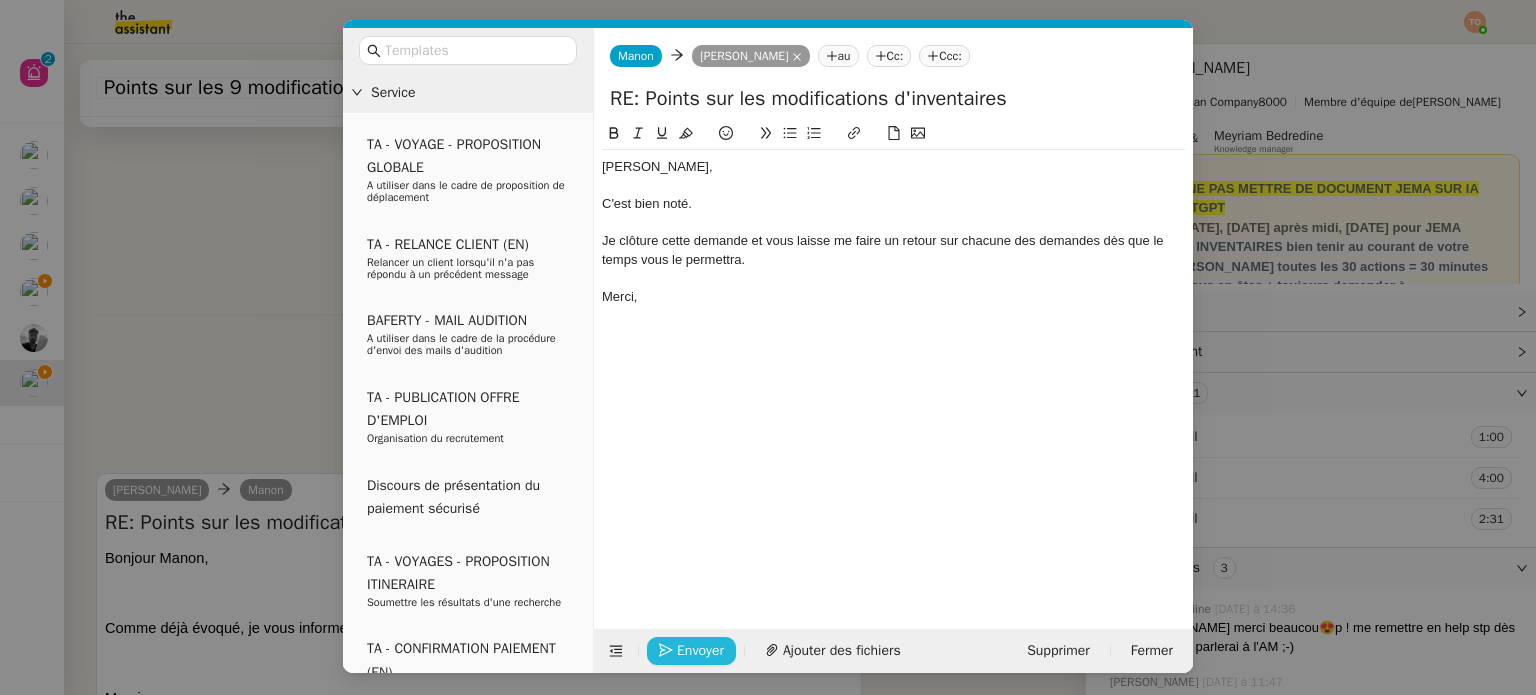 click on "Envoyer" 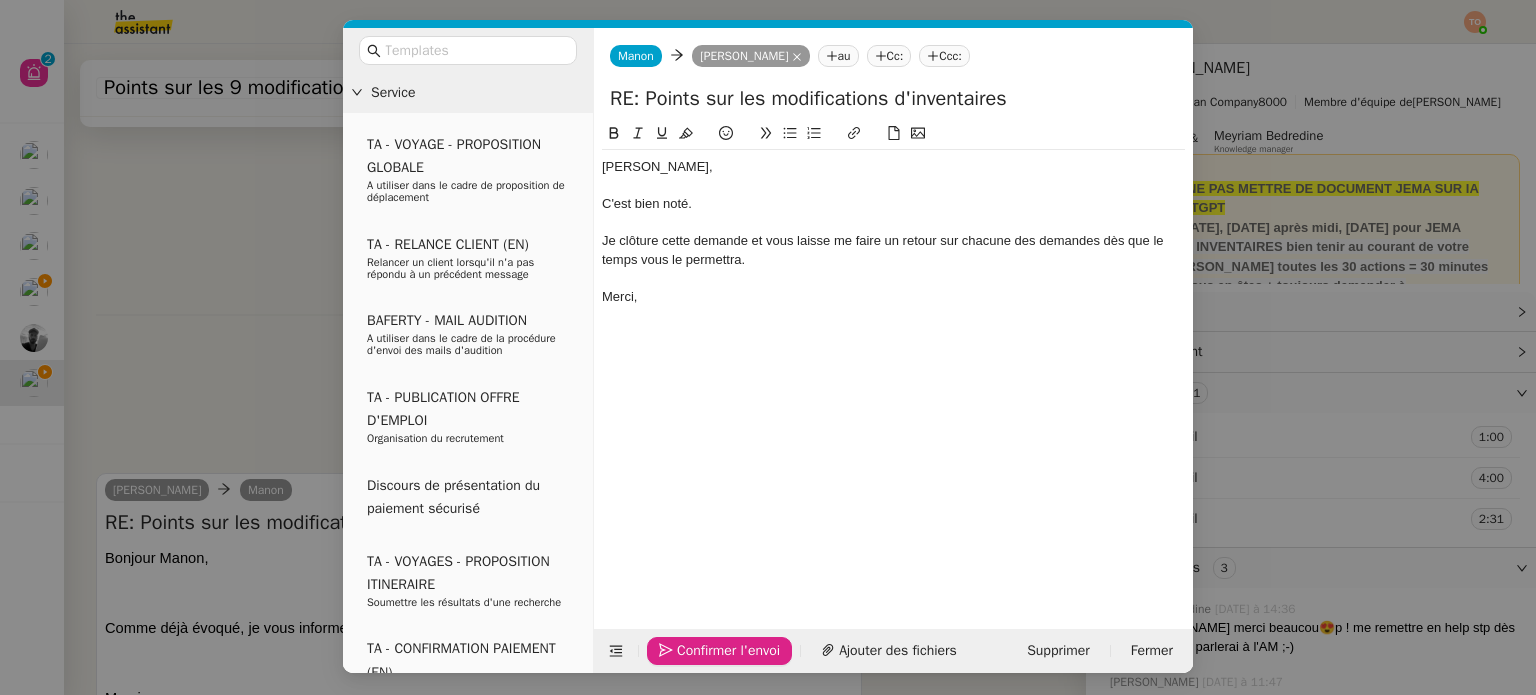 click on "Confirmer l'envoi" 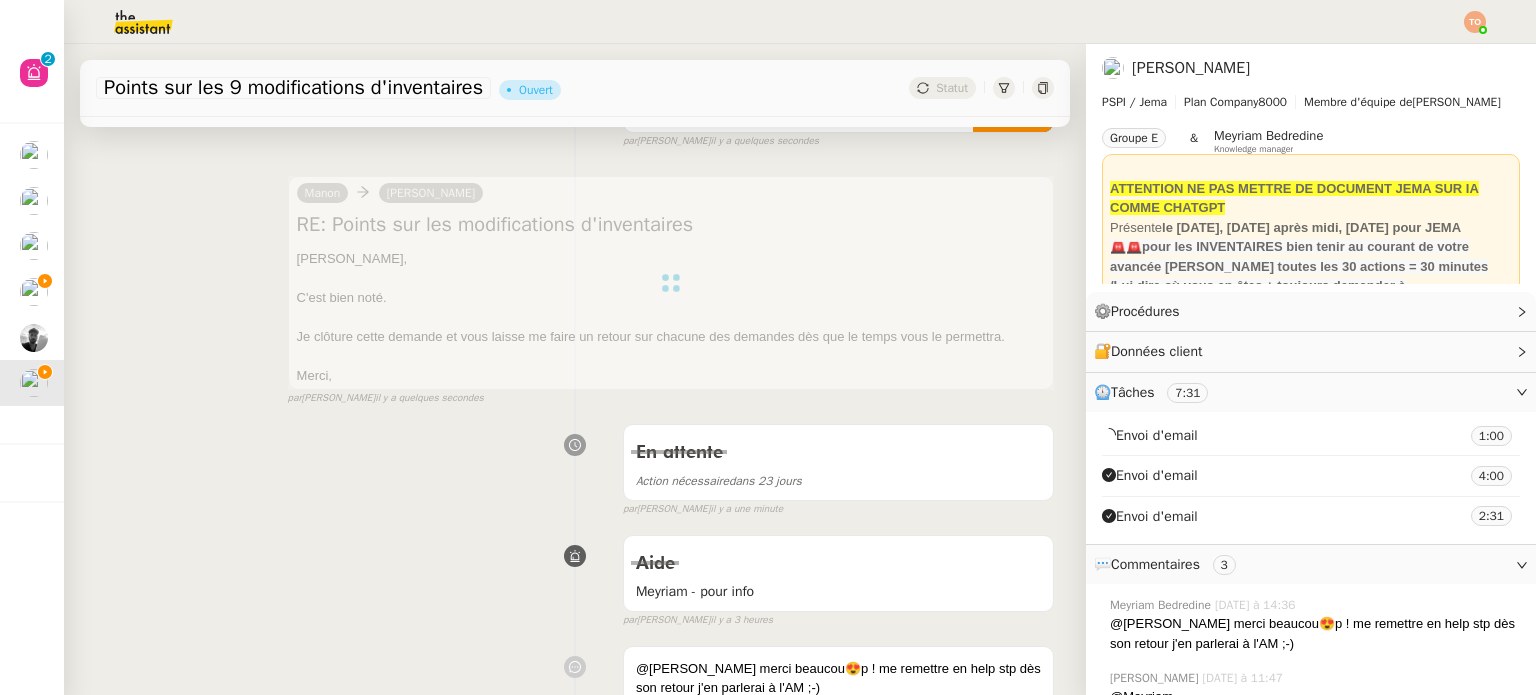 scroll, scrollTop: 0, scrollLeft: 0, axis: both 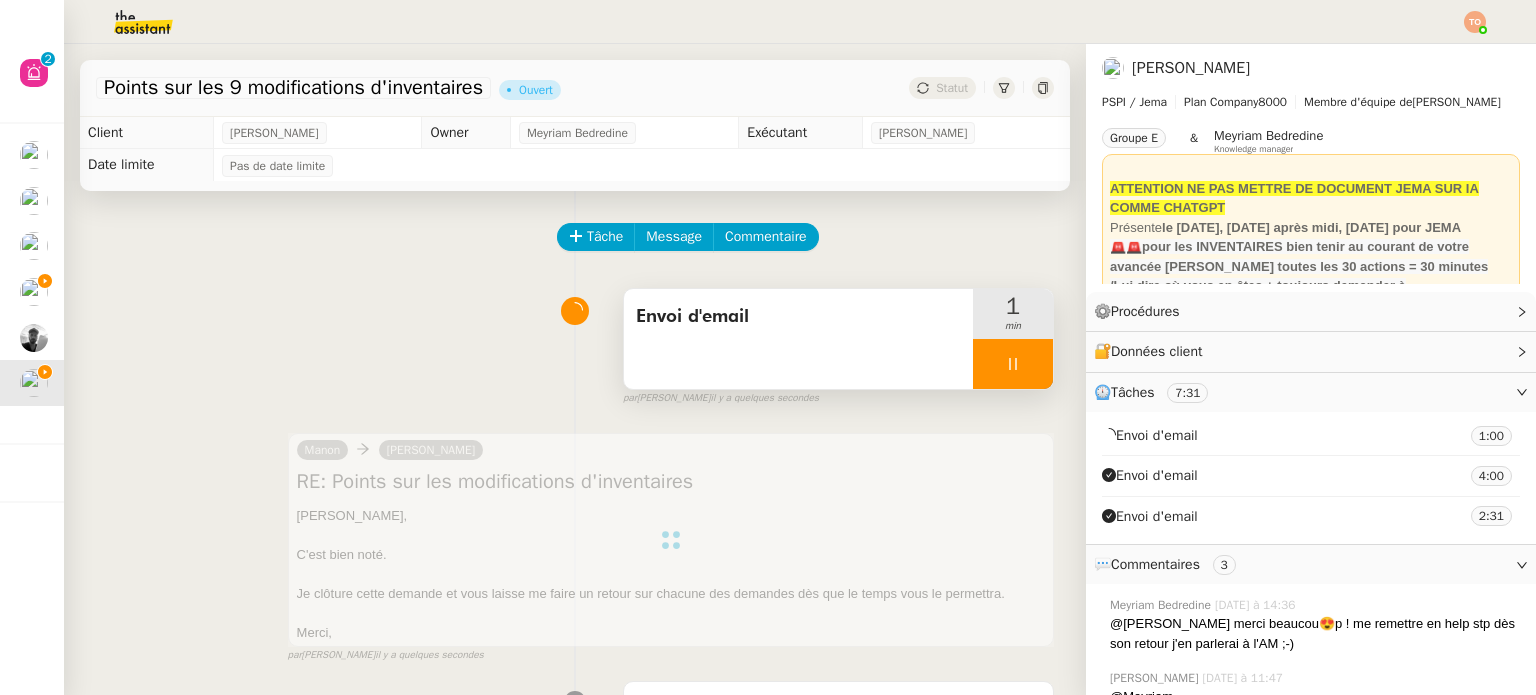click at bounding box center [1013, 364] 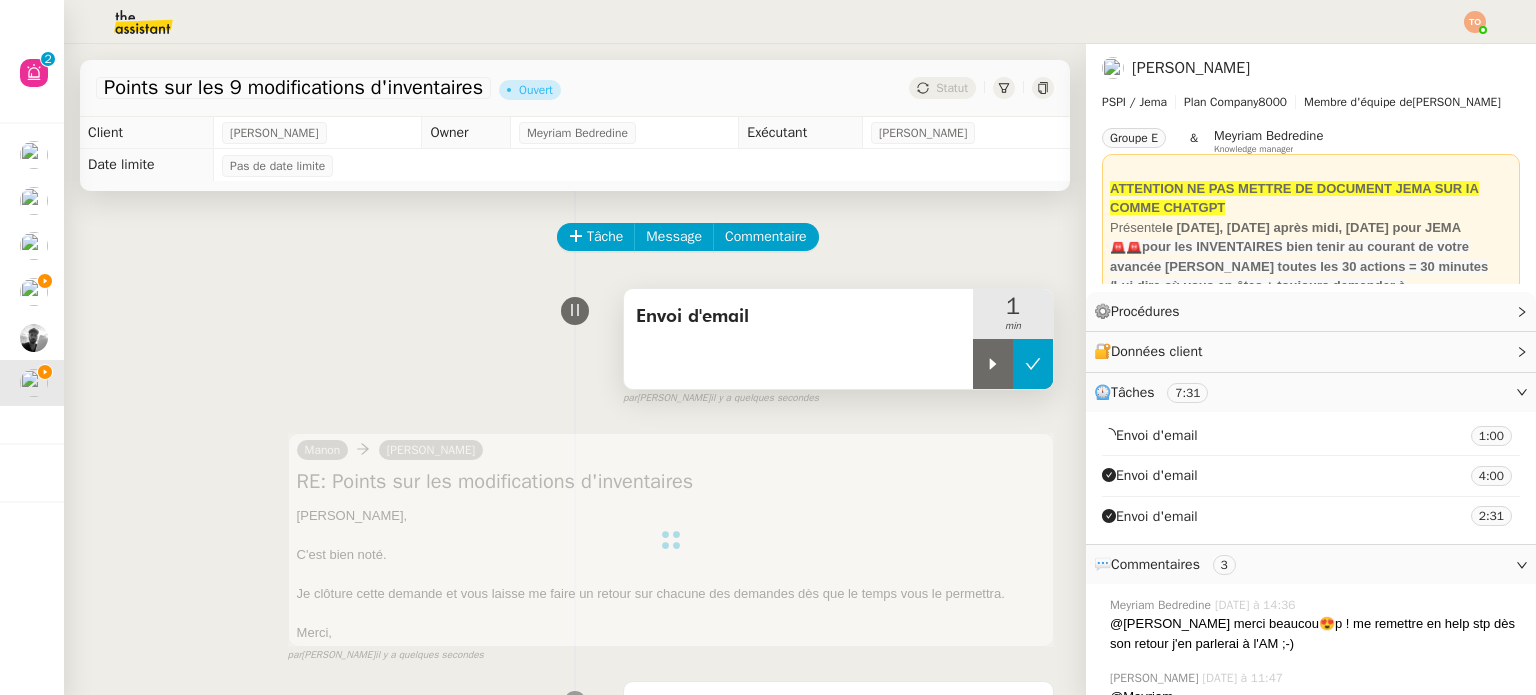 click at bounding box center [1033, 364] 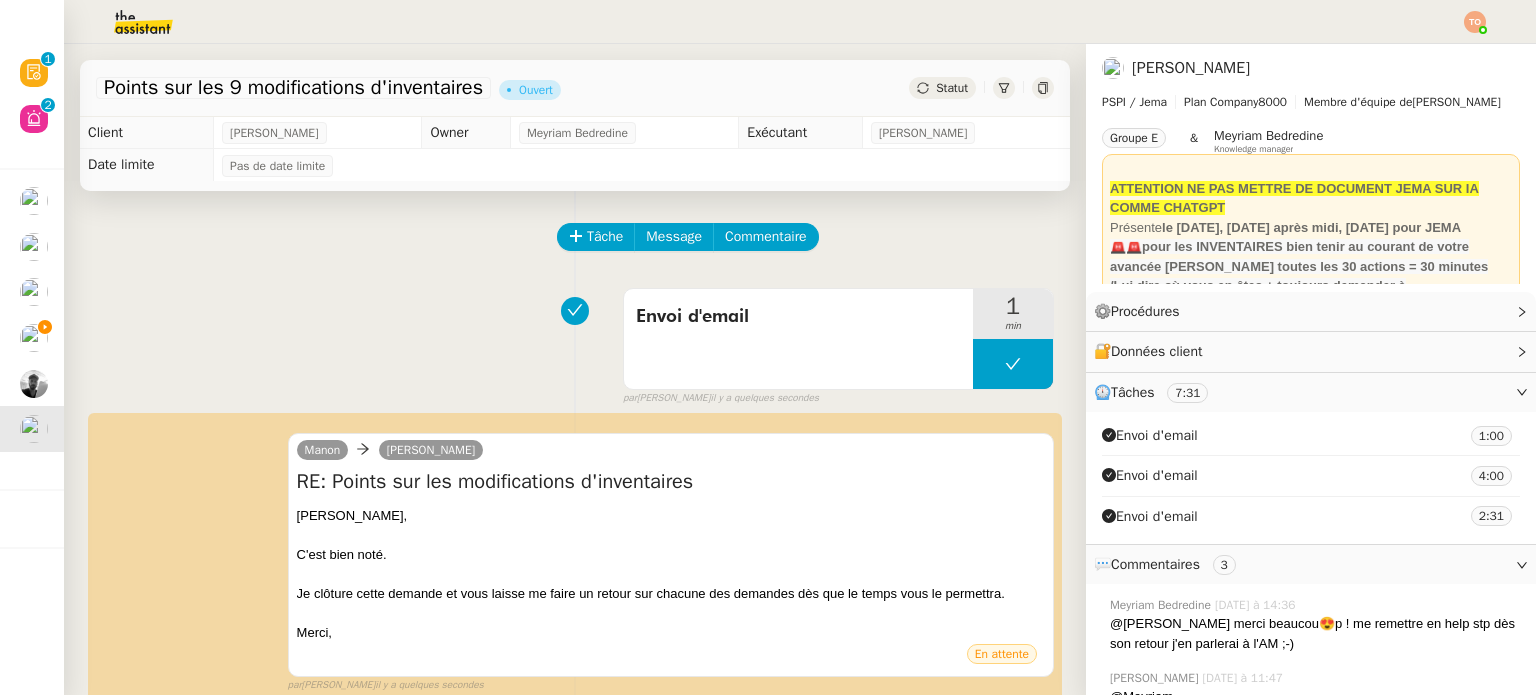 click on "Statut" 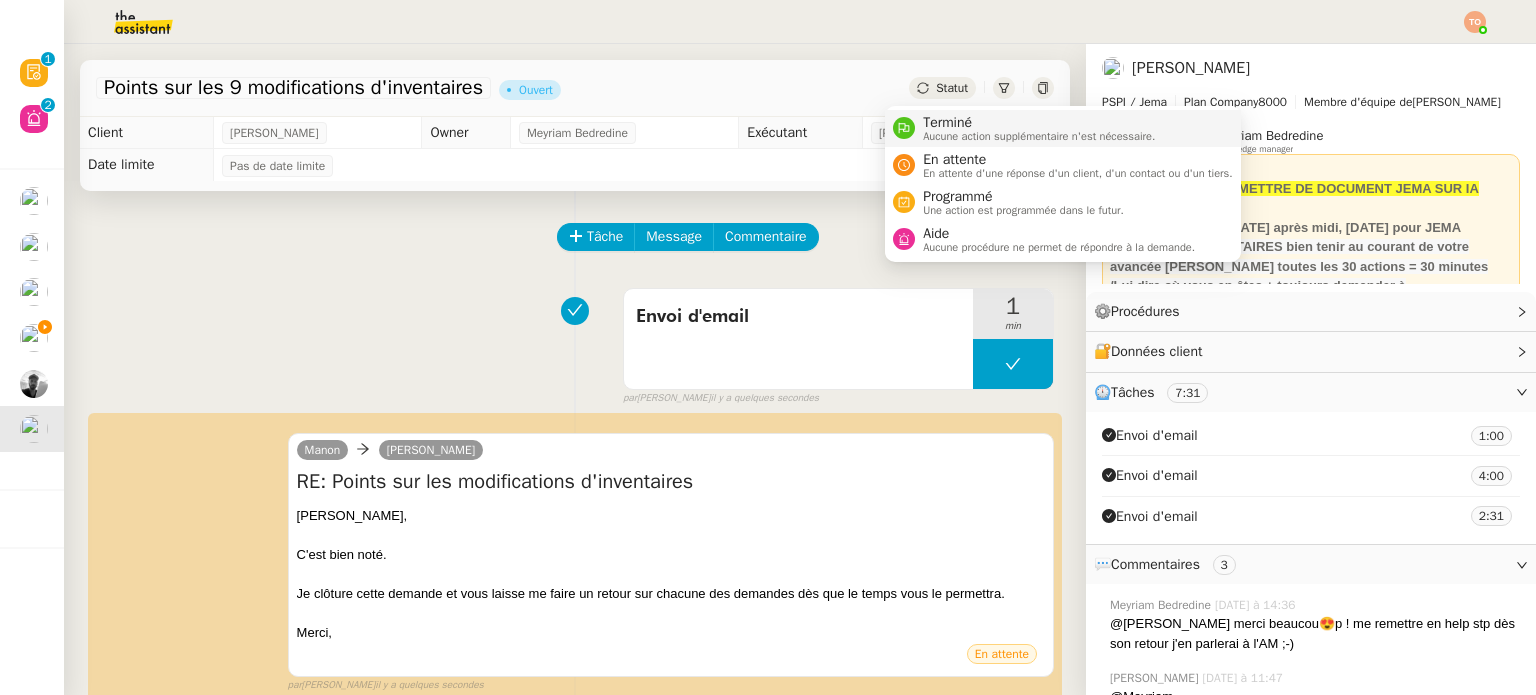 click on "Terminé" at bounding box center [1039, 123] 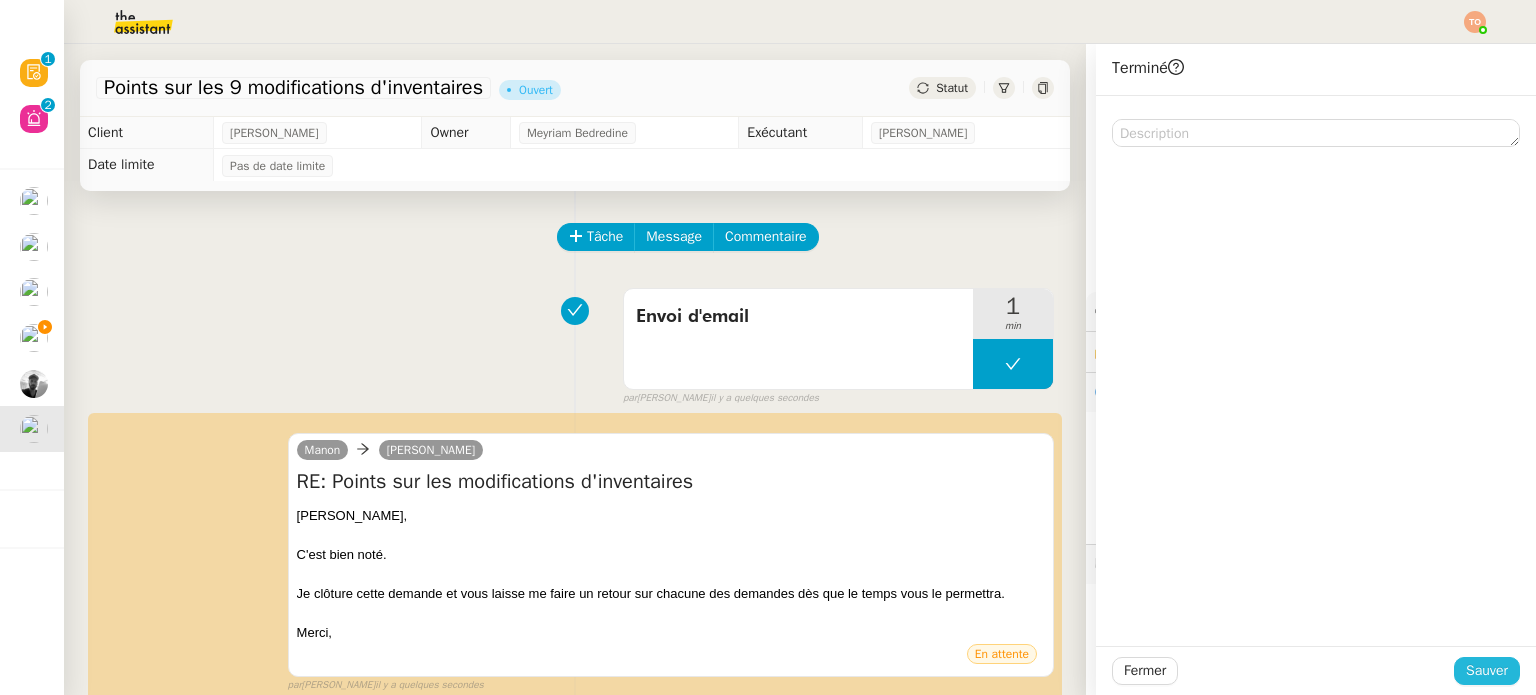 click on "Sauver" 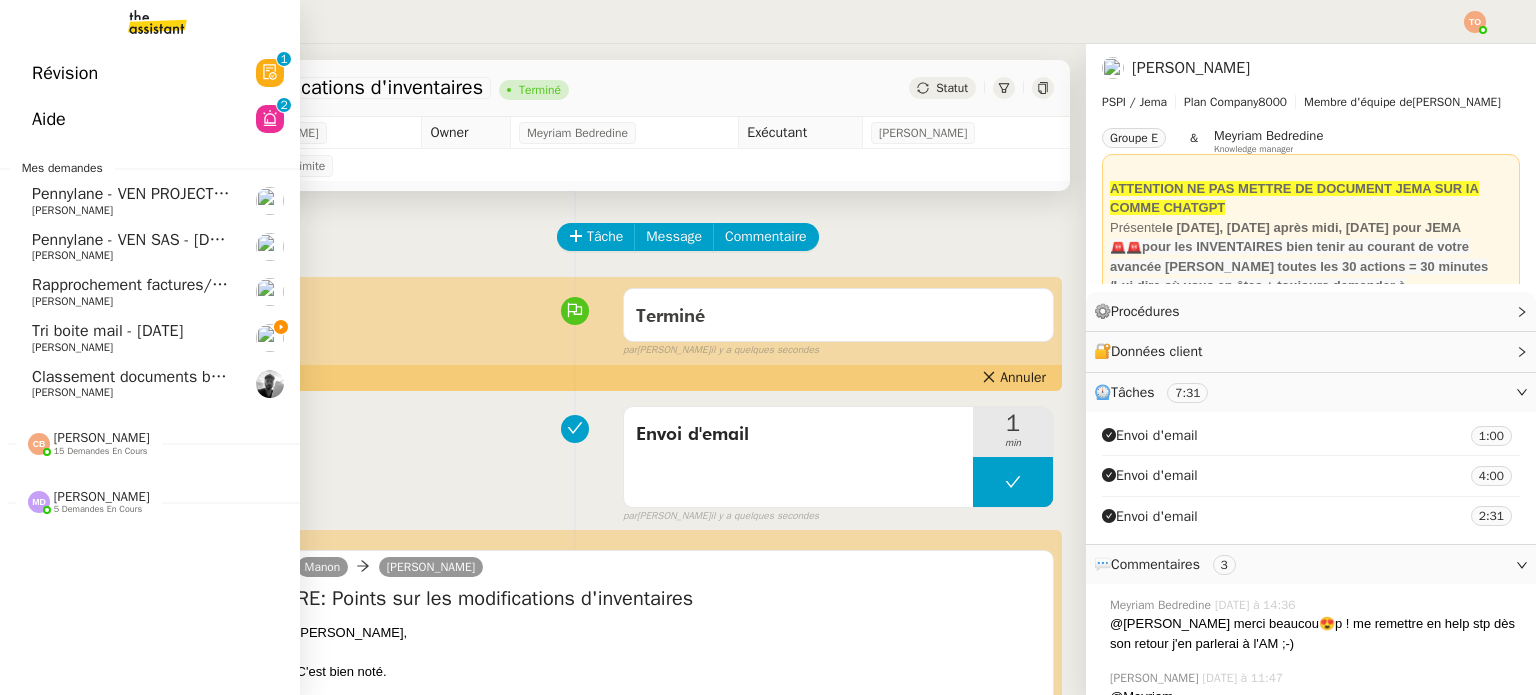 click on "Aide  0   1   2   3   4   5   6   7   8   9" 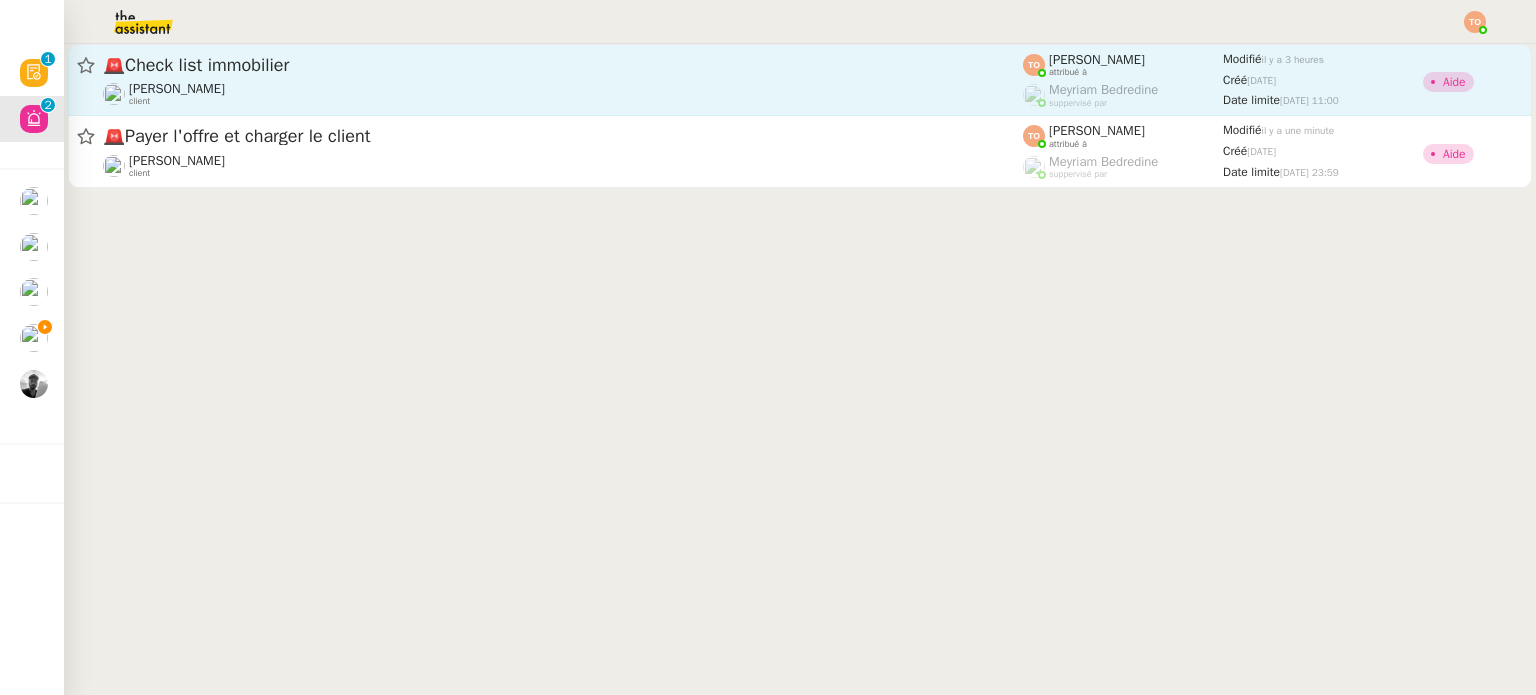 click on "[PERSON_NAME]    client" 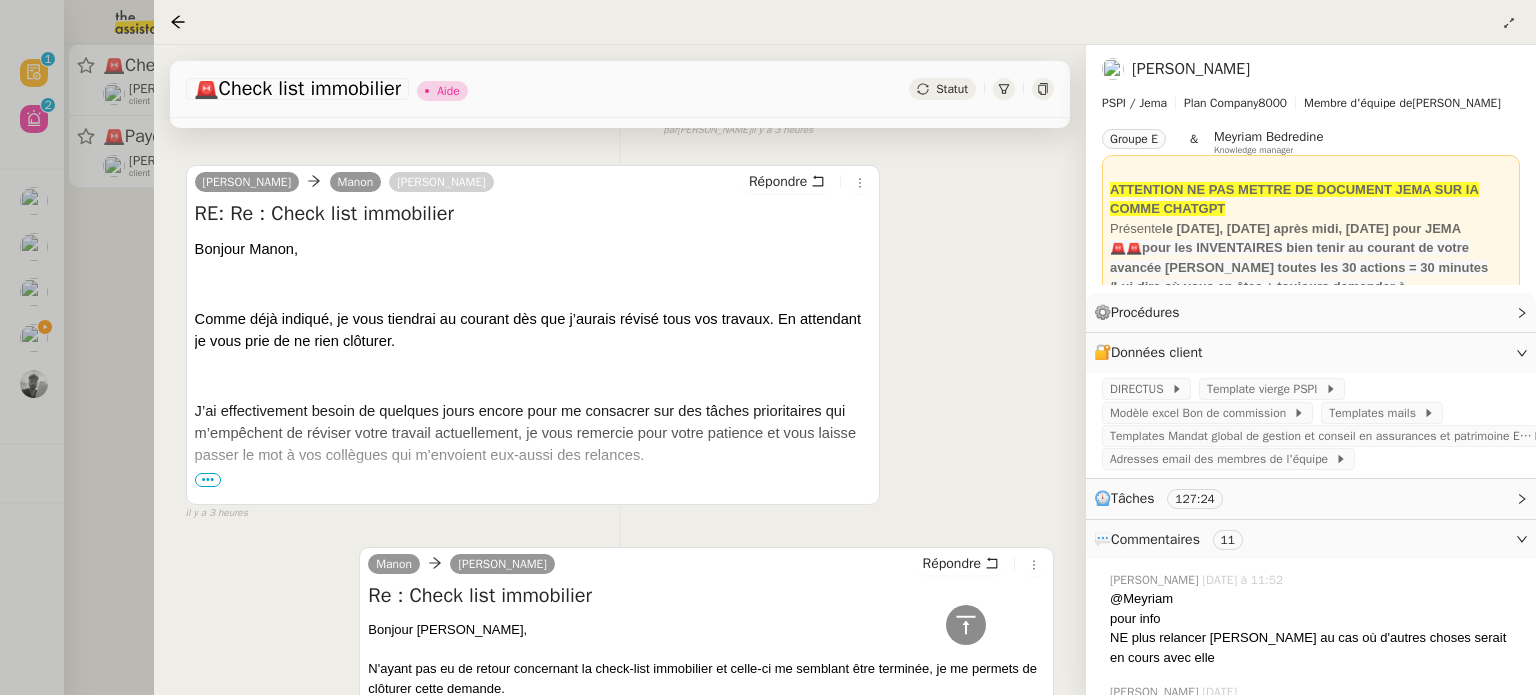 scroll, scrollTop: 0, scrollLeft: 0, axis: both 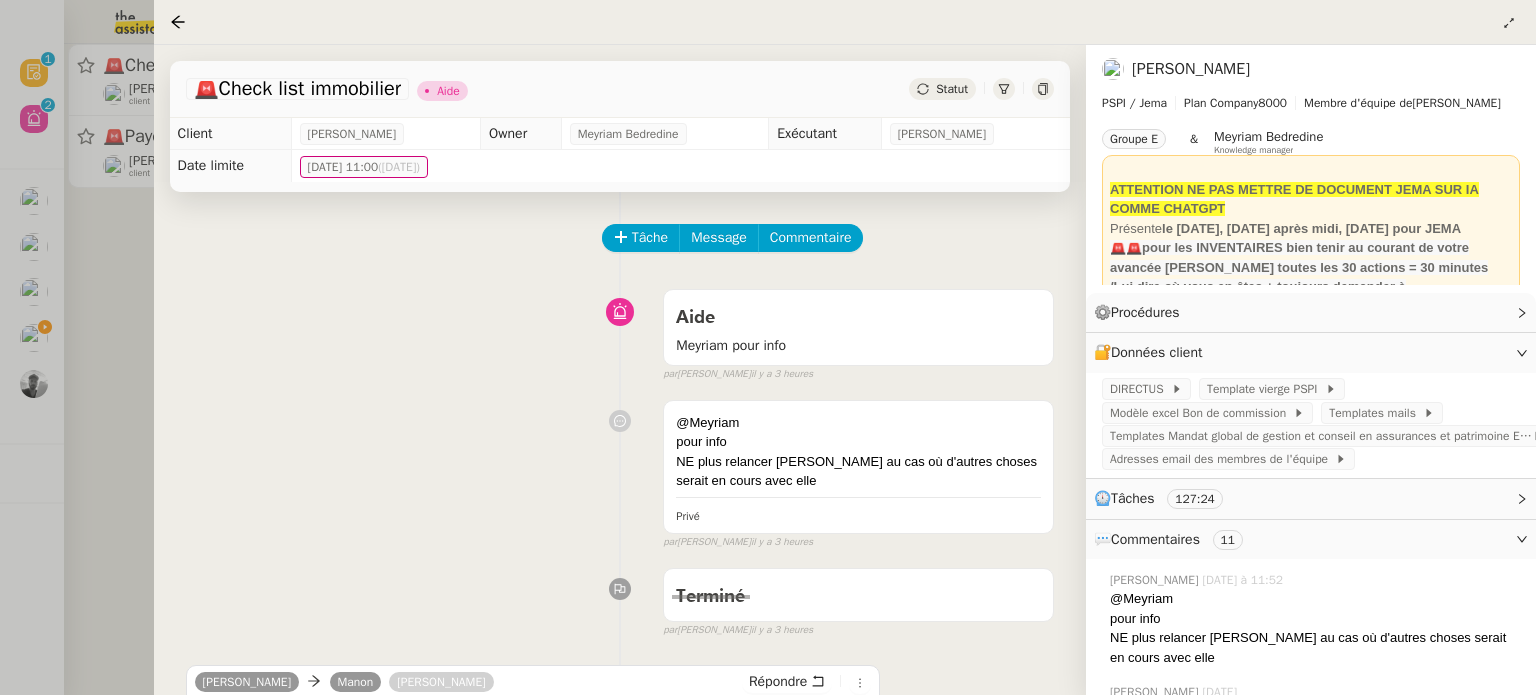 click at bounding box center (768, 347) 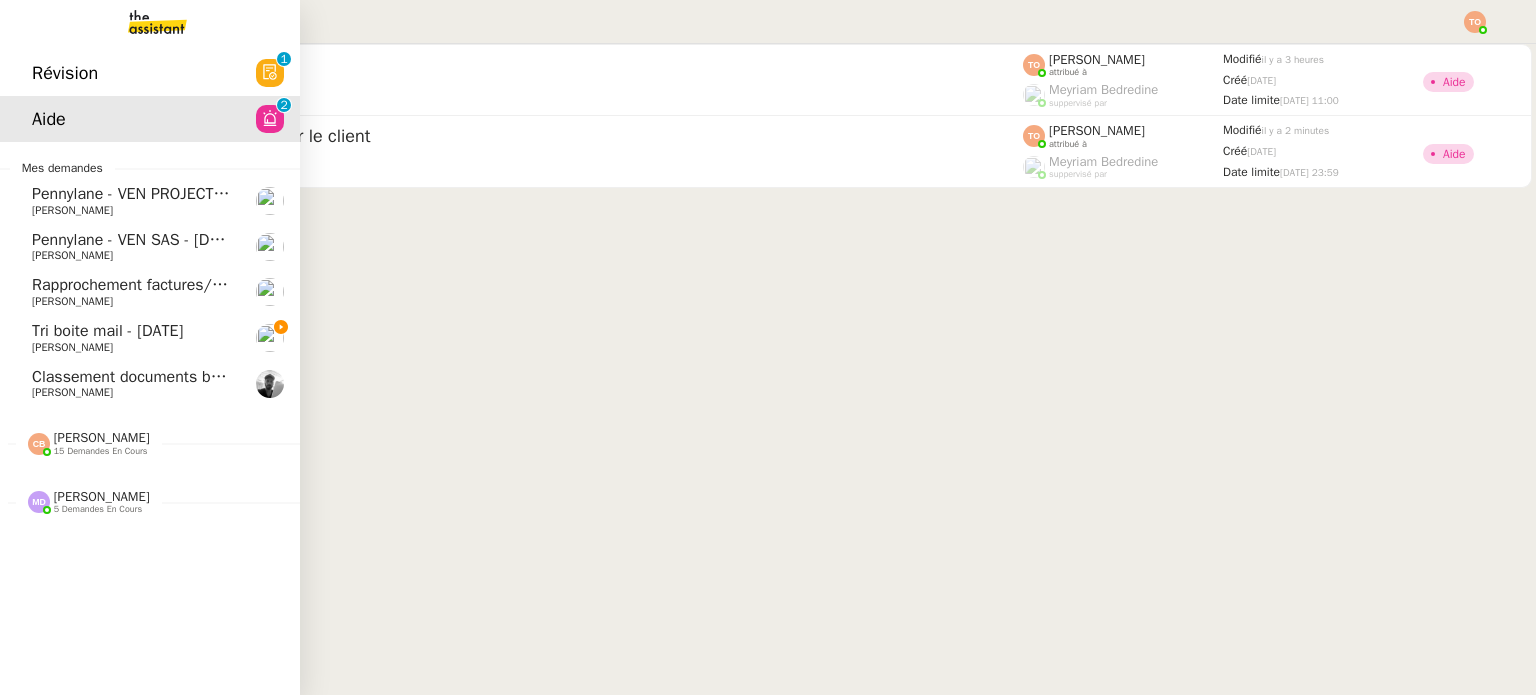 click on "Tri boite mail - [DATE]" 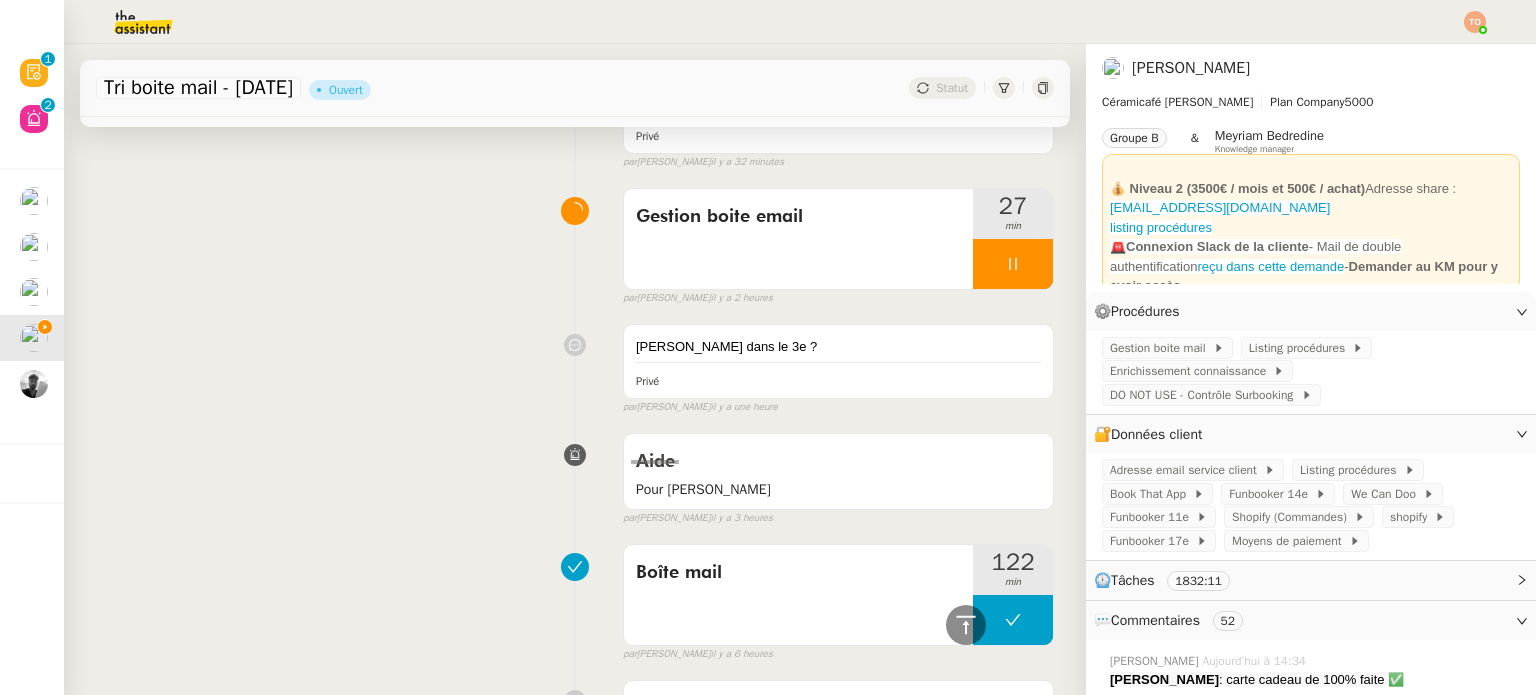 scroll, scrollTop: 1300, scrollLeft: 0, axis: vertical 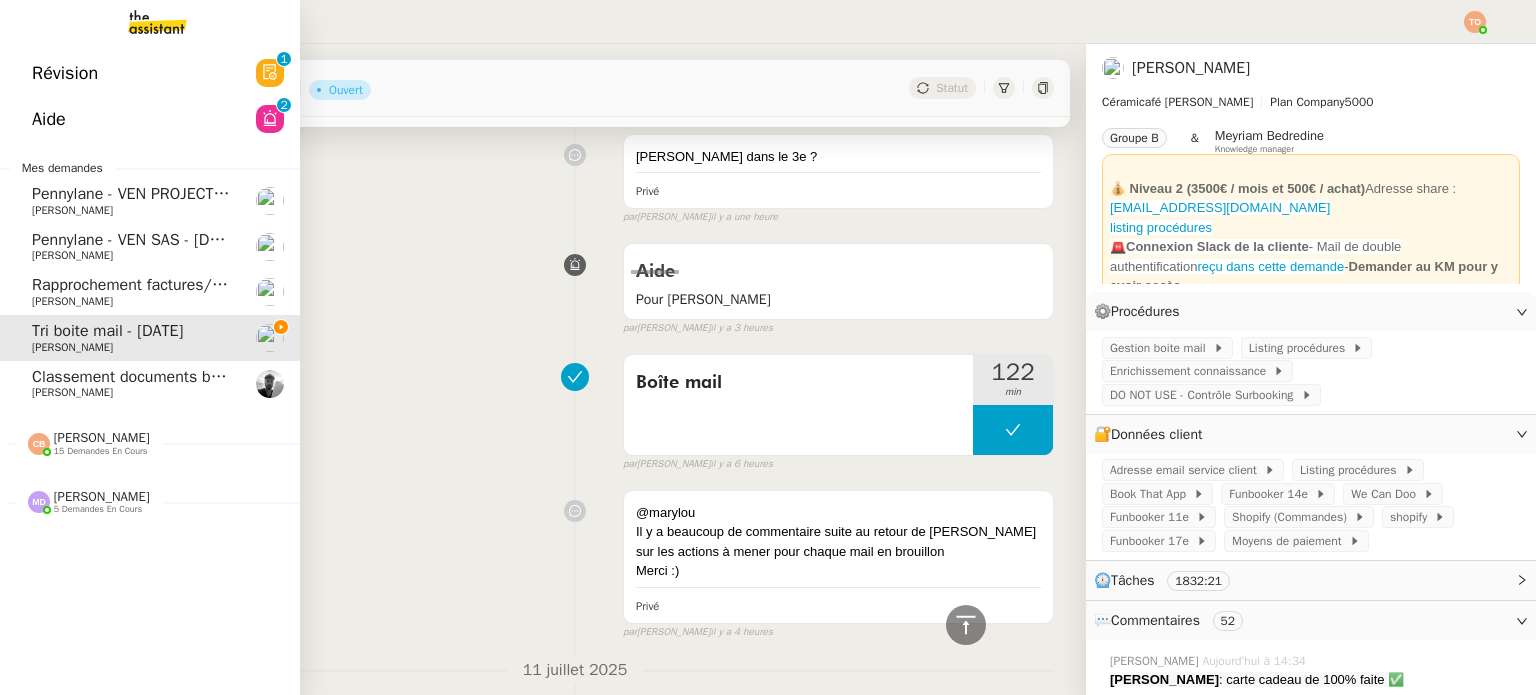 click on "[PERSON_NAME]" 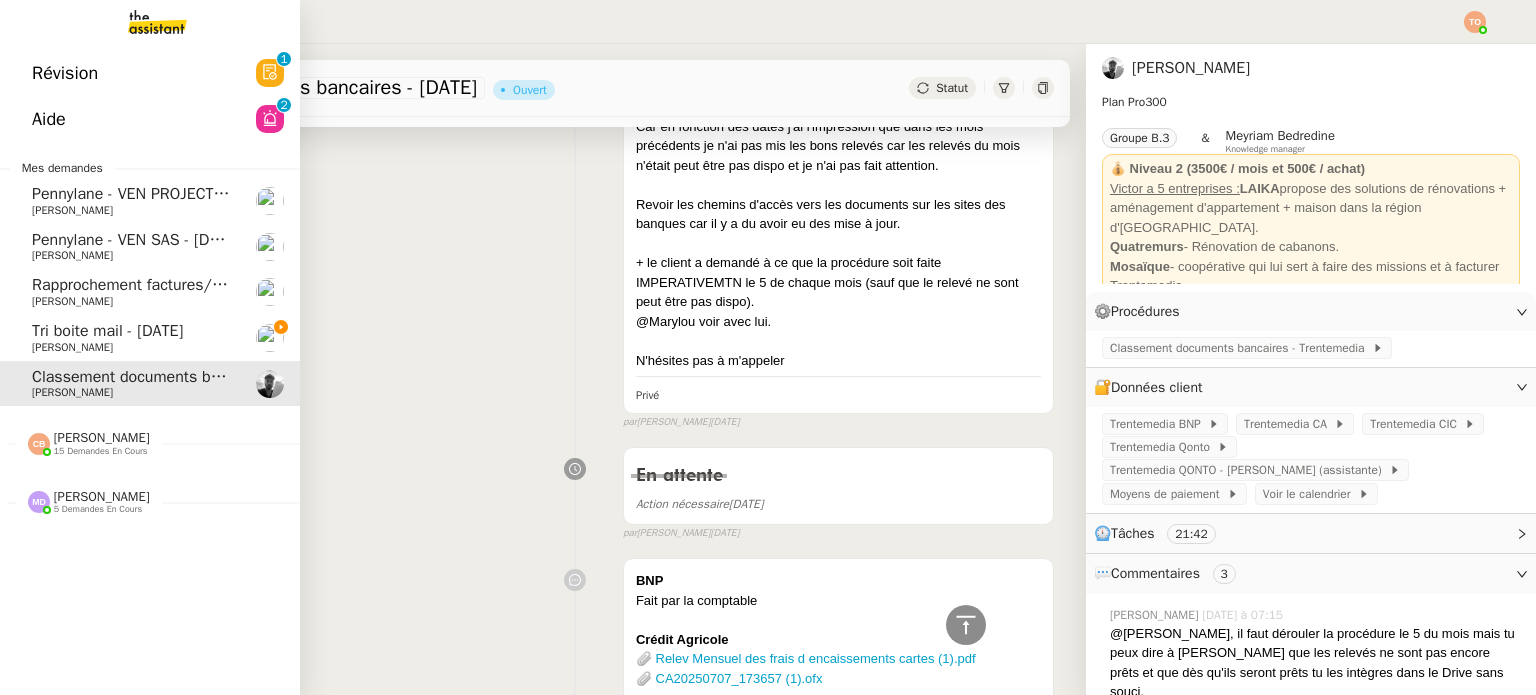 click on "Rapprochement factures/paiements clients - [DATE]" 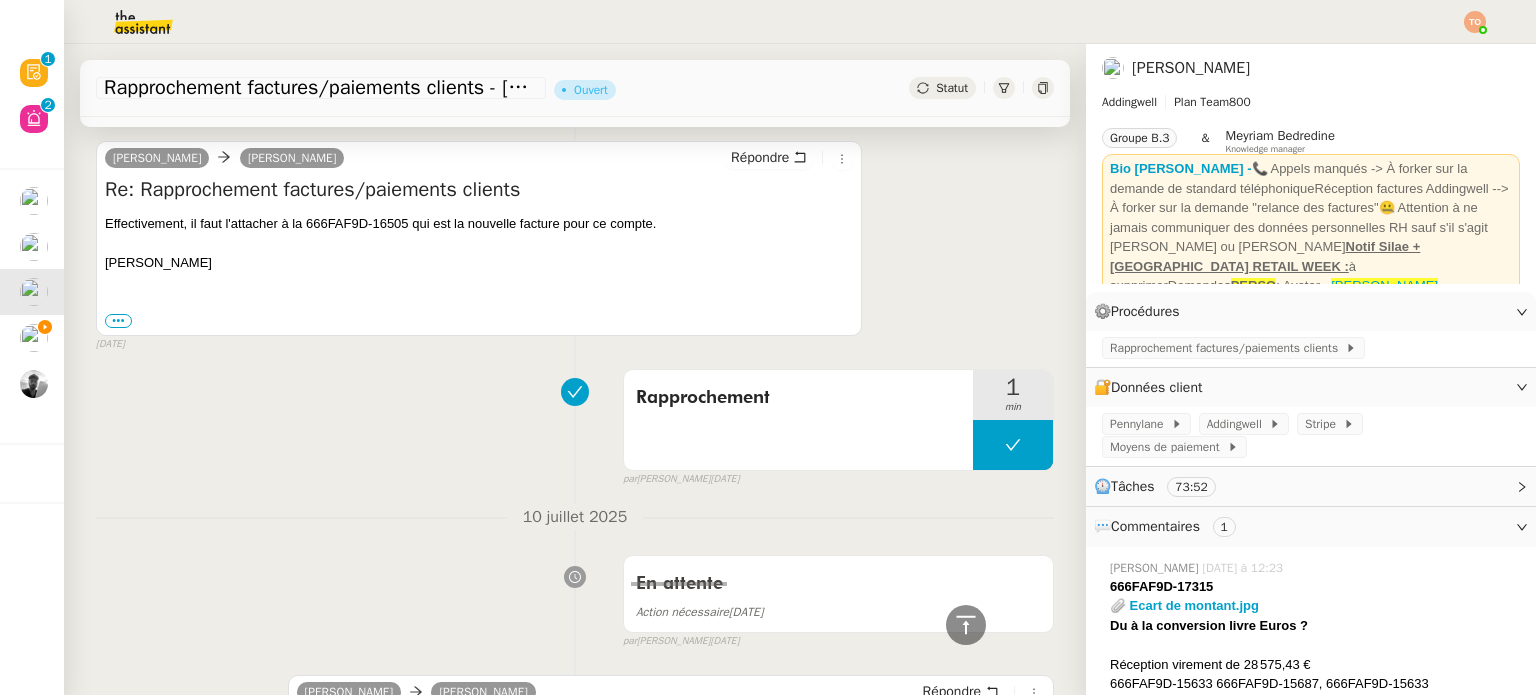 scroll, scrollTop: 0, scrollLeft: 0, axis: both 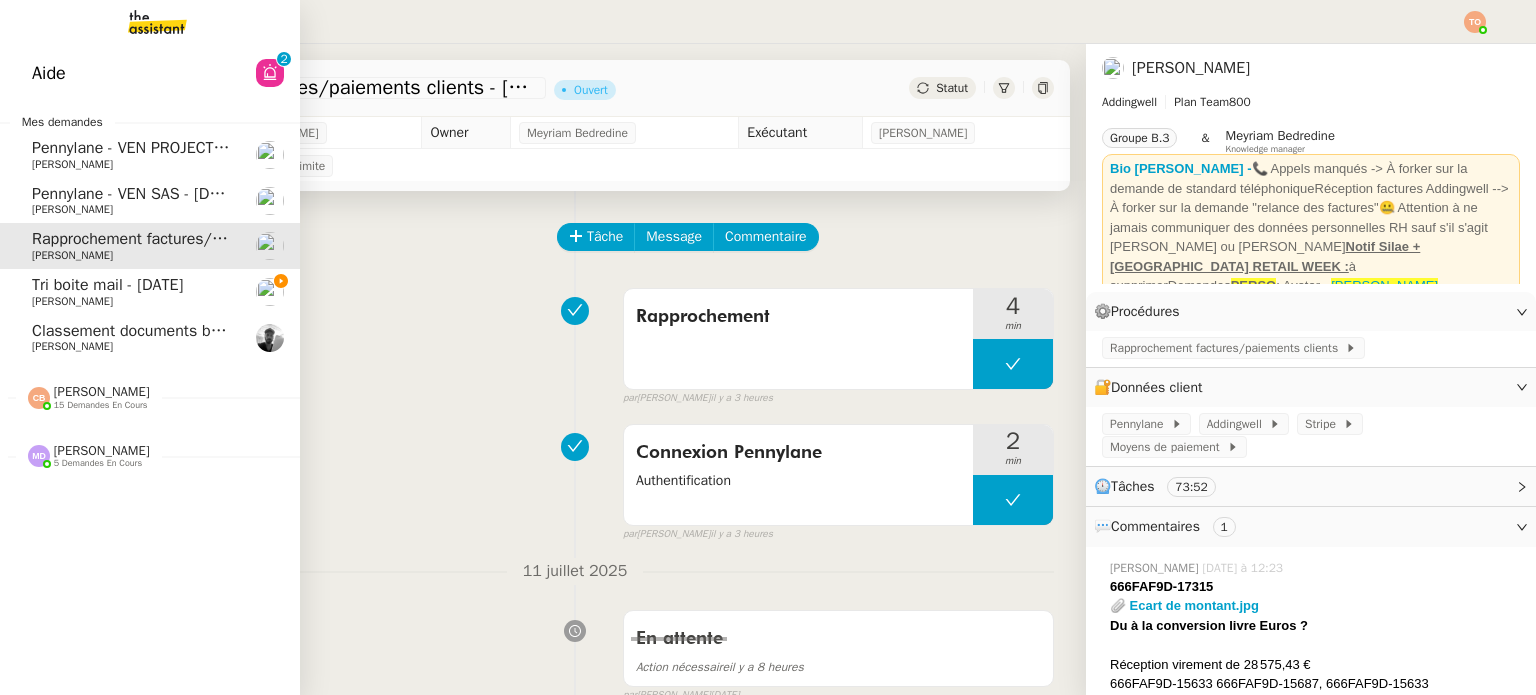 click on "[PERSON_NAME]" 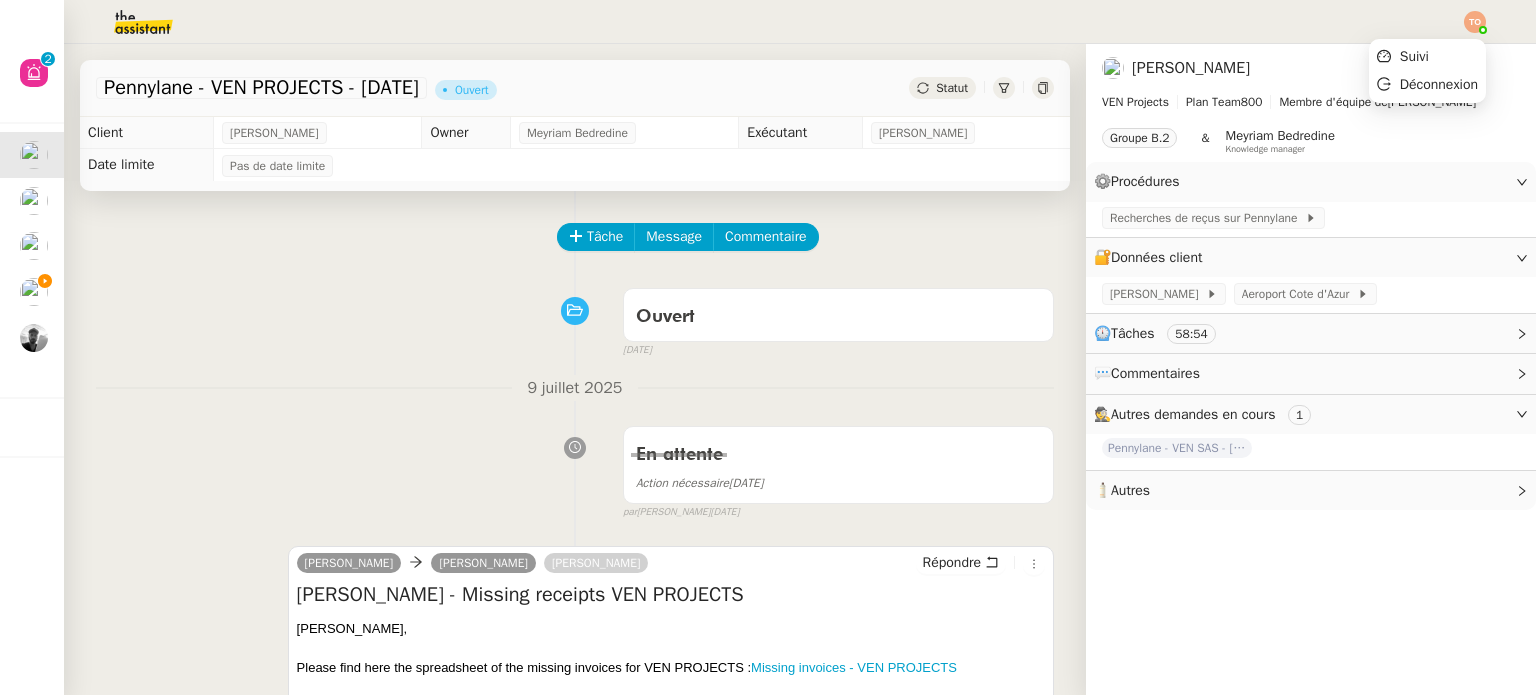 click 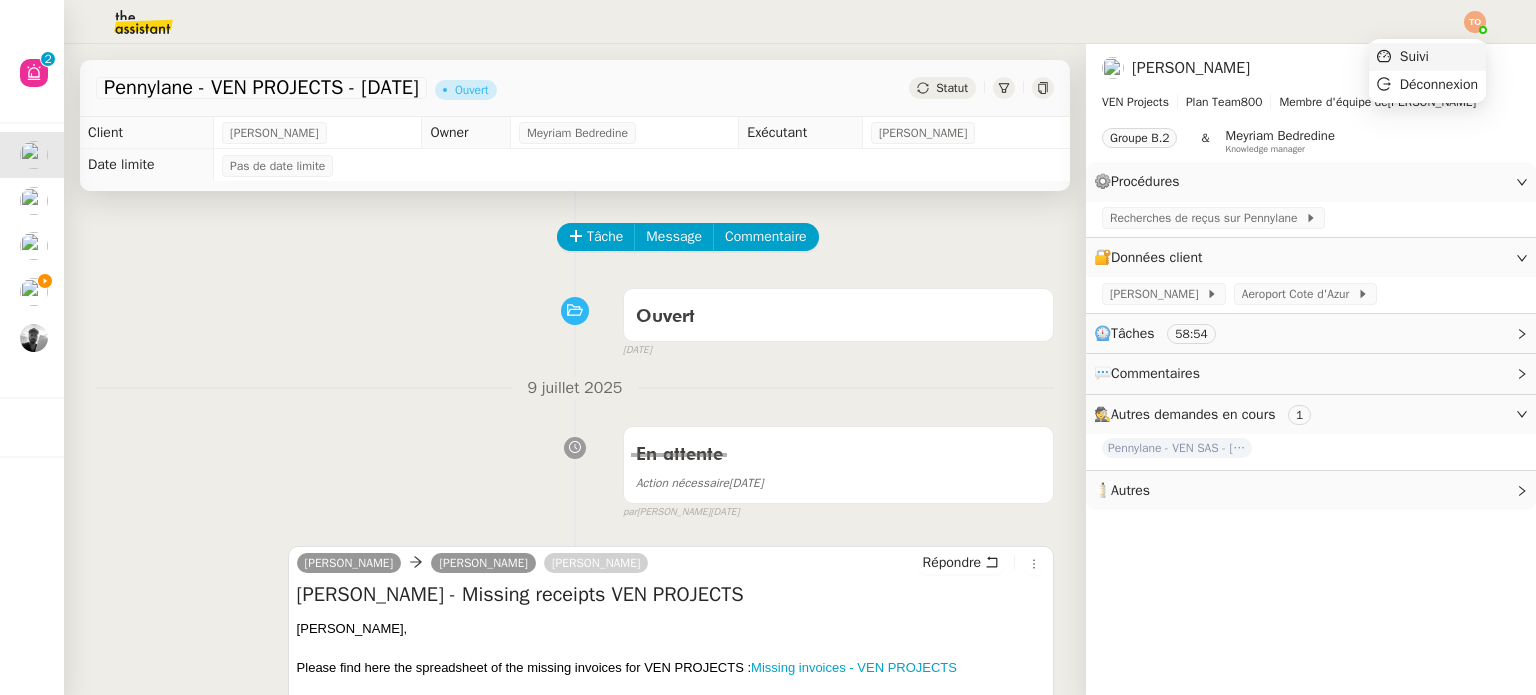 click on "Suivi" at bounding box center (1427, 57) 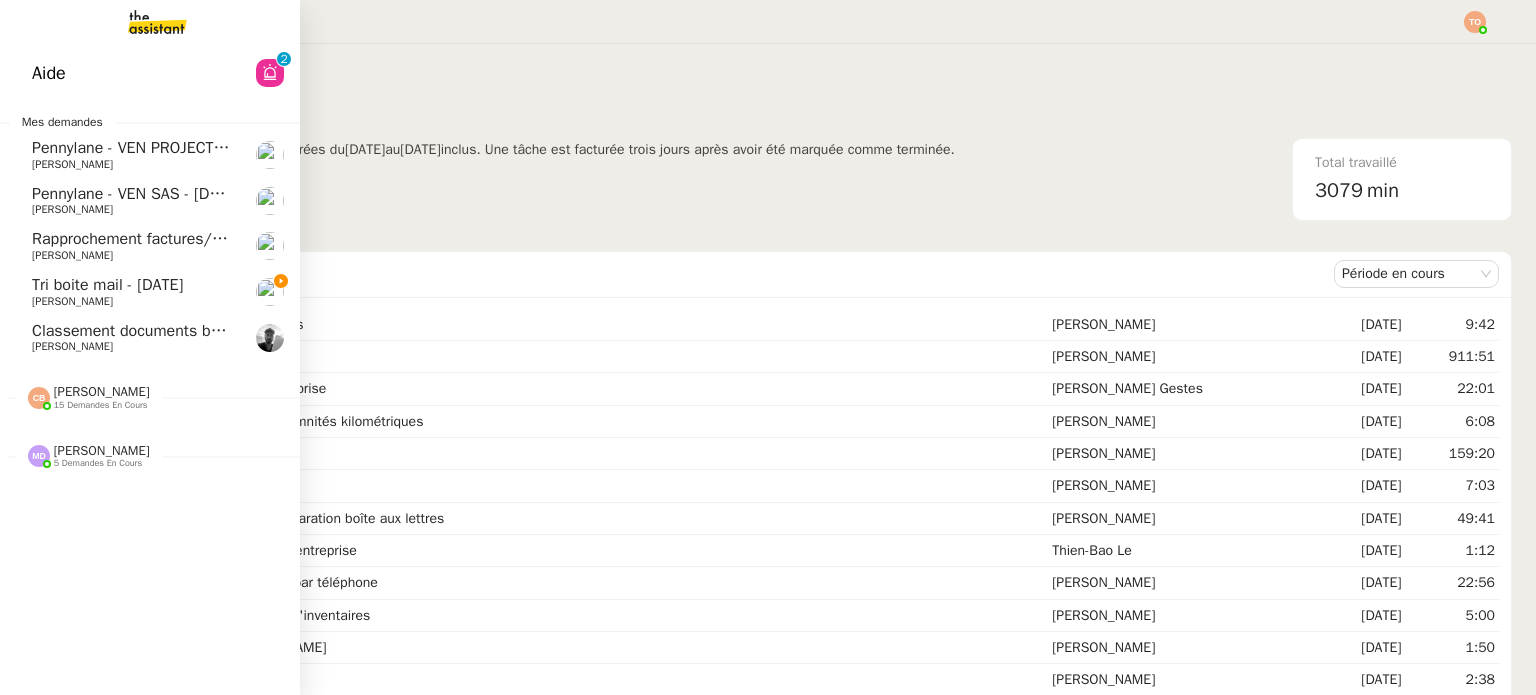 click on "15 demandes en cours" 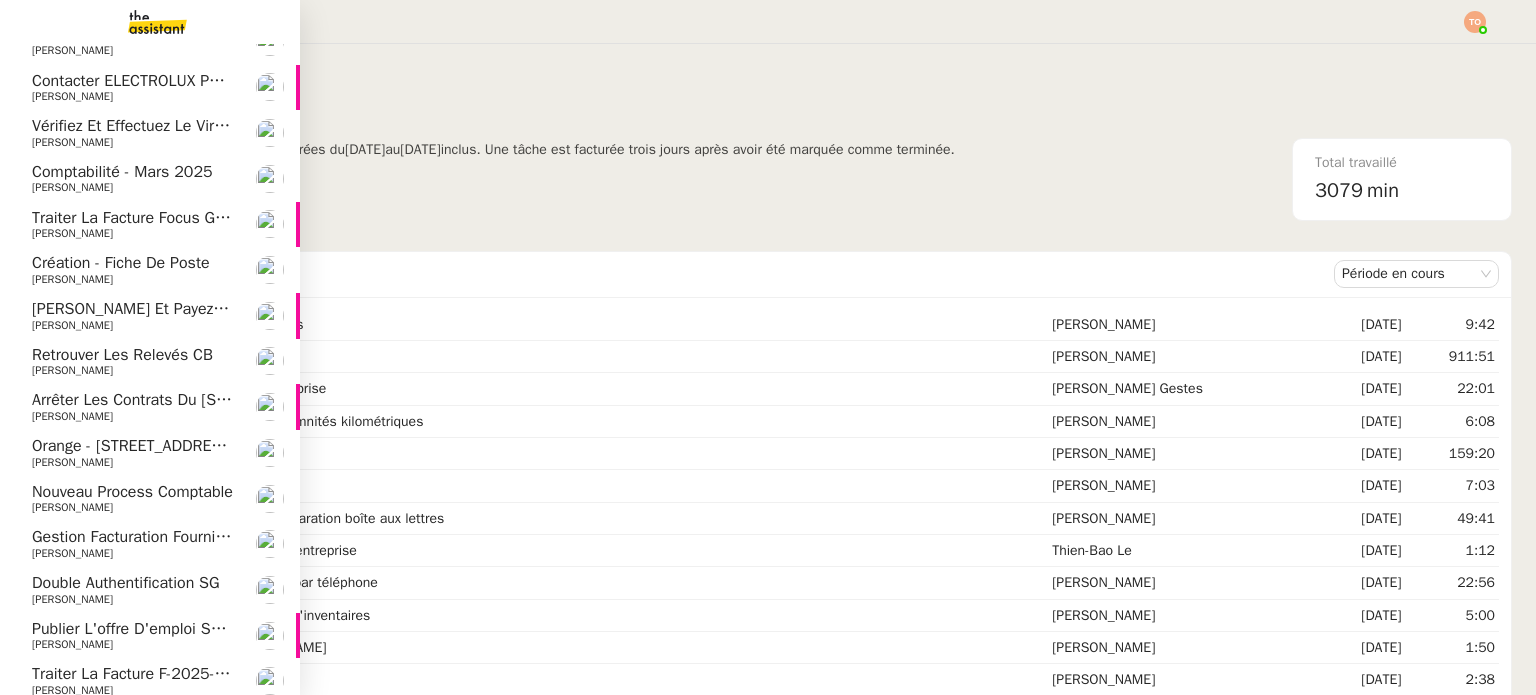 scroll, scrollTop: 478, scrollLeft: 0, axis: vertical 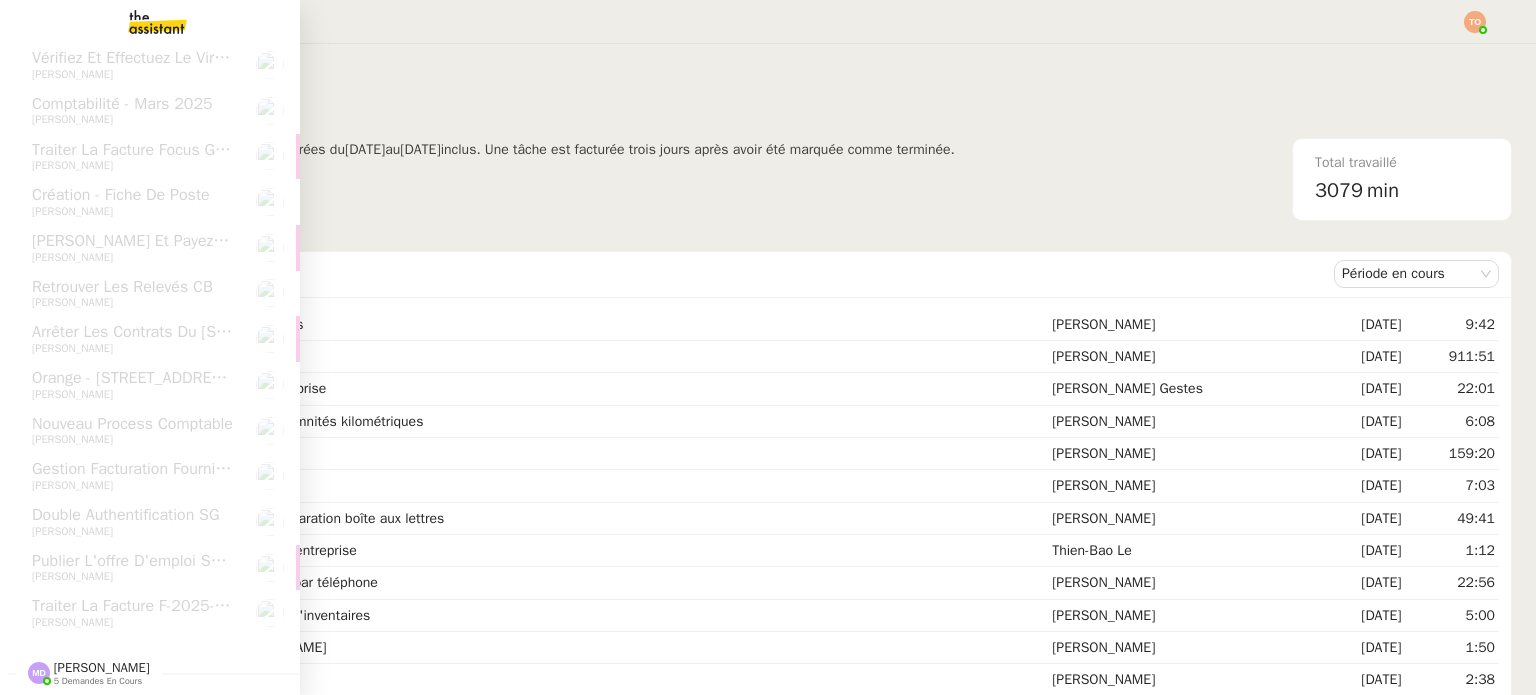 click on "5 demandes en cours" 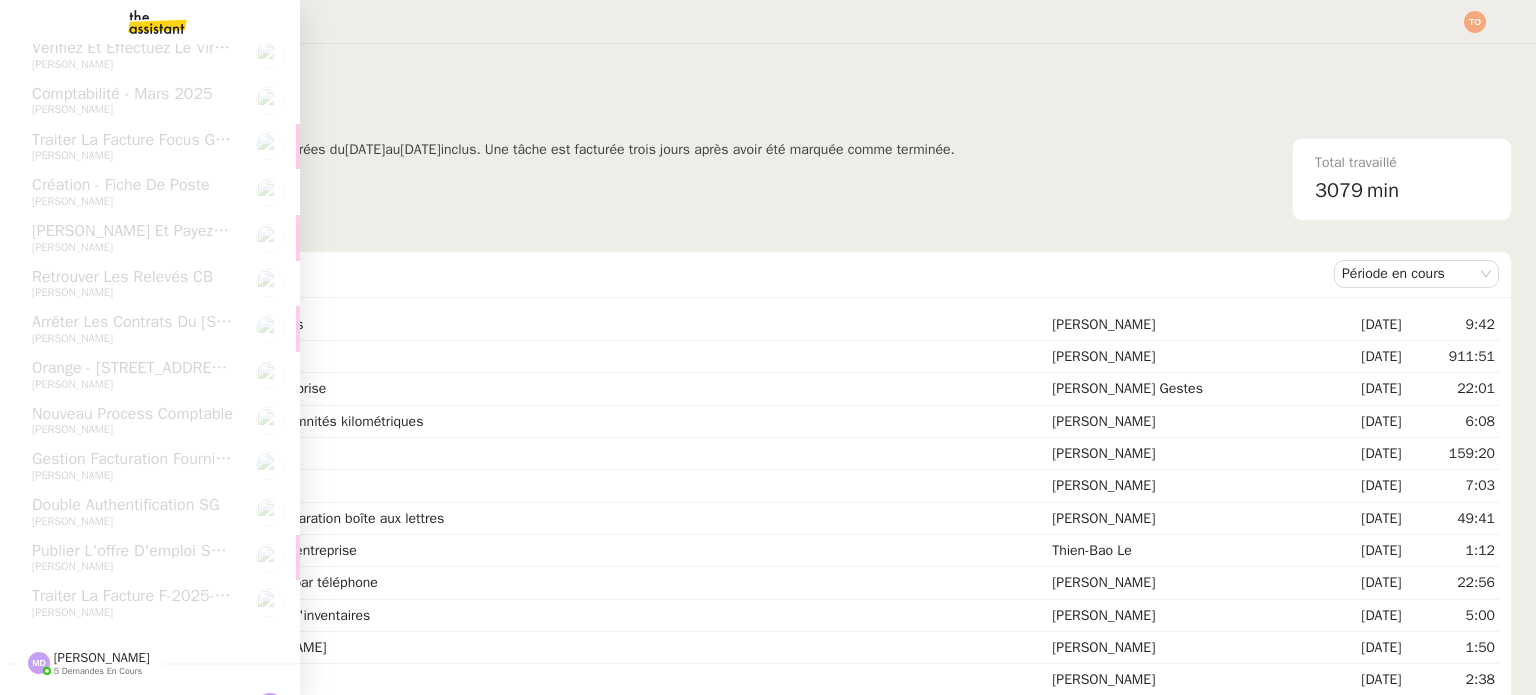 scroll, scrollTop: 706, scrollLeft: 0, axis: vertical 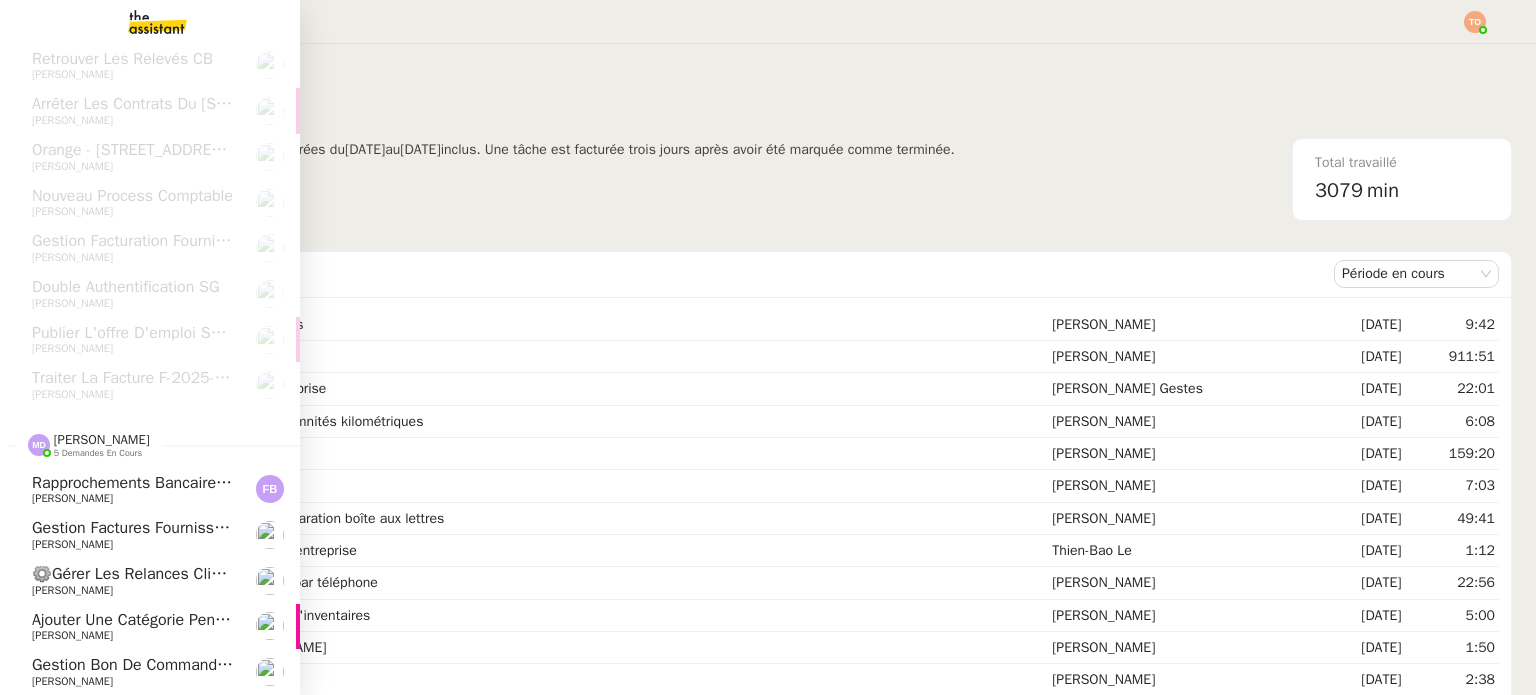 click on "Gestion bon de commande - [DATE]" 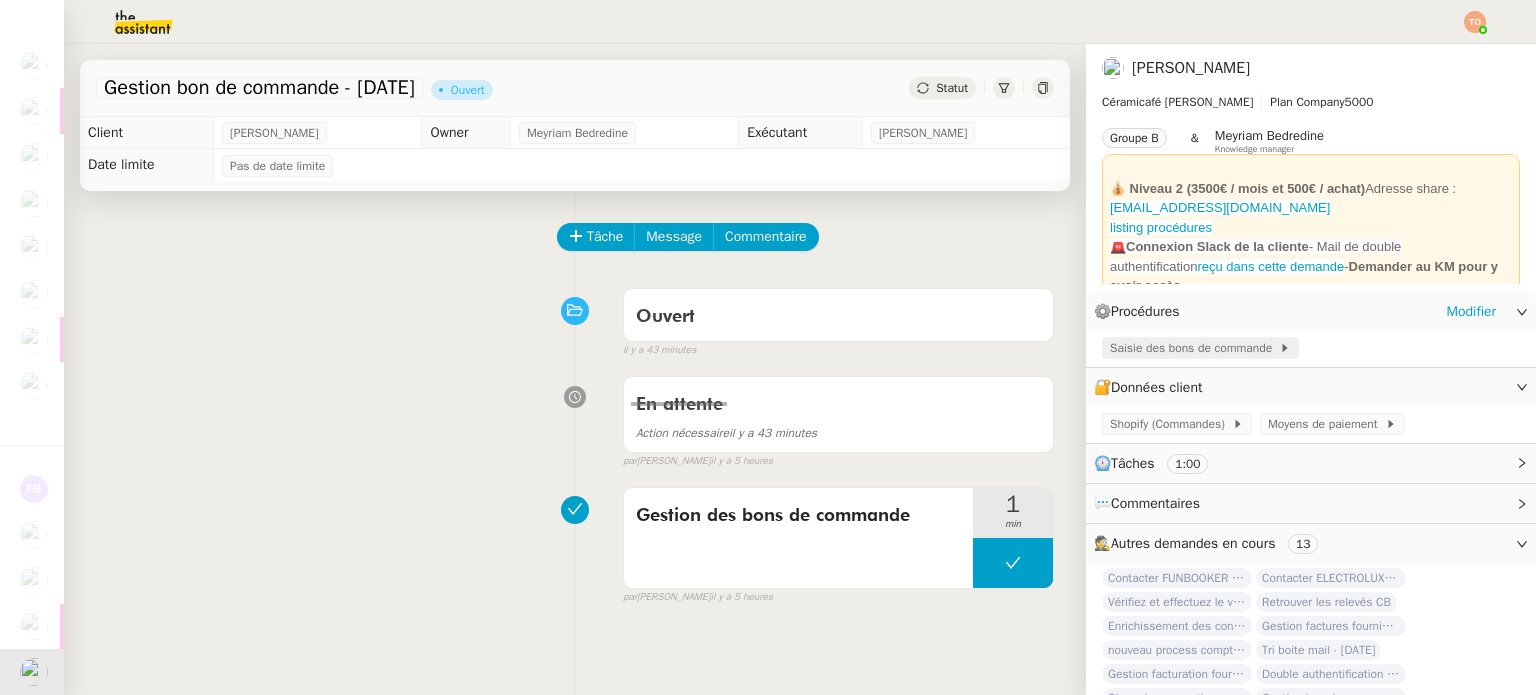 click on "Saisie des bons de commande" 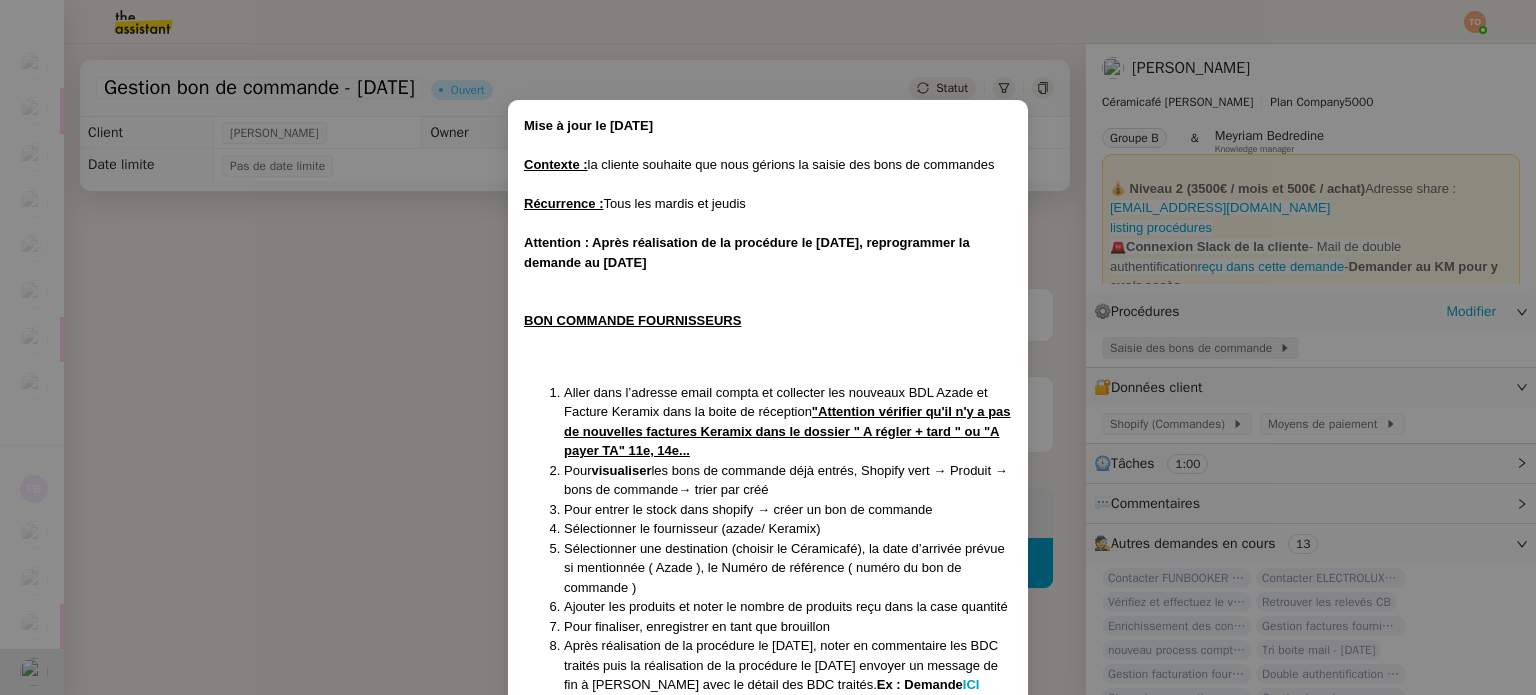 click on "Mise à jour le [DATE] Contexte :  la cliente souhaite que nous gérions la saisie des bons de commandes Récurrence :  Tous les mardis et jeudis Attention : Après réalisation de la procédure le [DATE], reprogrammer la demande au [DATE] BON COMMANDE FOURNISSEURS Aller dans l’adresse email compta et collecter les nouveaux BDL Azade et Facture Keramix dans la boite de réception  "Attention vérifier qu'il n'y a pas de nouvelles factures Keramix dans le dossier " A régler + tard " ou "A payer TA" 11e, 14e... Pour  visualiser  les bons de commande déjà entrés, Shopify vert → Produit → bons de commande→ trier par créé Pour entrer le stock dans shopify → créer un bon de commande Sélectionner le fournisseur (azade/ Keramix) Sélectionner une destination (choisir le Céramicafé), la date d’arrivée prévue si mentionnée ( Azade ), le Numéro de référence ( numéro du bon de commande )  Ajouter les produits et noter le nombre de produits reçu dans la case quantité Ex : Demande  ICI" at bounding box center (768, 347) 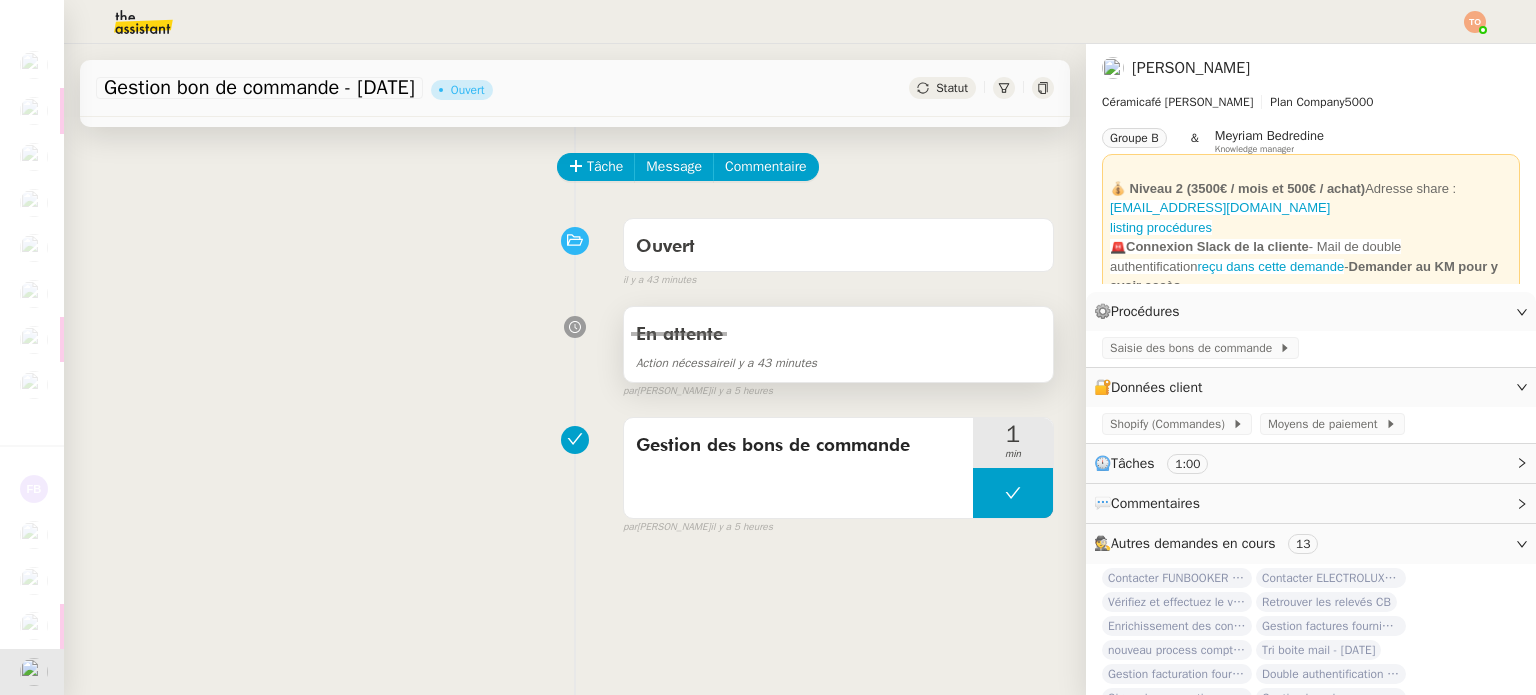scroll, scrollTop: 0, scrollLeft: 0, axis: both 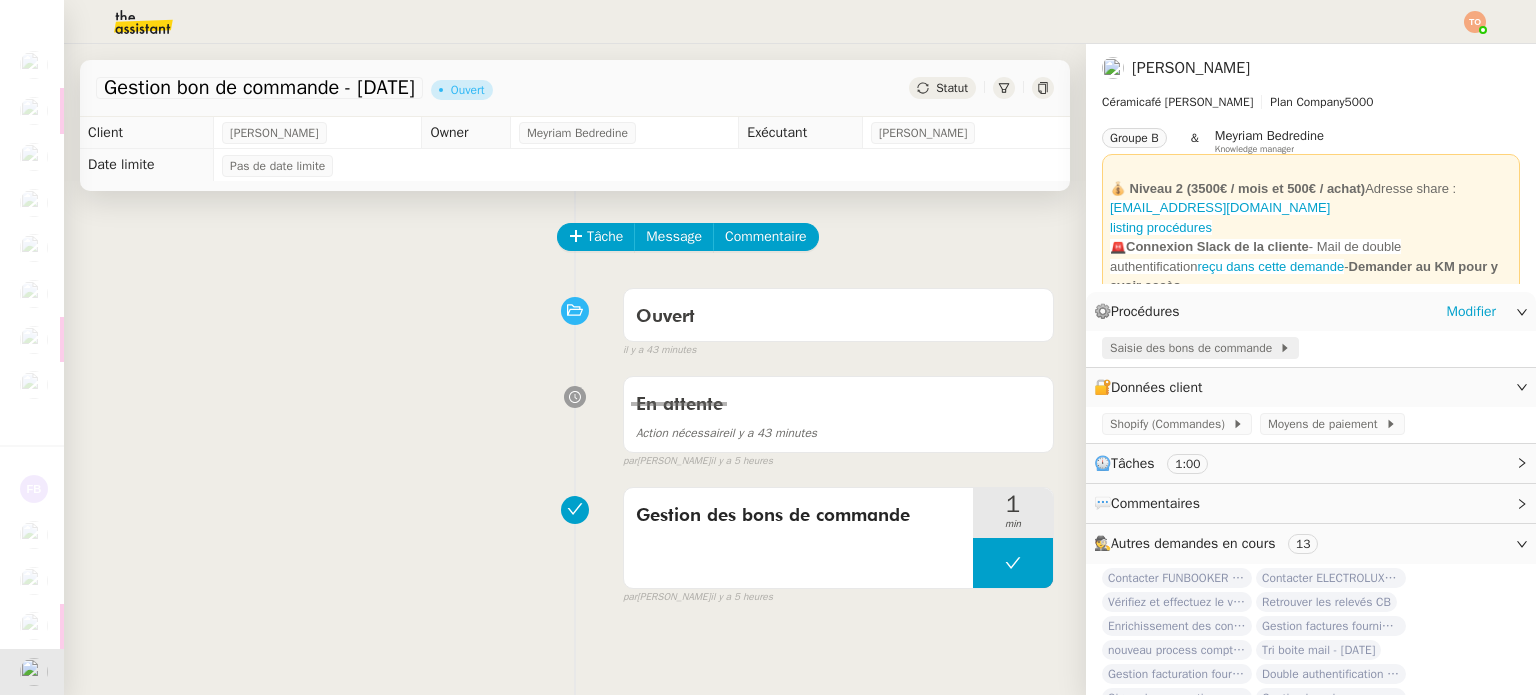 click on "Saisie des bons de commande" 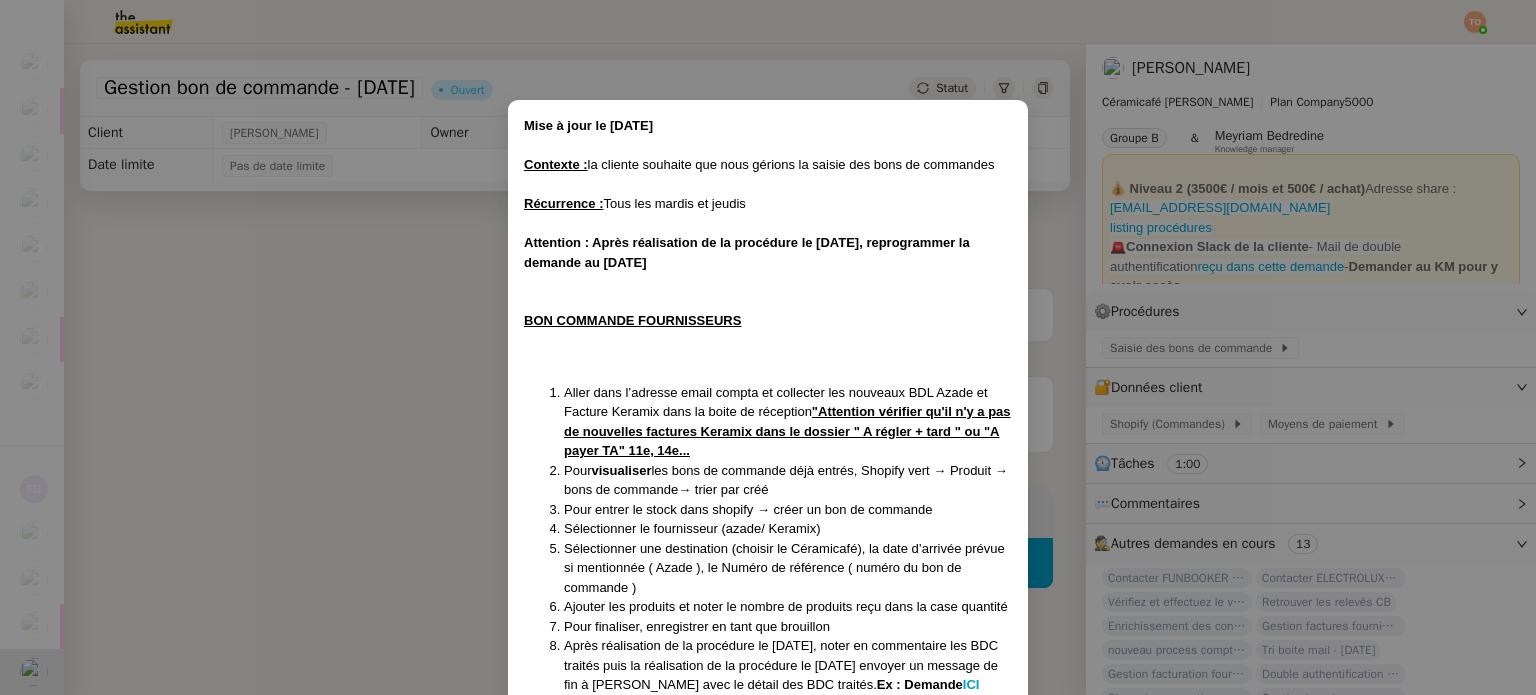 click on "Mise à jour le [DATE] Contexte :  la cliente souhaite que nous gérions la saisie des bons de commandes Récurrence :  Tous les mardis et jeudis Attention : Après réalisation de la procédure le [DATE], reprogrammer la demande au [DATE] BON COMMANDE FOURNISSEURS Aller dans l’adresse email compta et collecter les nouveaux BDL Azade et Facture Keramix dans la boite de réception  "Attention vérifier qu'il n'y a pas de nouvelles factures Keramix dans le dossier " A régler + tard " ou "A payer TA" 11e, 14e... Pour  visualiser  les bons de commande déjà entrés, Shopify vert → Produit → bons de commande→ trier par créé Pour entrer le stock dans shopify → créer un bon de commande Sélectionner le fournisseur (azade/ Keramix) Sélectionner une destination (choisir le Céramicafé), la date d’arrivée prévue si mentionnée ( Azade ), le Numéro de référence ( numéro du bon de commande )  Ajouter les produits et noter le nombre de produits reçu dans la case quantité Ex : Demande  ICI" at bounding box center (768, 347) 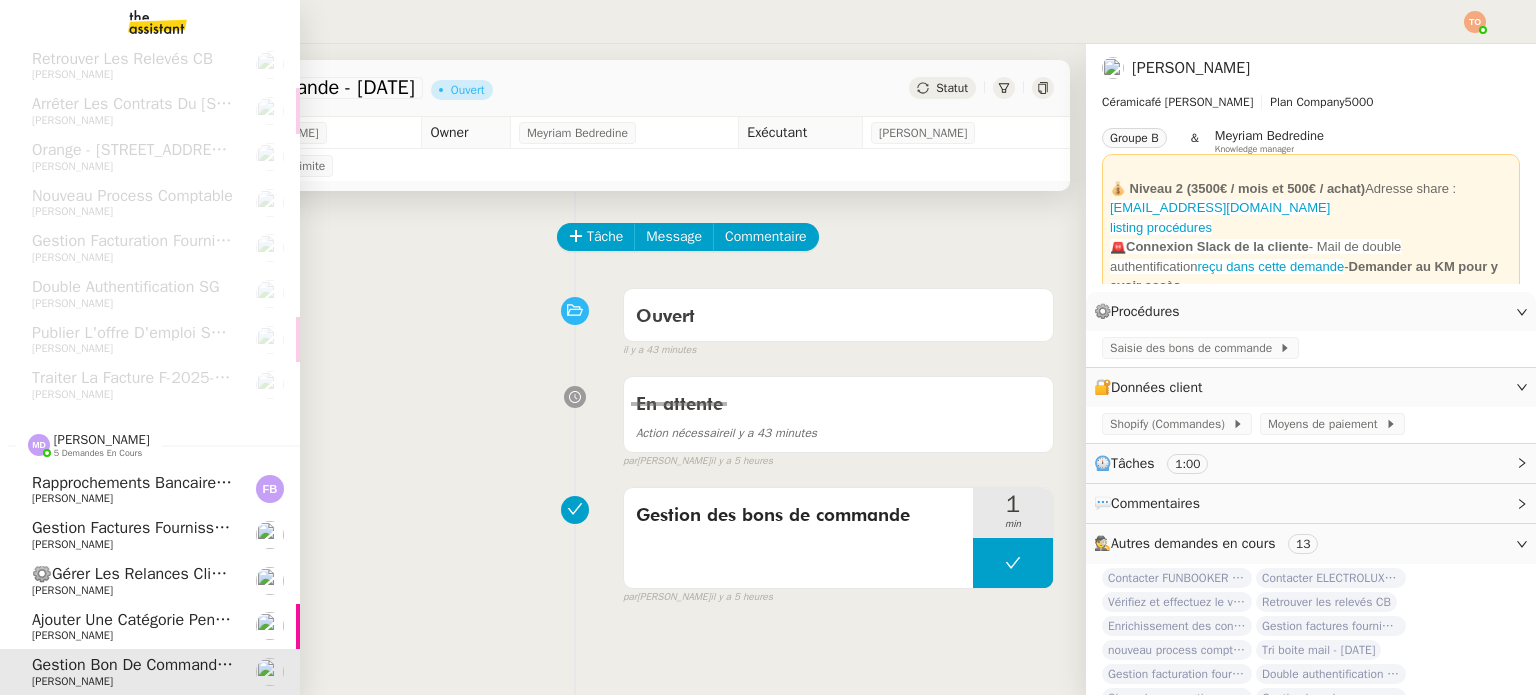 click on "Ajouter une catégorie Pennylane" 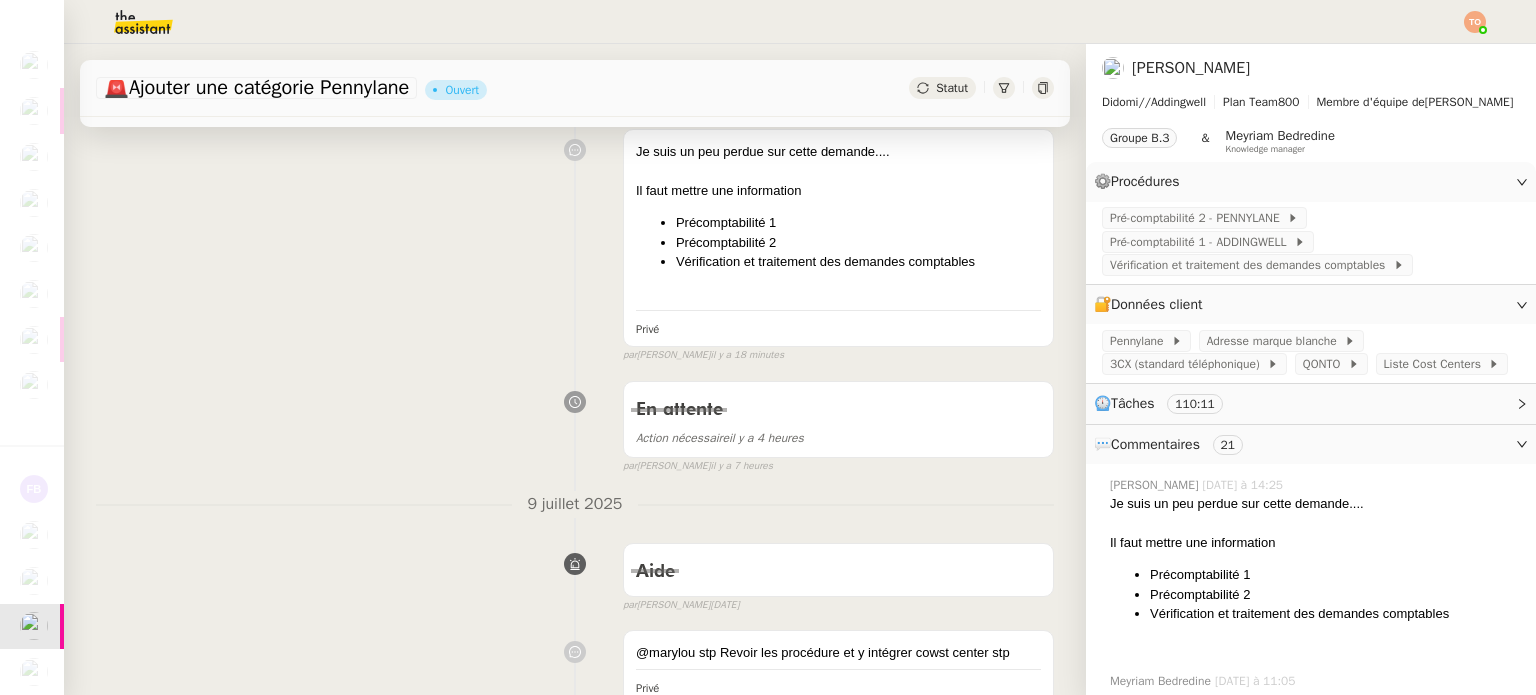 scroll, scrollTop: 300, scrollLeft: 0, axis: vertical 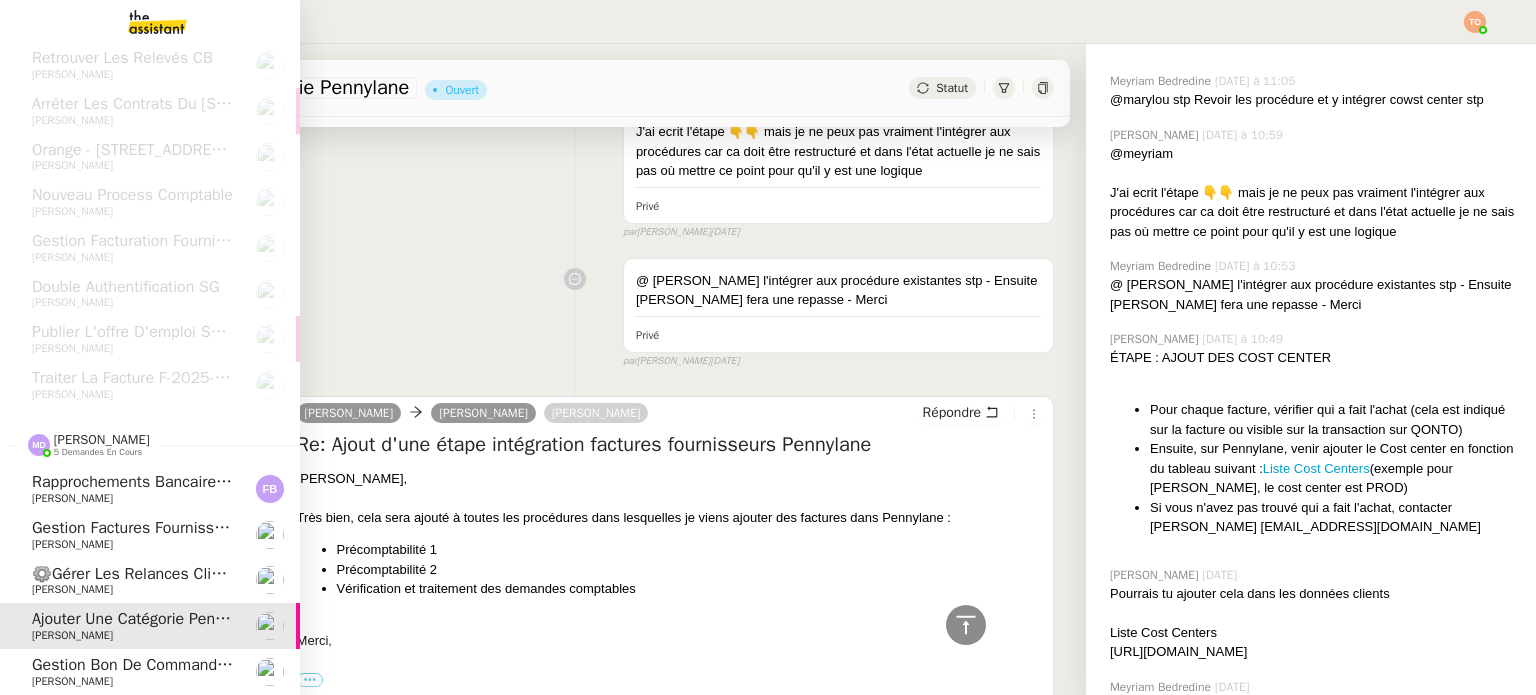 click on "⚙️Gérer les relances clients pour [PERSON_NAME]" 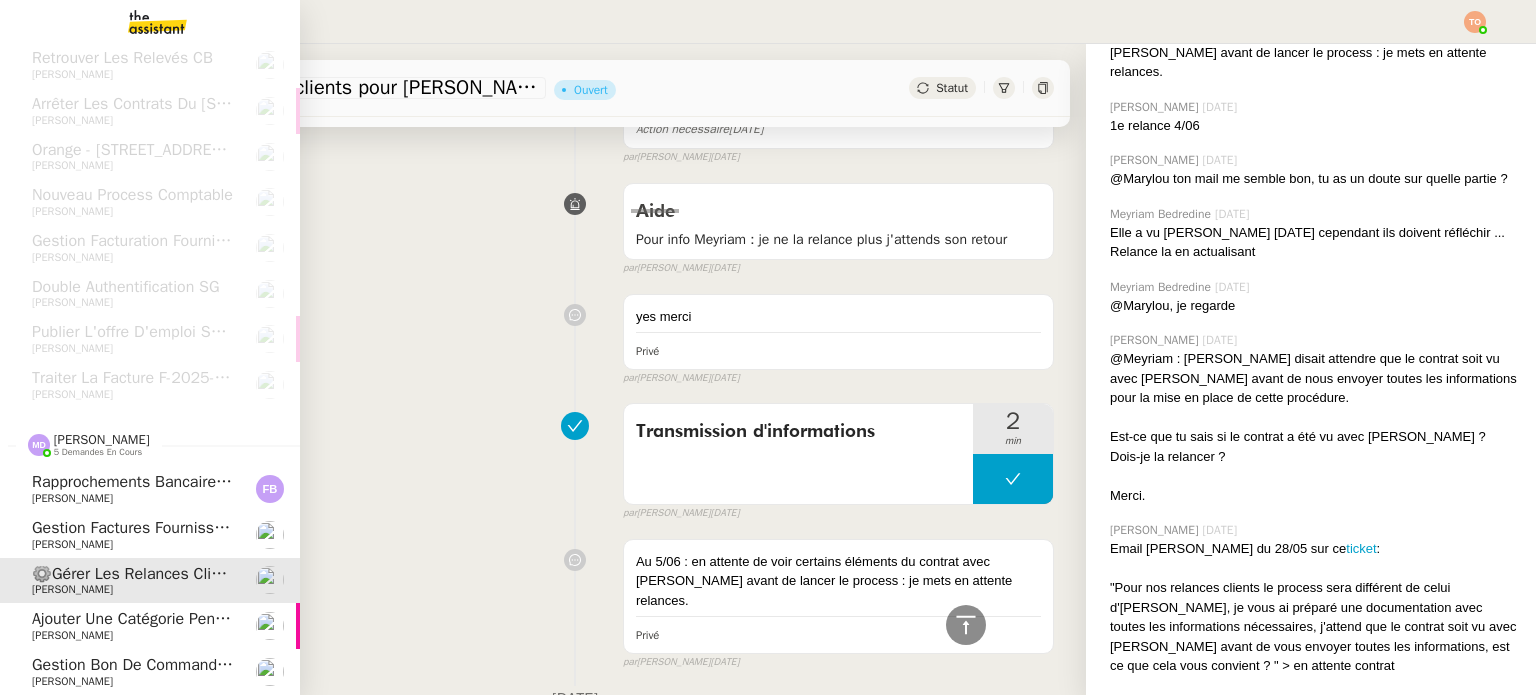 scroll, scrollTop: 655, scrollLeft: 0, axis: vertical 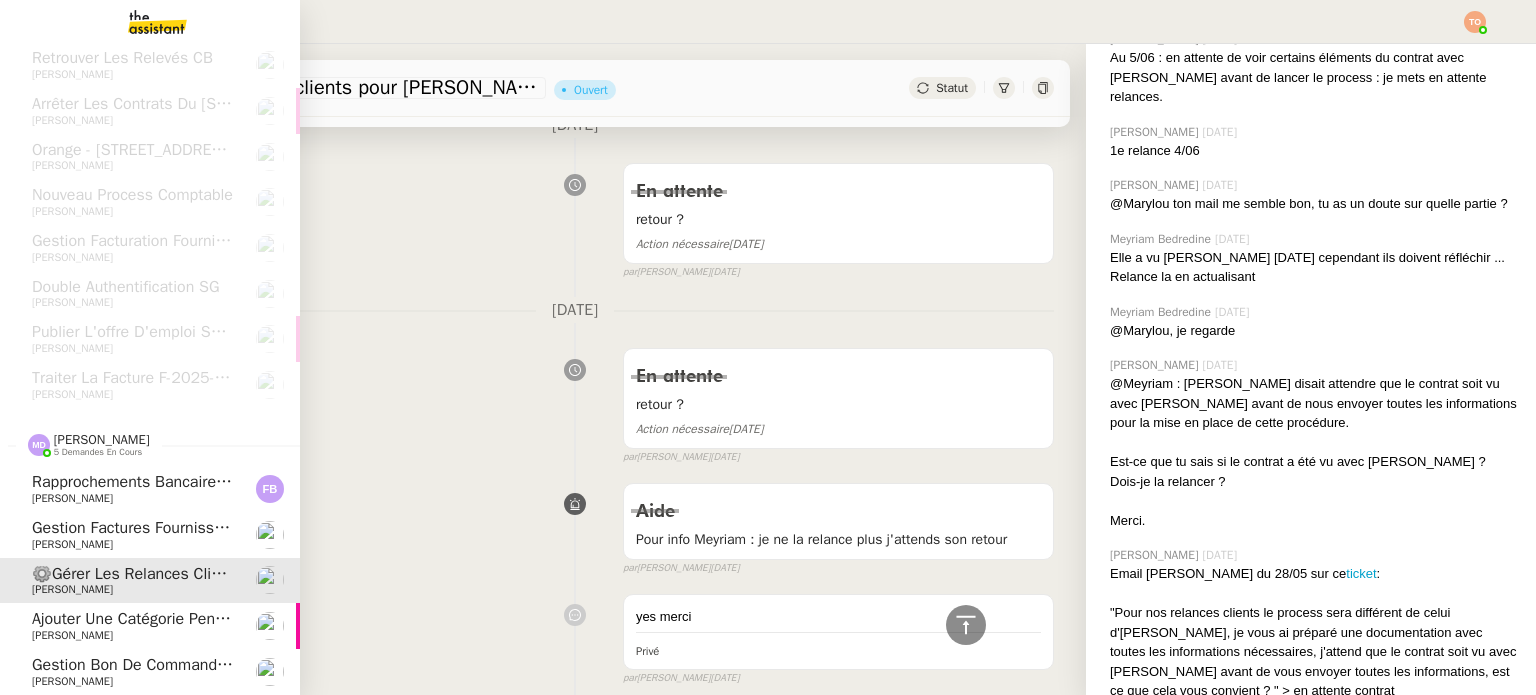 click on "Gestion factures fournisseurs ( règlement par prélèvement )- [DATE]" 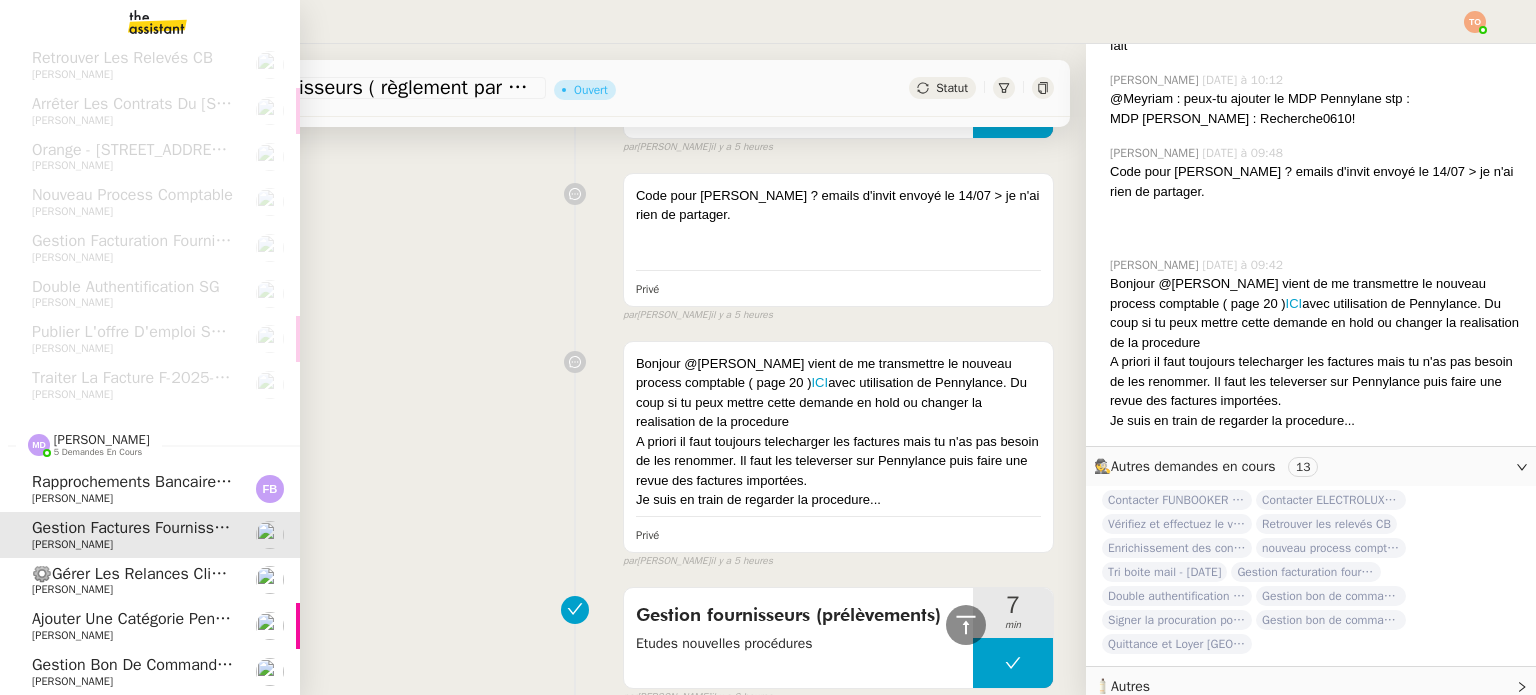 scroll, scrollTop: 566, scrollLeft: 0, axis: vertical 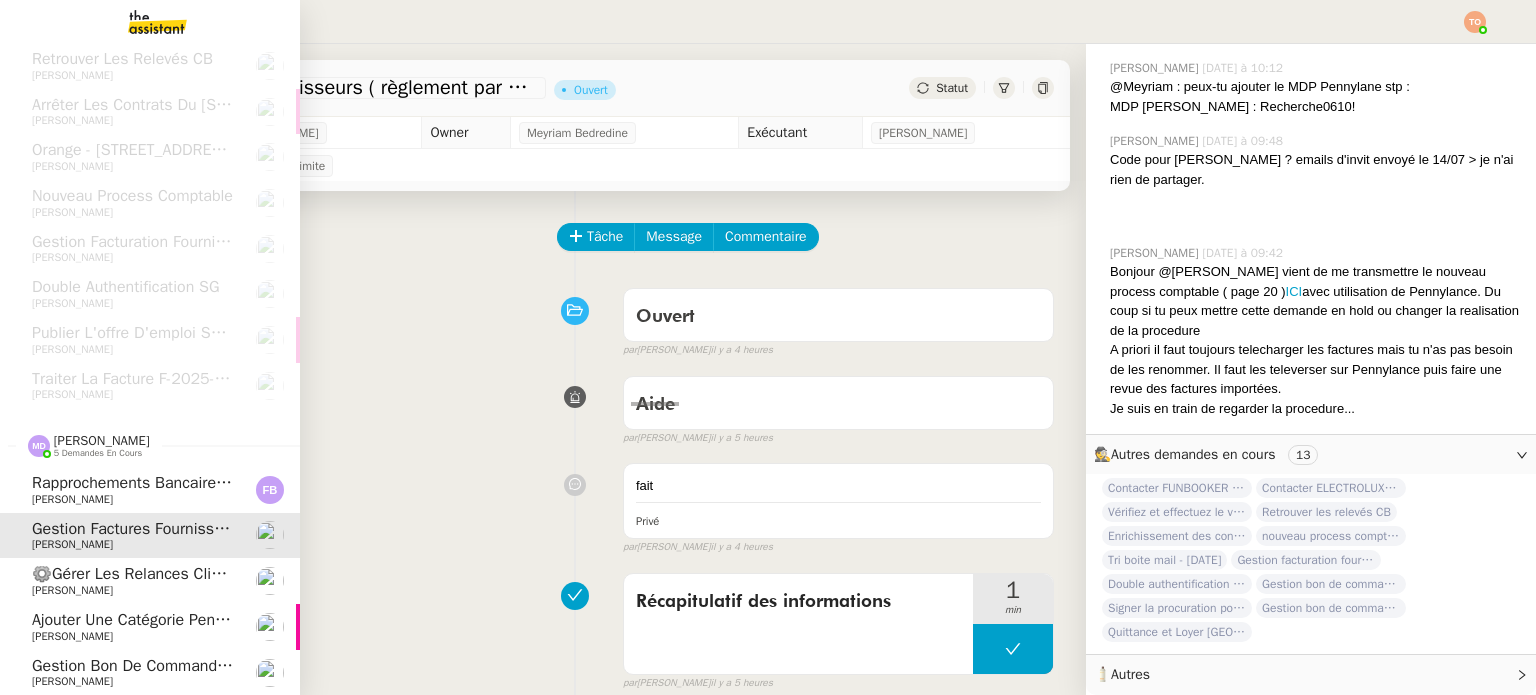 click on "Rapprochements Bancaire - juillet 2025" 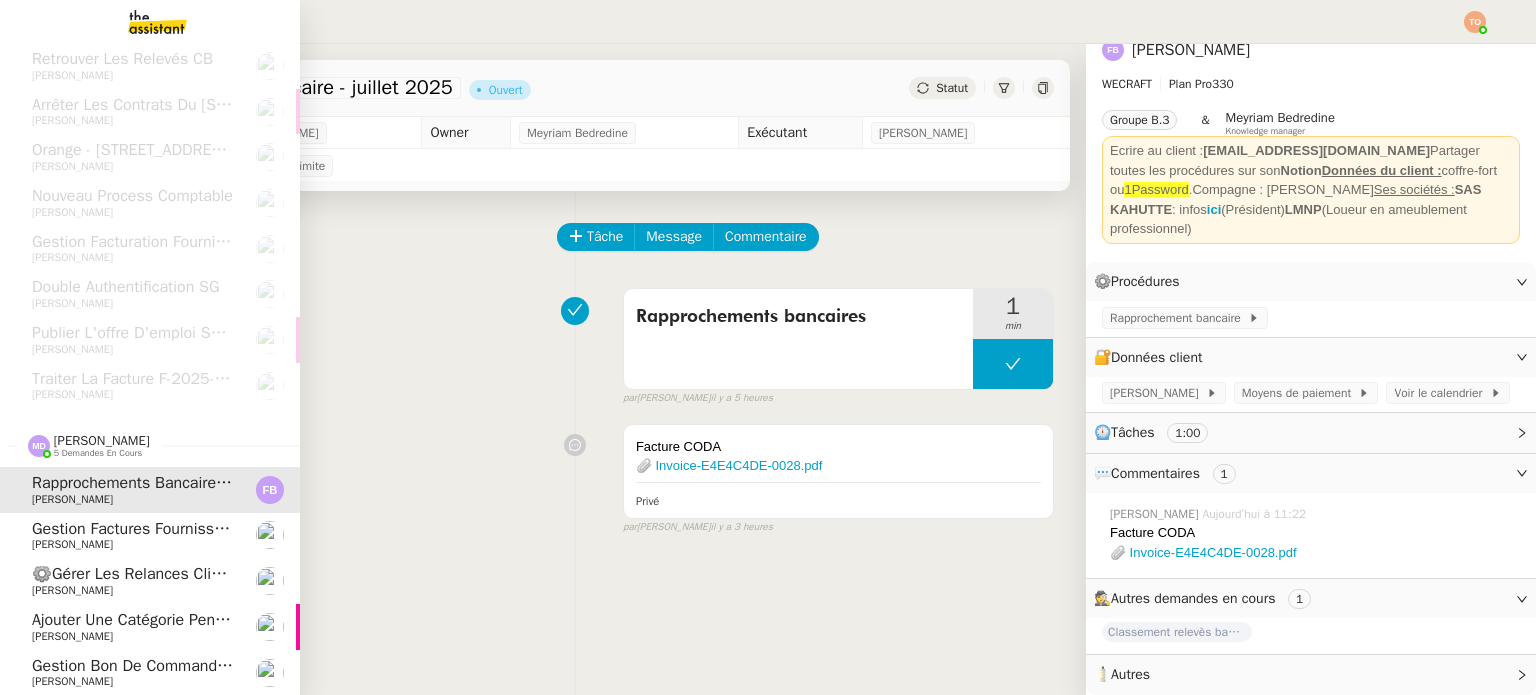scroll, scrollTop: 79, scrollLeft: 0, axis: vertical 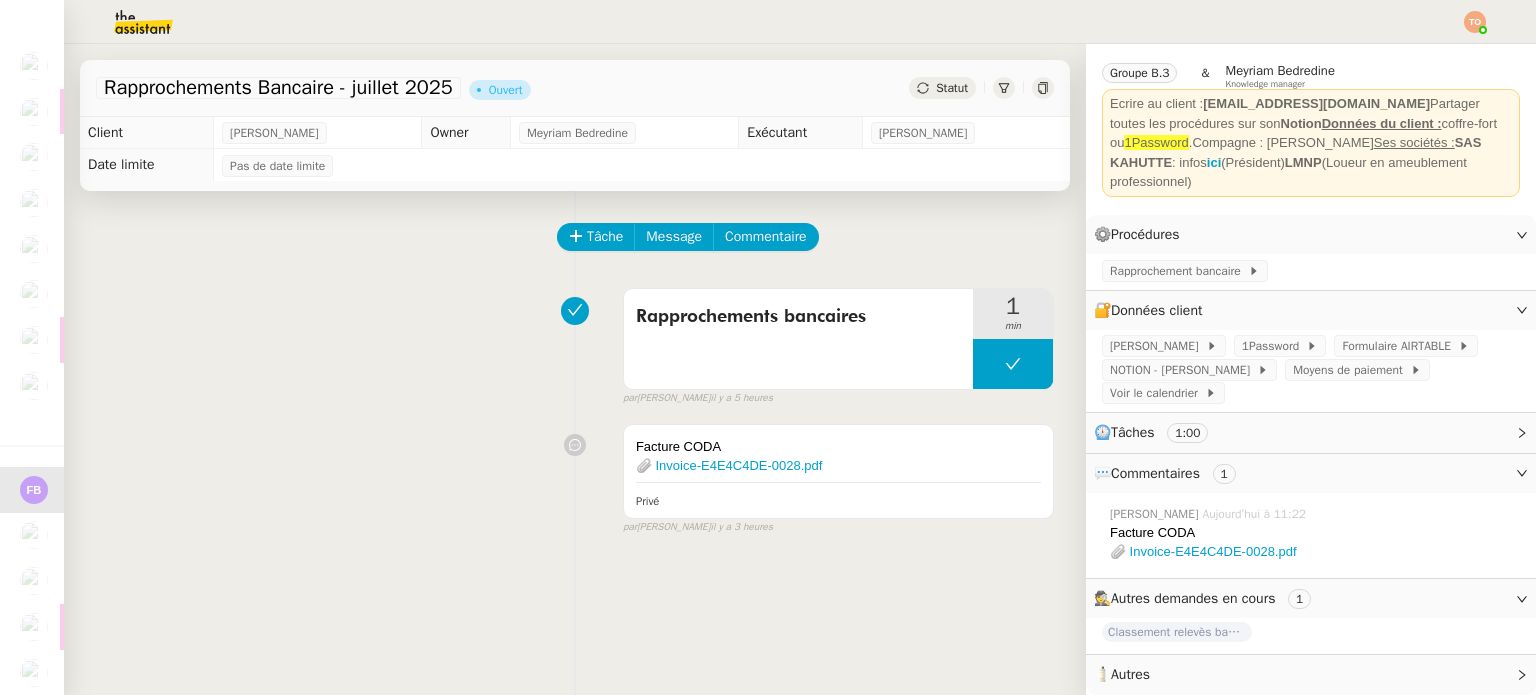 click on "Rapprochements bancaires     1 min false par   [PERSON_NAME]   il y a 5 heures" at bounding box center [575, 343] 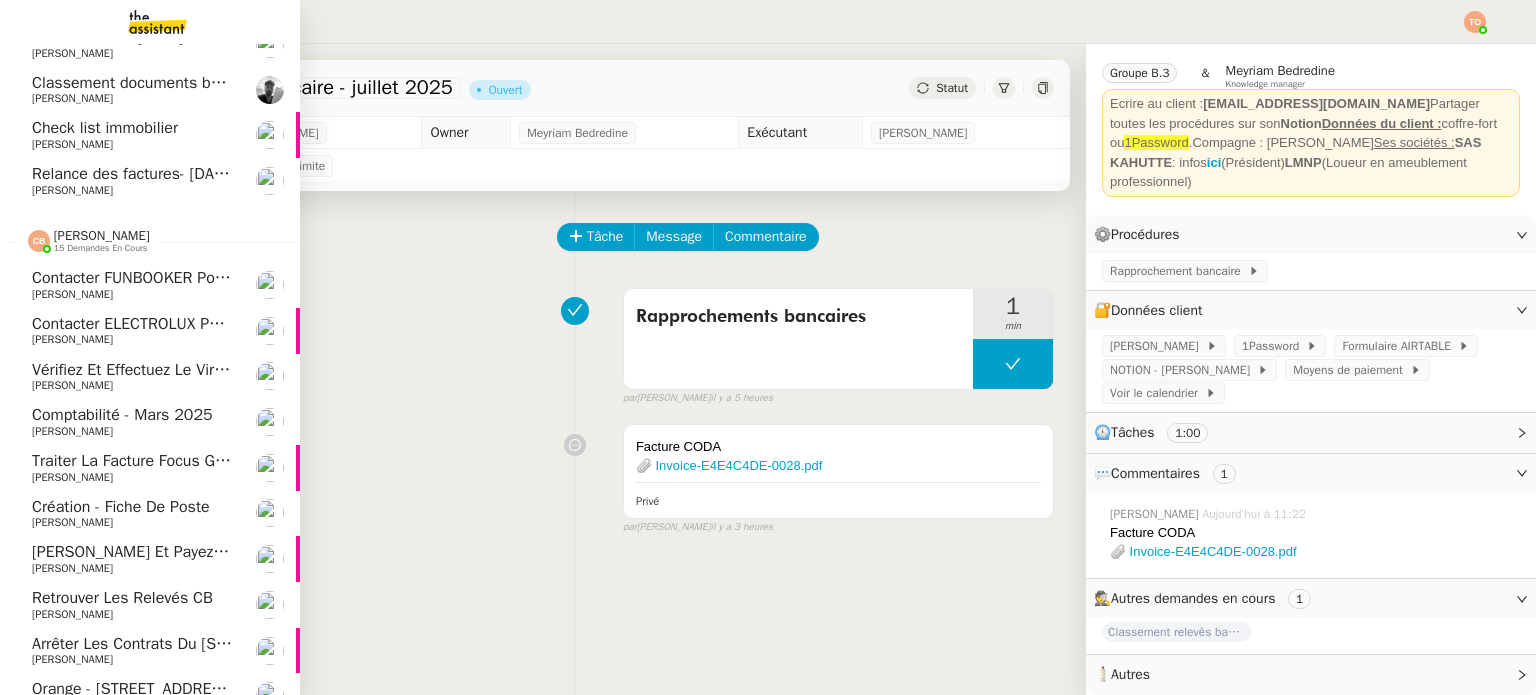 scroll, scrollTop: 97, scrollLeft: 0, axis: vertical 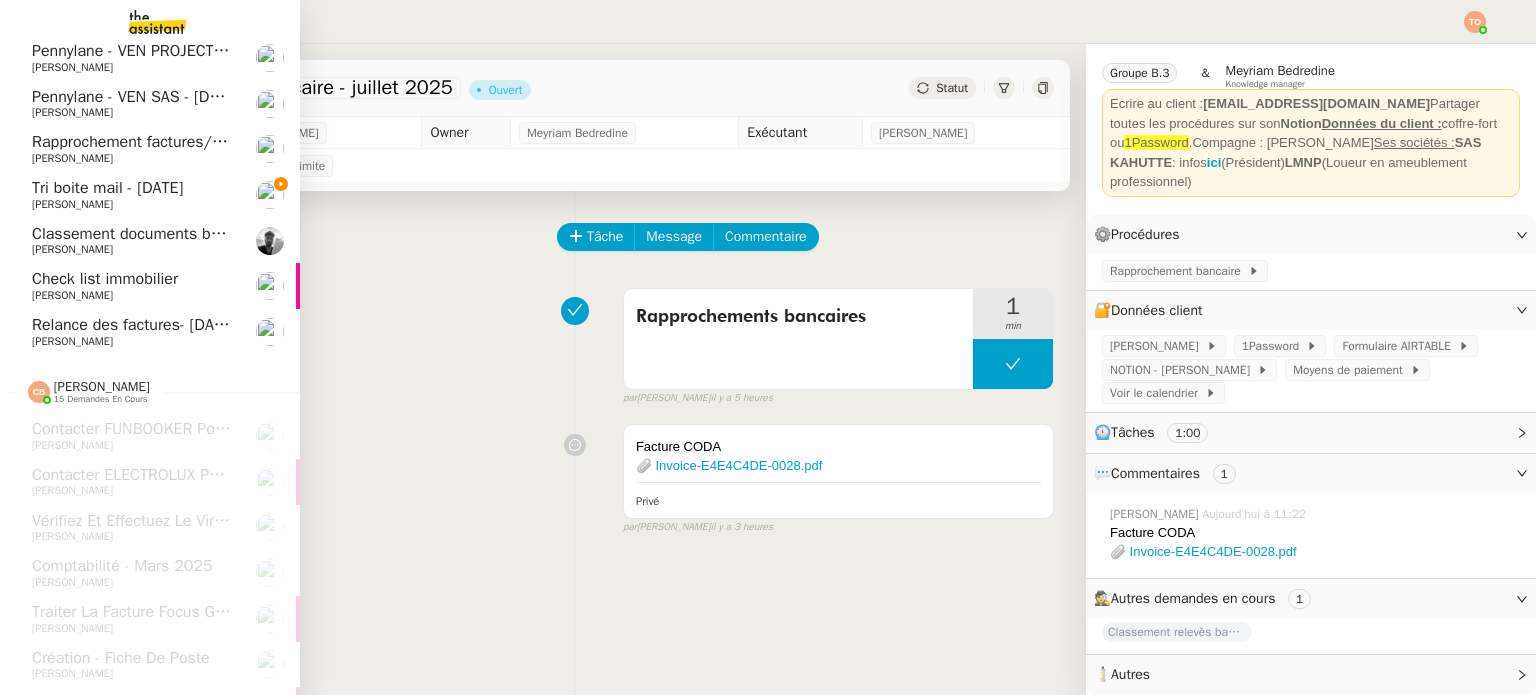 click on "[PERSON_NAME]" 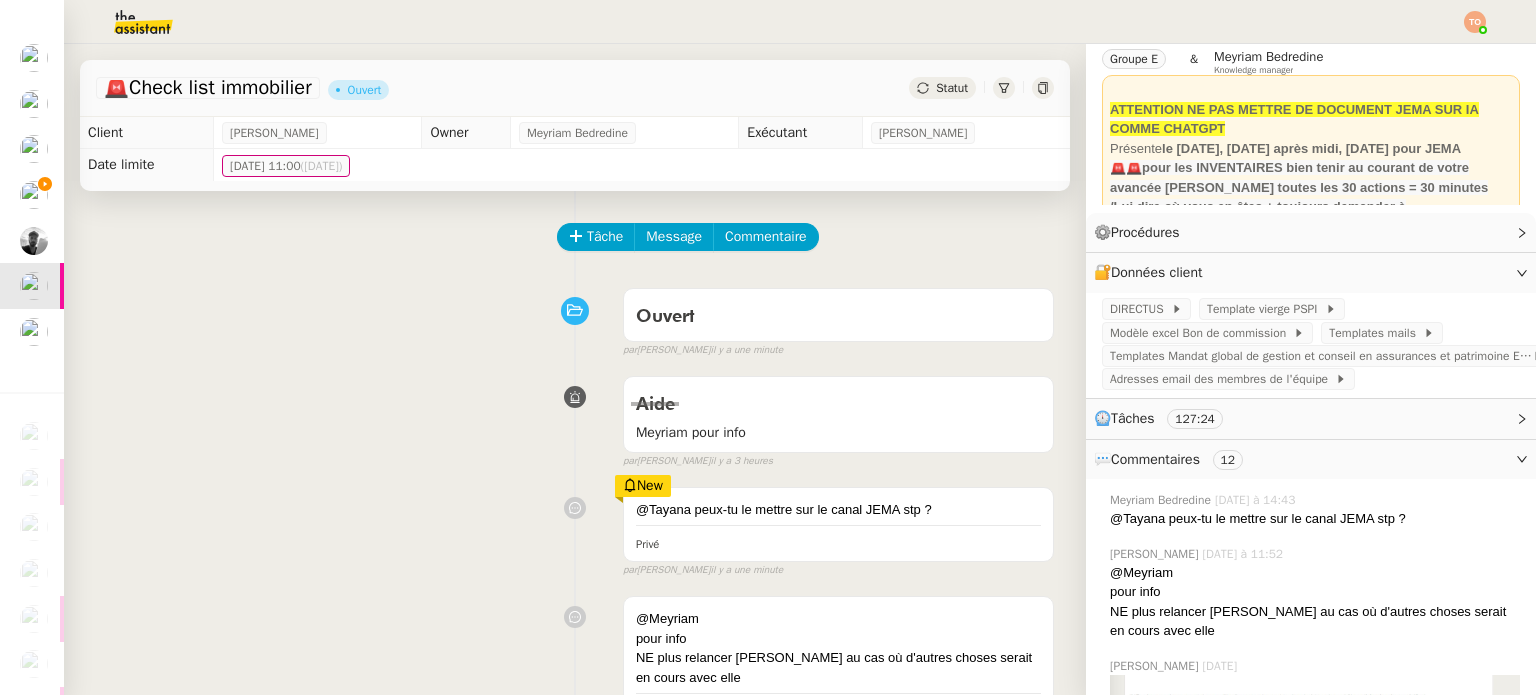 scroll, scrollTop: 668, scrollLeft: 0, axis: vertical 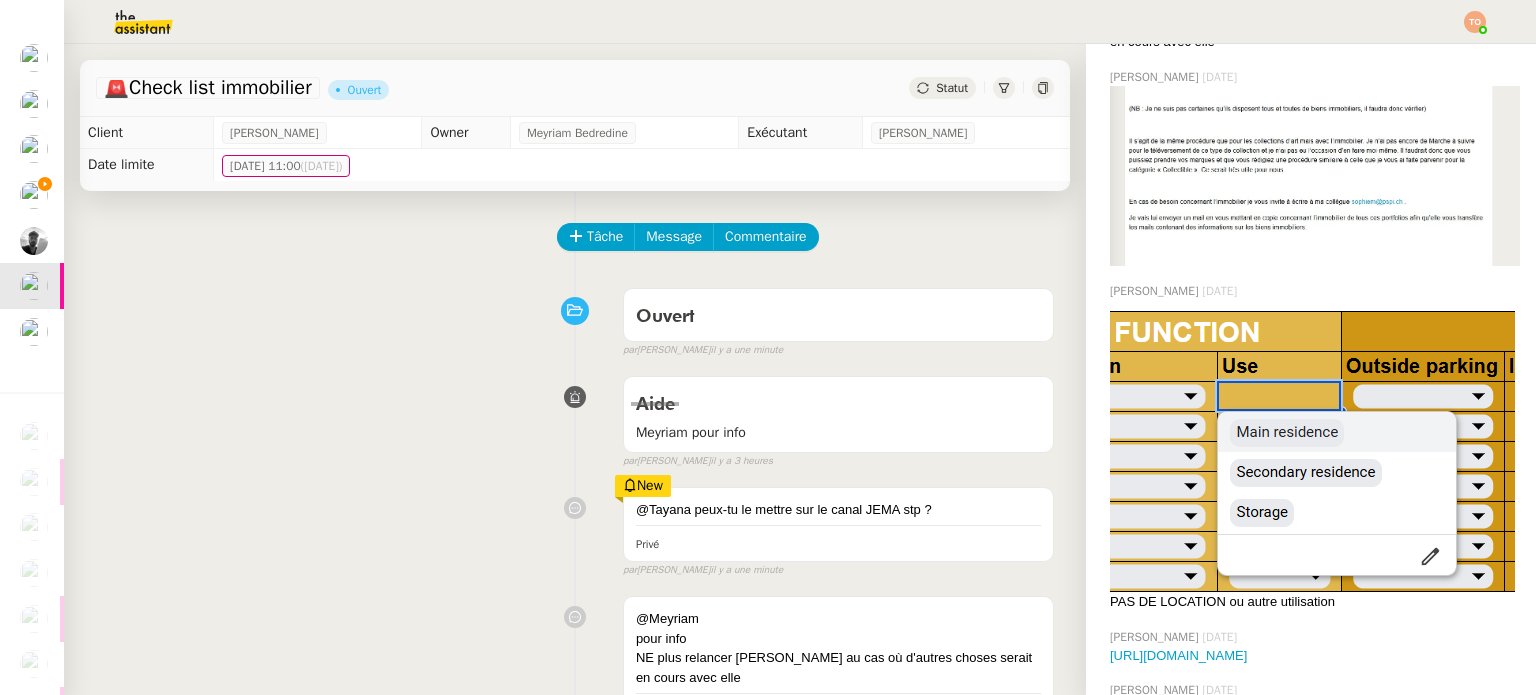 click on "@Tayana peux-tu le mettre sur le canal JEMA stp ?  Privé  New  par   [PERSON_NAME]   il y a une minute" at bounding box center (575, 528) 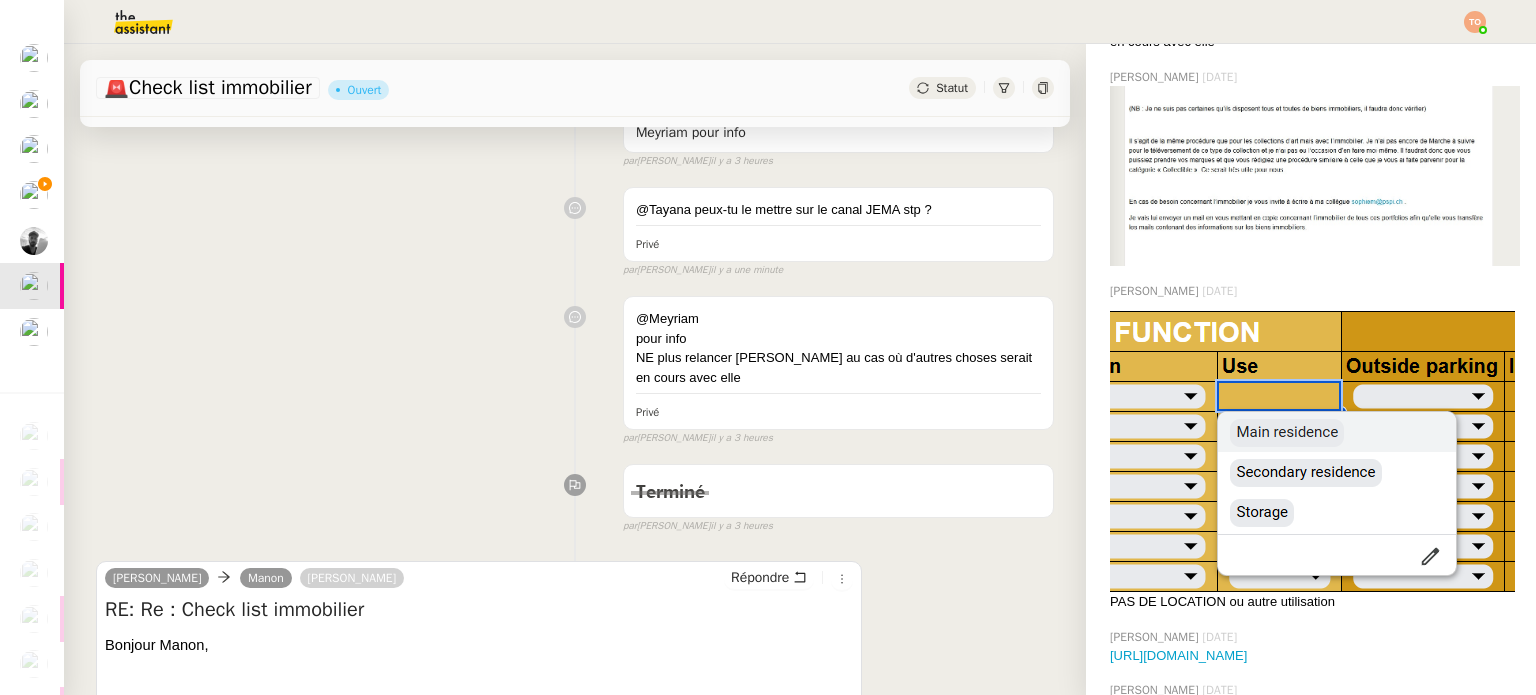 scroll, scrollTop: 200, scrollLeft: 0, axis: vertical 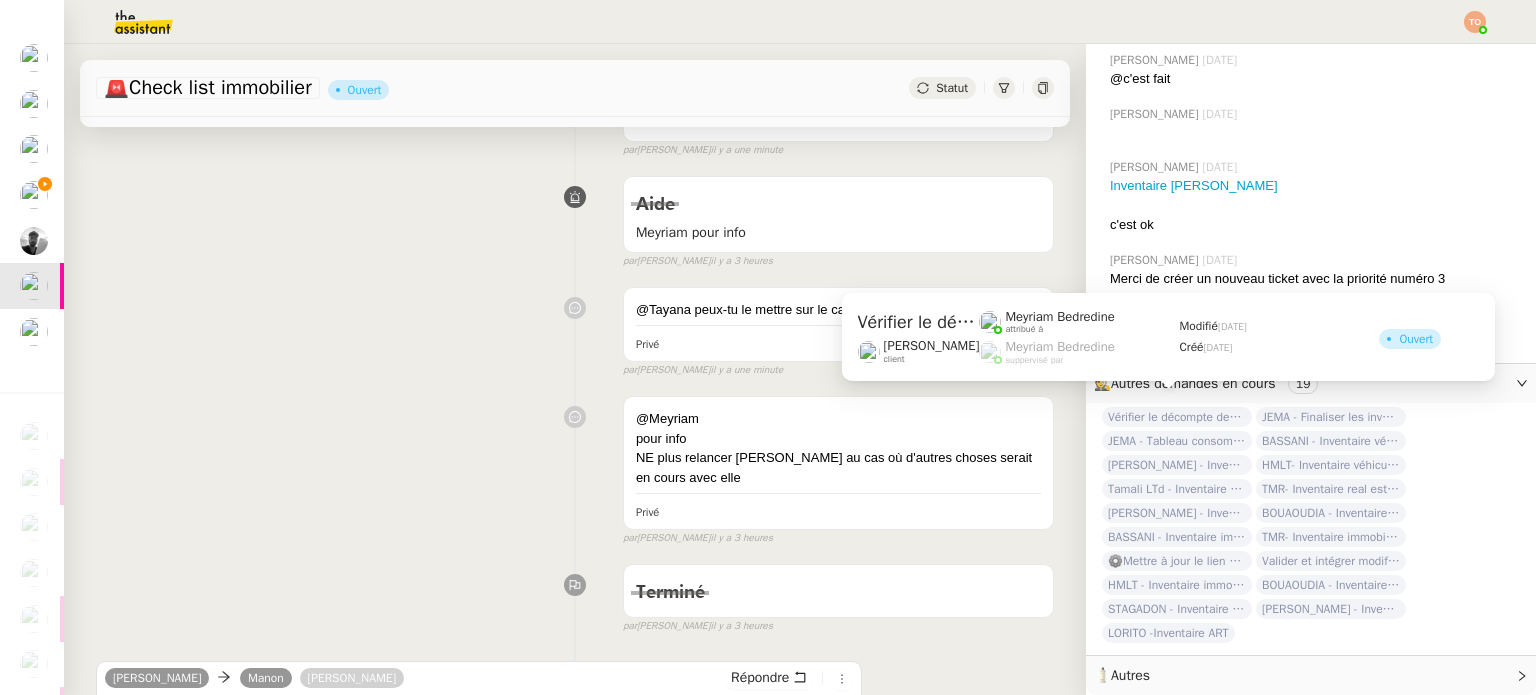 click on "Vérifier le décompte des actions JEMA" 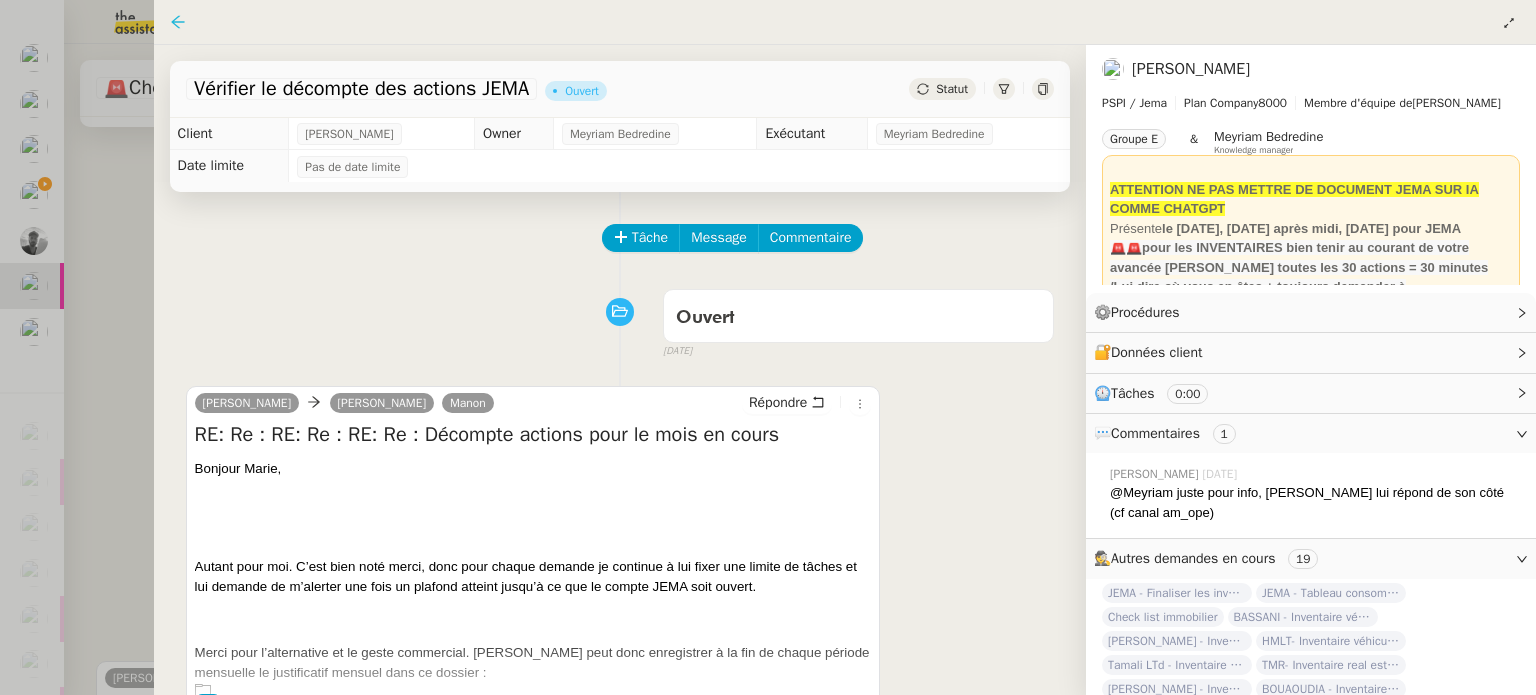 click 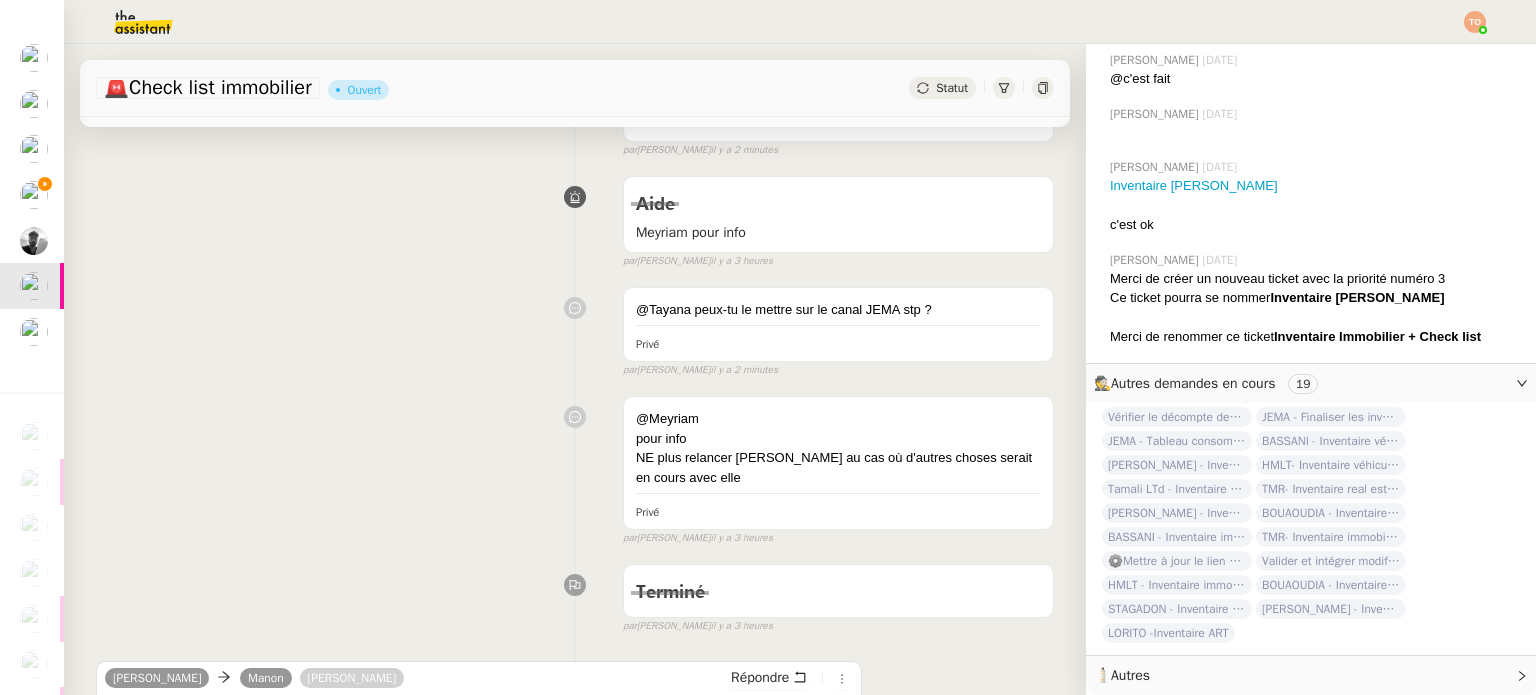 click on "[PERSON_NAME] pour info    false par   [PERSON_NAME].   il y a 3 heures" at bounding box center (575, 218) 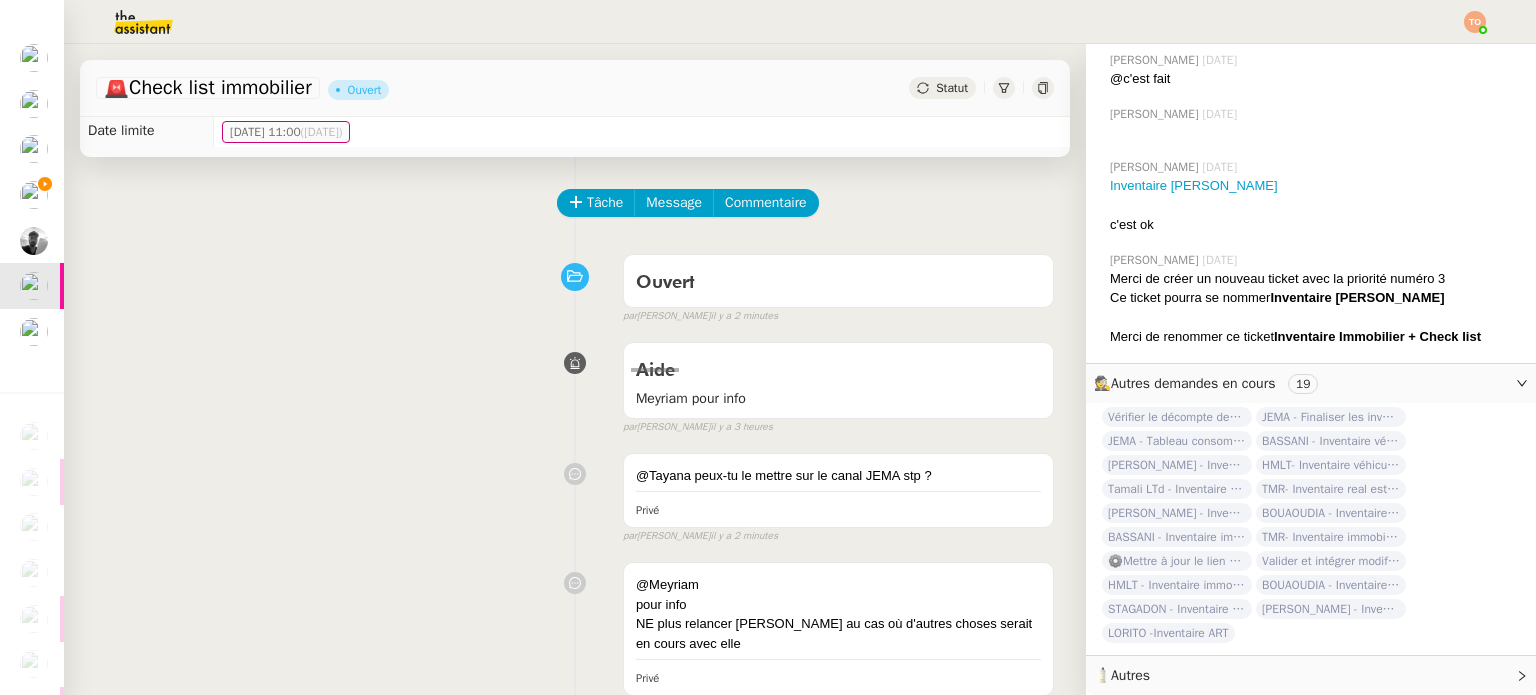 scroll, scrollTop: 0, scrollLeft: 0, axis: both 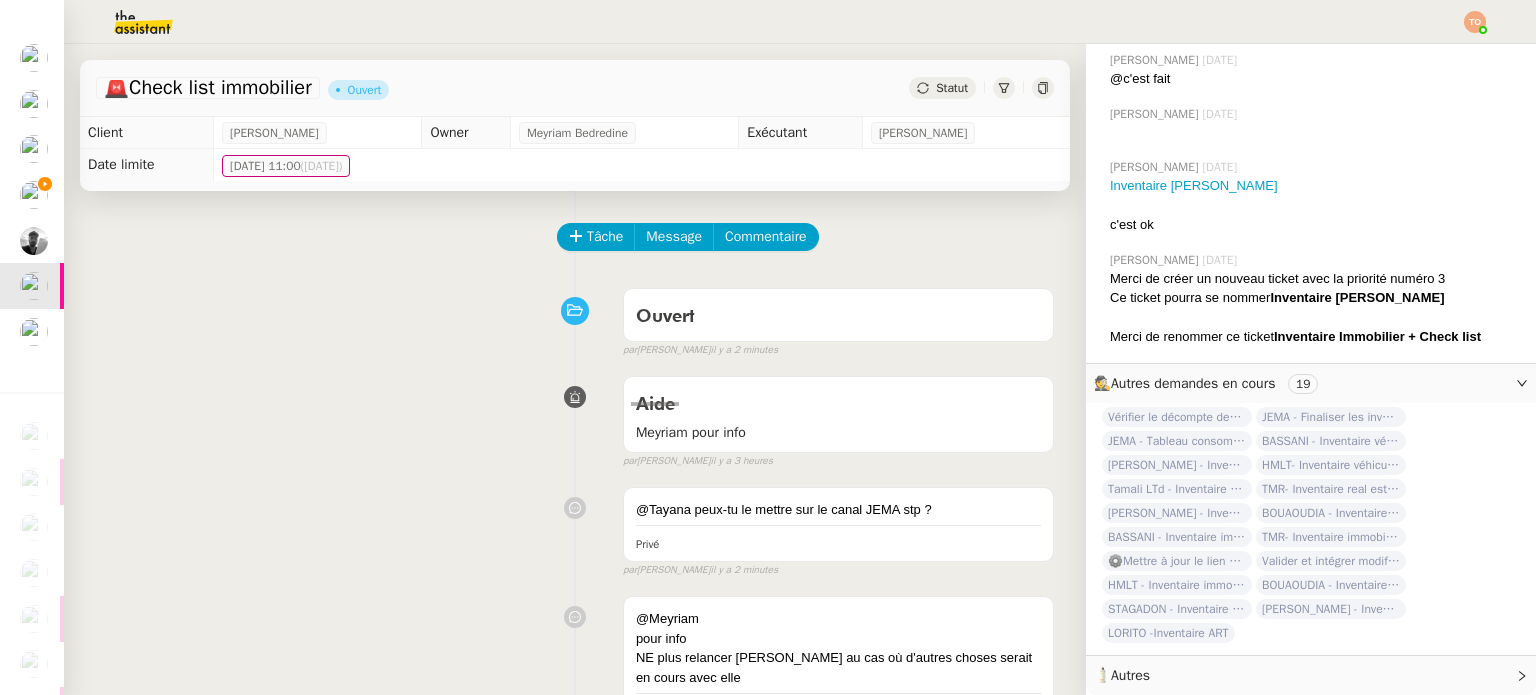click on "Statut" 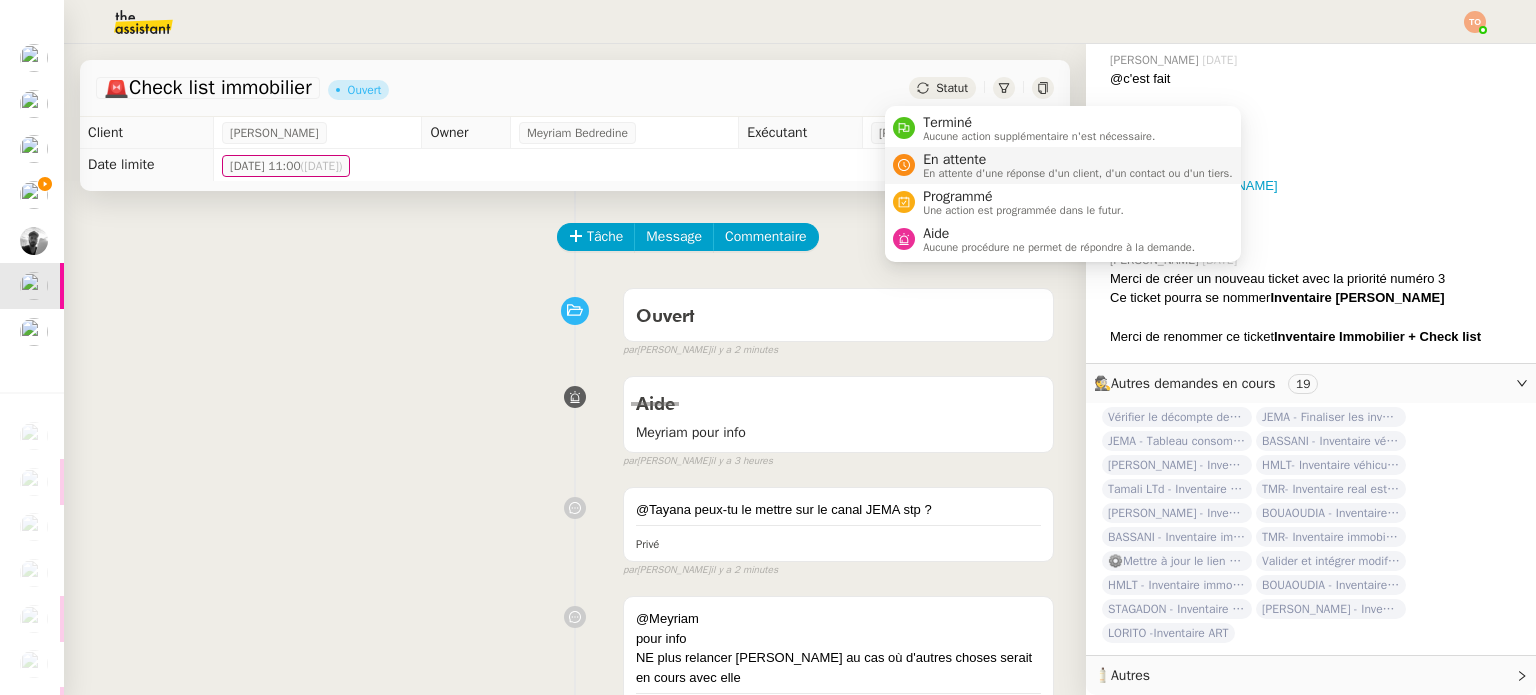 click on "En attente" at bounding box center (1078, 160) 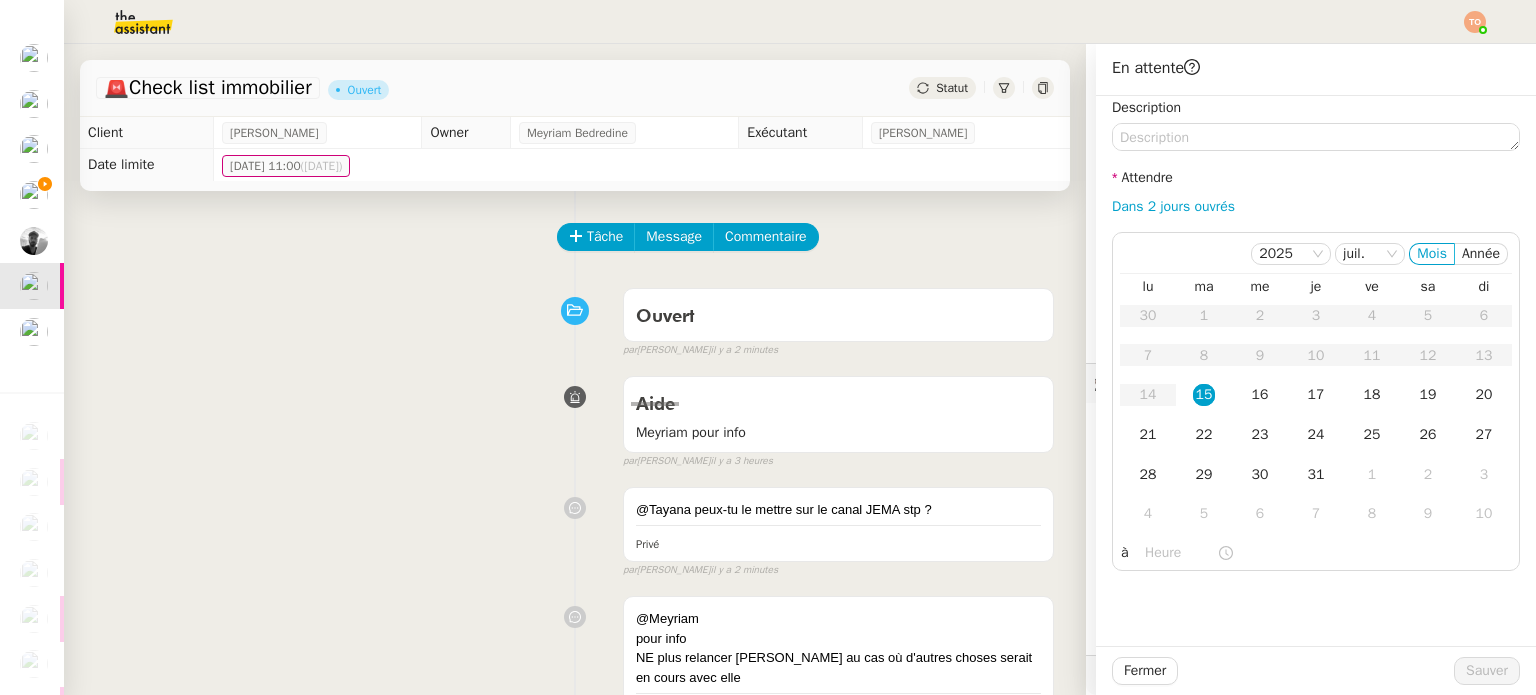 click on "Dans 2 jours ouvrés" 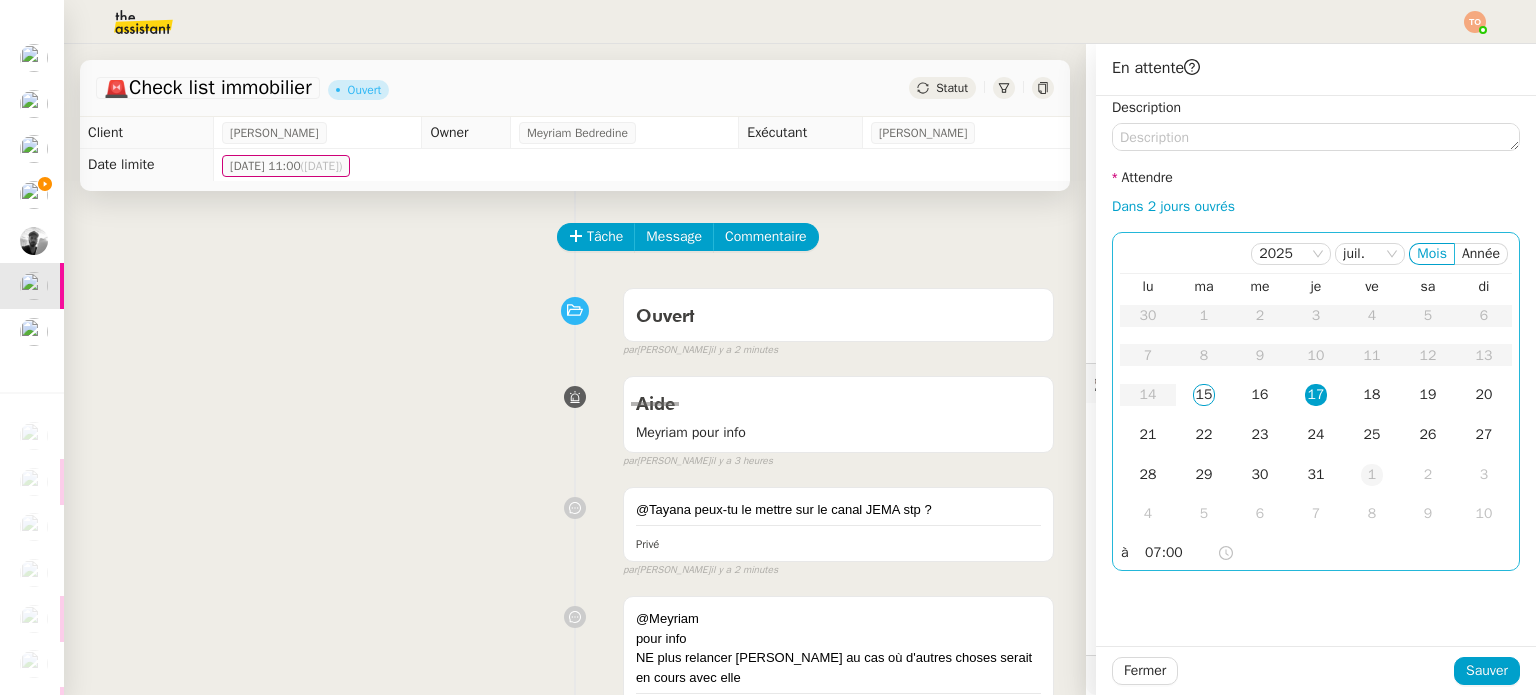 click on "1" 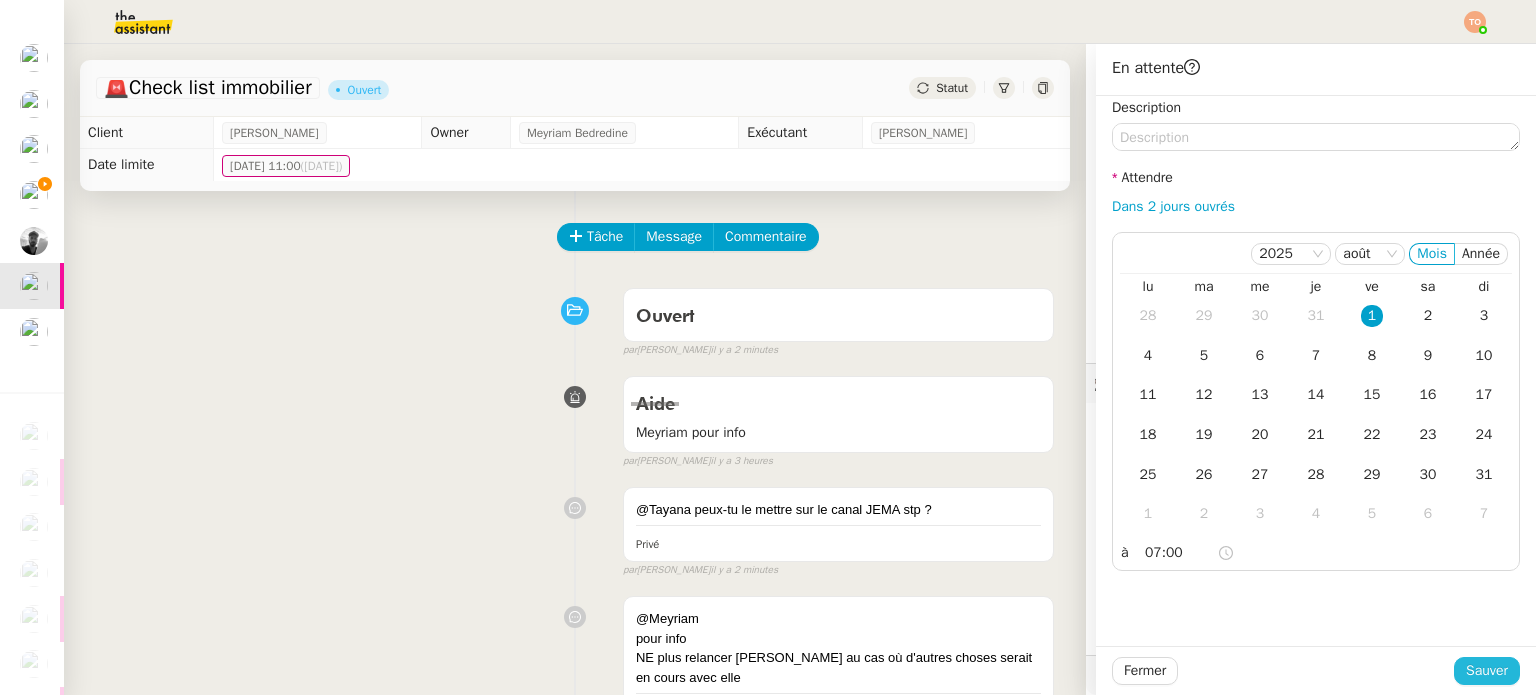 click on "Sauver" 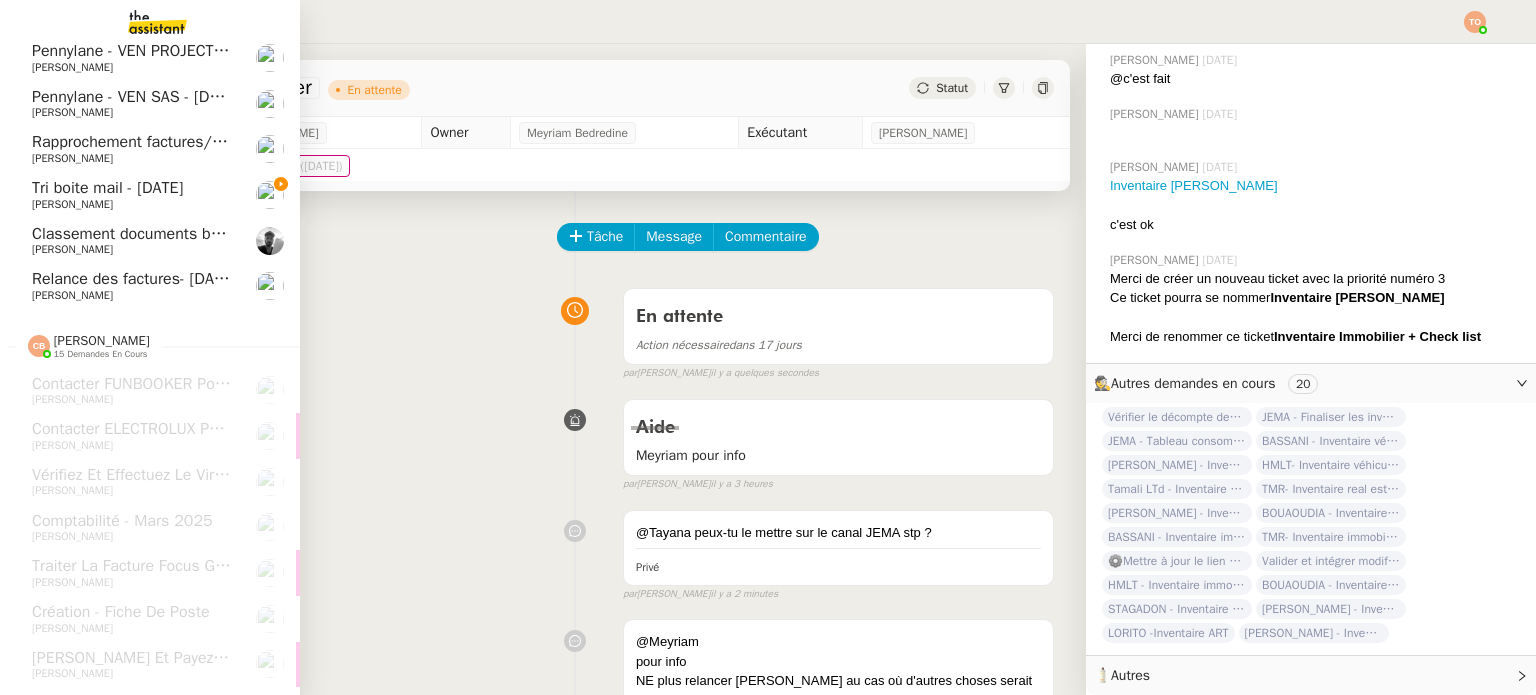 click on "Relance des factures- [DATE]" 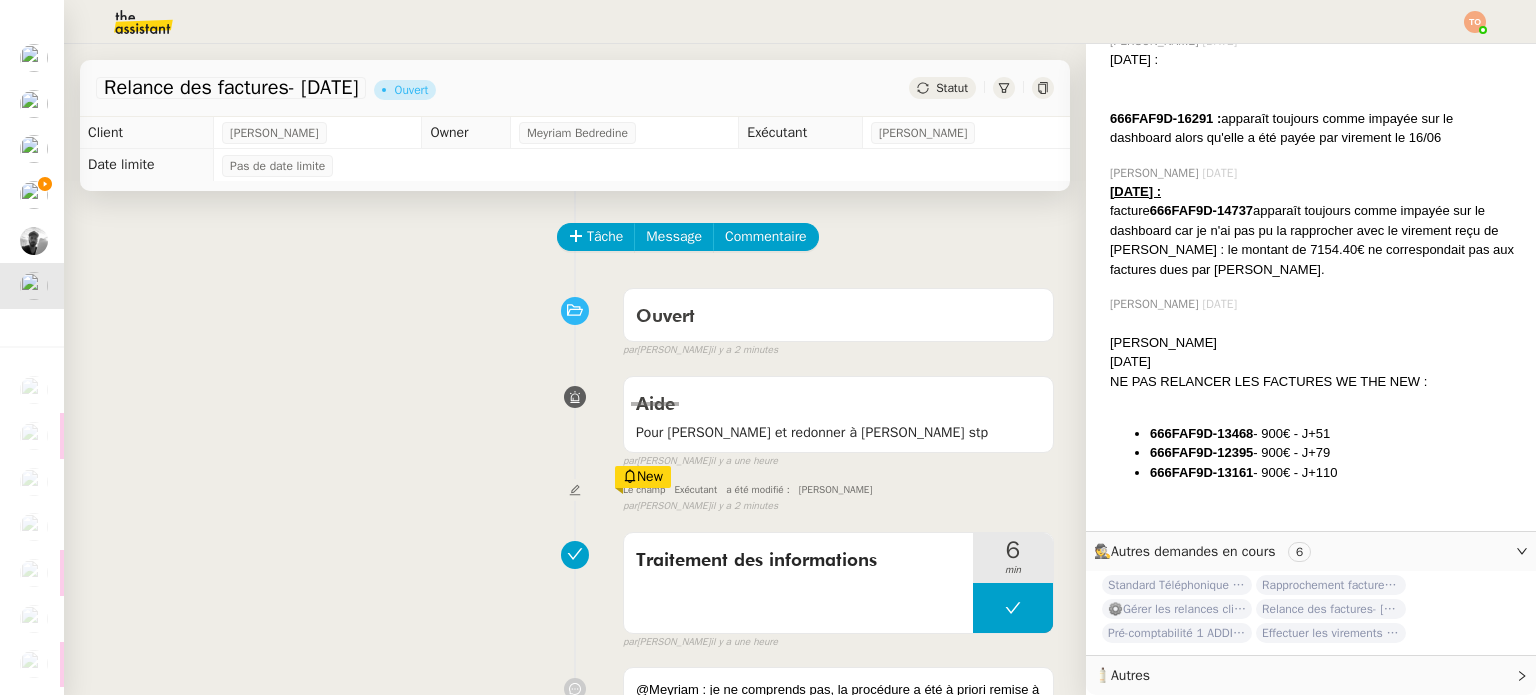 scroll, scrollTop: 1472, scrollLeft: 0, axis: vertical 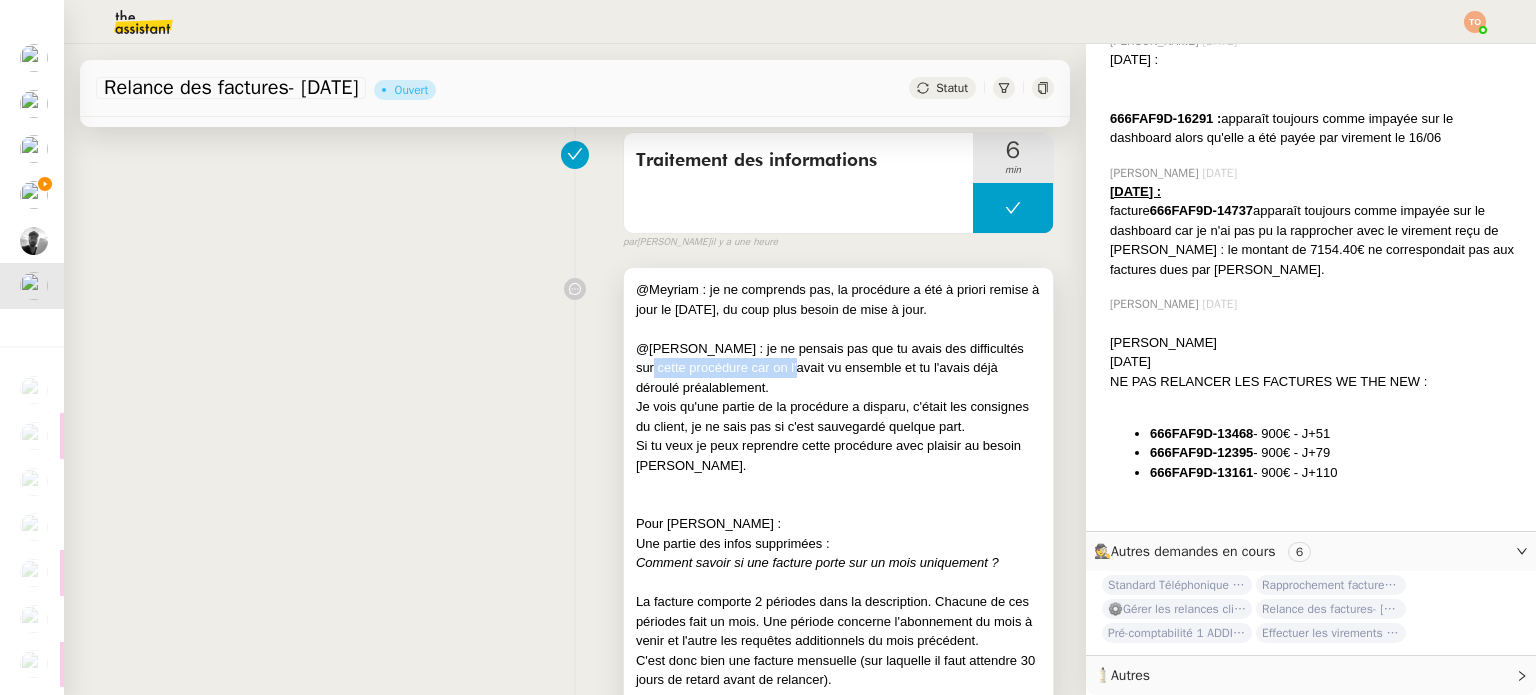 drag, startPoint x: 758, startPoint y: 375, endPoint x: 1024, endPoint y: 359, distance: 266.48077 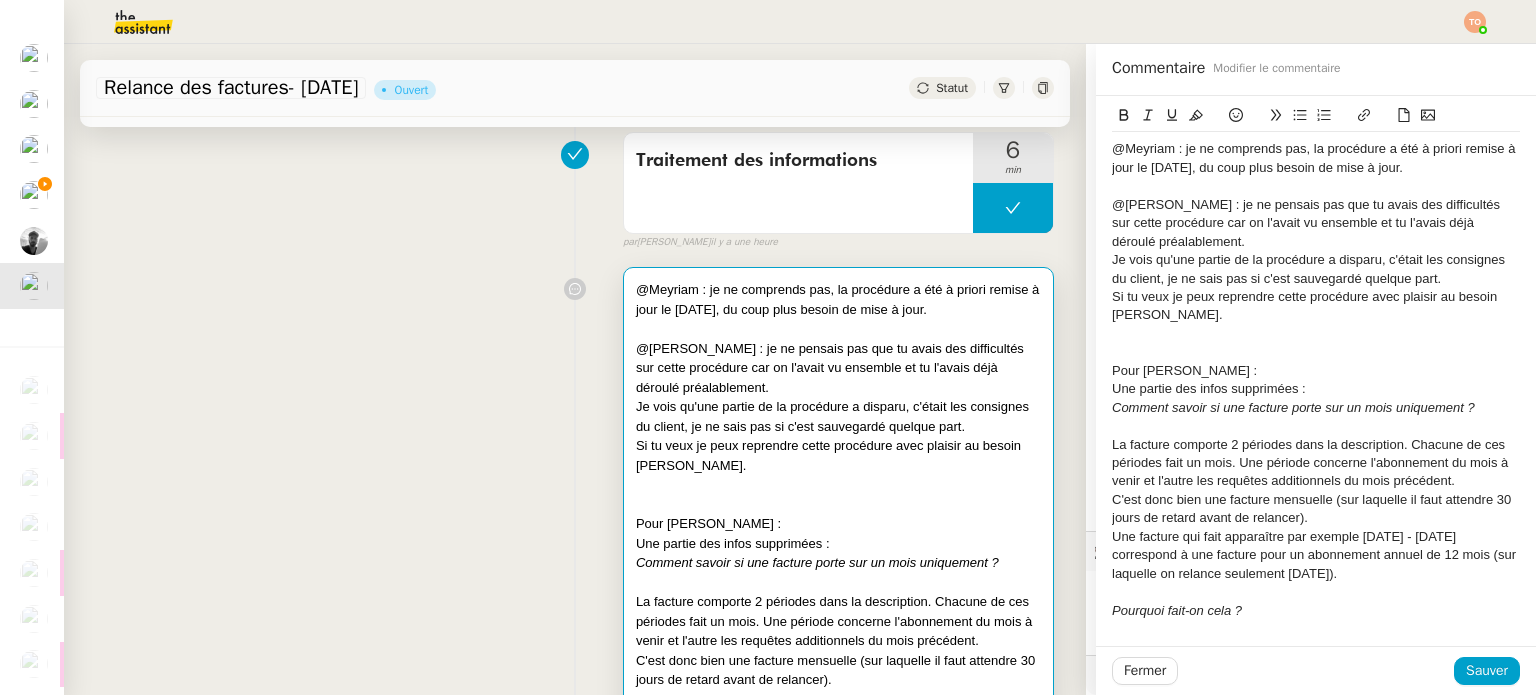 click on "@Meyriam : je ne comprends pas, la procédure a été à priori remise à jour le [DATE], du coup plus besoin de mise à jour. @[PERSON_NAME] : je ne pensais pas que tu avais des difficultés sur cette procédure car on l'avait vu ensemble et tu l'avais déjà déroulé préalablement. Je vois qu'une partie de la procédure a disparu, c'était les consignes du client, je ne sais pas si c'est sauvegardé quelque part. Si tu veux je peux reprendre cette procédure avec plaisir au besoin [PERSON_NAME]. Pour [PERSON_NAME] :  Une partie des infos supprimées :  Comment savoir si une facture porte sur un mois uniquement ? La facture comporte 2 périodes dans la description. Chacune de ces périodes fait un mois. Une période concerne l'abonnement du mois à venir et l'autre les requêtes additionnels du mois précédent. C'est donc bien une facture mensuelle (sur laquelle il faut attendre 30 jours de retard avant de relancer). Pourquoi fait-on cela ? Privé false par   [PERSON_NAME]   il y a une heure" at bounding box center [575, 653] 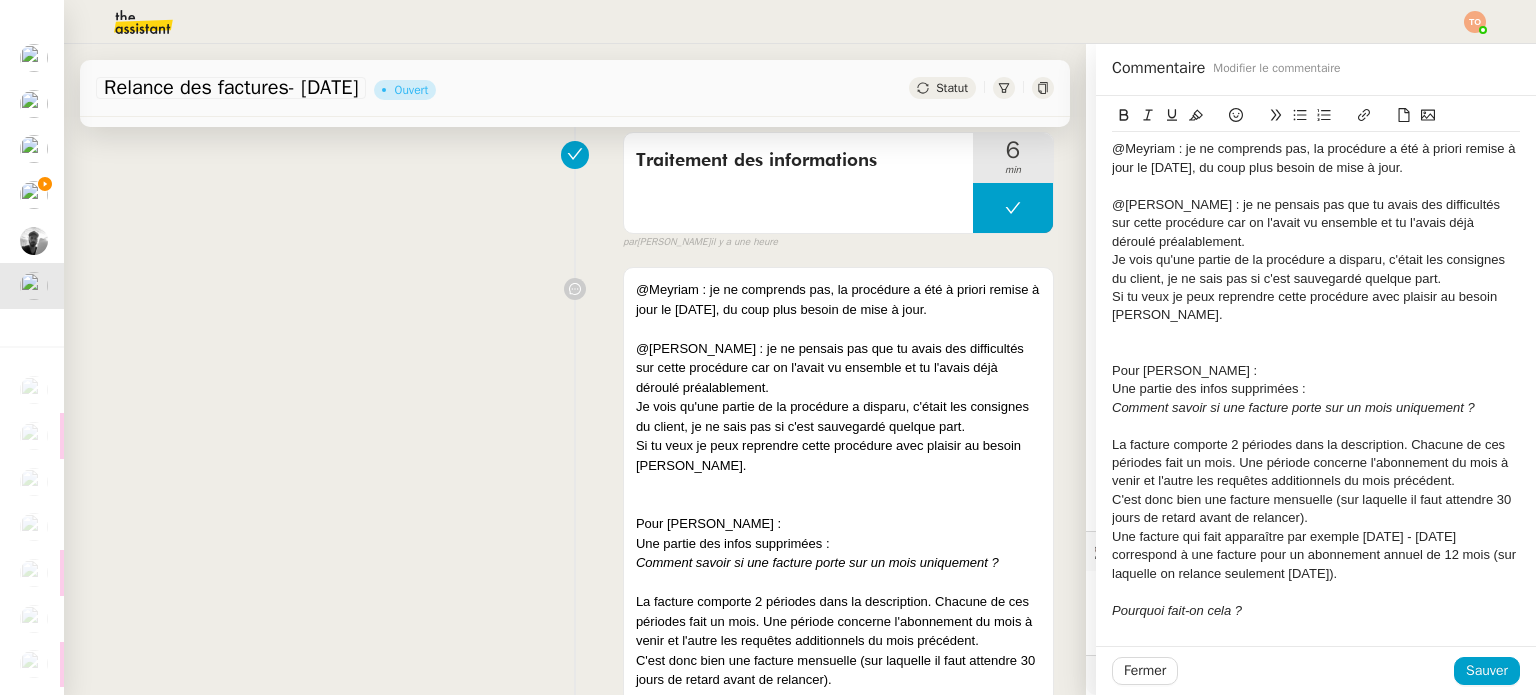 scroll, scrollTop: 1472, scrollLeft: 0, axis: vertical 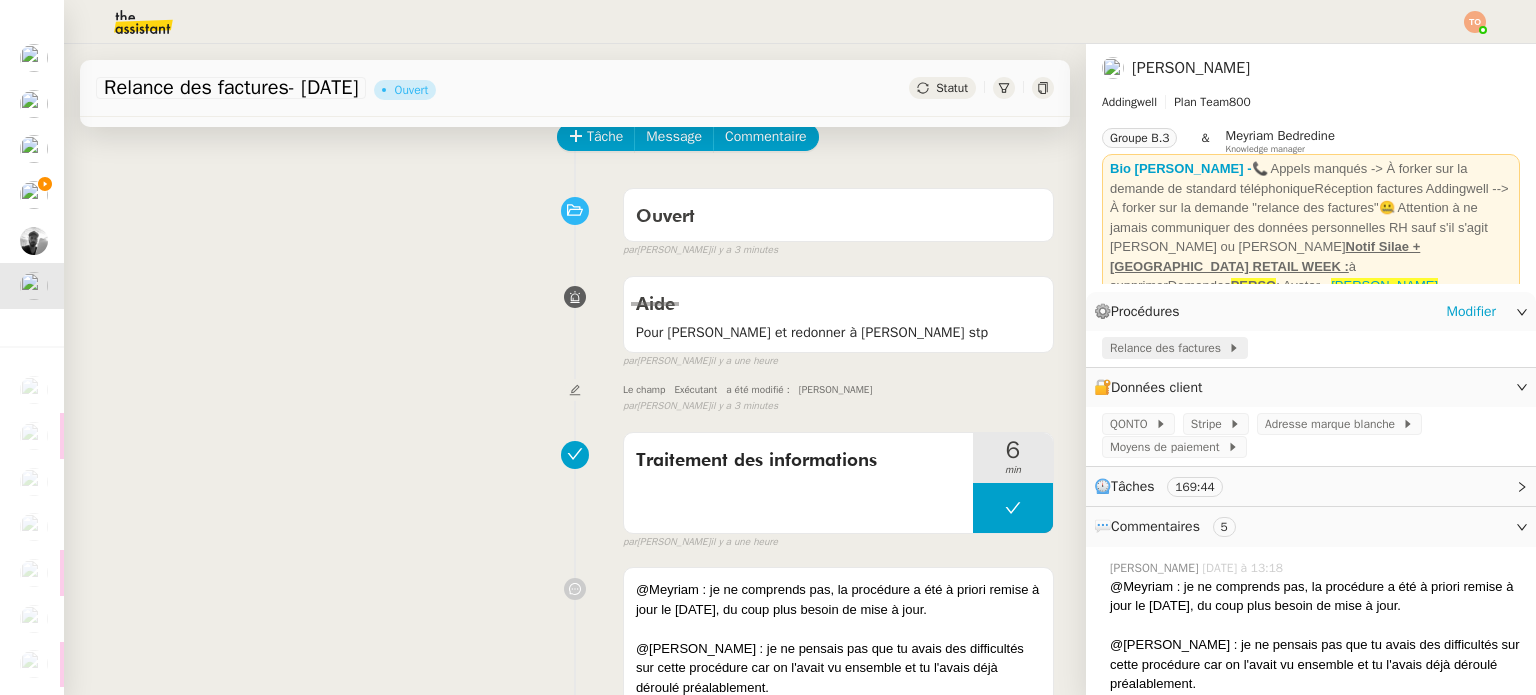 click on "Relance des factures" 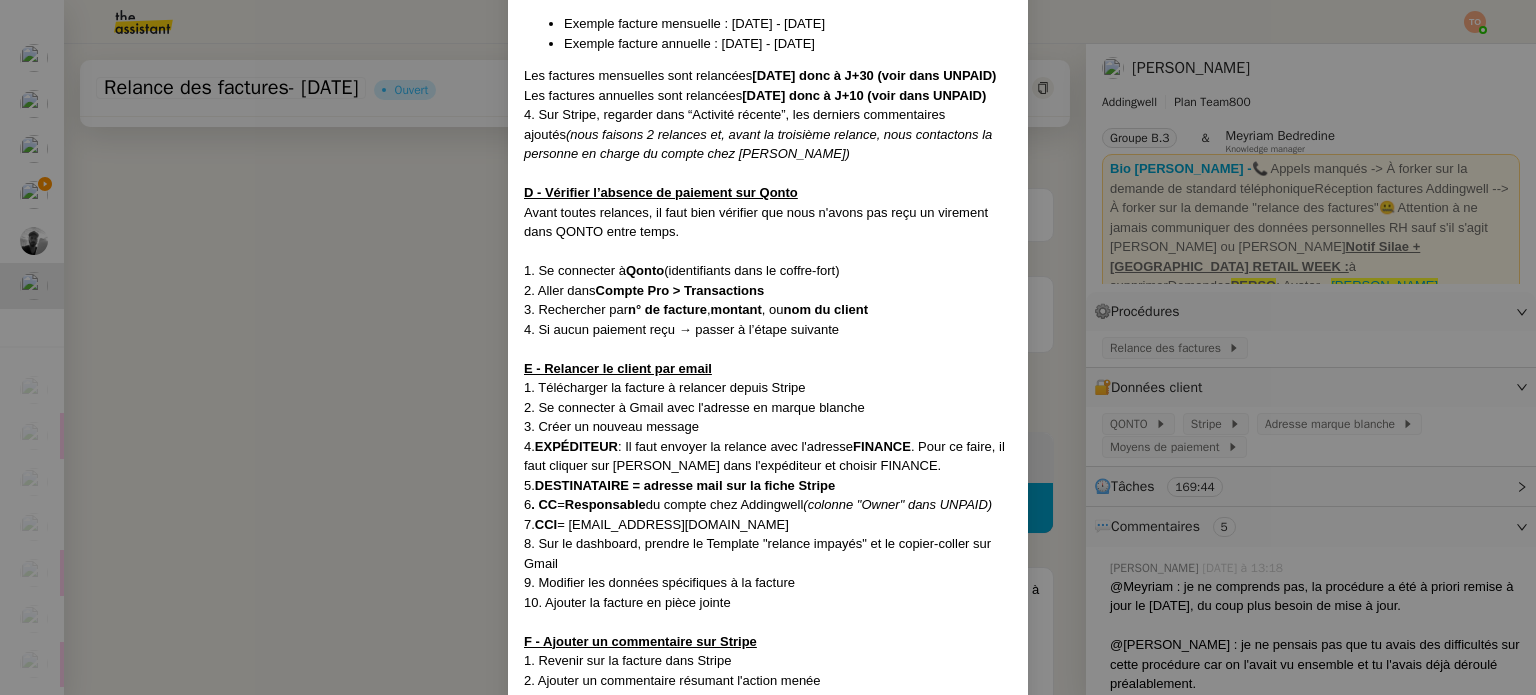 scroll, scrollTop: 1066, scrollLeft: 0, axis: vertical 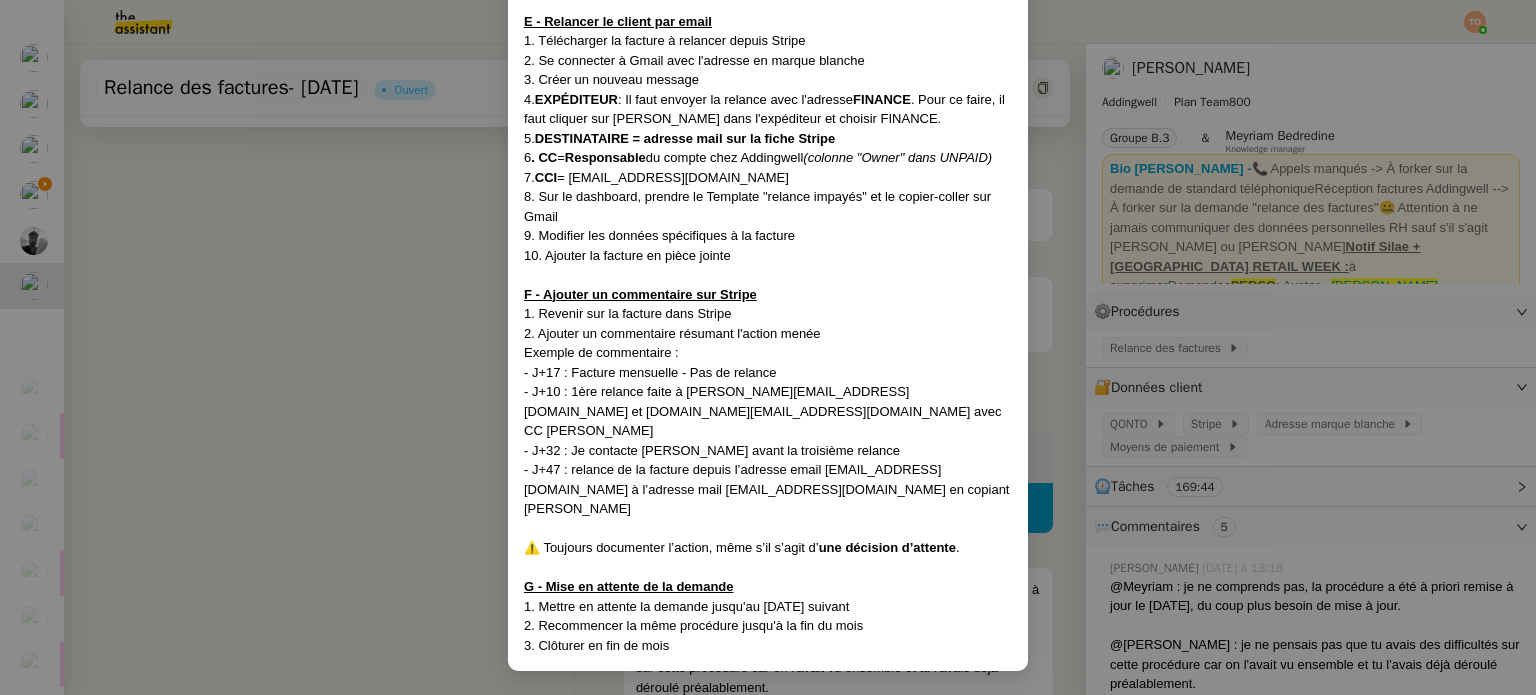 click on "MAJ le [DATE]  Contexte :  Le client souhaite relancer les factures impayées Récurrence :  À traiter tous les mercredis du mois sur la demande mensuelle. Remarque importante :  on ne doit plus relancer les factures pour le fournisseur Wethenew PROCÉDURE A - Se connecter à Addingwell 1. Se connecter à [GEOGRAPHIC_DATA] (dans les données clients) 2. Dans le menu à gauche, cliquer sur  UNPAID  pour accéder aux factures impayées. B - Identifier les factures à relancer 1. Ne traiter que les factures  avec l’icône "attachée caisse"  devant le nom du compte comme  ICI . 2. La facture doit être à J+10 pour les factures annuelles  ( voir dernière colonne) 3. La facture doit être à J+30 pour les factures mensuelles  ( voir dernière colonne) Toutes les factures en dessous de J+10 ne nécessitent aucune action. C - Rechercher la facture 1. Cliquer sur le numéro de facture (ex:666FAF9D-16365) 2. Vous allez être redirigé sur Stripe  (se connecter avec les identifiants du coffre-fort) Résumé ," at bounding box center (768, 347) 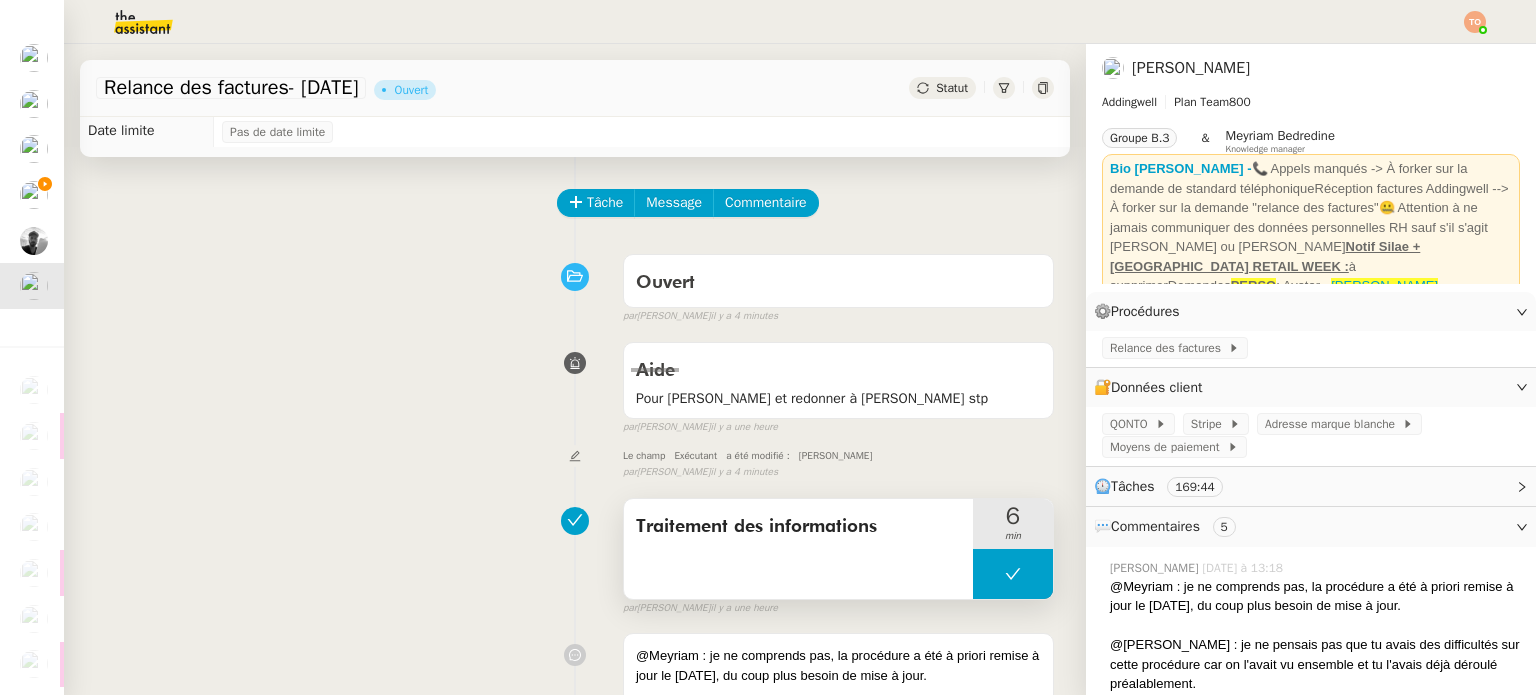 scroll, scrollTop: 0, scrollLeft: 0, axis: both 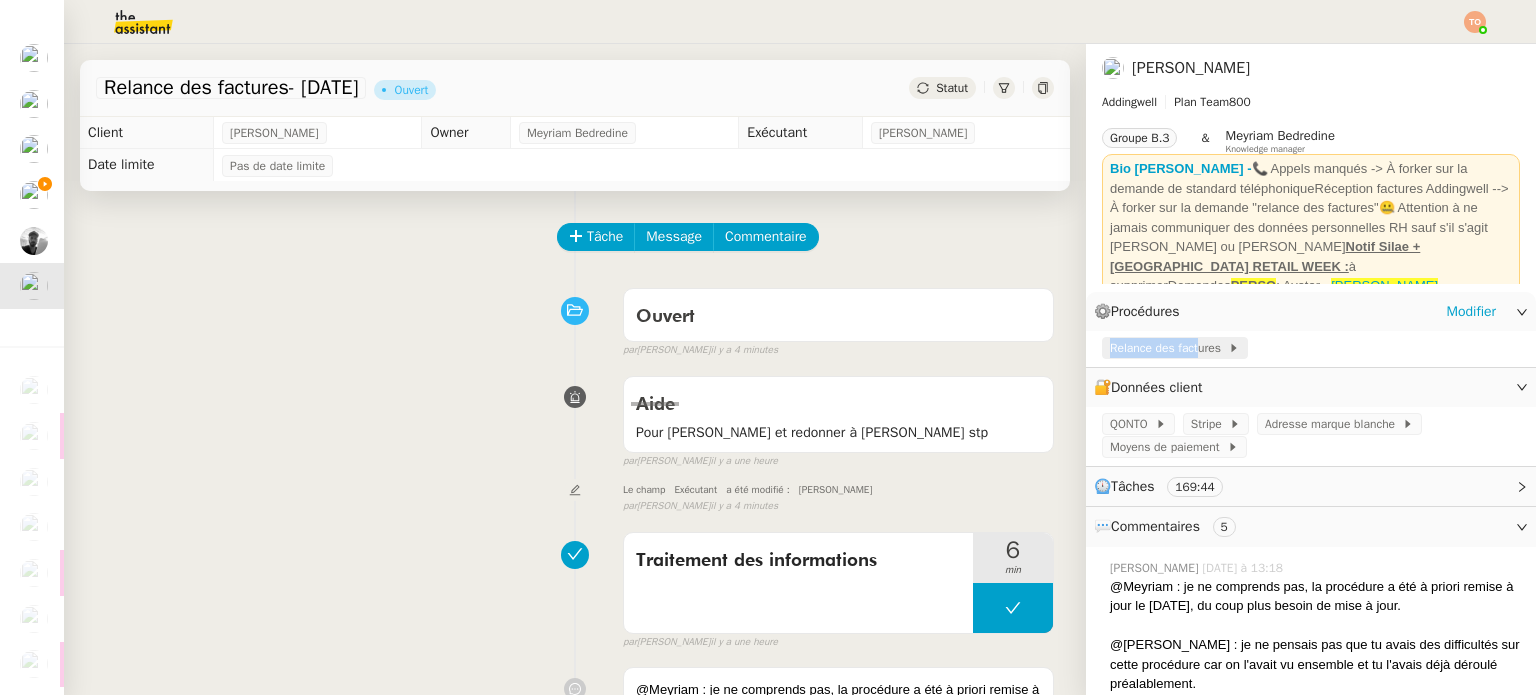 click on "Relance des factures" 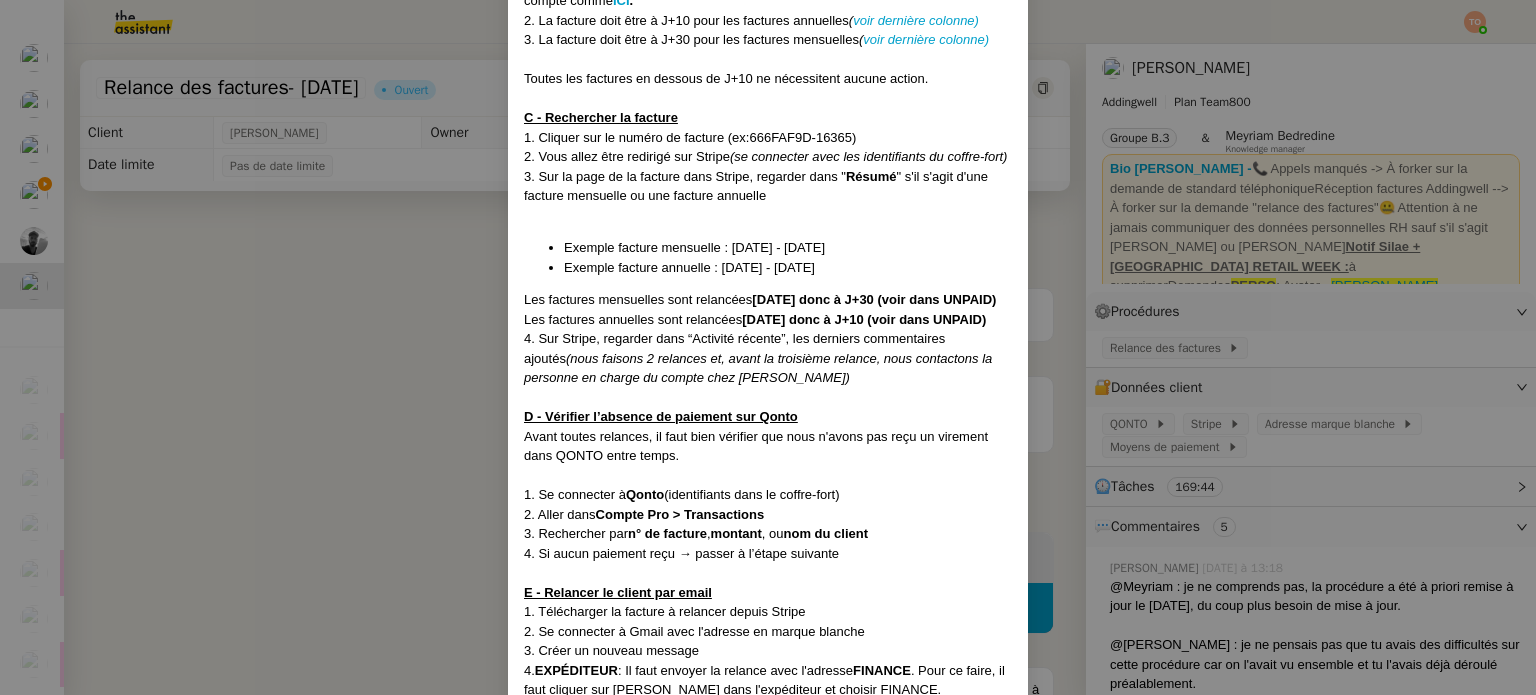 scroll, scrollTop: 500, scrollLeft: 0, axis: vertical 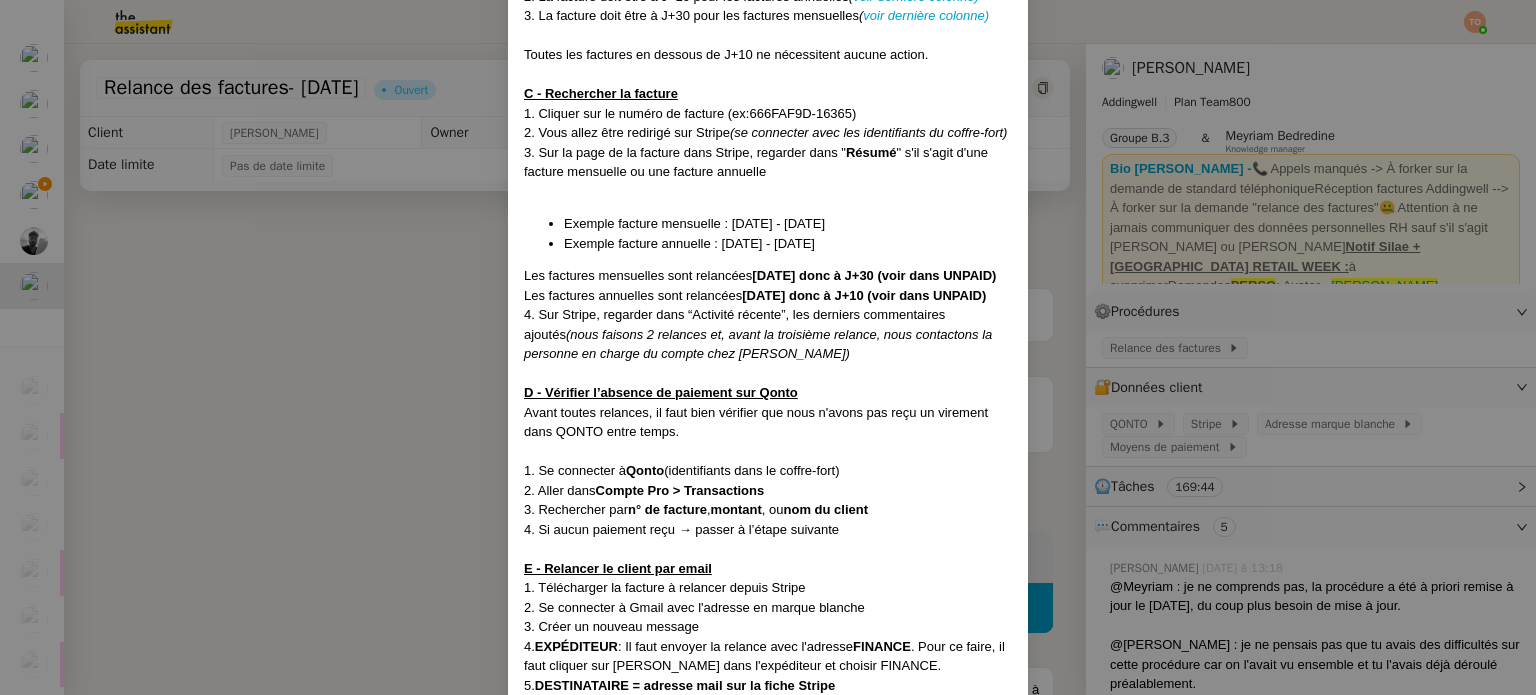 click on "MAJ le [DATE]  Contexte :  Le client souhaite relancer les factures impayées Récurrence :  À traiter tous les mercredis du mois sur la demande mensuelle. Remarque importante :  on ne doit plus relancer les factures pour le fournisseur Wethenew PROCÉDURE A - Se connecter à Addingwell 1. Se connecter à [GEOGRAPHIC_DATA] (dans les données clients) 2. Dans le menu à gauche, cliquer sur  UNPAID  pour accéder aux factures impayées. B - Identifier les factures à relancer 1. Ne traiter que les factures  avec l’icône "attachée caisse"  devant le nom du compte comme  ICI . 2. La facture doit être à J+10 pour les factures annuelles  ( voir dernière colonne) 3. La facture doit être à J+30 pour les factures mensuelles  ( voir dernière colonne) Toutes les factures en dessous de J+10 ne nécessitent aucune action. C - Rechercher la facture 1. Cliquer sur le numéro de facture (ex:666FAF9D-16365) 2. Vous allez être redirigé sur Stripe  (se connecter avec les identifiants du coffre-fort) Résumé ," at bounding box center [768, 347] 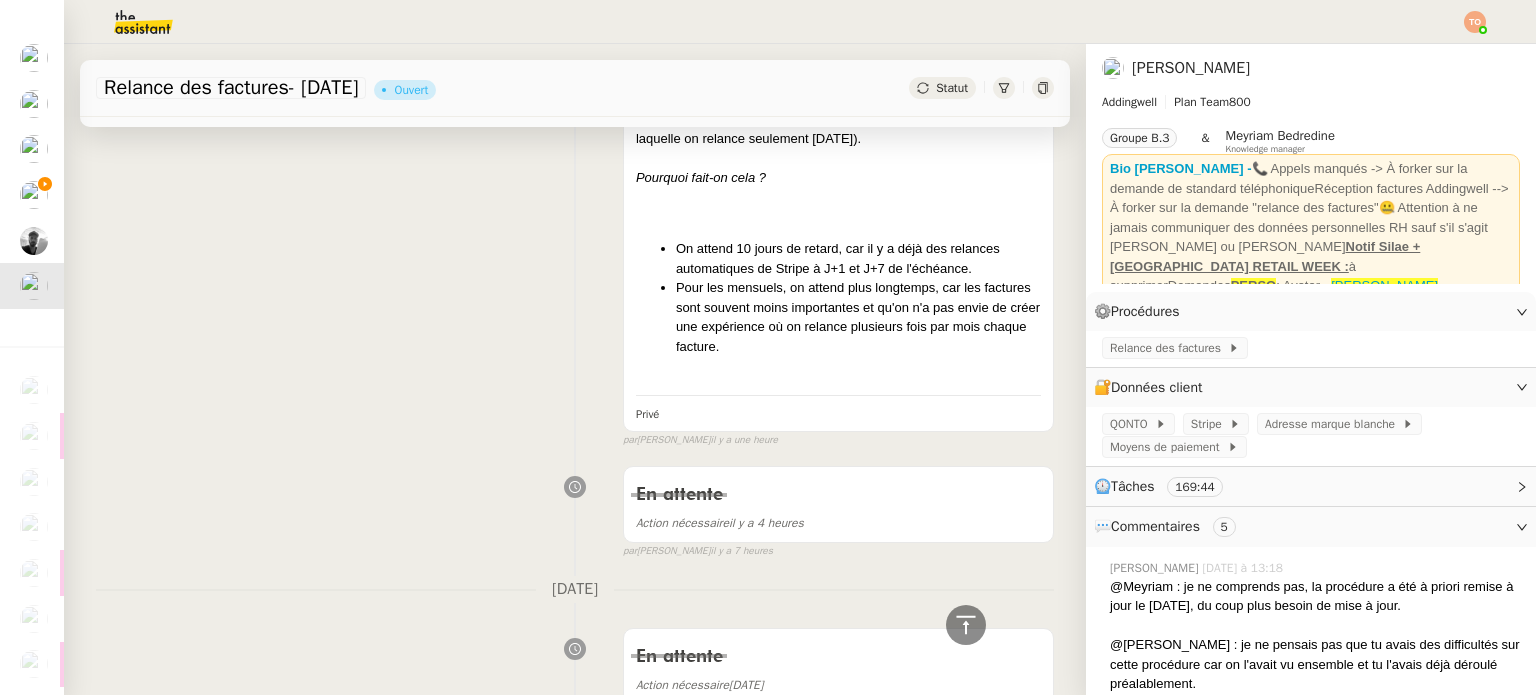 scroll, scrollTop: 700, scrollLeft: 0, axis: vertical 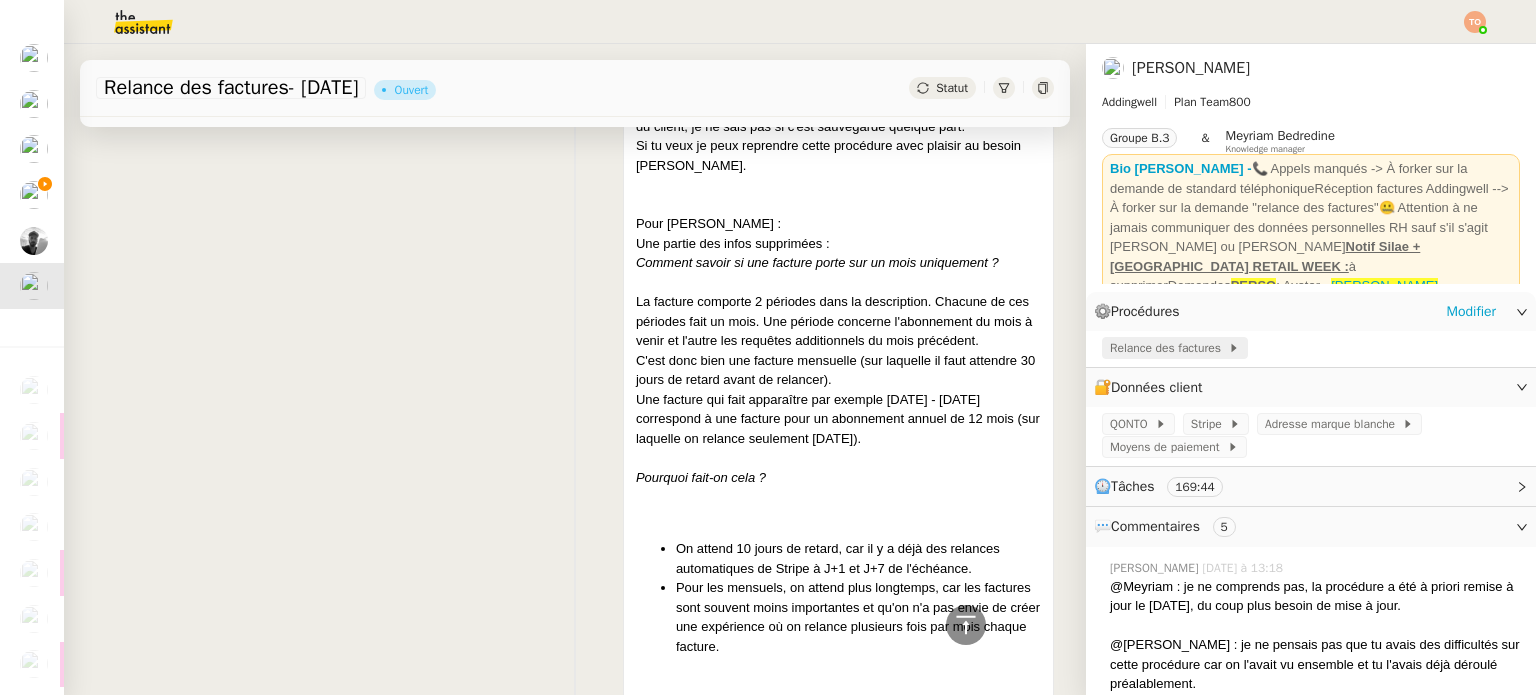 click on "Relance des factures" 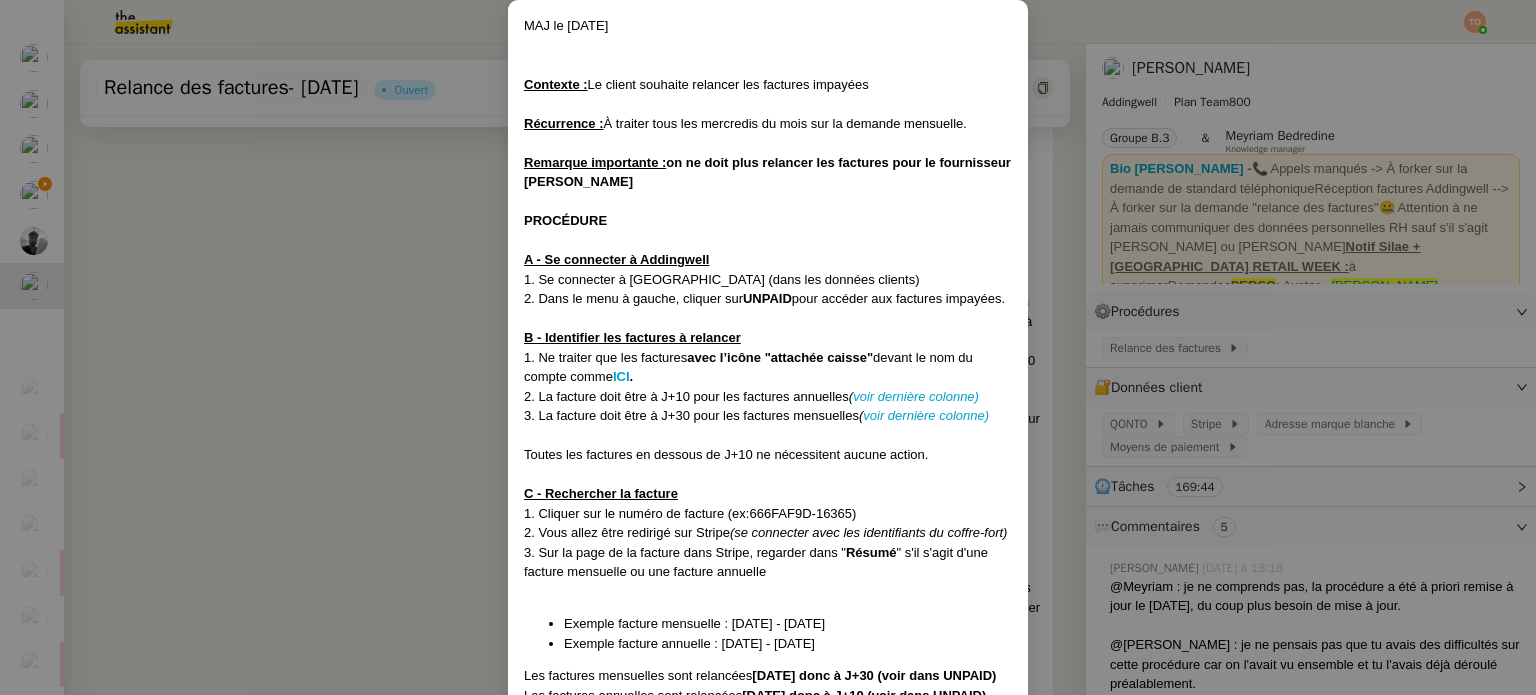 scroll, scrollTop: 300, scrollLeft: 0, axis: vertical 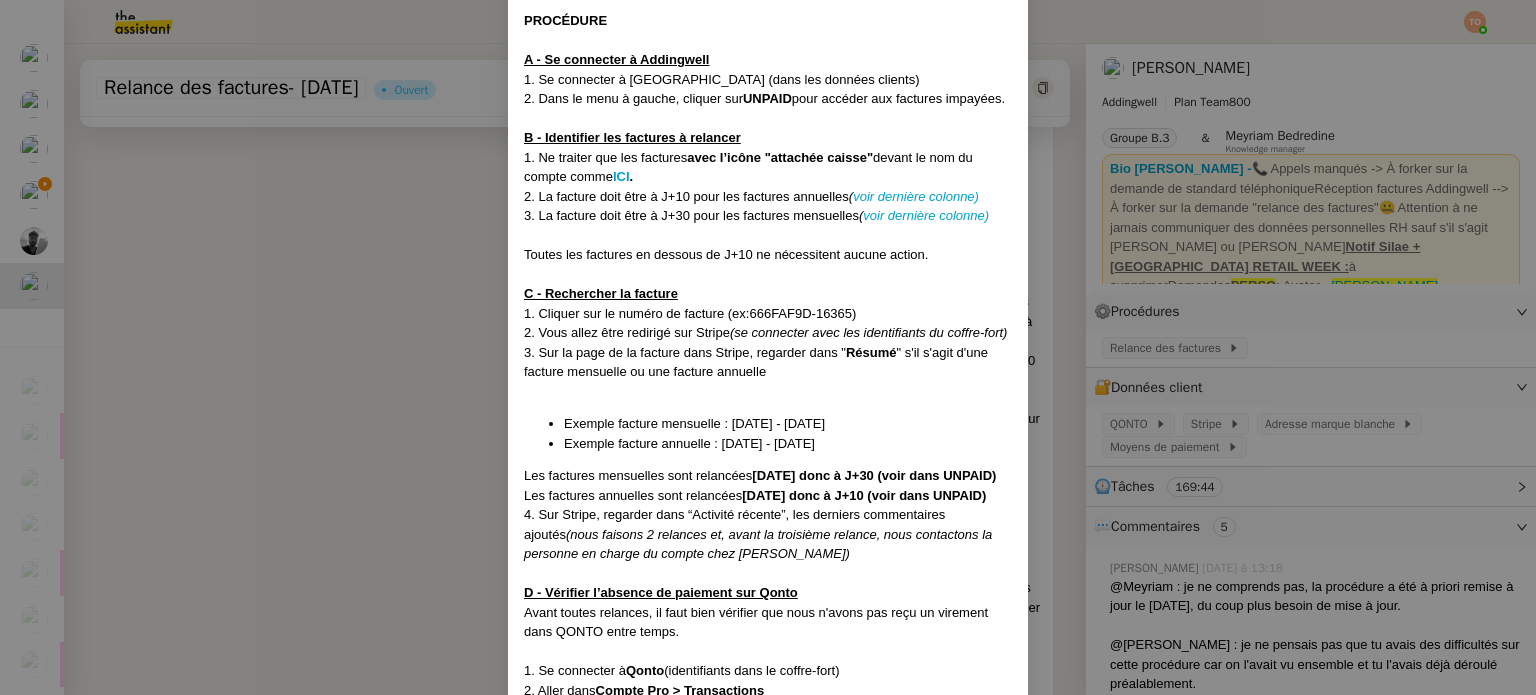 drag, startPoint x: 629, startPoint y: 420, endPoint x: 1058, endPoint y: 424, distance: 429.01865 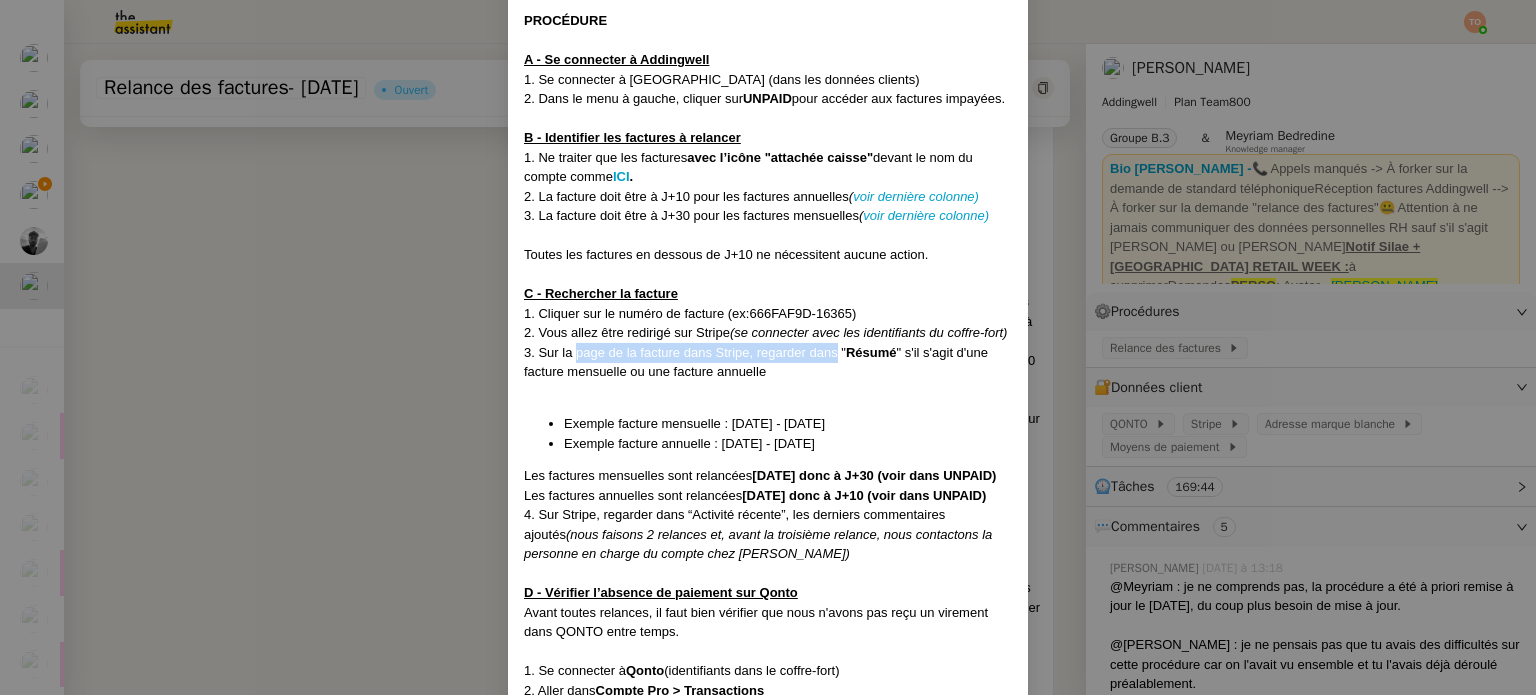 drag, startPoint x: 571, startPoint y: 367, endPoint x: 834, endPoint y: 371, distance: 263.03043 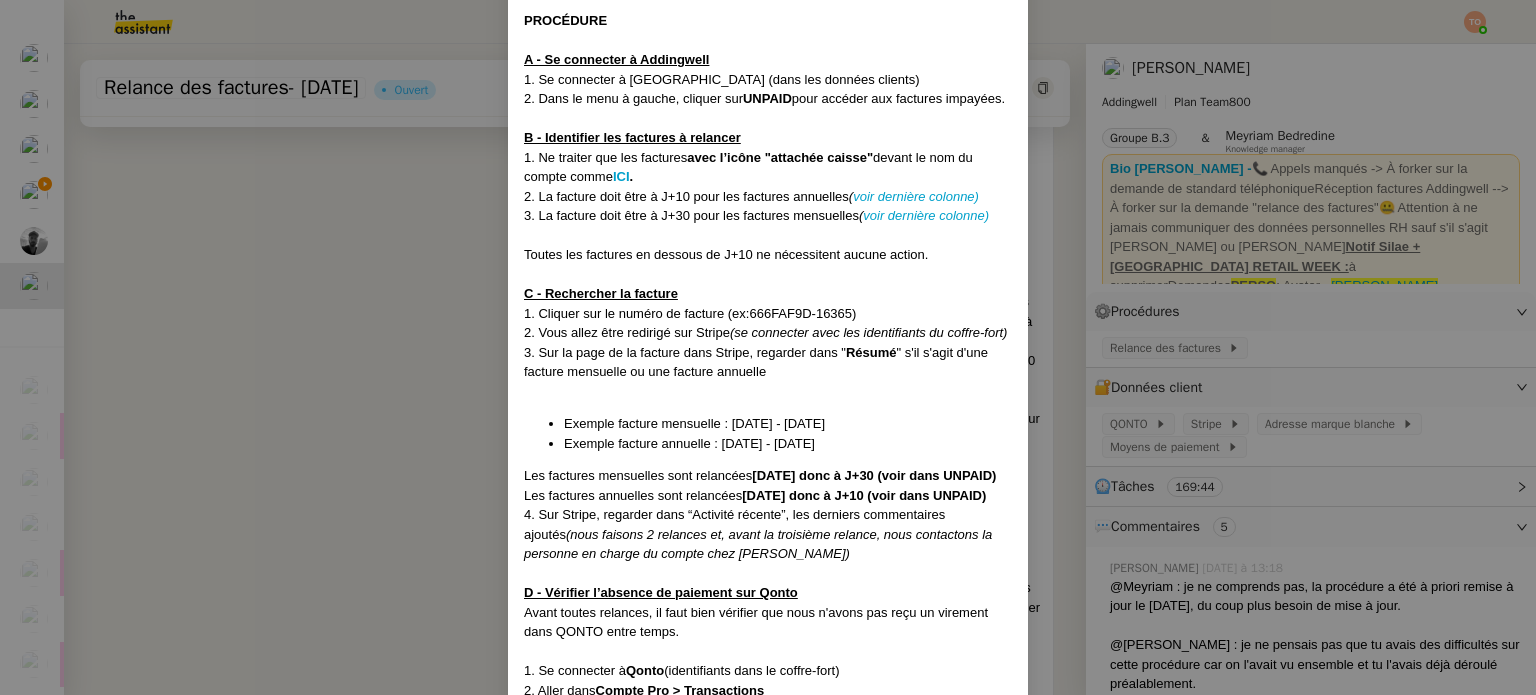 click on "" s'il s'agit d'une facture mensuelle ou une facture annuelle" at bounding box center (756, 362) 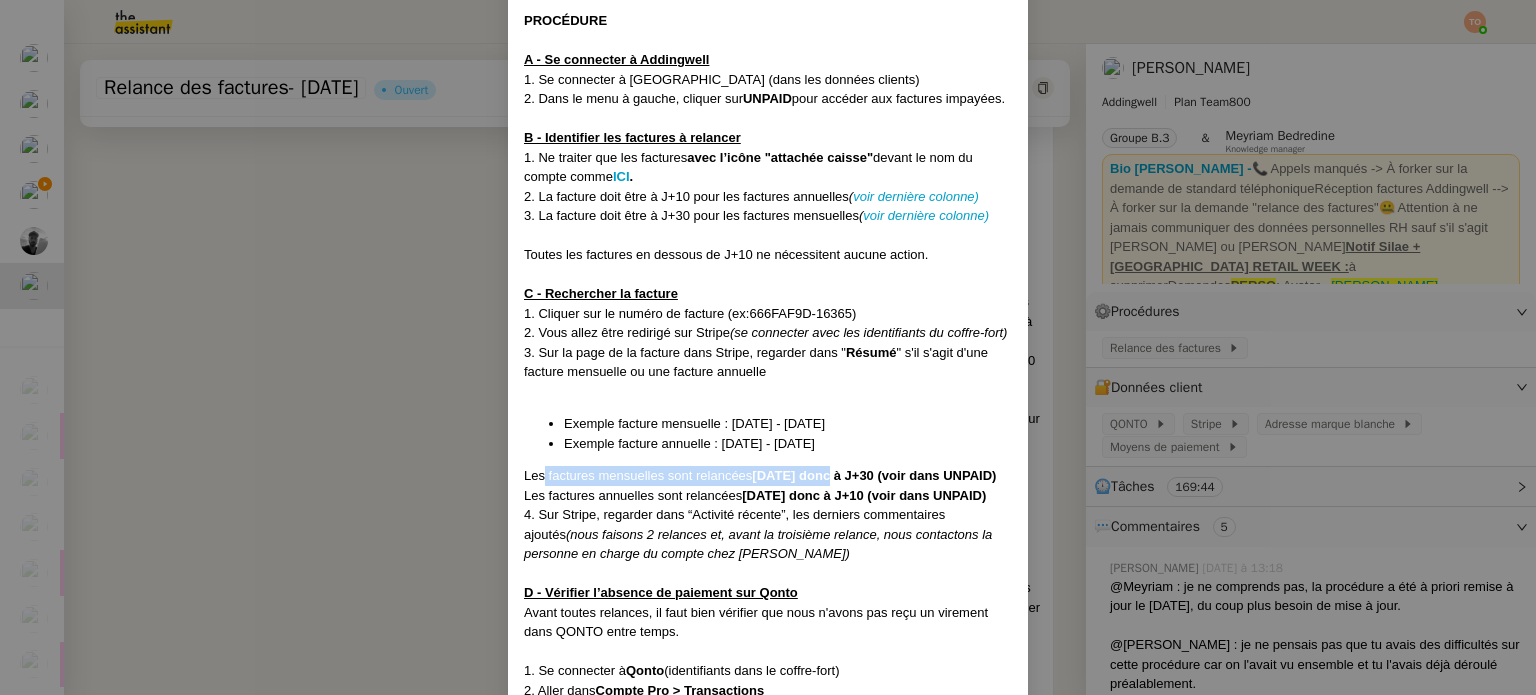 drag, startPoint x: 536, startPoint y: 495, endPoint x: 821, endPoint y: 481, distance: 285.34366 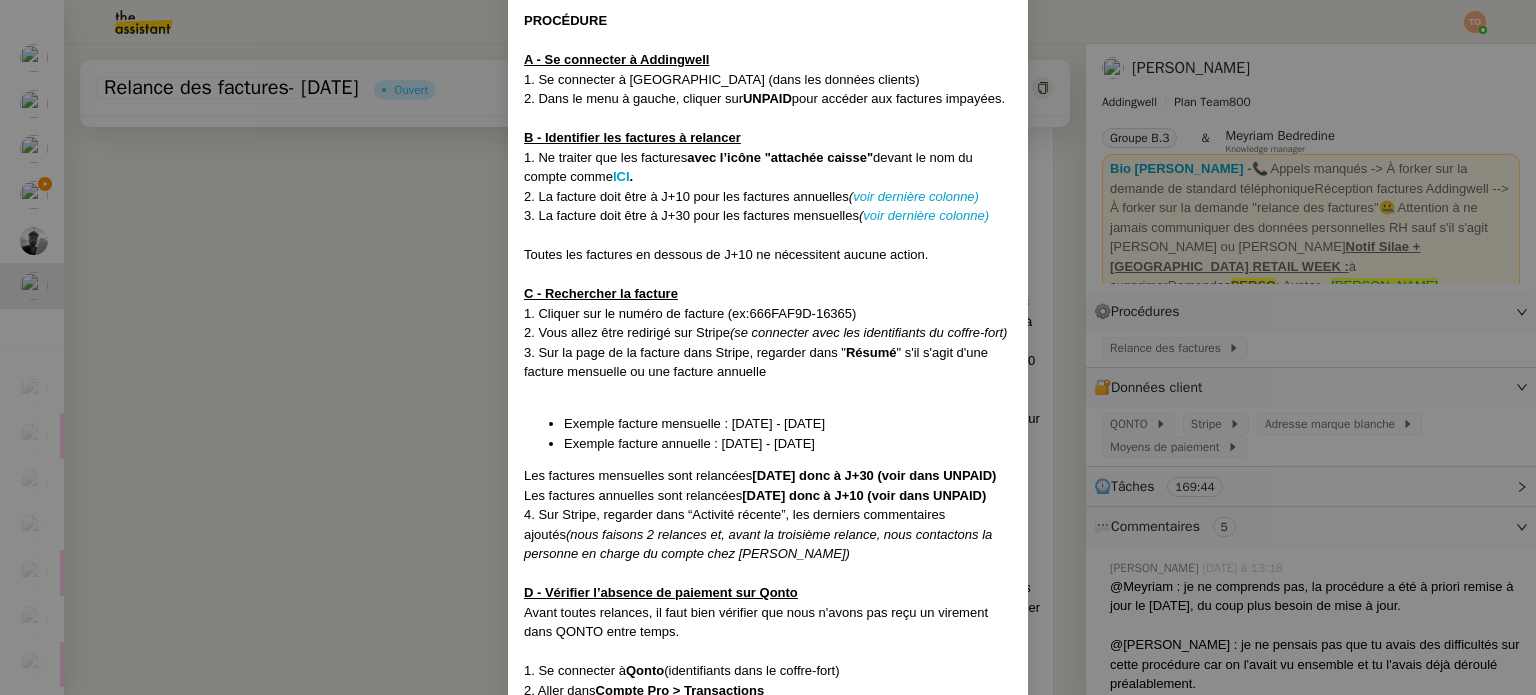 click on "Exemple facture annuelle : [DATE] - [DATE]" at bounding box center [788, 444] 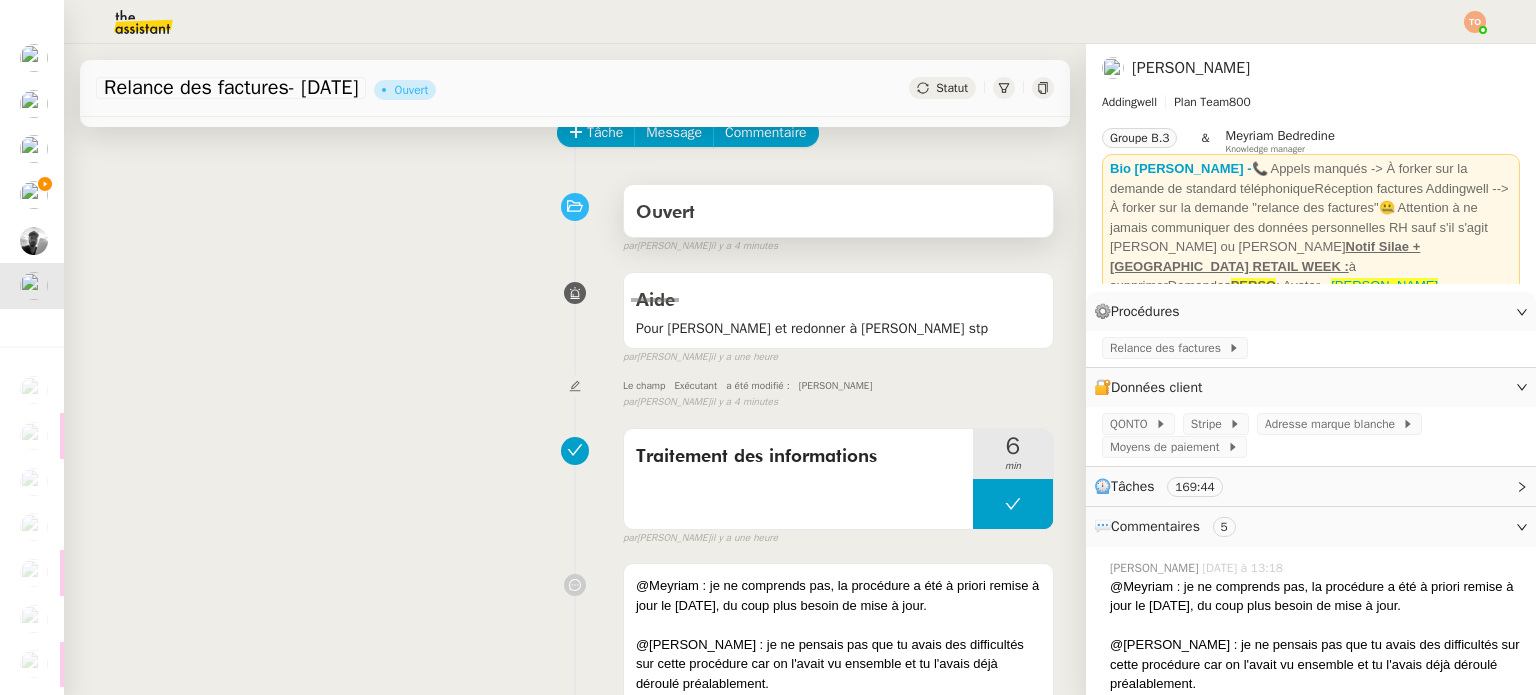 scroll, scrollTop: 200, scrollLeft: 0, axis: vertical 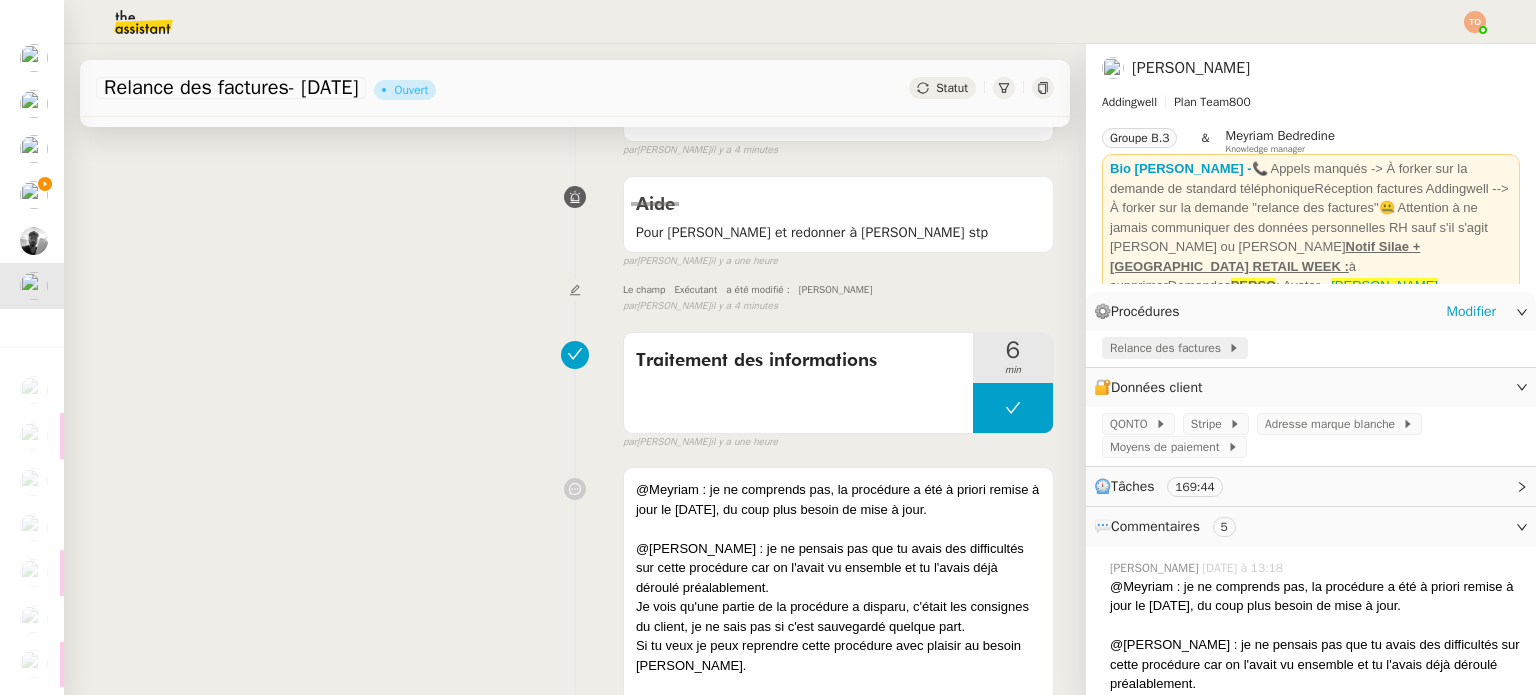 click on "Relance des factures" 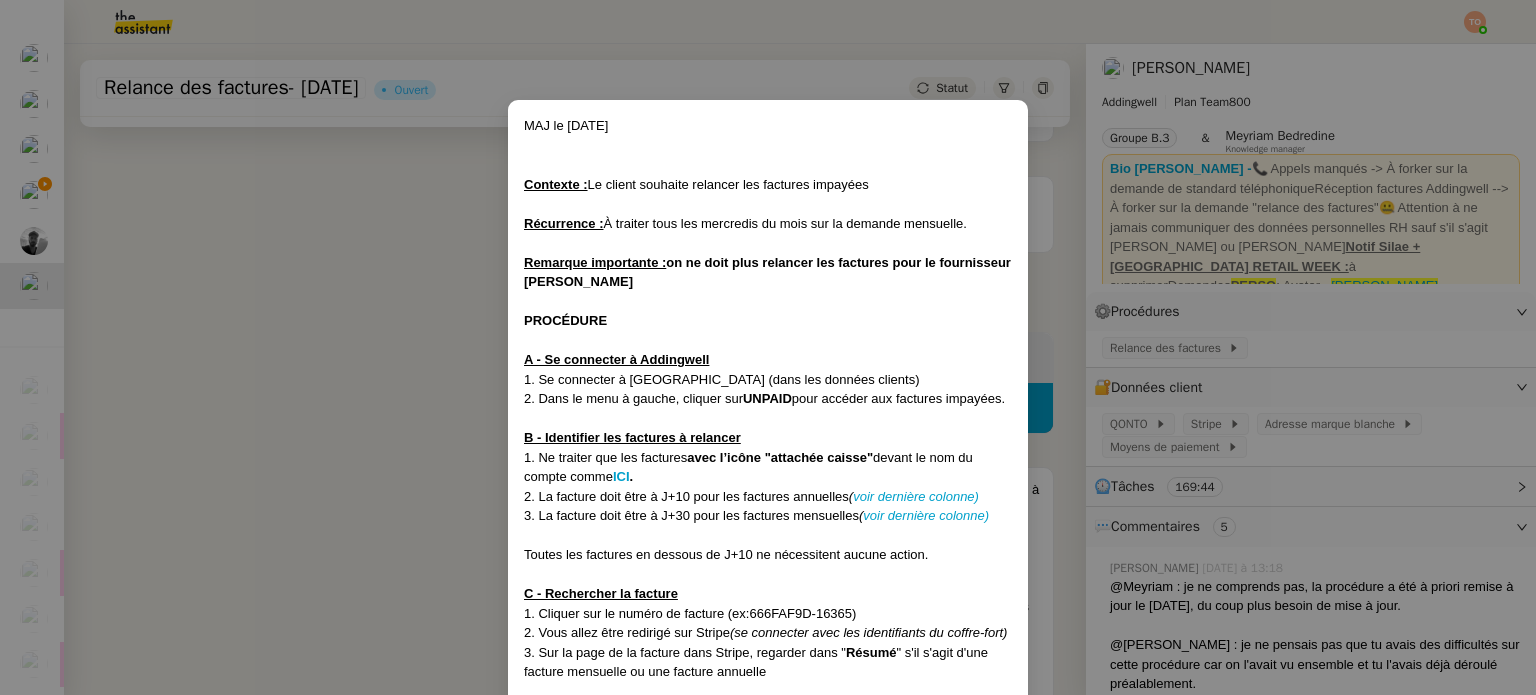 click on "MAJ le [DATE]  Contexte :  Le client souhaite relancer les factures impayées Récurrence :  À traiter tous les mercredis du mois sur la demande mensuelle. Remarque importante :  on ne doit plus relancer les factures pour le fournisseur Wethenew PROCÉDURE A - Se connecter à Addingwell 1. Se connecter à [GEOGRAPHIC_DATA] (dans les données clients) 2. Dans le menu à gauche, cliquer sur  UNPAID  pour accéder aux factures impayées. B - Identifier les factures à relancer 1. Ne traiter que les factures  avec l’icône "attachée caisse"  devant le nom du compte comme  ICI . 2. La facture doit être à J+10 pour les factures annuelles  ( voir dernière colonne) 3. La facture doit être à J+30 pour les factures mensuelles  ( voir dernière colonne) Toutes les factures en dessous de J+10 ne nécessitent aucune action. C - Rechercher la facture 1. Cliquer sur le numéro de facture (ex:666FAF9D-16365) 2. Vous allez être redirigé sur Stripe  (se connecter avec les identifiants du coffre-fort) Résumé ," at bounding box center [768, 347] 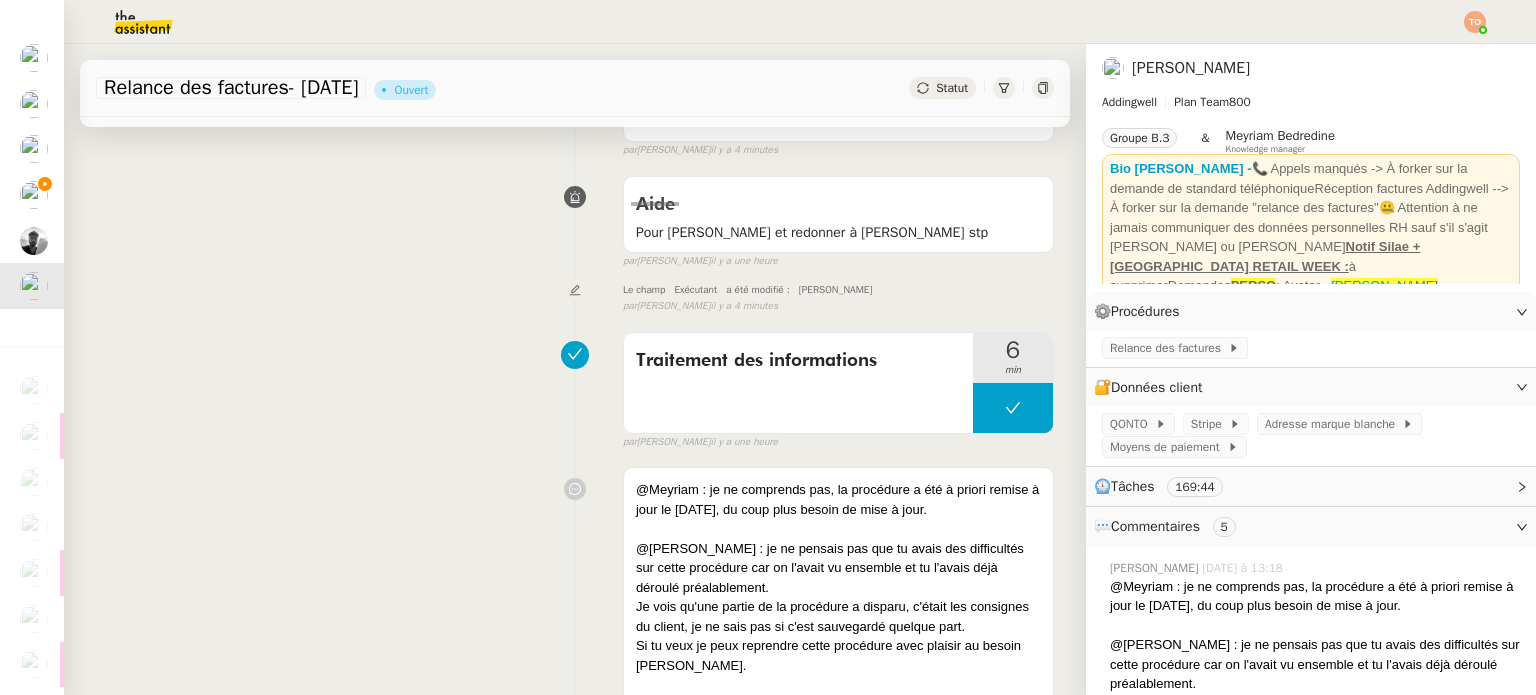 click on "Relance des factures- [DATE]       [PERSON_NAME]" 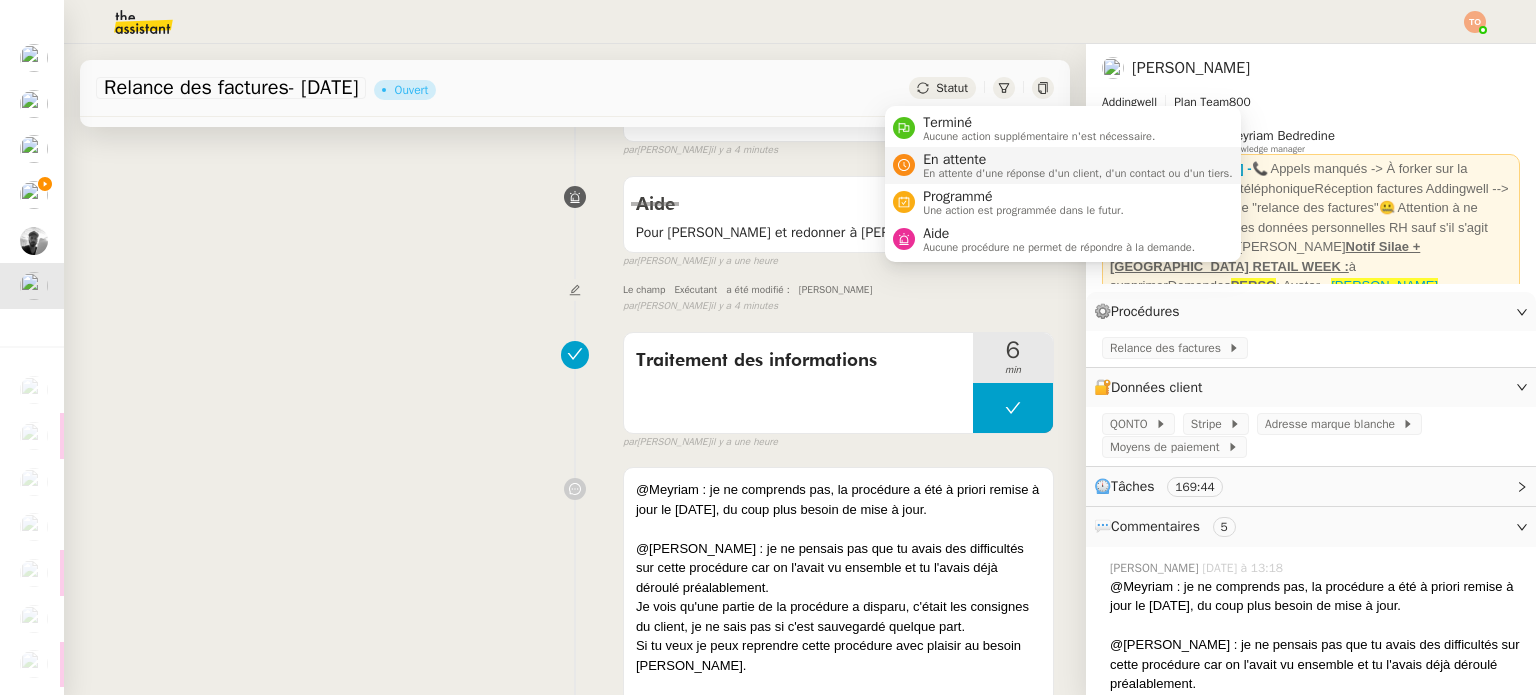 click on "En attente" at bounding box center [1078, 160] 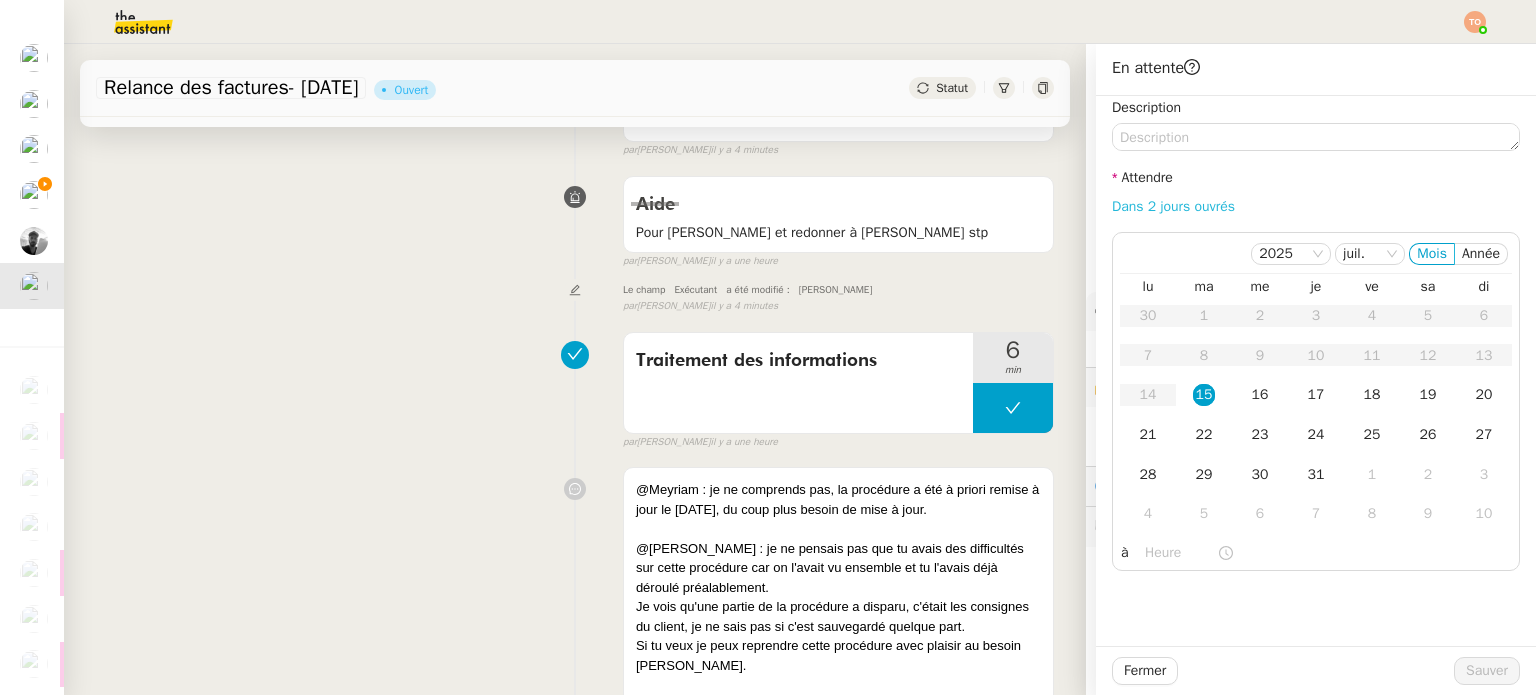 click on "Dans 2 jours ouvrés" 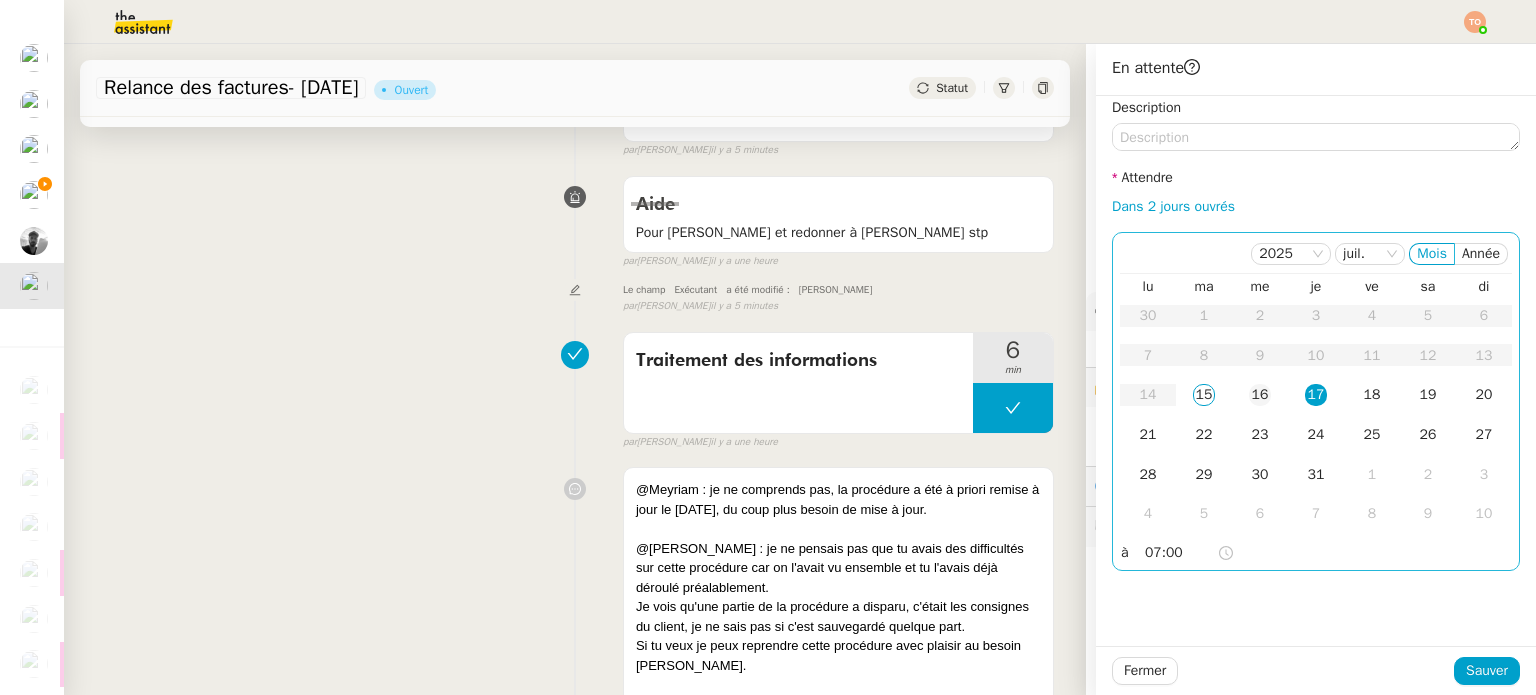 click on "16" 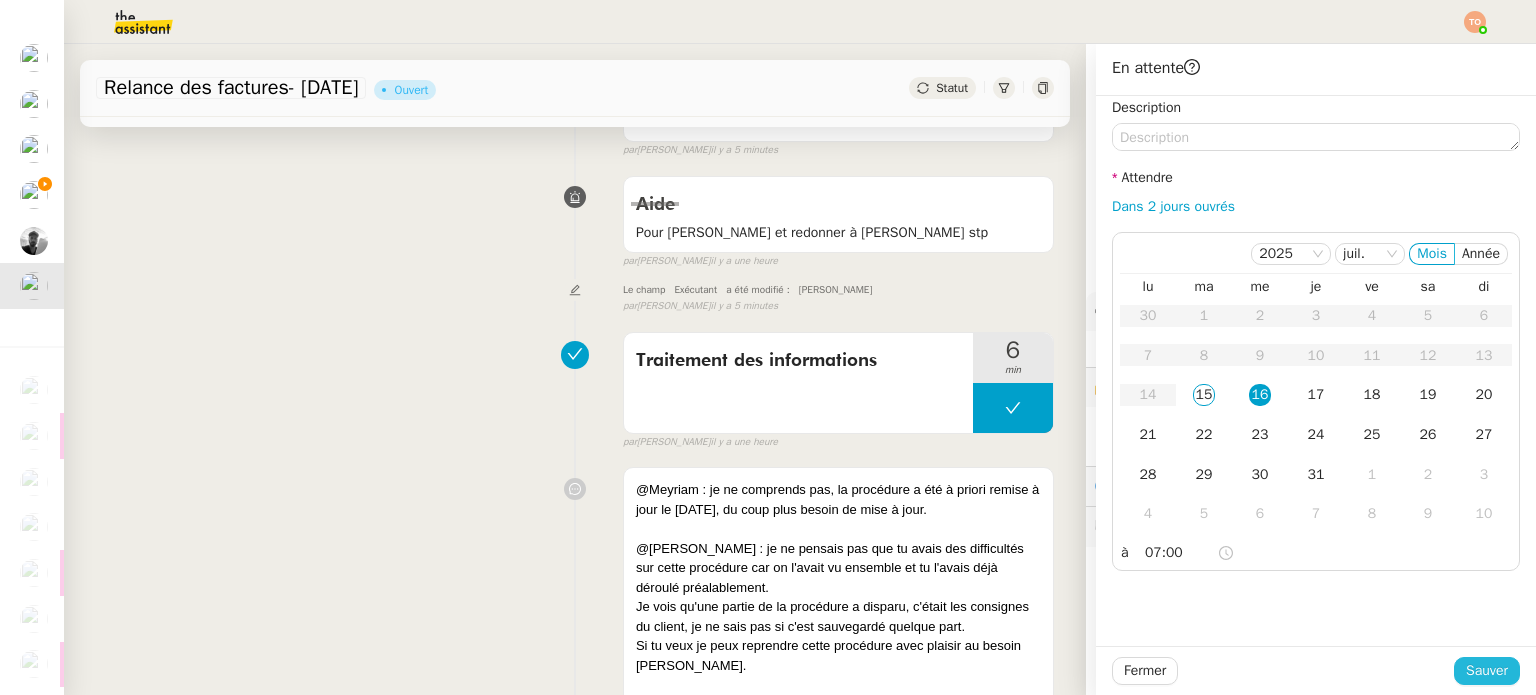click on "Sauver" 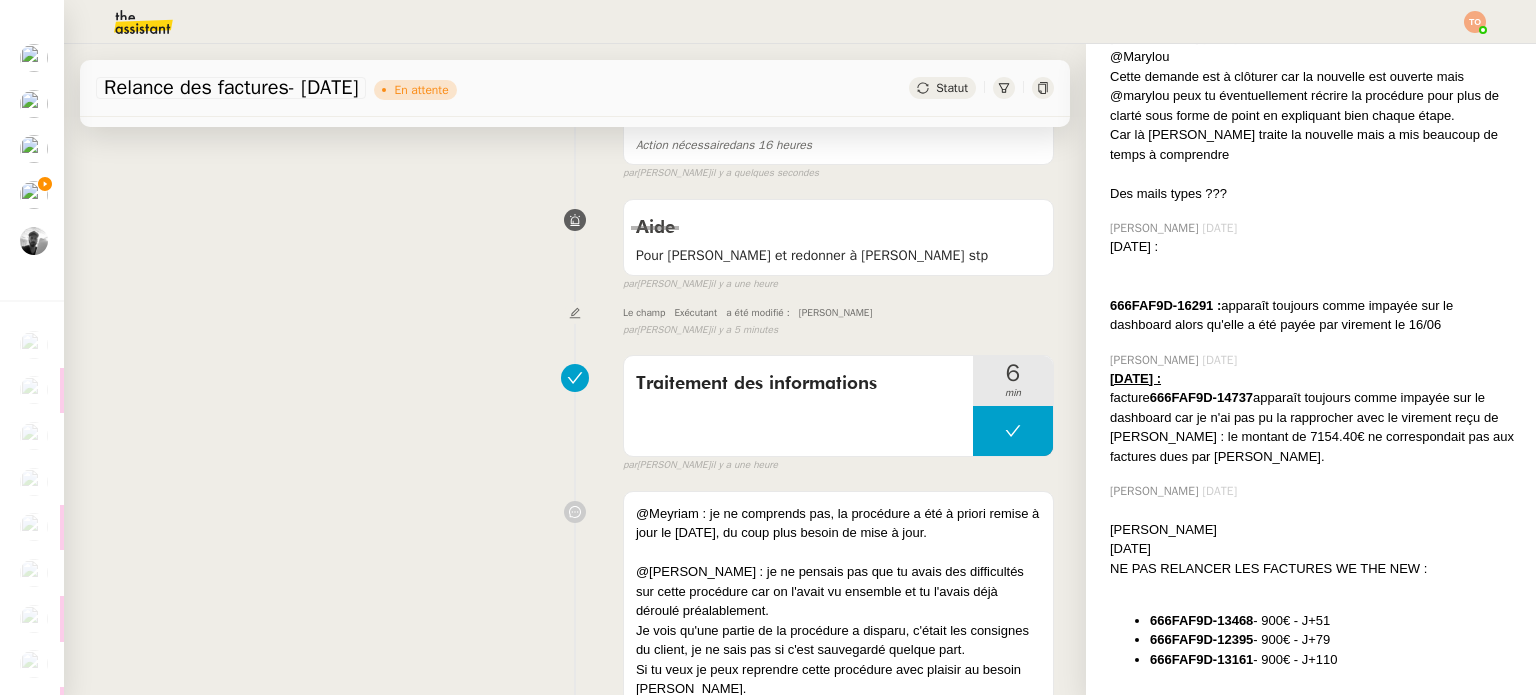 scroll, scrollTop: 1072, scrollLeft: 0, axis: vertical 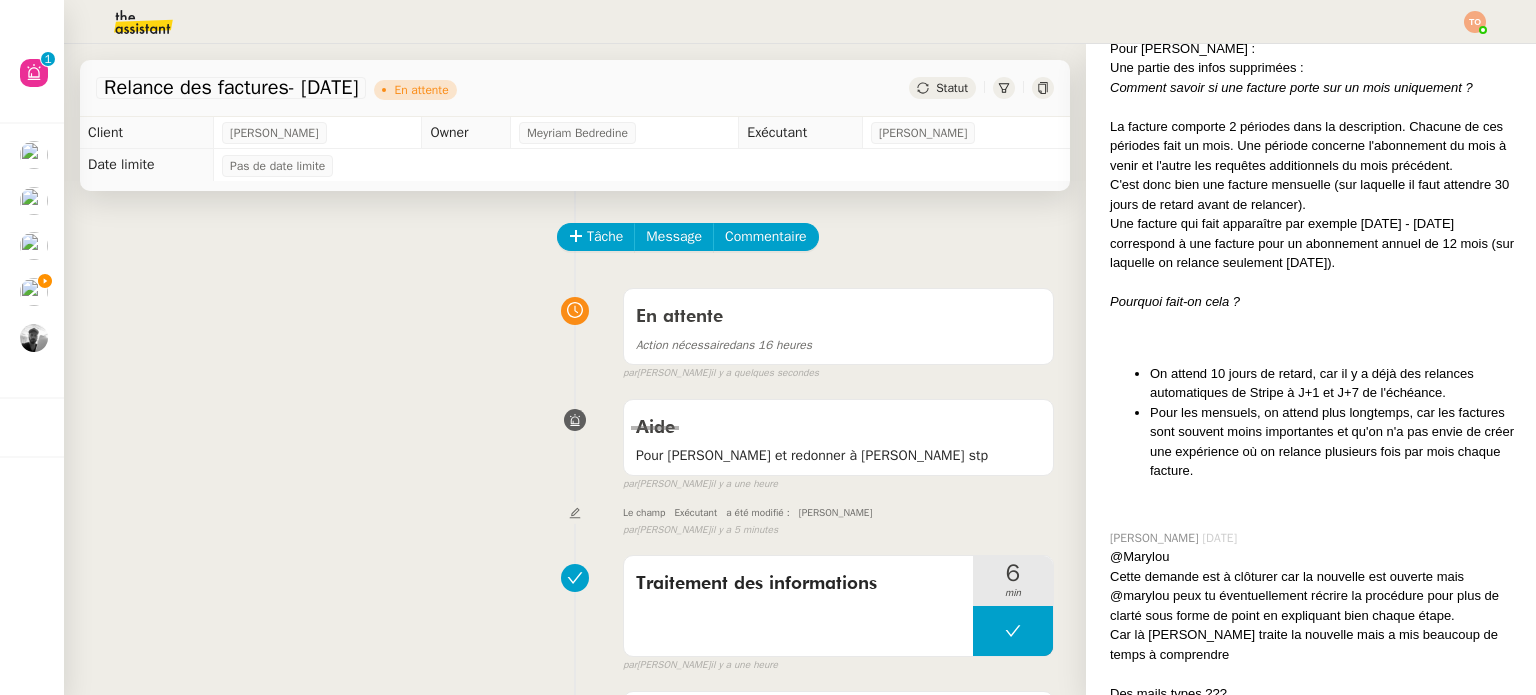 click on "Relance des factures- [DATE]       En attente     Statut" 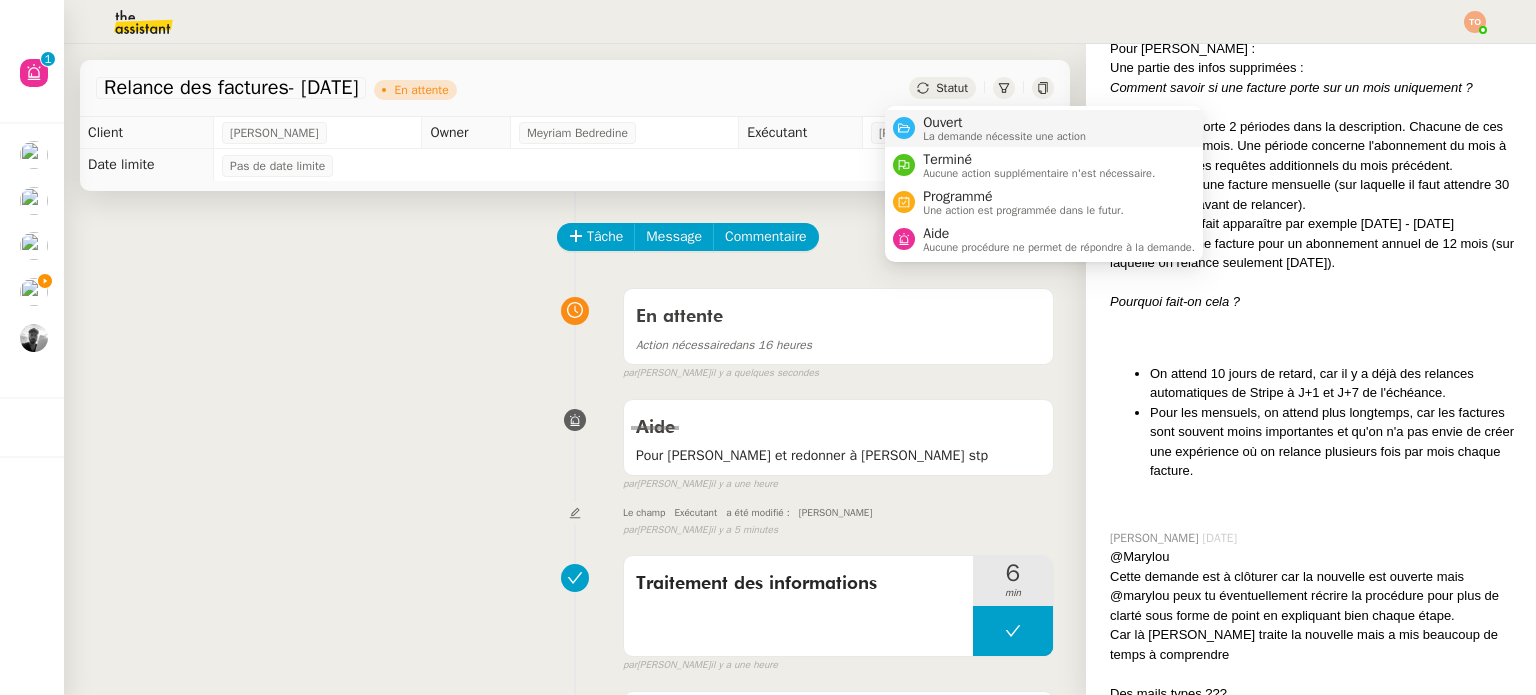 click on "Ouvert" at bounding box center (1004, 123) 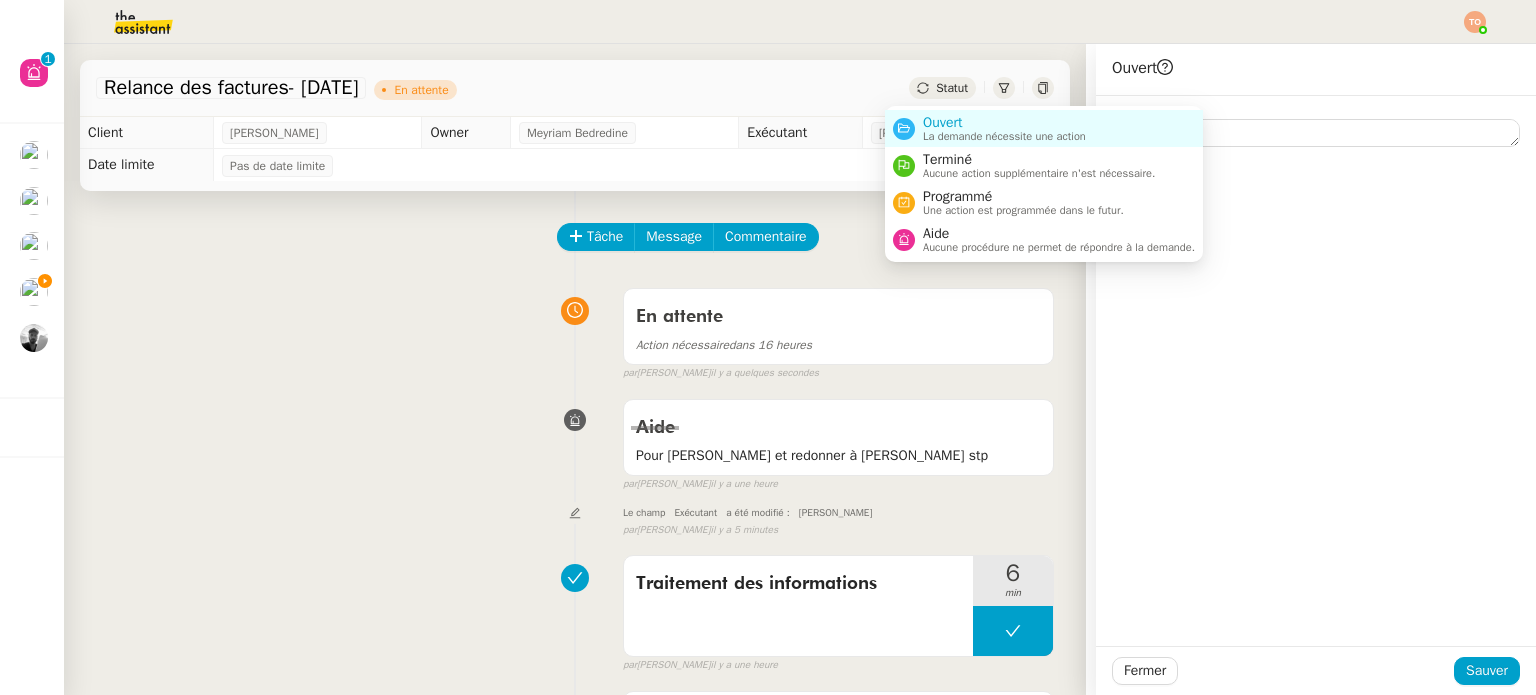 click on "Statut" 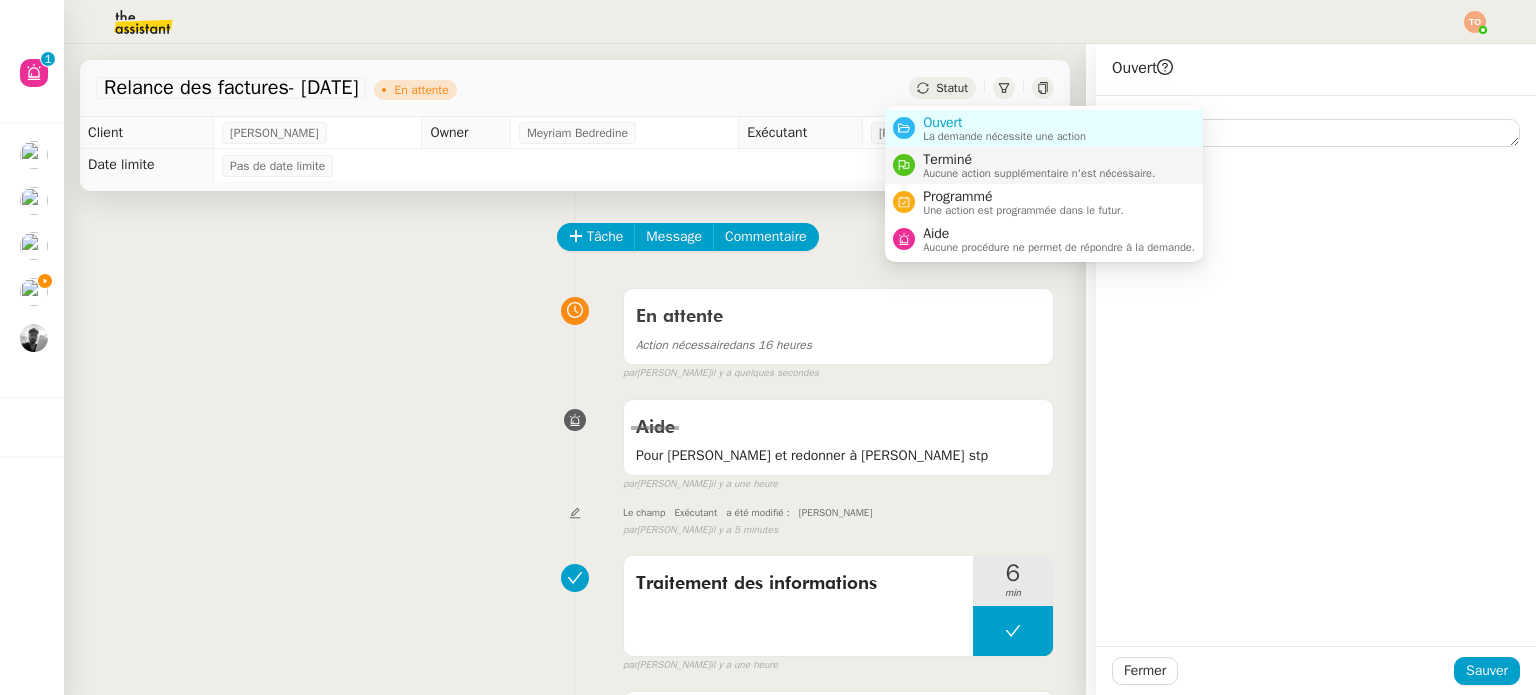 click on "Terminé" at bounding box center [1039, 160] 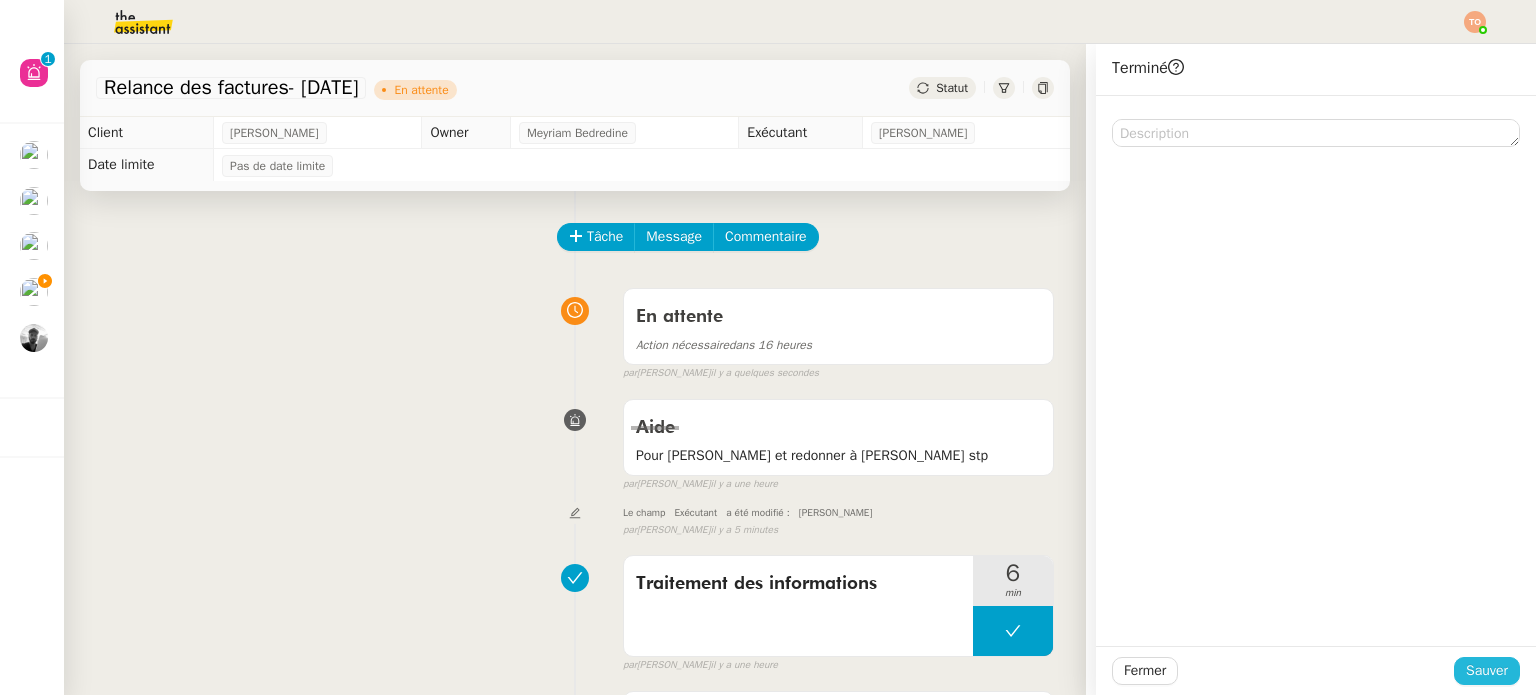 click on "Sauver" 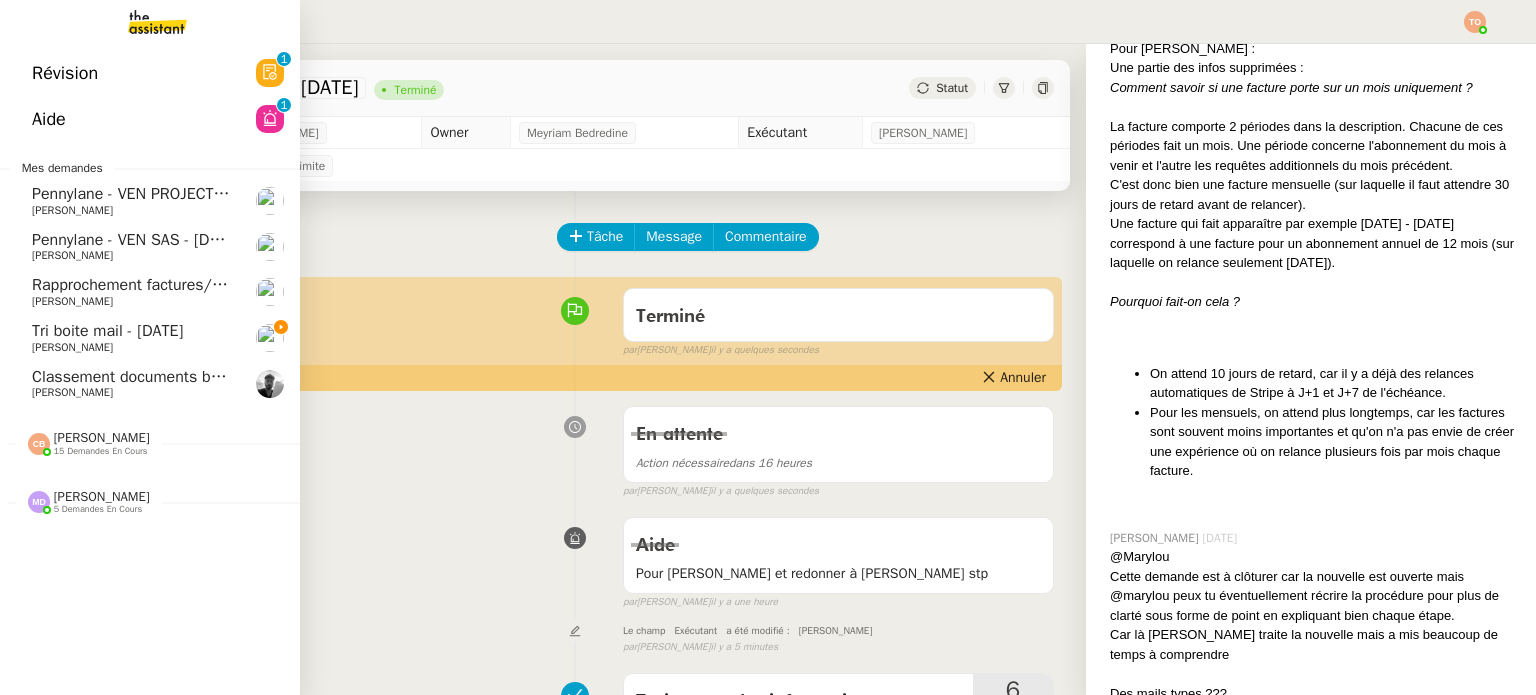 click on "Tri boite mail - [DATE]" 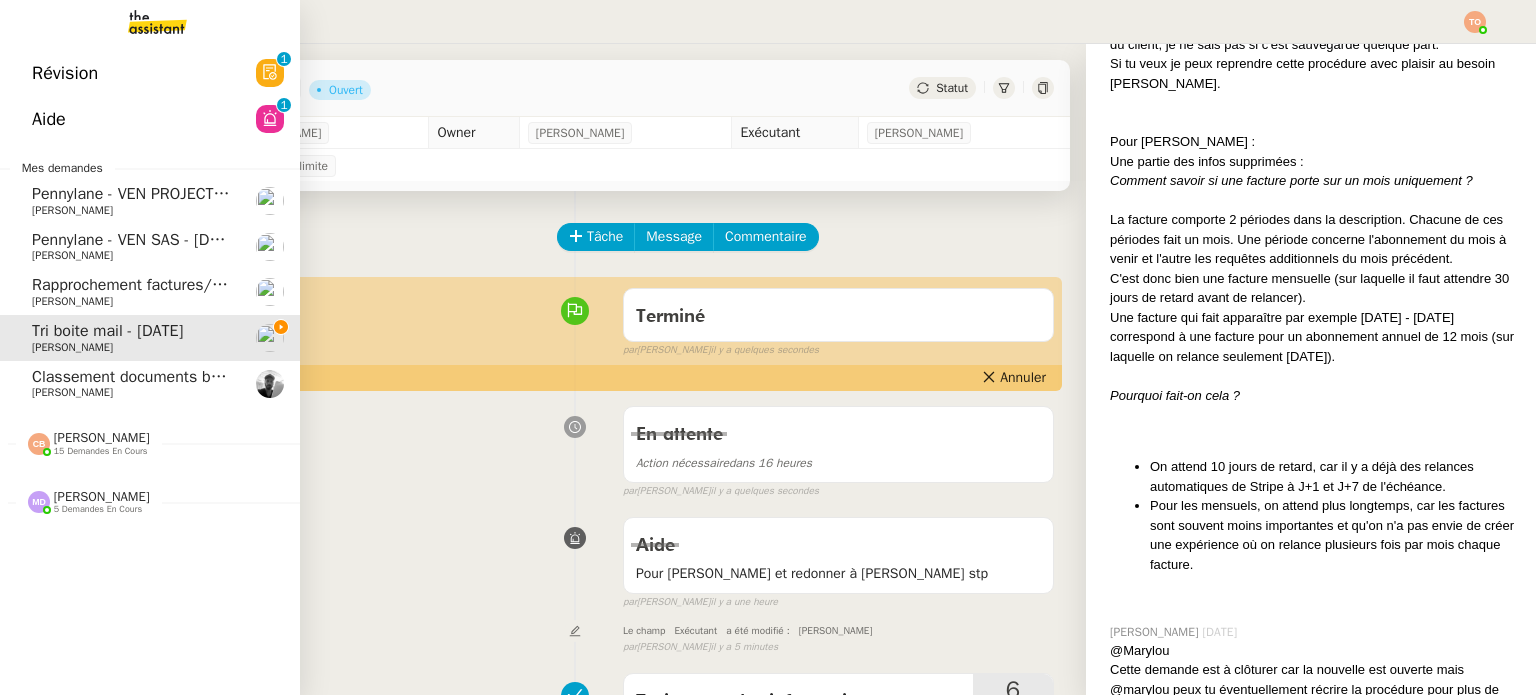 scroll, scrollTop: 872, scrollLeft: 0, axis: vertical 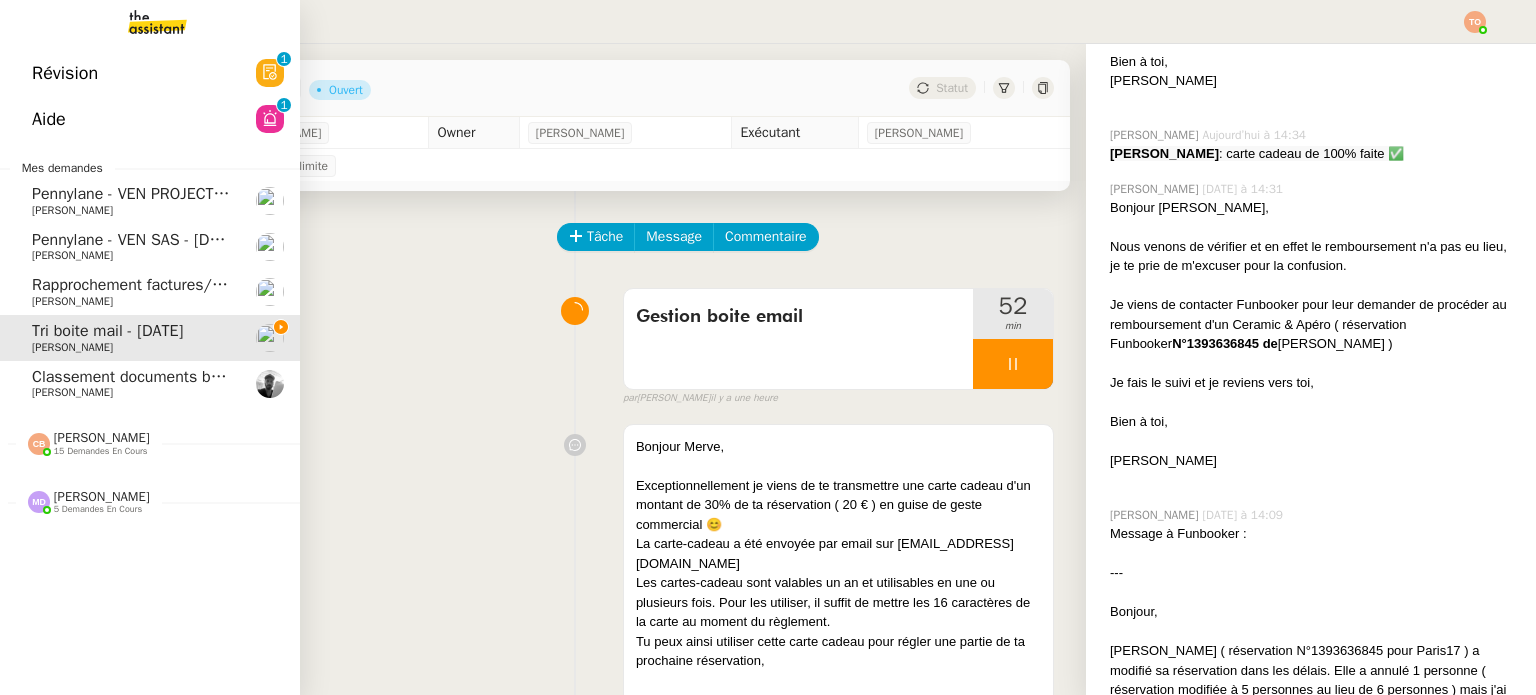 click on "[PERSON_NAME]" 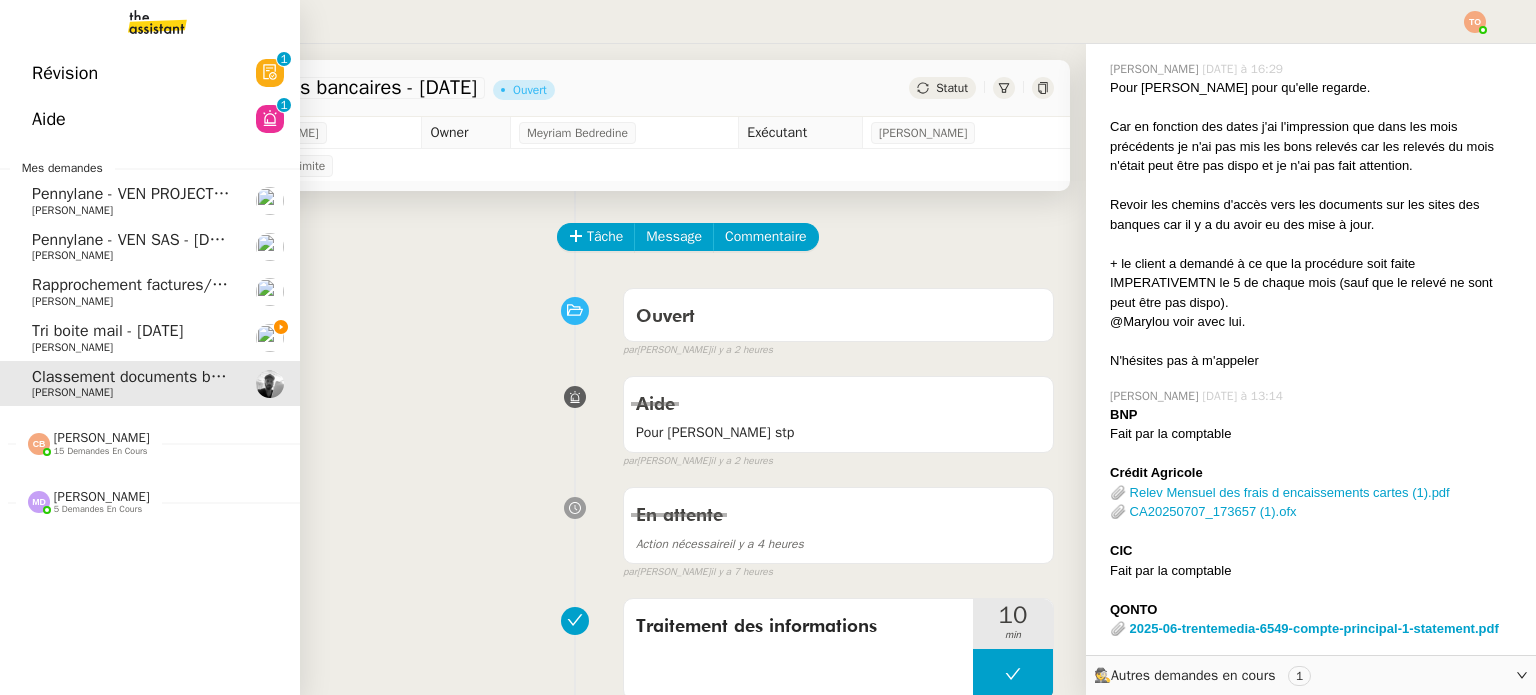 scroll, scrollTop: 822, scrollLeft: 0, axis: vertical 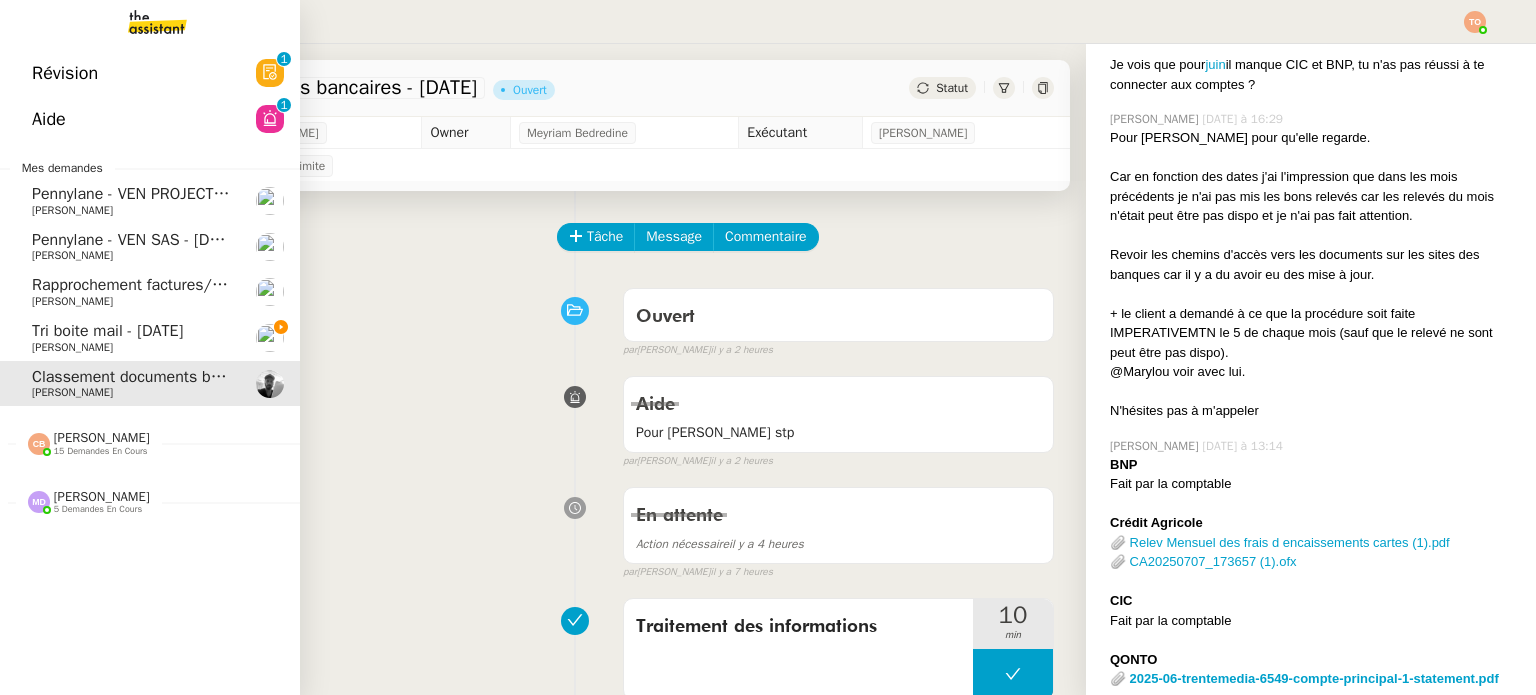 click on "[PERSON_NAME]" 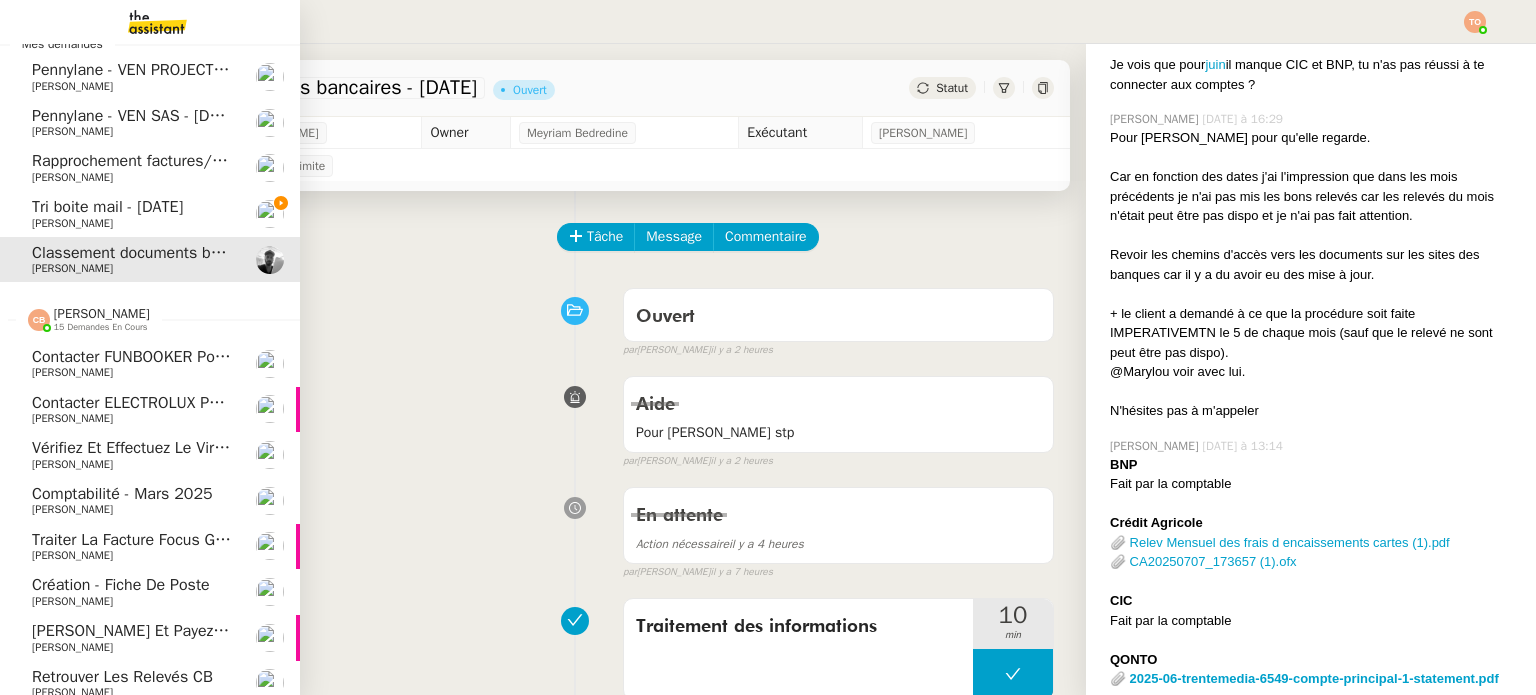 scroll, scrollTop: 0, scrollLeft: 0, axis: both 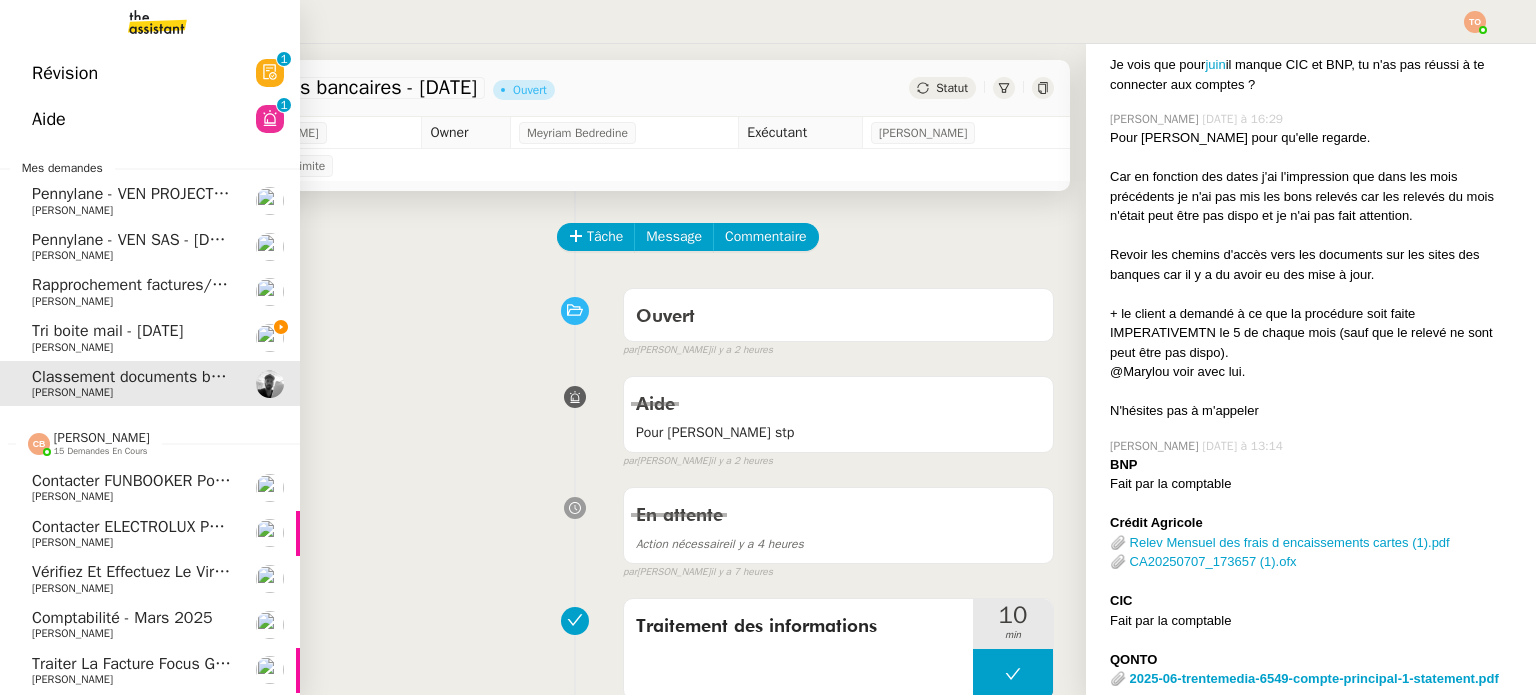 click on "[PERSON_NAME]" 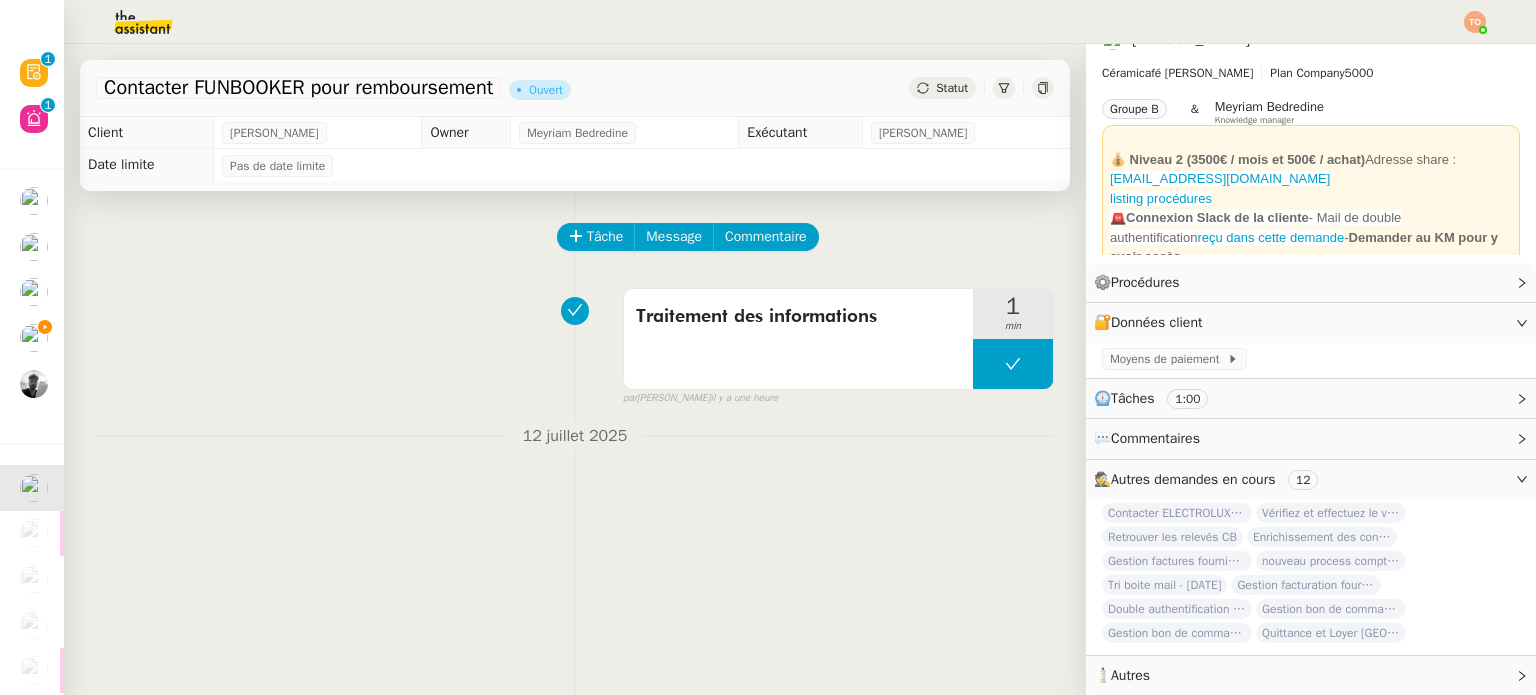 scroll, scrollTop: 40, scrollLeft: 0, axis: vertical 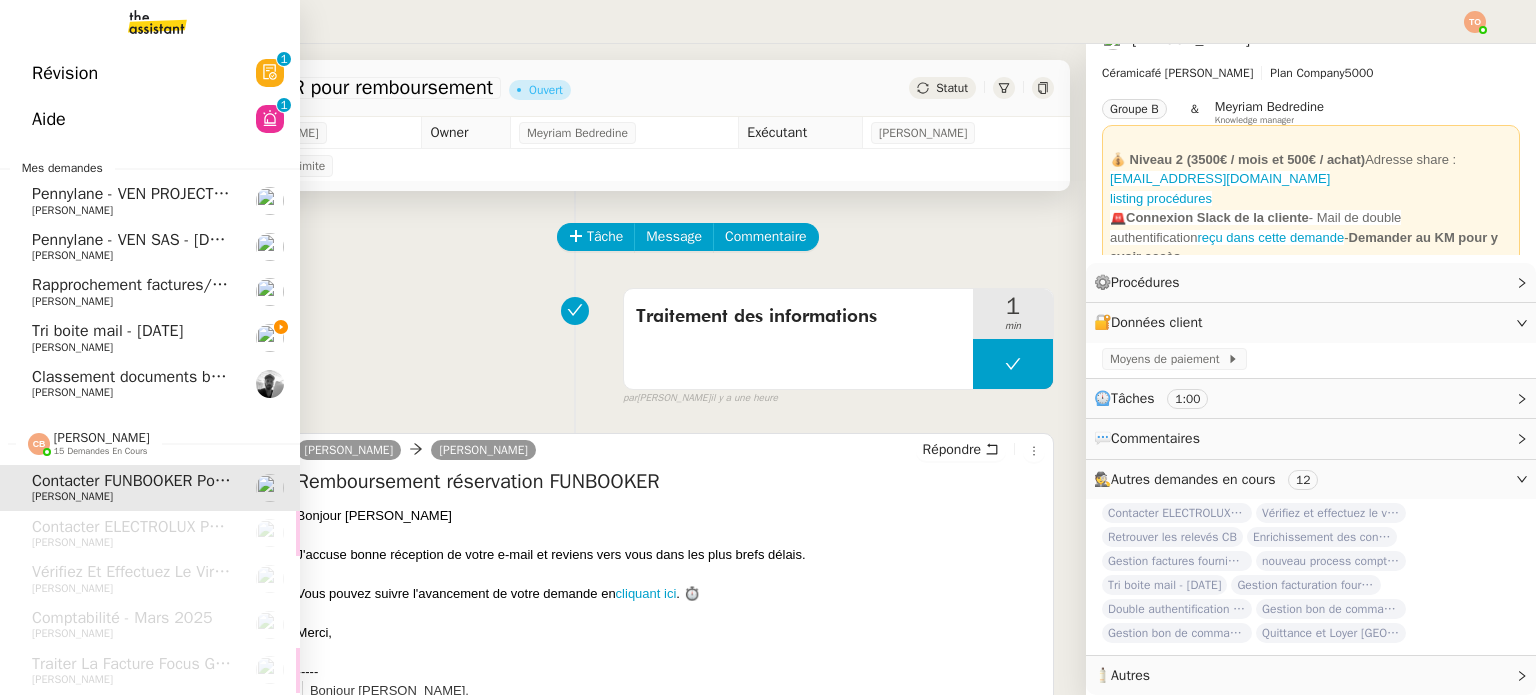 click on "Pennylane - VEN PROJECTS - [DATE]" 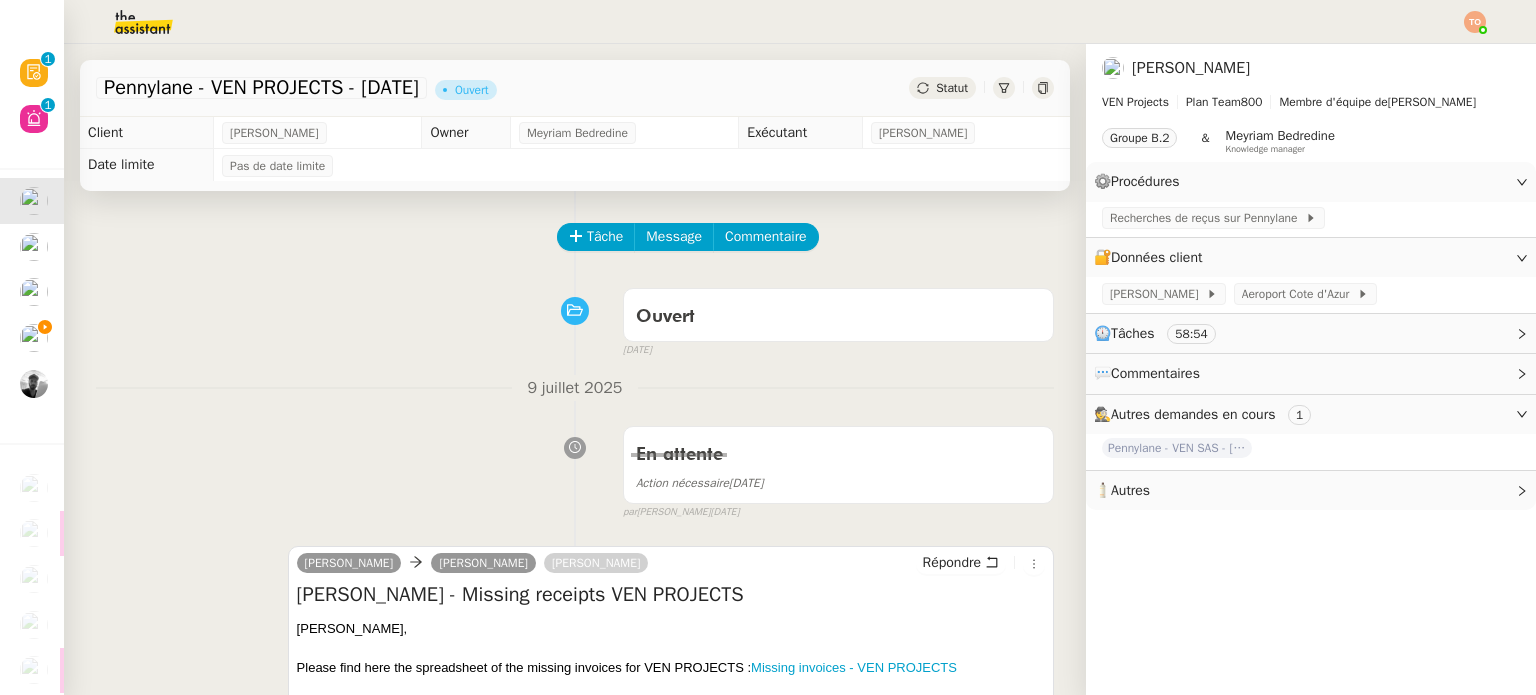 scroll, scrollTop: 0, scrollLeft: 0, axis: both 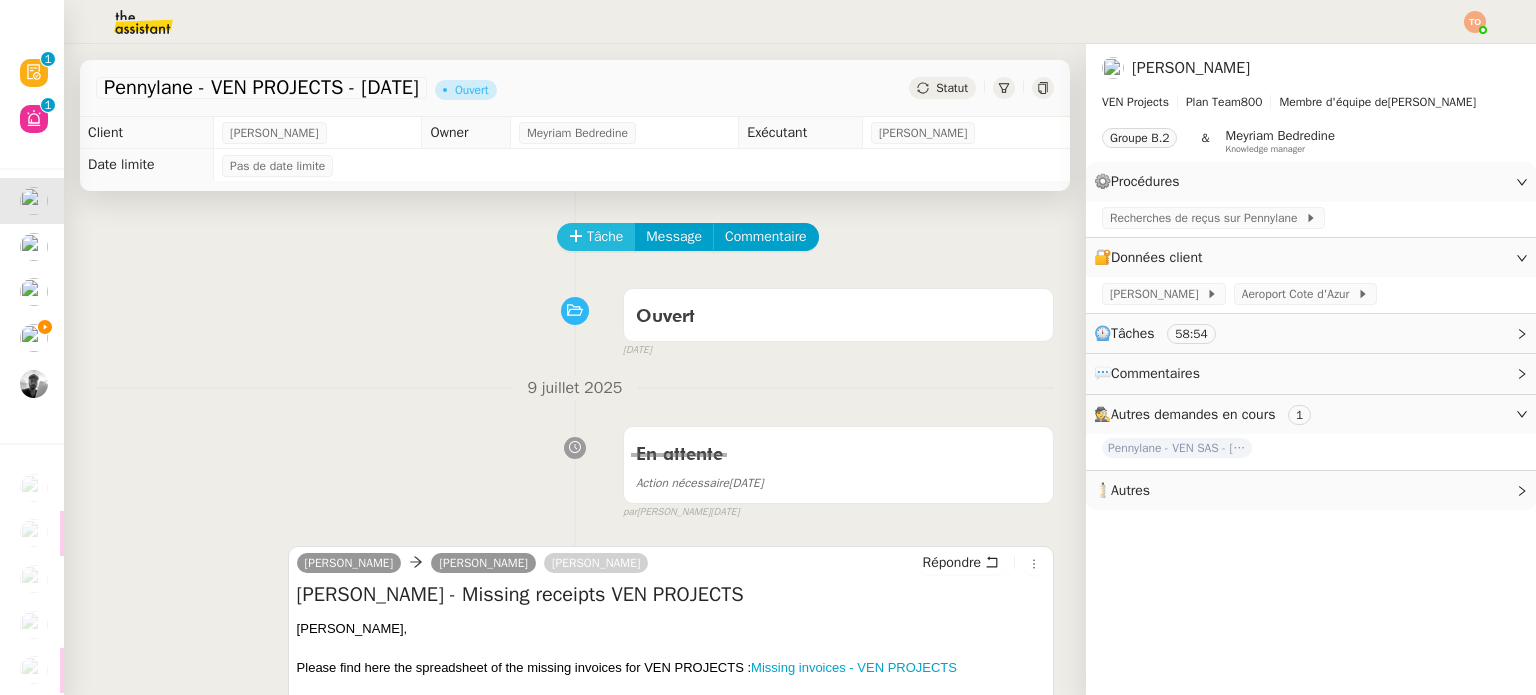 click 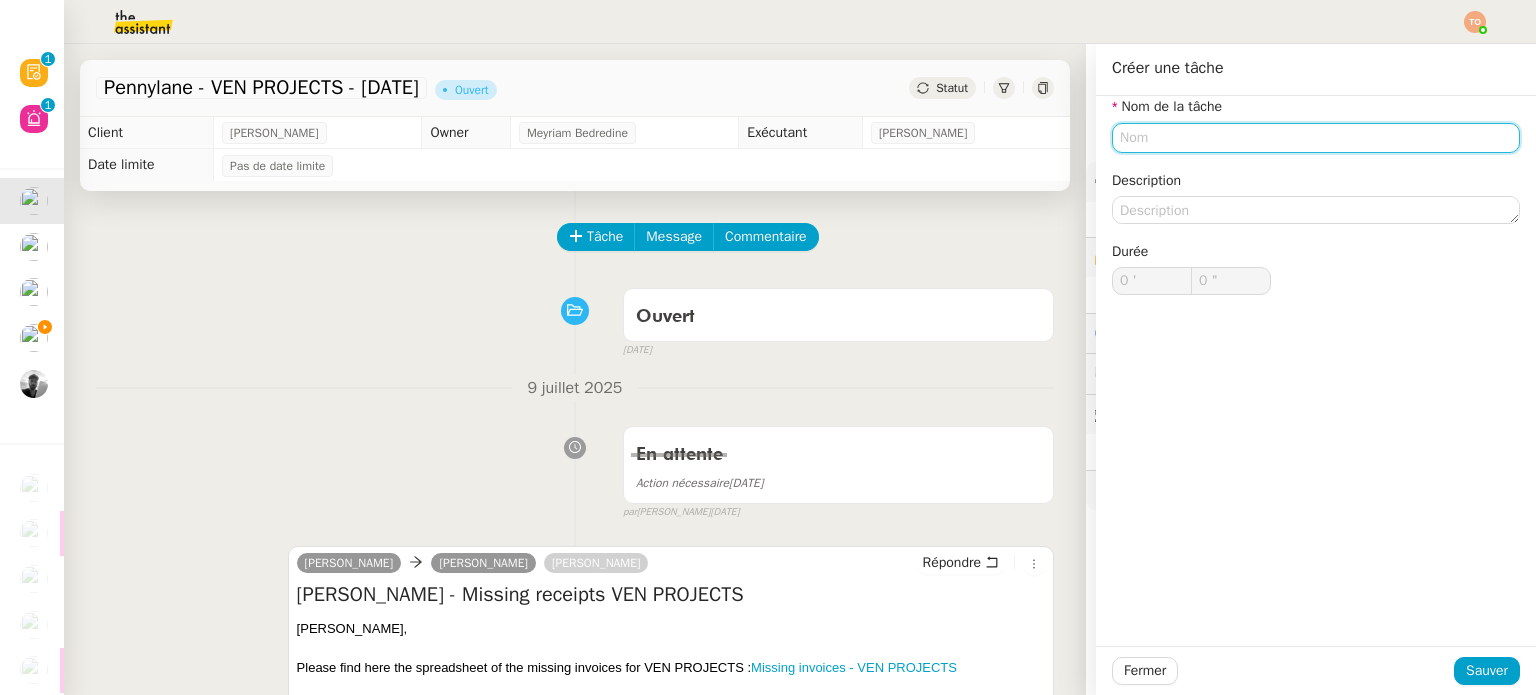 click 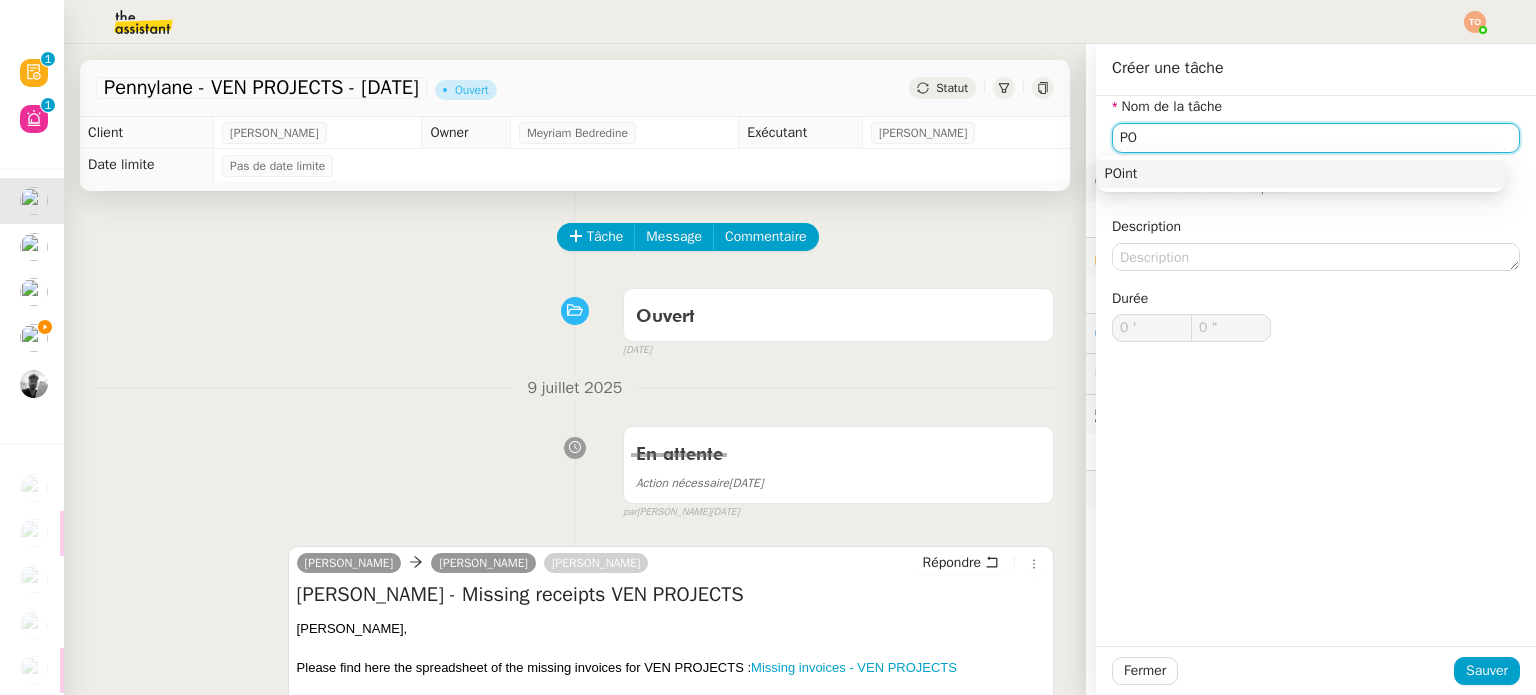 type on "P" 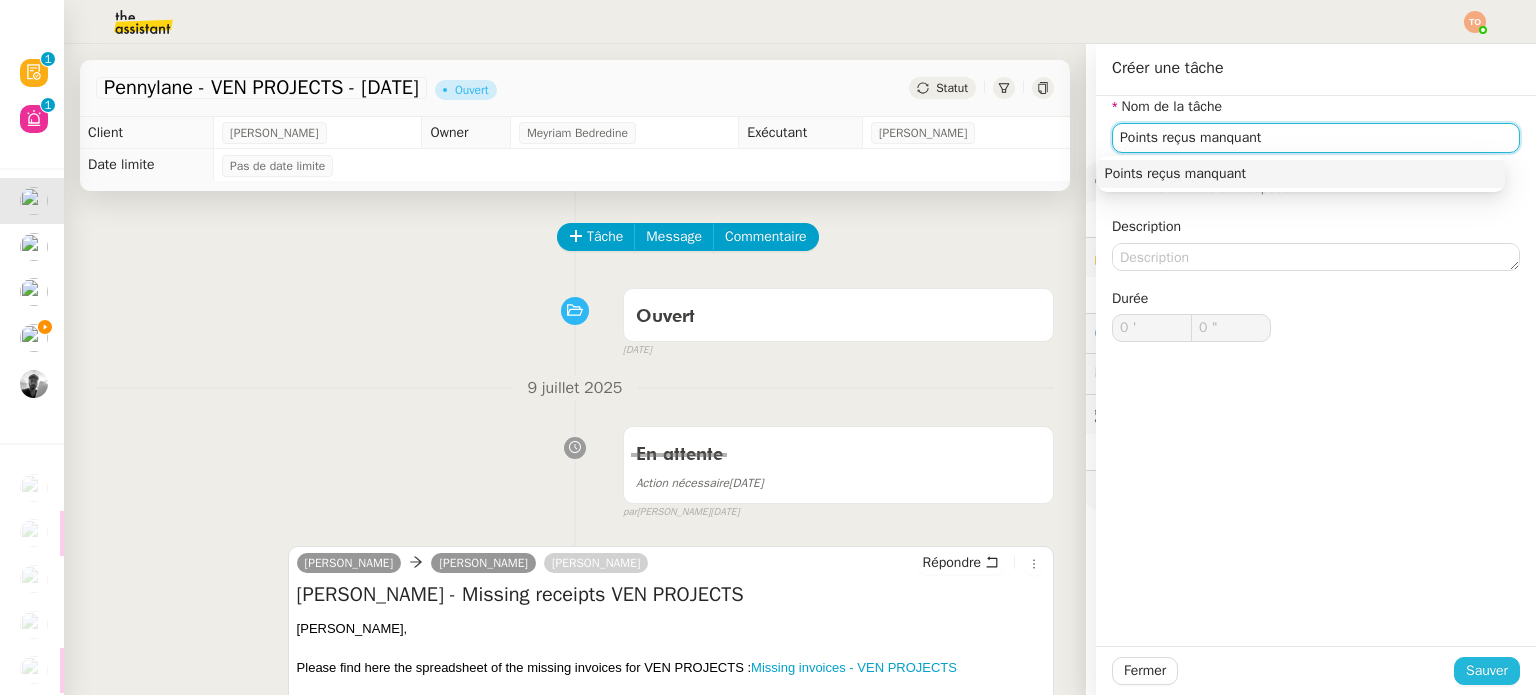 type on "Points reçus manquant" 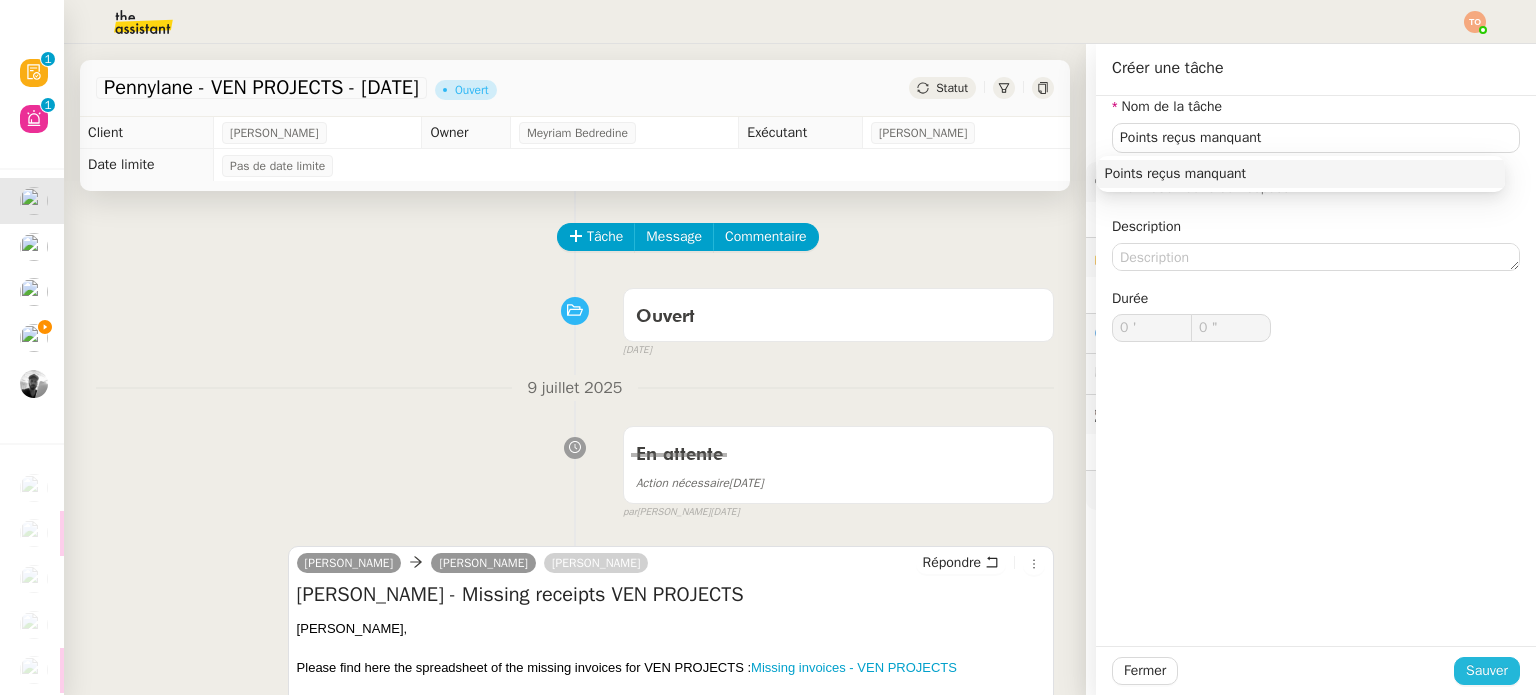 click on "Sauver" 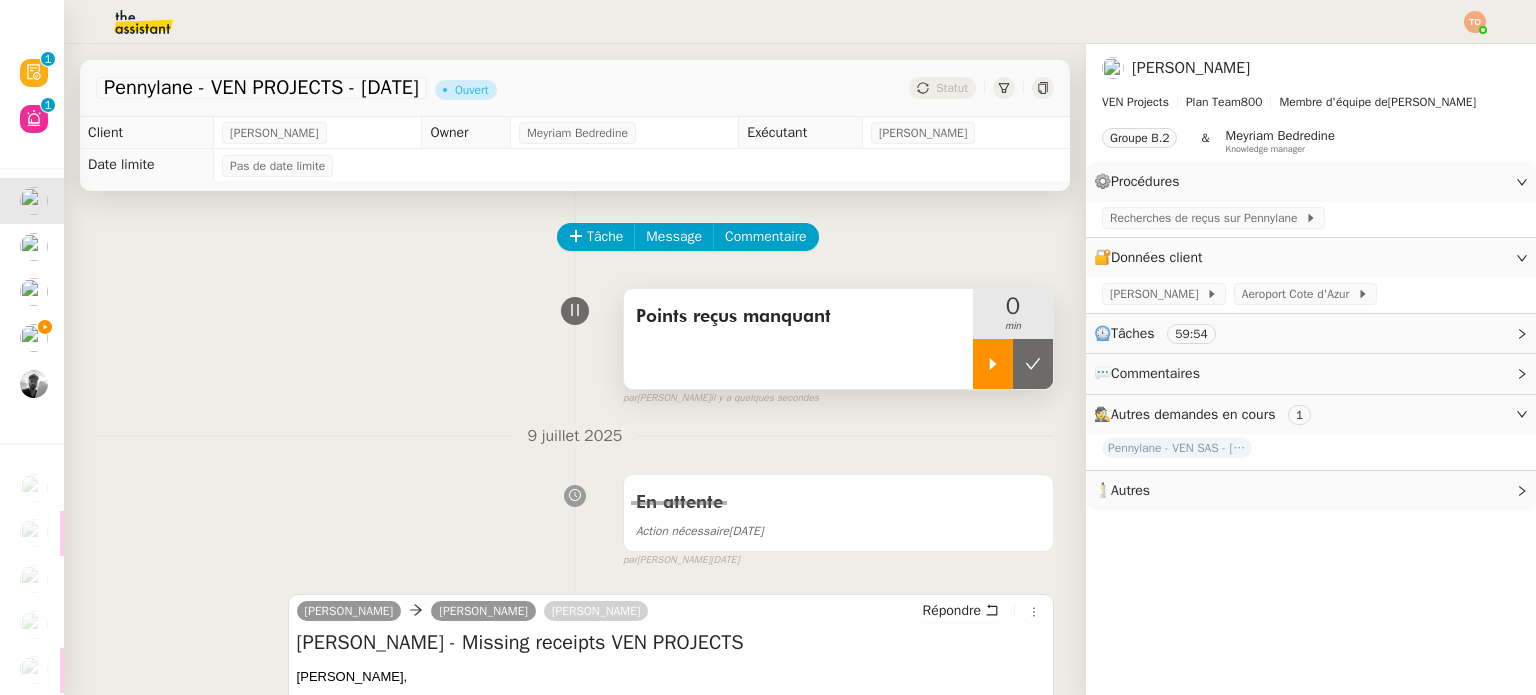 click 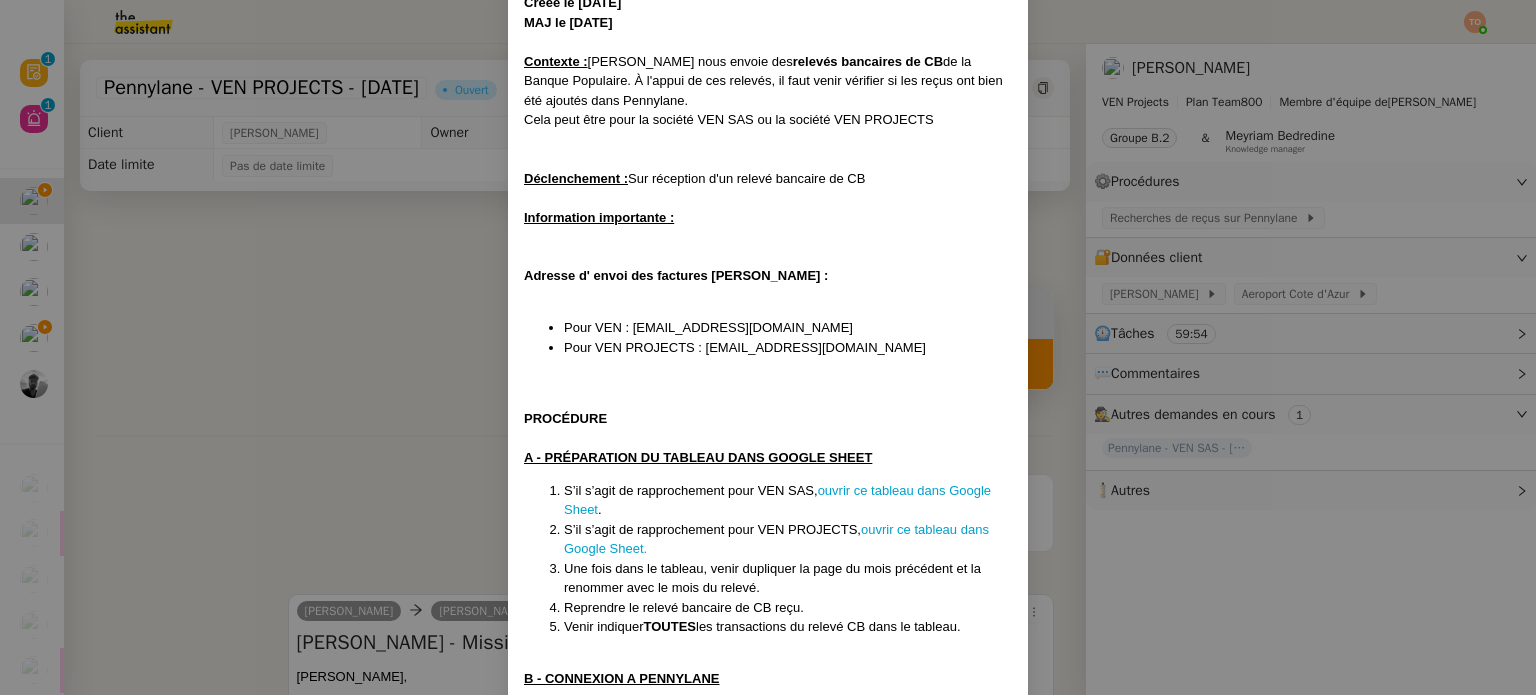 scroll, scrollTop: 300, scrollLeft: 0, axis: vertical 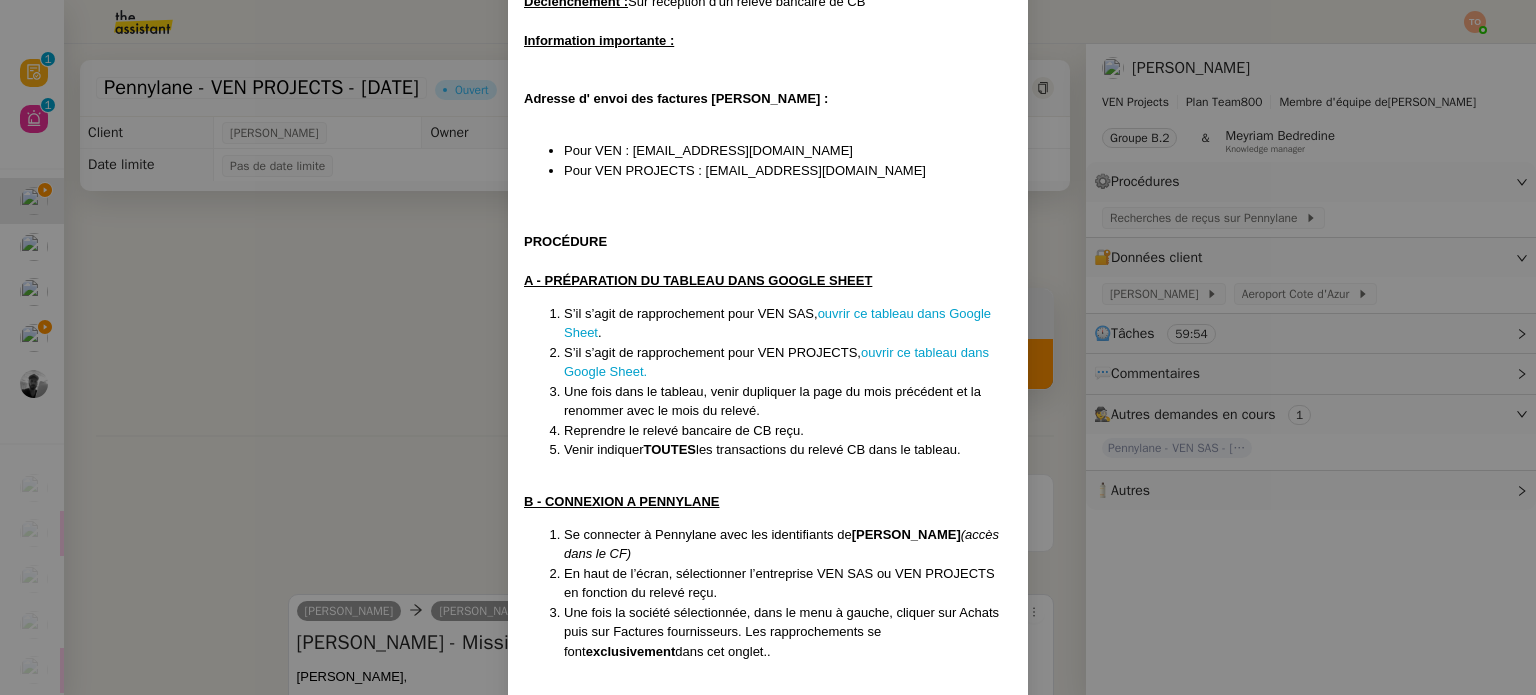 click on "Créée le [DATE] MAJ le [DATE] Contexte :  [PERSON_NAME] nous envoie des  relevés bancaires de CB  de la Banque Populaire. À l'appui de ces relevés, il faut venir vérifier si les reçus ont bien été ajoutés dans Pennylane. Cela peut être pour la société VEN SAS ou la société VEN PROJECTS Déclenchement :  Sur réception d'un relevé bancaire de CB Information importante :  Adresse d' envoi des factures Achat Pennylane : Pour VEN : [EMAIL_ADDRESS][DOMAIN_NAME] Pour VEN PROJECTS : [EMAIL_ADDRESS][DOMAIN_NAME] PROCÉDURE A - PRÉPARATION DU TABLEAU DANS GOOGLE SHEET S’il s’agit de rapprochement pour VEN SAS,  ouvrir ce tableau dans Google Sheet . S’il s’agit de rapprochement pour VEN PROJECTS,  ouvrir ce tableau dans Google Sheet. Une fois dans le tableau, venir dupliquer la page du mois précédent et la renommer avec le mois du relevé. Reprendre le relevé bancaire de CB reçu. [PERSON_NAME] indiquer  TOUTES  les transactions du relevé CB dans le tableau. Dee" at bounding box center (768, 347) 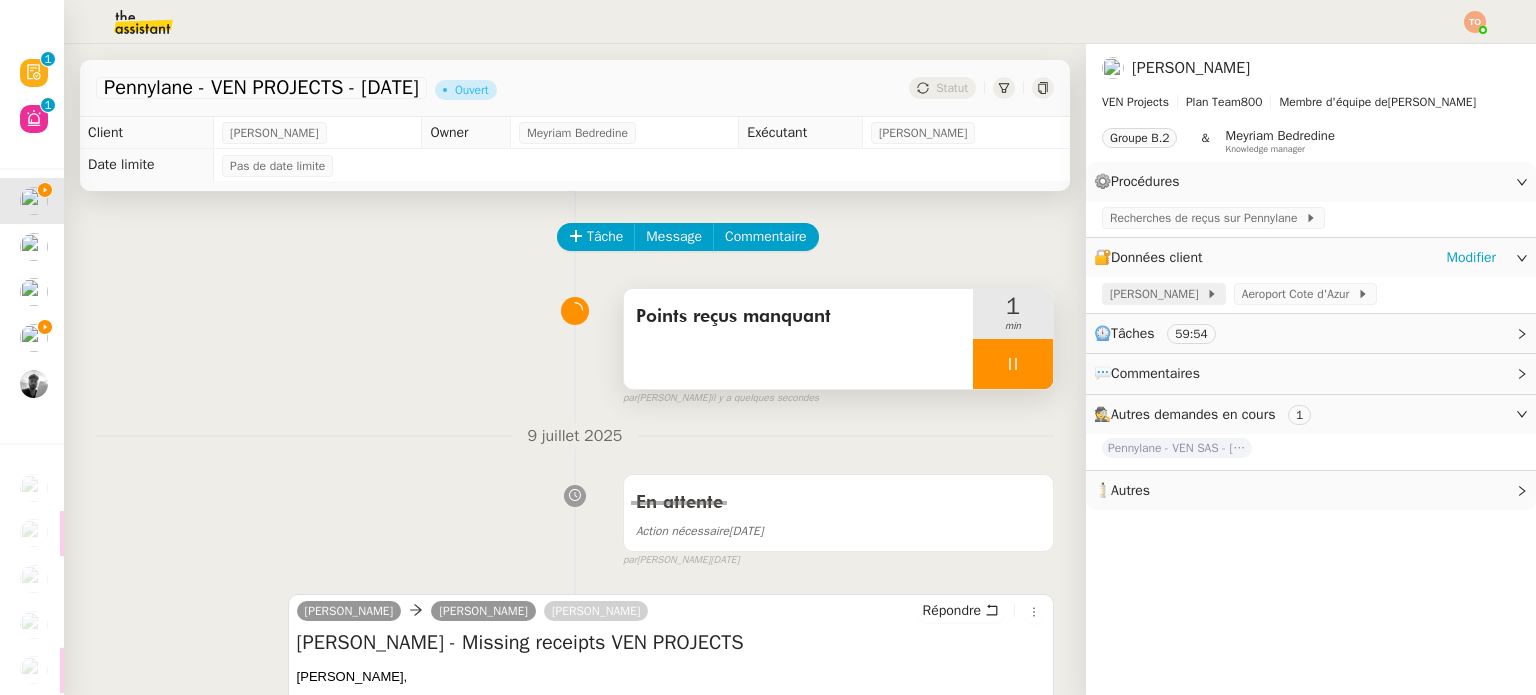 click on "[PERSON_NAME]" 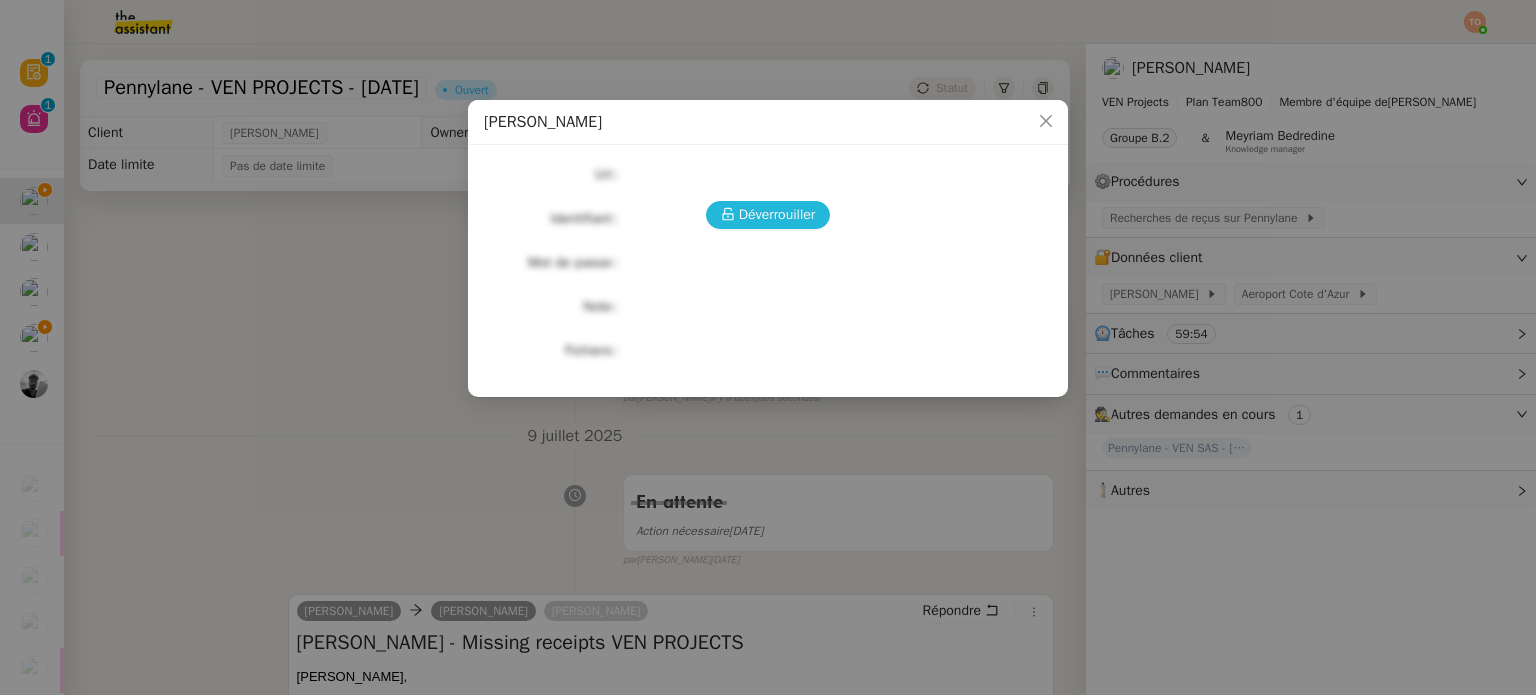 click on "Déverrouiller" at bounding box center (768, 215) 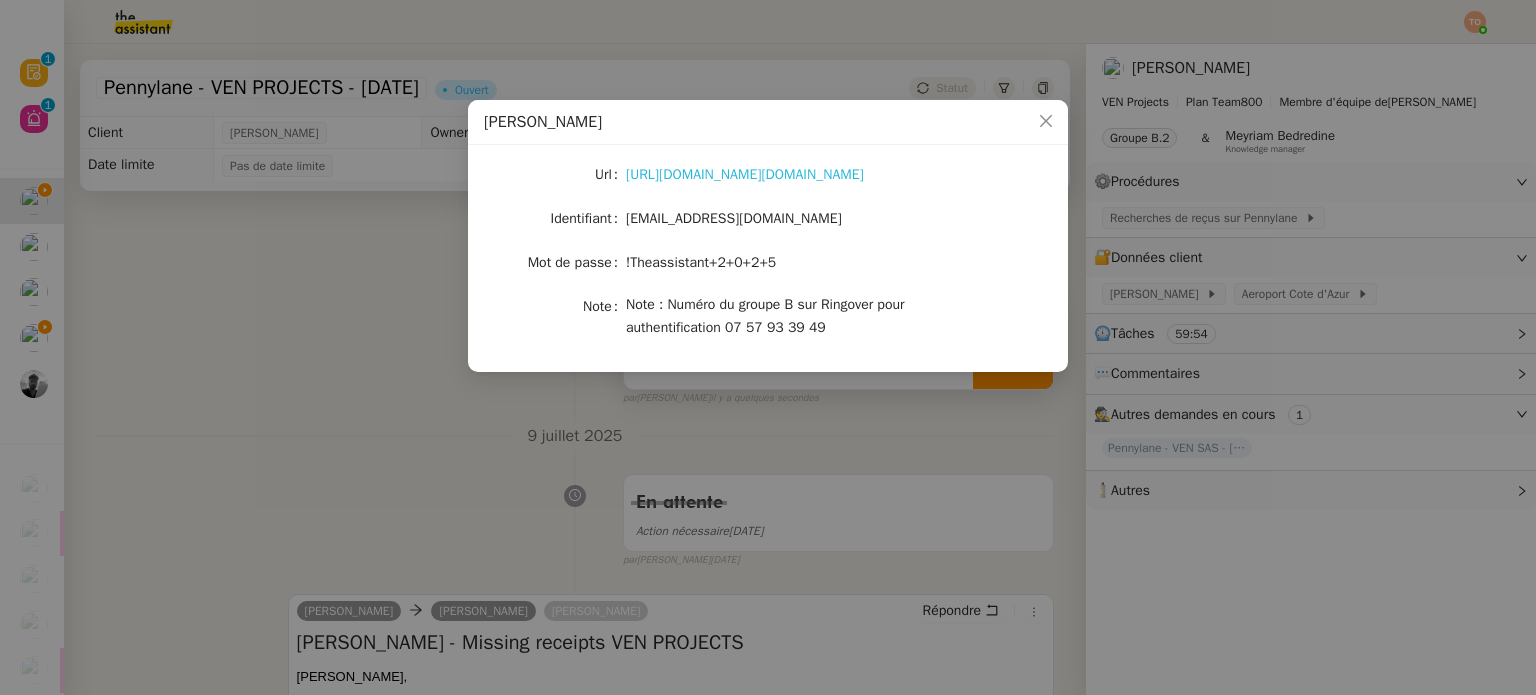 click on "[URL][DOMAIN_NAME][DOMAIN_NAME]" 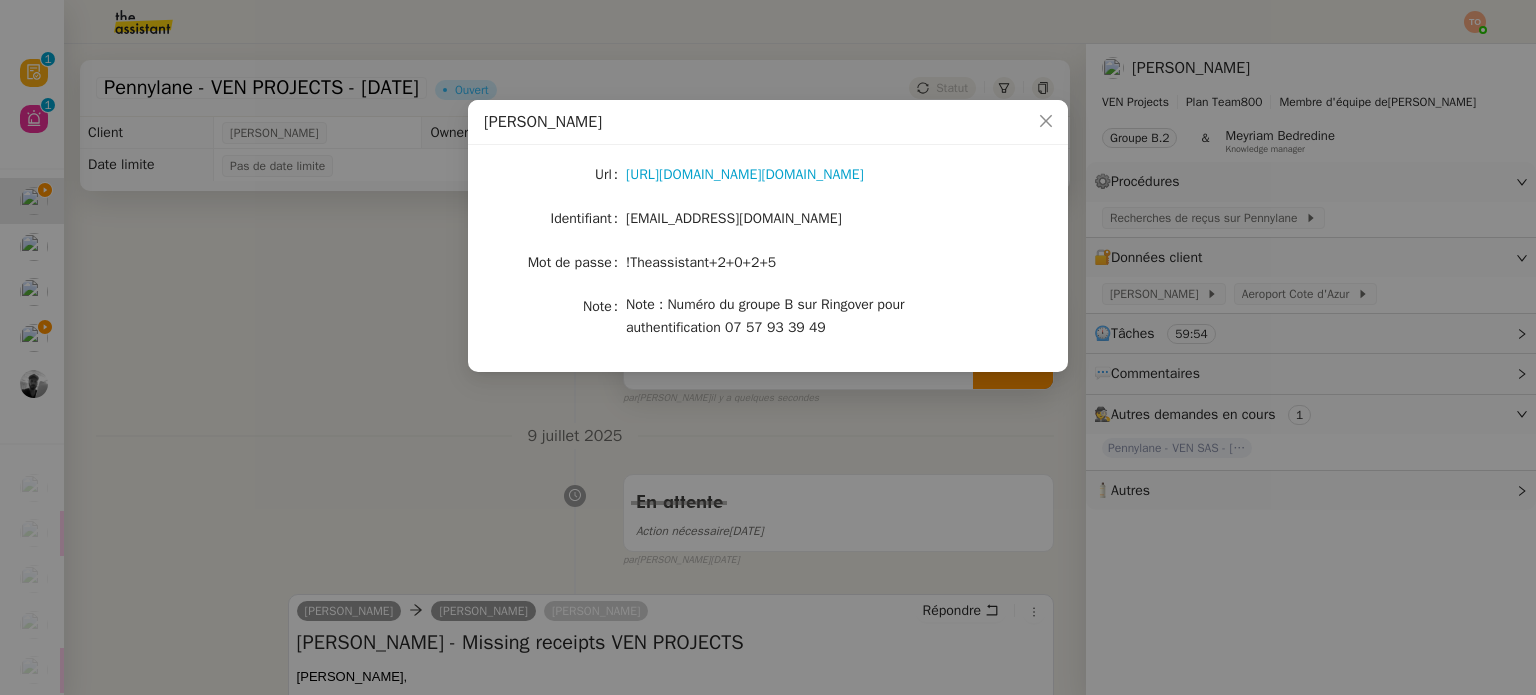 click on "[EMAIL_ADDRESS][DOMAIN_NAME]" 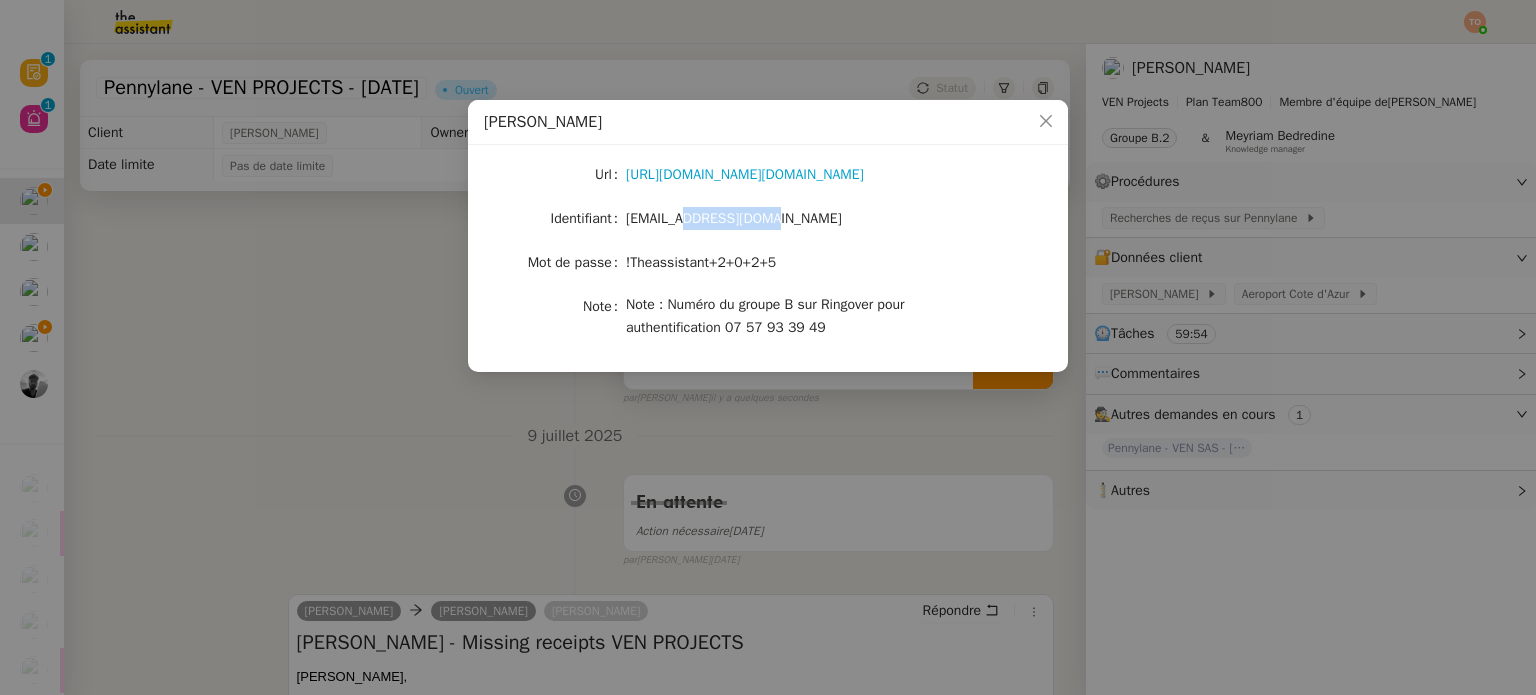 click on "[EMAIL_ADDRESS][DOMAIN_NAME]" 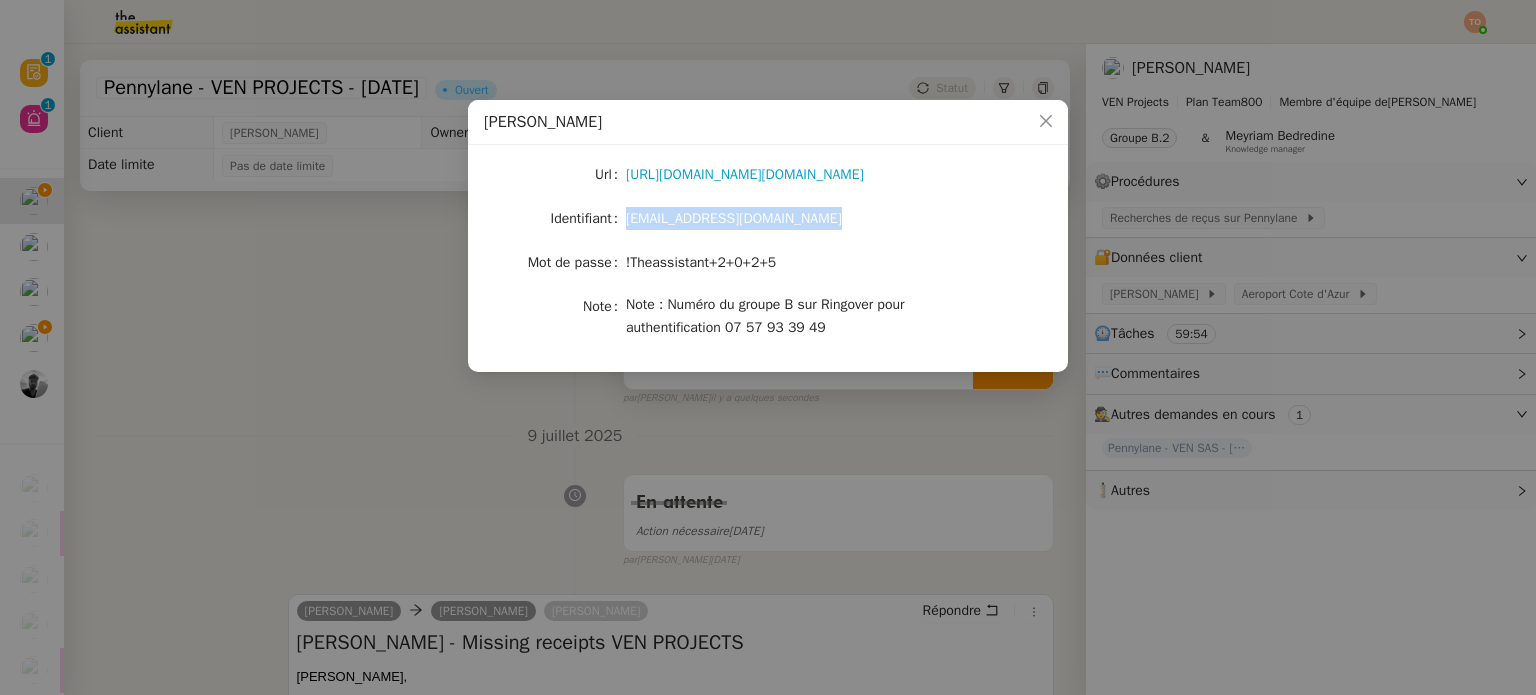 click on "[EMAIL_ADDRESS][DOMAIN_NAME]" 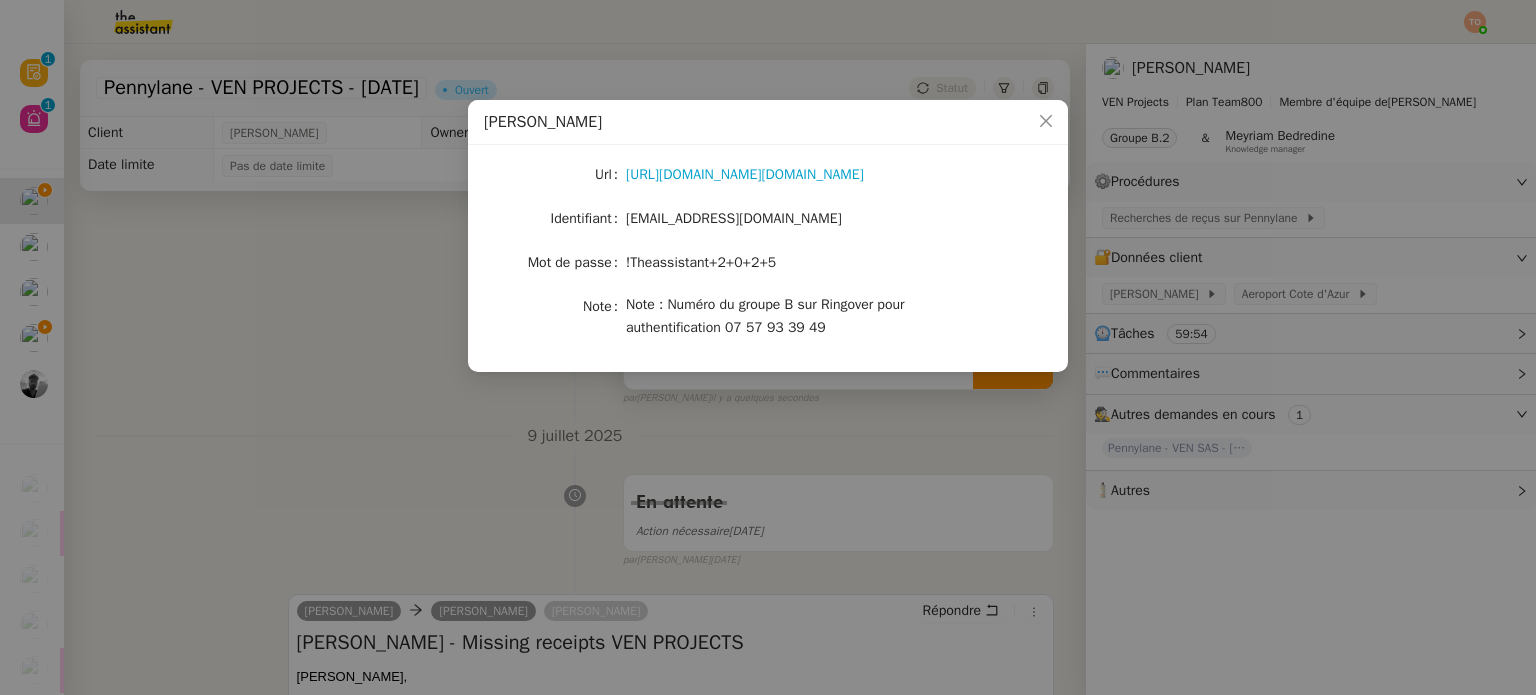 click on "!Theassistant+2+0+2+5" 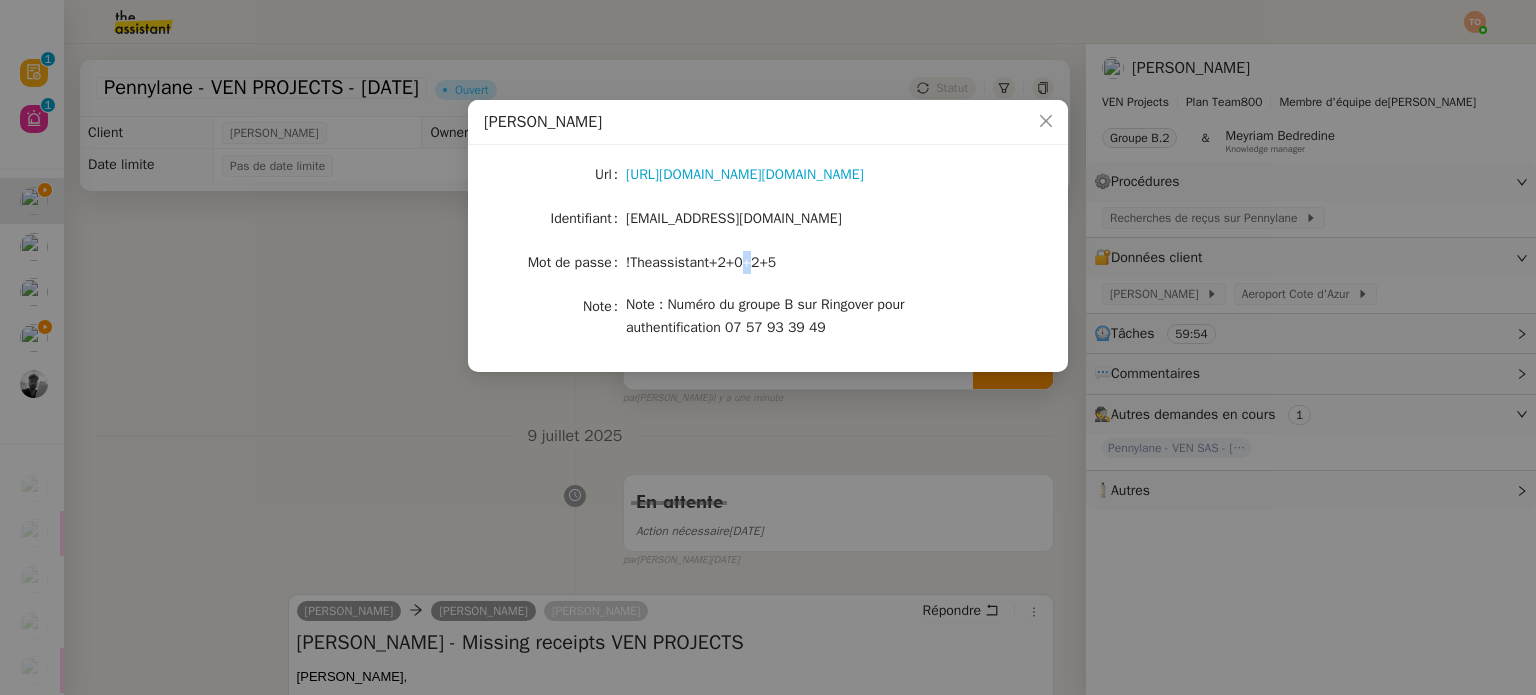 click on "!Theassistant+2+0+2+5" 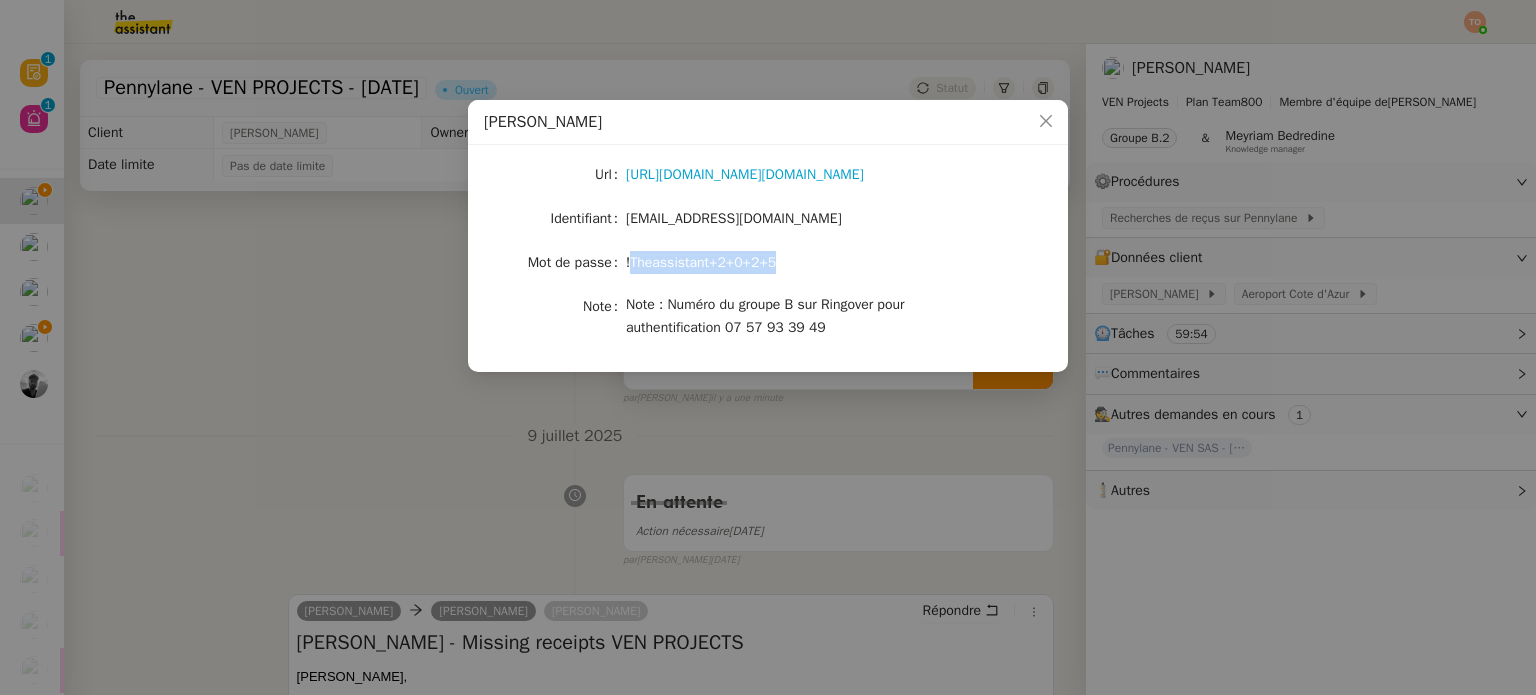 click on "!Theassistant+2+0+2+5" 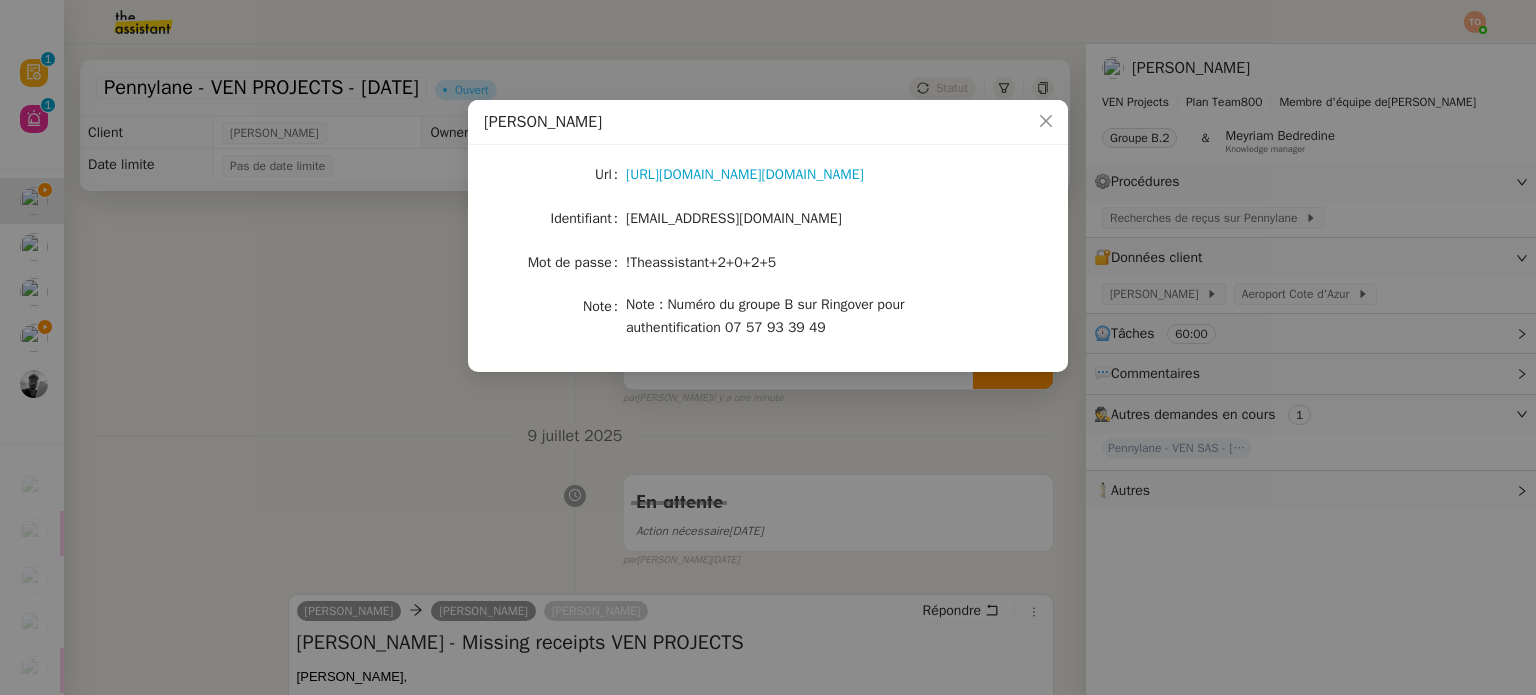 click on "Pennylane - [PERSON_NAME] [URL][DOMAIN_NAME][DOMAIN_NAME]    Identifiant [EMAIL_ADDRESS][DOMAIN_NAME] Mot de passe  [SECURITY_DATA] Note Note : Numéro du groupe B sur Ringover pour authentification 07 57 93 39 49" at bounding box center (768, 347) 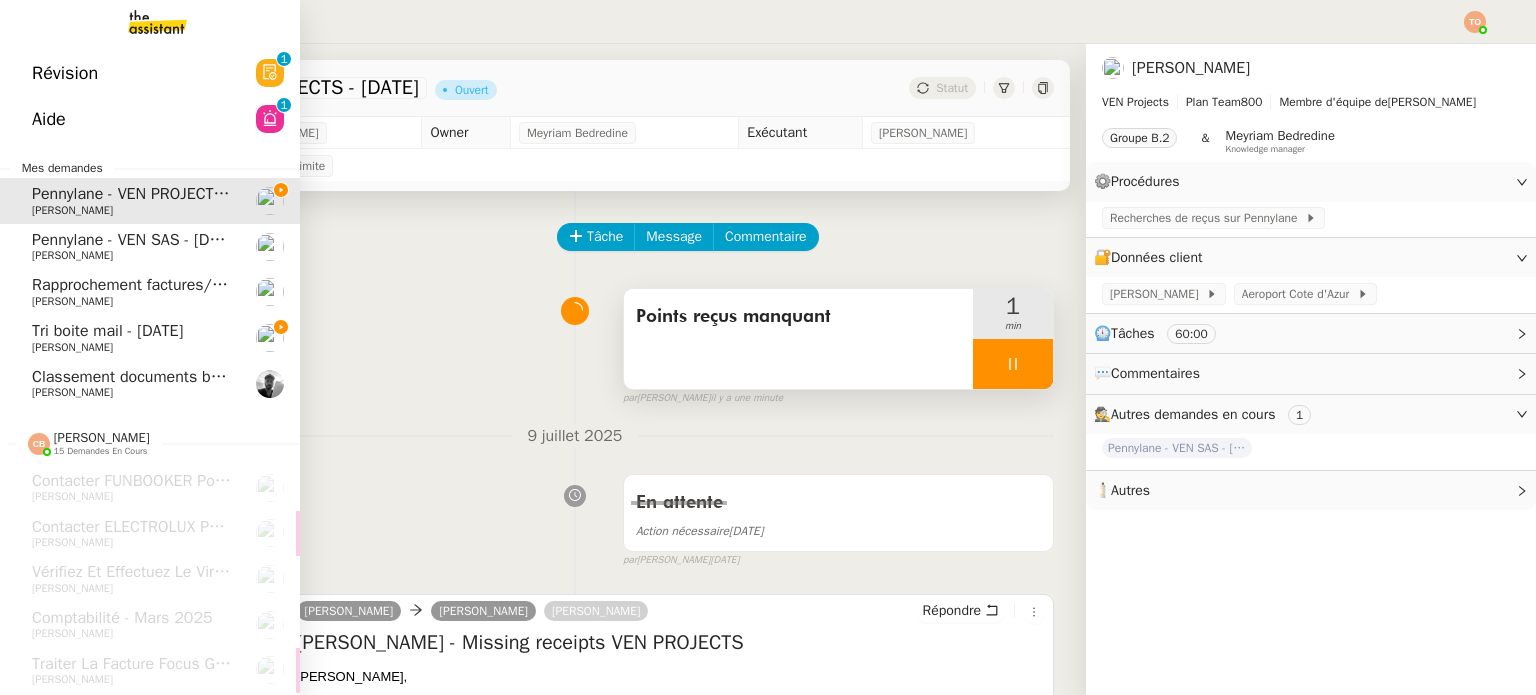 click at bounding box center (141, 22) 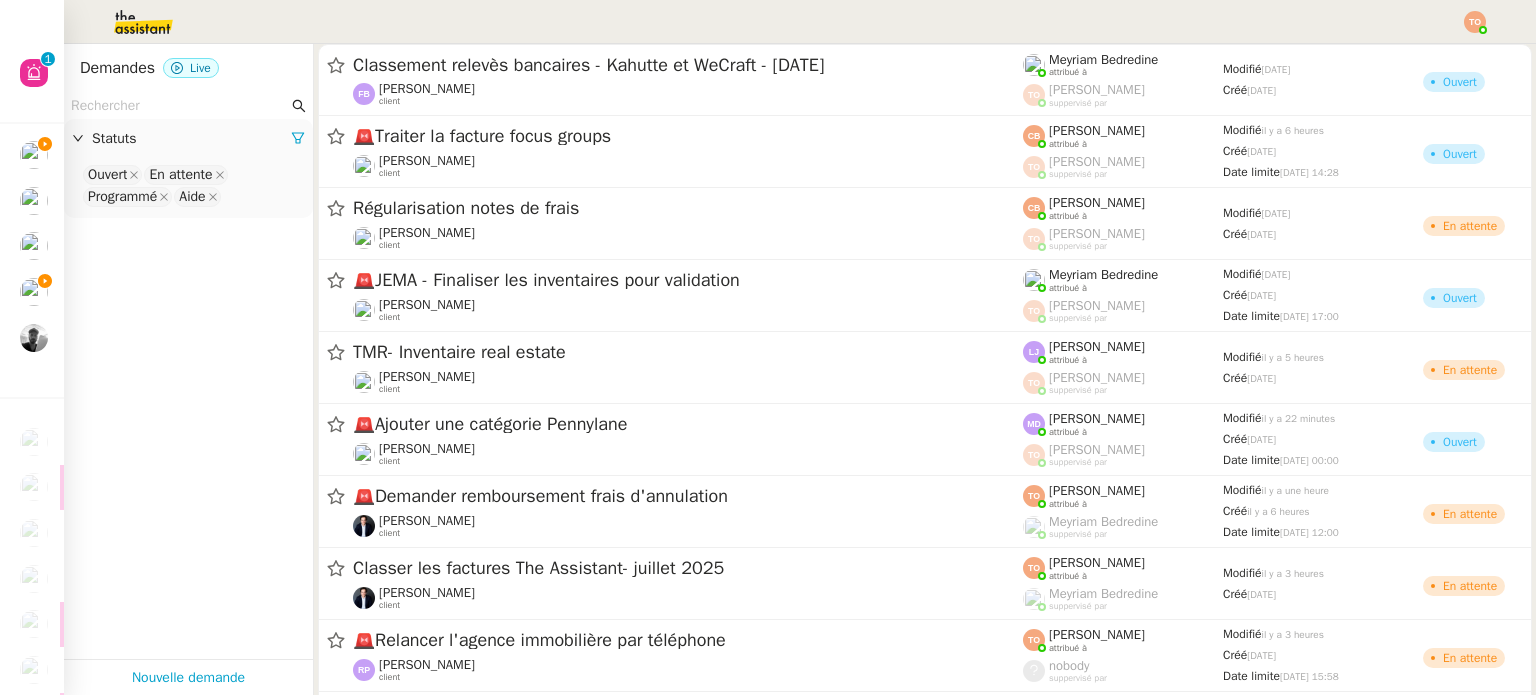 click 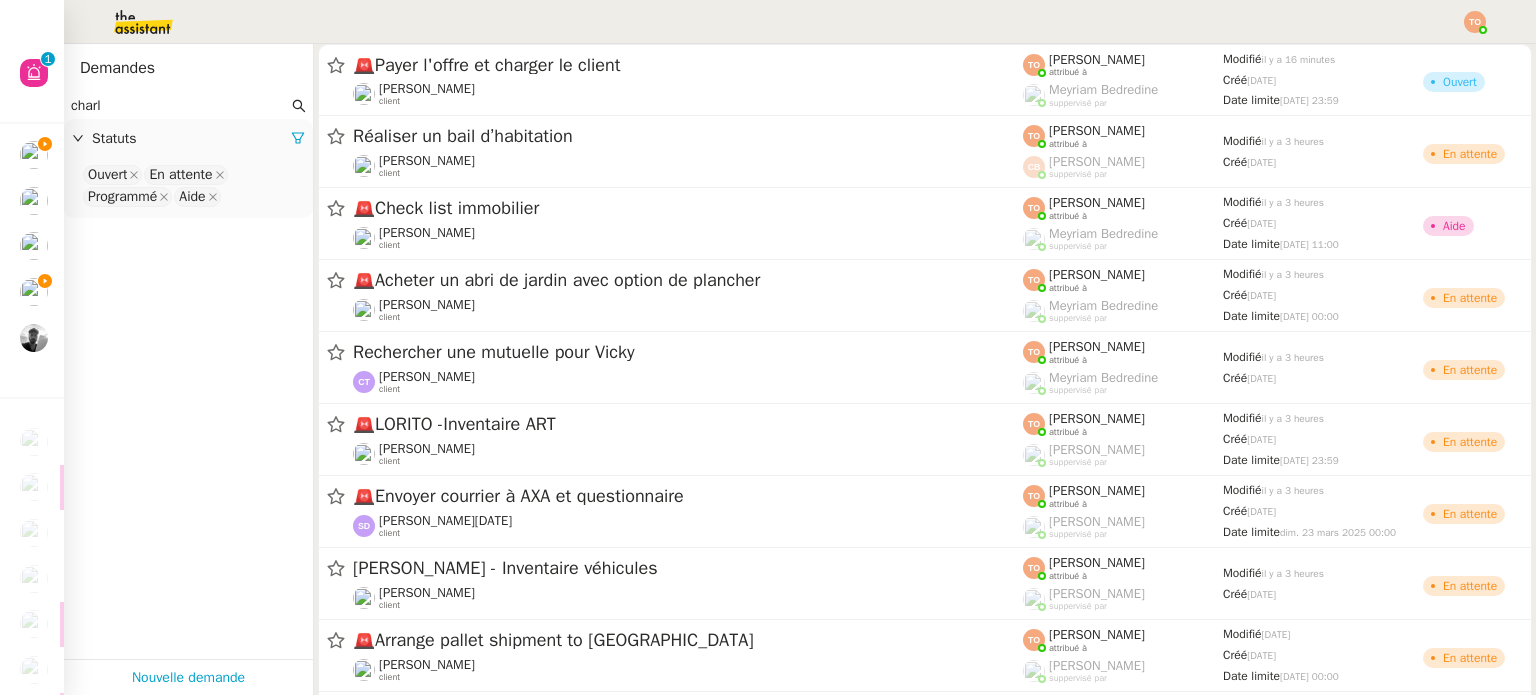 drag, startPoint x: 176, startPoint y: 118, endPoint x: 68, endPoint y: 115, distance: 108.04166 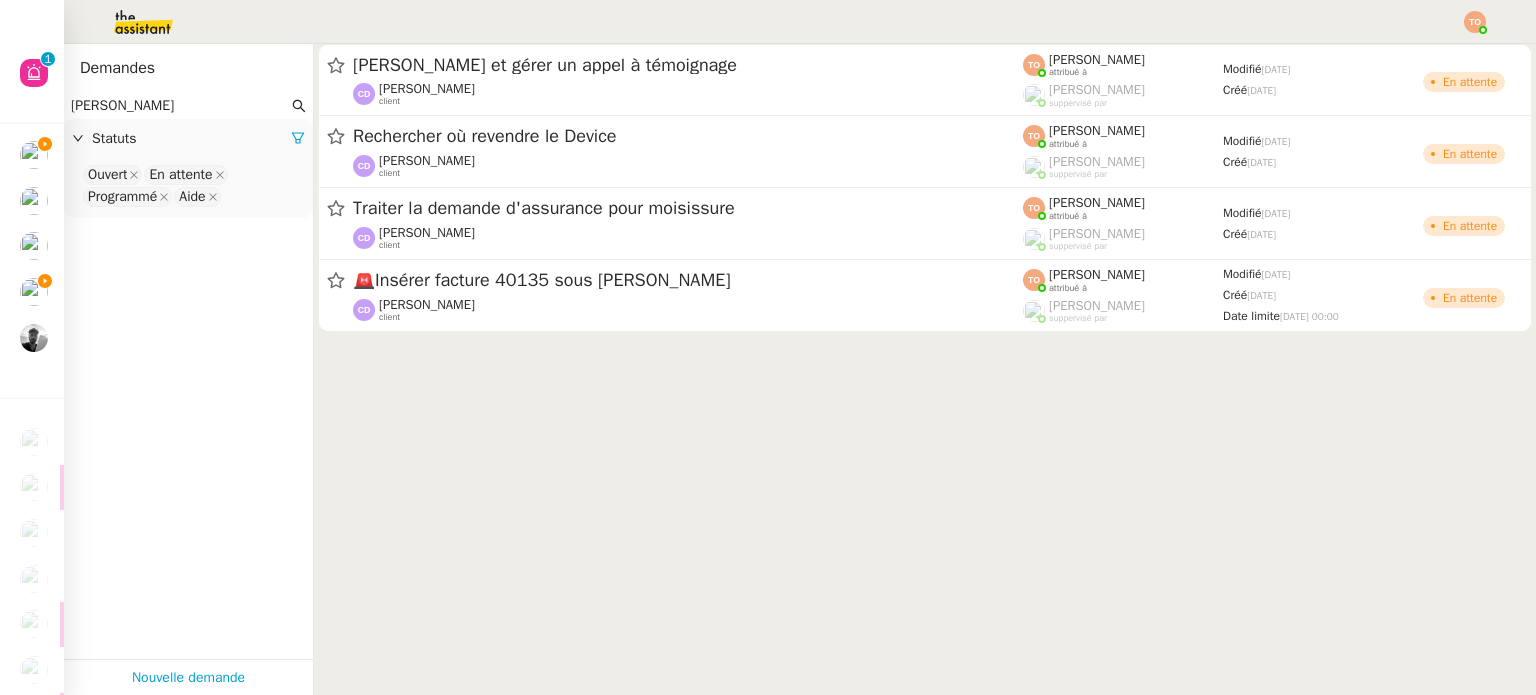 type on "[PERSON_NAME]" 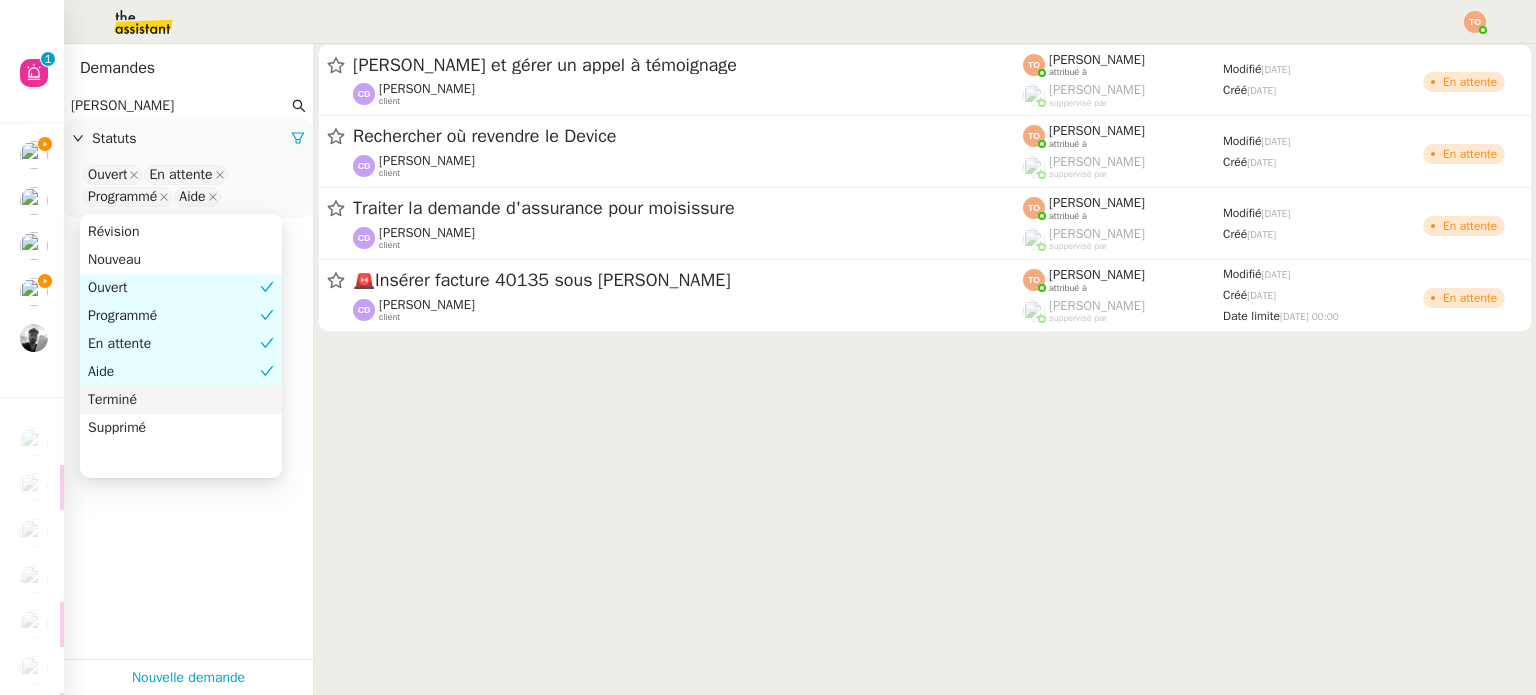 click on "Terminé" at bounding box center (181, 400) 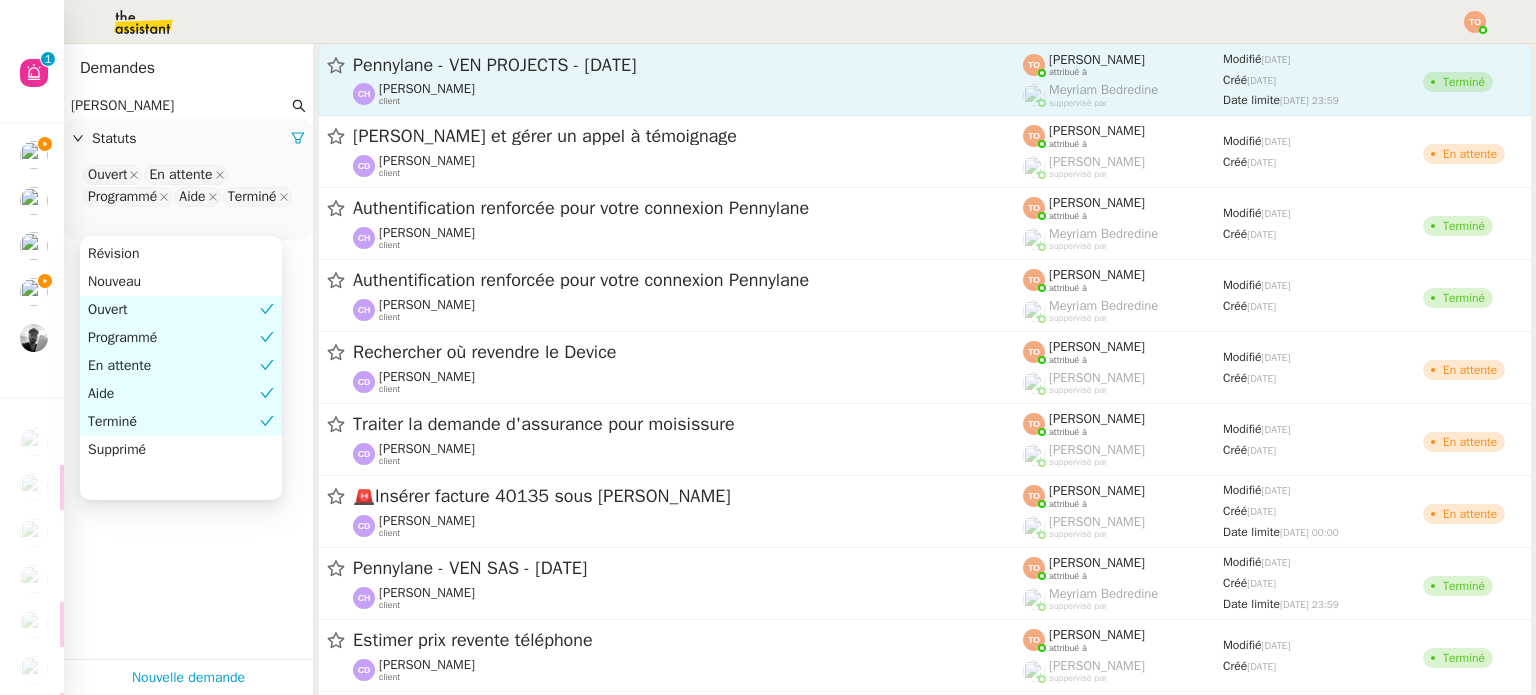 click on "Pennylane - VEN PROJECTS - [DATE]  [PERSON_NAME]    client    [PERSON_NAME]    attribué à    [PERSON_NAME]    suppervisé par    Modifié   [DATE]  Créé   [DATE]  Date limite  [DATE] 23:59   Terminé" 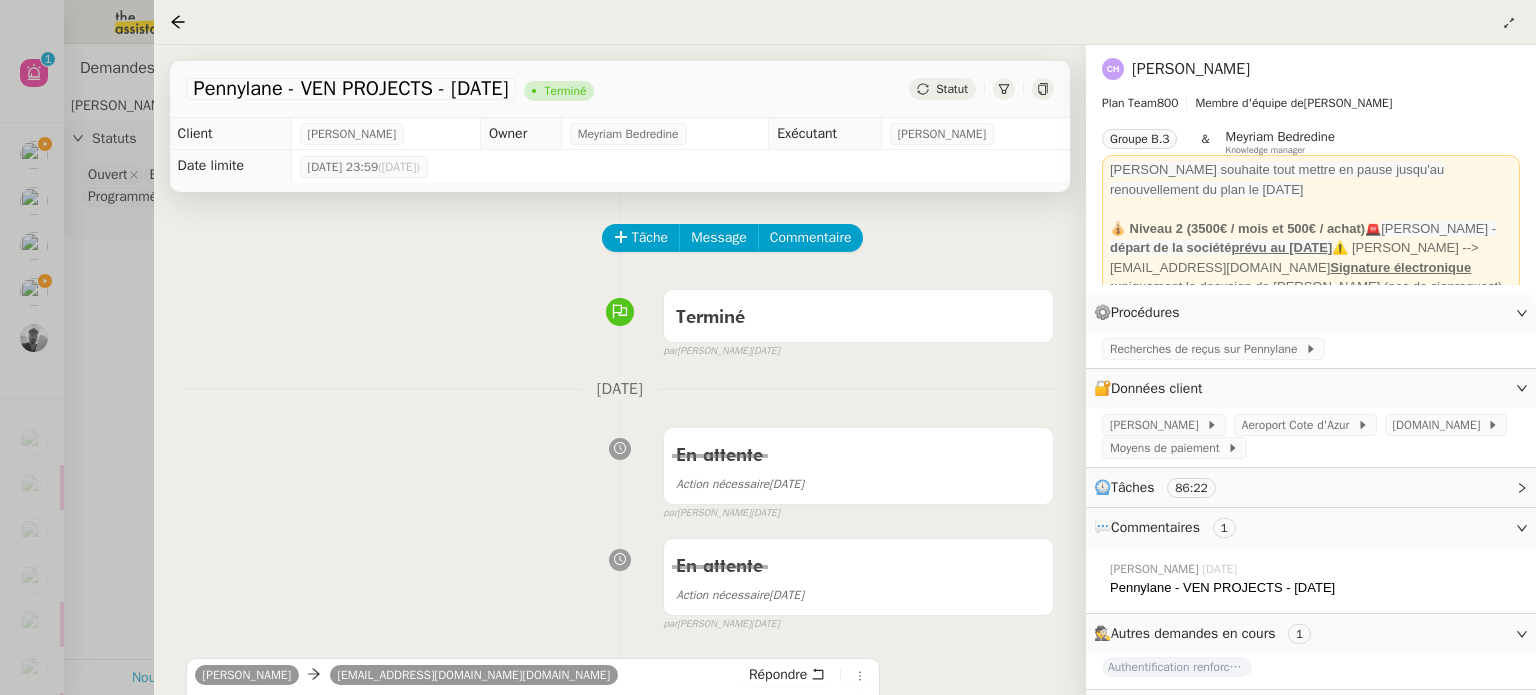 click on "Authentification renforcée pour votre connexion Pennylane" 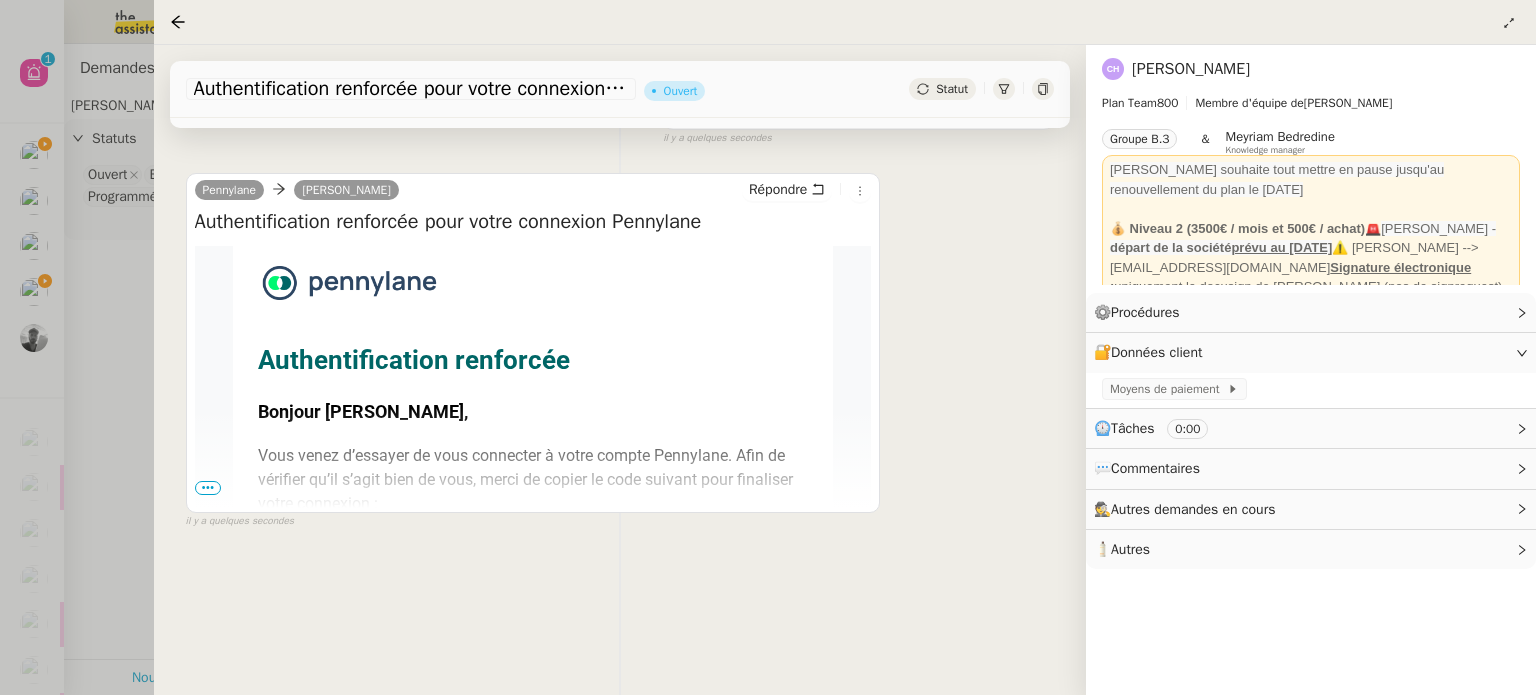 scroll, scrollTop: 260, scrollLeft: 0, axis: vertical 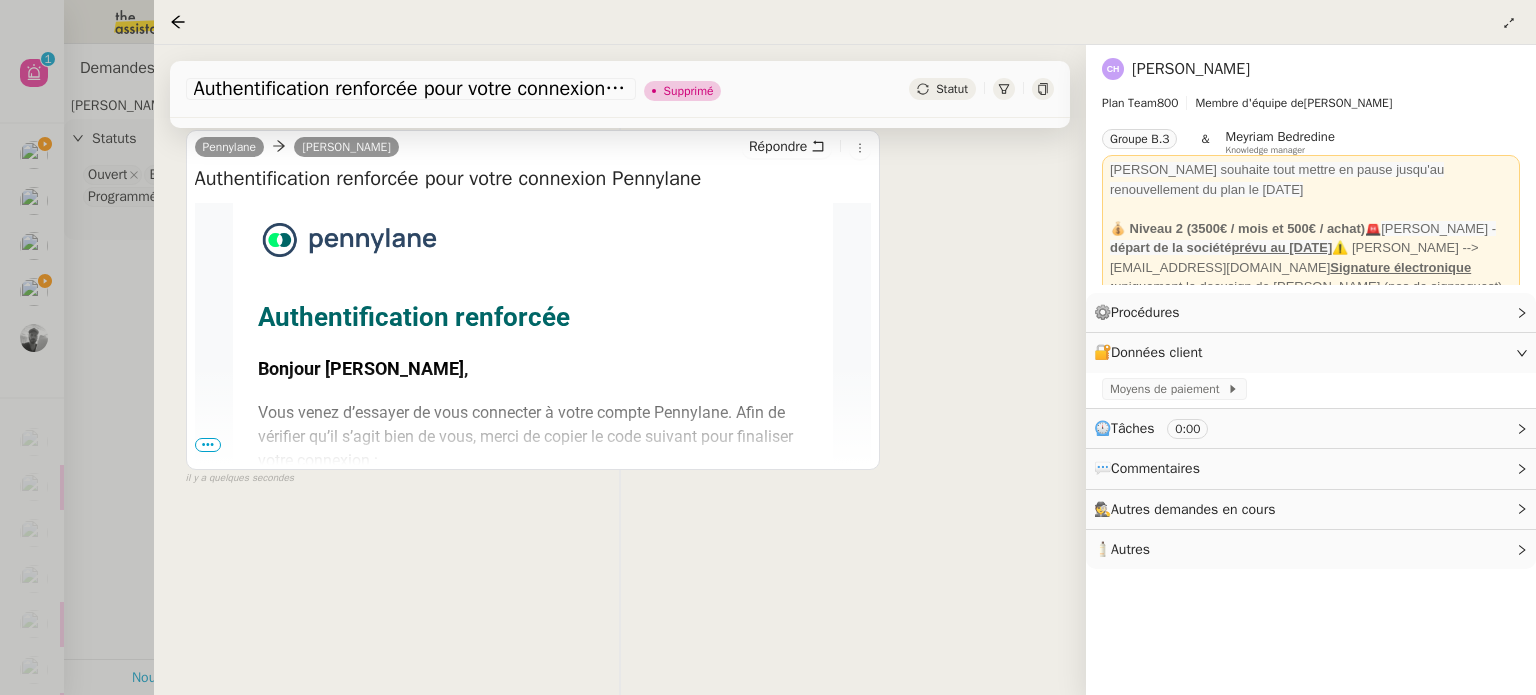 click on "•••" at bounding box center (208, 445) 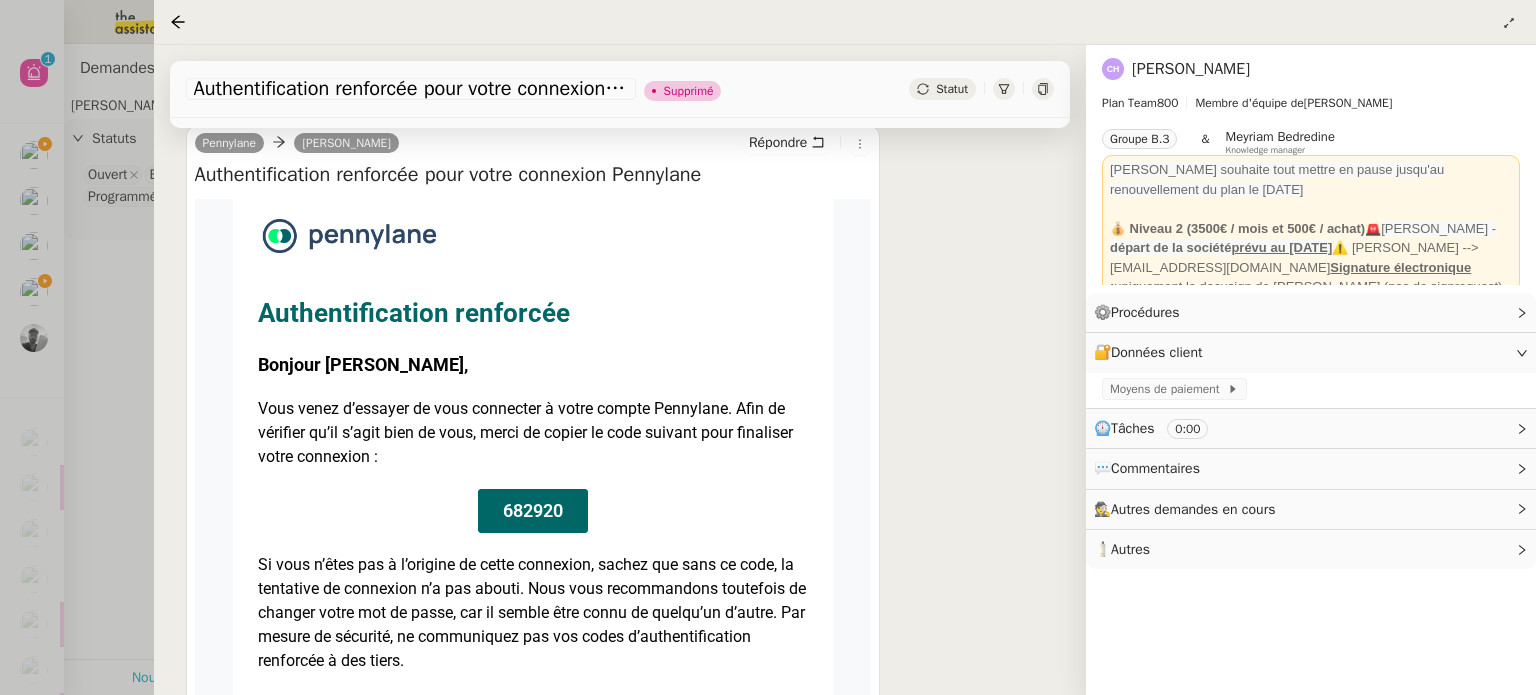 click on "682920" at bounding box center [533, 511] 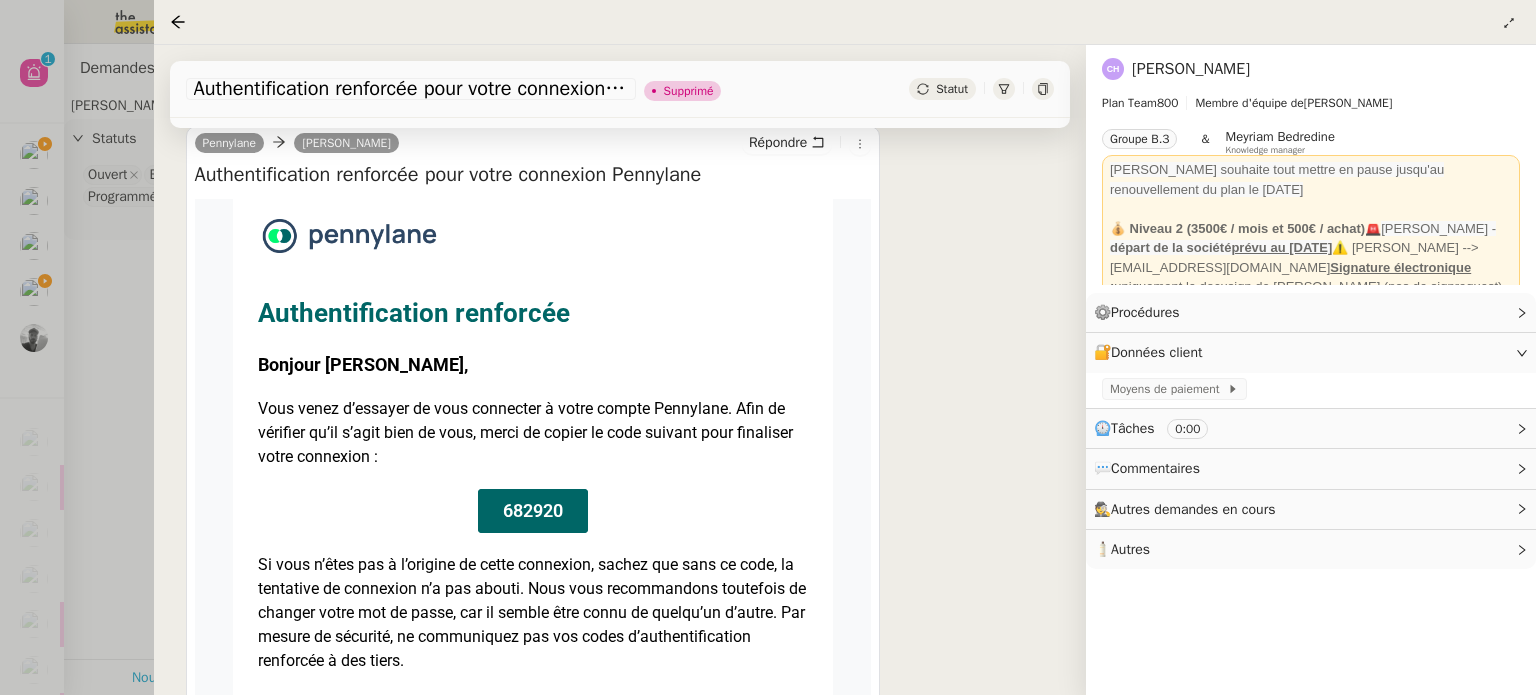 click on "682920" at bounding box center (533, 511) 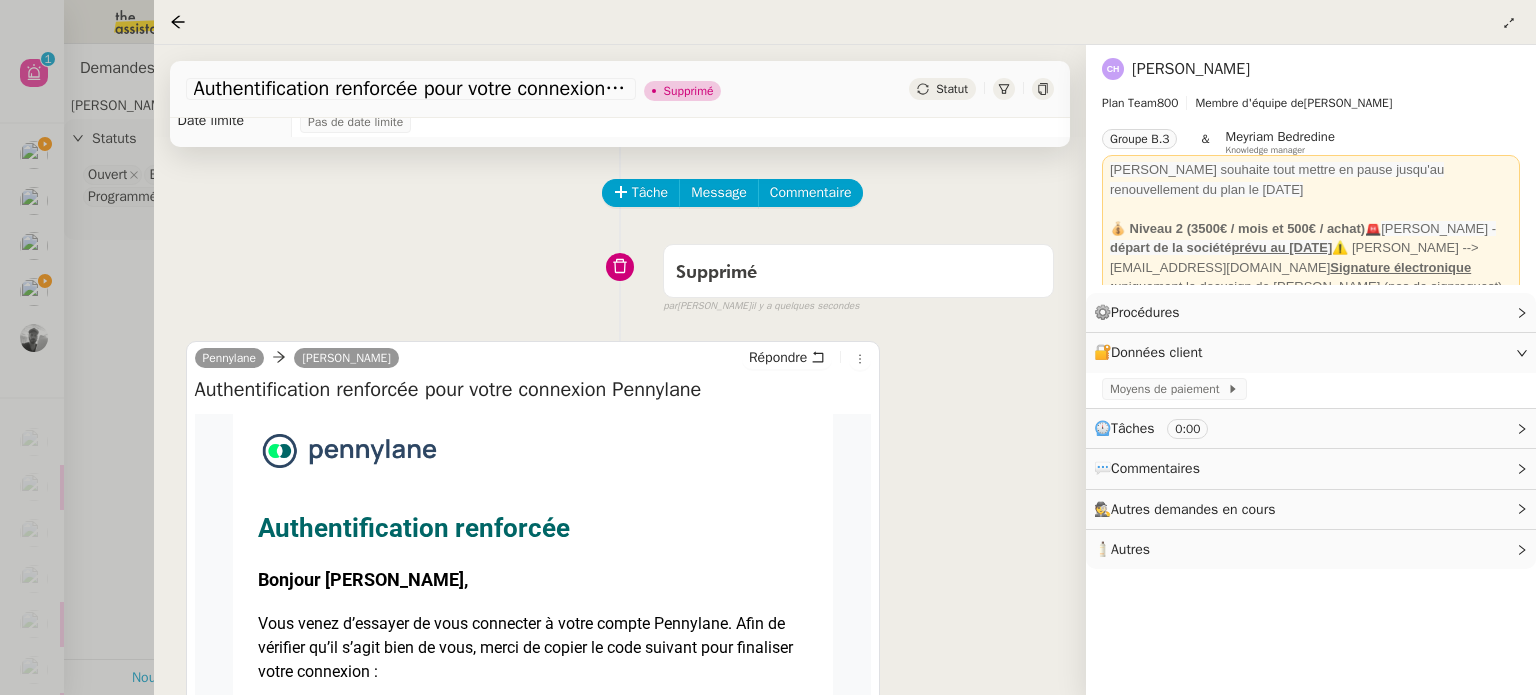 scroll, scrollTop: 0, scrollLeft: 0, axis: both 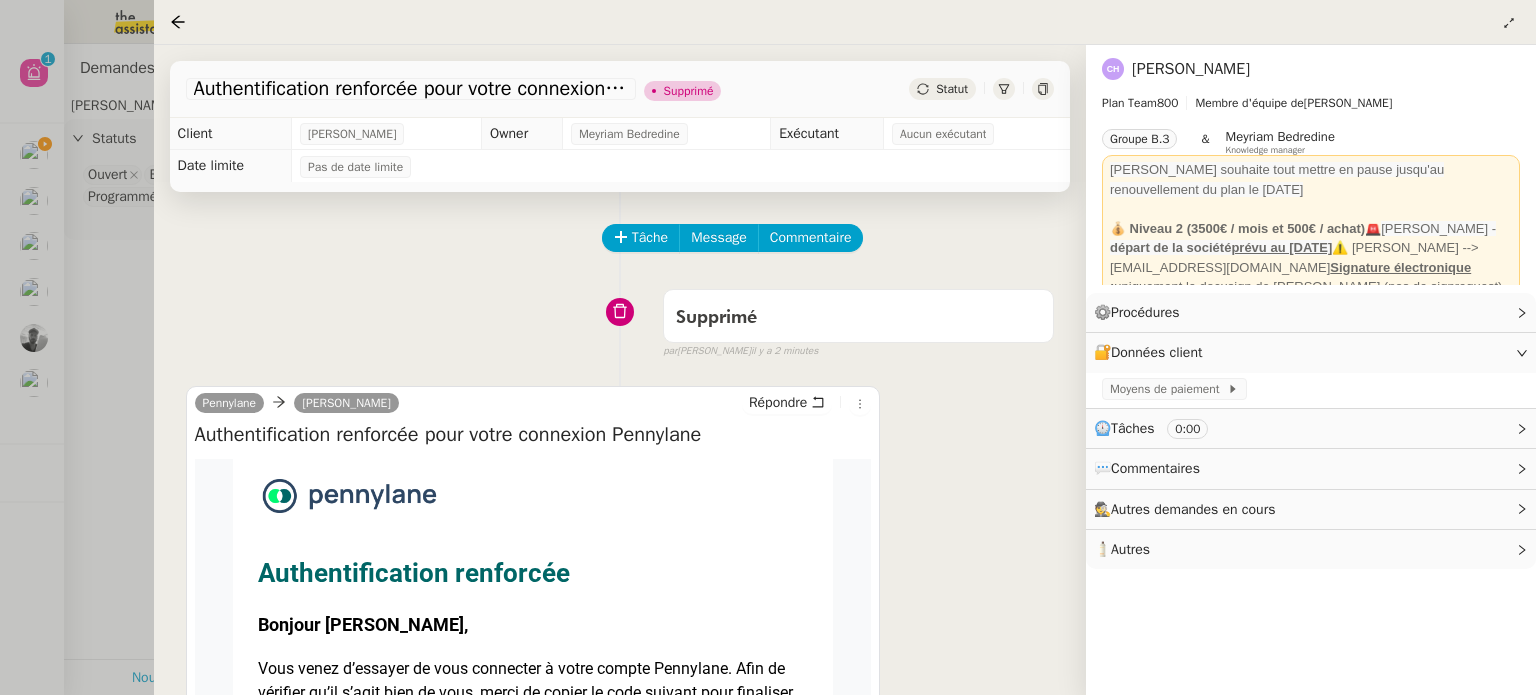 click at bounding box center (768, 347) 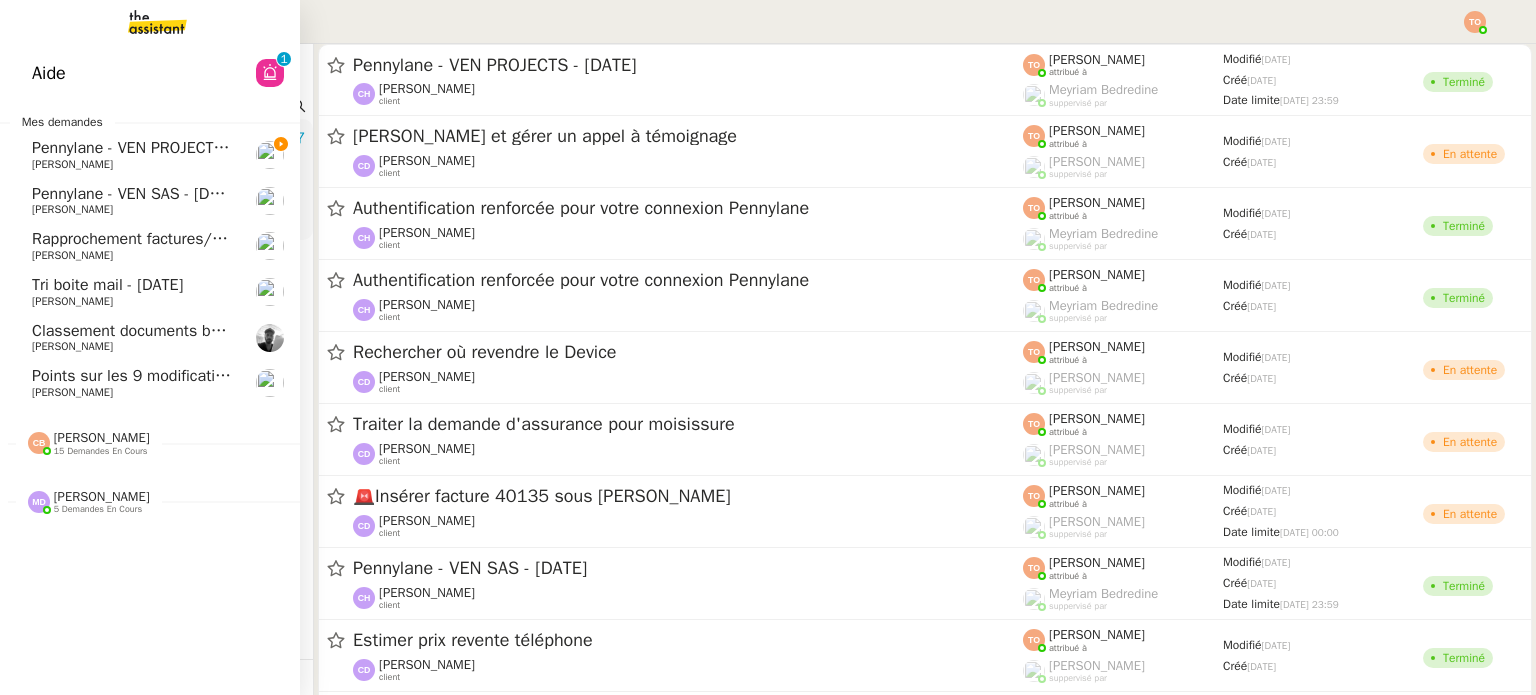 click on "Pennylane - VEN PROJECTS - [DATE]    [PERSON_NAME]" 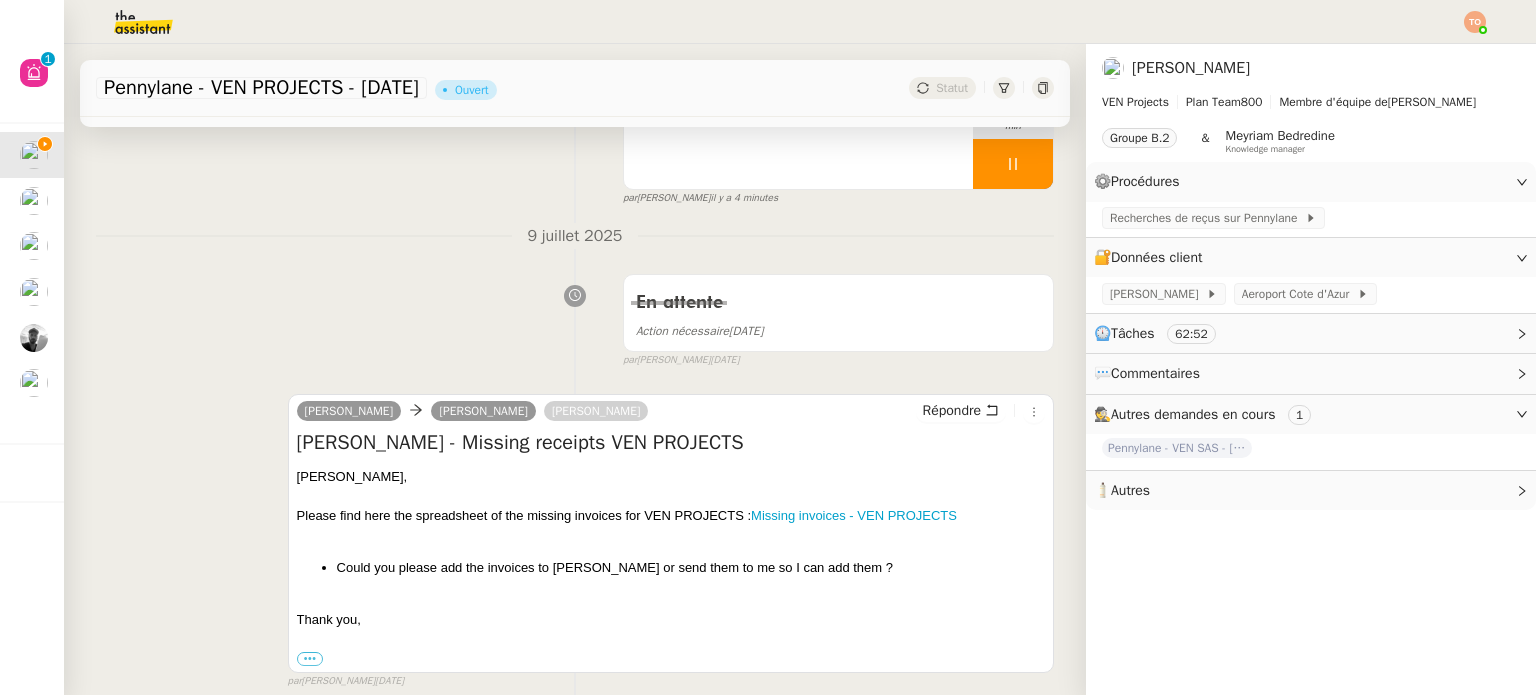 scroll, scrollTop: 300, scrollLeft: 0, axis: vertical 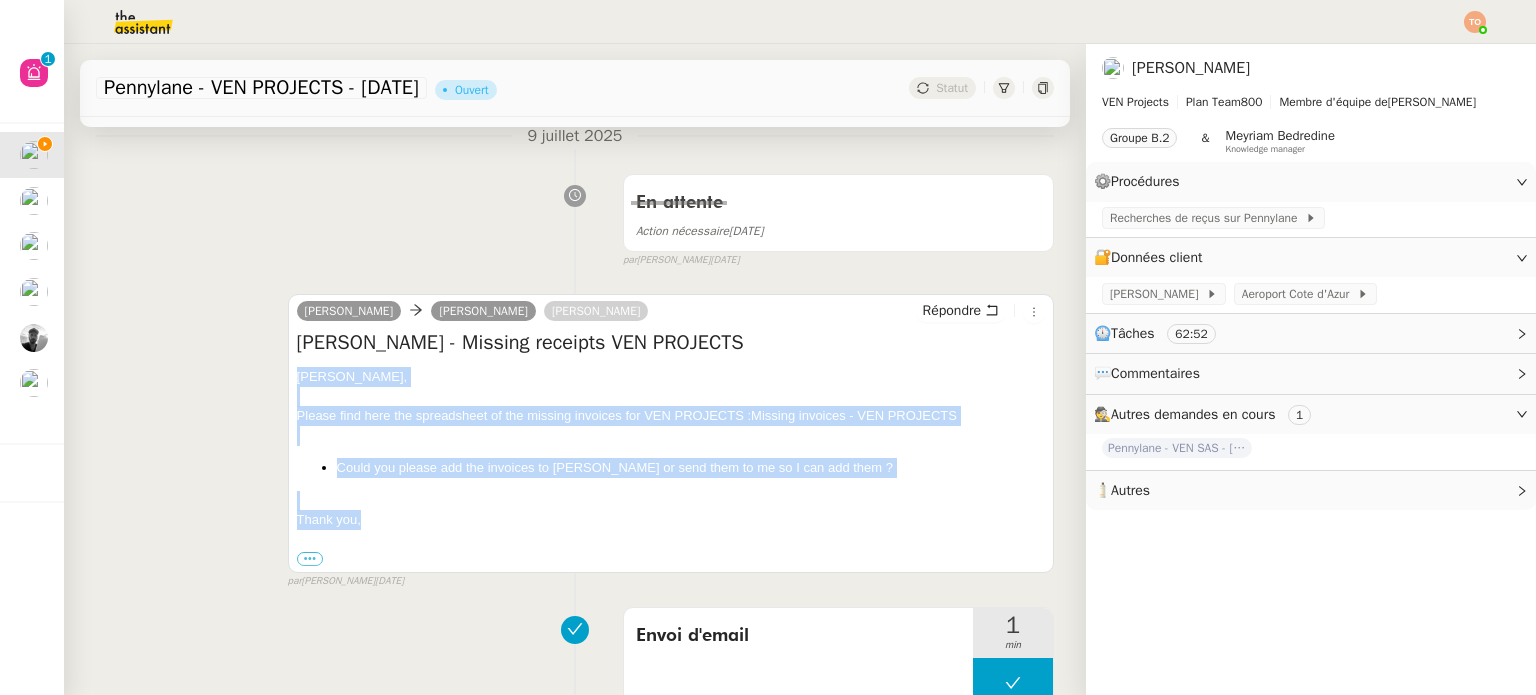 drag, startPoint x: 366, startPoint y: 518, endPoint x: 277, endPoint y: 374, distance: 169.28378 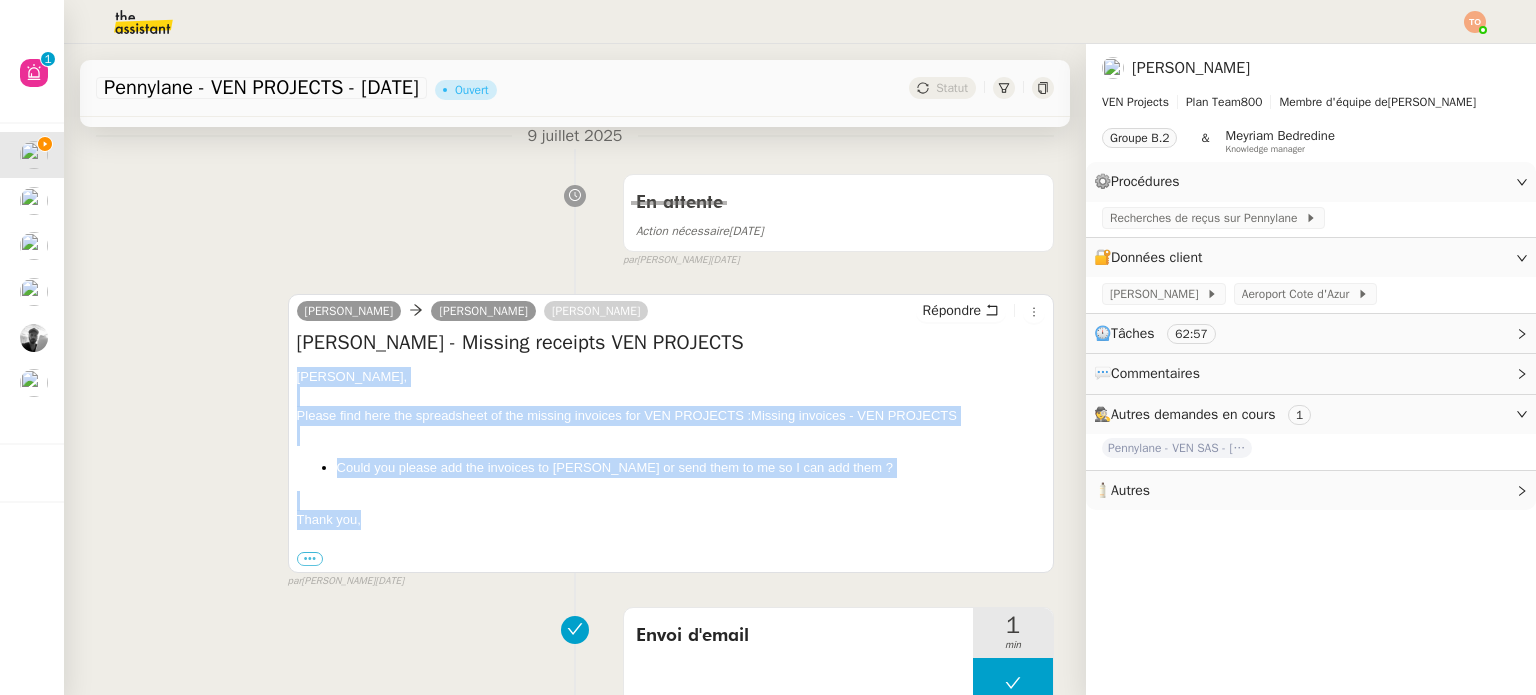 copy on "[PERSON_NAME], Please find here the spreadsheet of the missing invoices for VEN PROJECTS :  Missing invoices - VEN PROJECTS Could you please add the invoices to Pennylane or send them to me so I can add them ? Thank you," 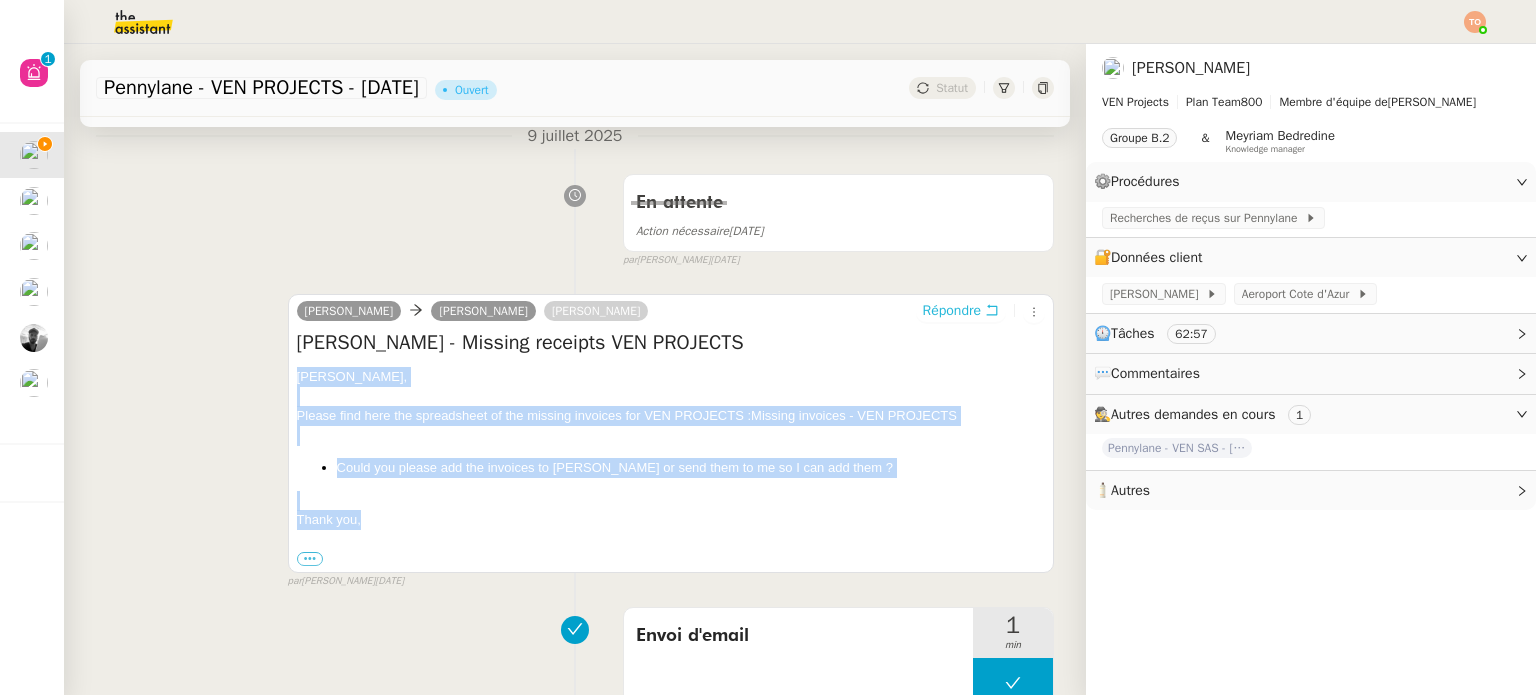 click on "Répondre" at bounding box center (952, 311) 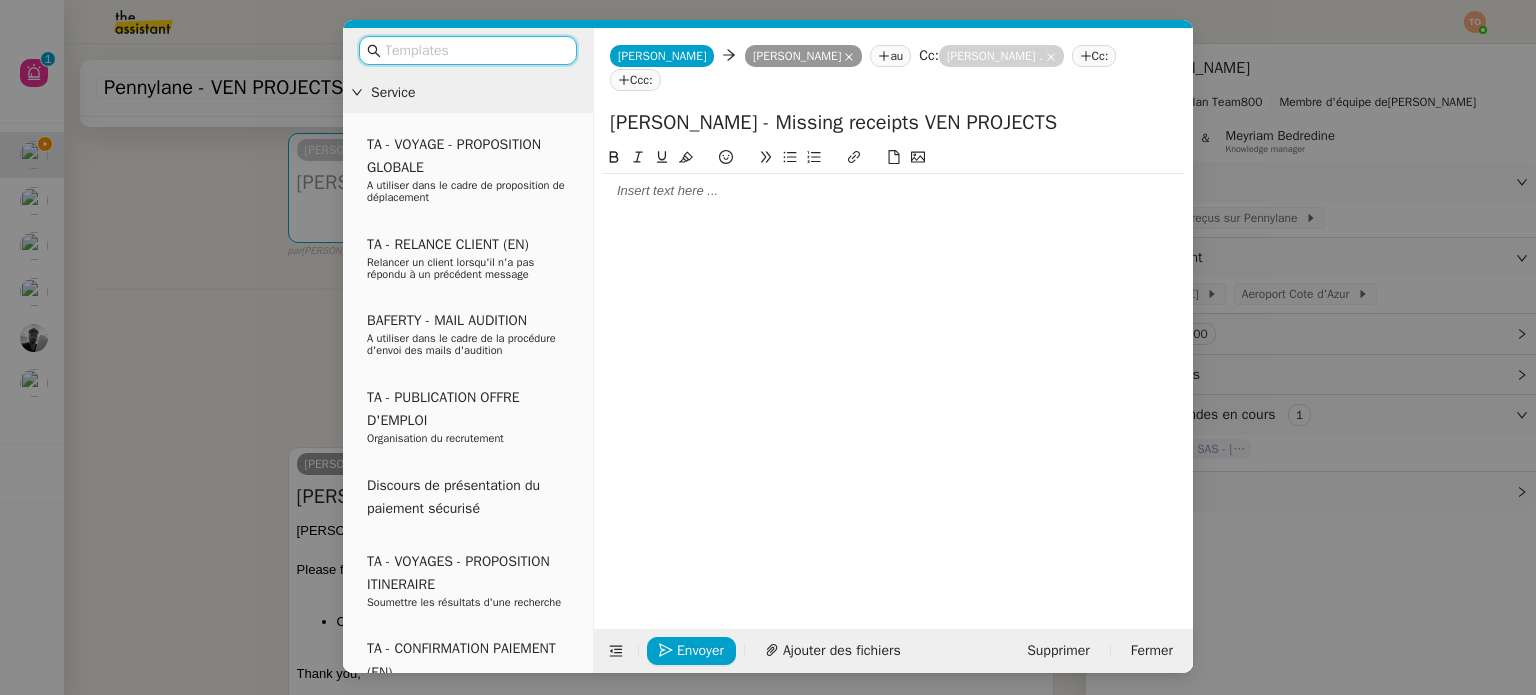 click 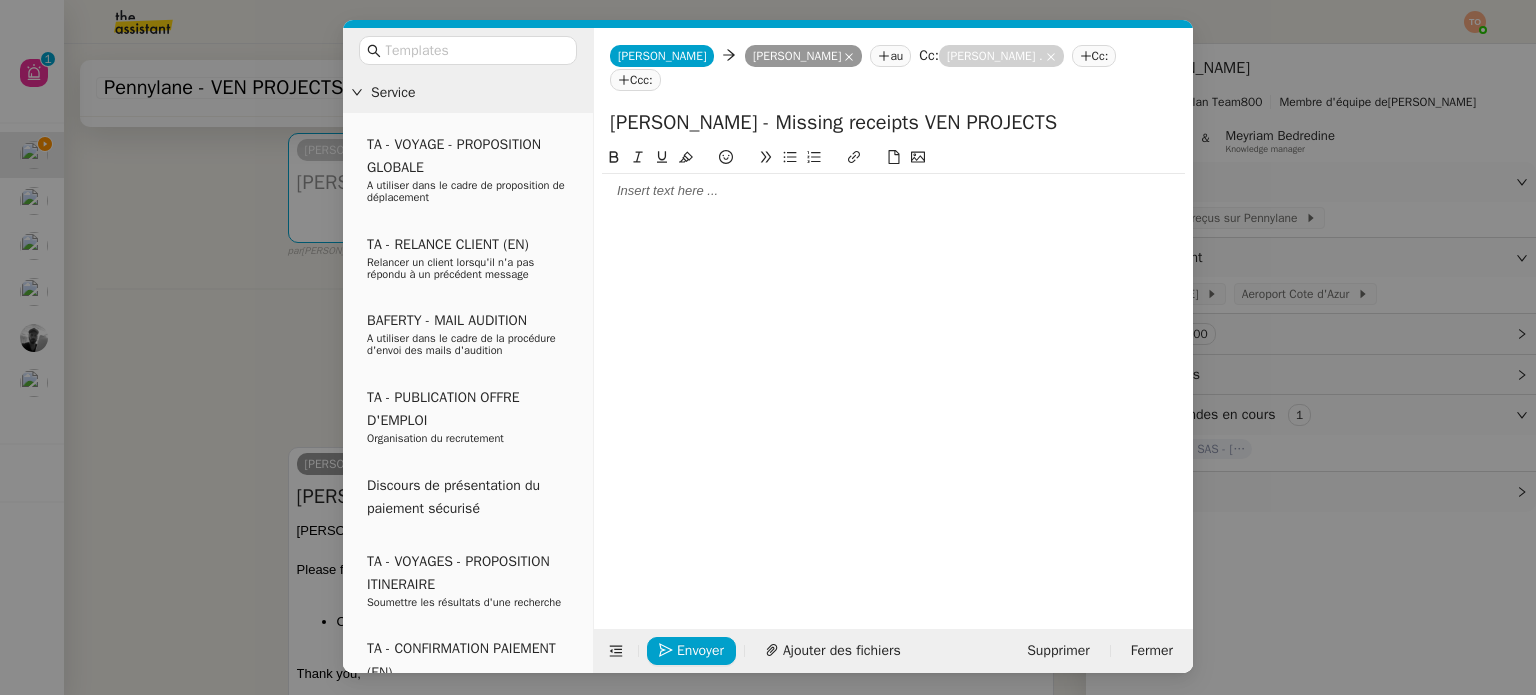 scroll, scrollTop: 0, scrollLeft: 0, axis: both 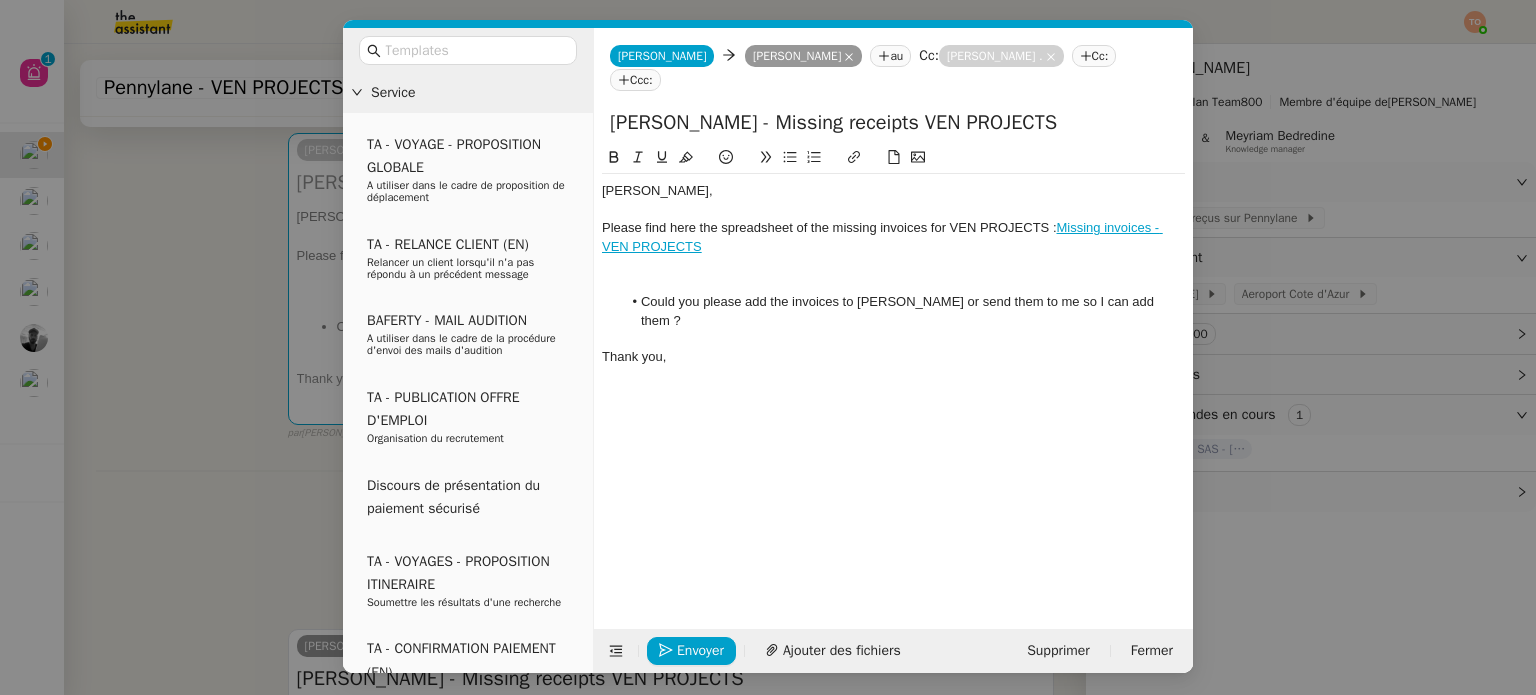click 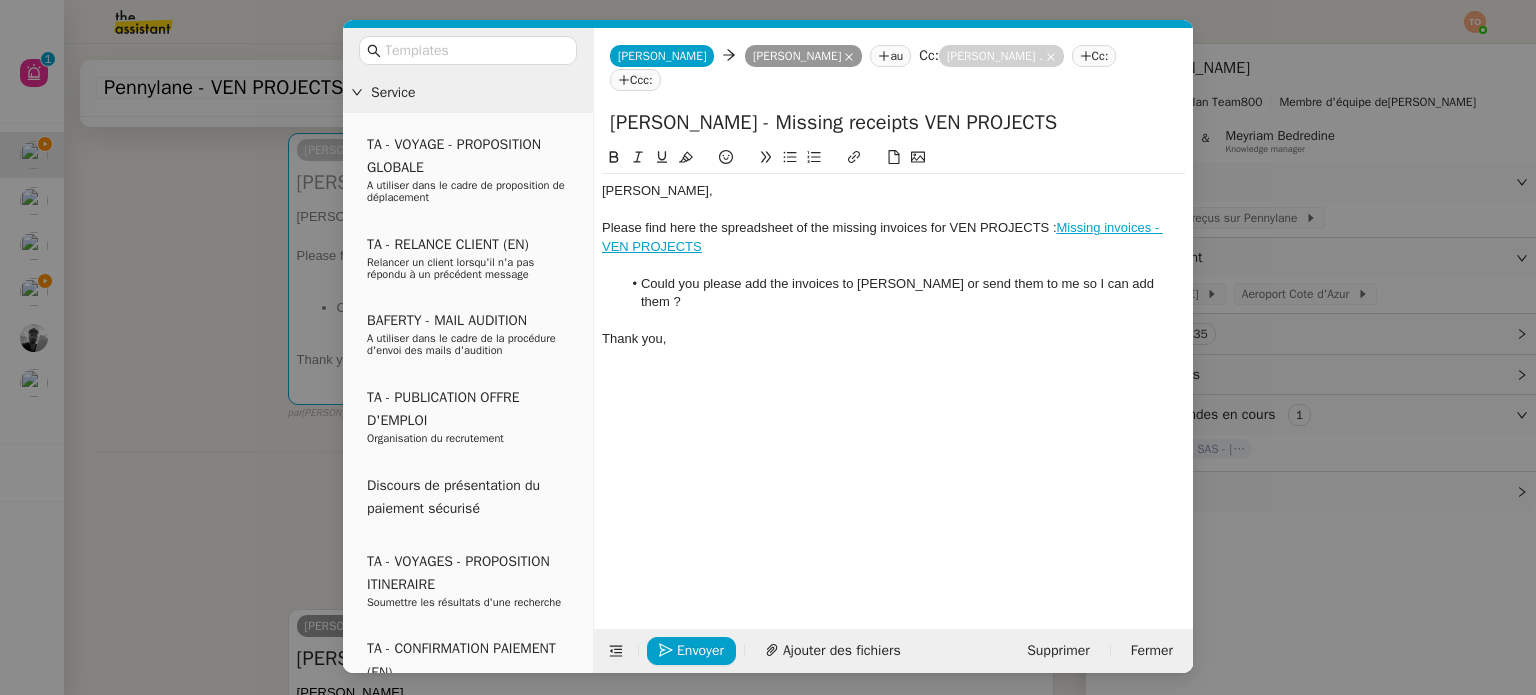 click on "Could you please add the invoices to [PERSON_NAME] or send them to me so I can add them ?" 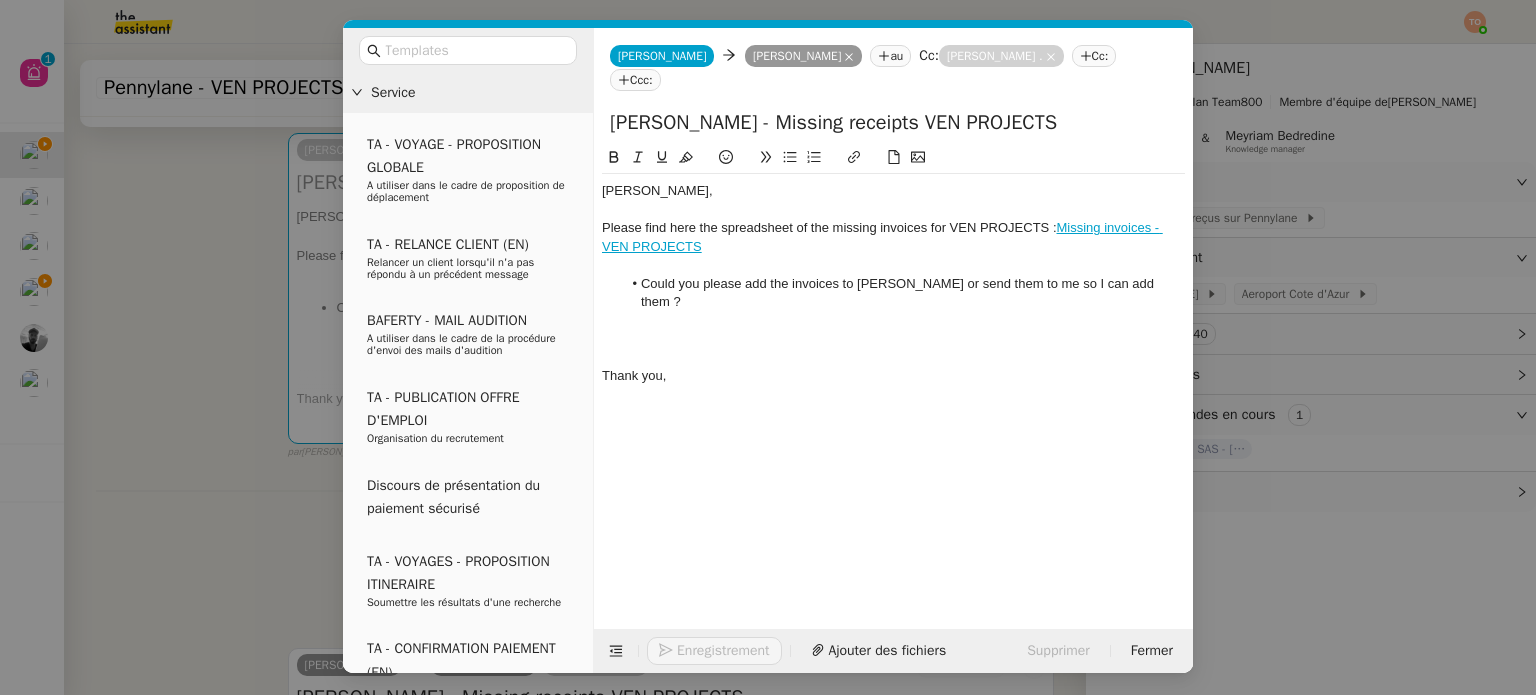 type 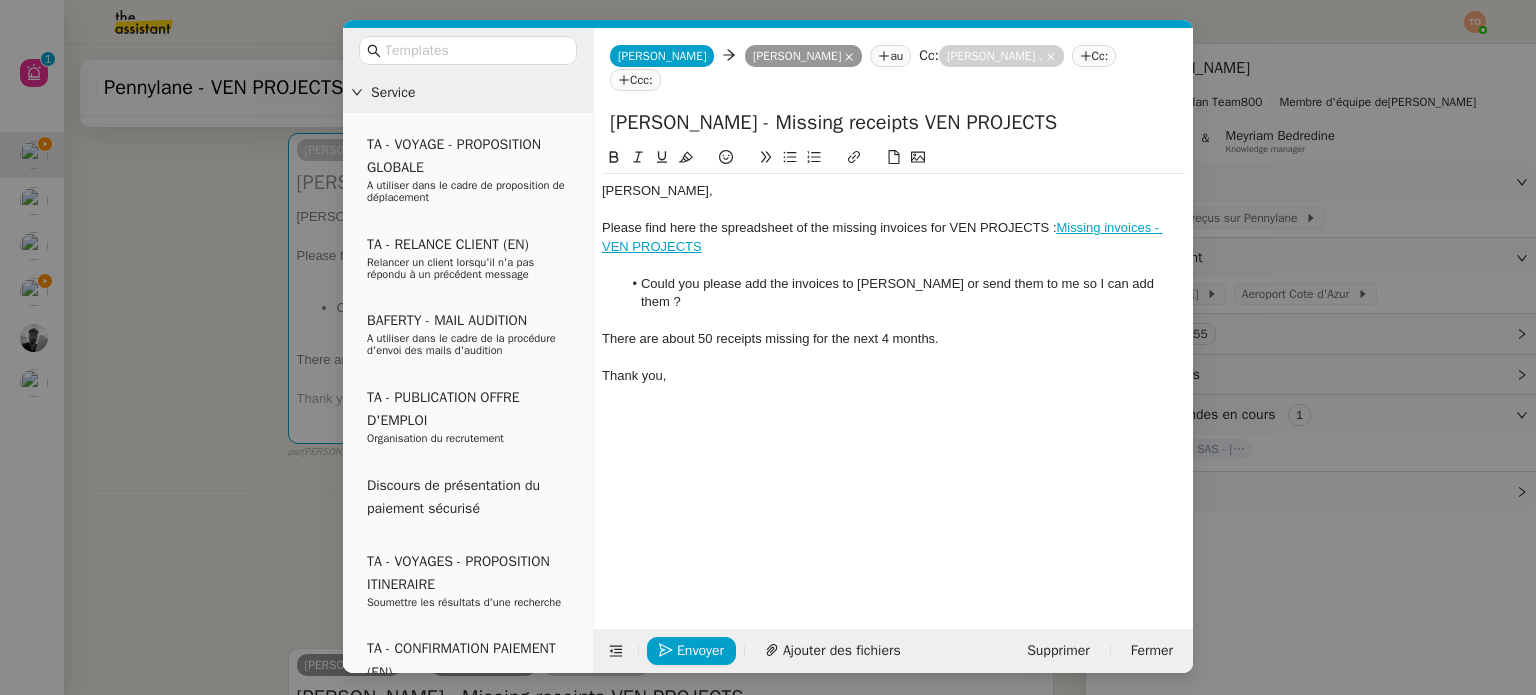 click 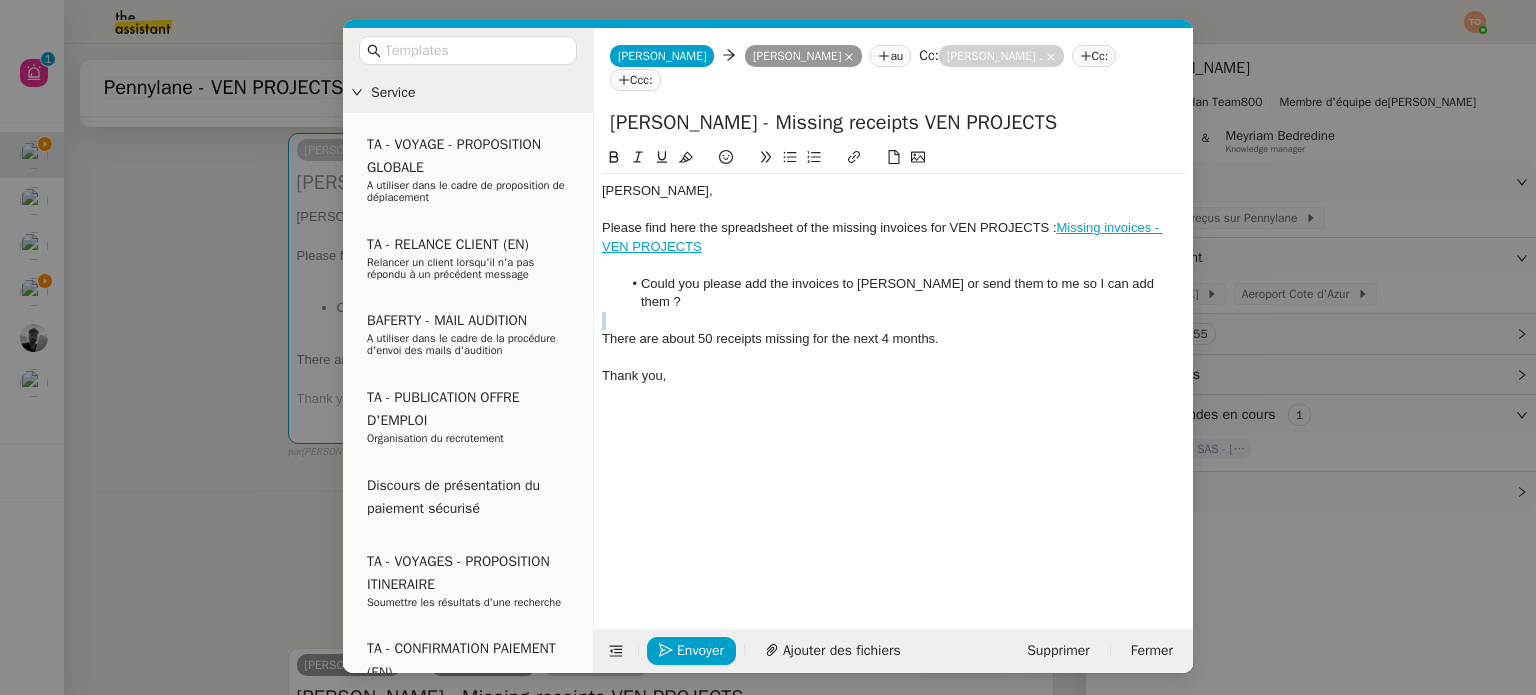 click 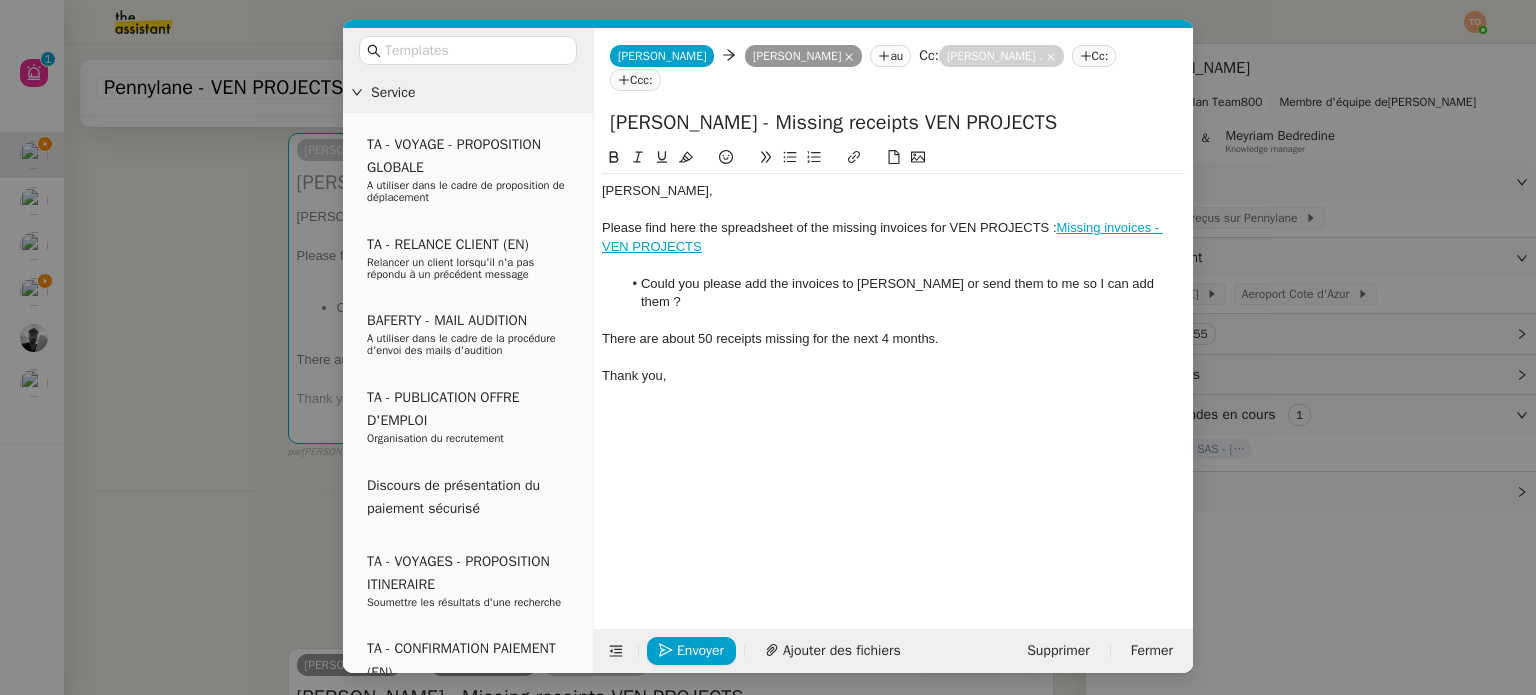click on "There are about 50 receipts missing for the next 4 months." 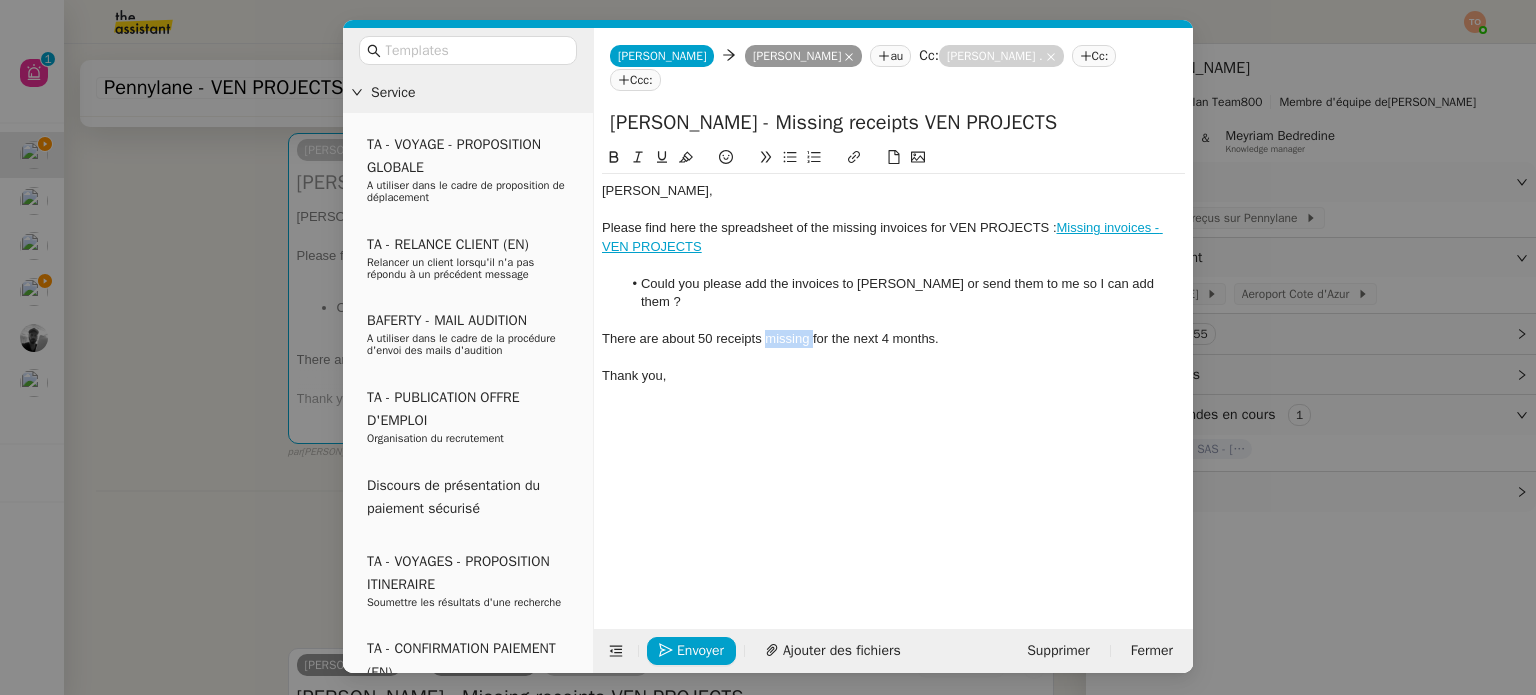 drag, startPoint x: 783, startPoint y: 304, endPoint x: 799, endPoint y: 304, distance: 16 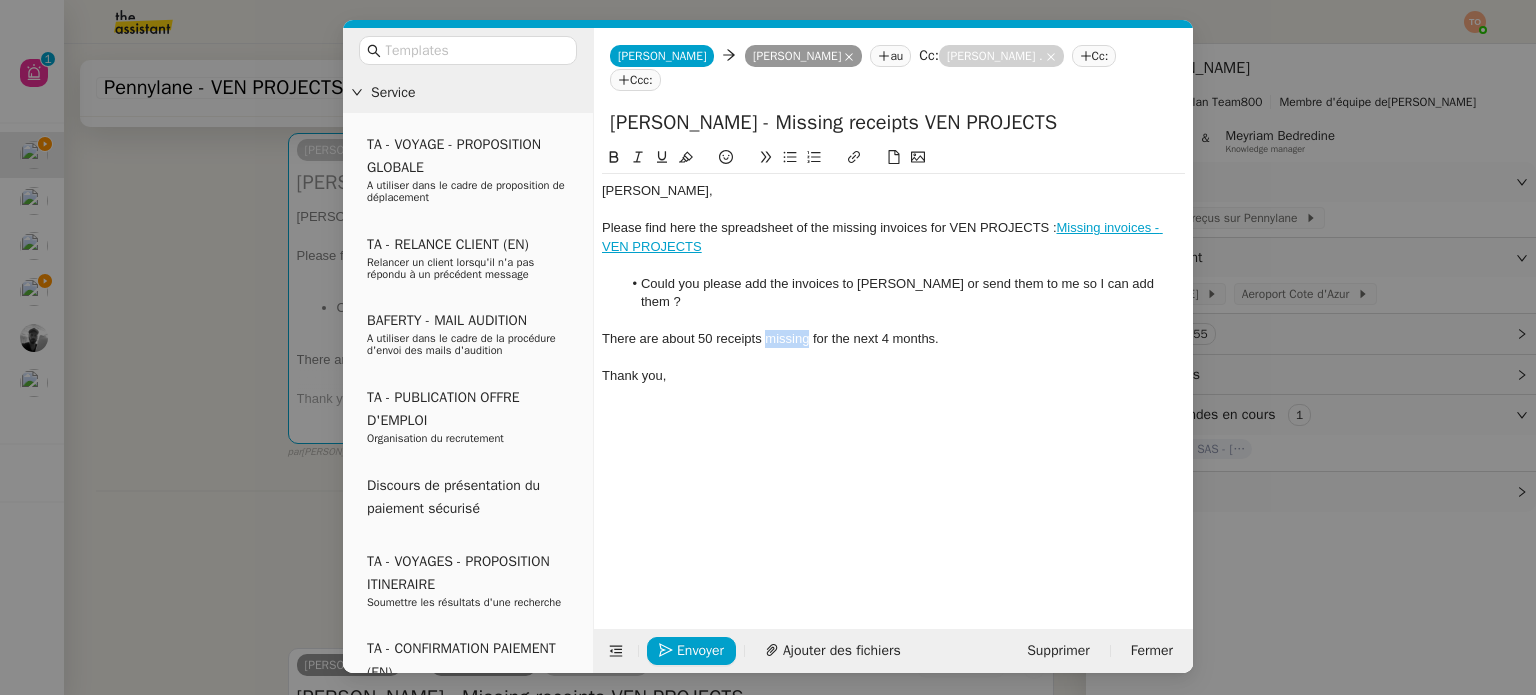 click on "There are about 50 receipts missing for the next 4 months." 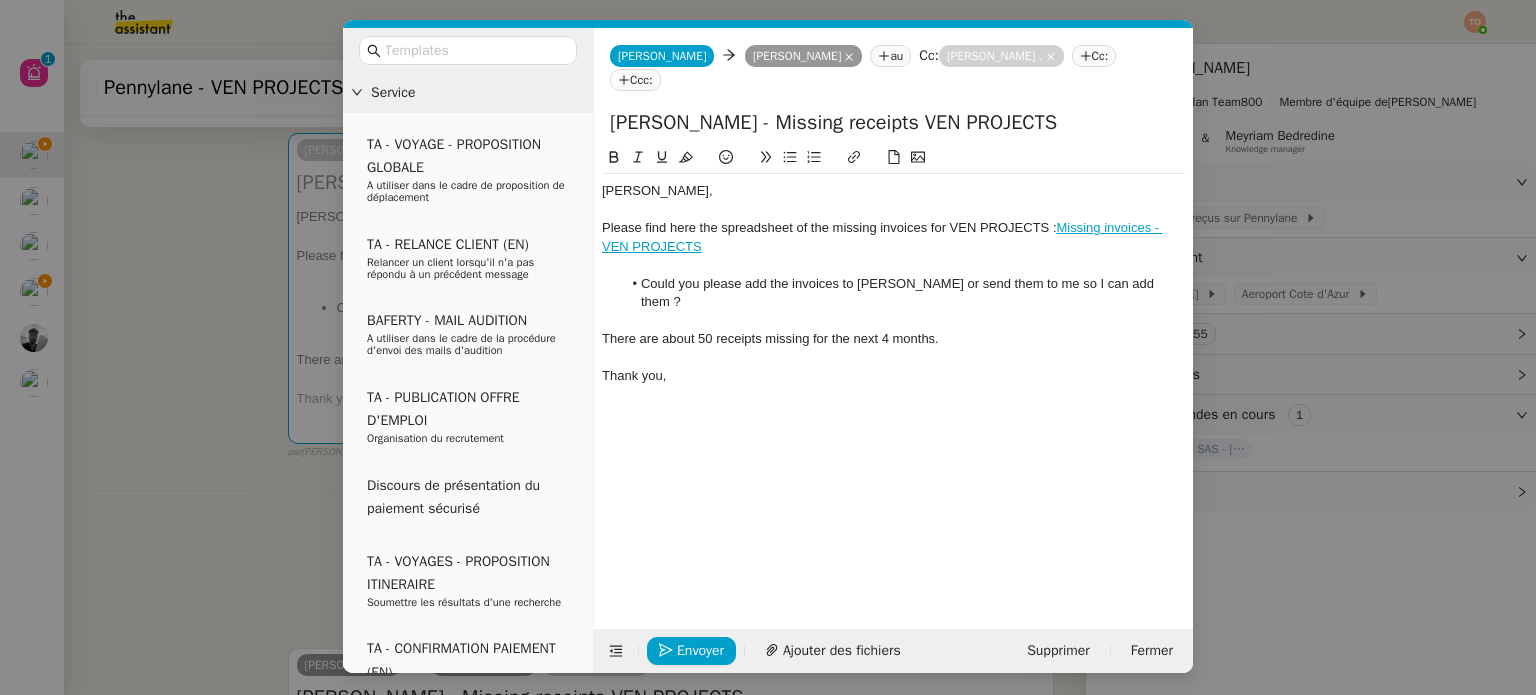 click on "There are about 50 receipts missing for the next 4 months." 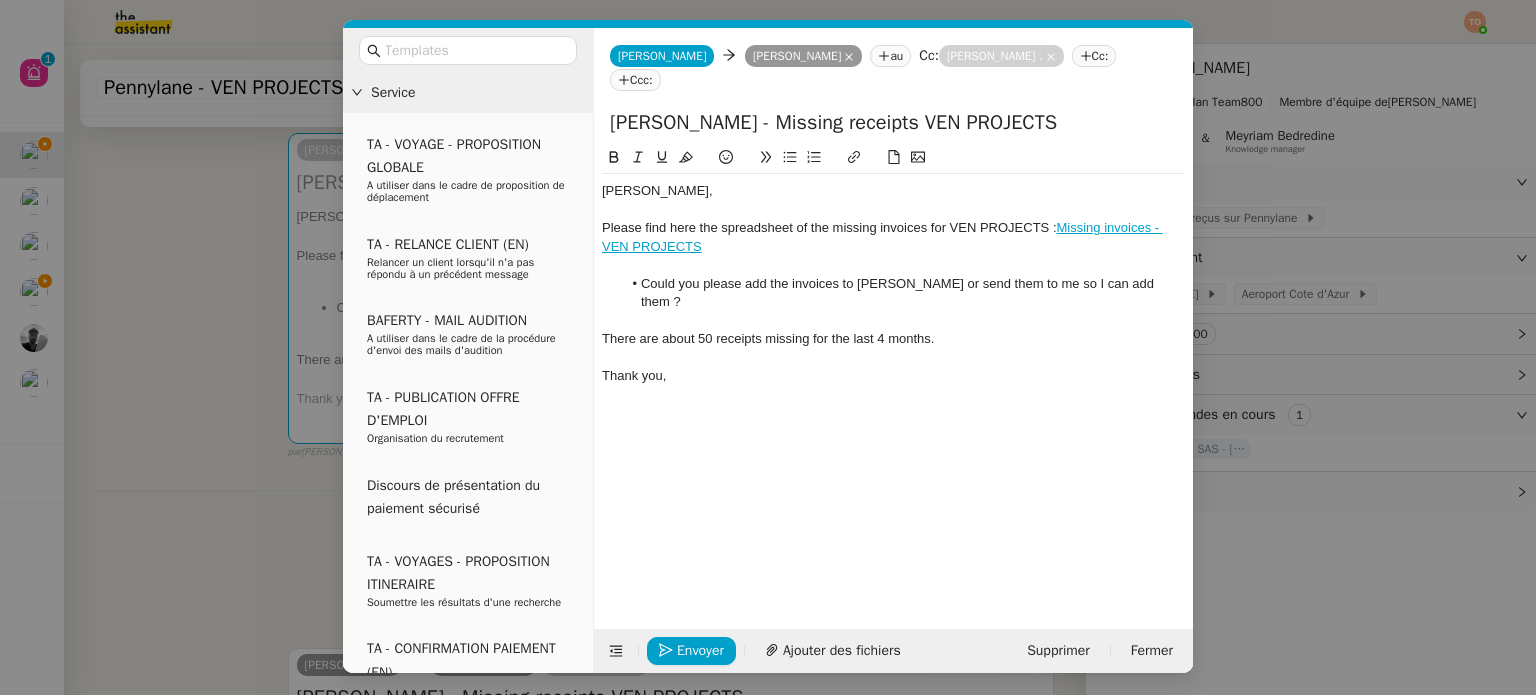 click on "There are about 50 receipts missing for the last 4 months." 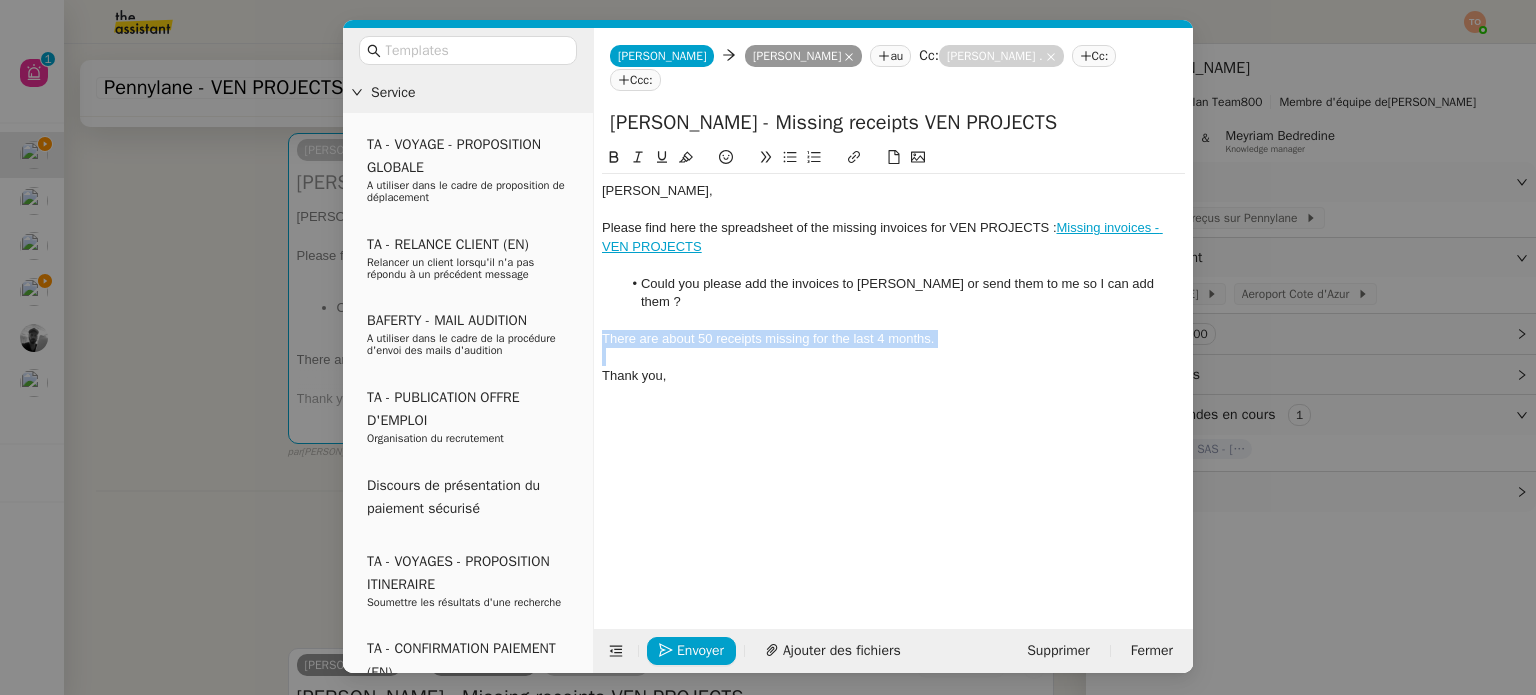 click on "There are about 50 receipts missing for the last 4 months." 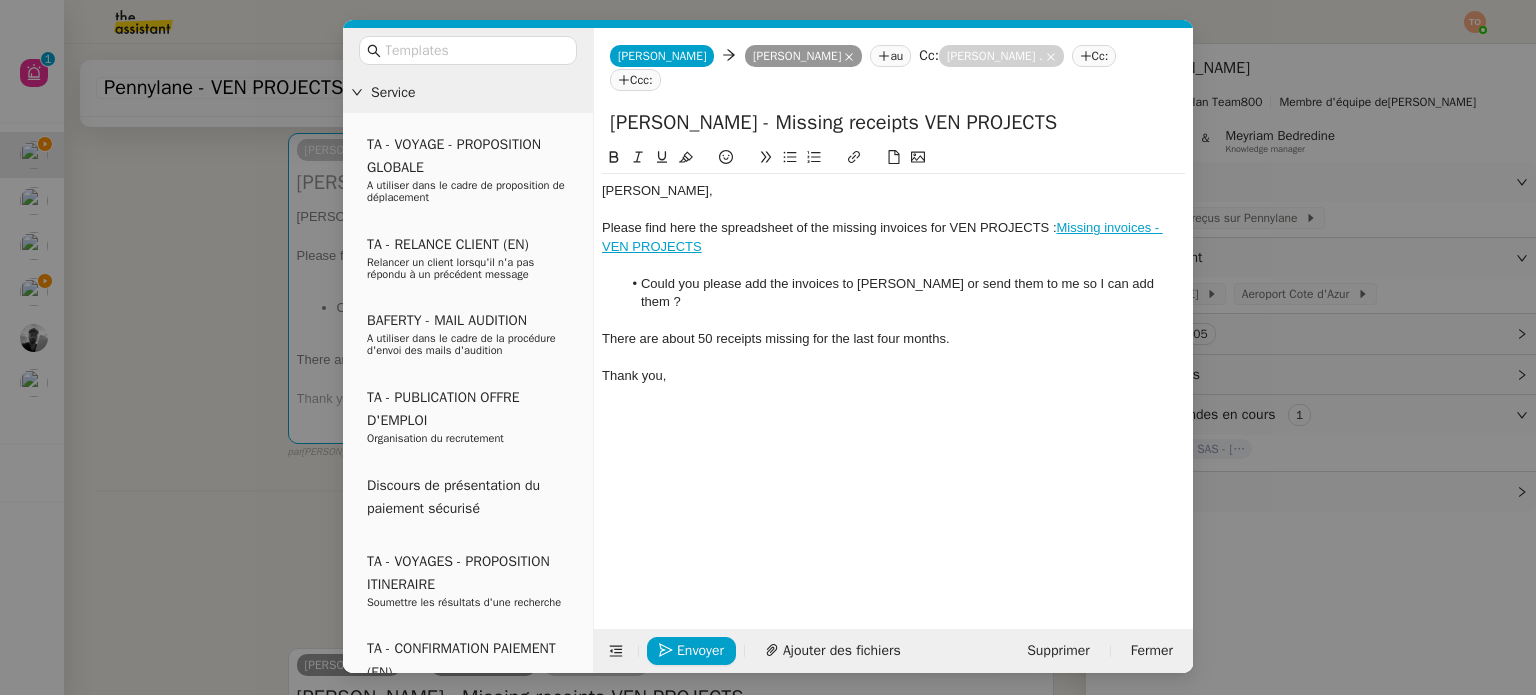 click on "There are about 50 receipts missing for the last four months." 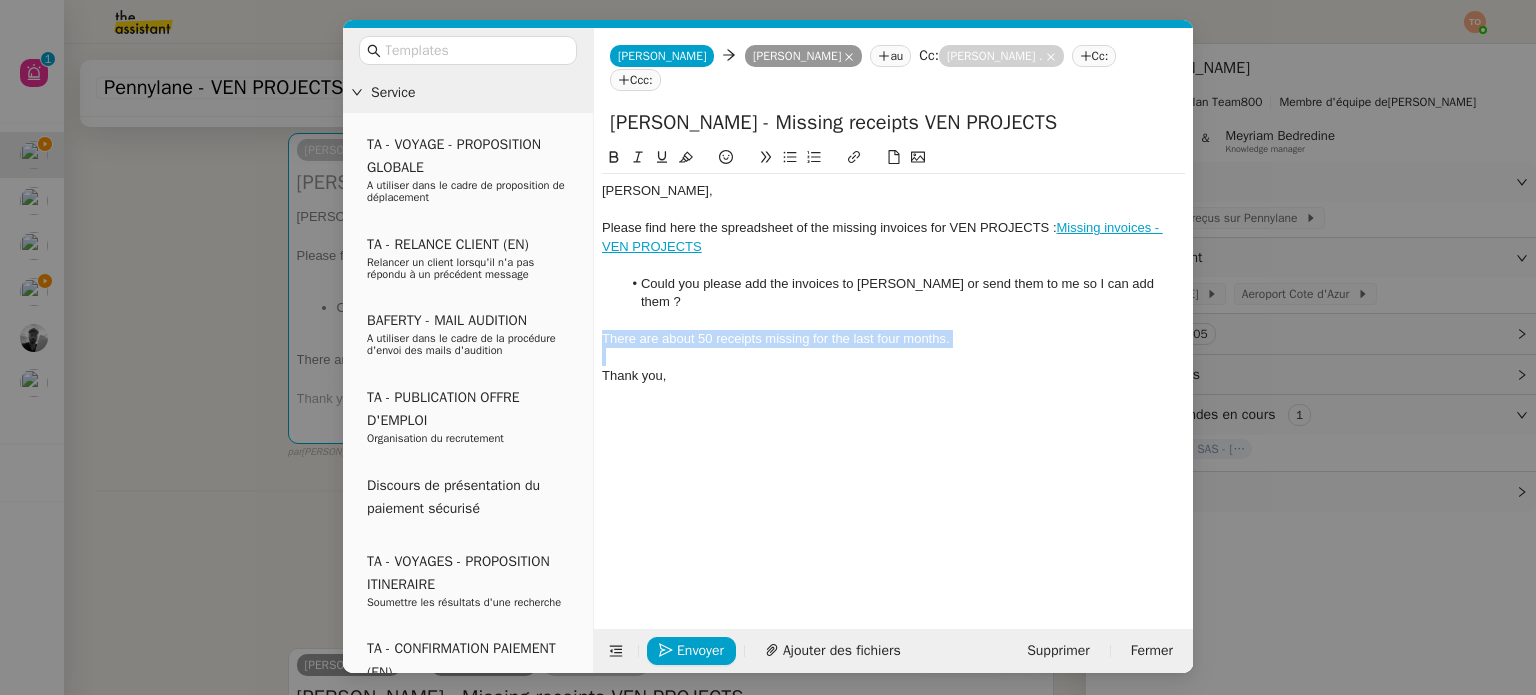 click on "There are about 50 receipts missing for the last four months." 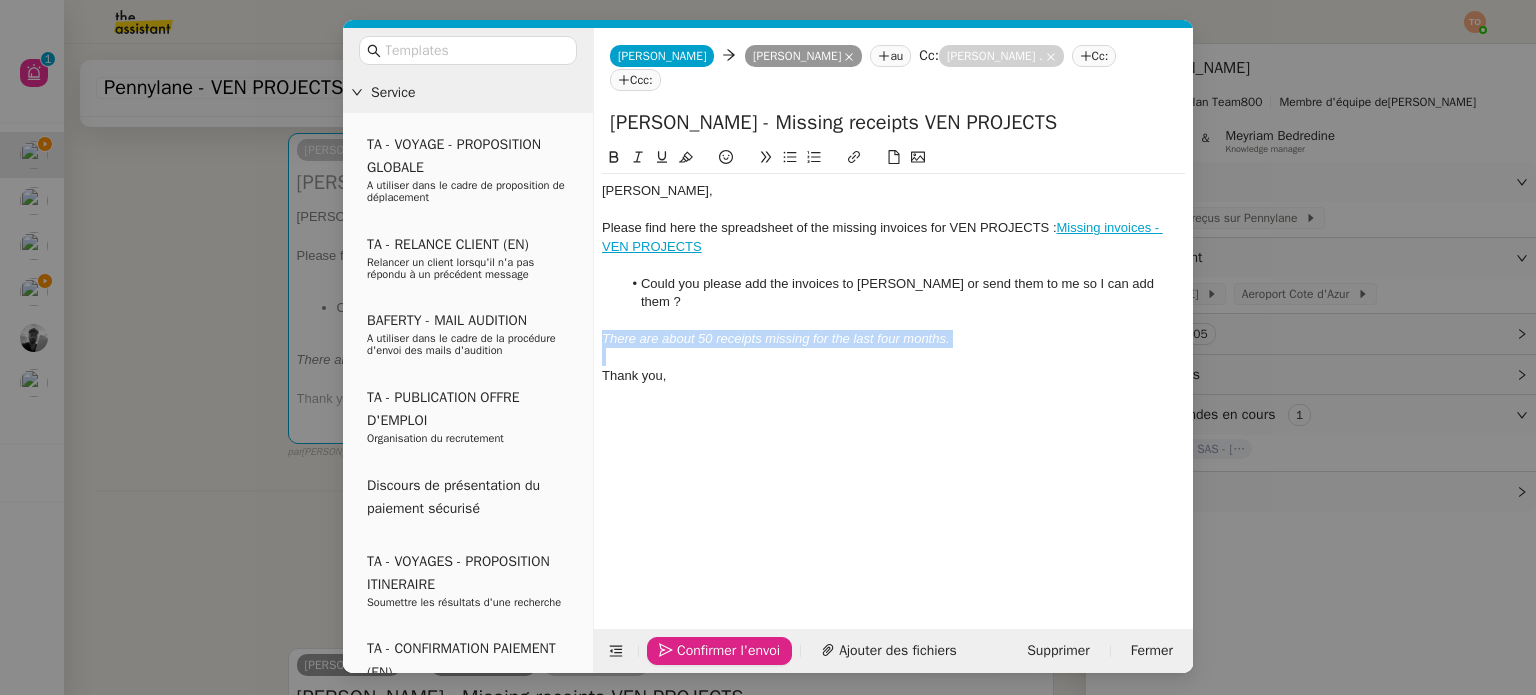 click on "Confirmer l'envoi" 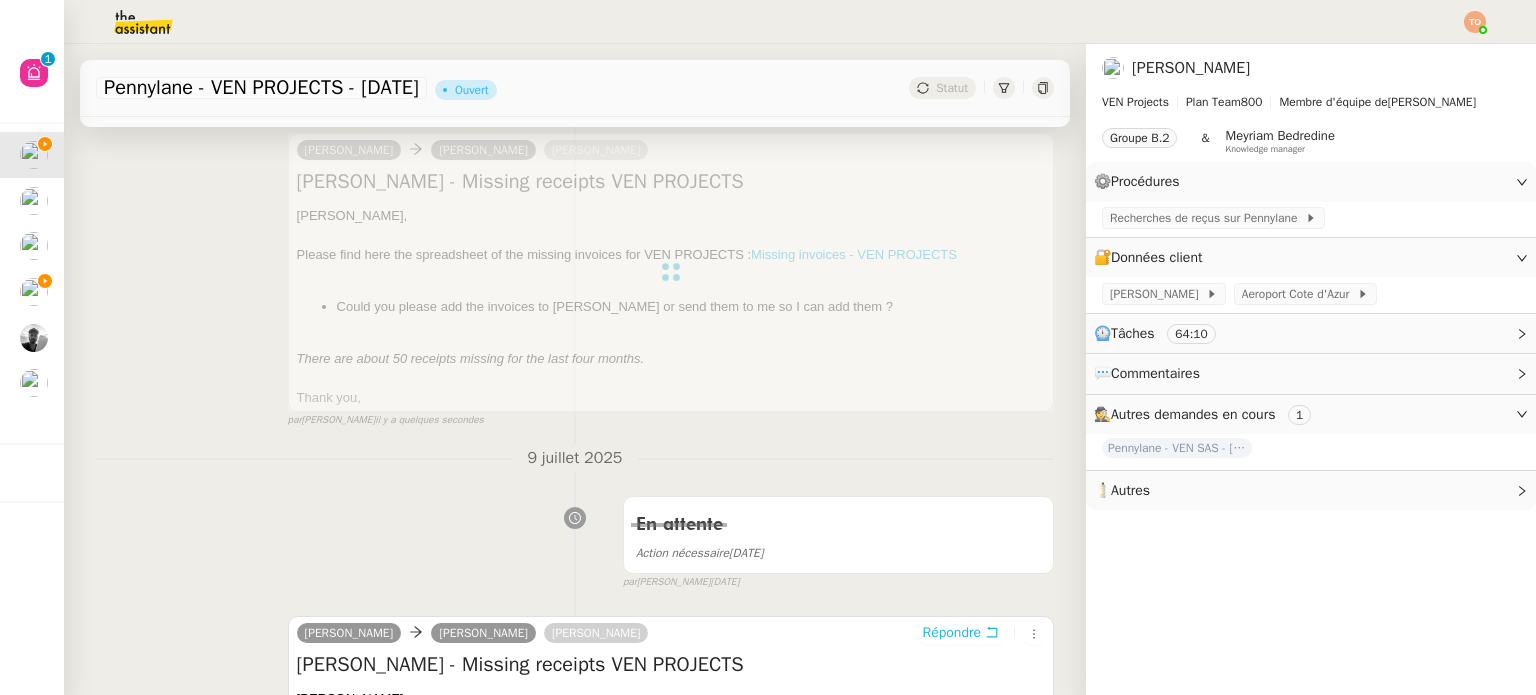 scroll, scrollTop: 0, scrollLeft: 0, axis: both 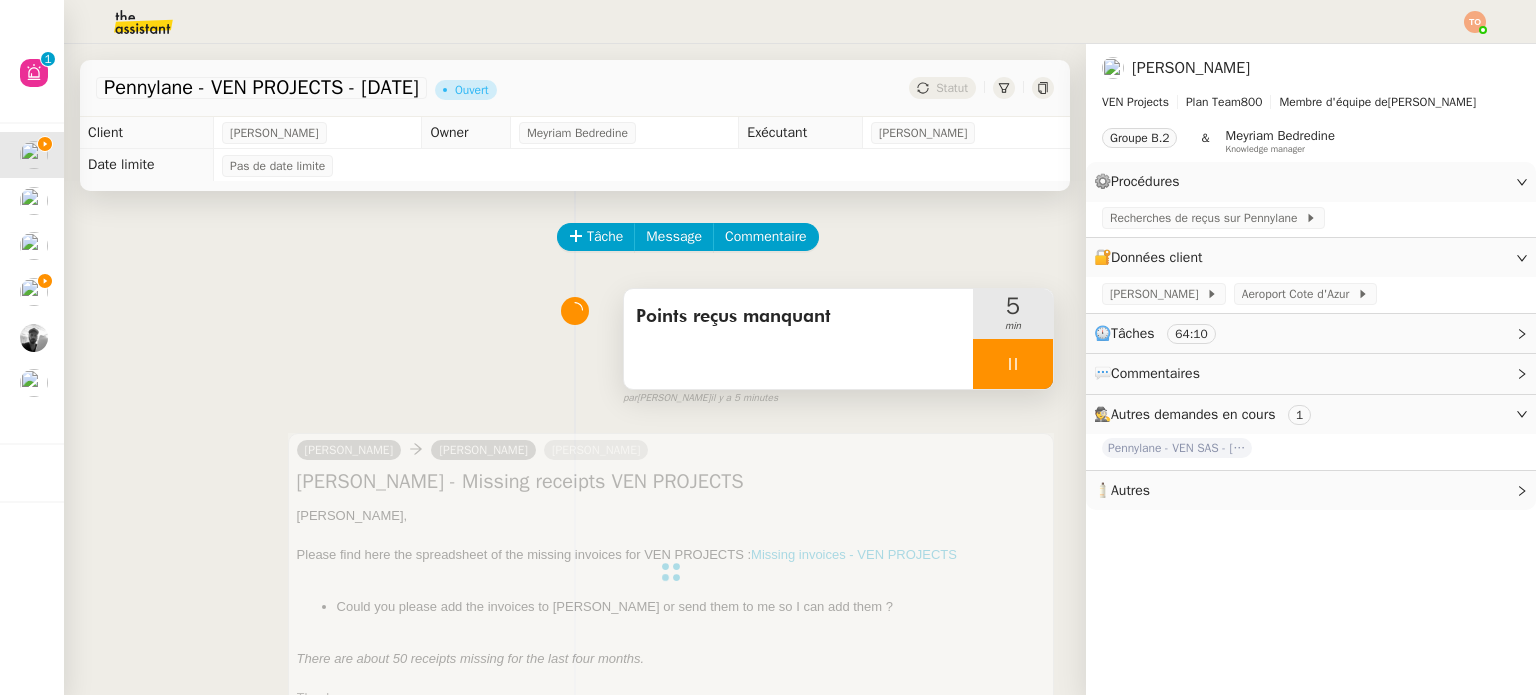 click at bounding box center (1013, 364) 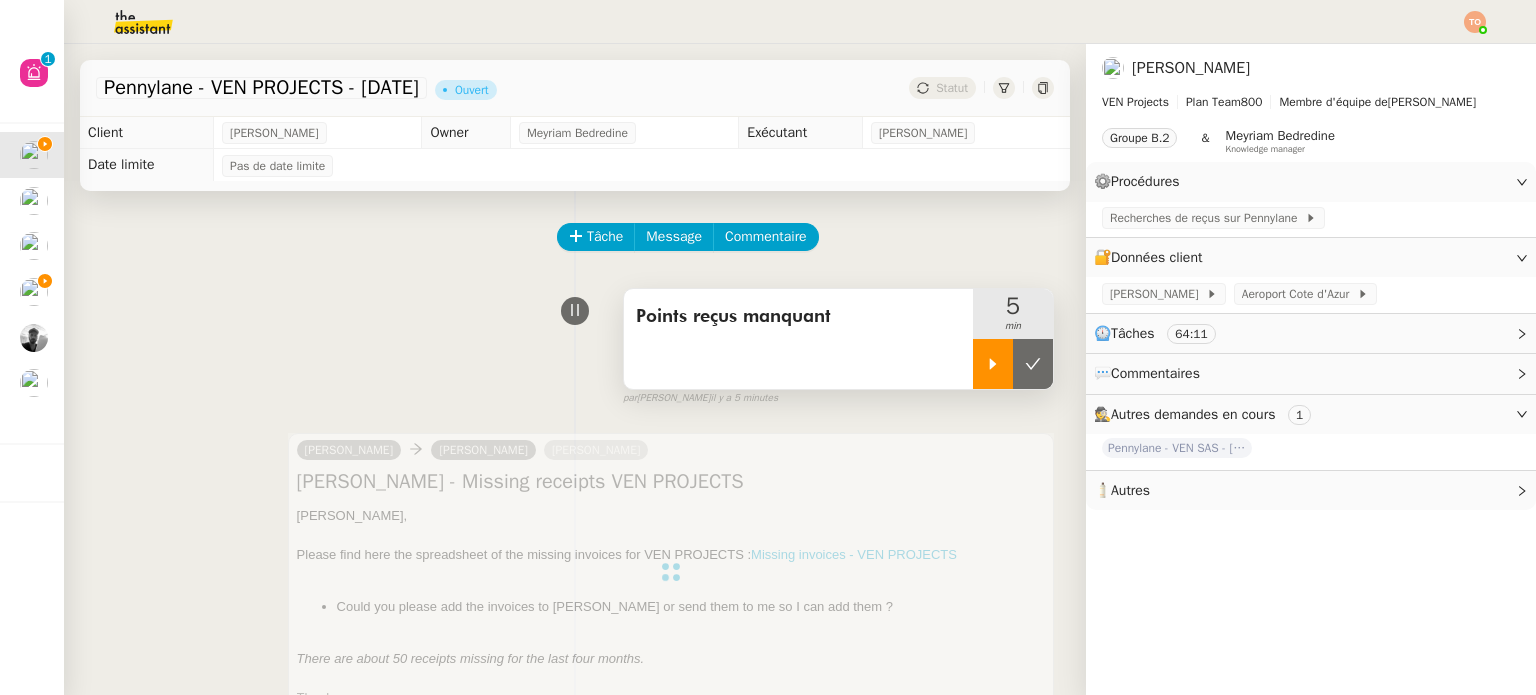 click 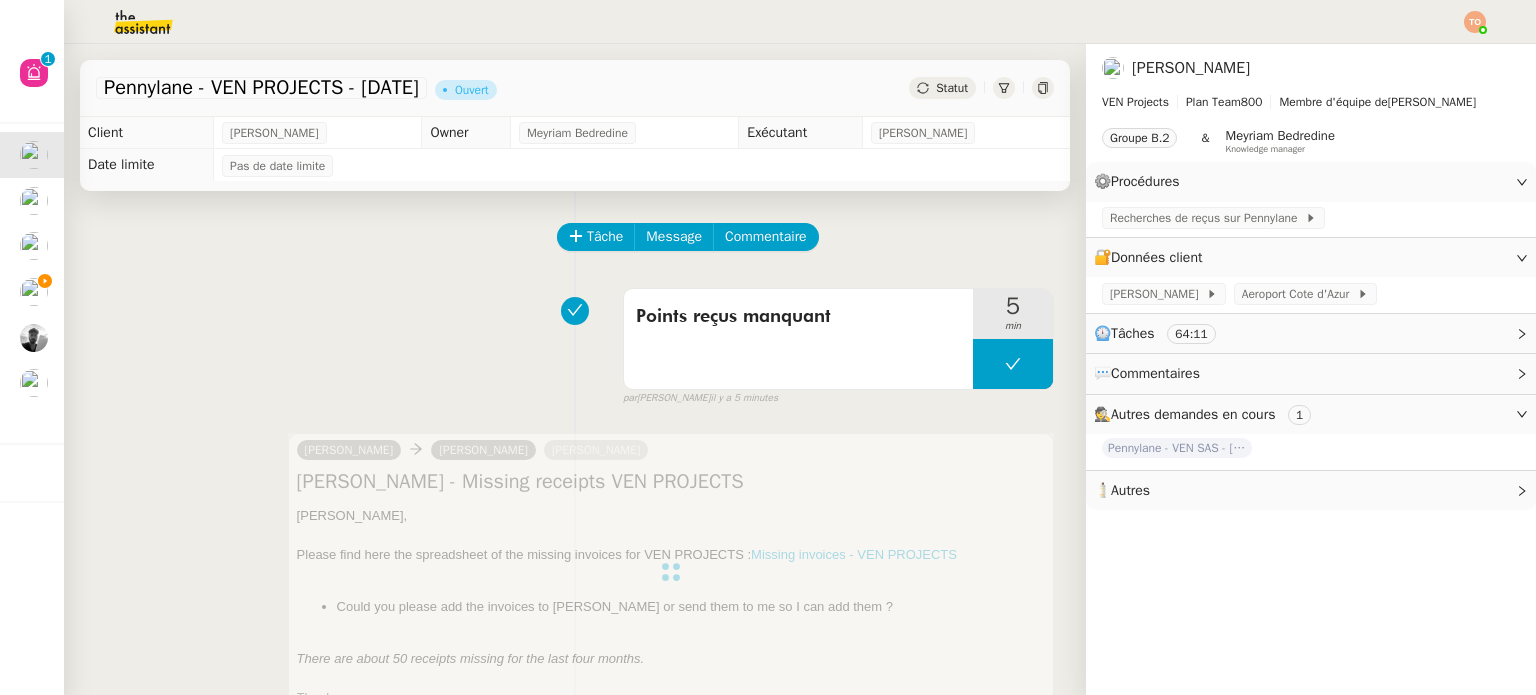 click on "Statut" 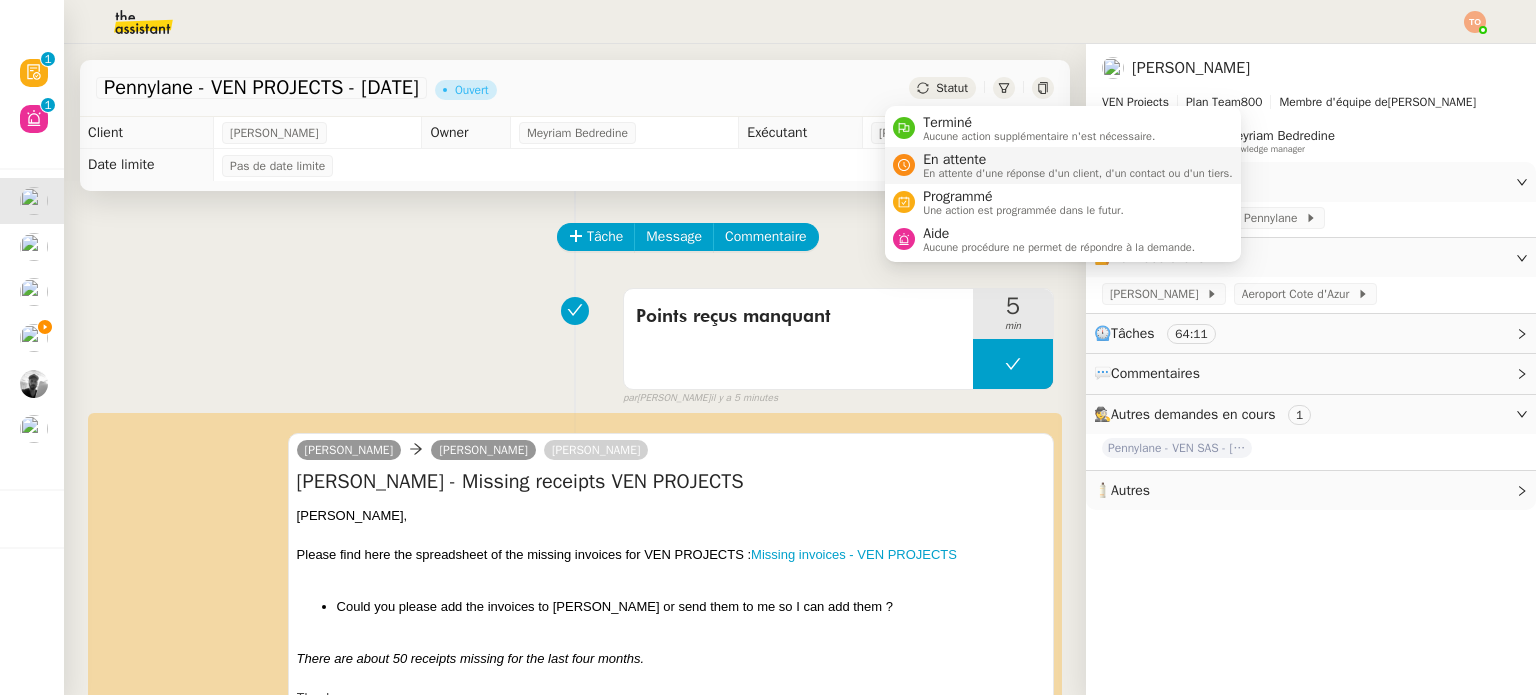 click on "En attente" at bounding box center (1078, 160) 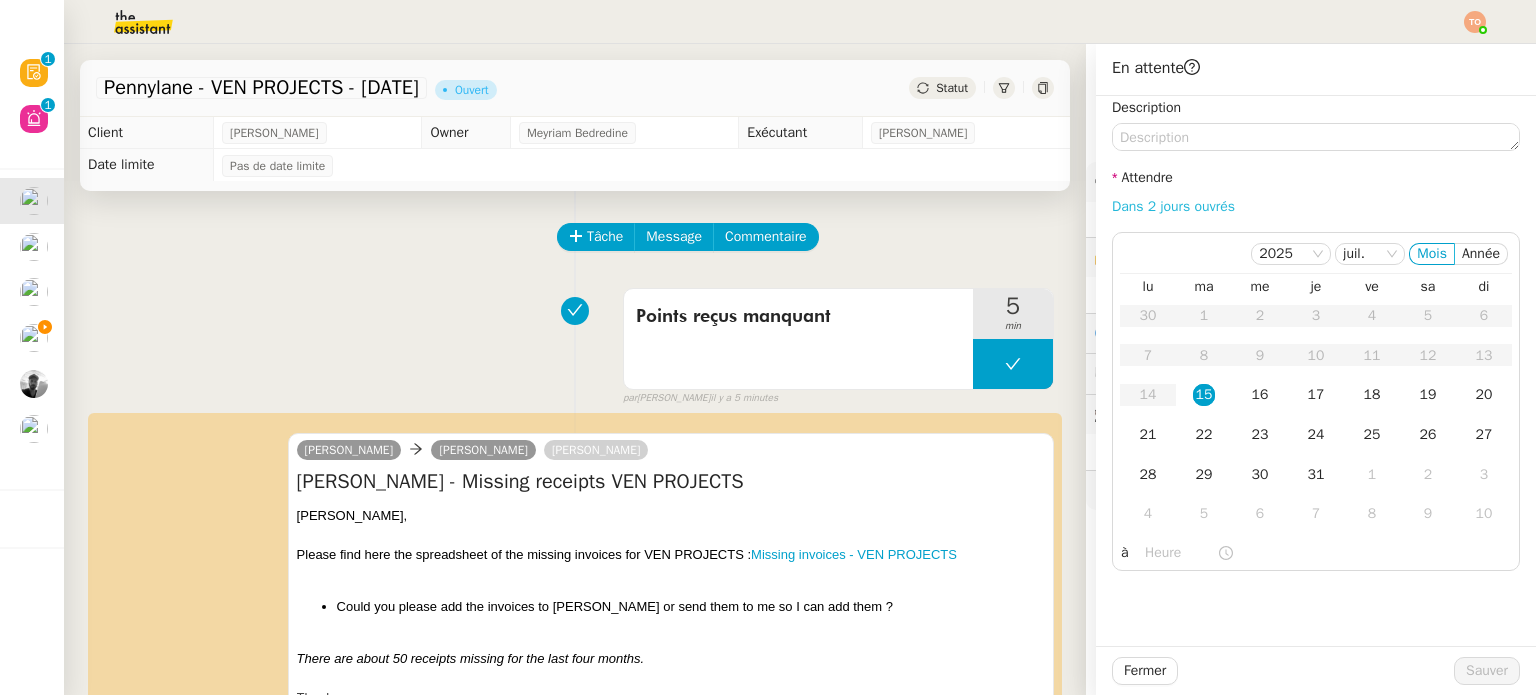 click on "Dans 2 jours ouvrés" 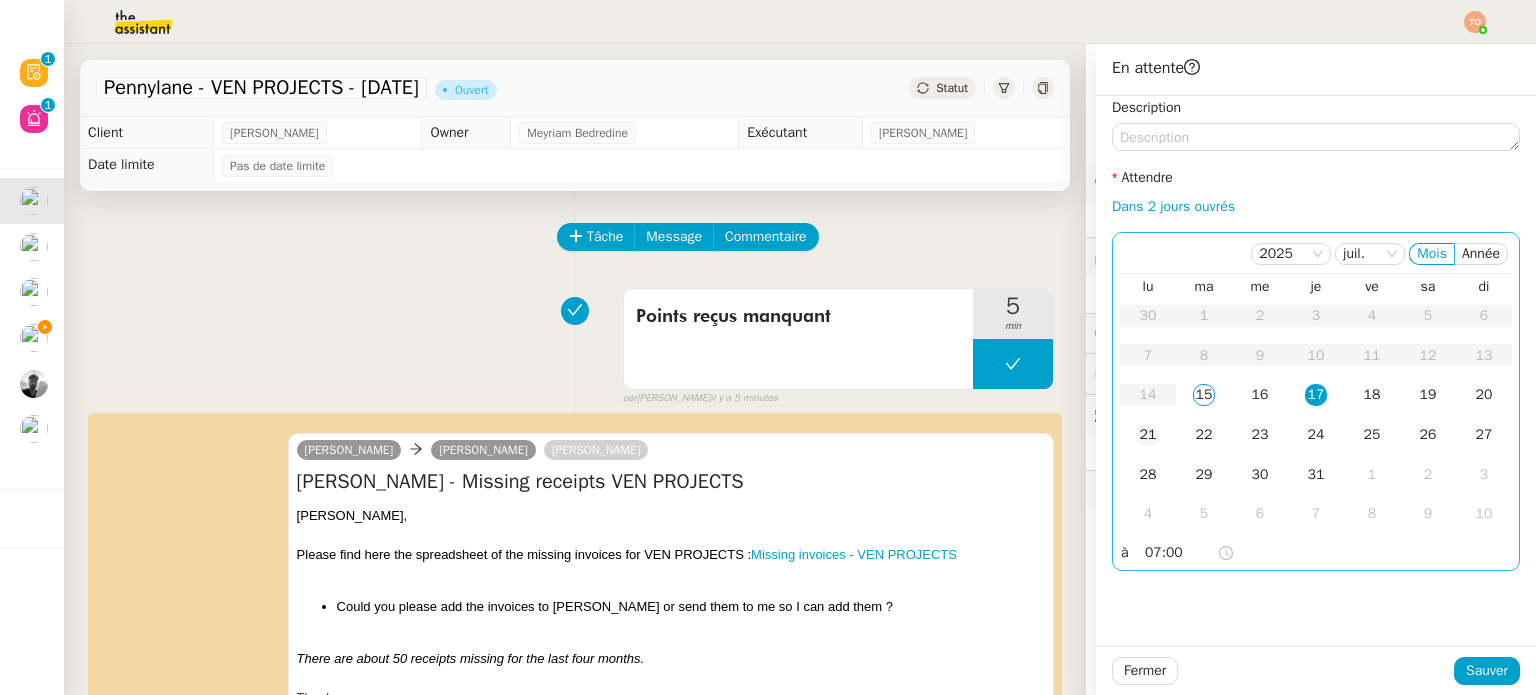 click on "21" 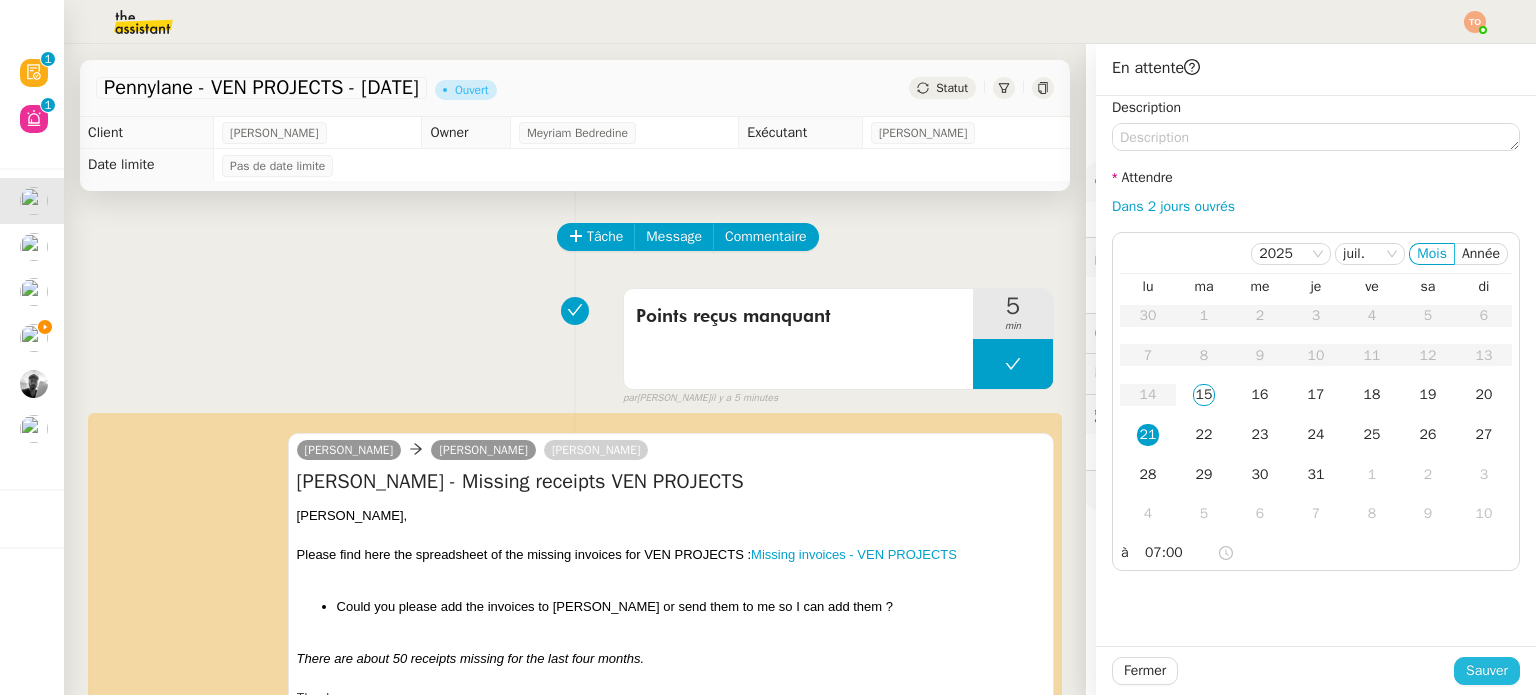 click on "Sauver" 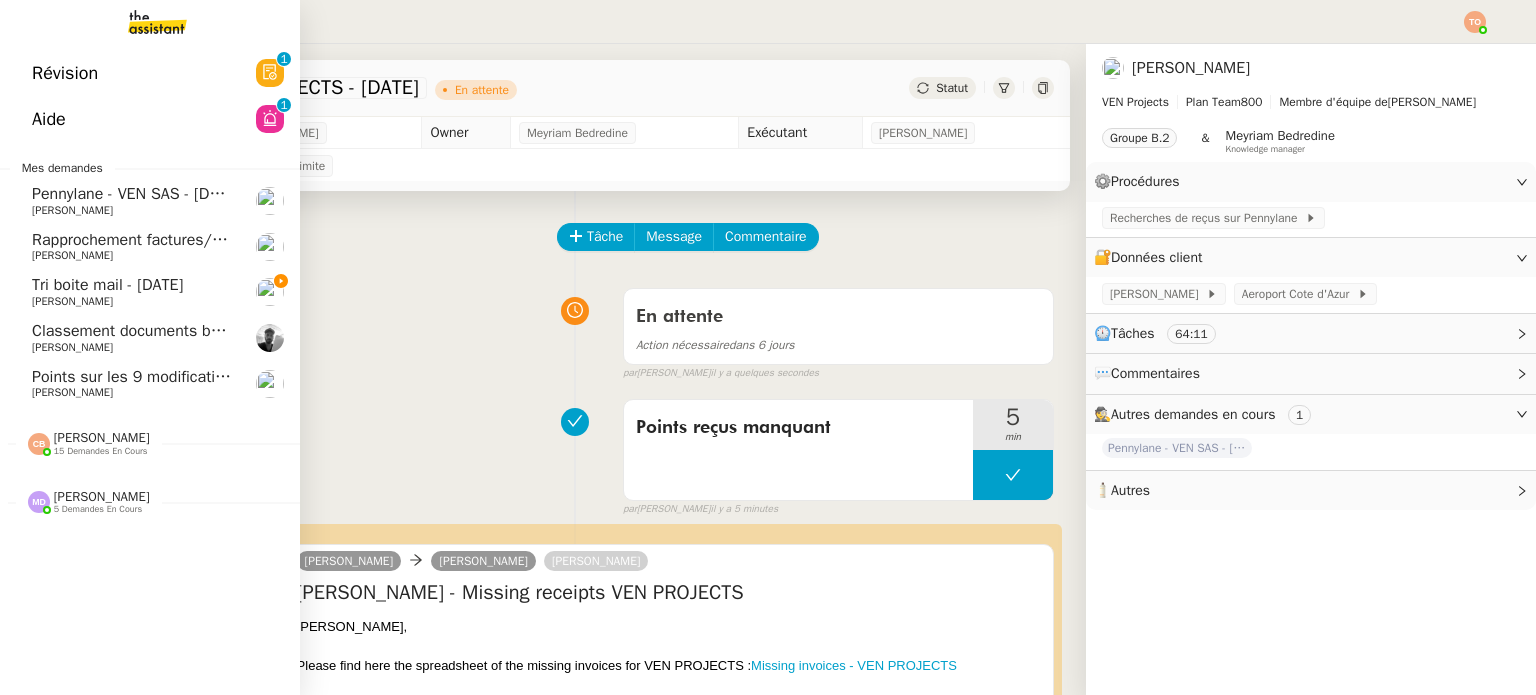 click on "Pennylane - VEN SAS - [DATE]" 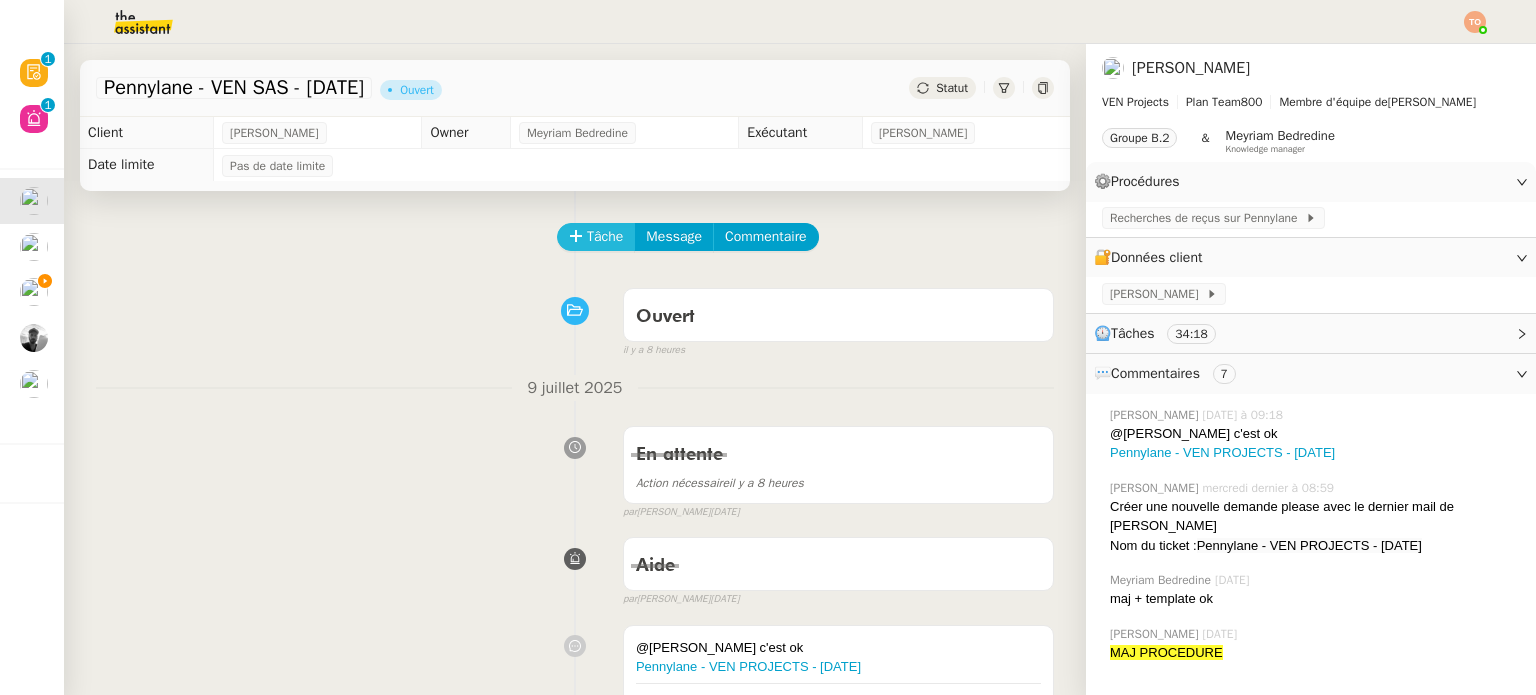 click 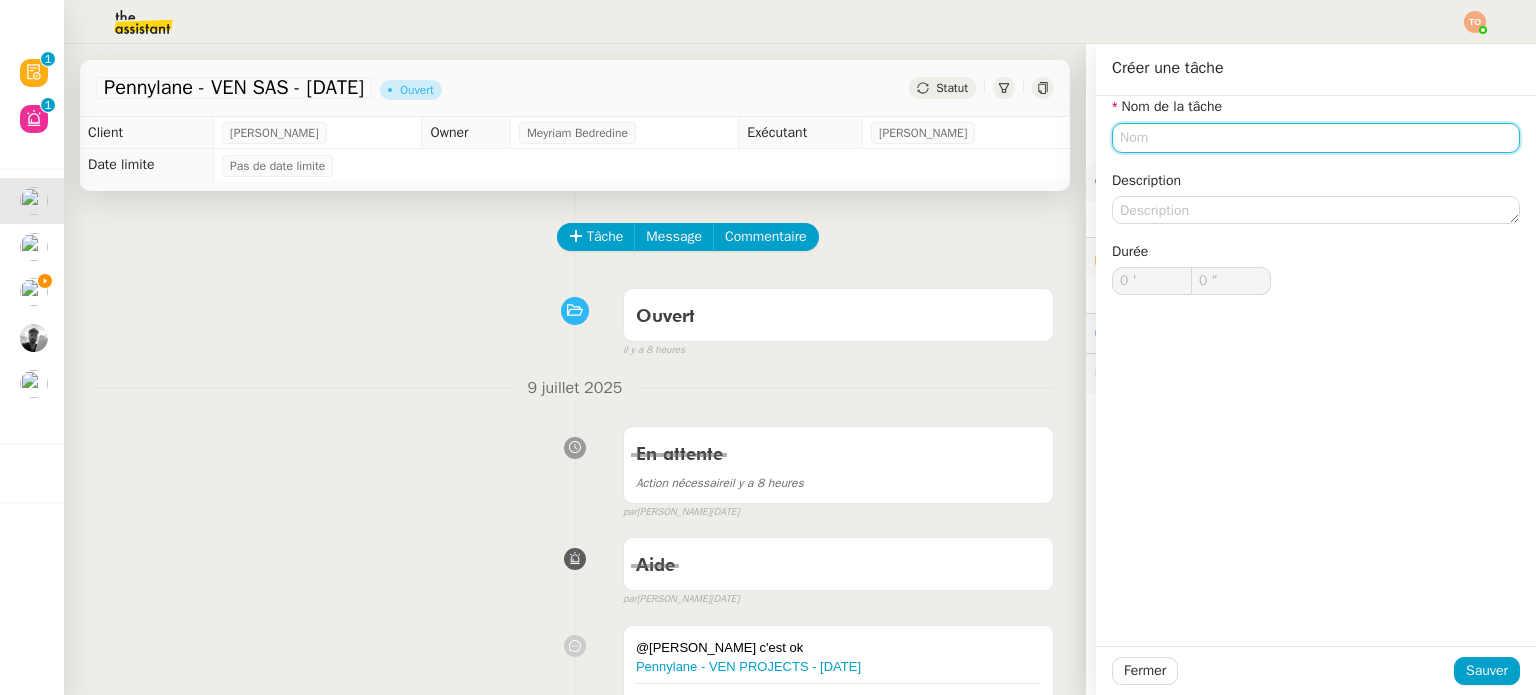 click 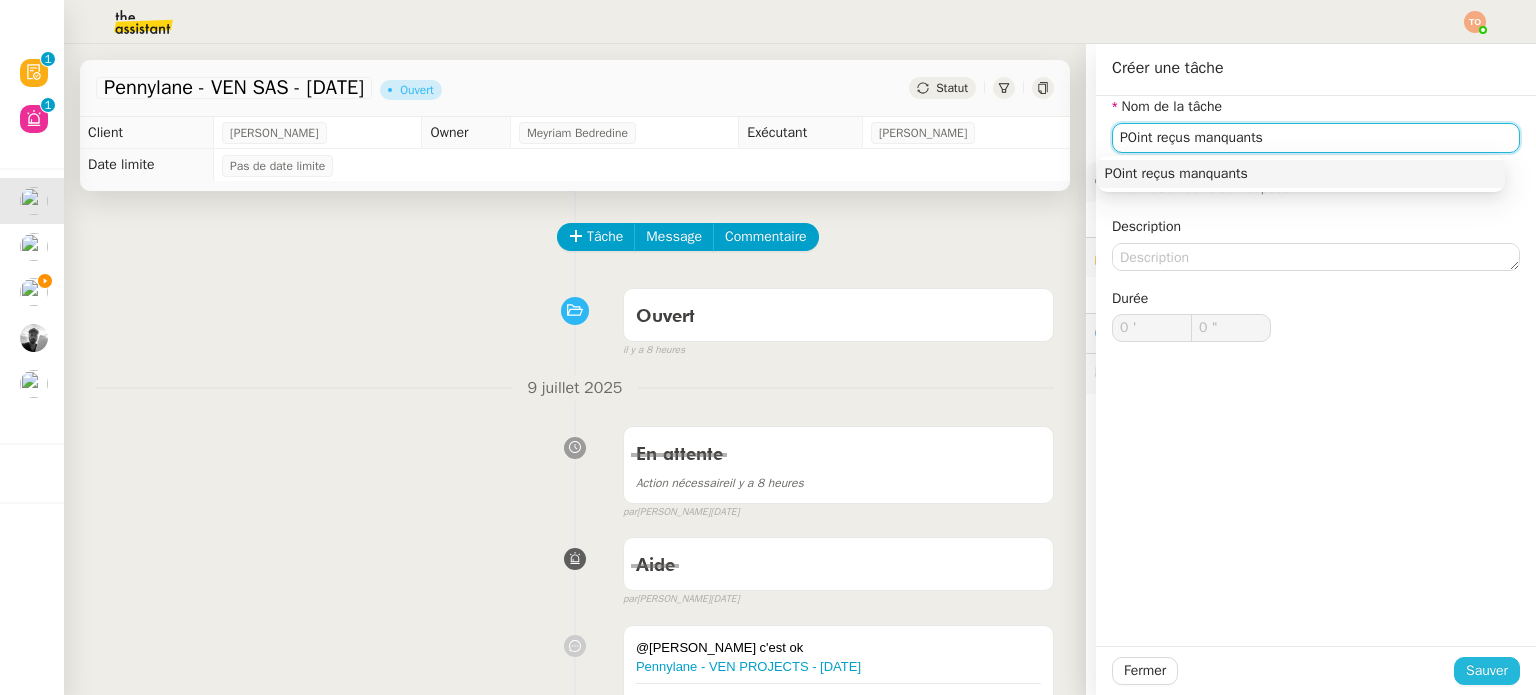 type on "POint reçus manquants" 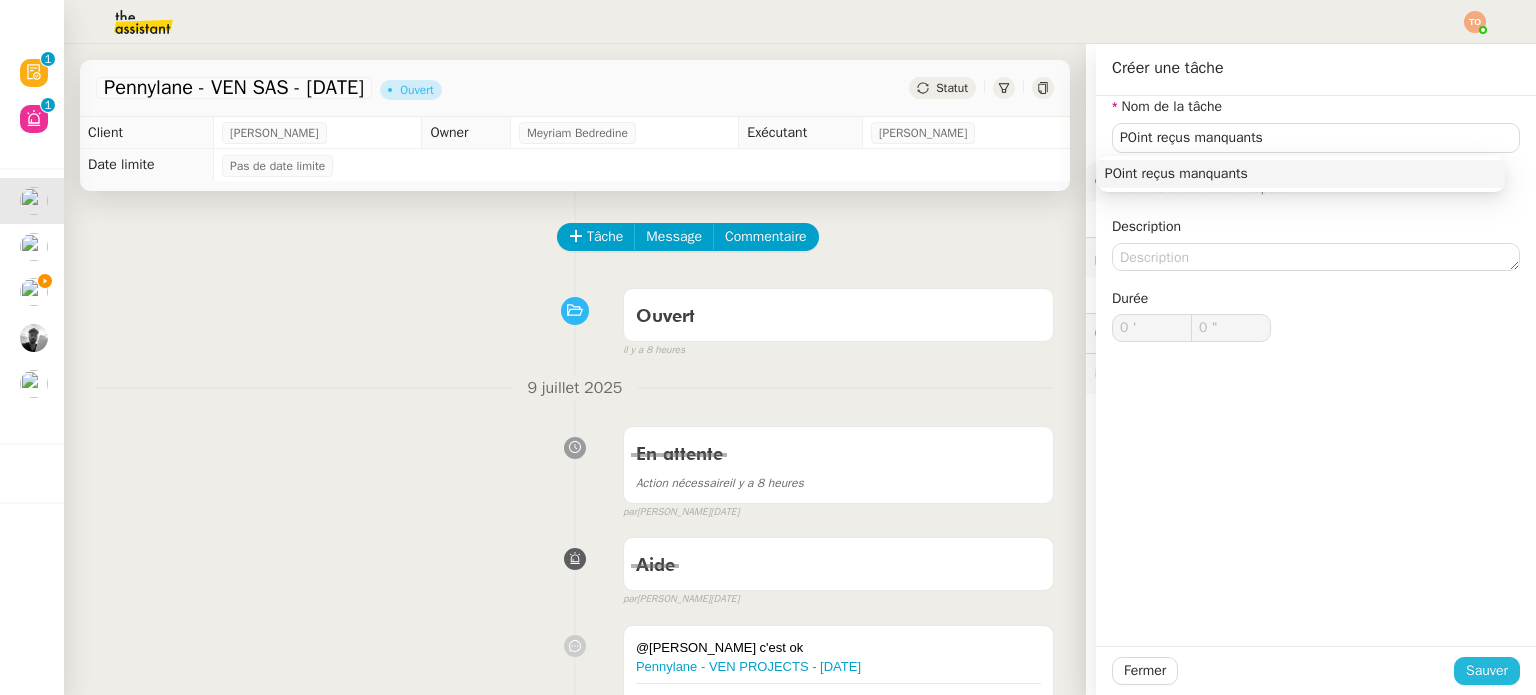 click on "Sauver" 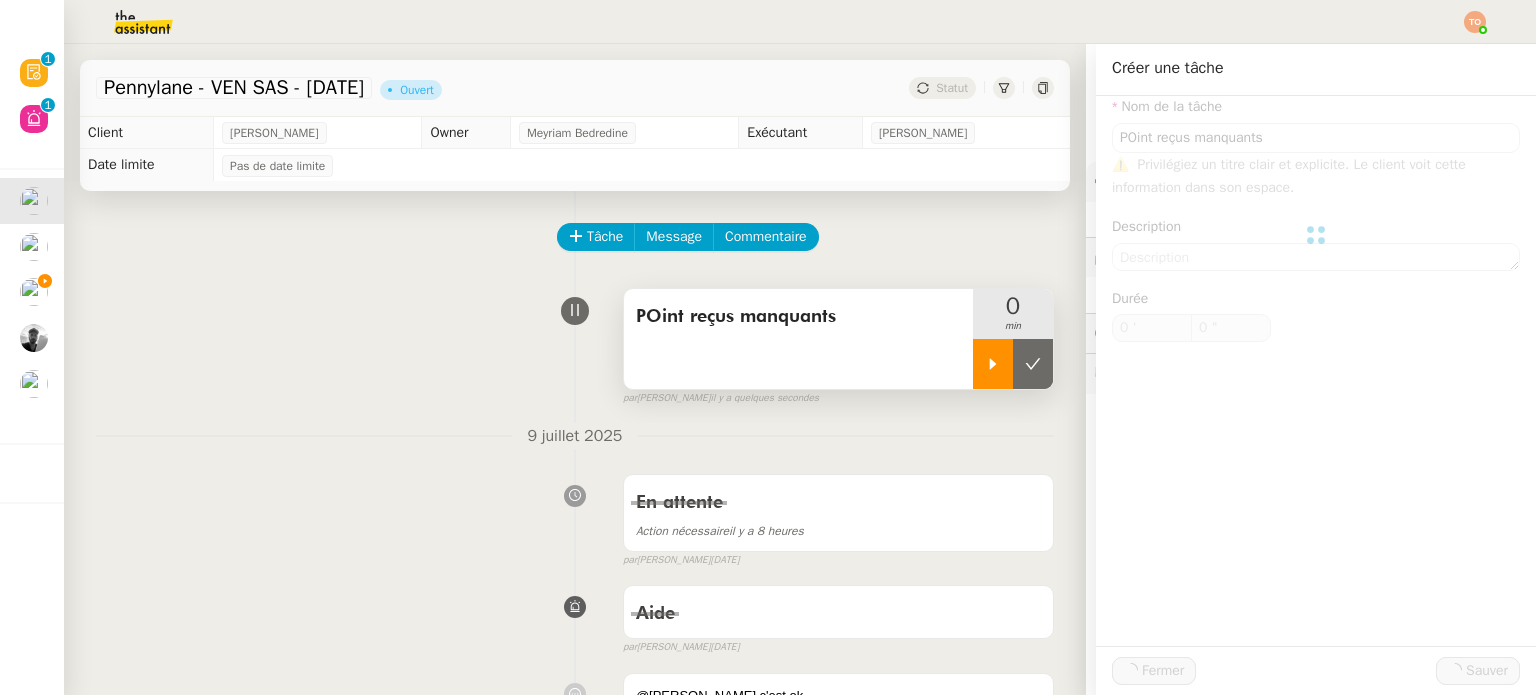 click at bounding box center (993, 364) 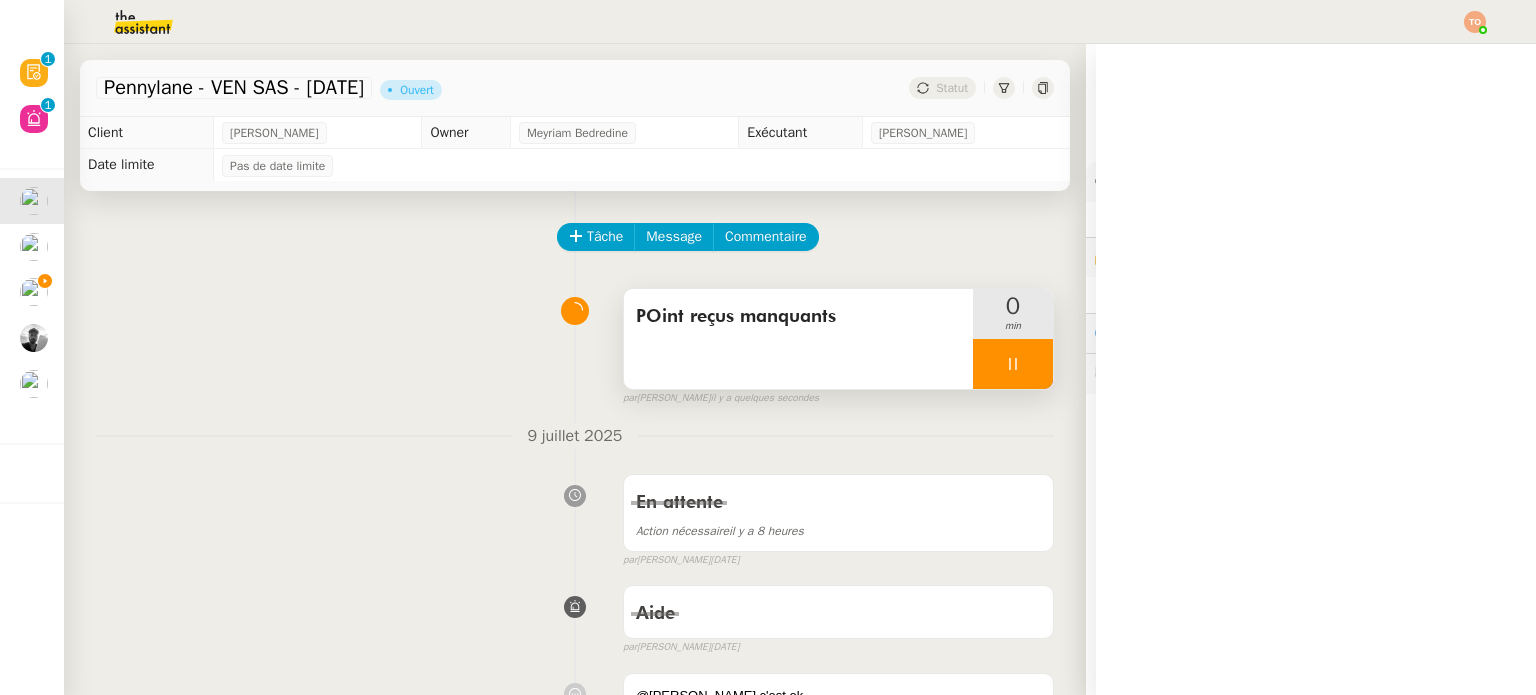 click on "POint reçus manquants" at bounding box center (798, 339) 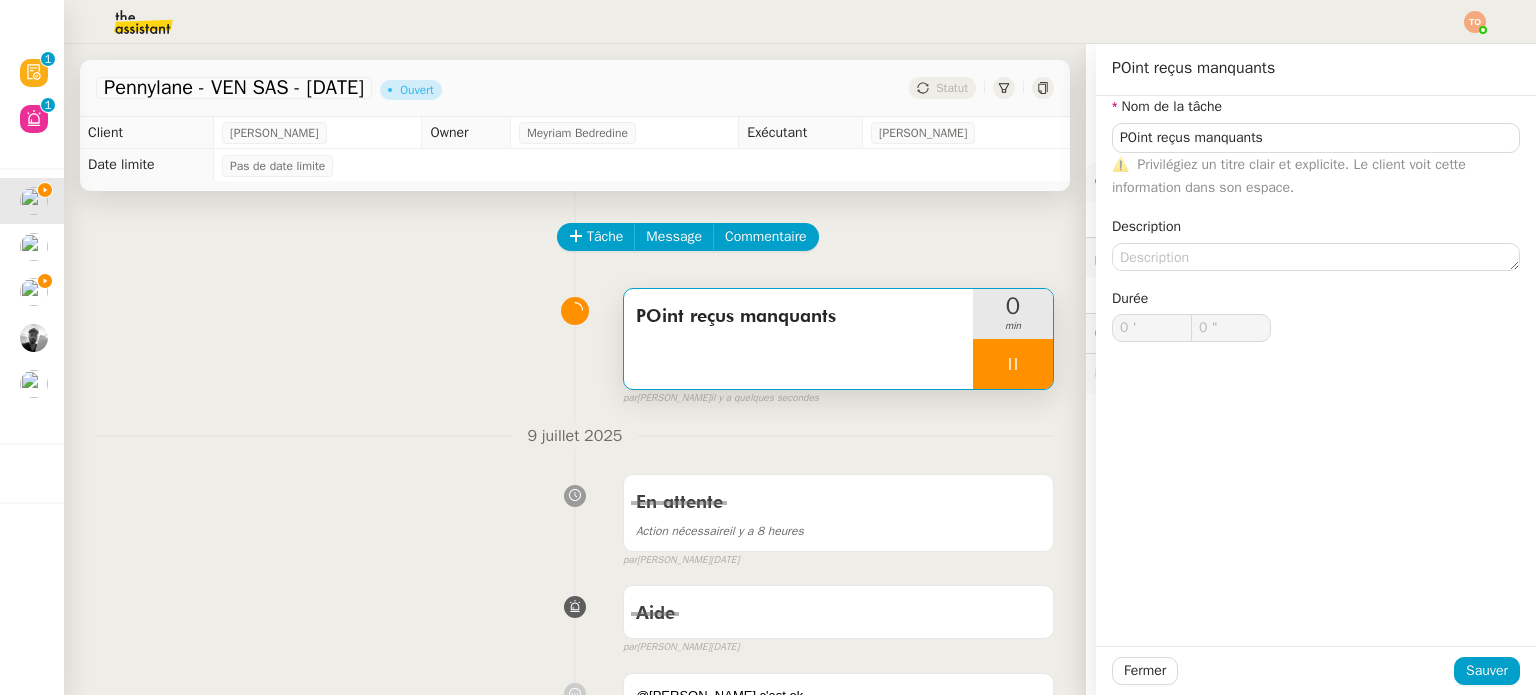 type on "POint reçus manquants" 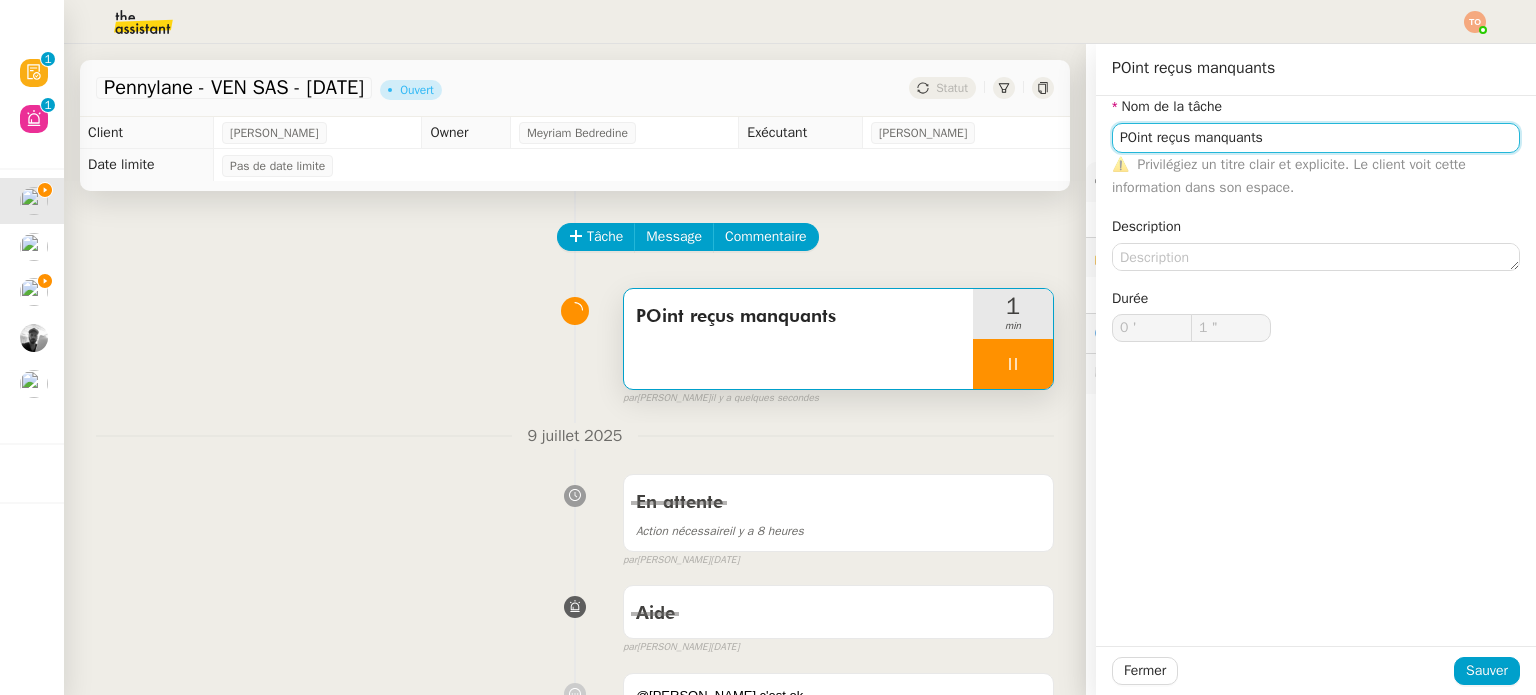 click on "POint reçus manquants" 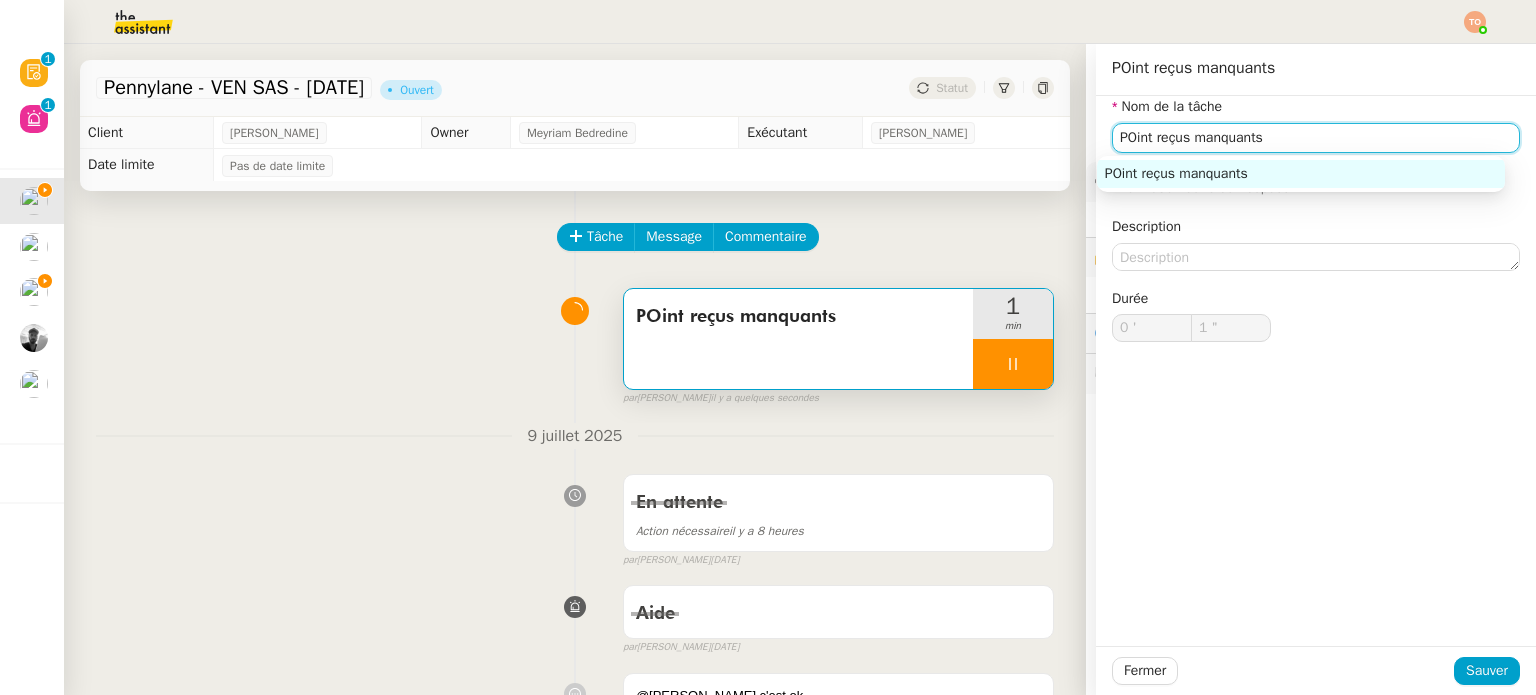 type on "2 "" 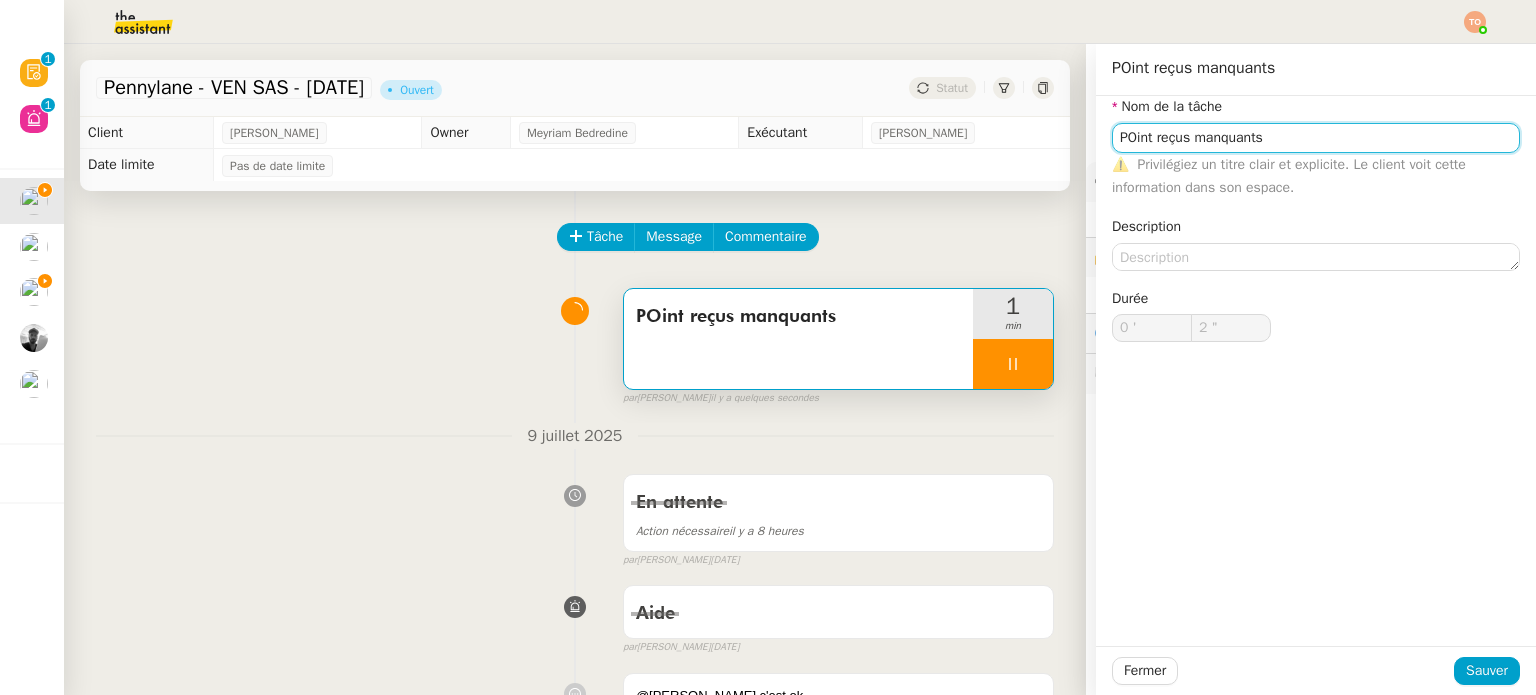type on "Pint reçus manquants" 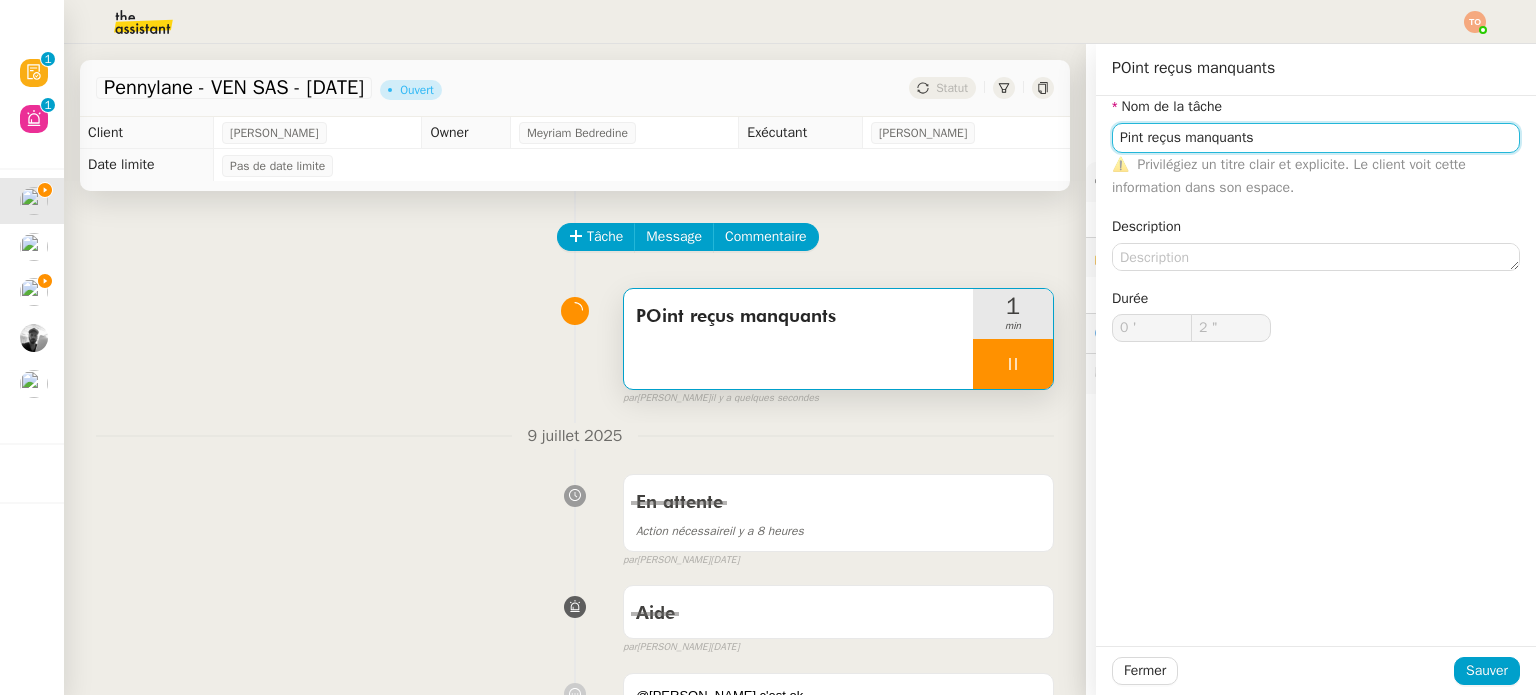 type on "3 "" 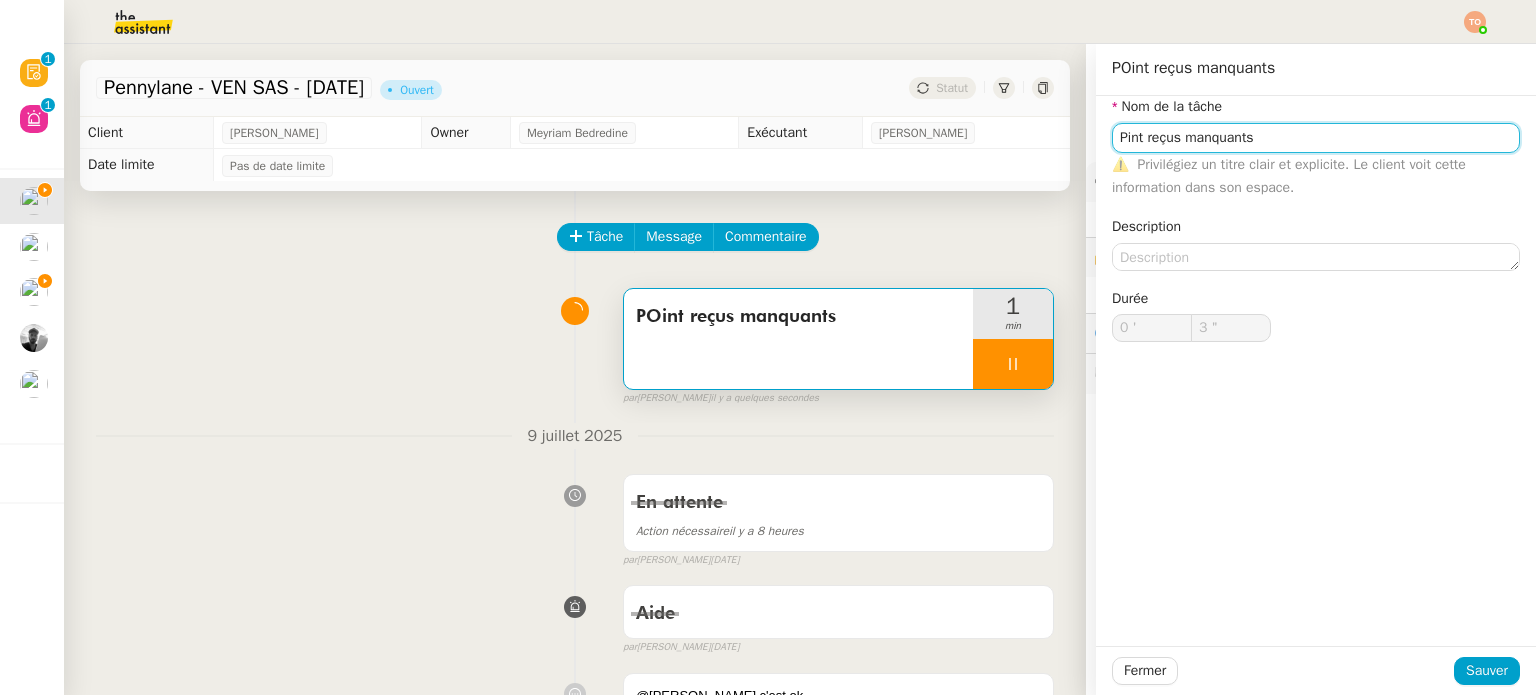 type on "Point reçus manquants" 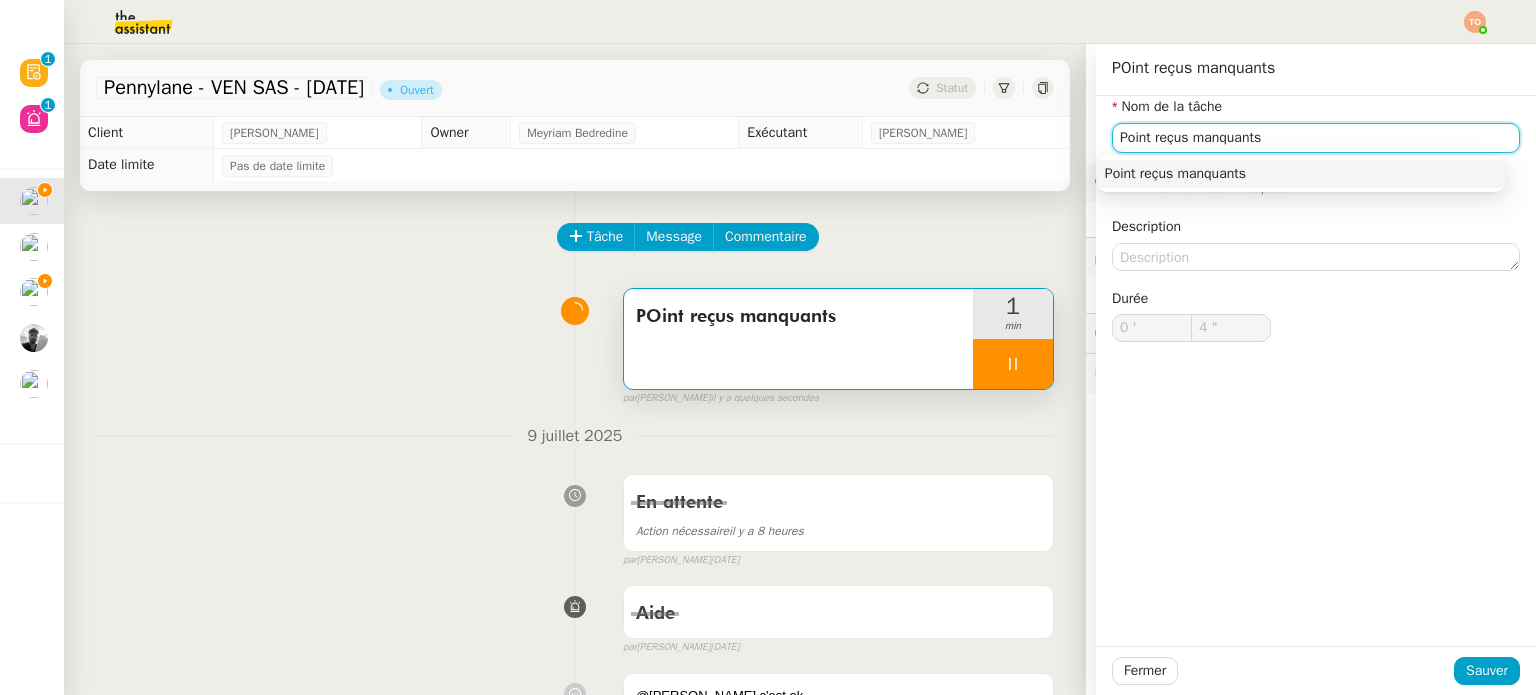 type on "5 "" 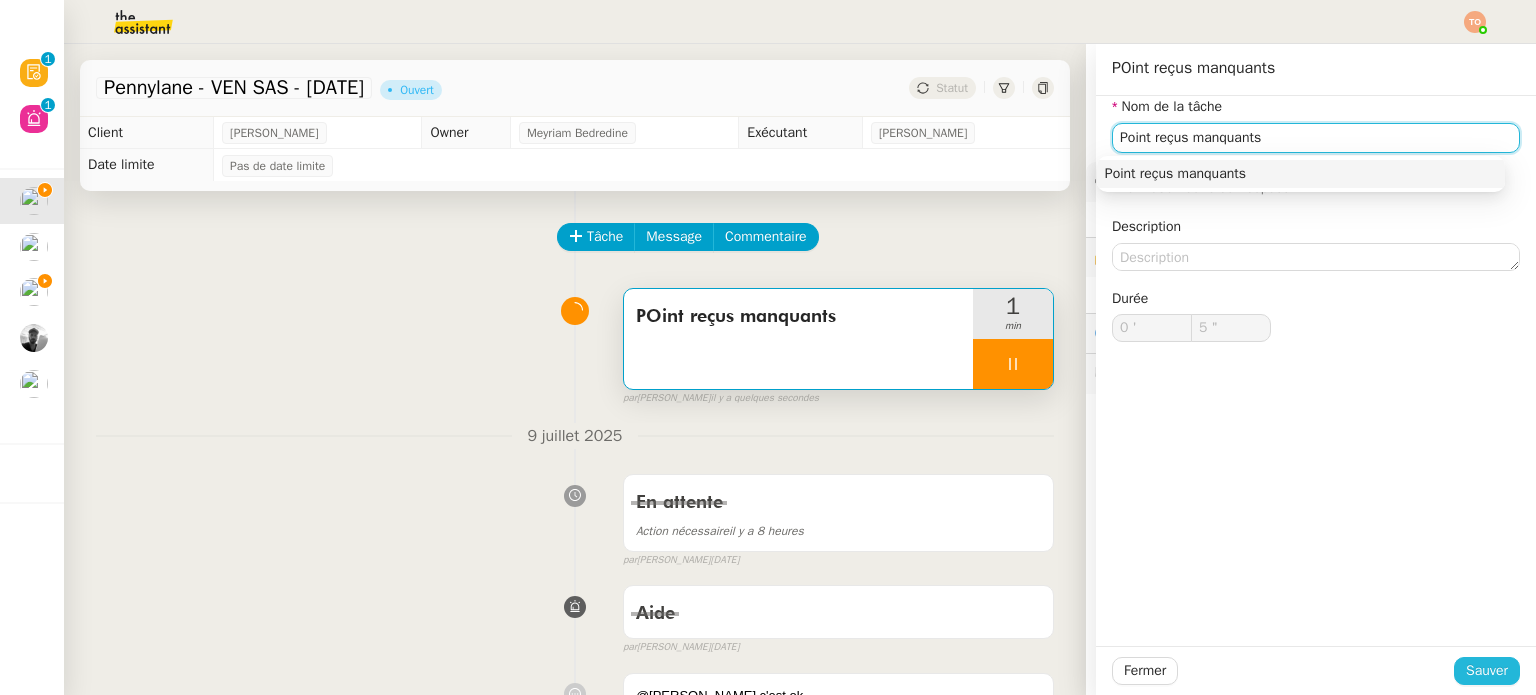 type on "Point reçus manquants" 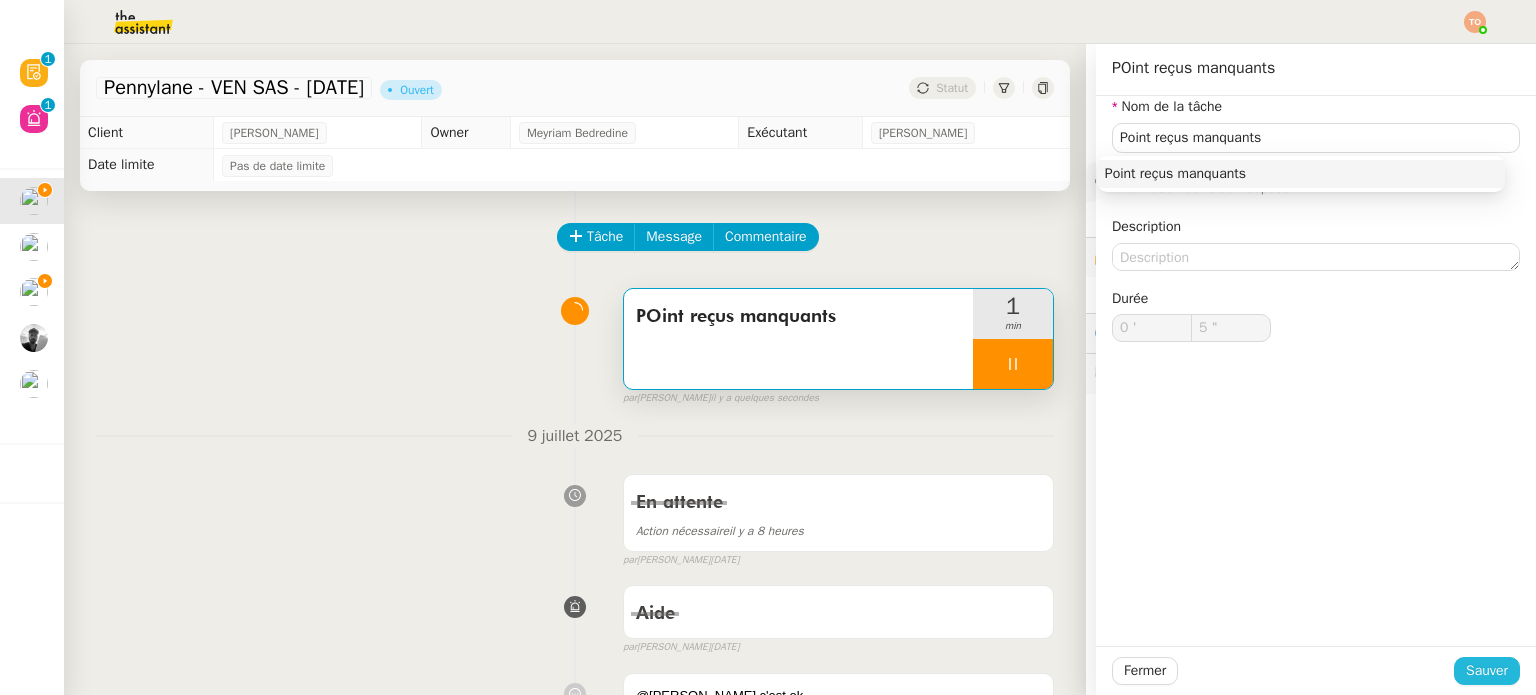 click on "Sauver" 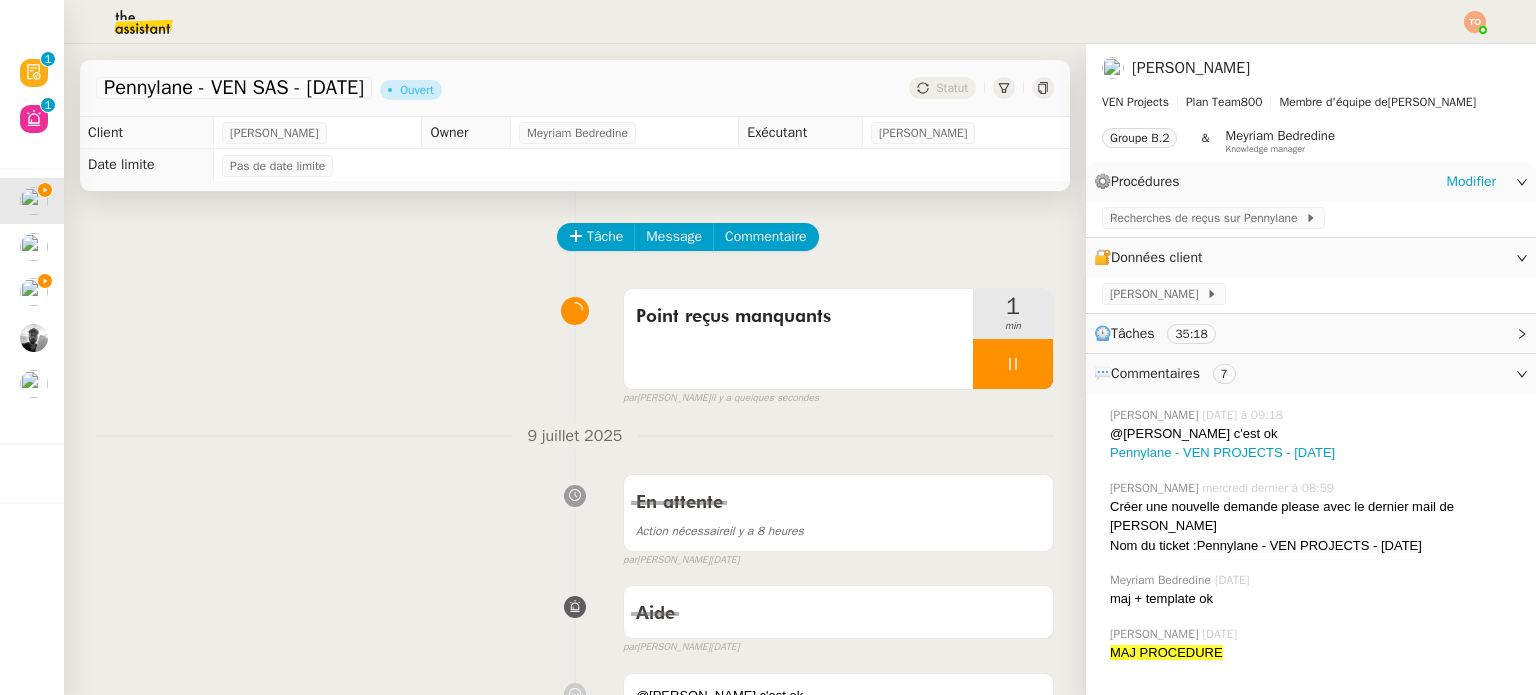 click on "Recherches de reçus sur Pennylane" 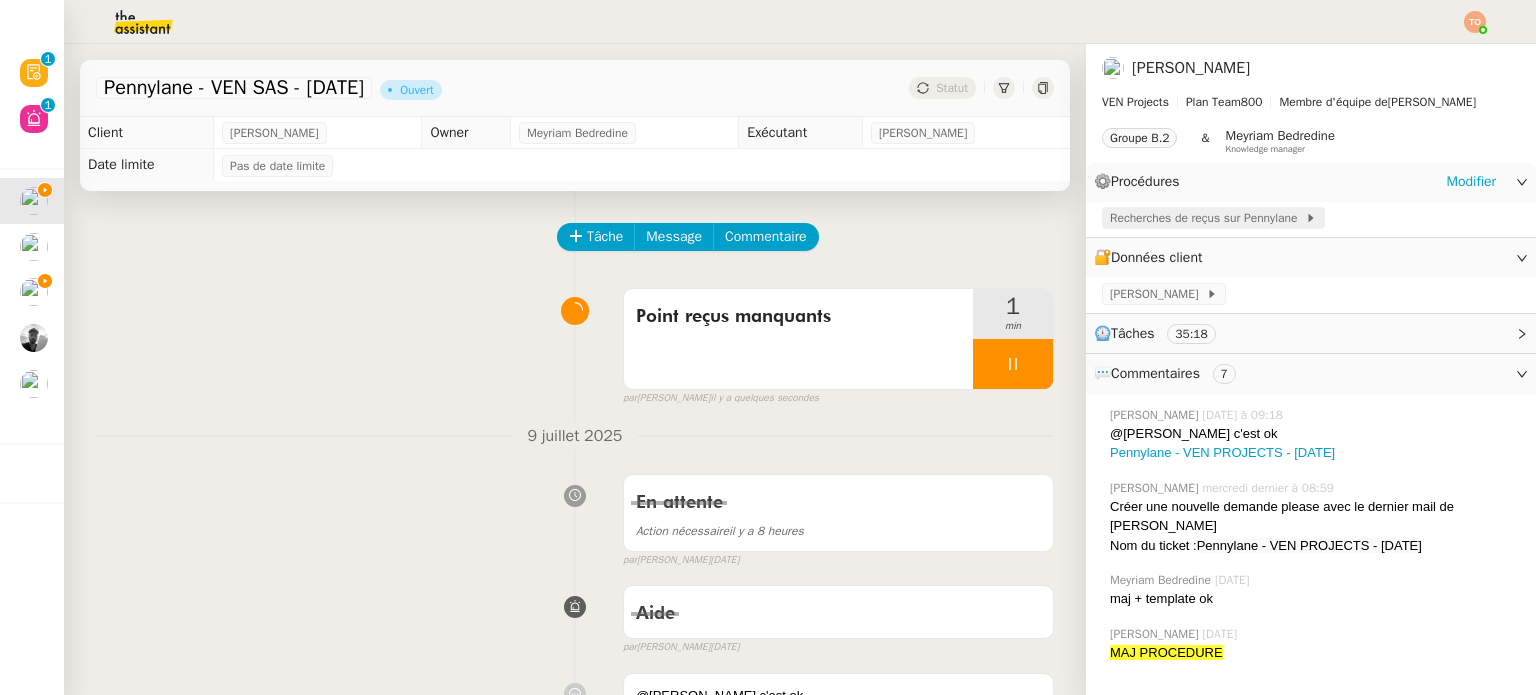 click on "Recherches de reçus sur Pennylane" 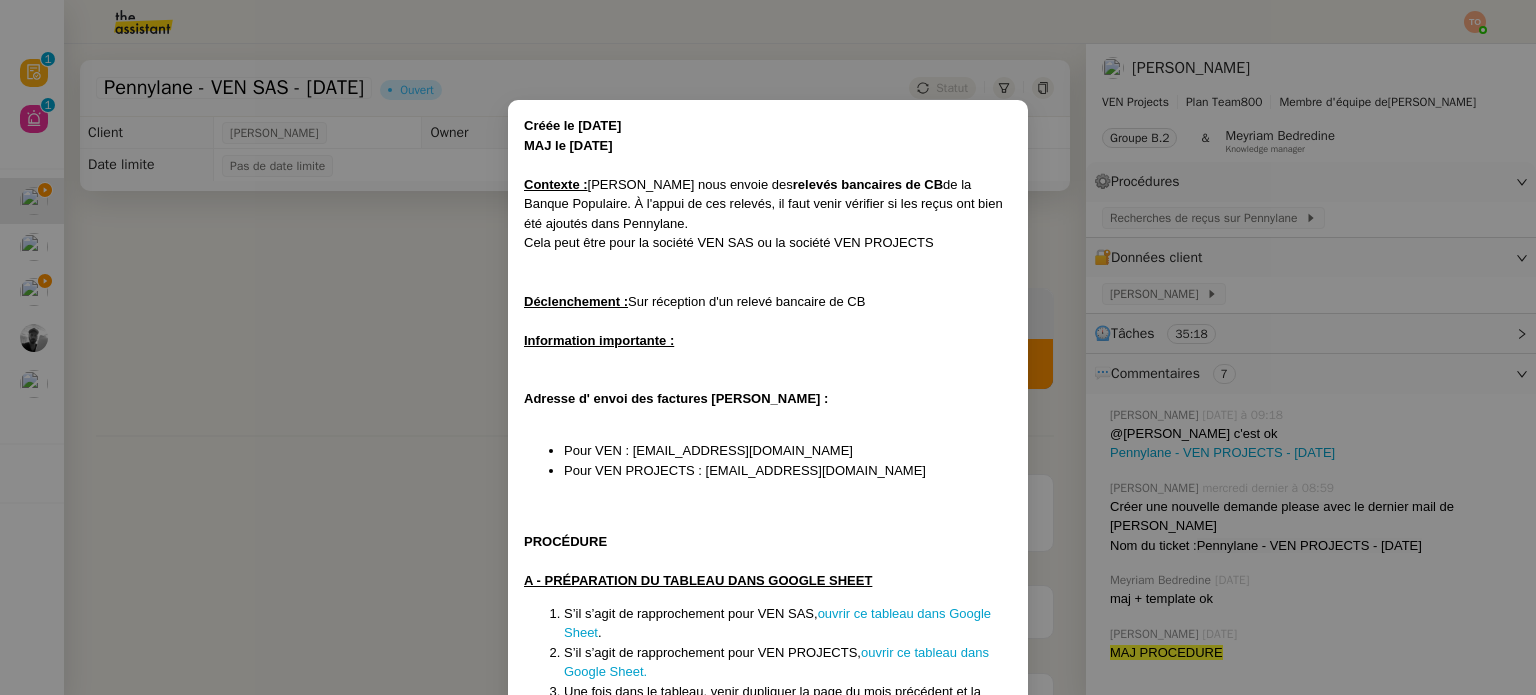 scroll, scrollTop: 200, scrollLeft: 0, axis: vertical 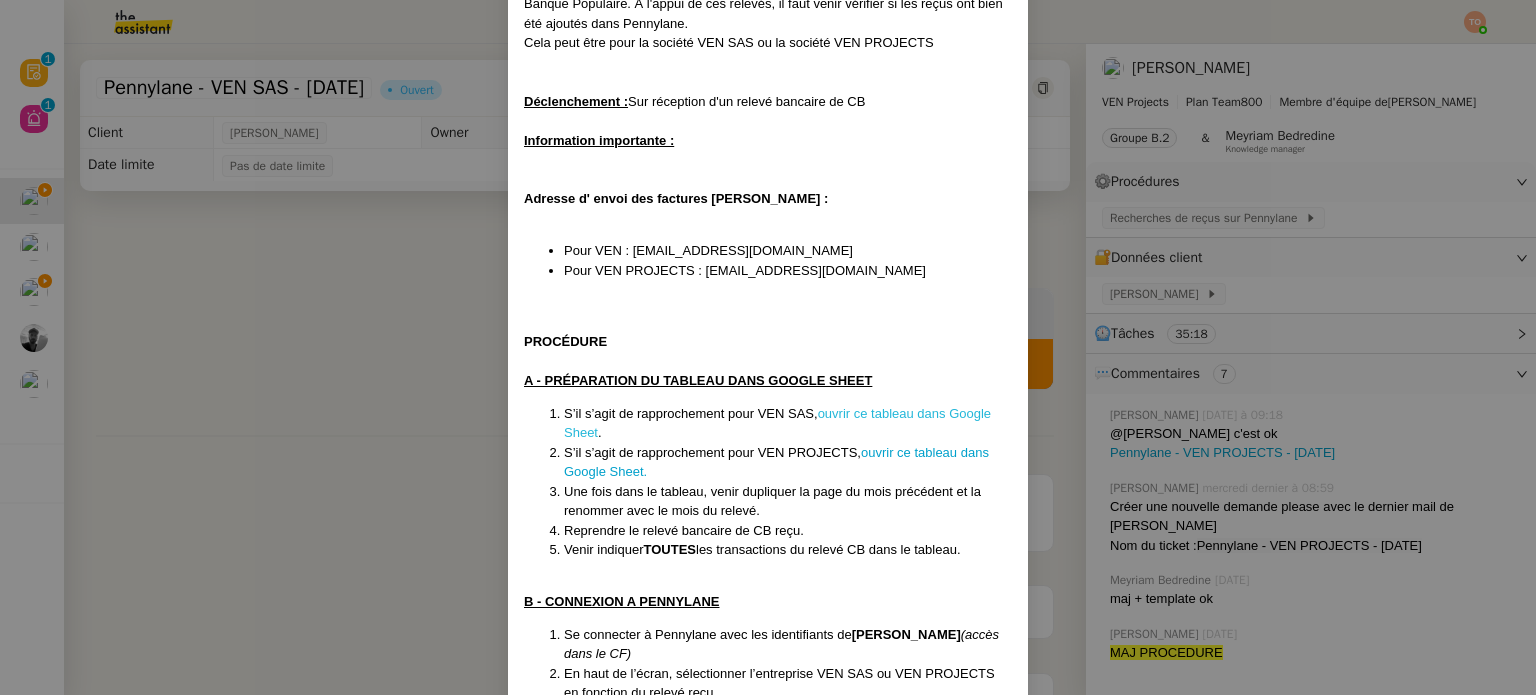 click on "ouvrir ce tableau dans Google Sheet" at bounding box center [777, 423] 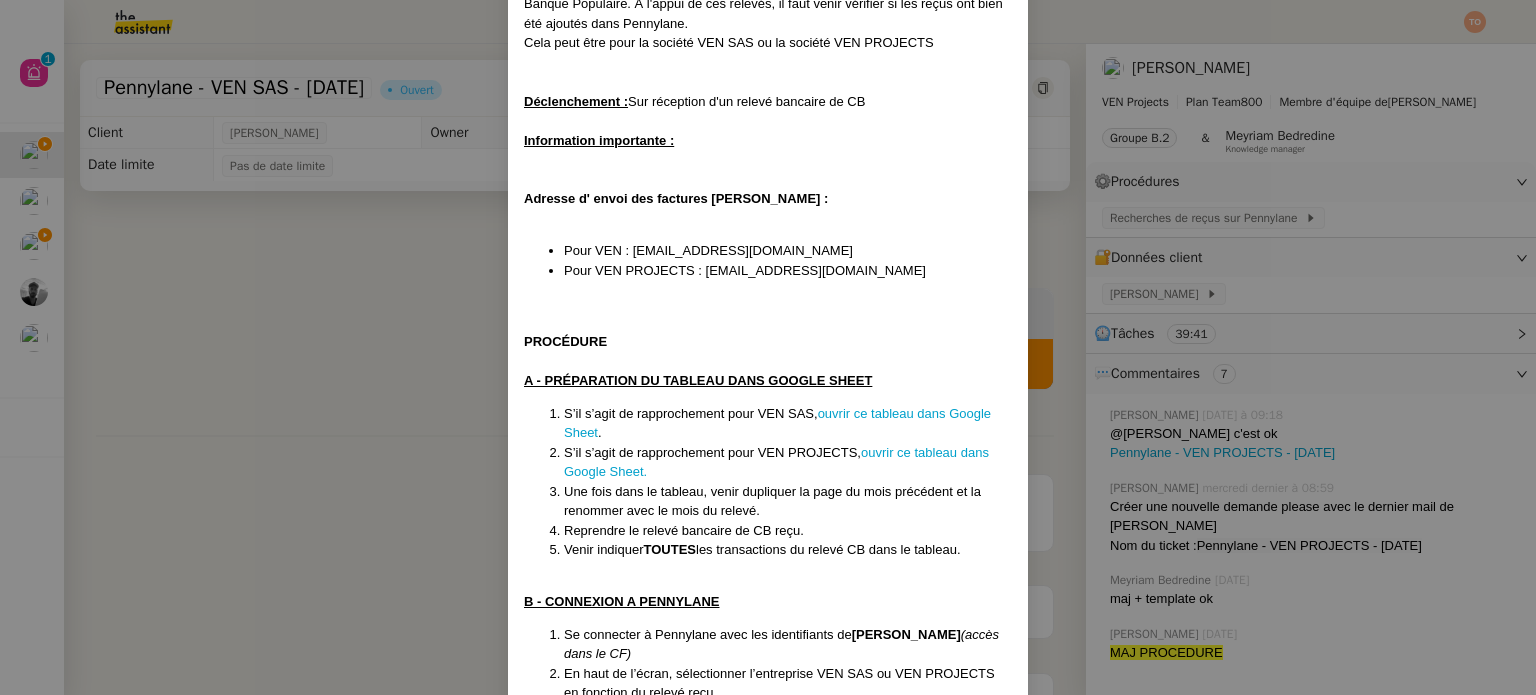 click on "Créée le [DATE] MAJ le [DATE] Contexte :  [PERSON_NAME] nous envoie des  relevés bancaires de CB  de la Banque Populaire. À l'appui de ces relevés, il faut venir vérifier si les reçus ont bien été ajoutés dans Pennylane. Cela peut être pour la société VEN SAS ou la société VEN PROJECTS Déclenchement :  Sur réception d'un relevé bancaire de CB Information importante :  Adresse d' envoi des factures Achat Pennylane : Pour VEN : [EMAIL_ADDRESS][DOMAIN_NAME] Pour VEN PROJECTS : [EMAIL_ADDRESS][DOMAIN_NAME] PROCÉDURE A - PRÉPARATION DU TABLEAU DANS GOOGLE SHEET S’il s’agit de rapprochement pour VEN SAS,  ouvrir ce tableau dans Google Sheet . S’il s’agit de rapprochement pour VEN PROJECTS,  ouvrir ce tableau dans Google Sheet. Une fois dans le tableau, venir dupliquer la page du mois précédent et la renommer avec le mois du relevé. Reprendre le relevé bancaire de CB reçu. [PERSON_NAME] indiquer  TOUTES  les transactions du relevé CB dans le tableau. Dee" at bounding box center (768, 347) 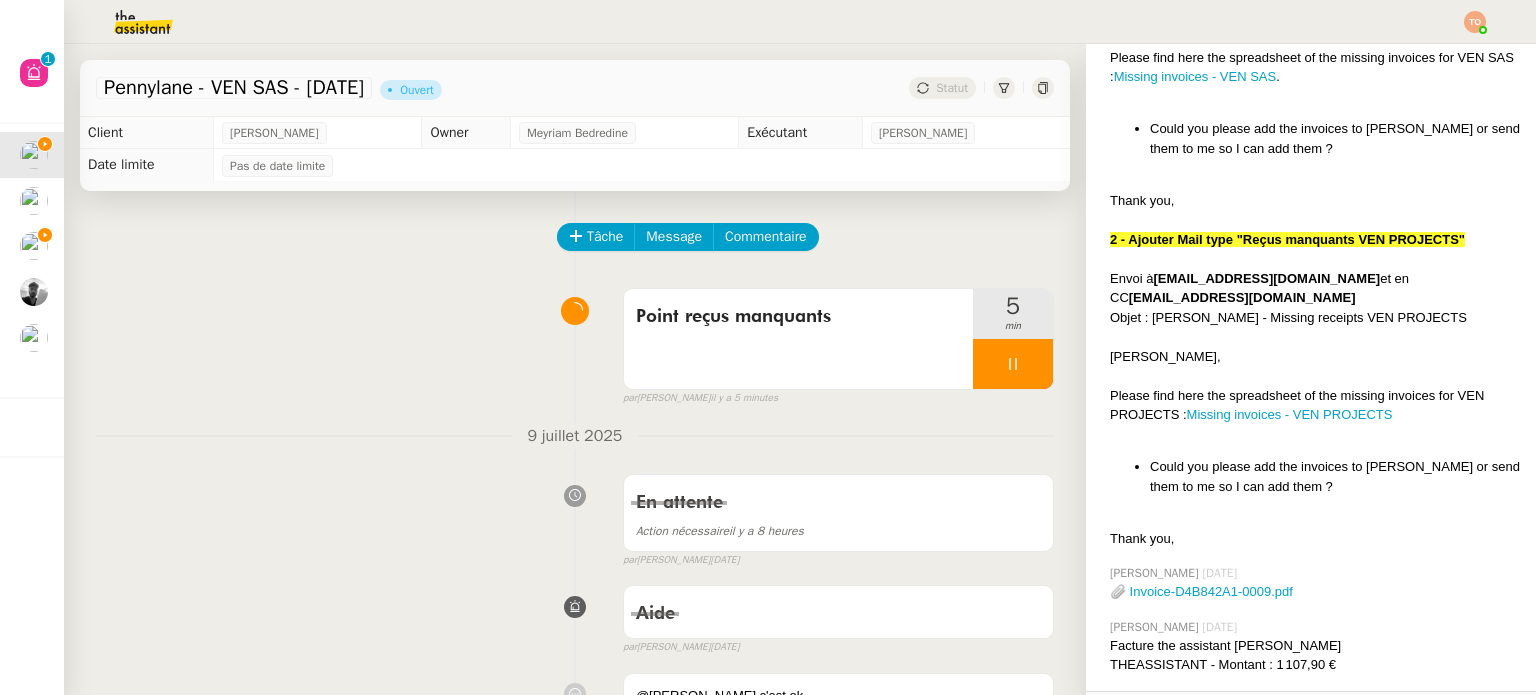 scroll, scrollTop: 1091, scrollLeft: 0, axis: vertical 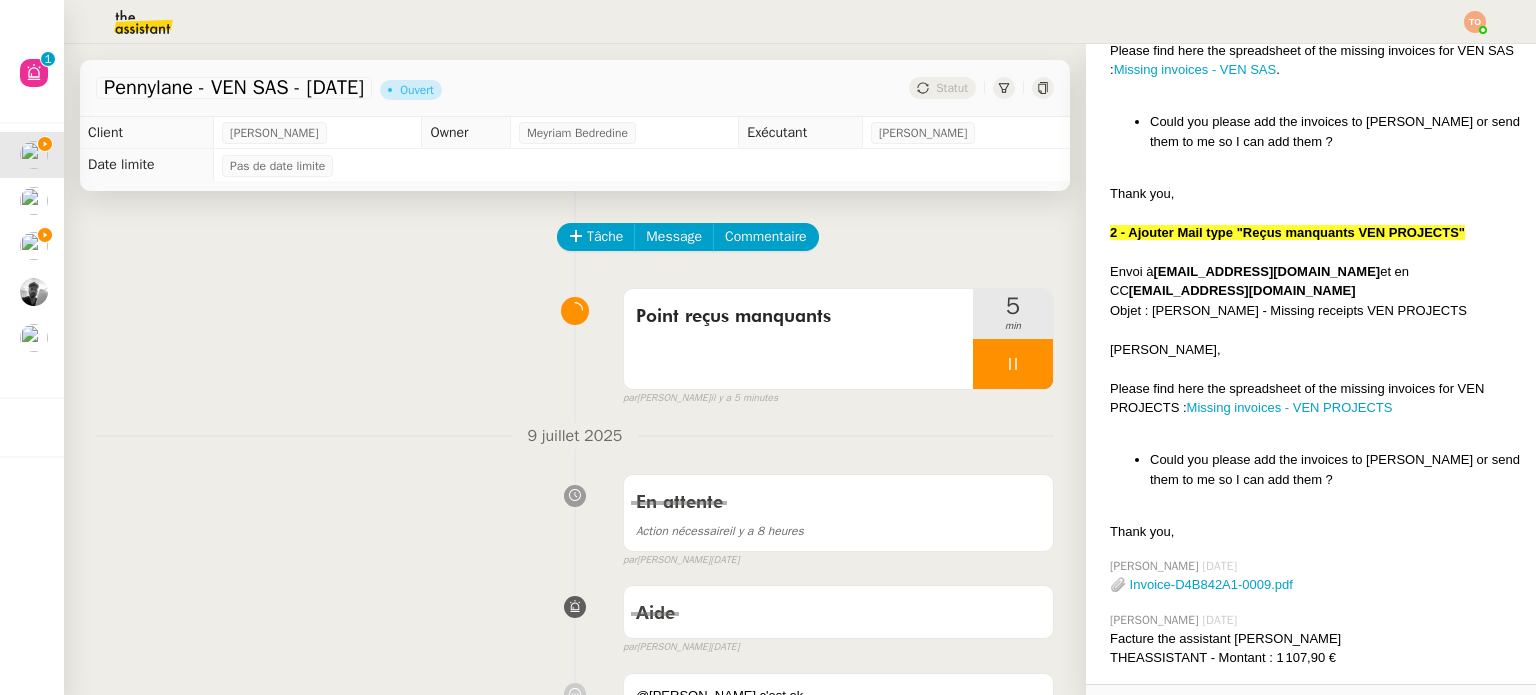 click on "Pennylane - VEN PROJECTS - [DATE]" 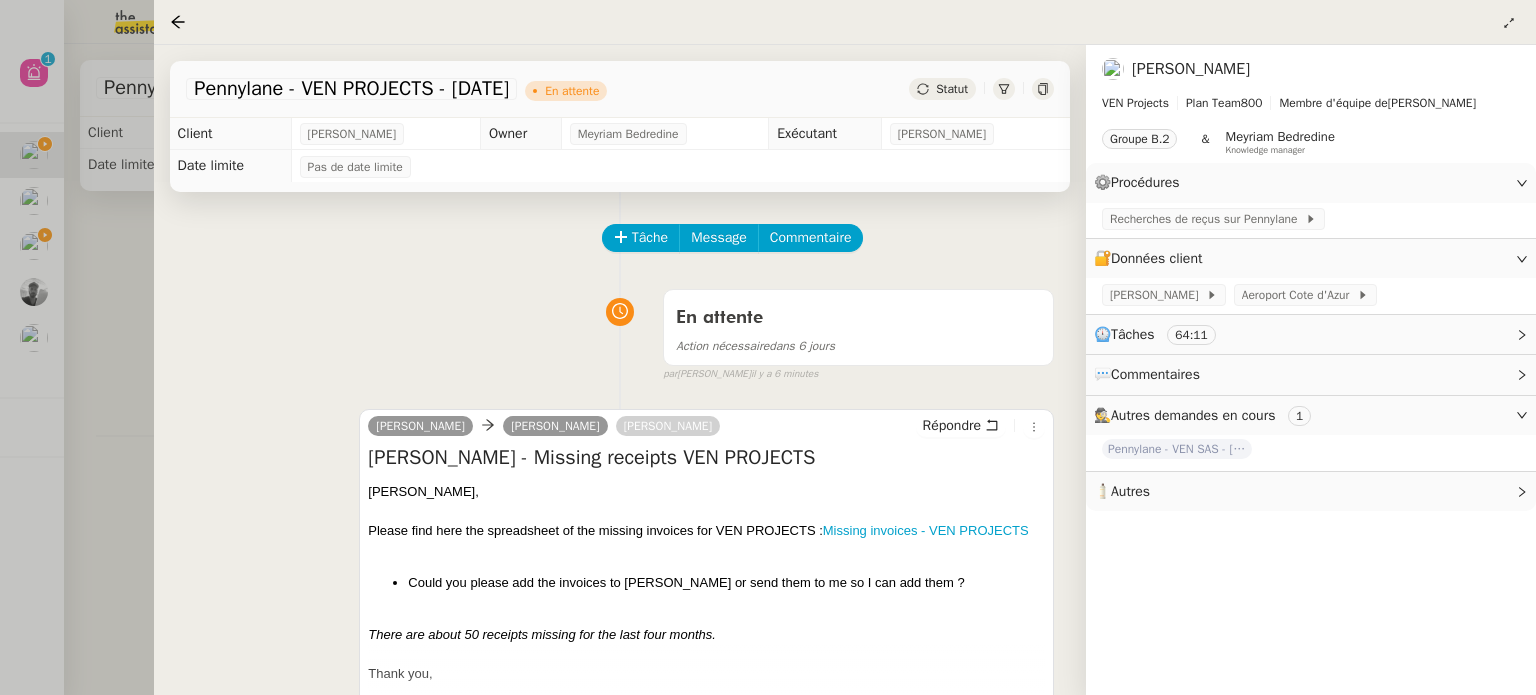 scroll, scrollTop: 200, scrollLeft: 0, axis: vertical 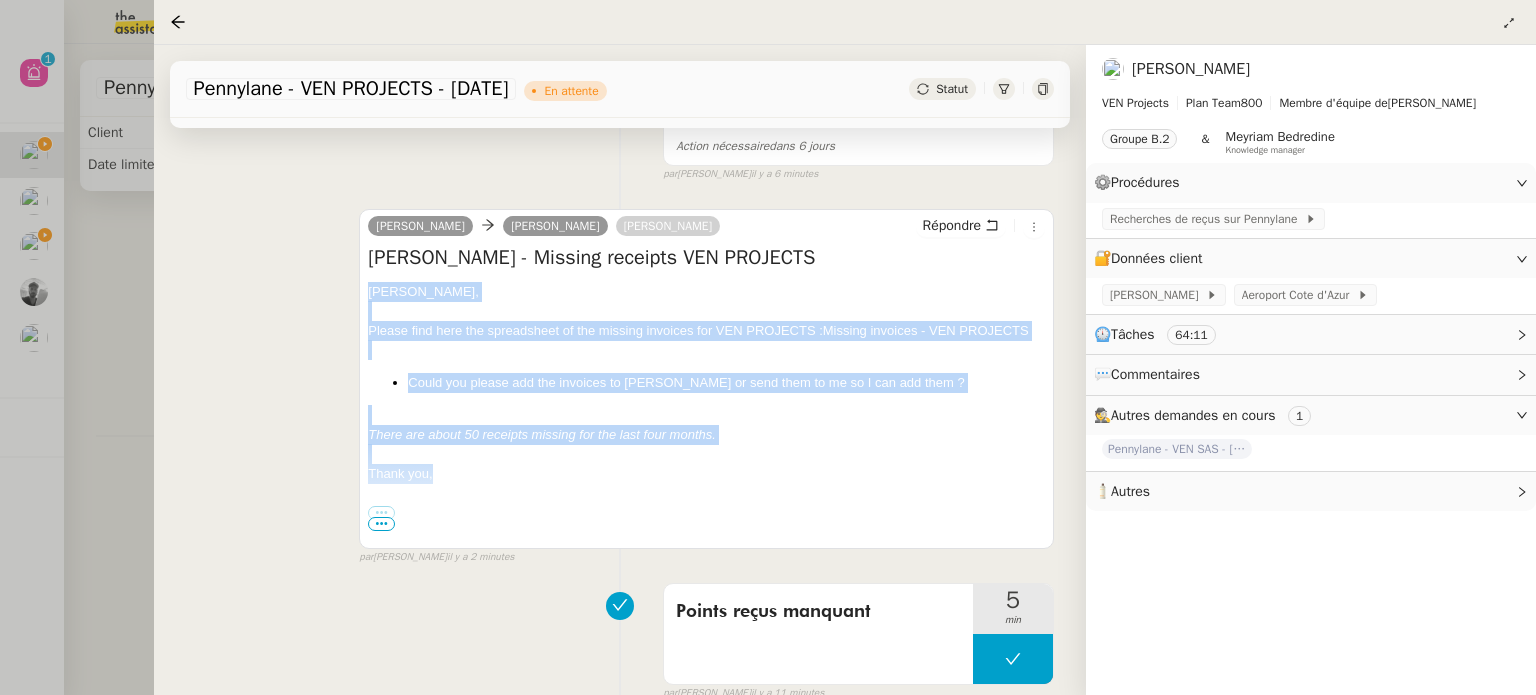 drag, startPoint x: 437, startPoint y: 483, endPoint x: 362, endPoint y: 299, distance: 198.69826 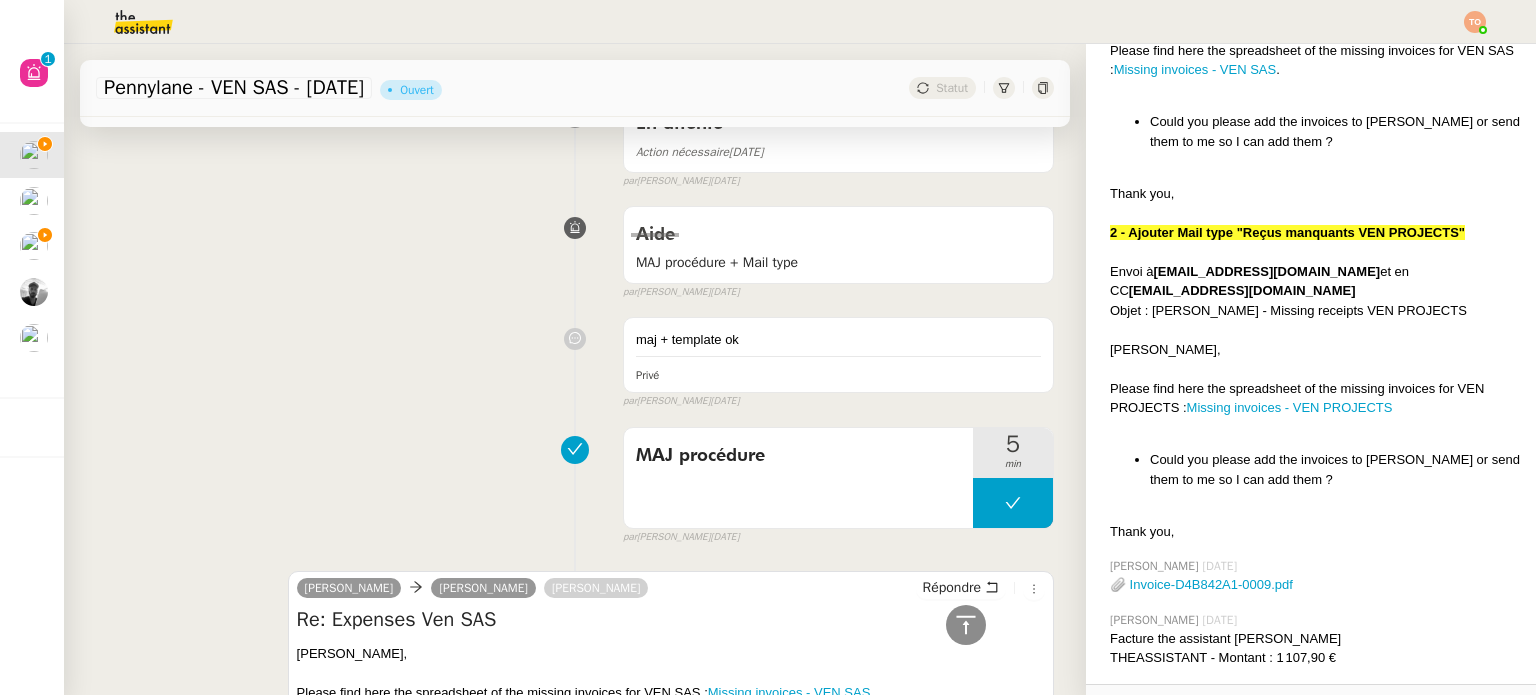 scroll, scrollTop: 1100, scrollLeft: 0, axis: vertical 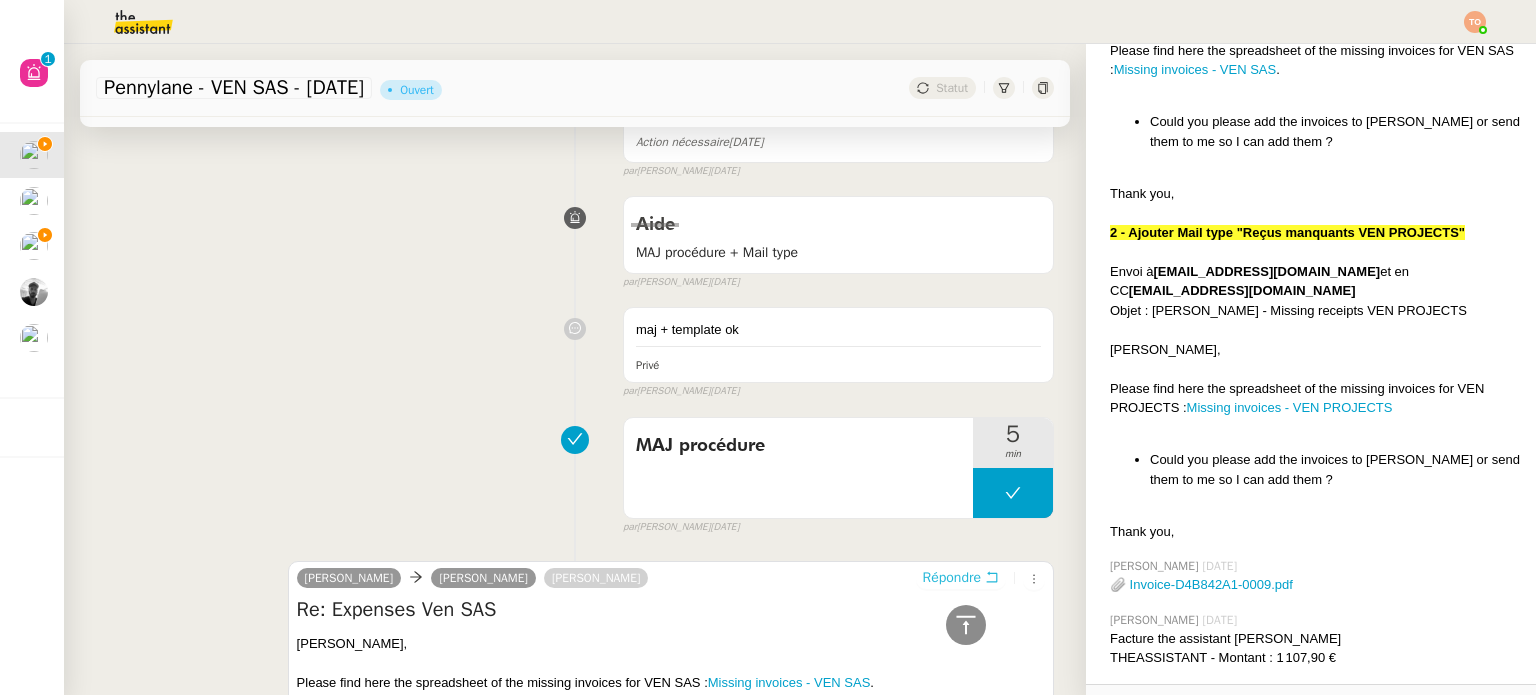 click on "Répondre" at bounding box center [952, 578] 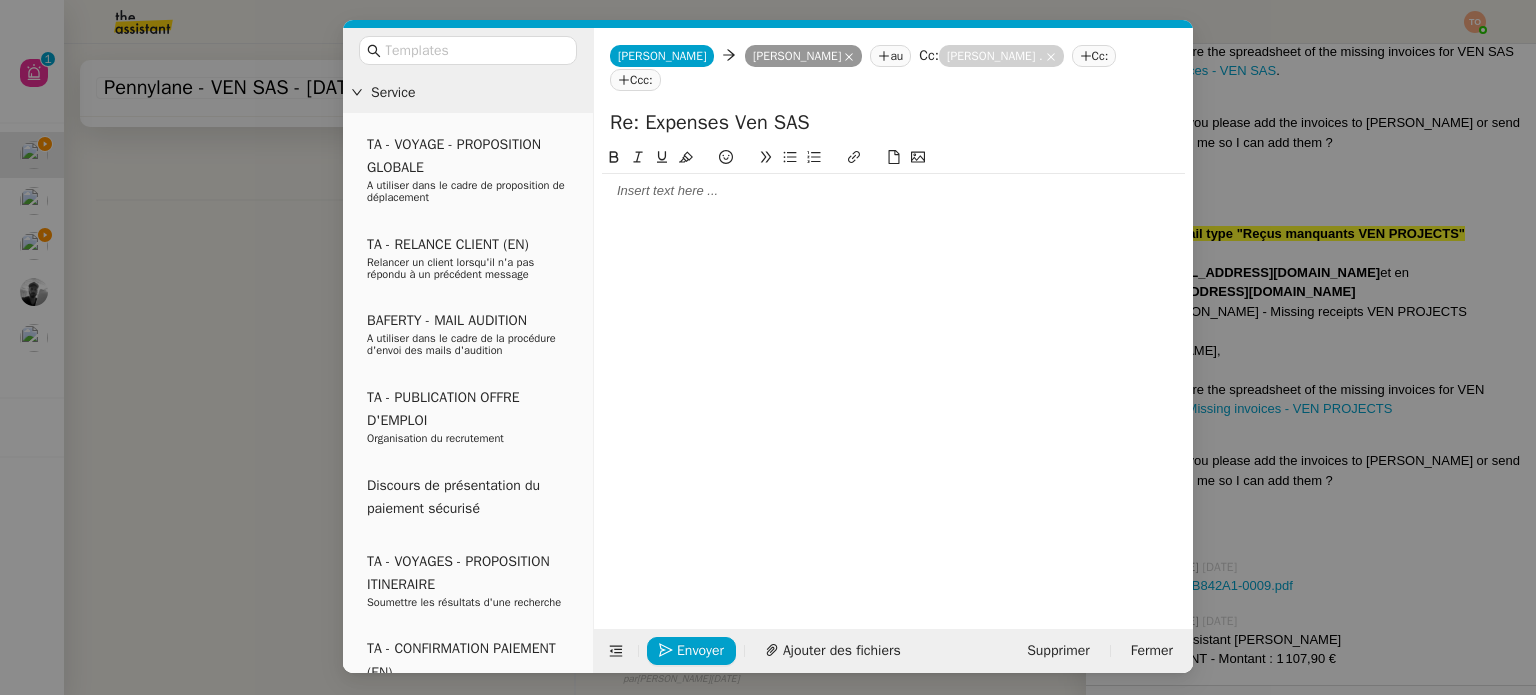 scroll, scrollTop: 1253, scrollLeft: 0, axis: vertical 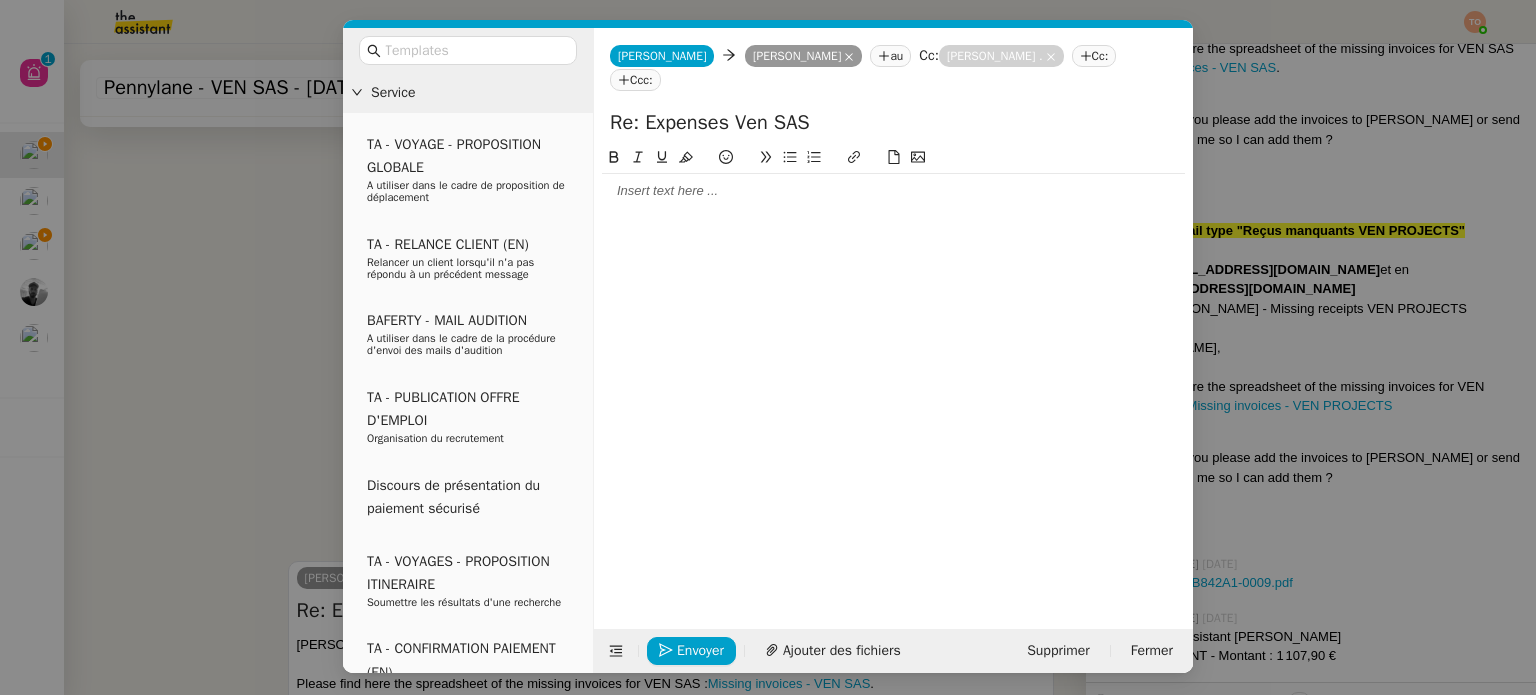 click 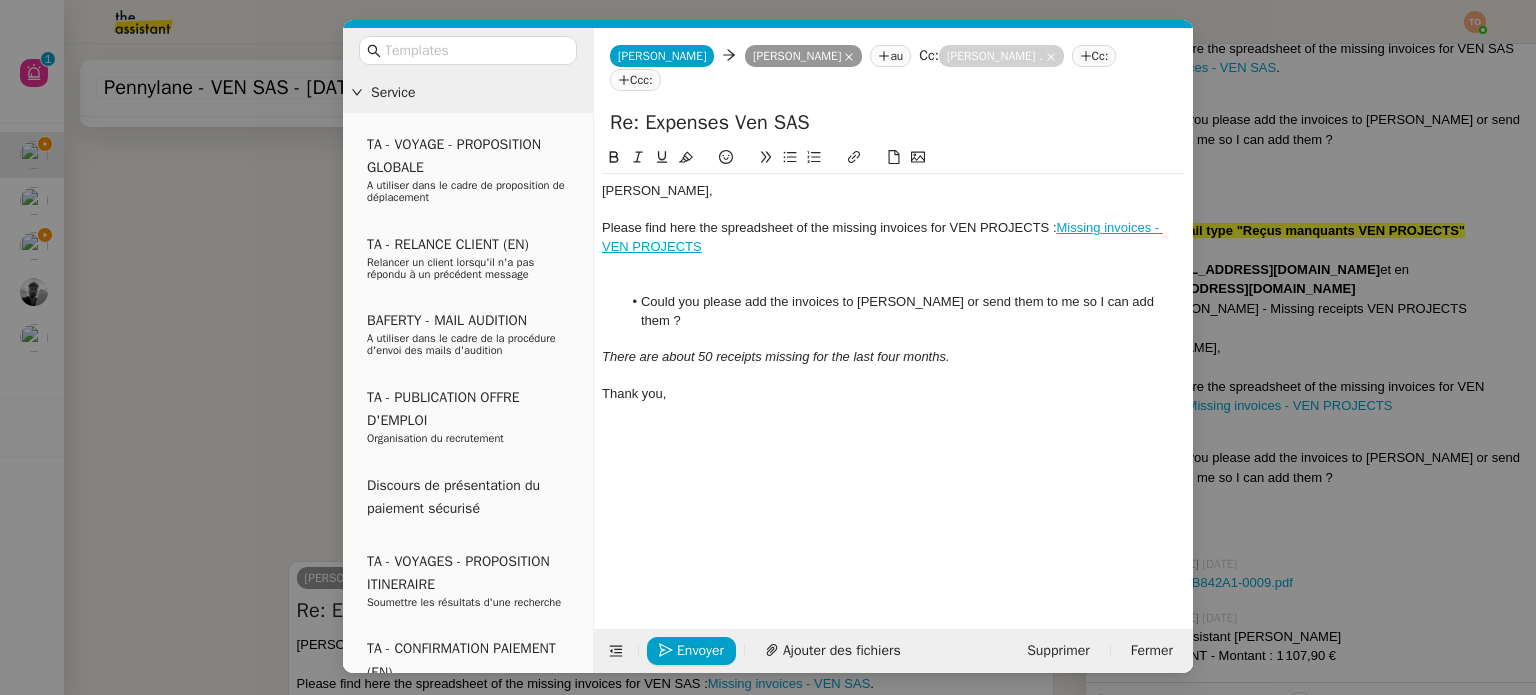 scroll, scrollTop: 0, scrollLeft: 0, axis: both 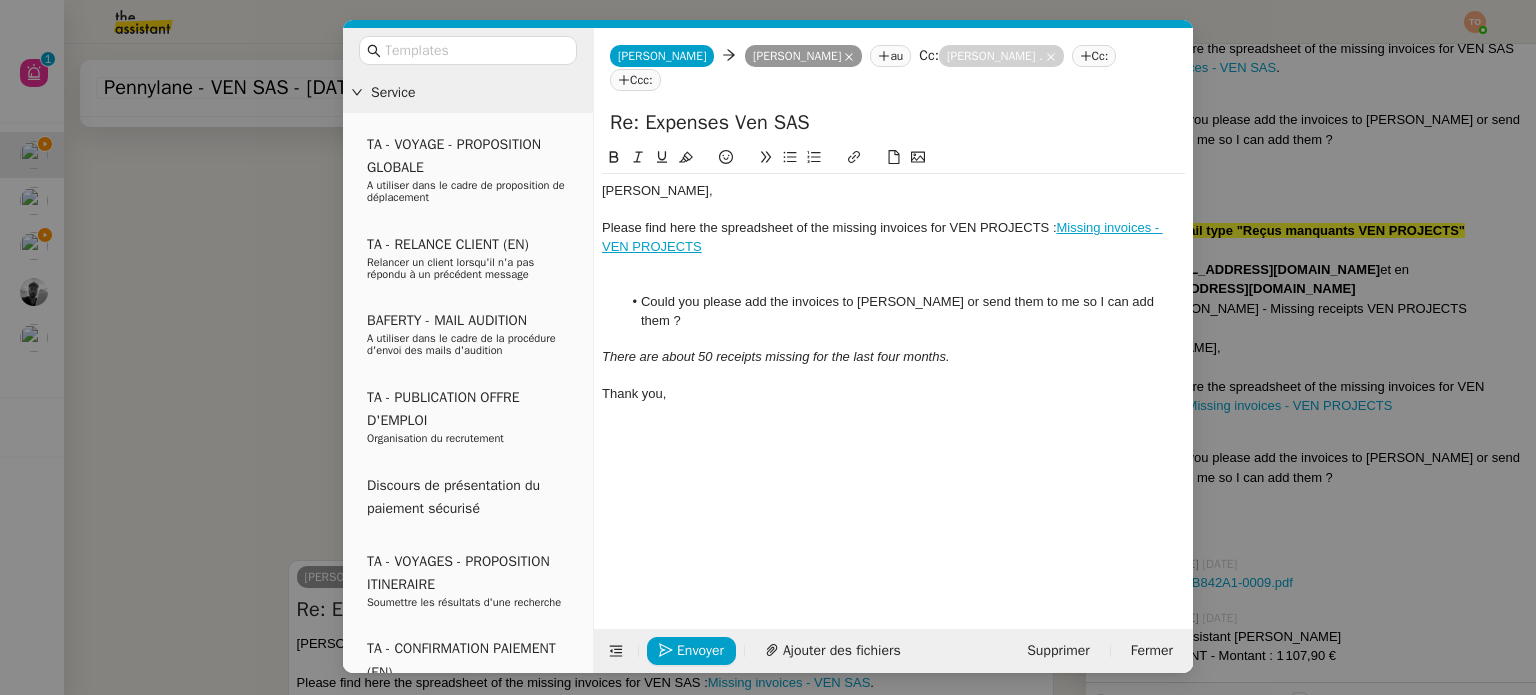 click on "Service TA - VOYAGE - PROPOSITION GLOBALE    A utiliser dans le cadre de proposition de déplacement TA - RELANCE CLIENT (EN)    Relancer un client lorsqu'il n'a pas répondu à un précédent message BAFERTY - MAIL AUDITION    A utiliser dans le cadre de la procédure d'envoi des mails d'audition TA - PUBLICATION OFFRE D'EMPLOI     Organisation du recrutement Discours de présentation du paiement sécurisé    TA - VOYAGES - PROPOSITION ITINERAIRE    Soumettre les résultats d'une recherche TA - CONFIRMATION PAIEMENT (EN)    Confirmer avec le client de modèle de transaction - Attention Plan Pro nécessaire. TA - COURRIER EXPEDIE (recommandé)    A utiliser dans le cadre de l'envoi d'un courrier recommandé TA - PARTAGE DE CALENDRIER (EN)    A utiliser pour demander au client de partager son calendrier afin de faciliter l'accès et la gestion PSPI - Appel de fonds MJL    A utiliser dans le cadre de la procédure d'appel de fonds MJL TA - RELANCE CLIENT    TA - AR PROCEDURES        21 YIELD" at bounding box center [768, 347] 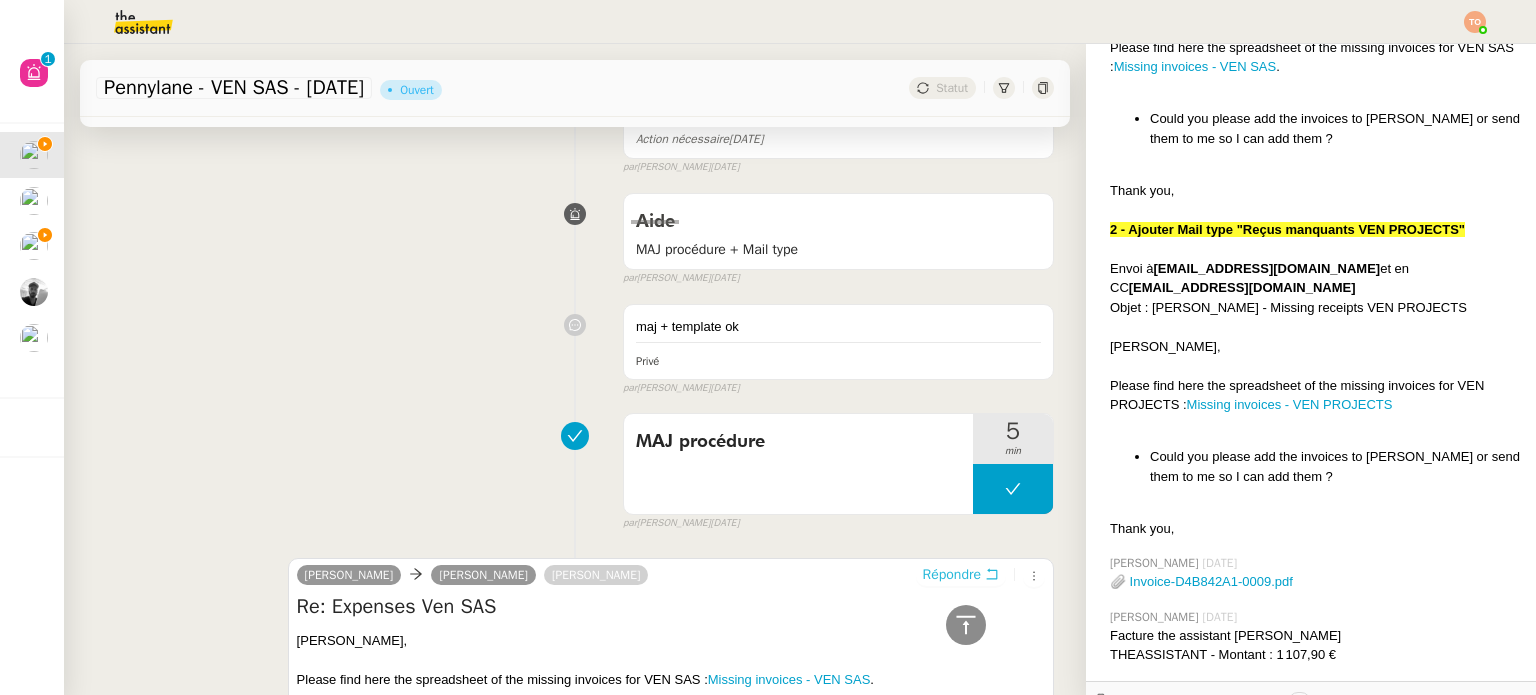 scroll, scrollTop: 1091, scrollLeft: 0, axis: vertical 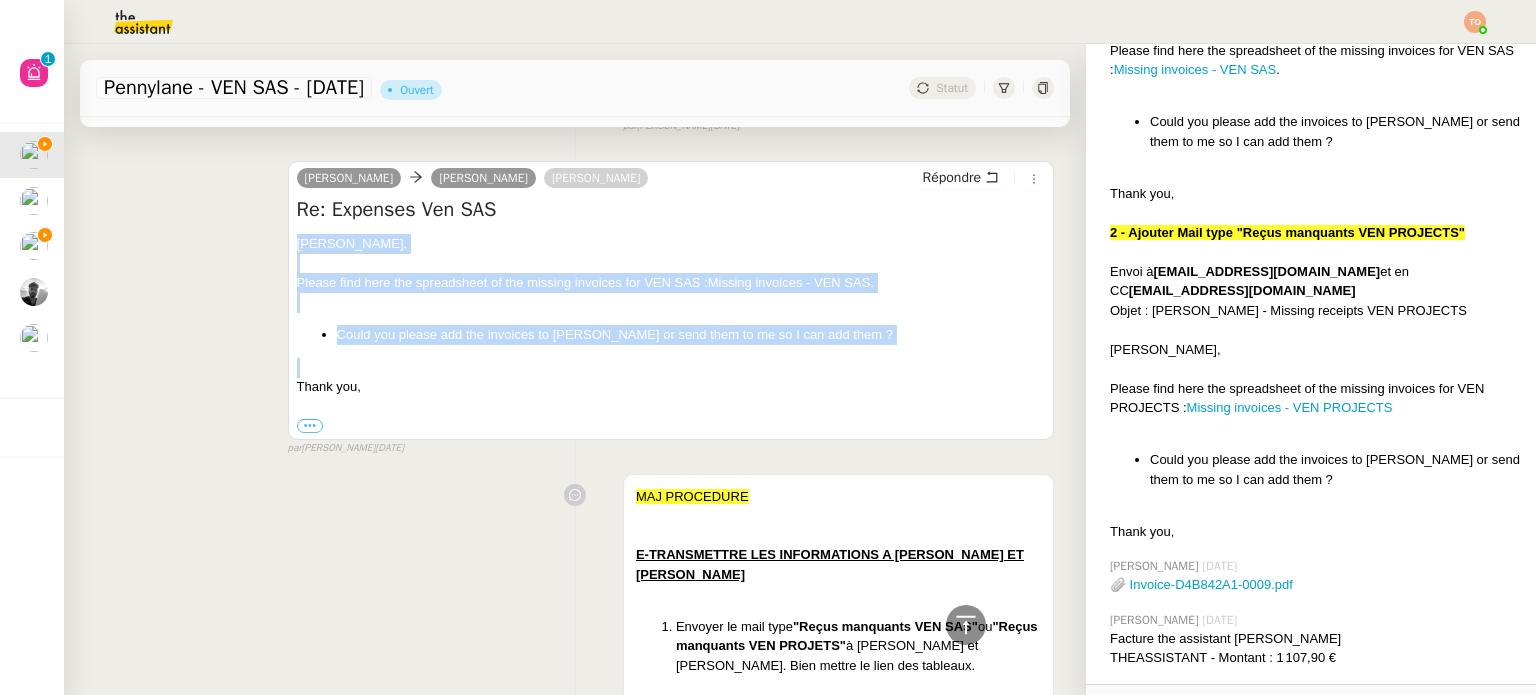 copy on "[PERSON_NAME], Please find here the spreadsheet of the missing invoices for VEN SAS :  Missing invoices - VEN SAS . Could you please add the invoices to [PERSON_NAME] or send them to me so I can add them ?" 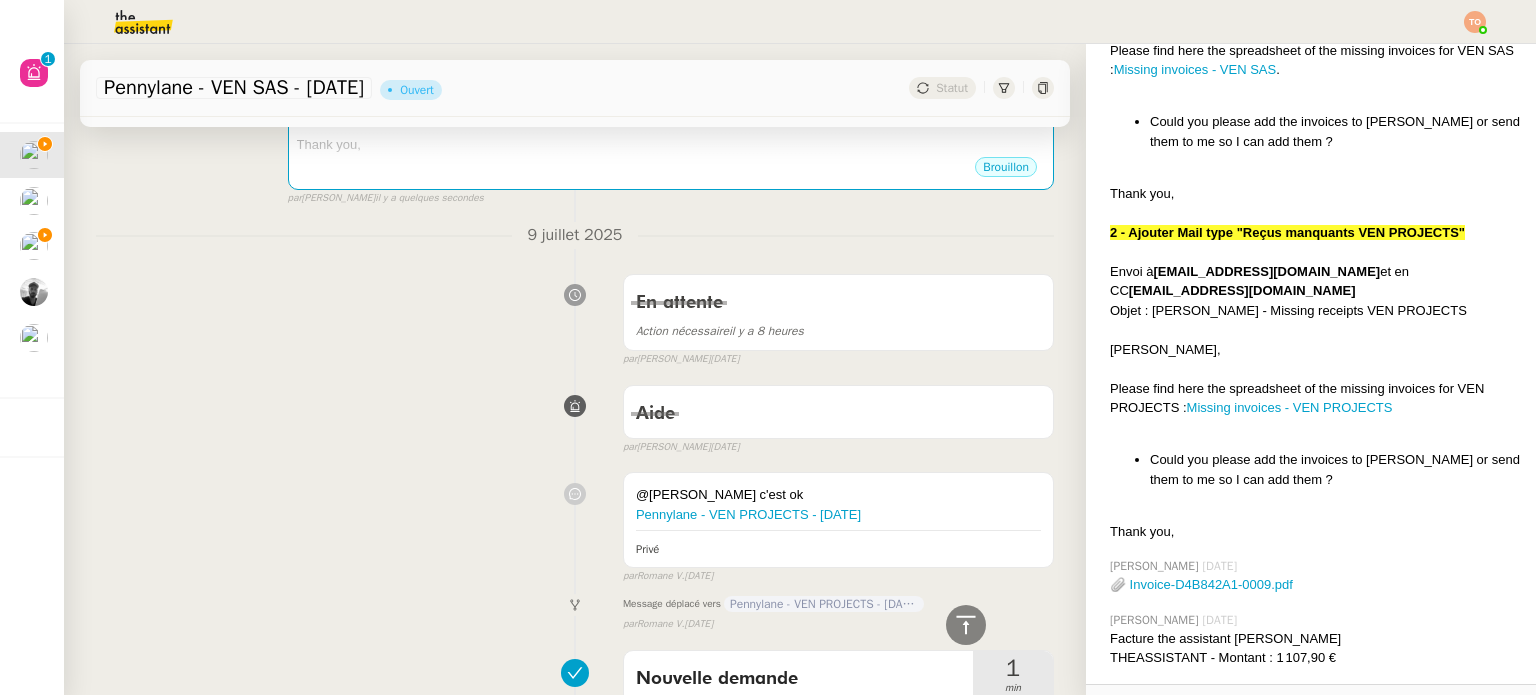 scroll, scrollTop: 372, scrollLeft: 0, axis: vertical 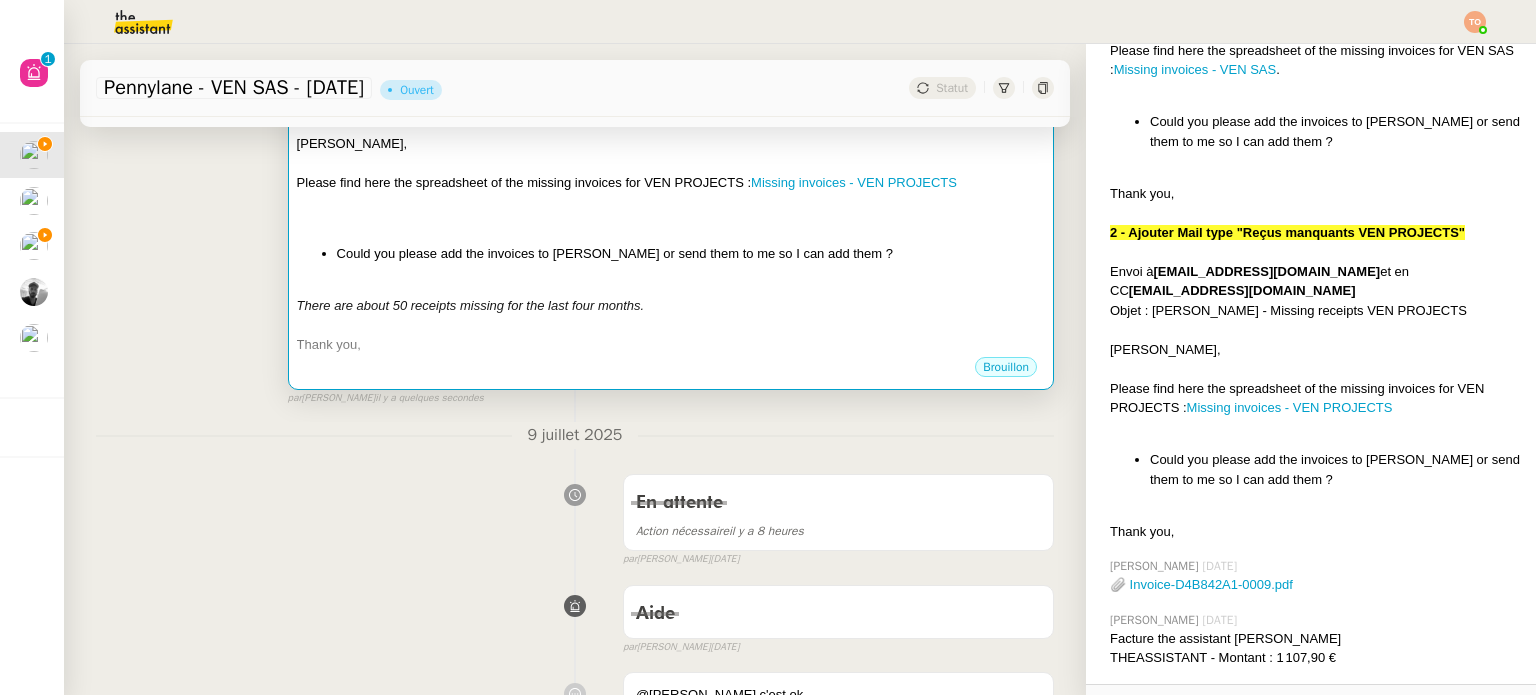 click on "There are about 50 receipts missing for the last four months." at bounding box center [671, 306] 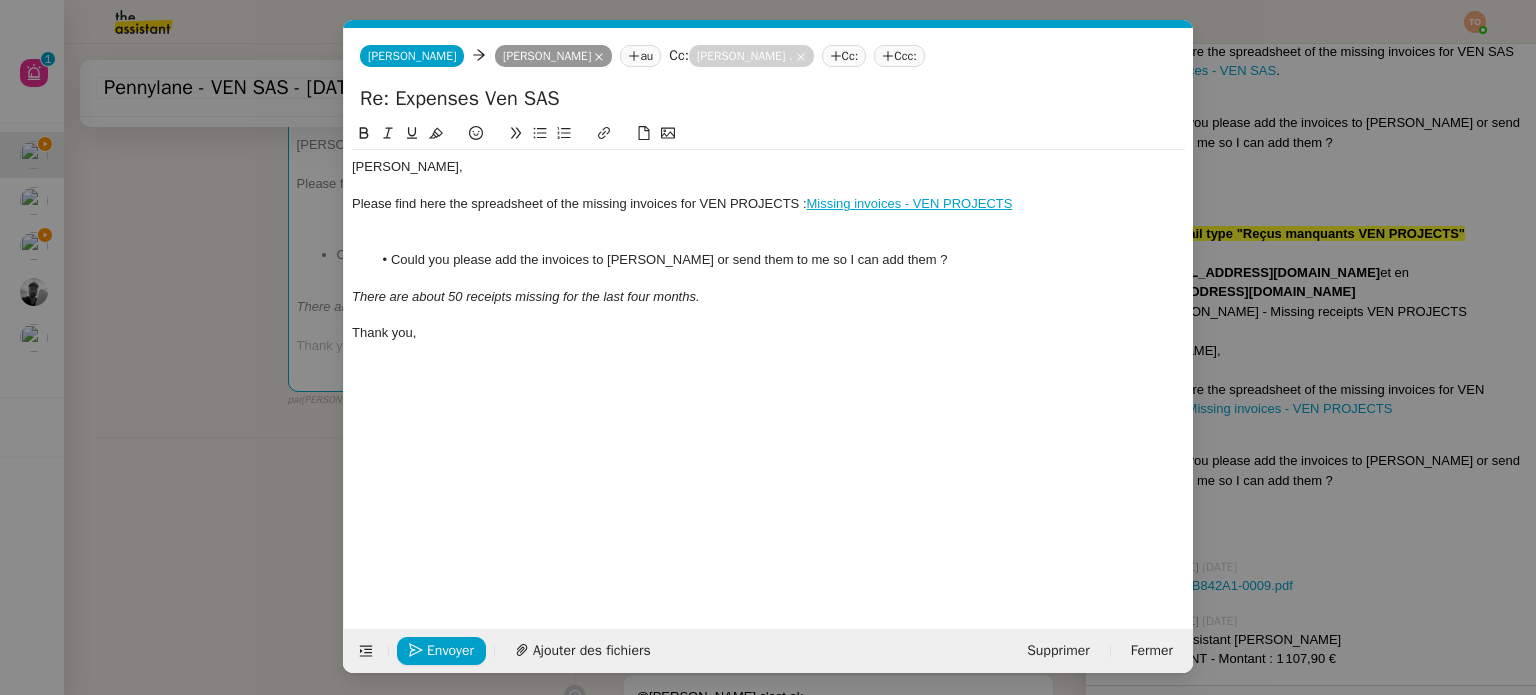 scroll, scrollTop: 1094, scrollLeft: 0, axis: vertical 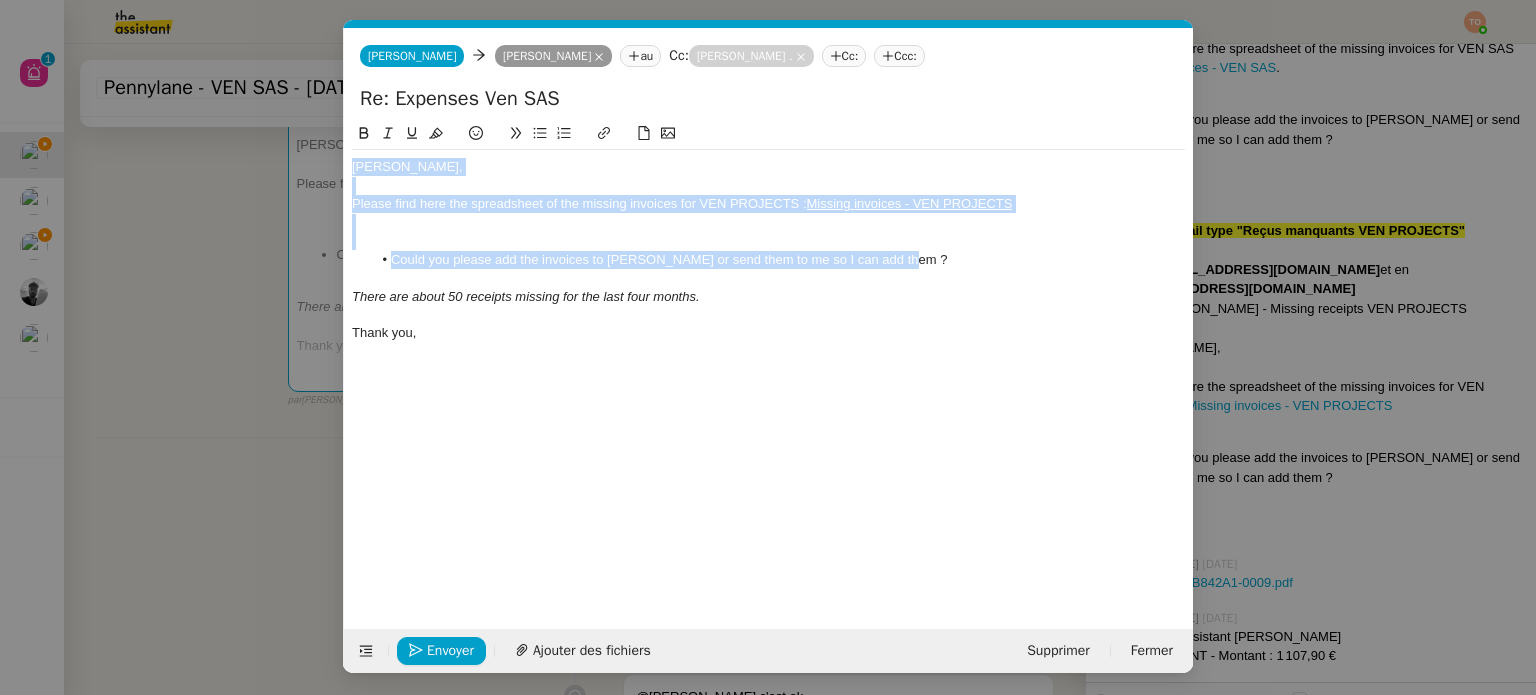 drag, startPoint x: 351, startPoint y: 167, endPoint x: 929, endPoint y: 263, distance: 585.9181 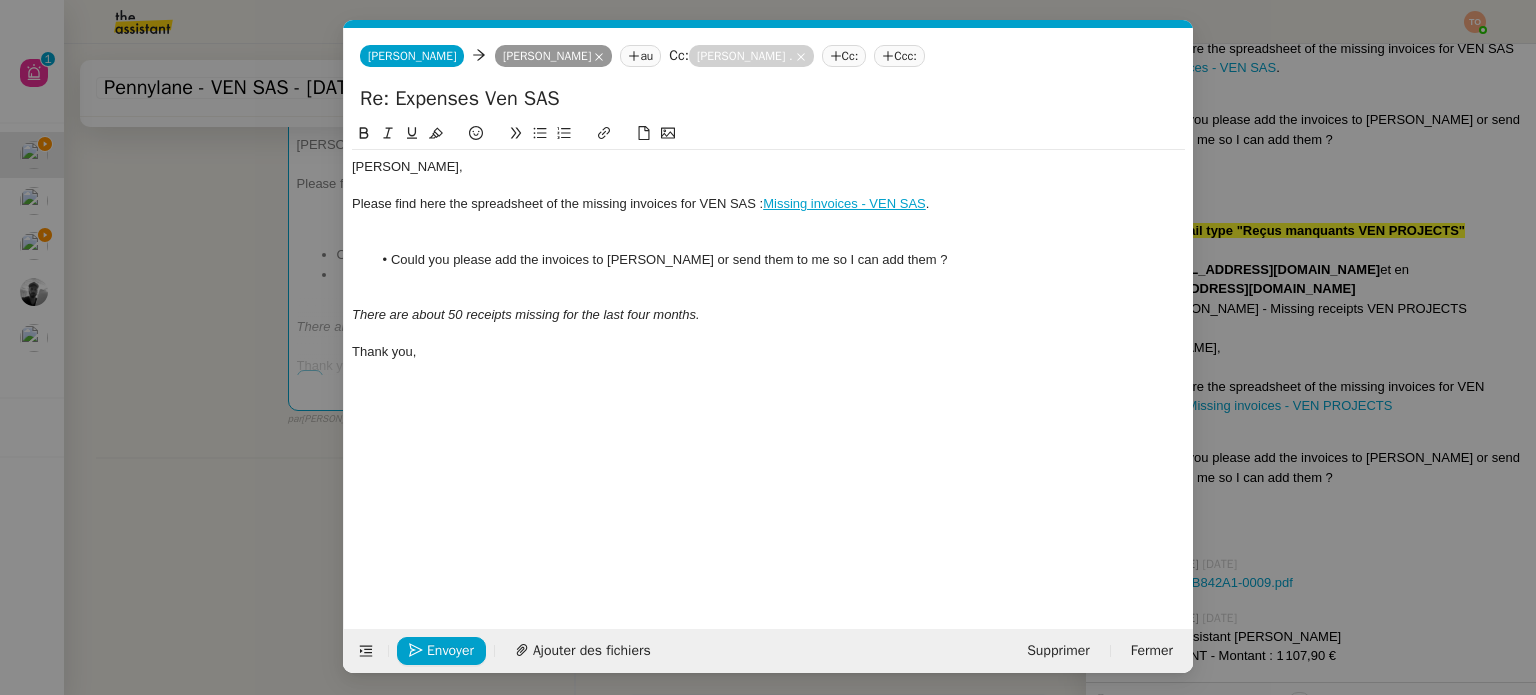 click 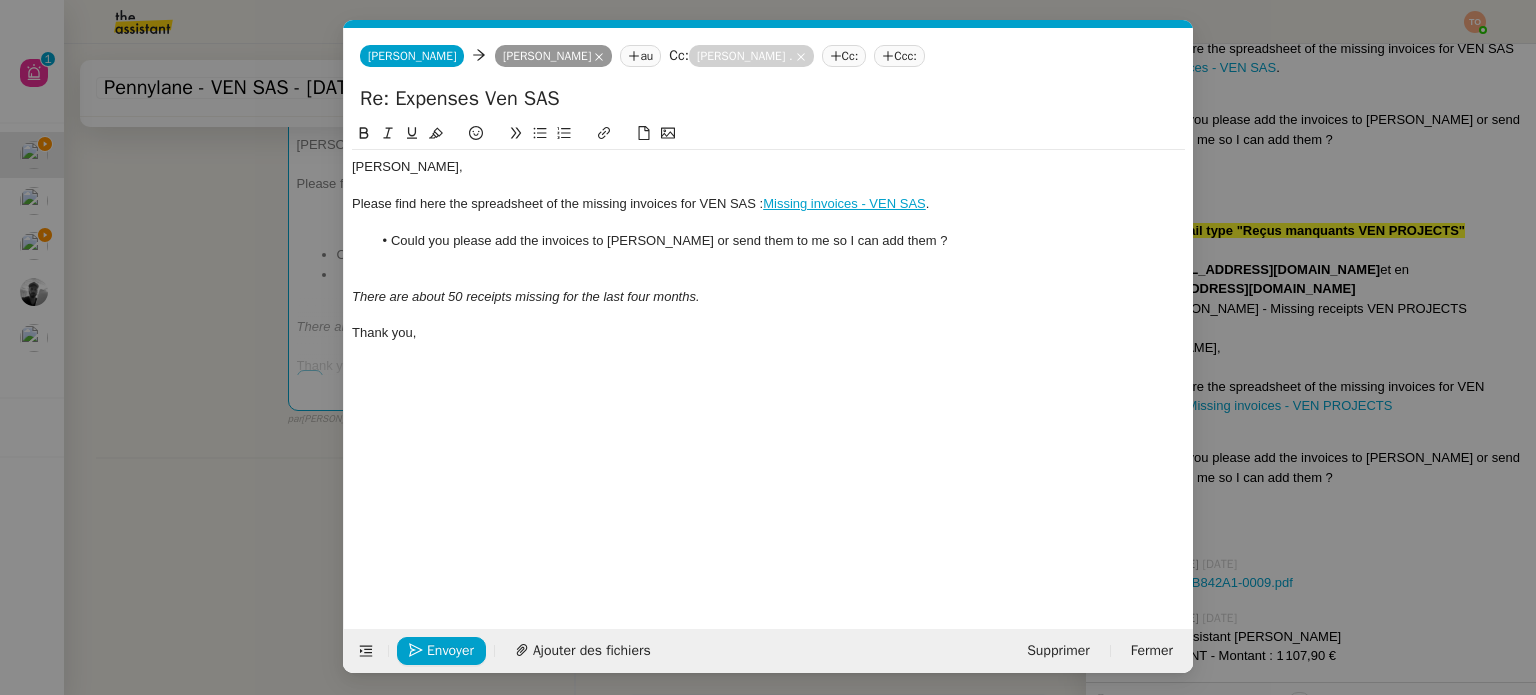 click 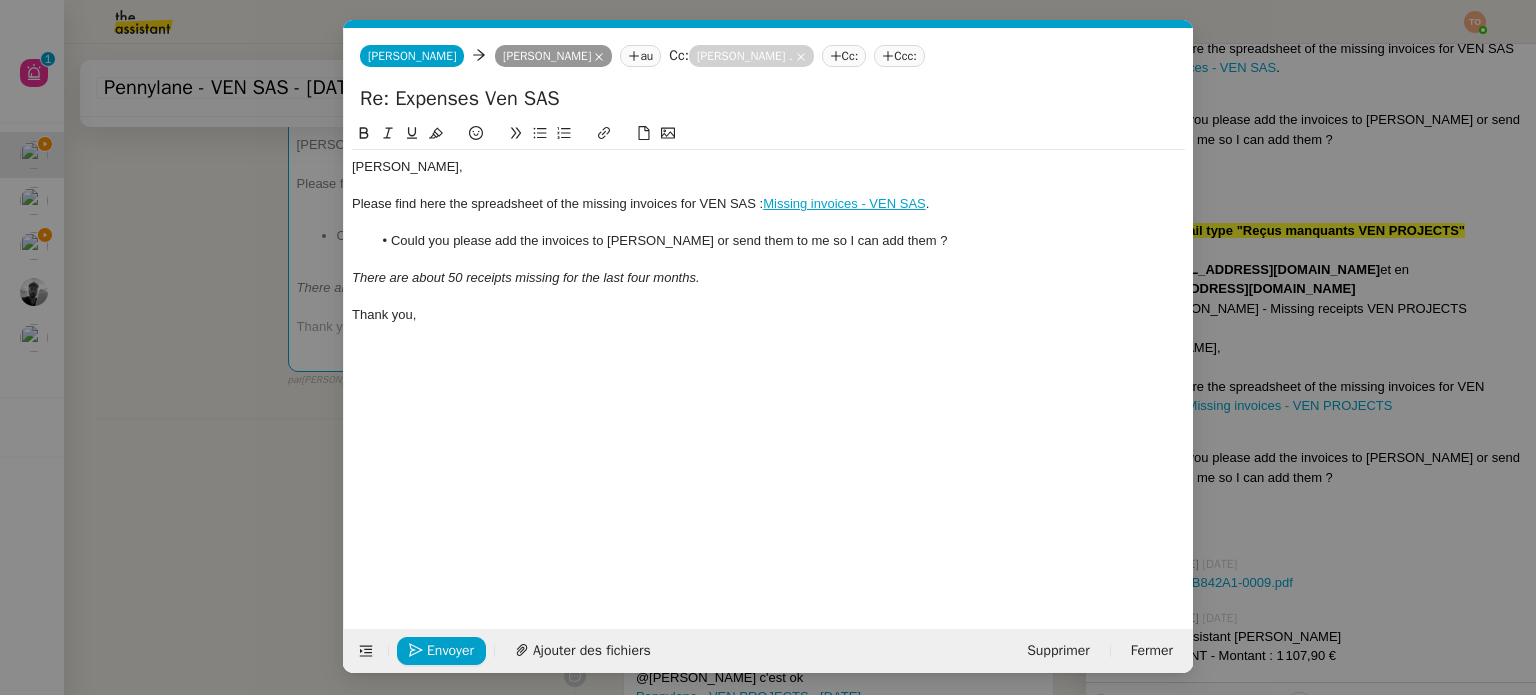 click on "There are about 50 receipts missing for the last four months." 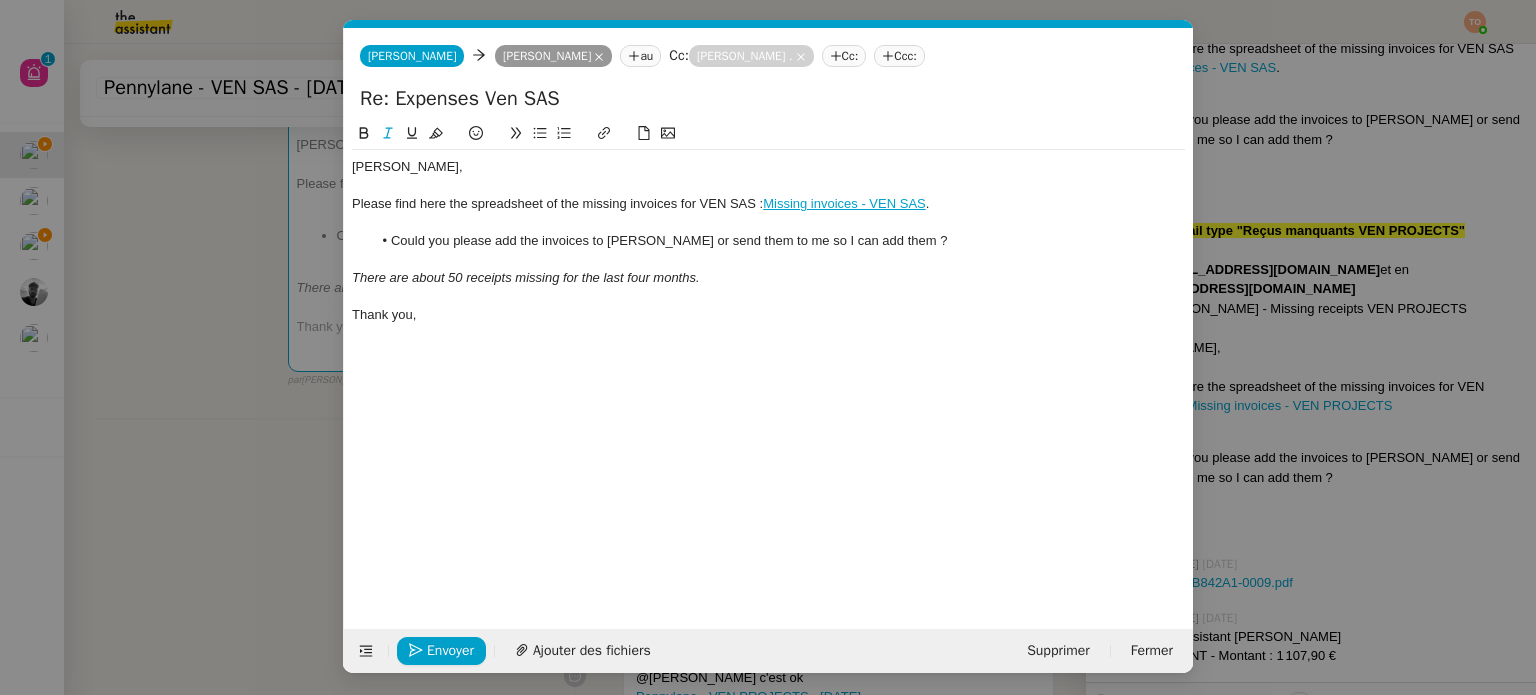 type 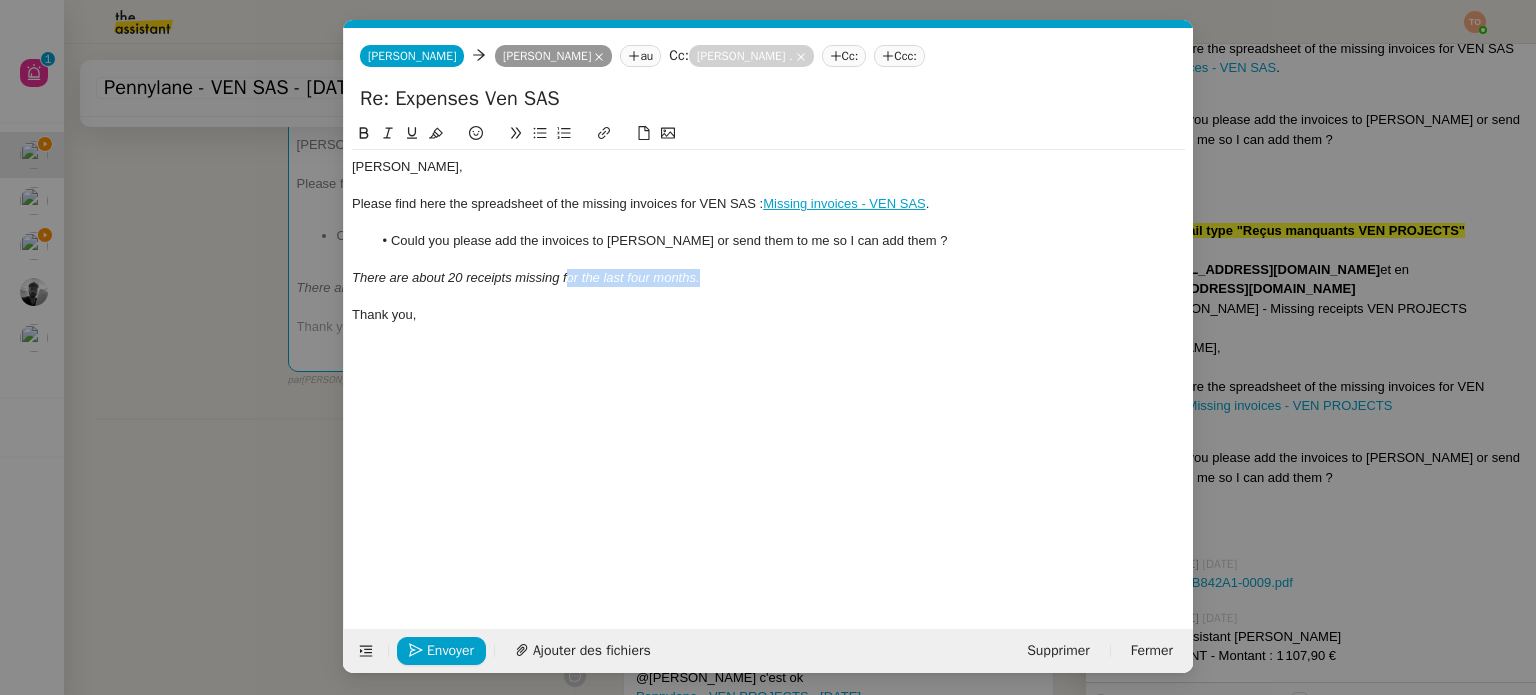 drag, startPoint x: 704, startPoint y: 278, endPoint x: 568, endPoint y: 277, distance: 136.00368 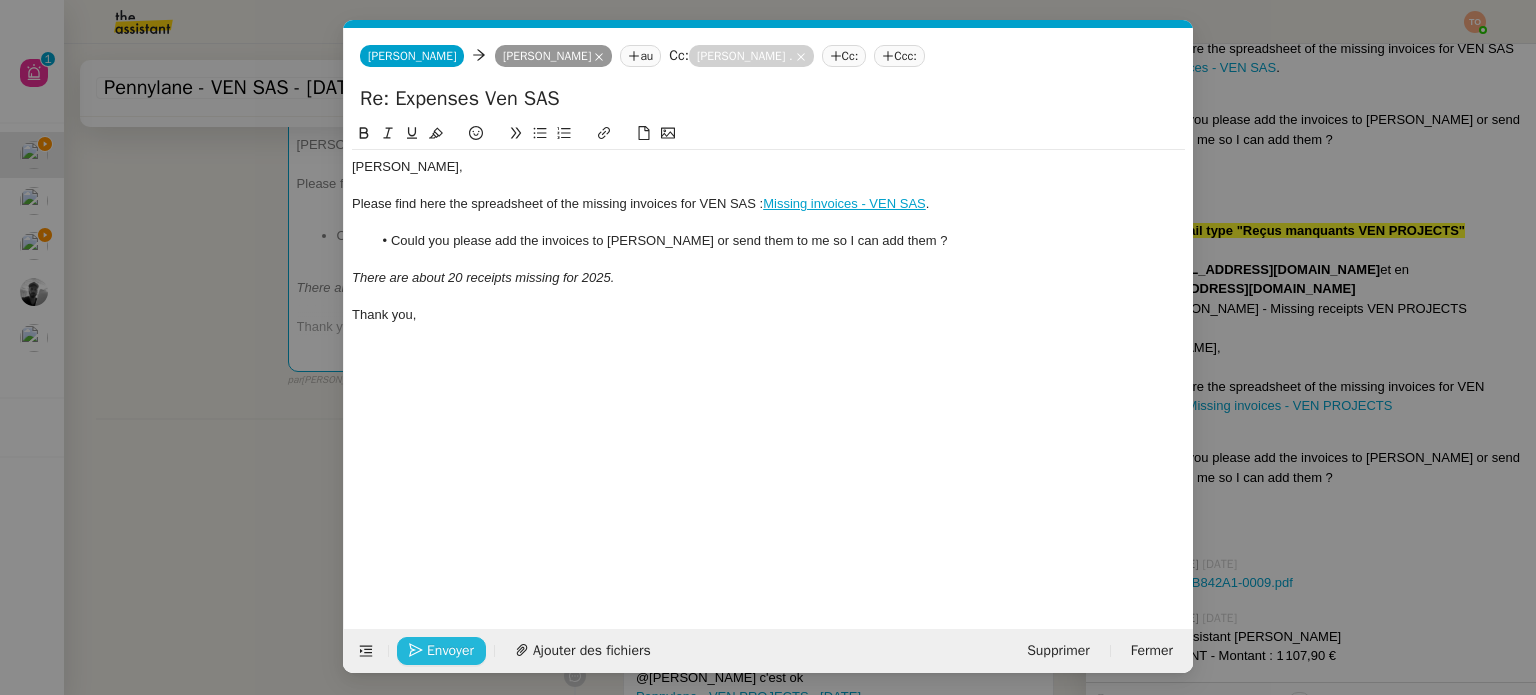 click on "Envoyer" 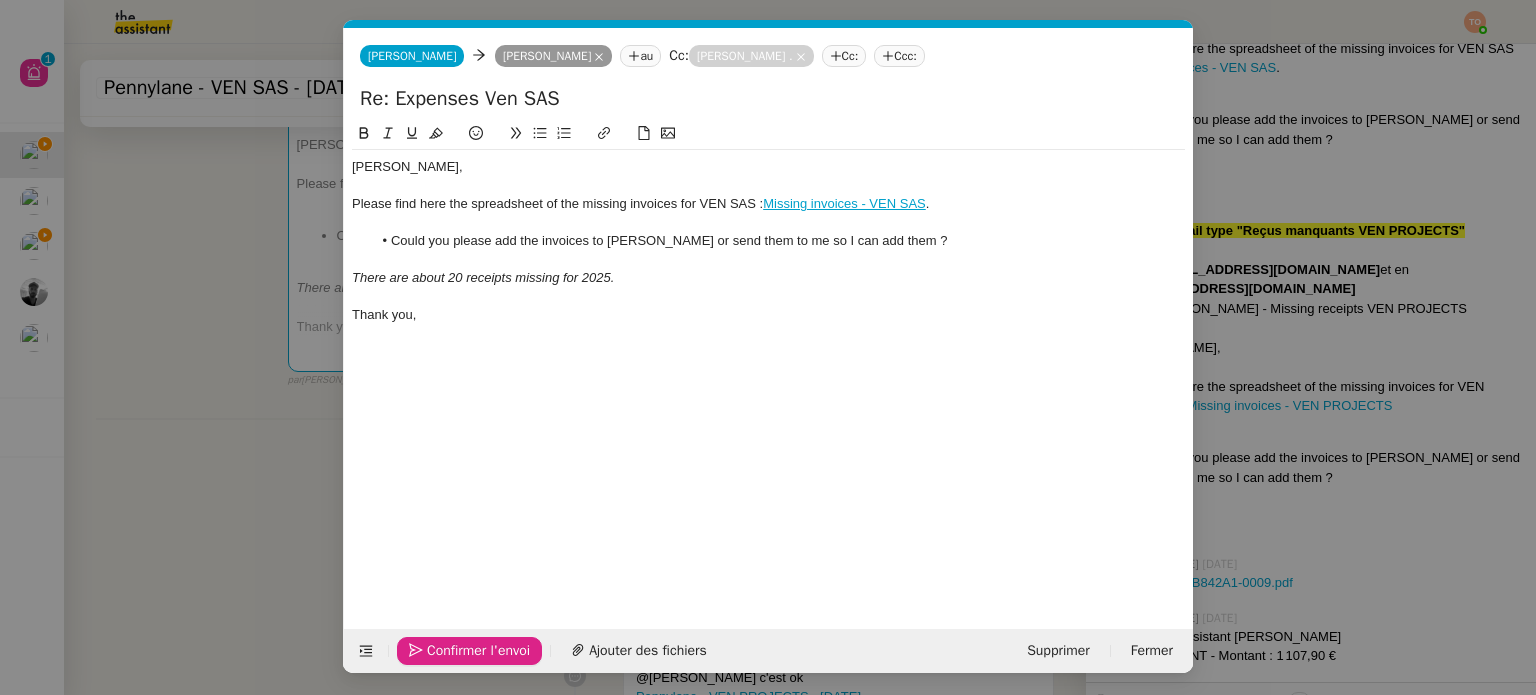 click on "Confirmer l'envoi" 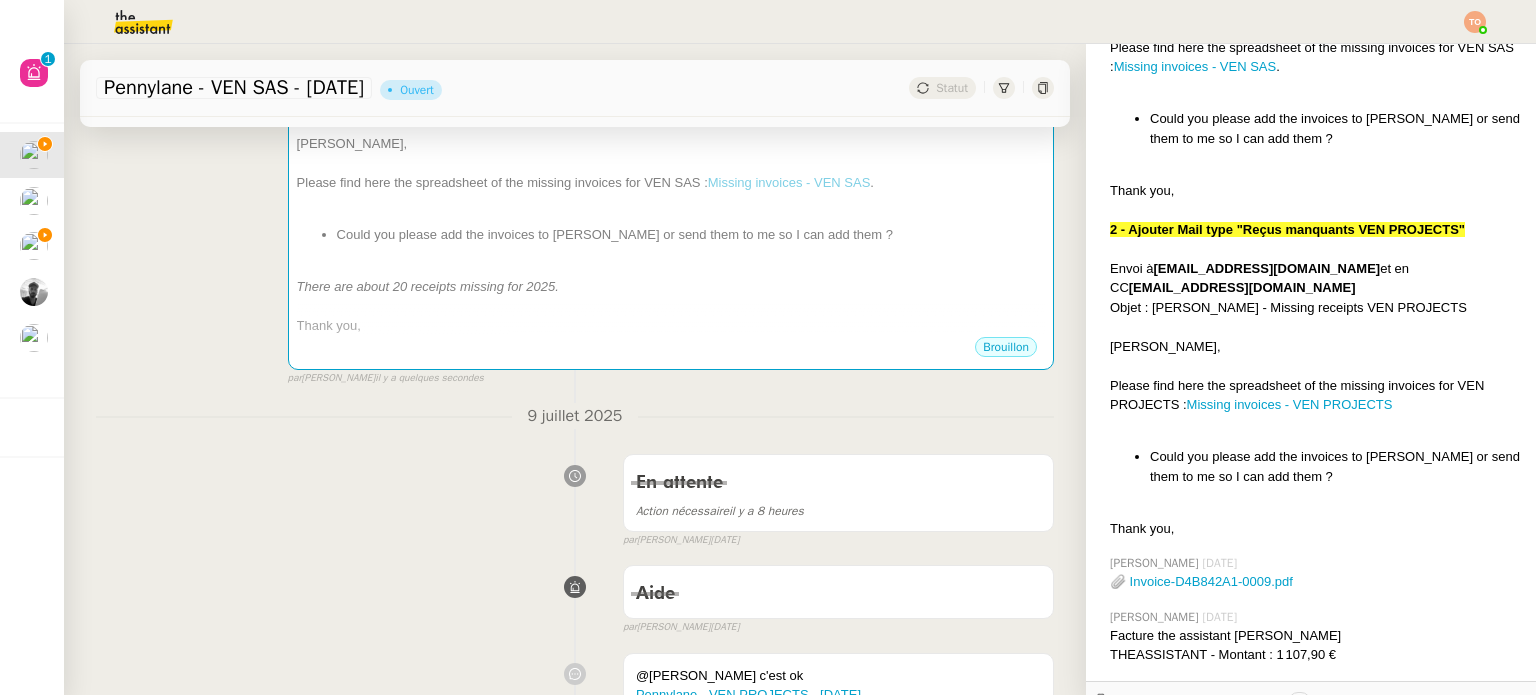 scroll, scrollTop: 1091, scrollLeft: 0, axis: vertical 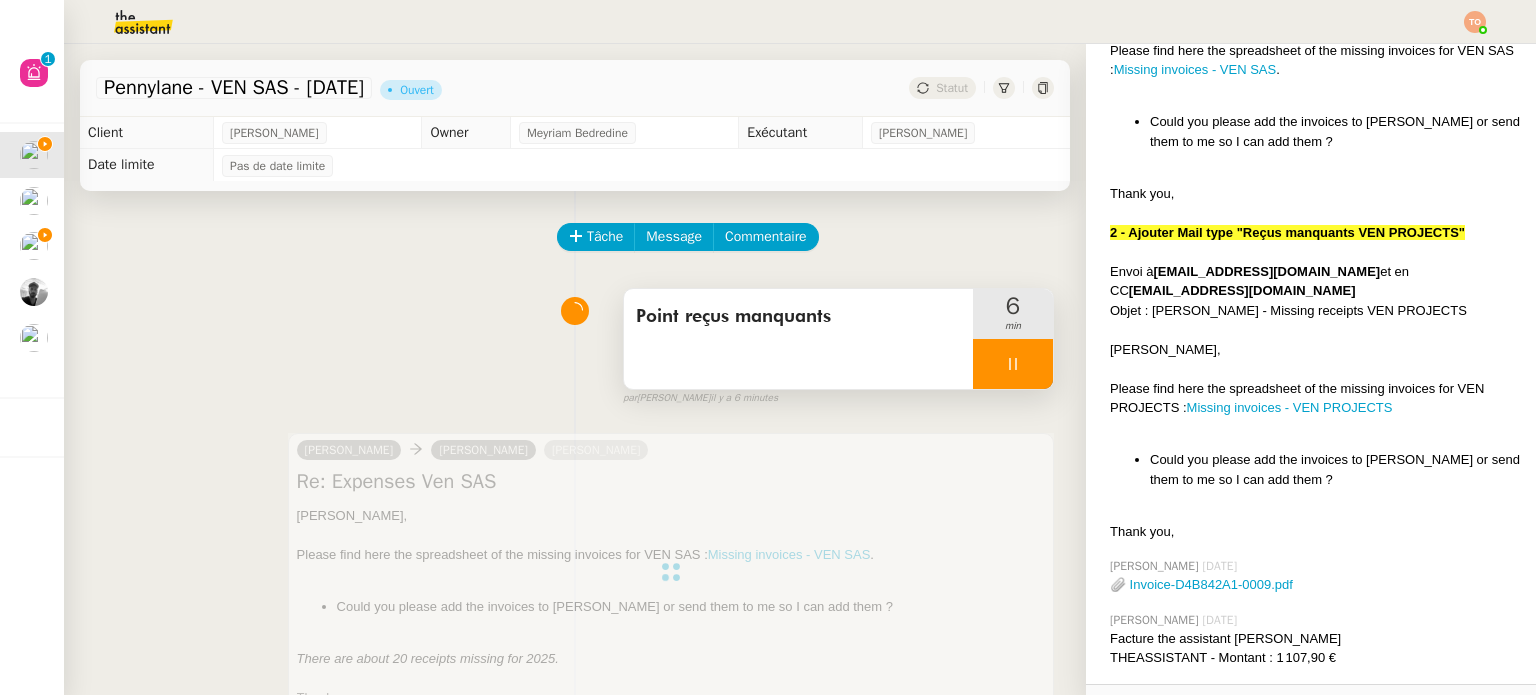 click 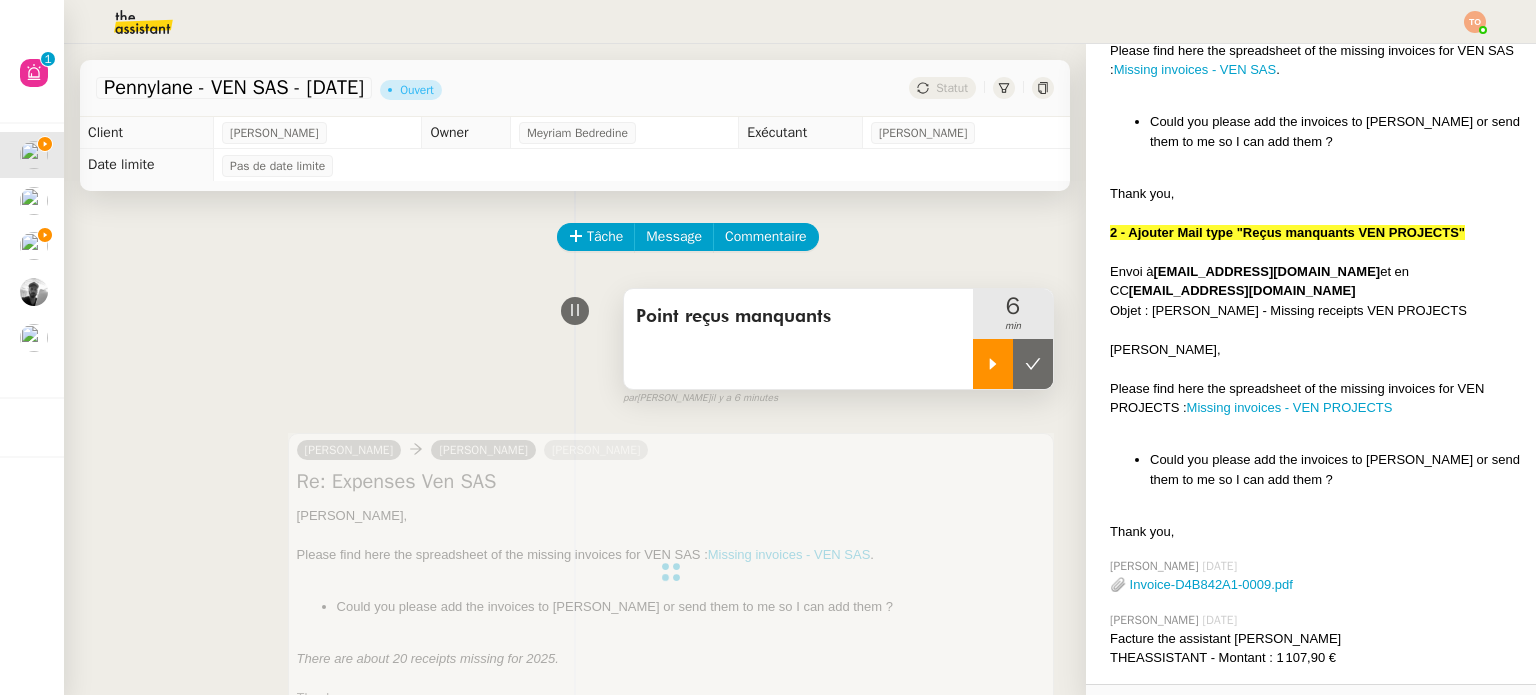 click at bounding box center [1033, 364] 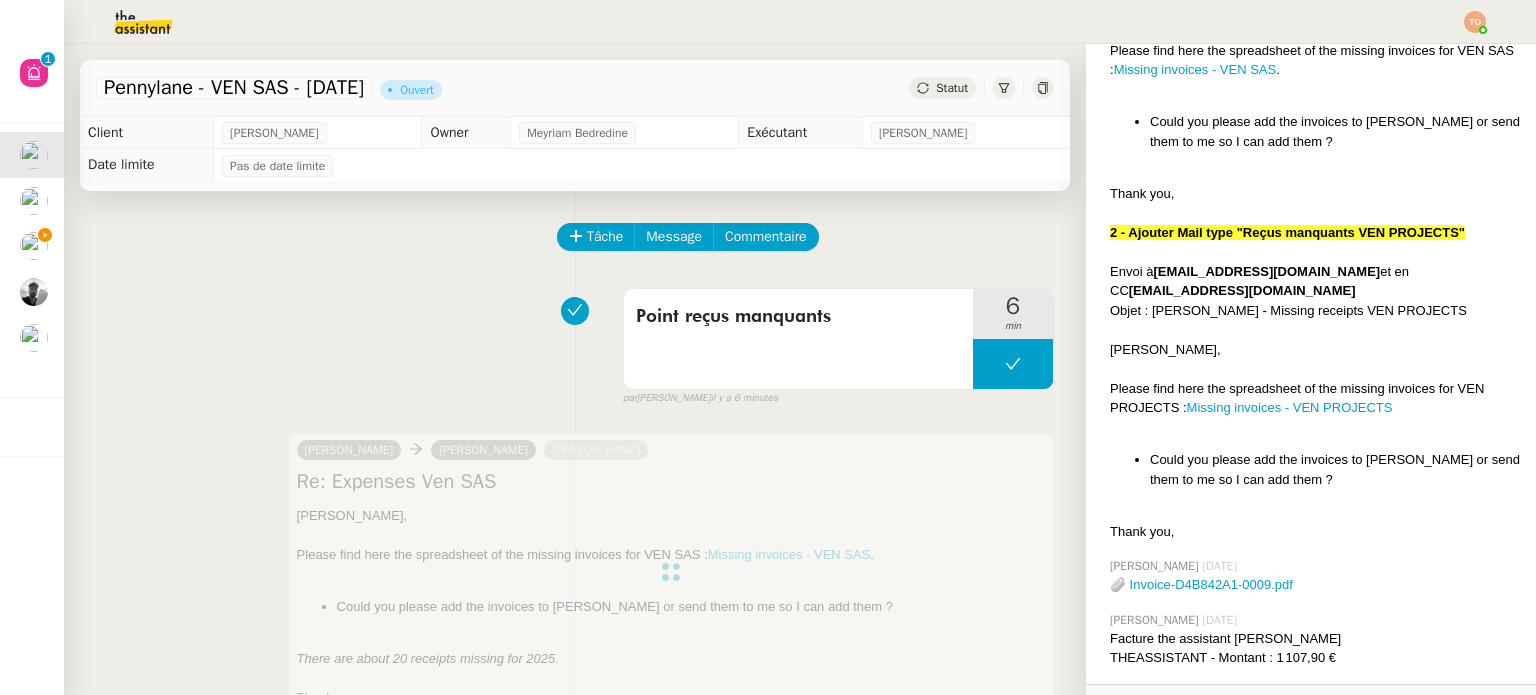 click on "Statut" 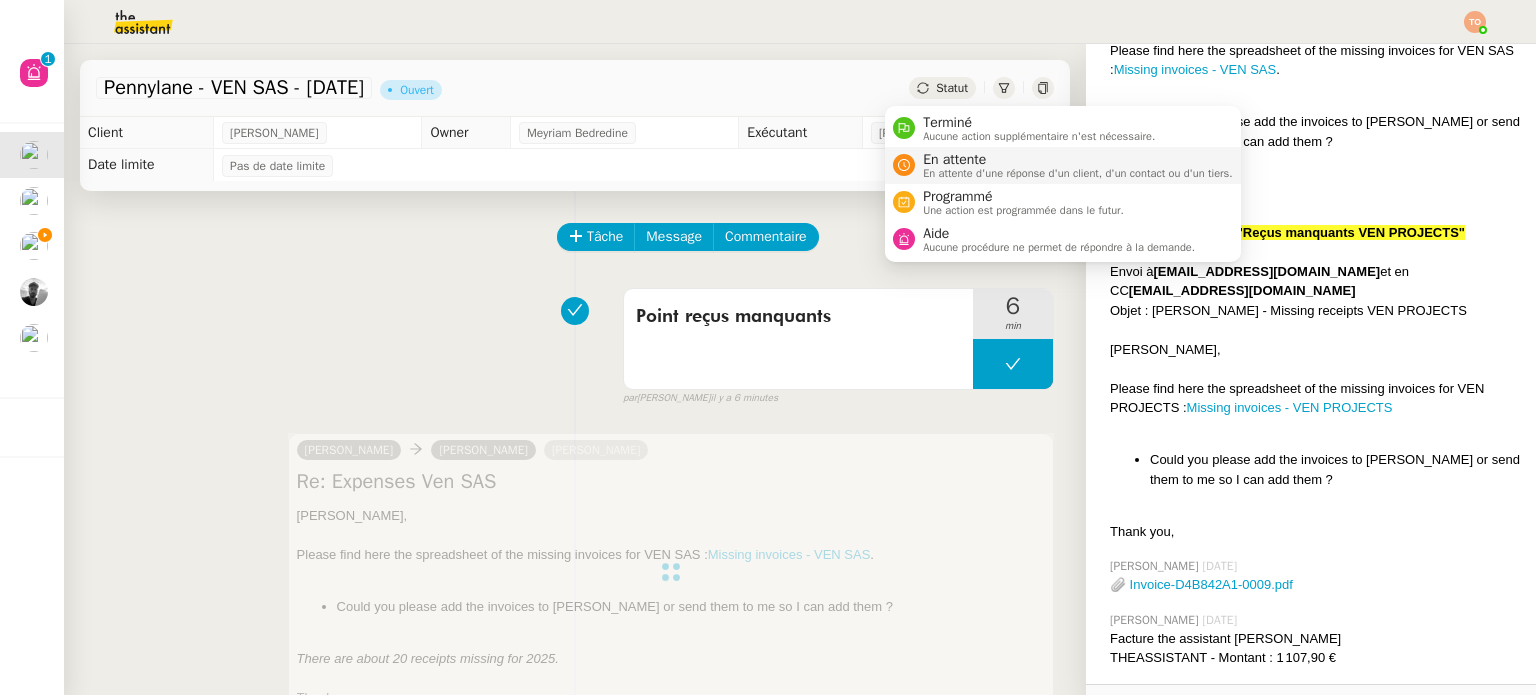 click on "En attente En attente d'une réponse d'un client, d'un contact ou d'un tiers." at bounding box center [1063, 165] 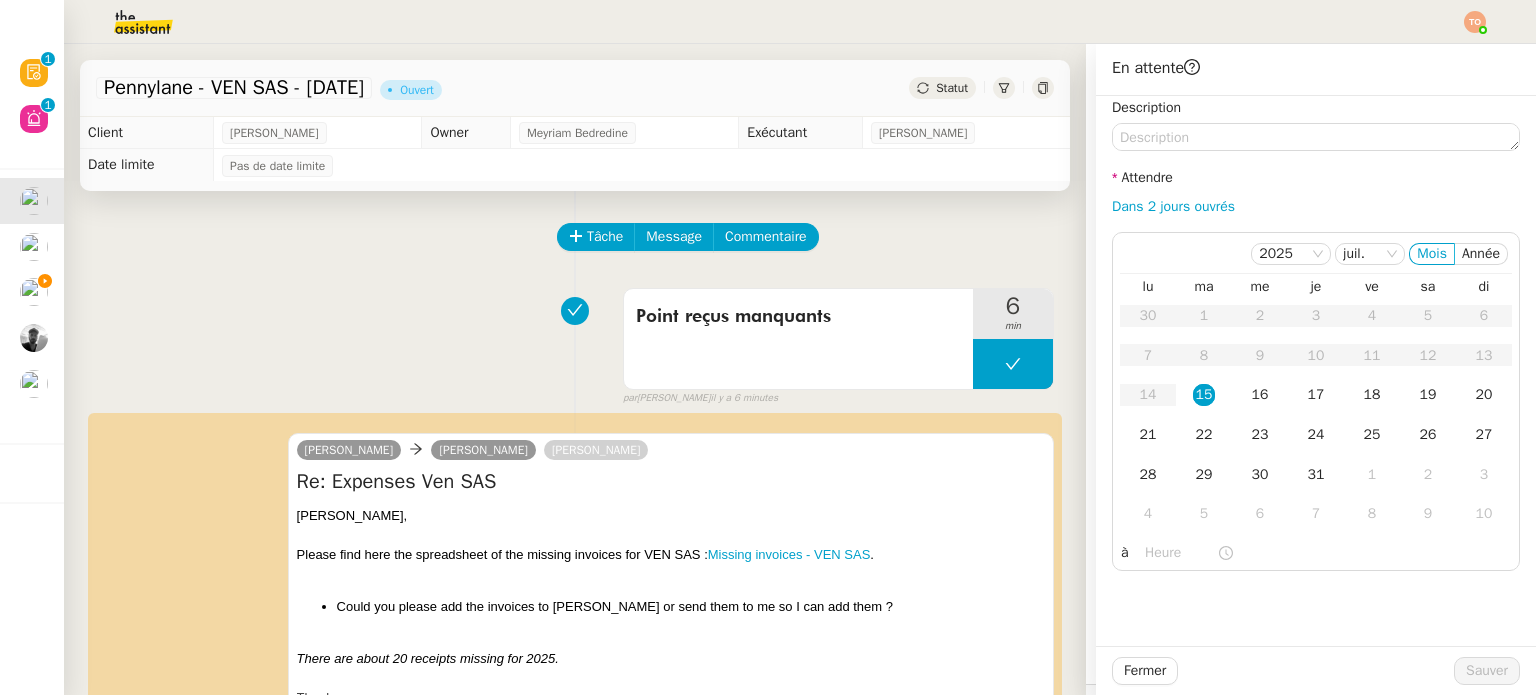 drag, startPoint x: 1177, startPoint y: 217, endPoint x: 1192, endPoint y: 221, distance: 15.524175 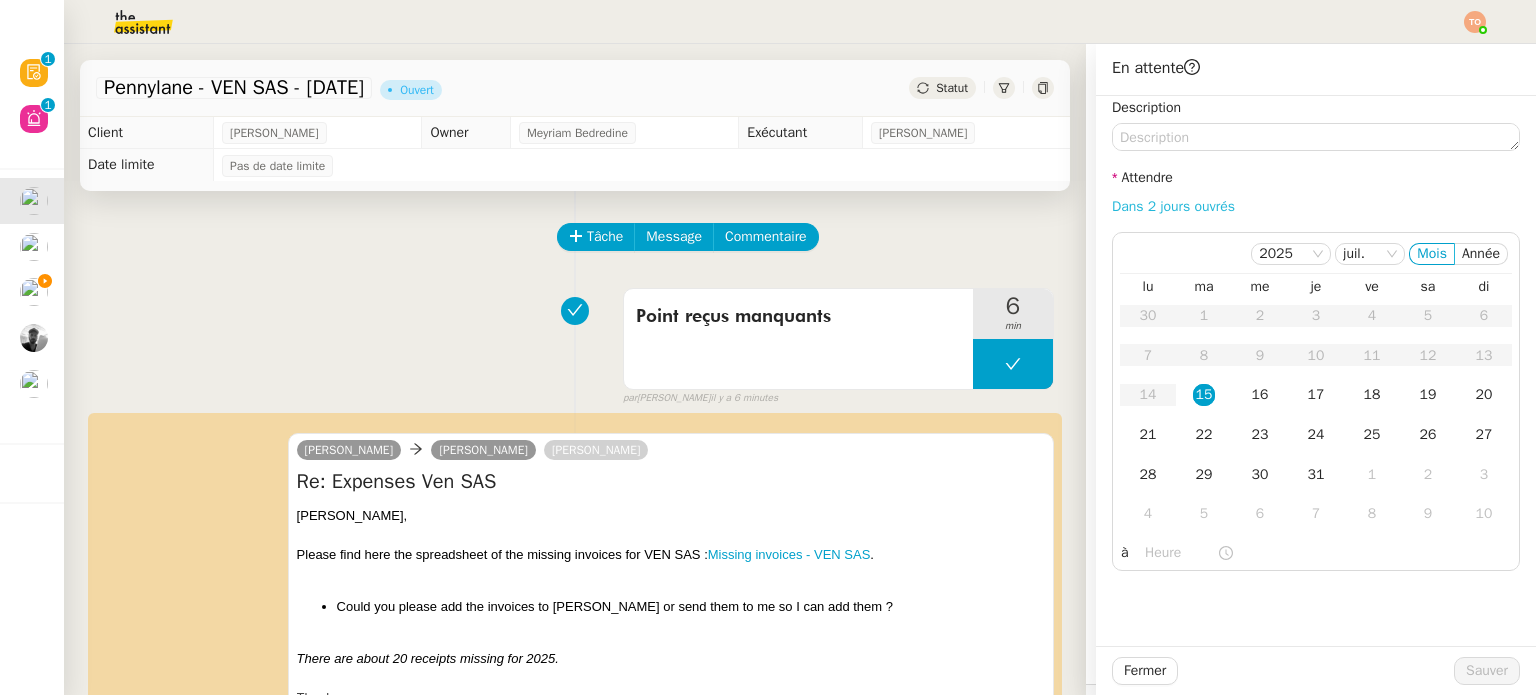 click on "Dans 2 jours ouvrés" 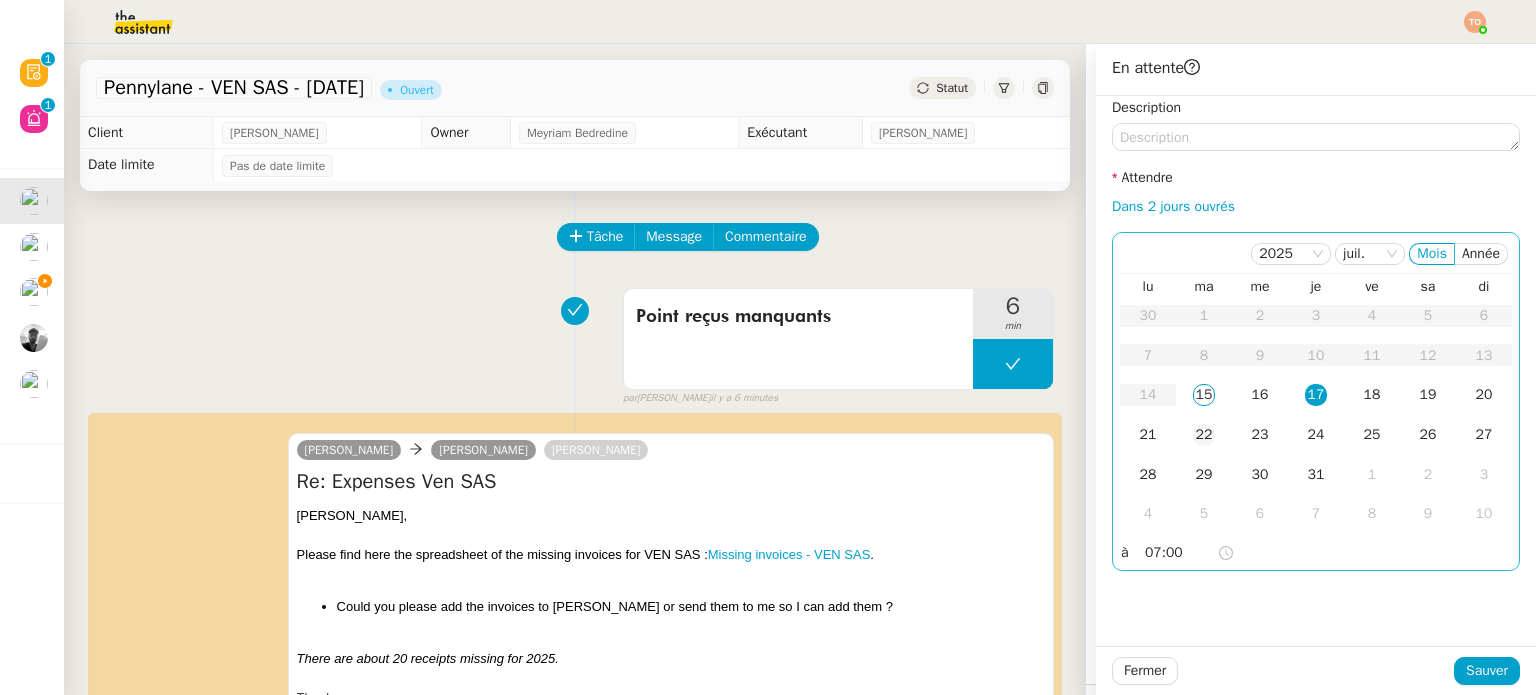 click on "22" 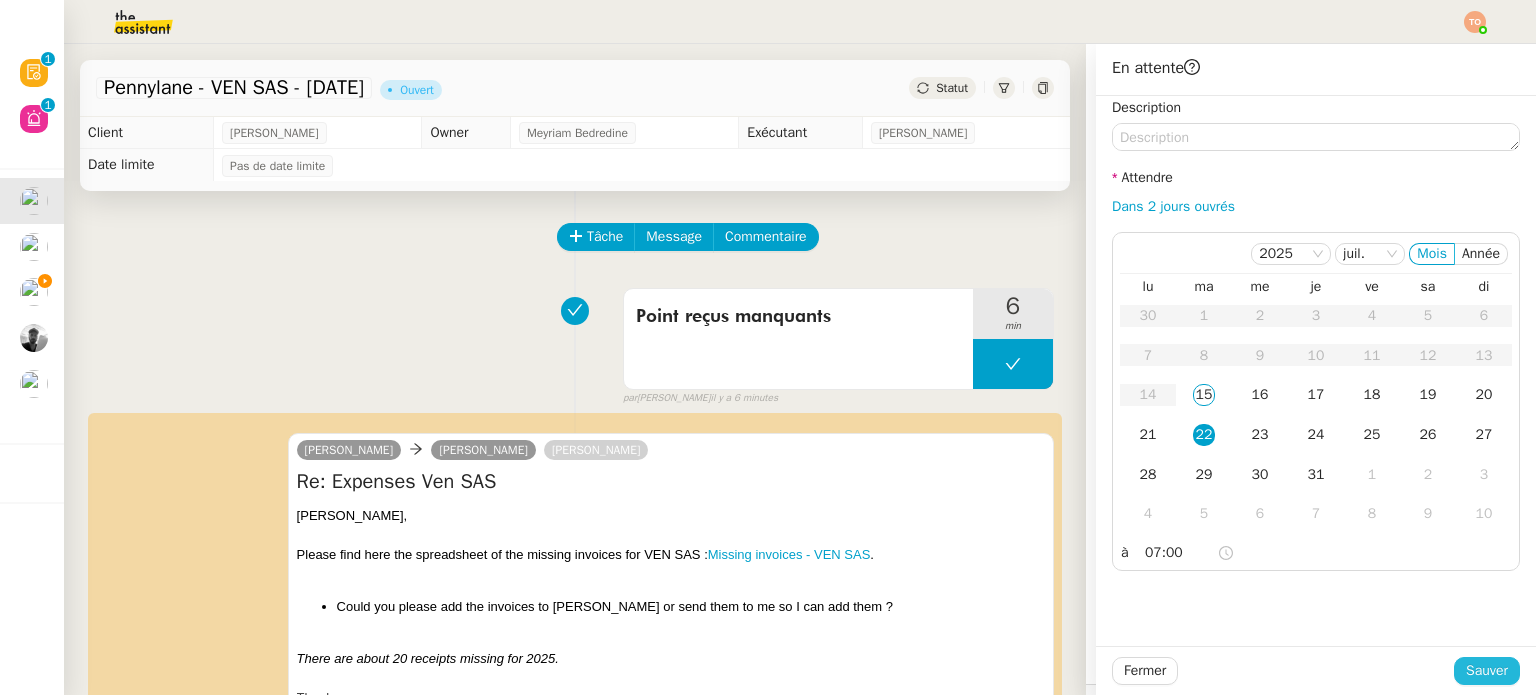 click on "Sauver" 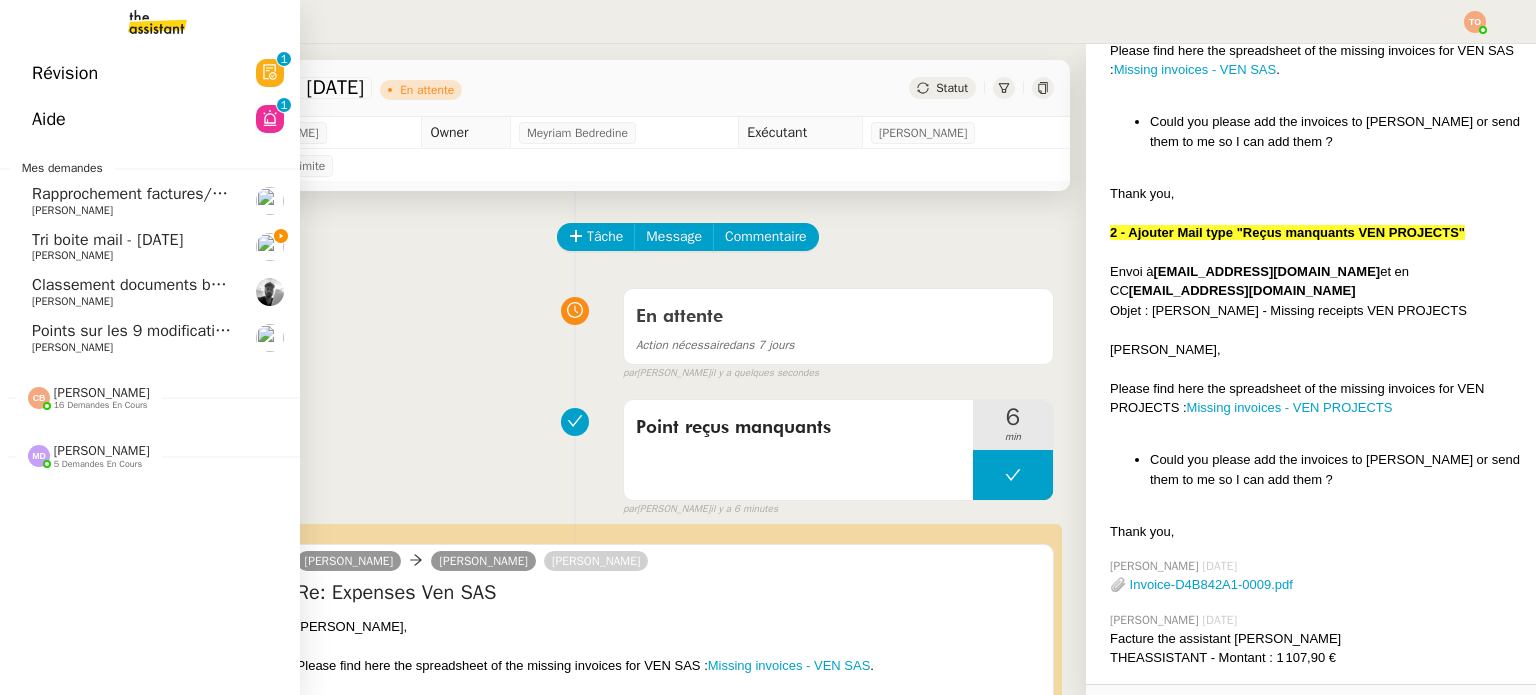 click on "[PERSON_NAME]" 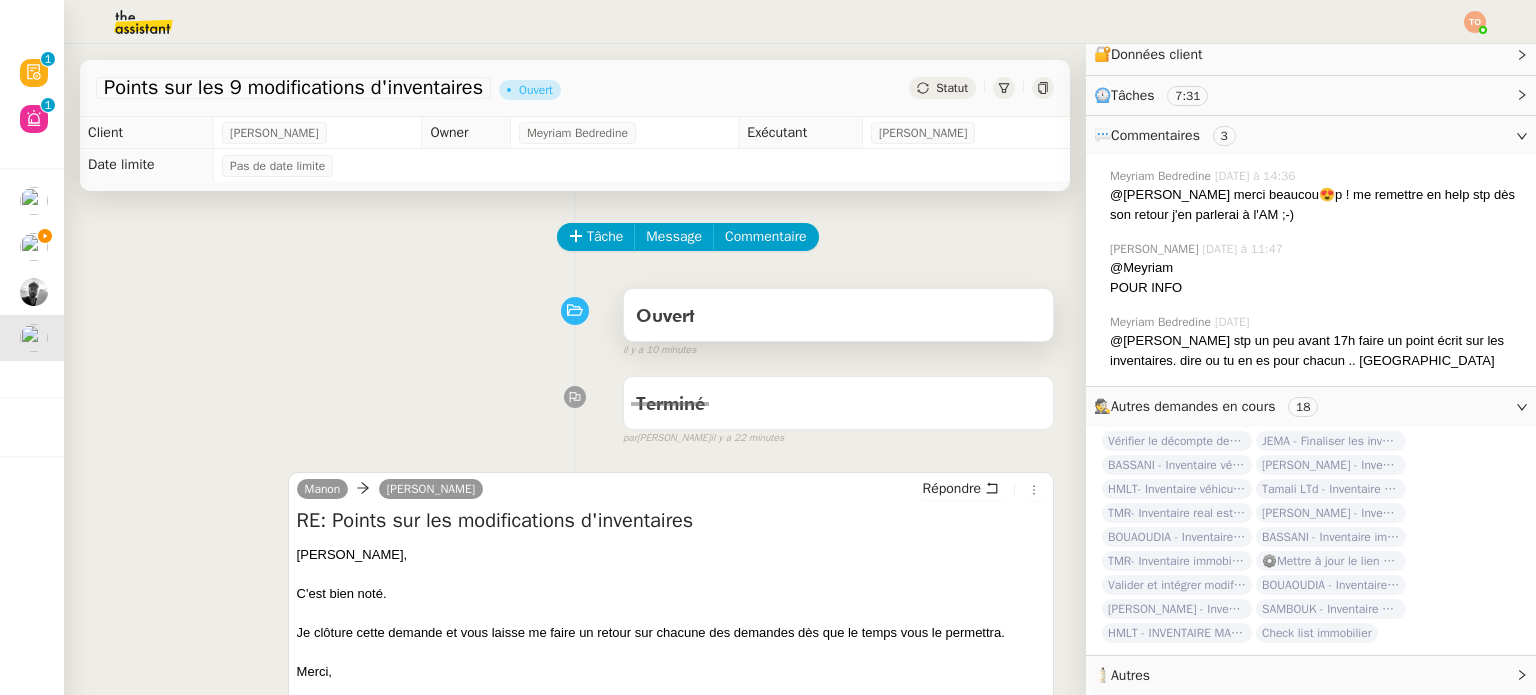 scroll, scrollTop: 330, scrollLeft: 0, axis: vertical 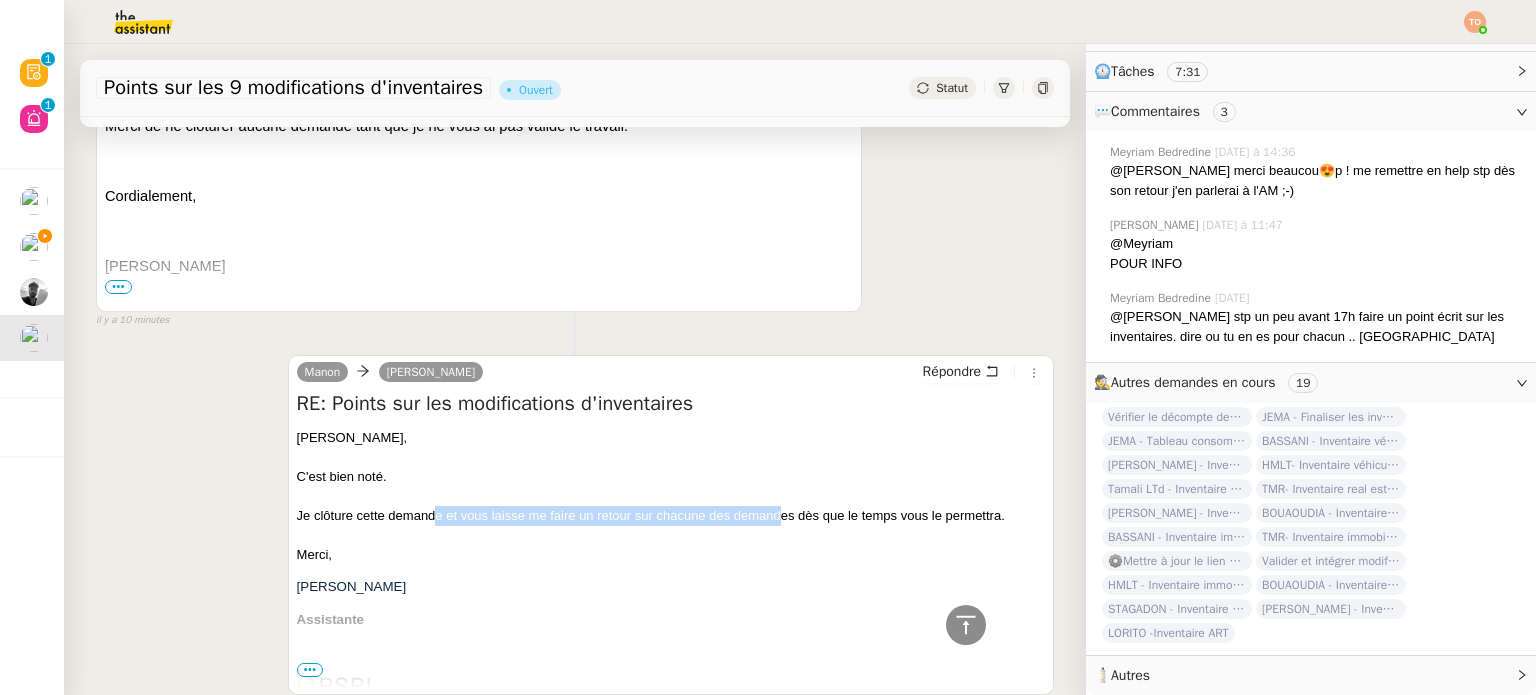 drag, startPoint x: 580, startPoint y: 518, endPoint x: 778, endPoint y: 515, distance: 198.02272 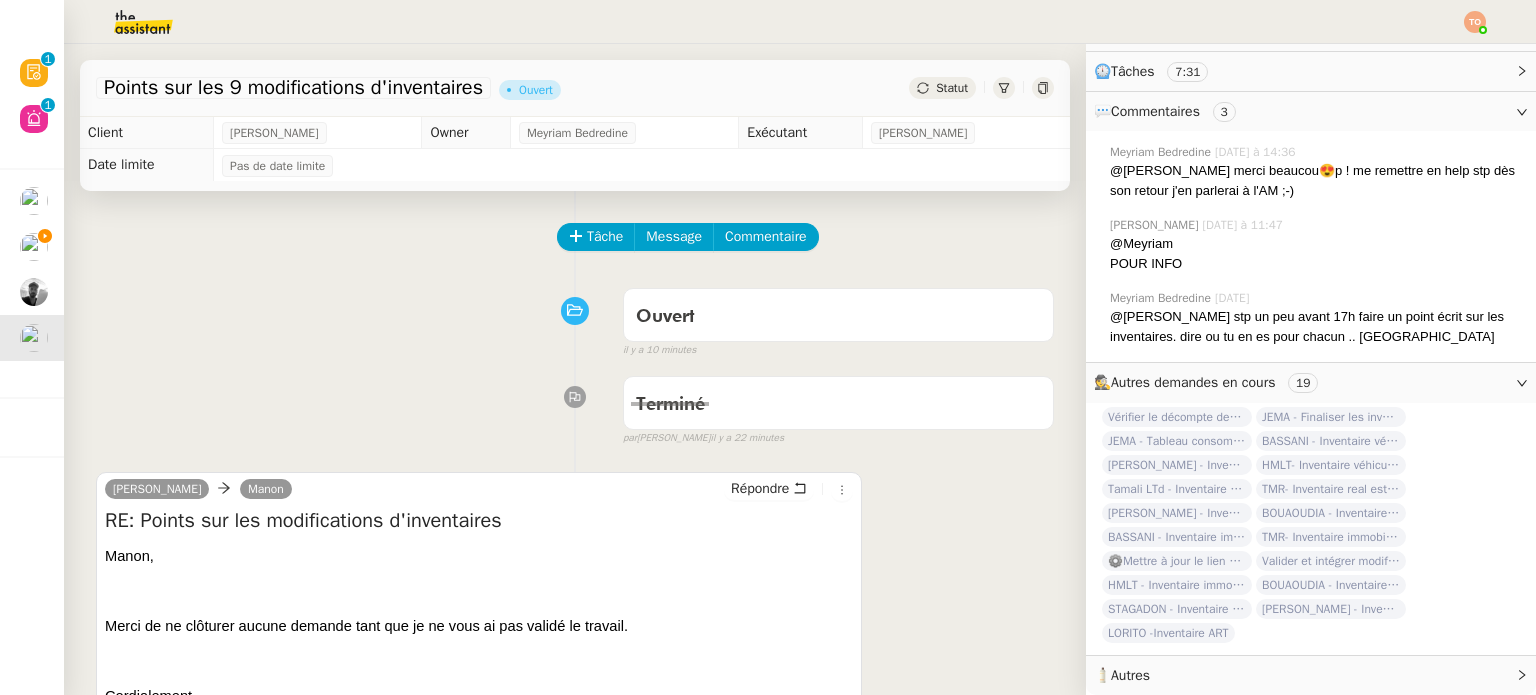 click on "Statut" 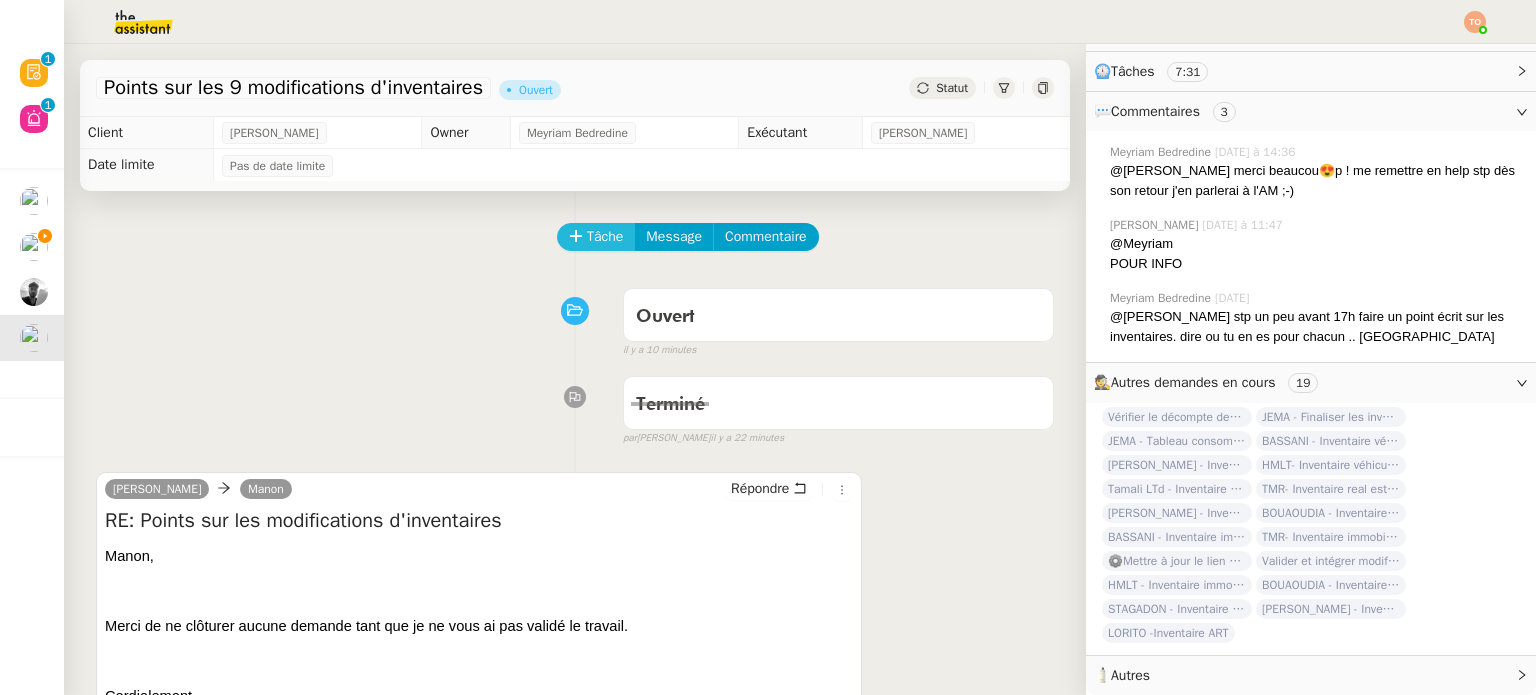 click on "Tâche" 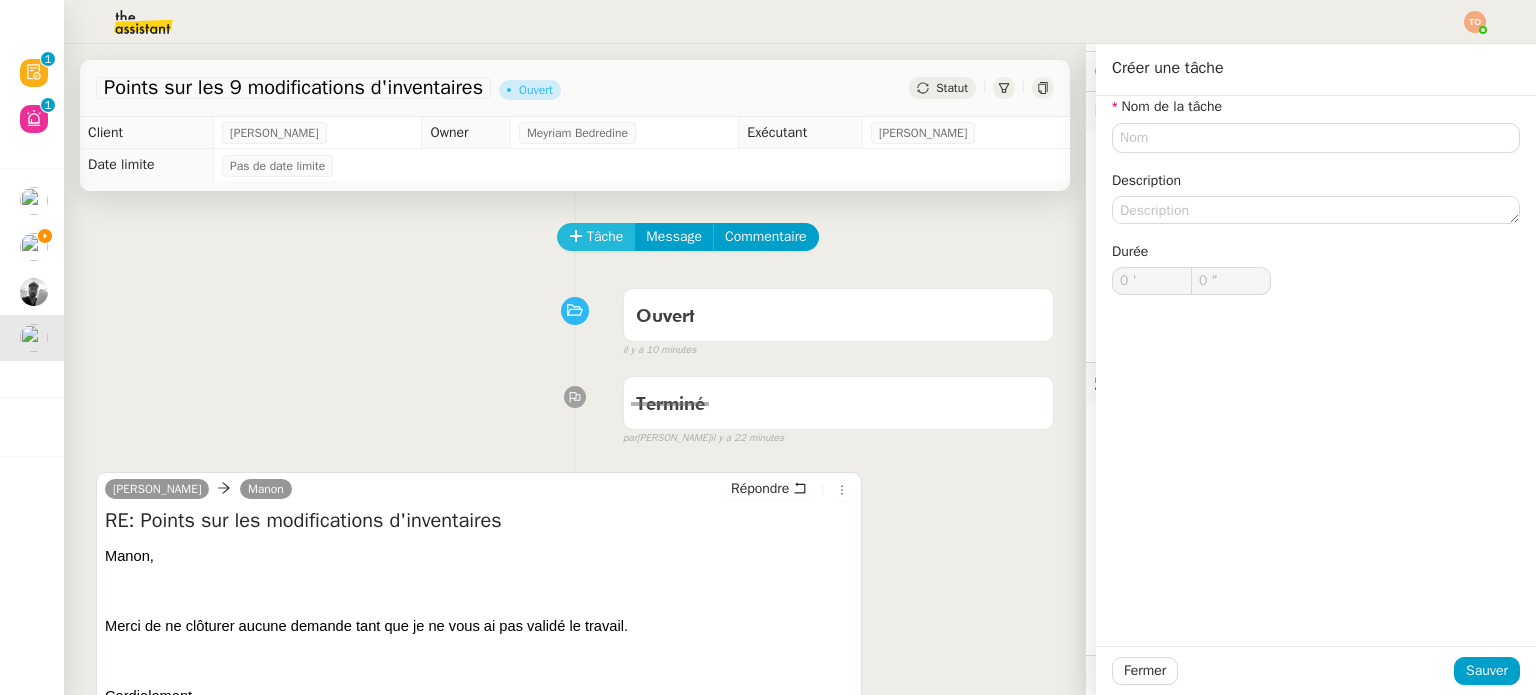scroll, scrollTop: 330, scrollLeft: 0, axis: vertical 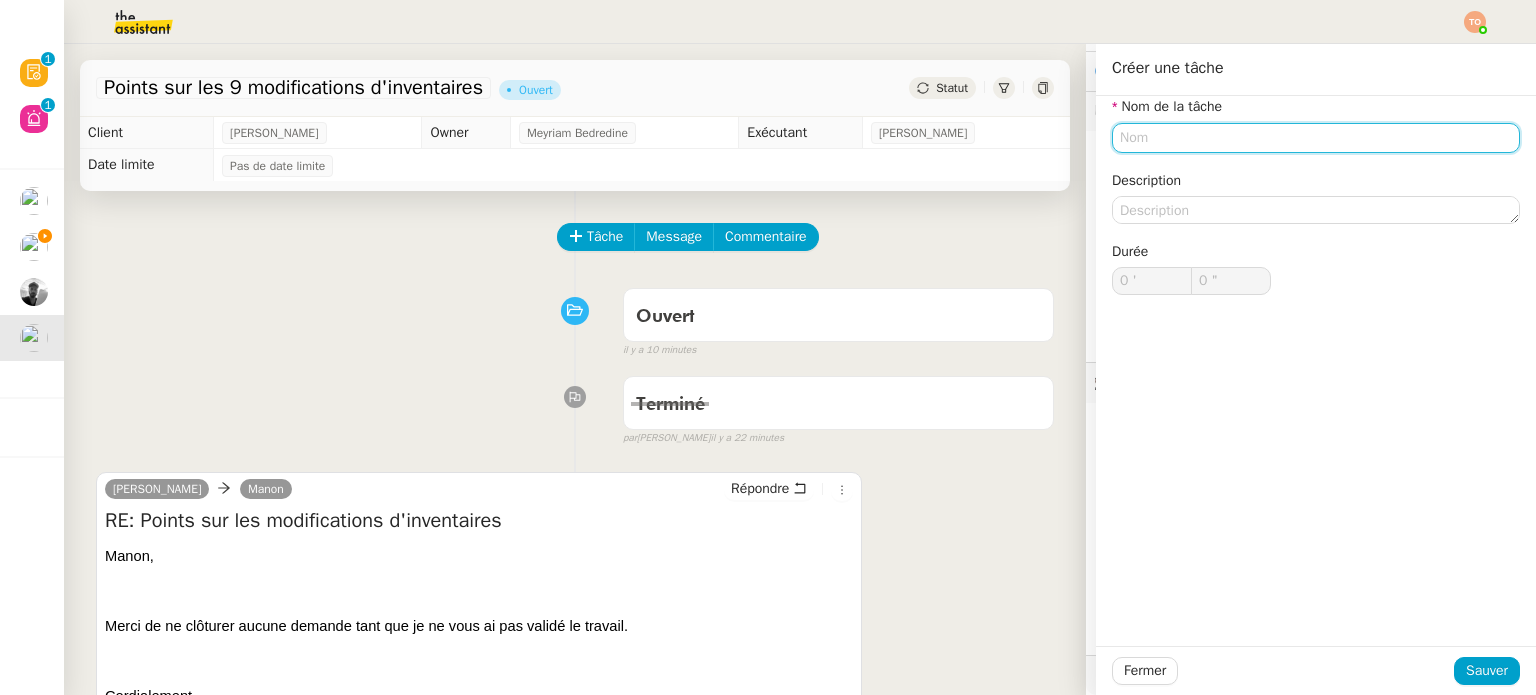 drag, startPoint x: 1211, startPoint y: 152, endPoint x: 1219, endPoint y: 143, distance: 12.0415945 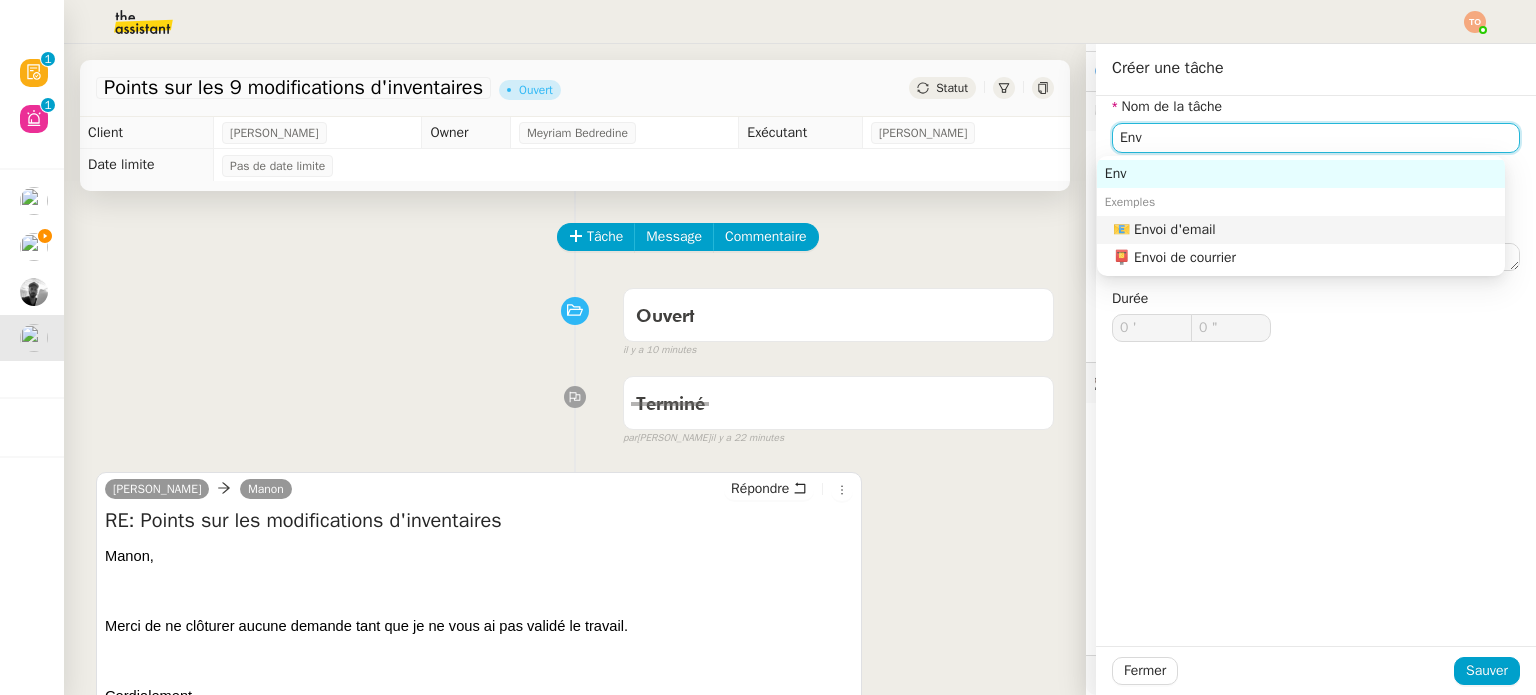 click on "📧 Envoi d'email" 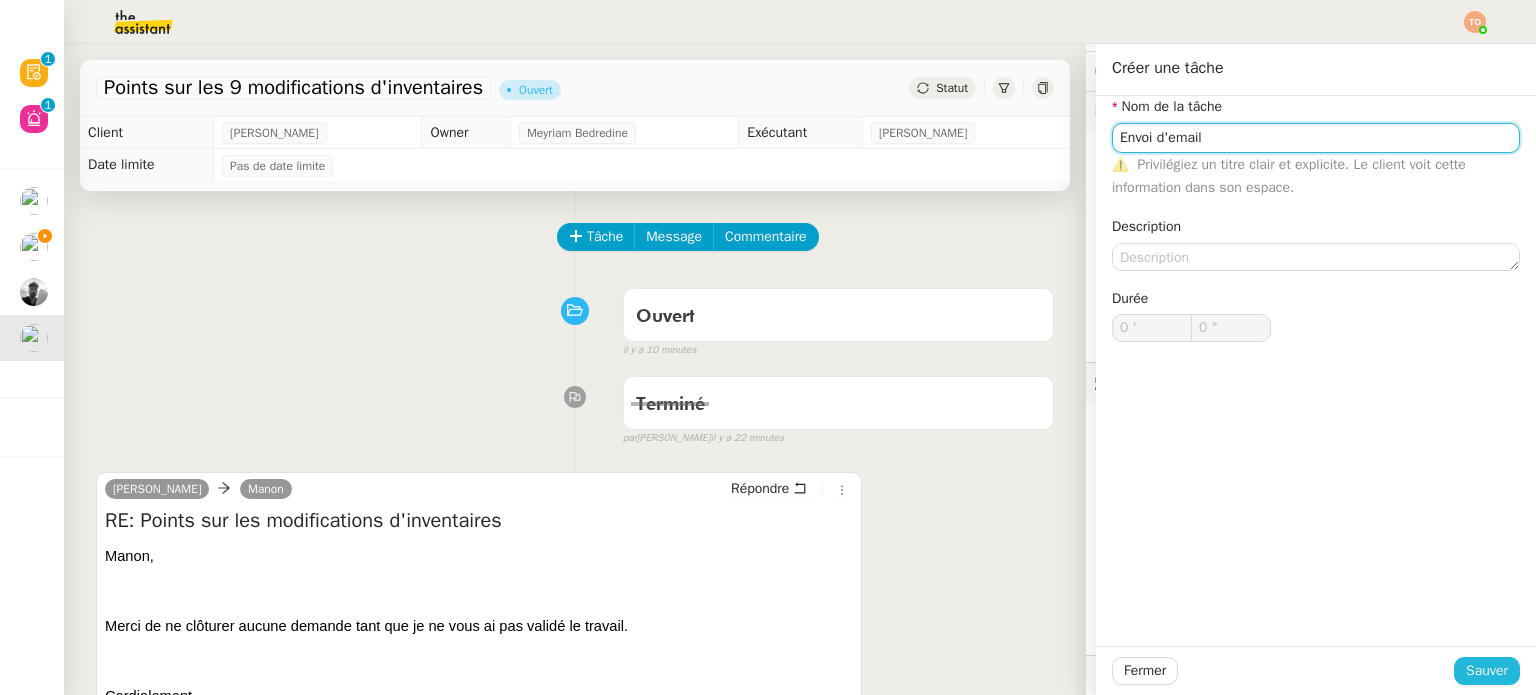 type on "Envoi d'email" 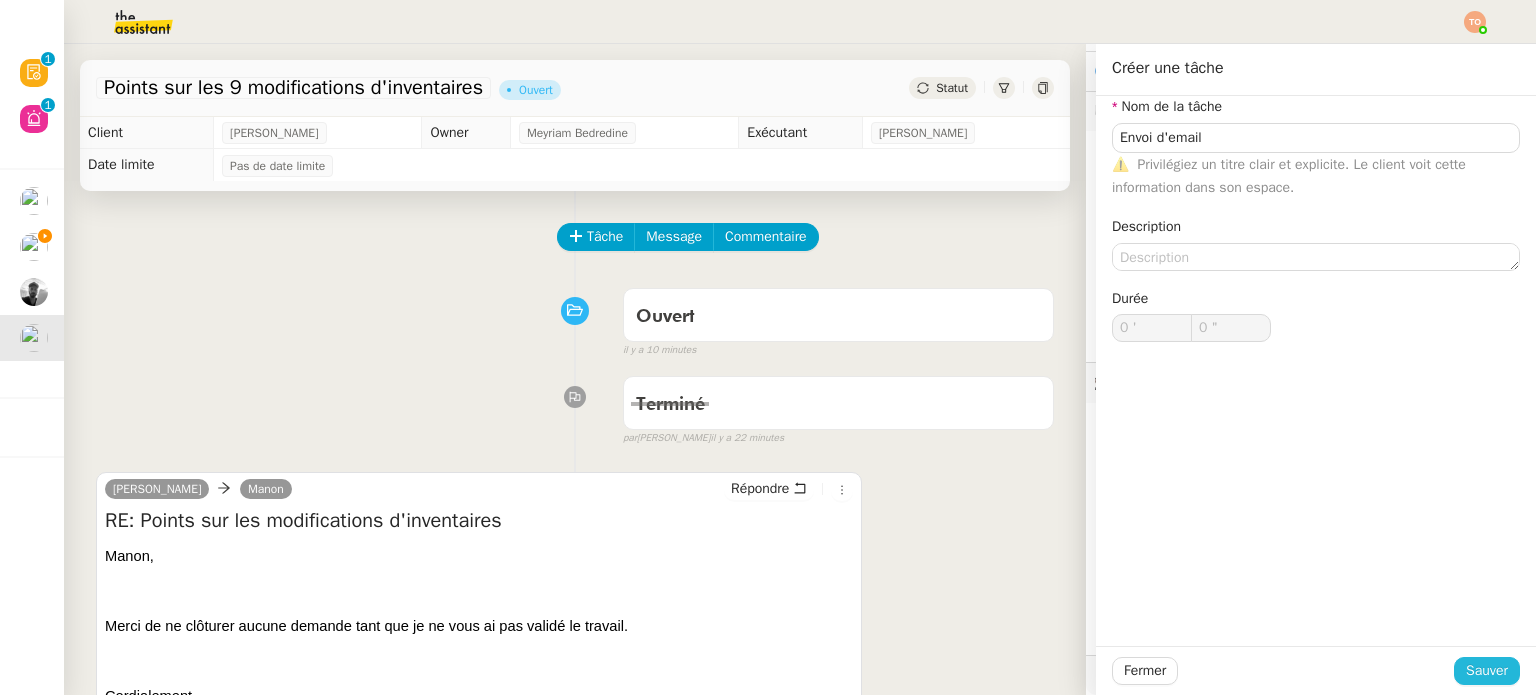 click on "Sauver" 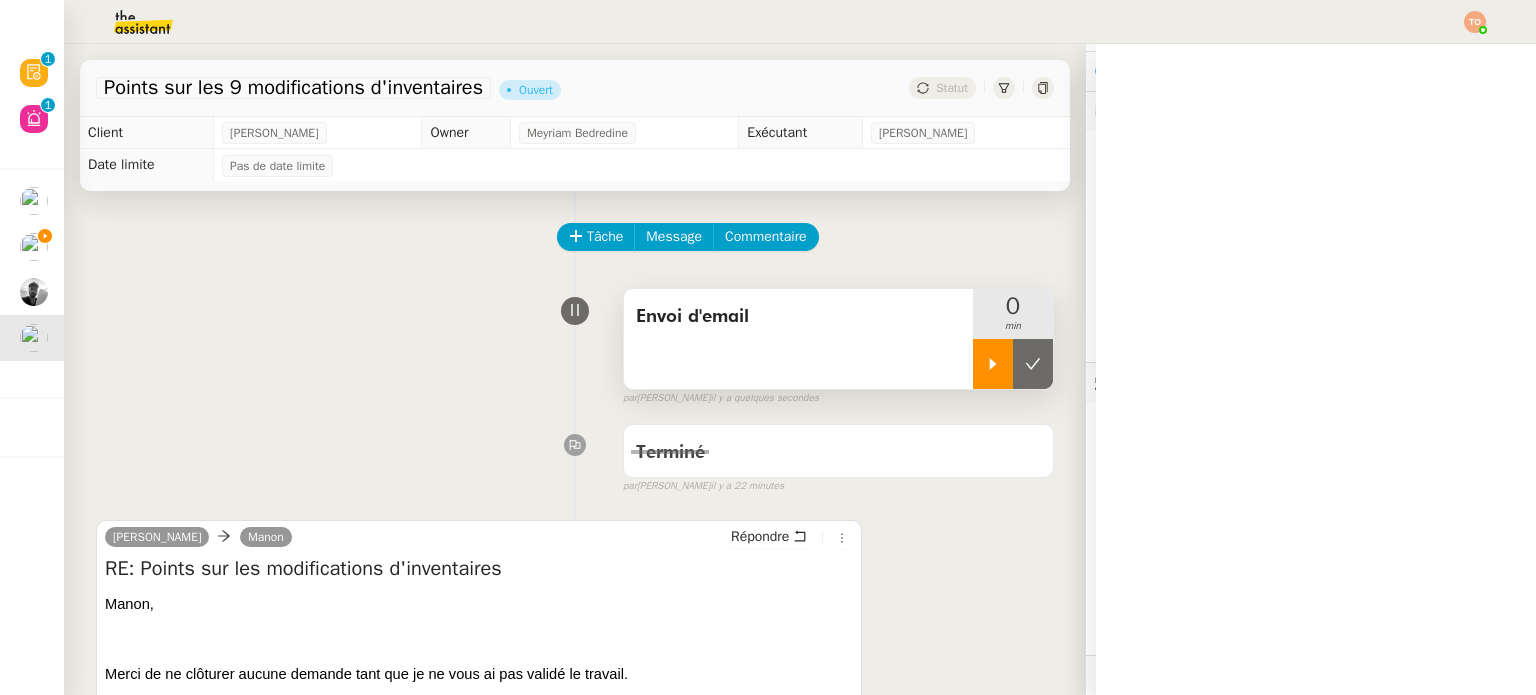 click at bounding box center (993, 364) 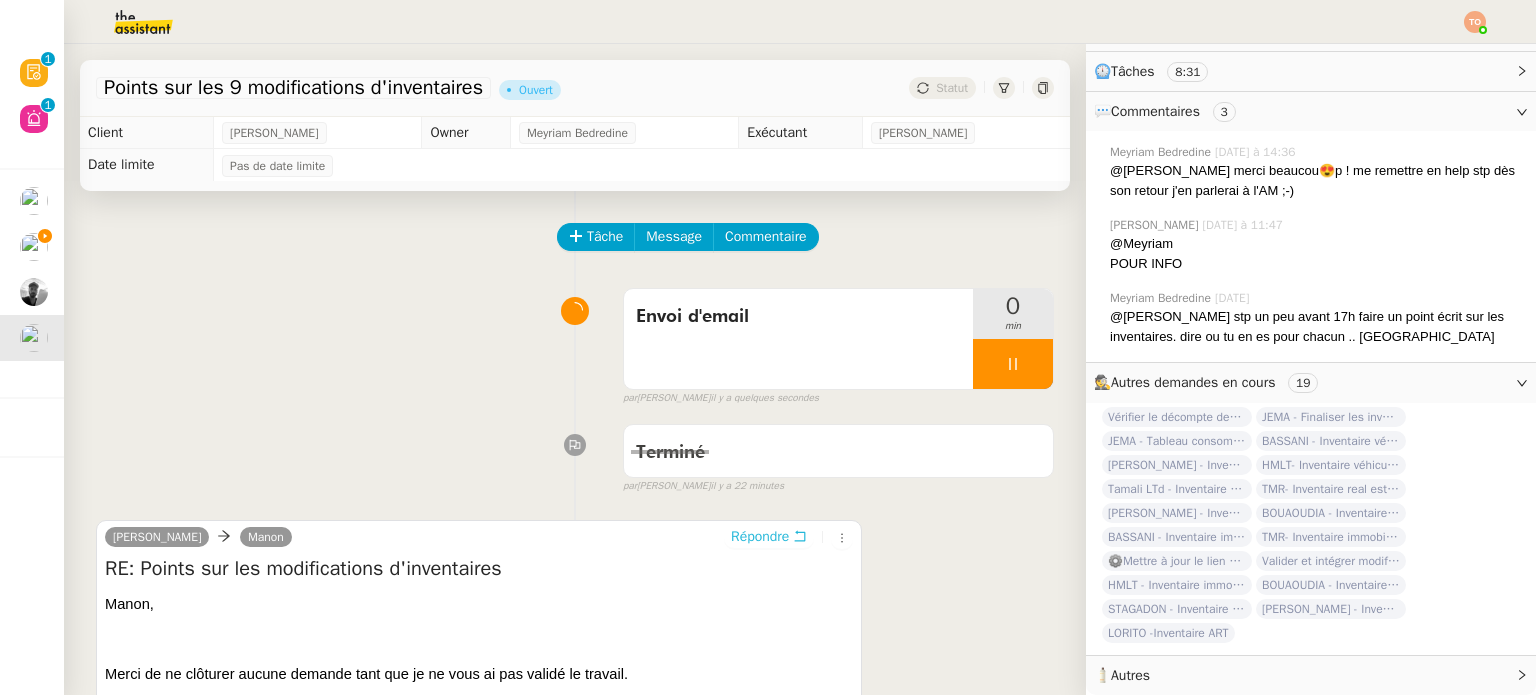 click on "Répondre" at bounding box center [760, 537] 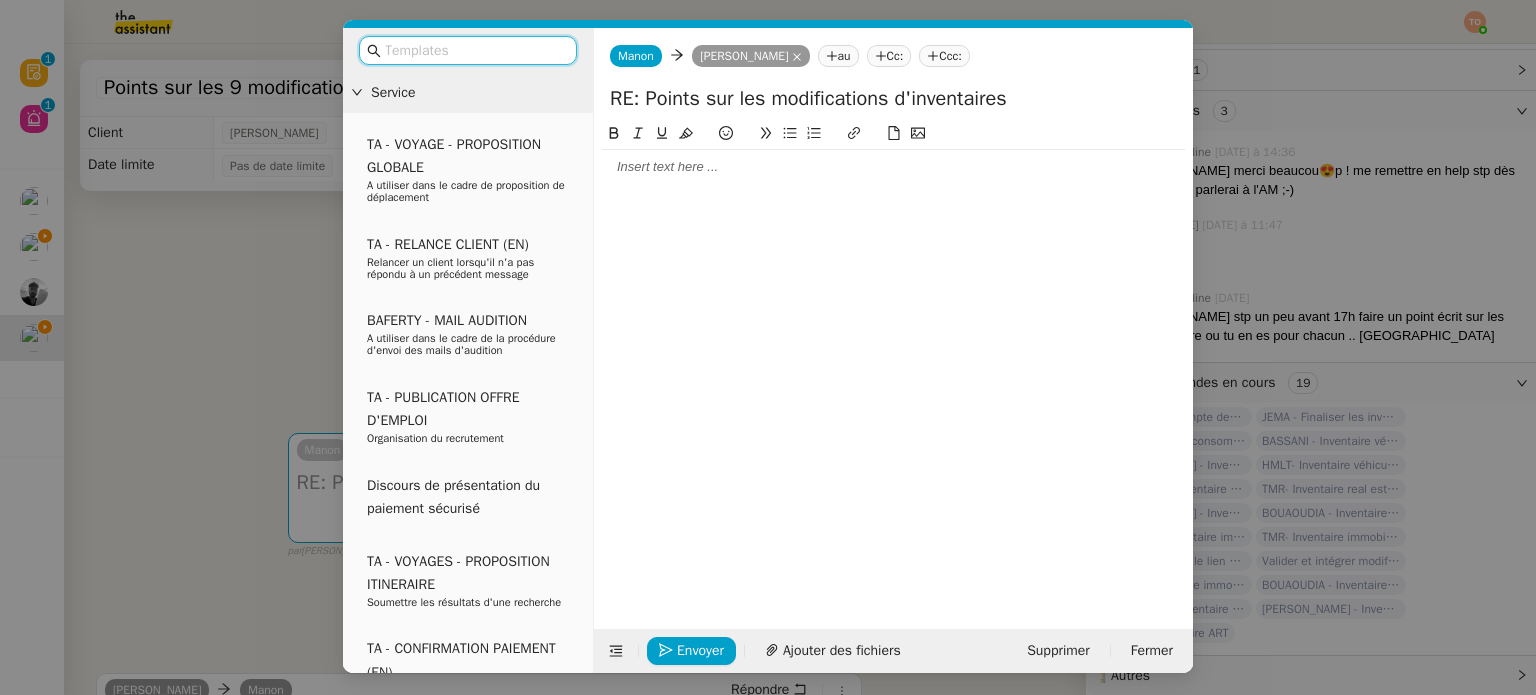 scroll, scrollTop: 334, scrollLeft: 0, axis: vertical 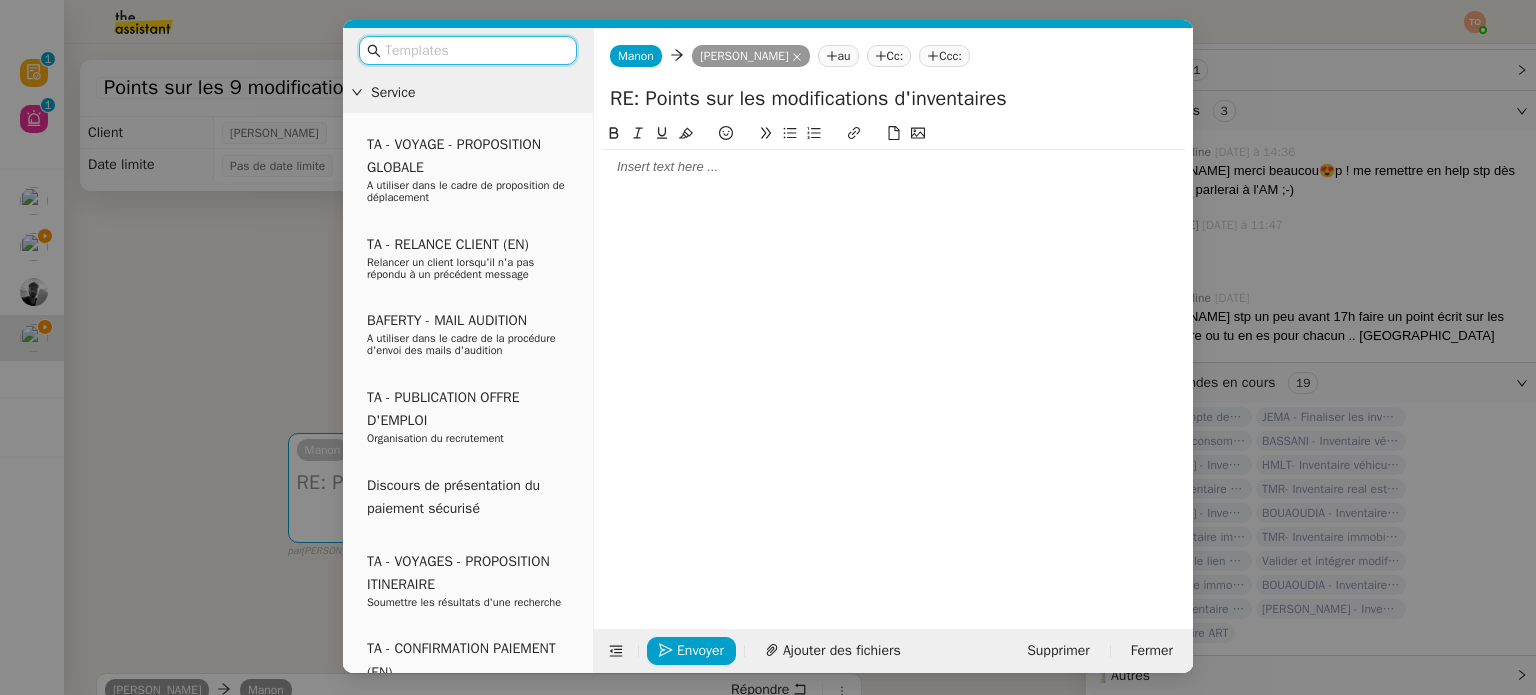 click 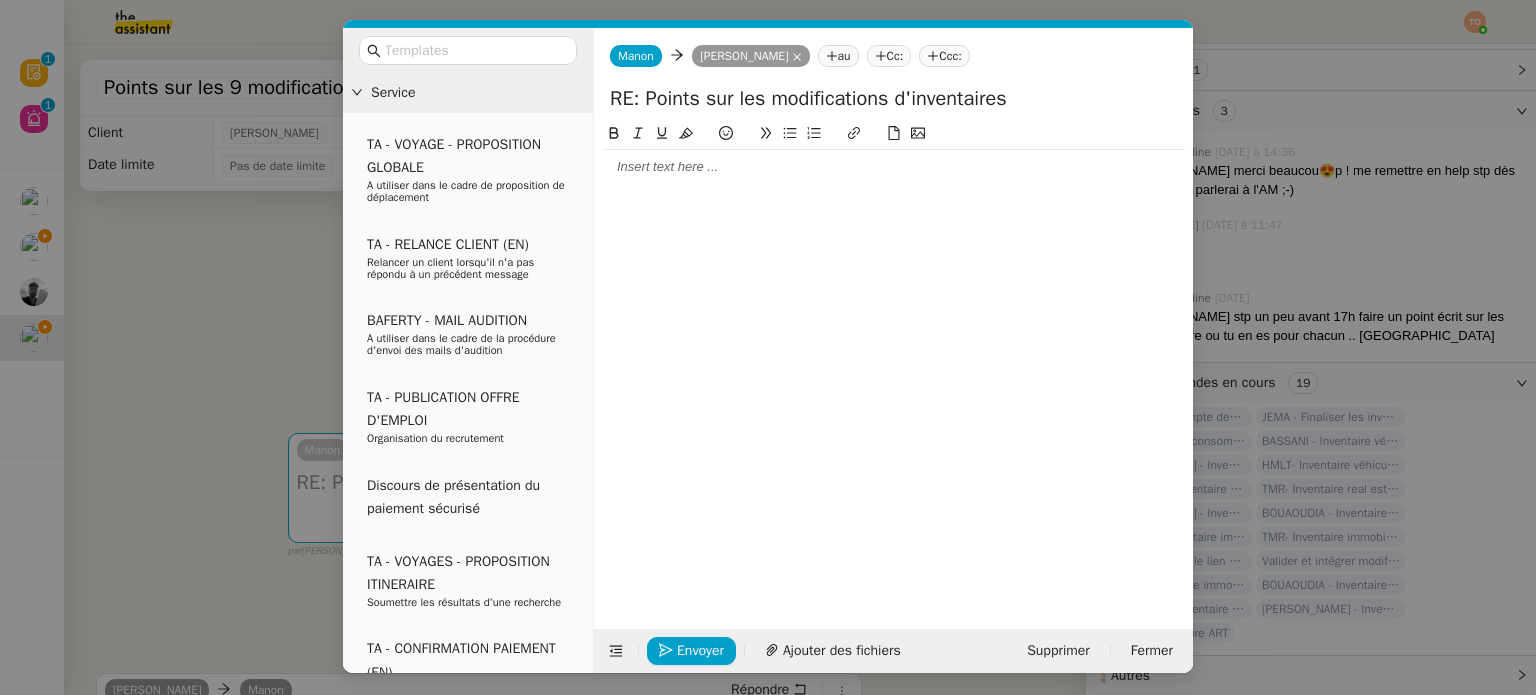 type 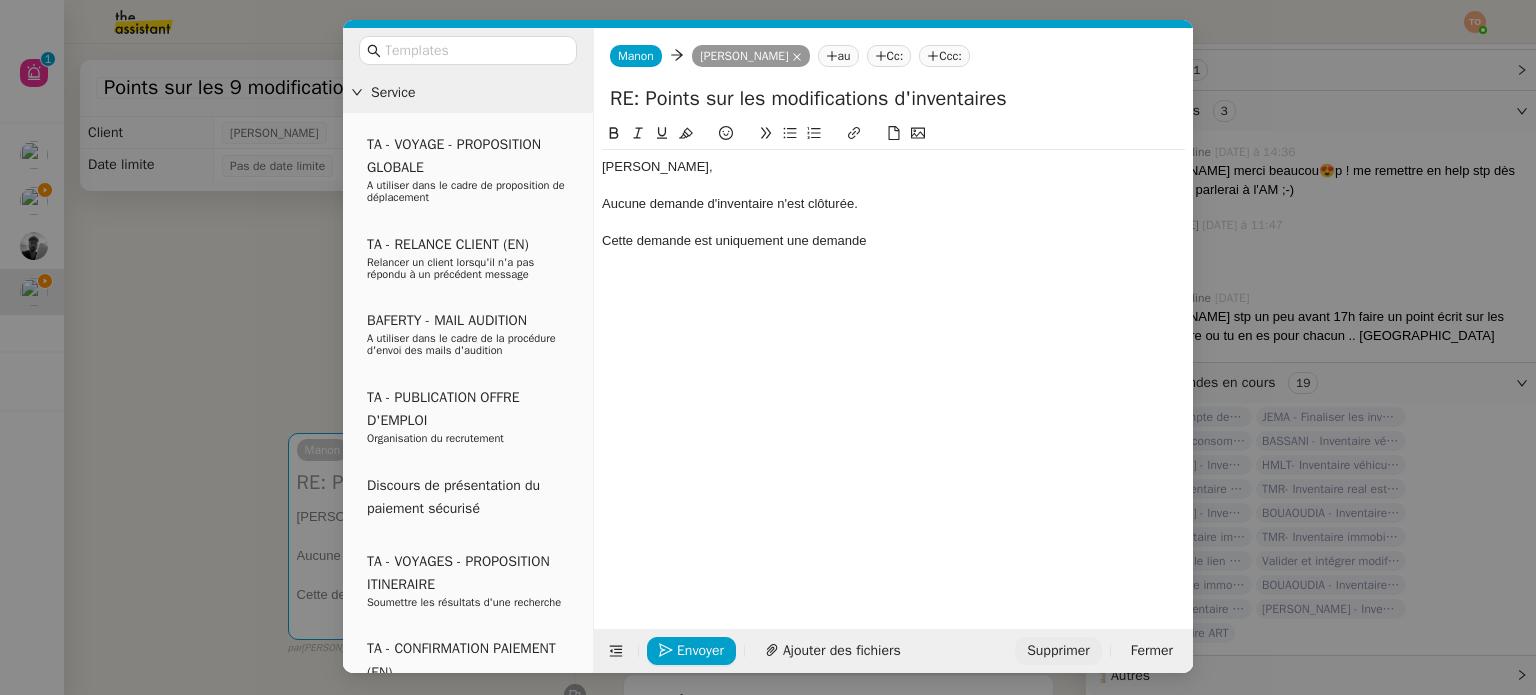 click on "Supprimer" 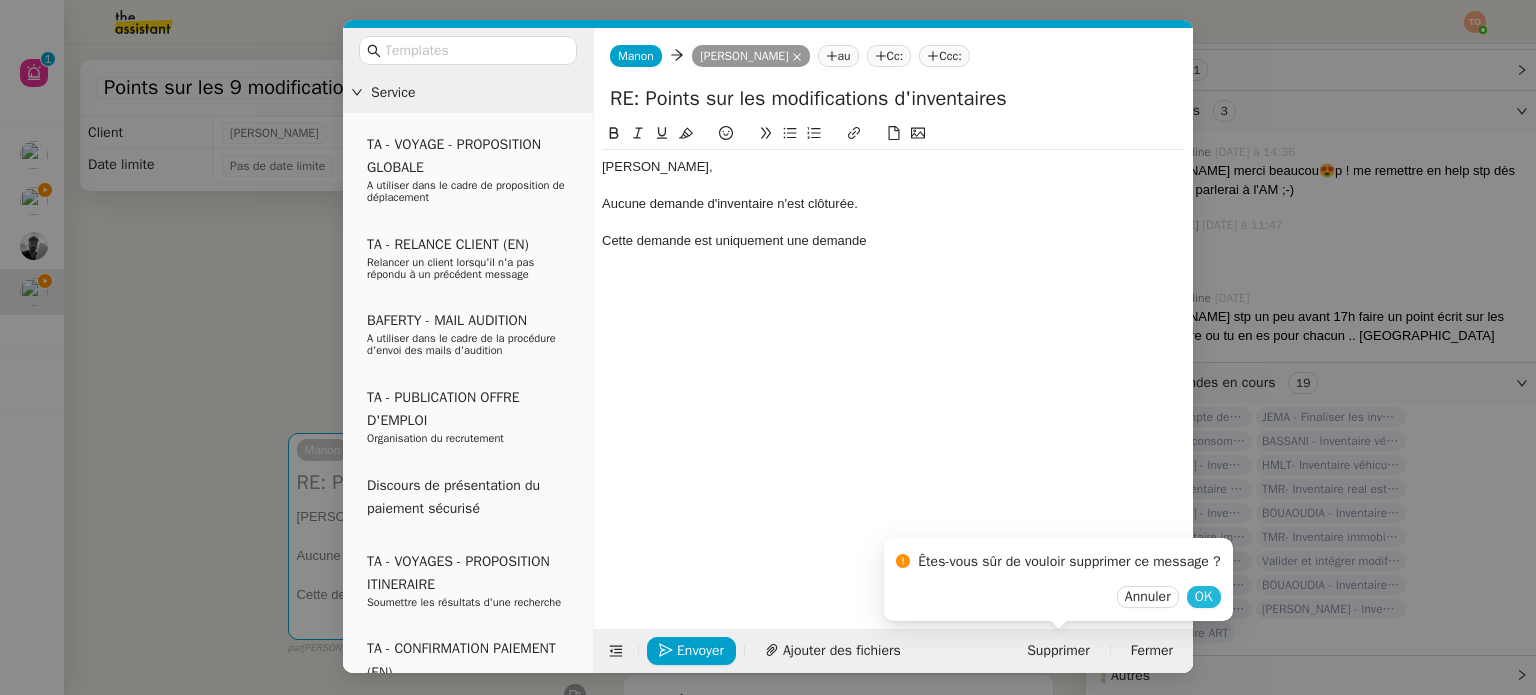 click on "OK" at bounding box center [1204, 597] 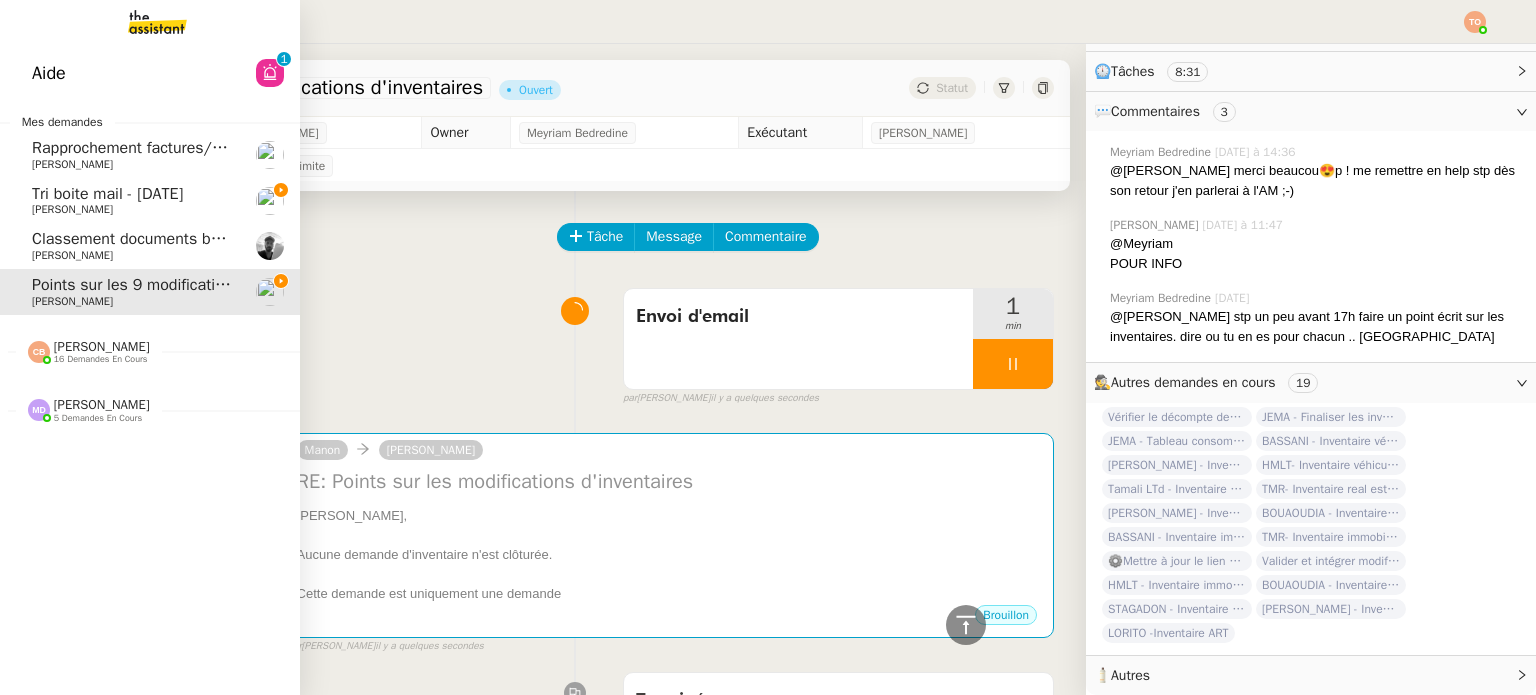 scroll, scrollTop: 425, scrollLeft: 0, axis: vertical 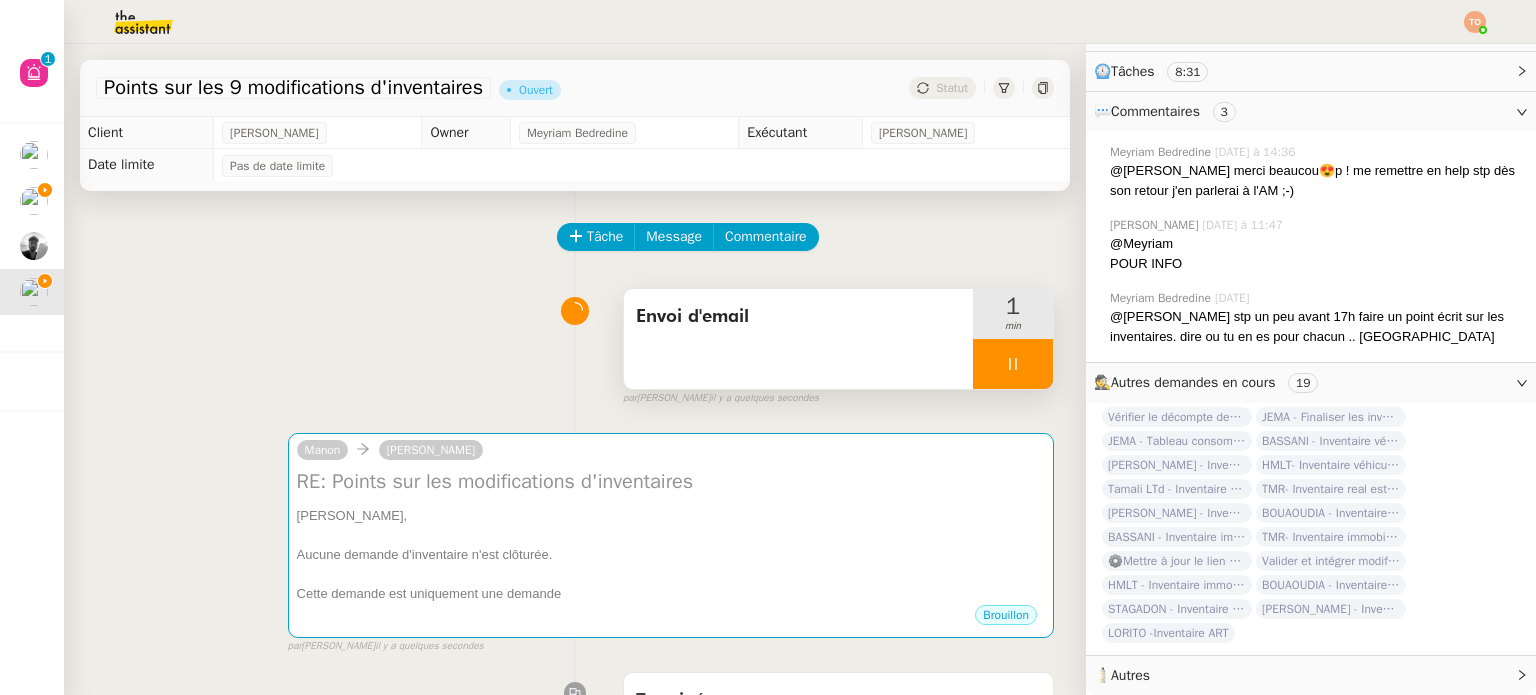 click at bounding box center (1013, 364) 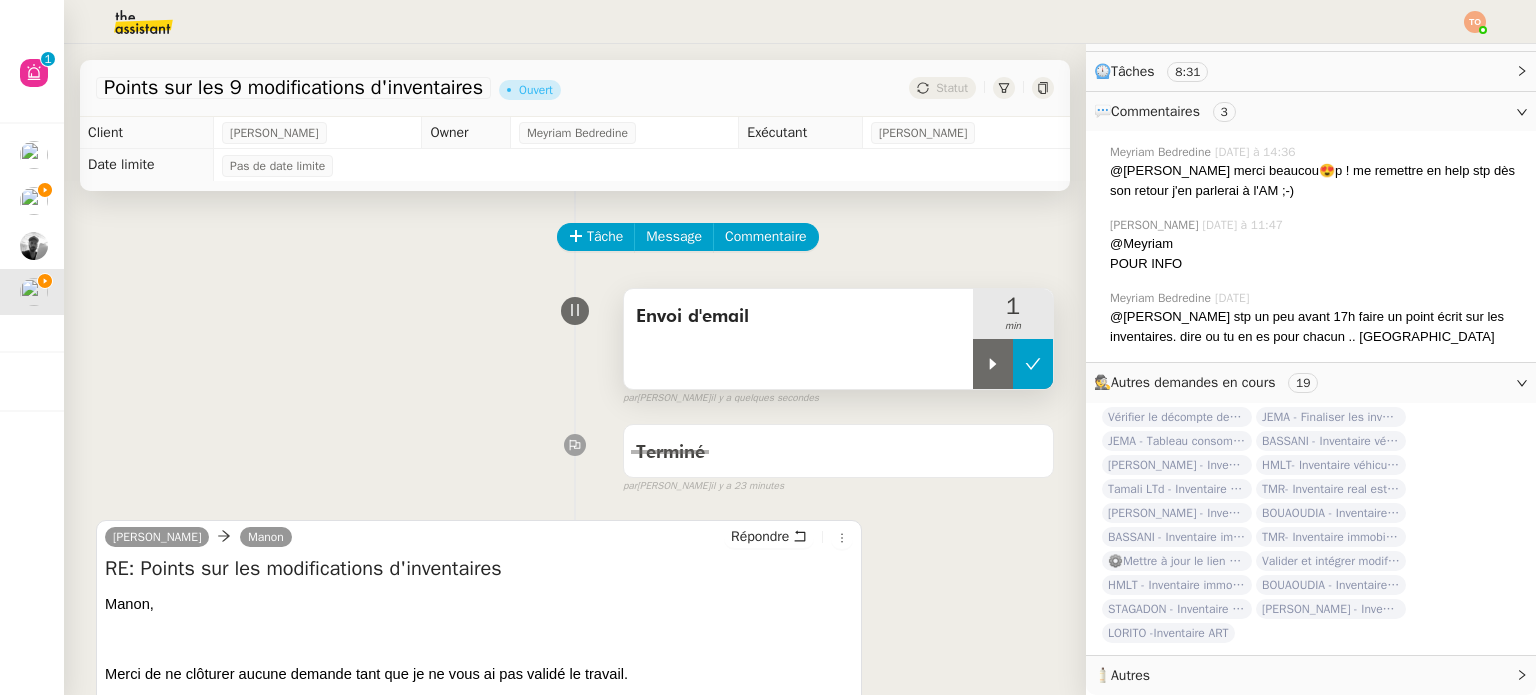 click 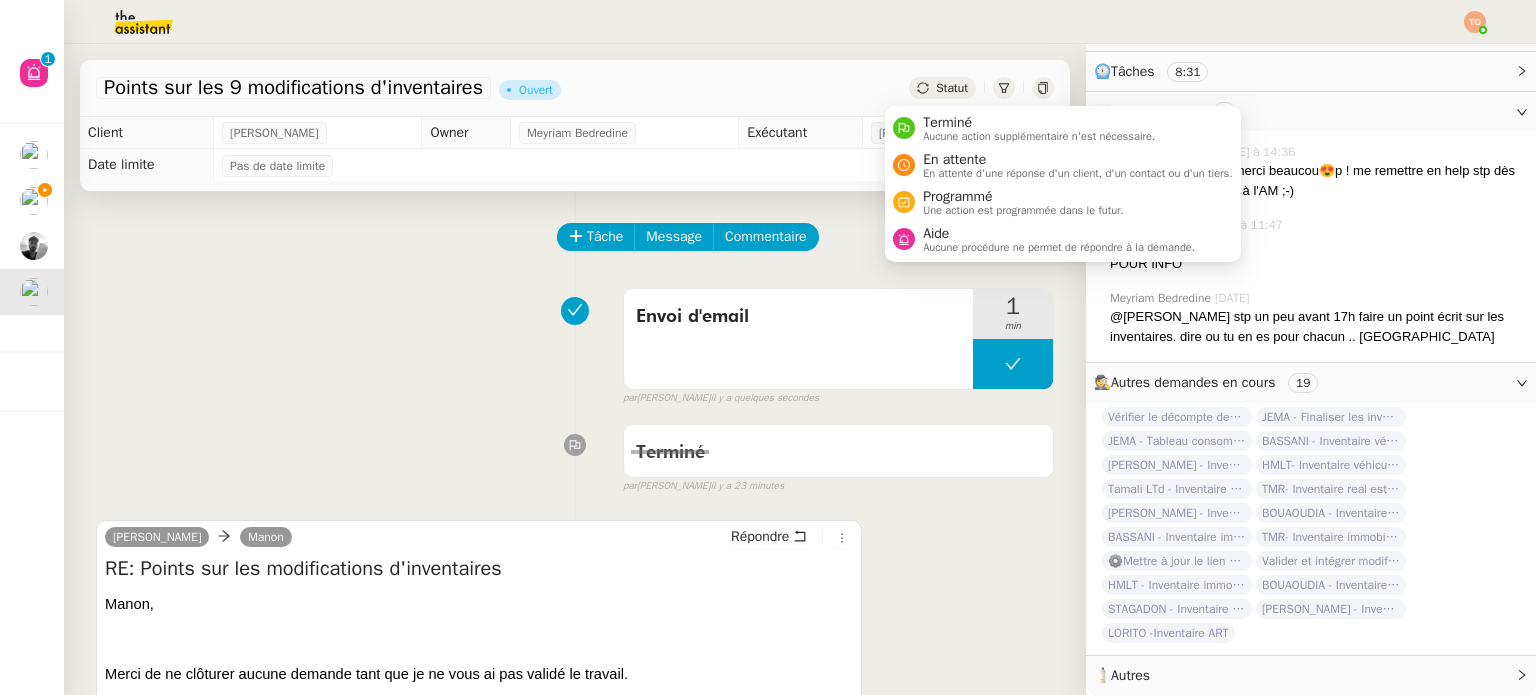 click on "Statut" 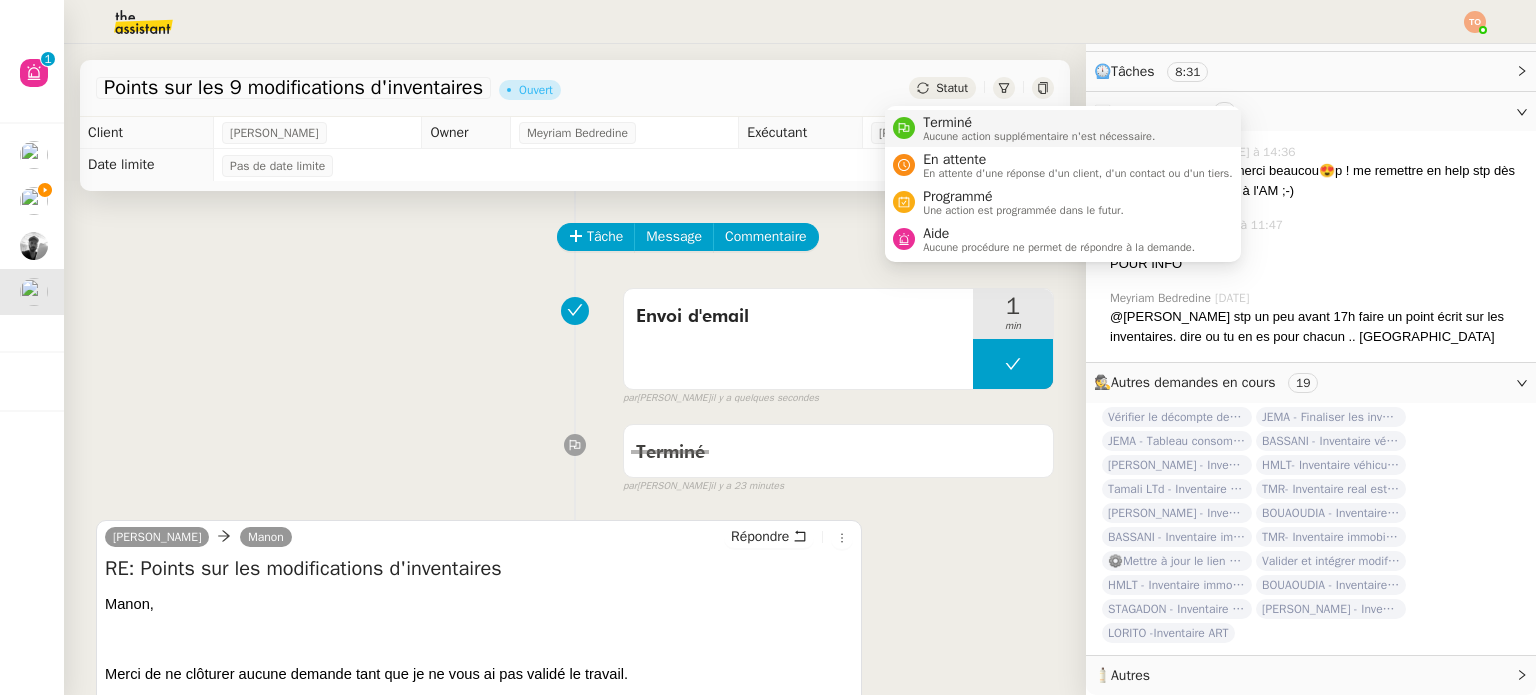 click on "Aucune action supplémentaire n'est nécessaire." at bounding box center (1039, 136) 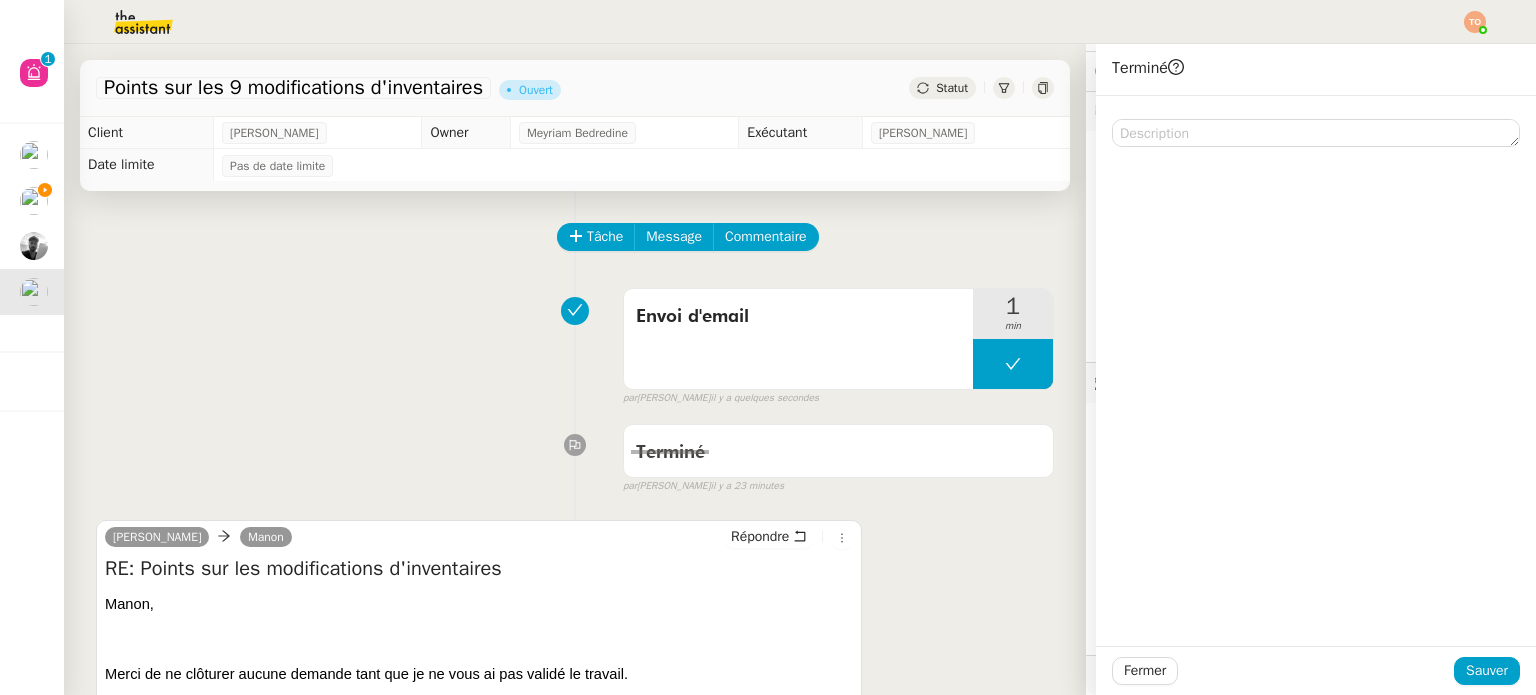 click on "Statut" 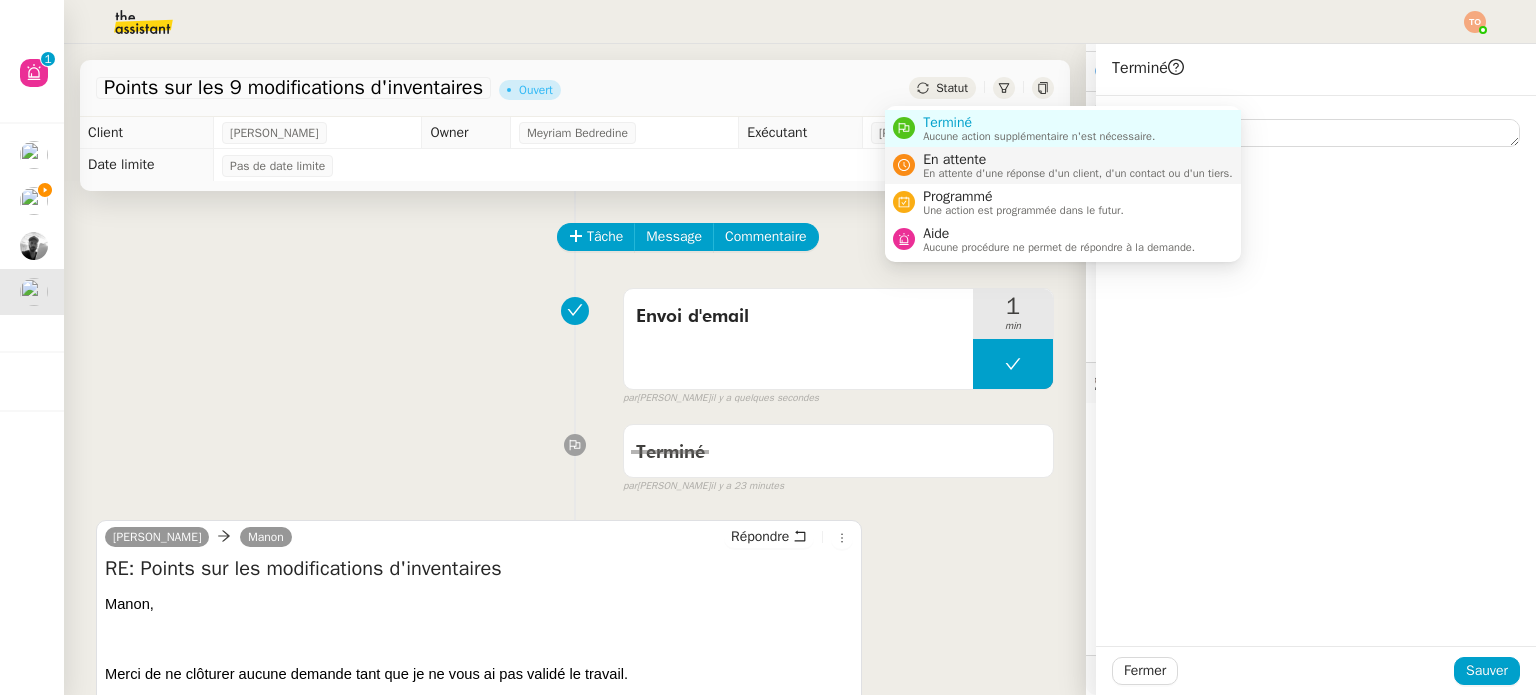 click on "En attente d'une réponse d'un client, d'un contact ou d'un tiers." at bounding box center (1078, 173) 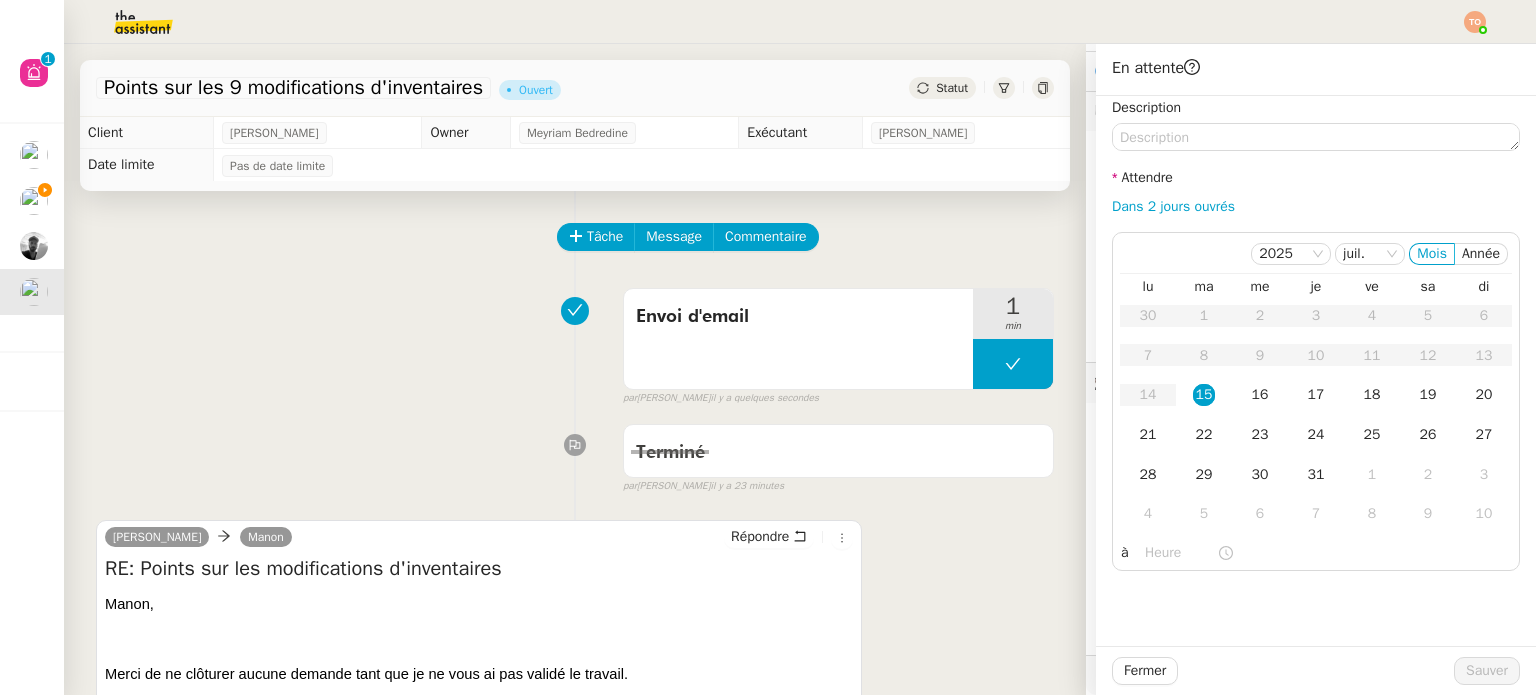scroll, scrollTop: 330, scrollLeft: 0, axis: vertical 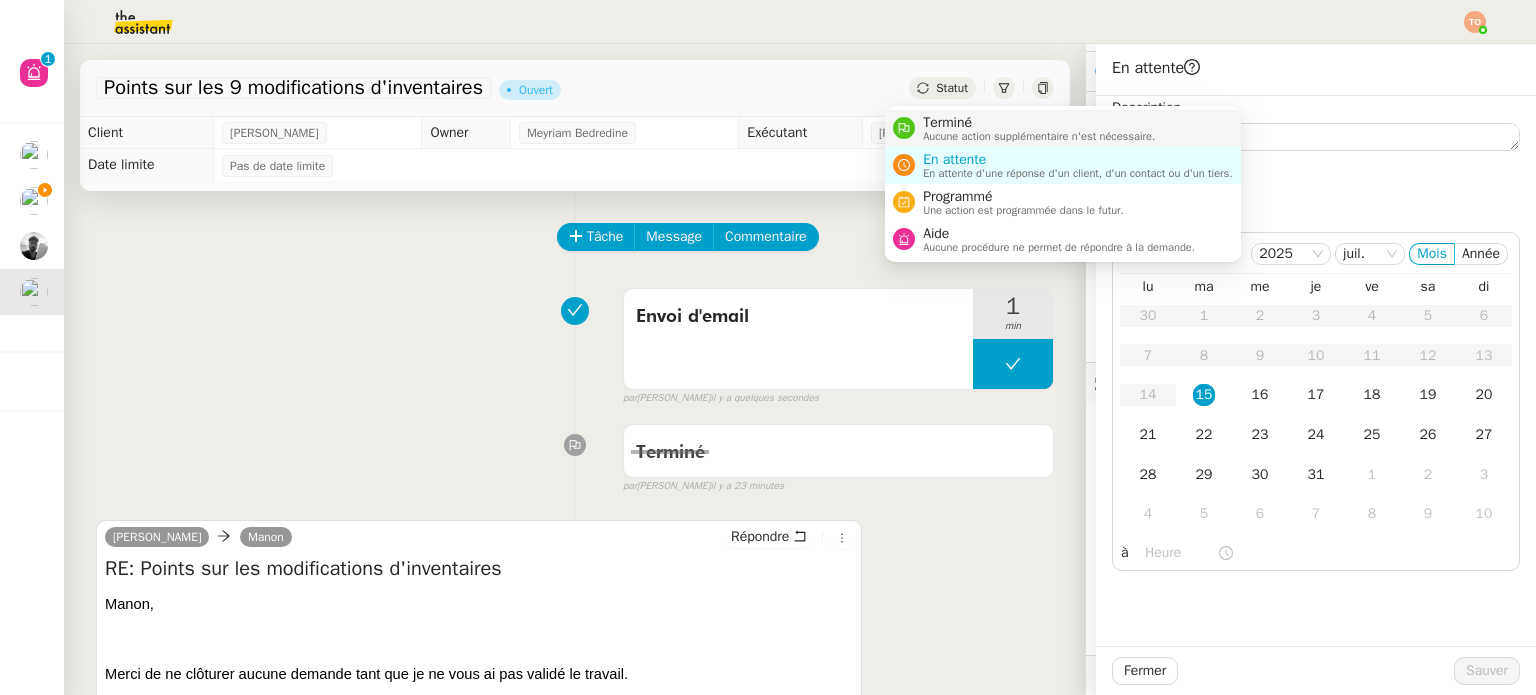 click on "Aucune action supplémentaire n'est nécessaire." at bounding box center [1039, 136] 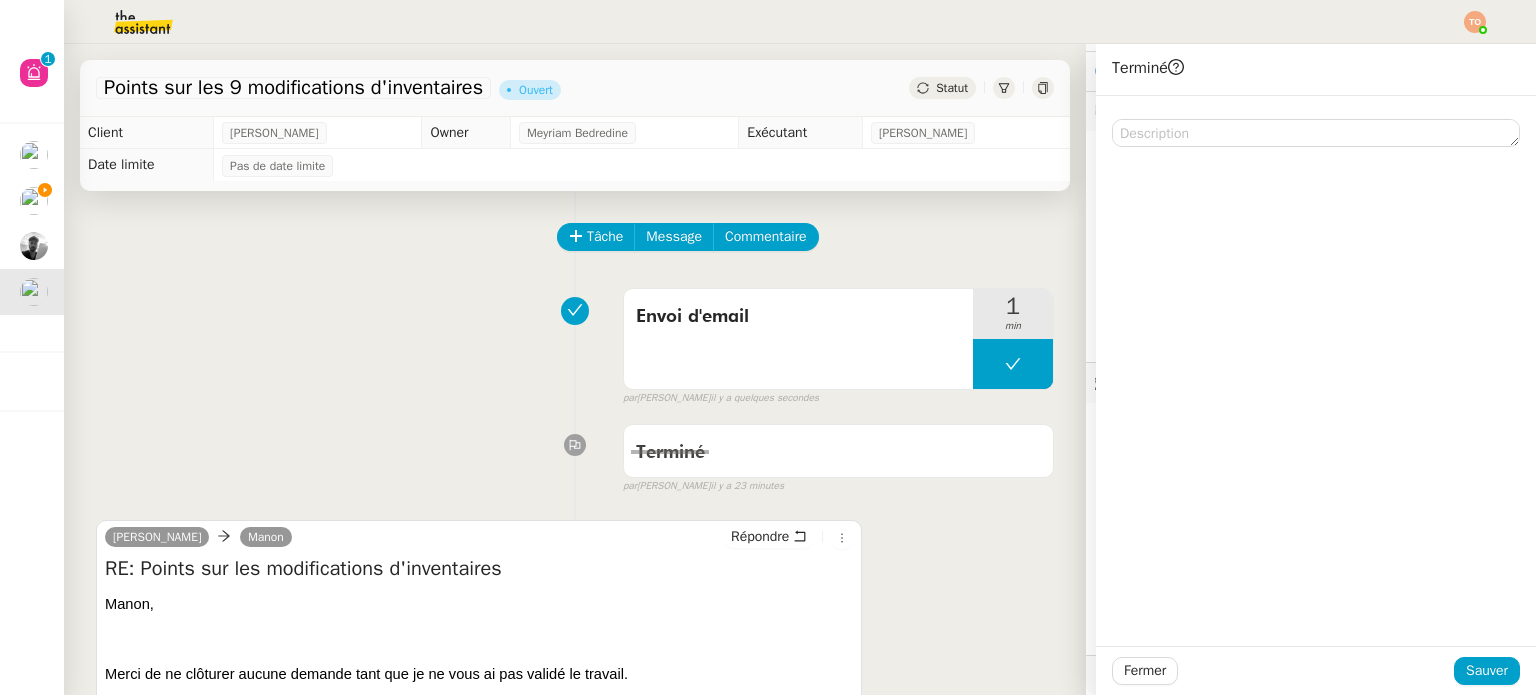 scroll, scrollTop: 330, scrollLeft: 0, axis: vertical 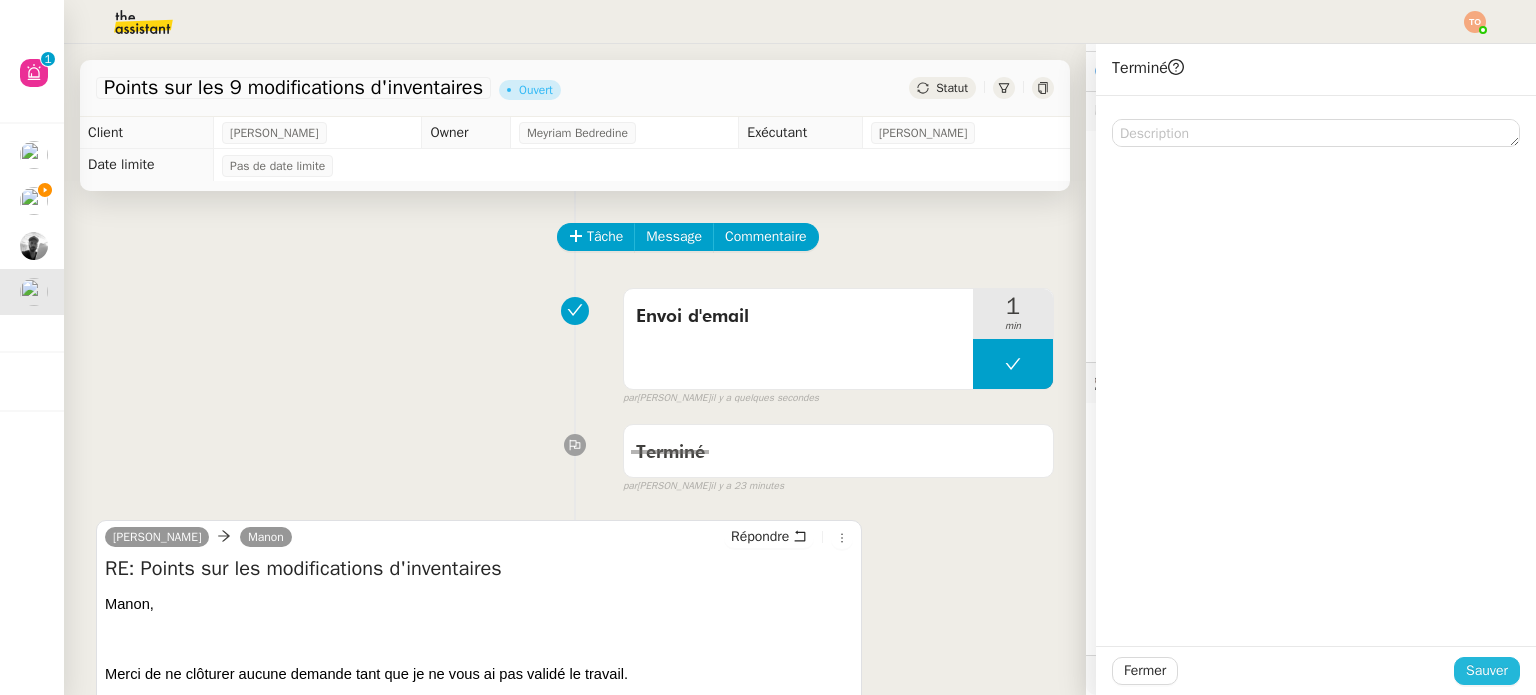 click on "Sauver" 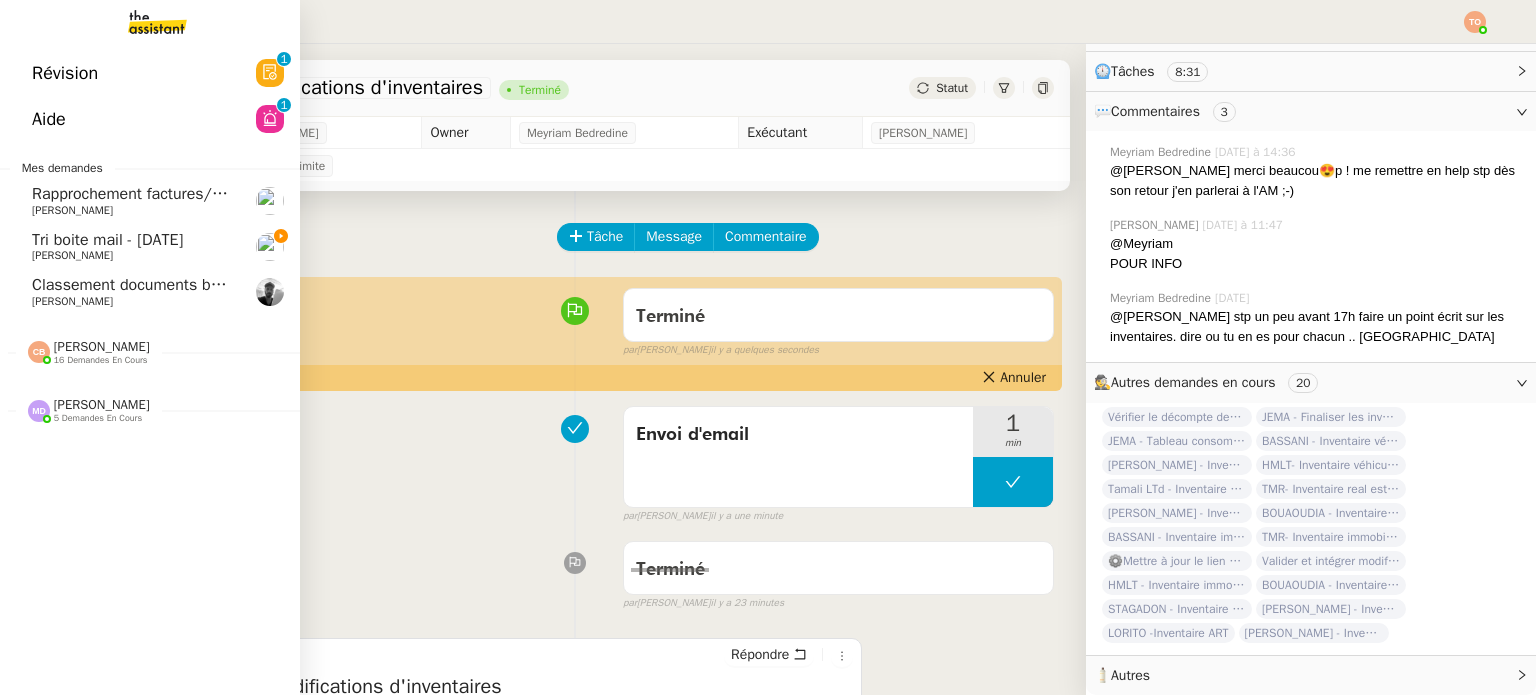 scroll, scrollTop: 330, scrollLeft: 0, axis: vertical 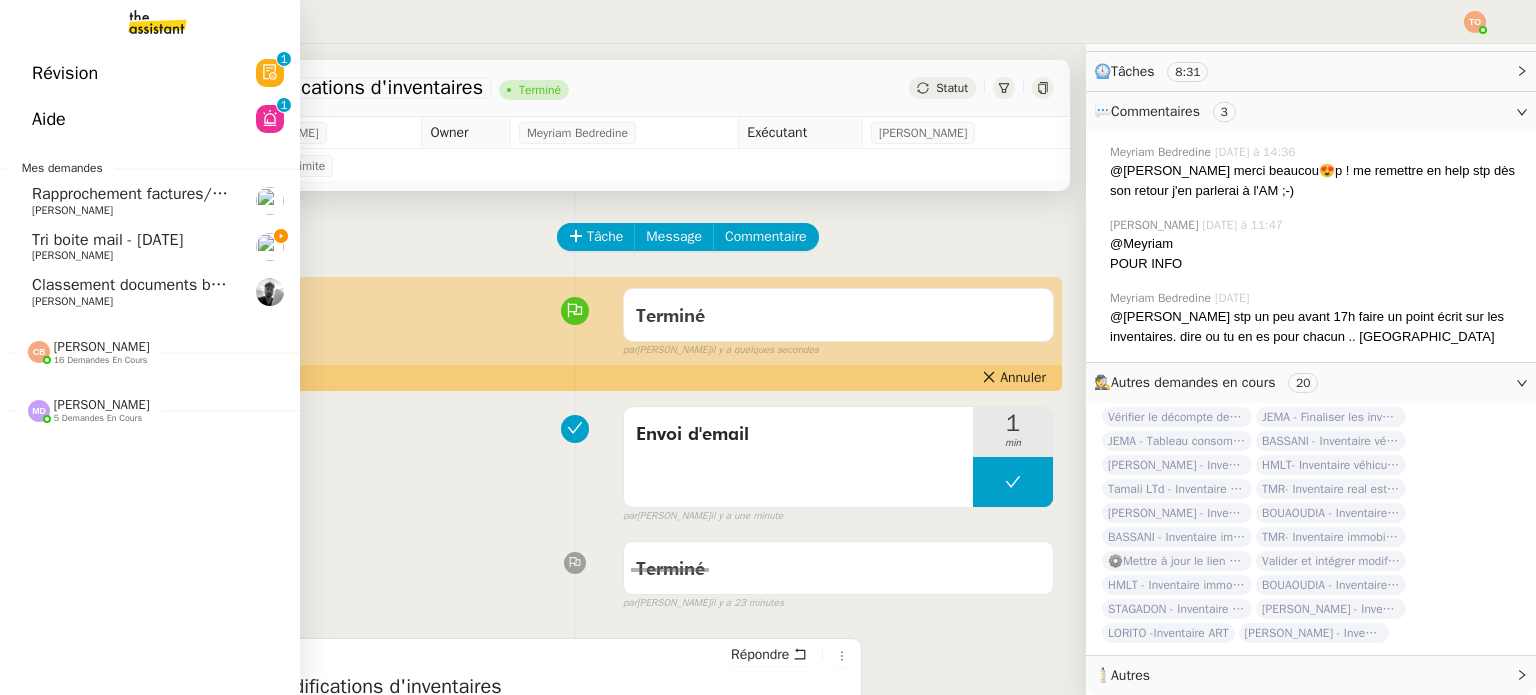 click on "Rapprochement factures/paiements clients - [DATE]" 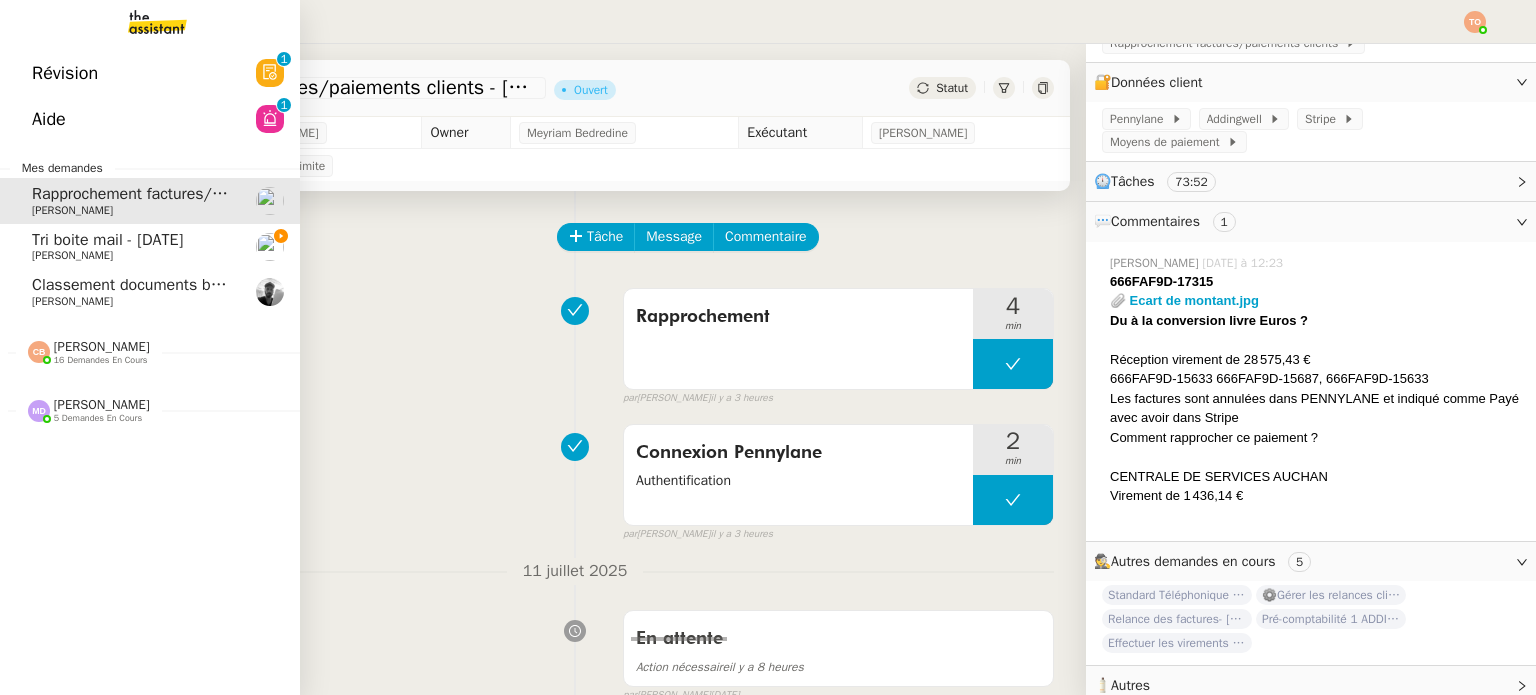 scroll, scrollTop: 329, scrollLeft: 0, axis: vertical 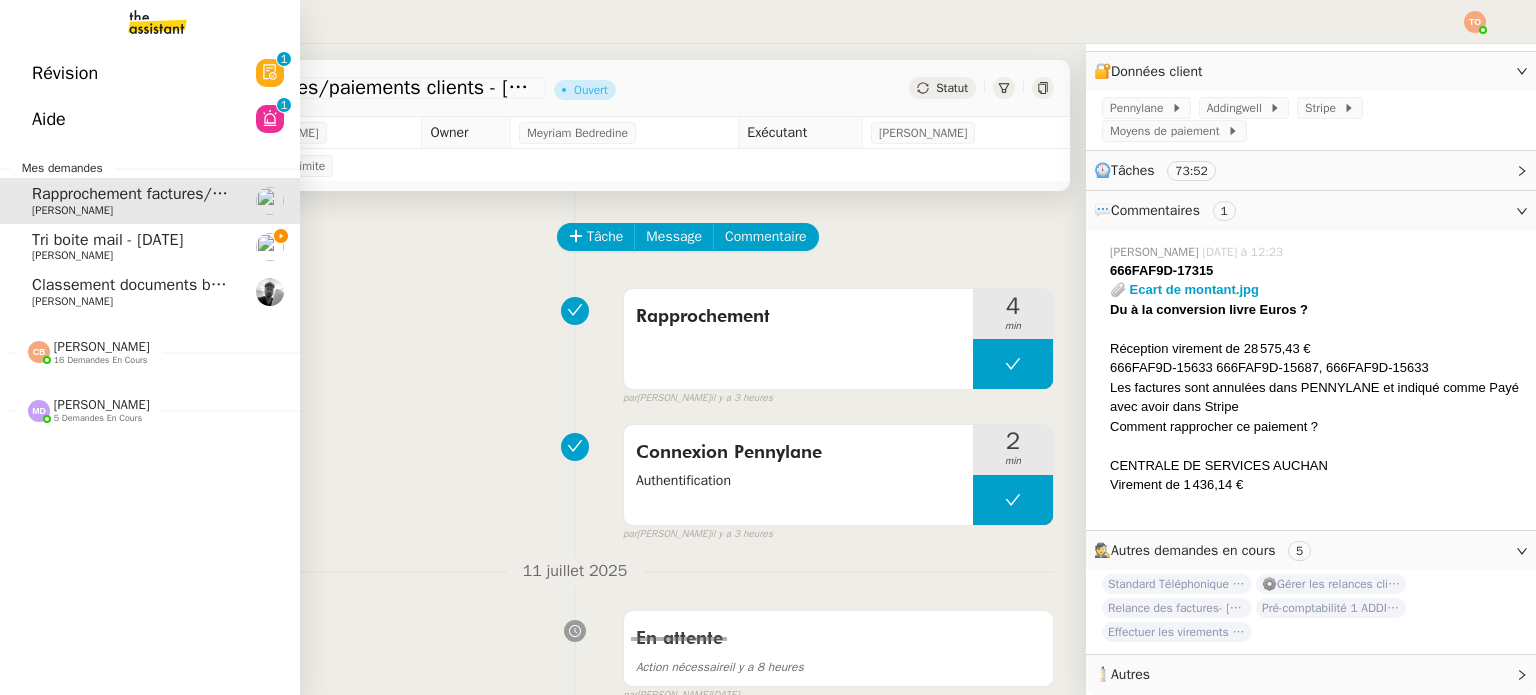 click on "Classement documents bancaires - [DATE]" 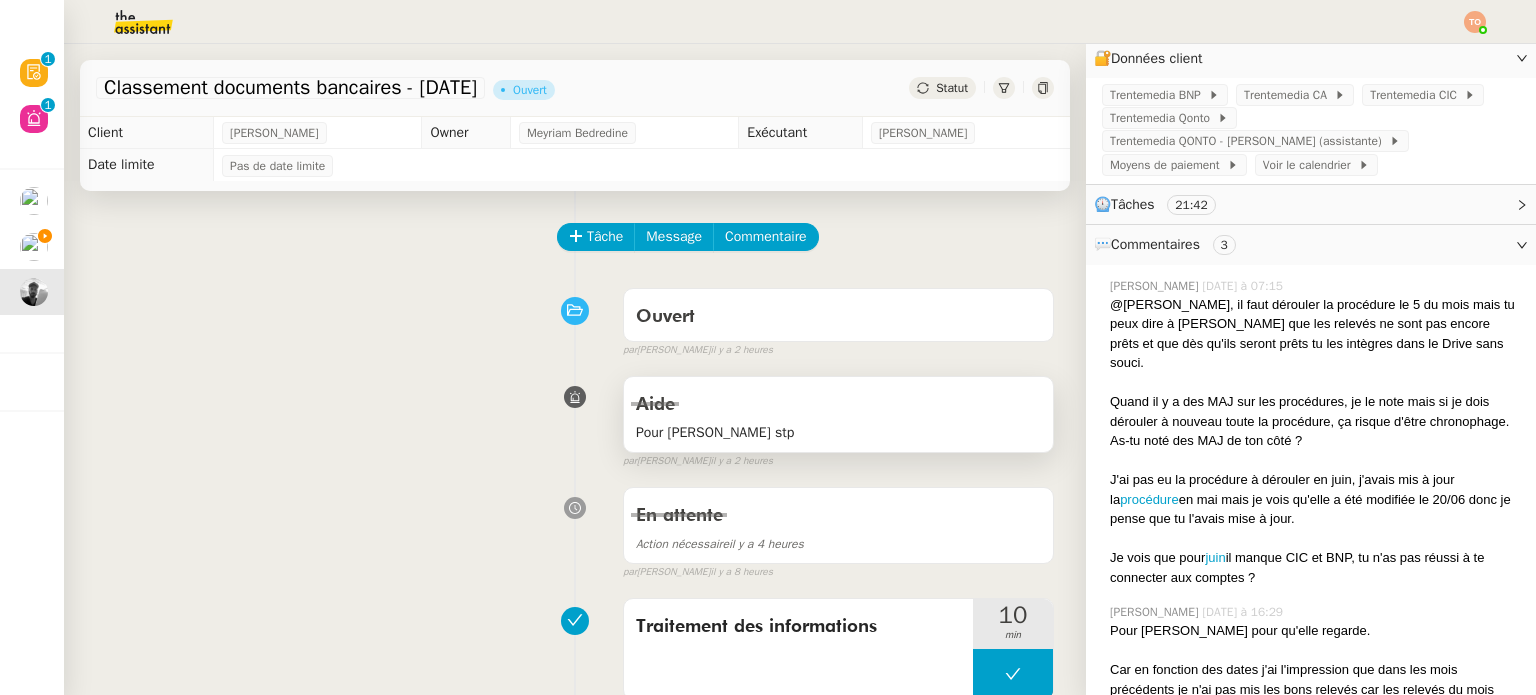scroll, scrollTop: 992, scrollLeft: 0, axis: vertical 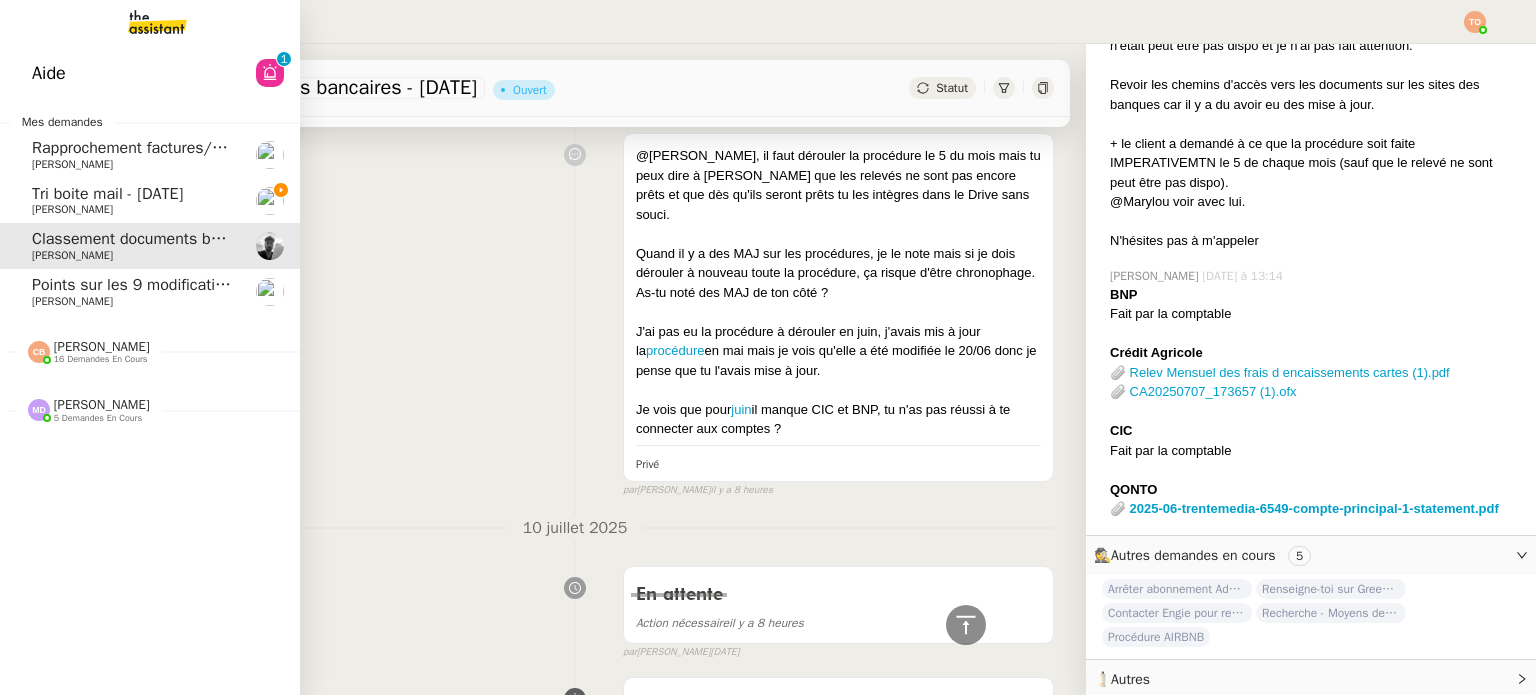 click on "[PERSON_NAME]" 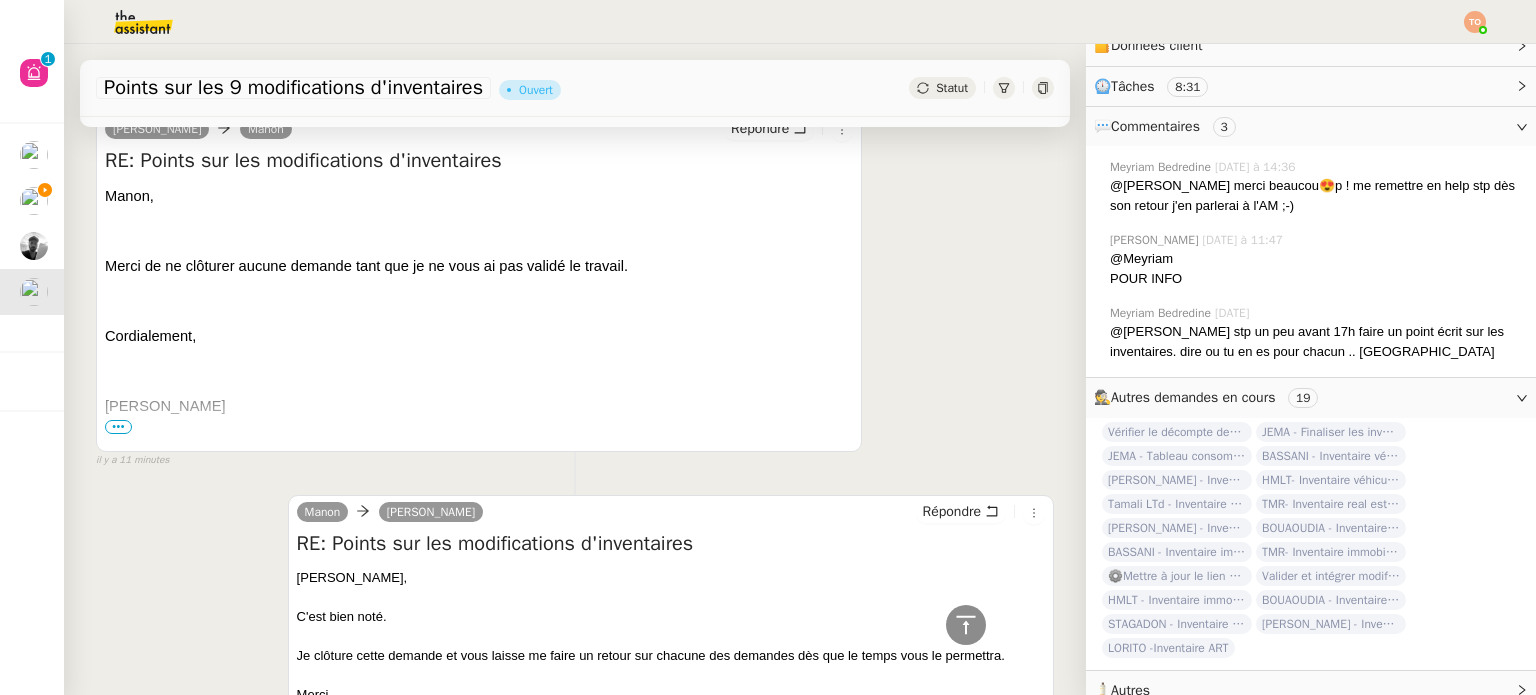 scroll, scrollTop: 330, scrollLeft: 0, axis: vertical 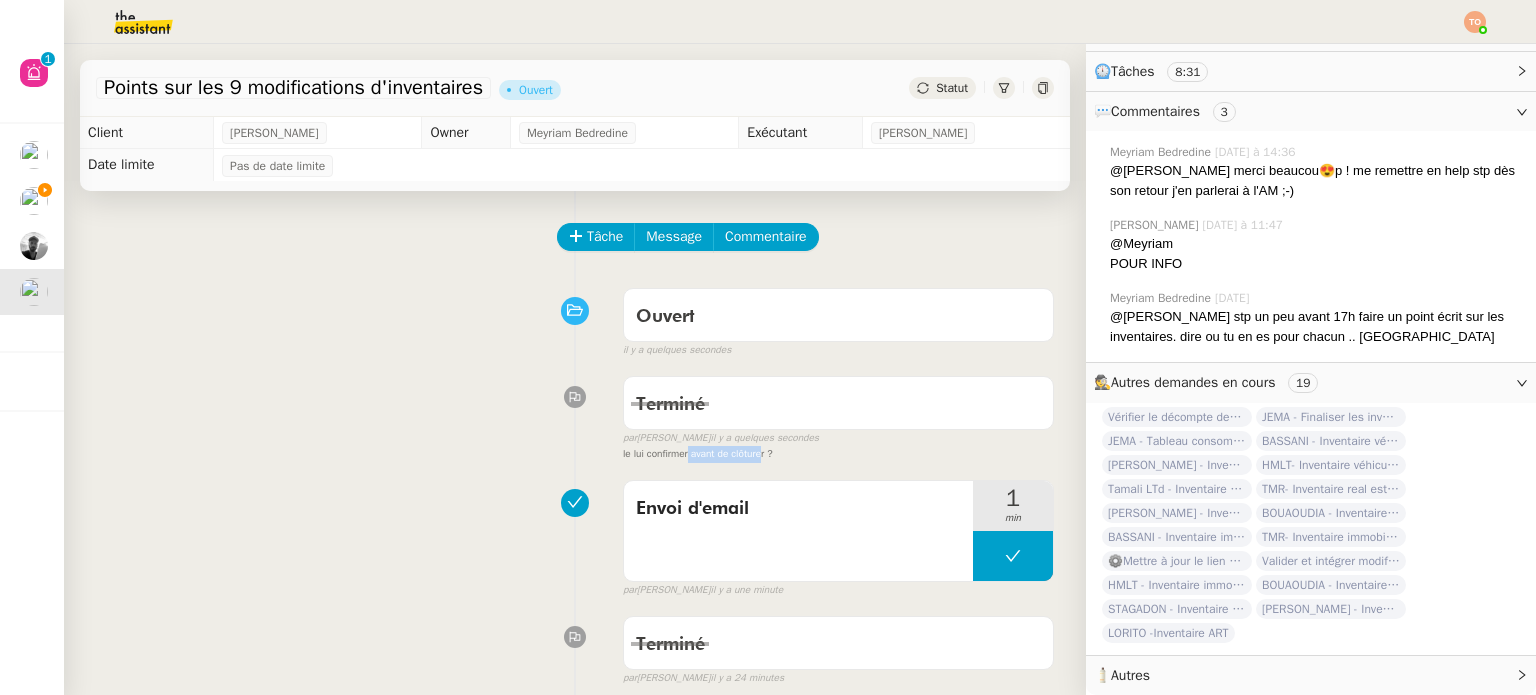 drag, startPoint x: 675, startPoint y: 453, endPoint x: 748, endPoint y: 457, distance: 73.109505 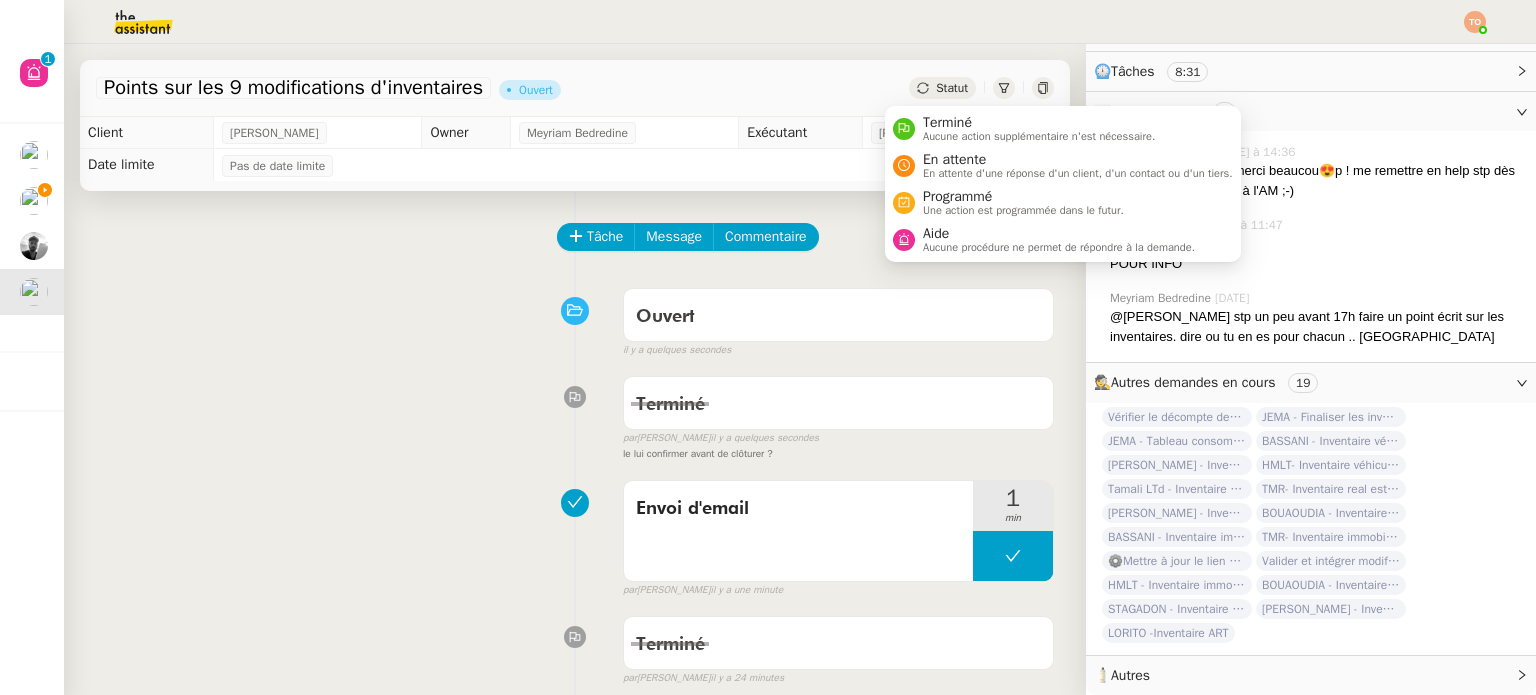 click on "Statut" 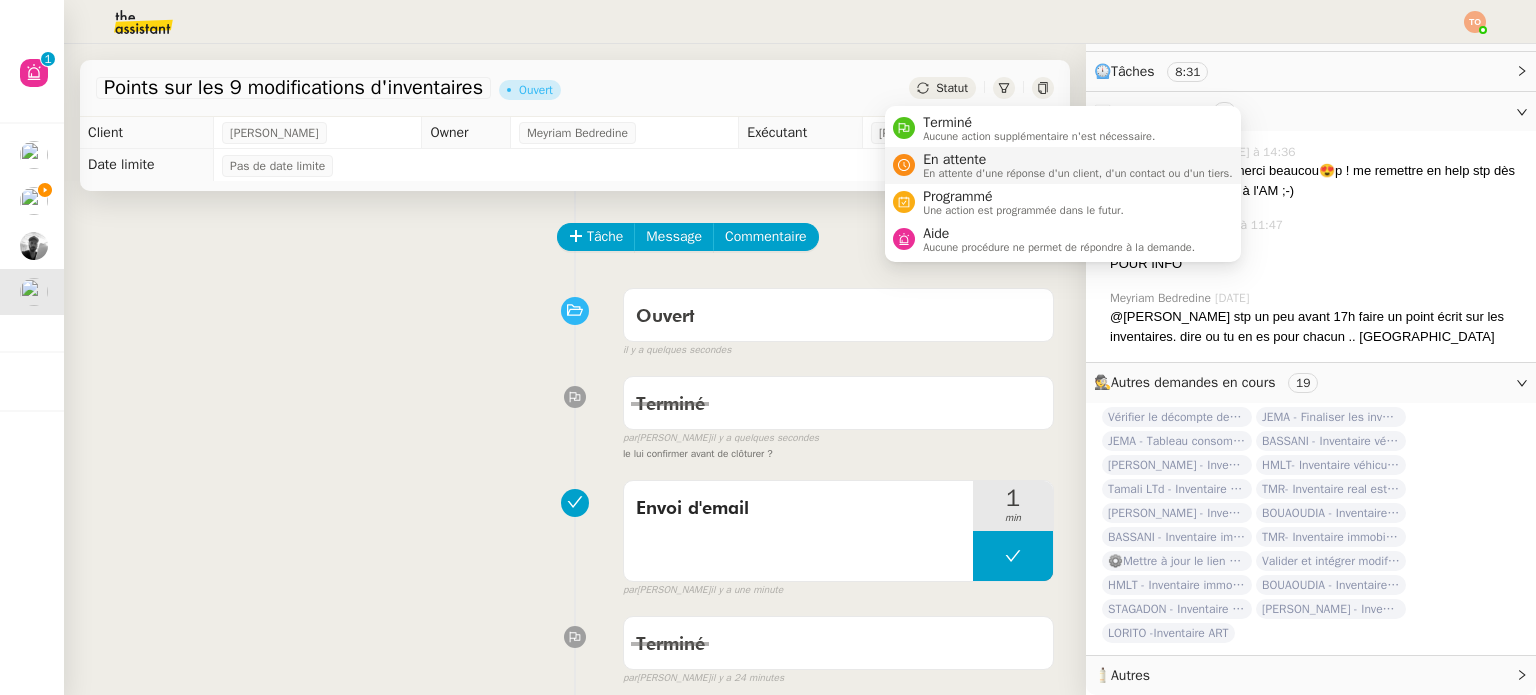 click on "En attente d'une réponse d'un client, d'un contact ou d'un tiers." at bounding box center [1078, 173] 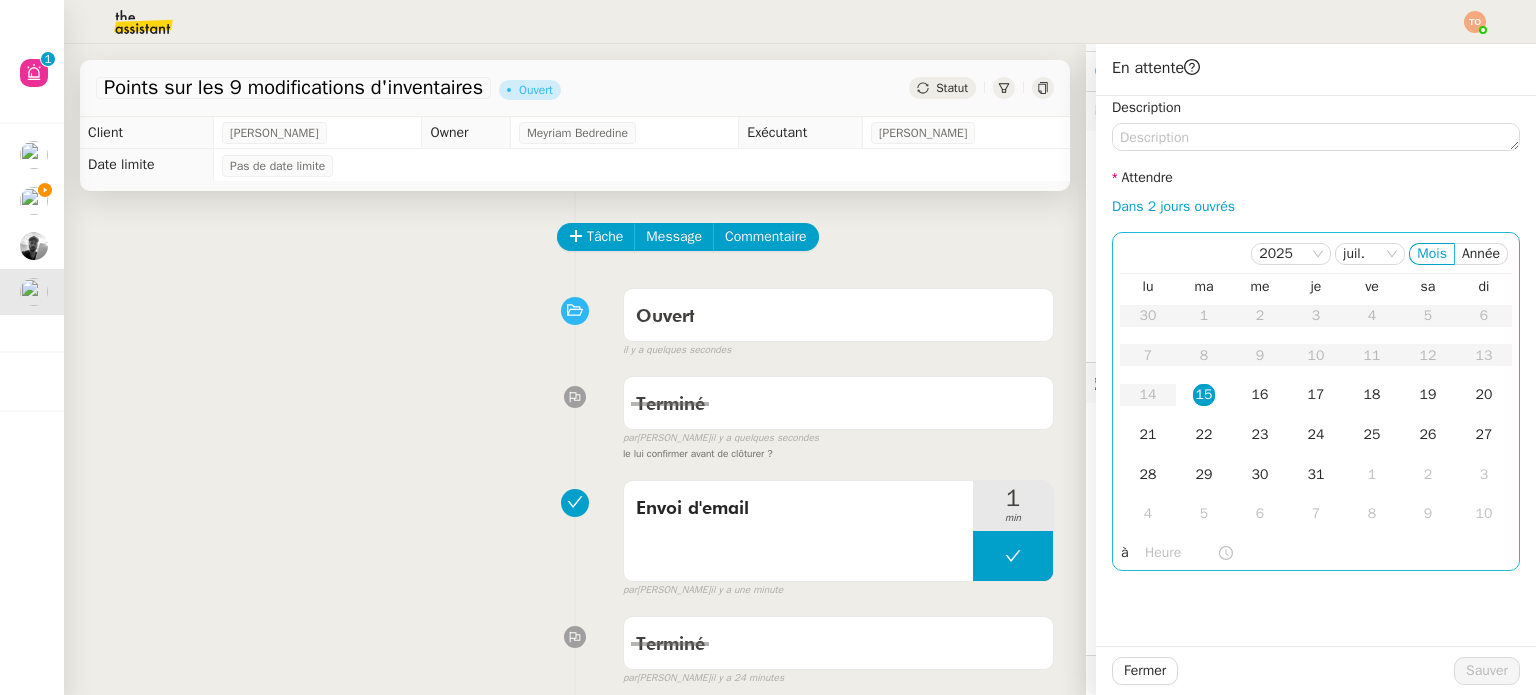 scroll, scrollTop: 330, scrollLeft: 0, axis: vertical 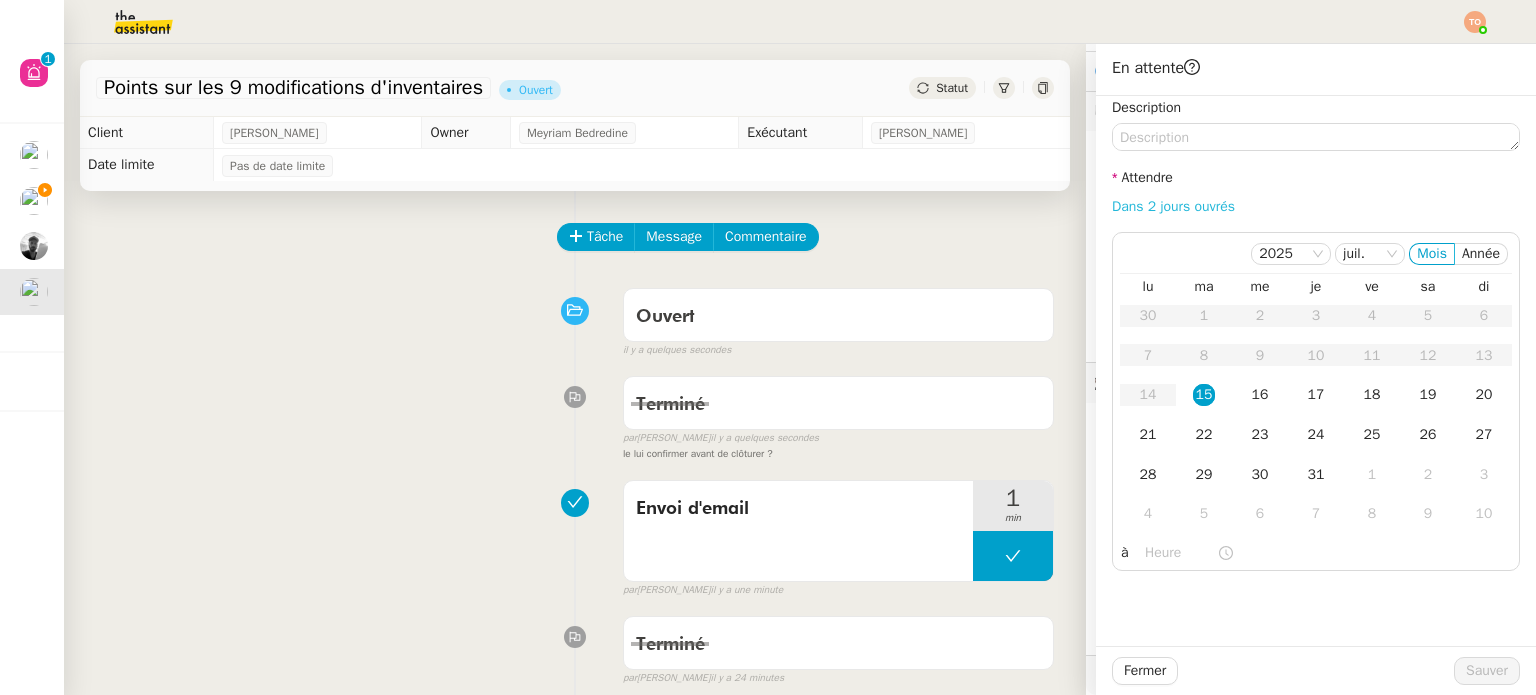 click on "Dans 2 jours ouvrés" 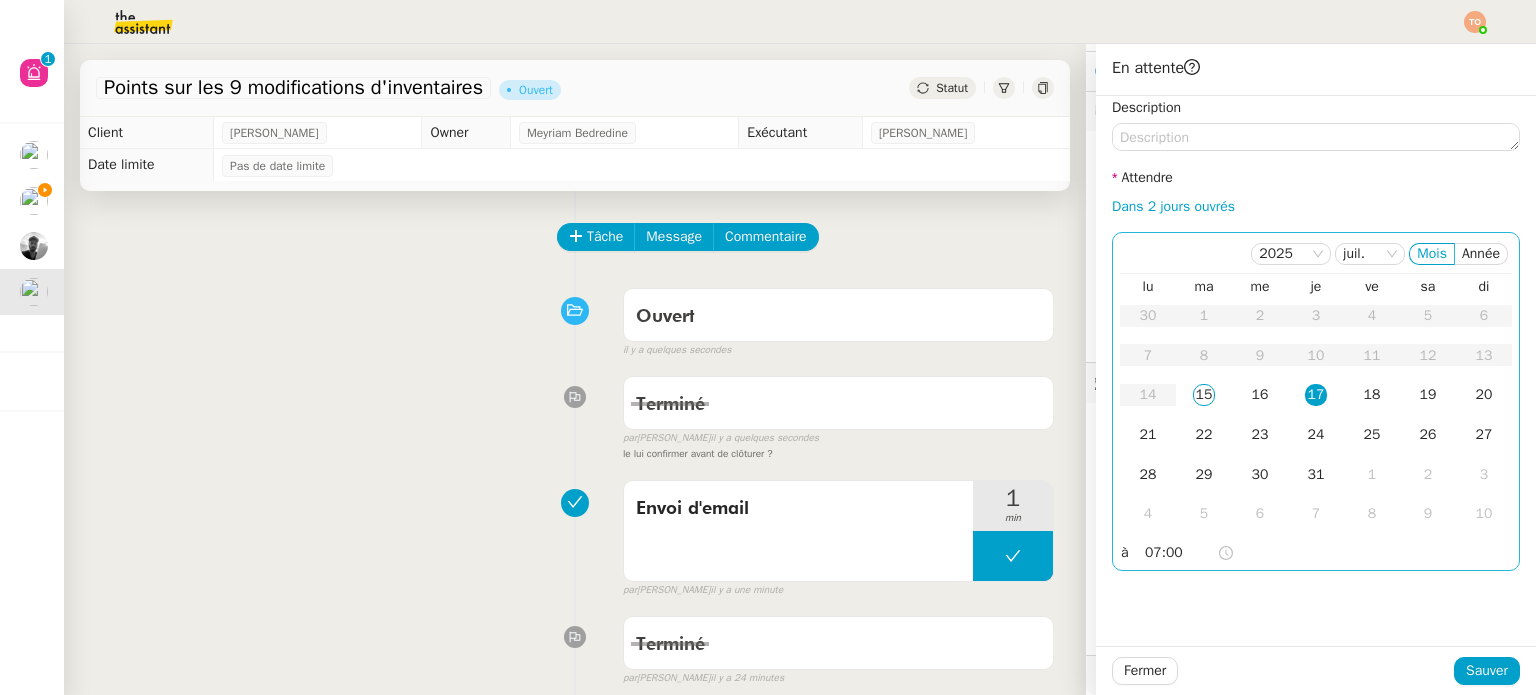 drag, startPoint x: 1367, startPoint y: 510, endPoint x: 1388, endPoint y: 541, distance: 37.44329 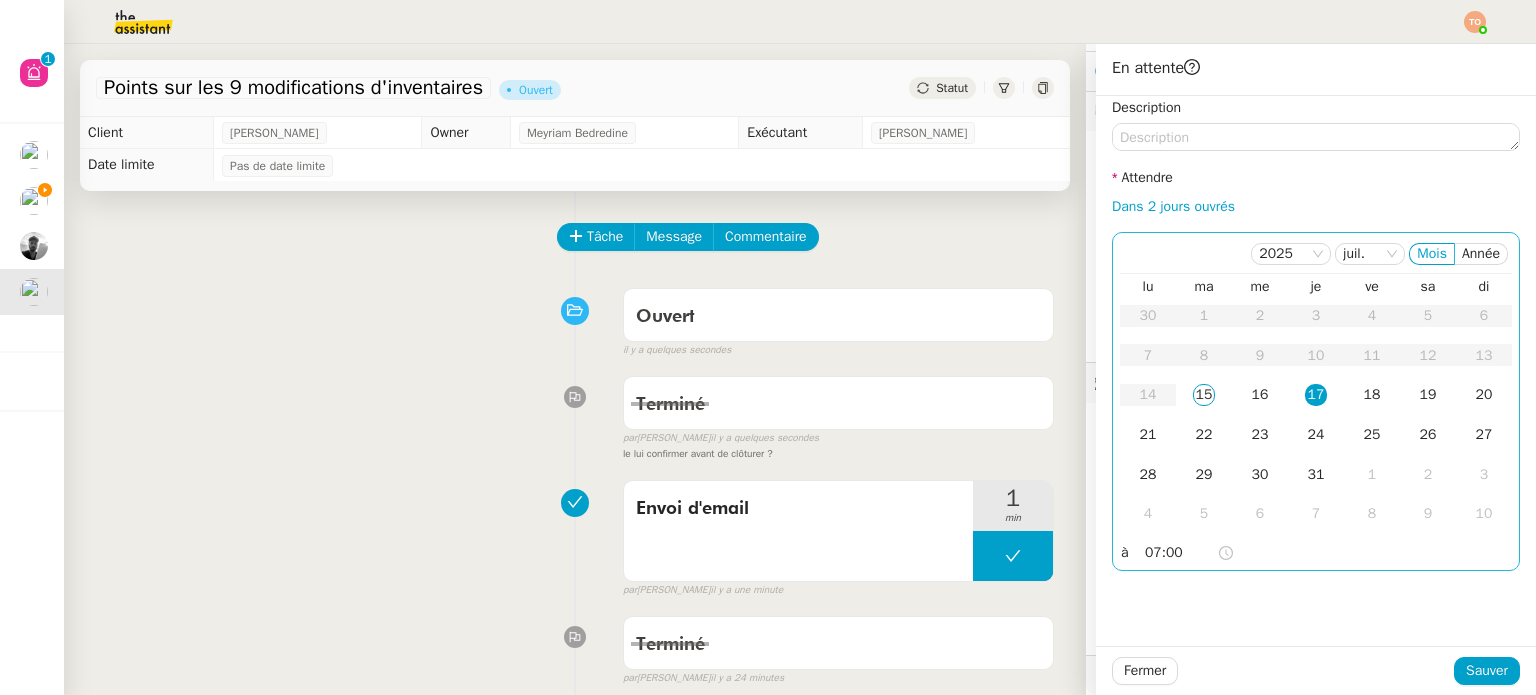 click on "8" 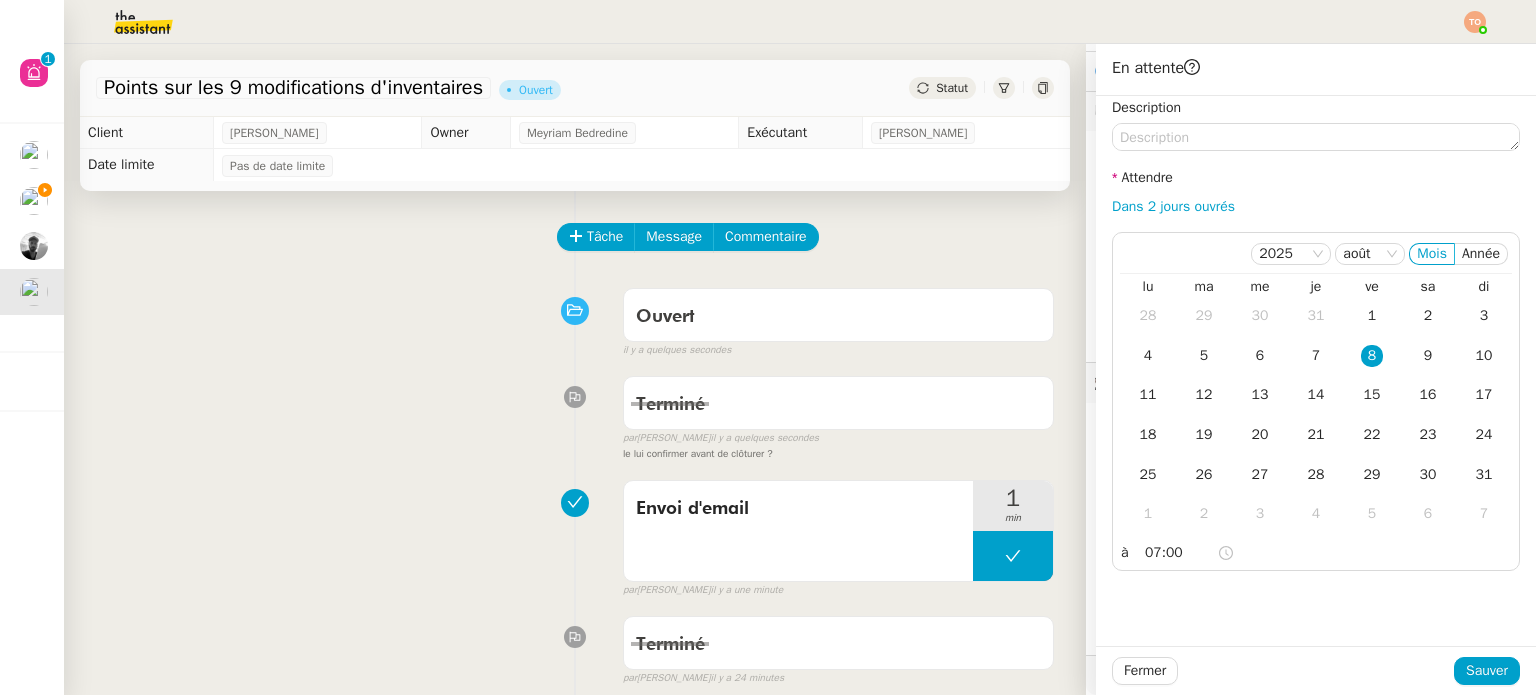 click on "Fermer Sauver" 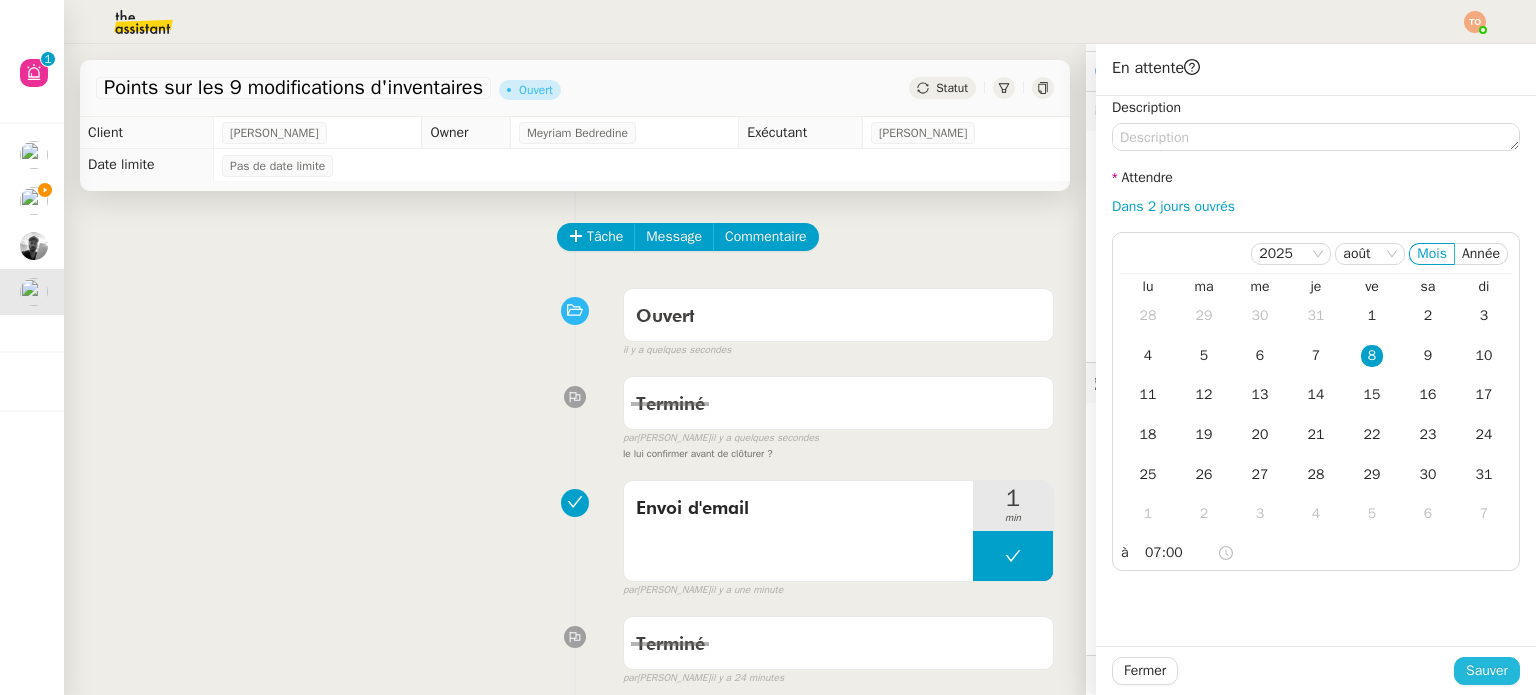click on "Sauver" 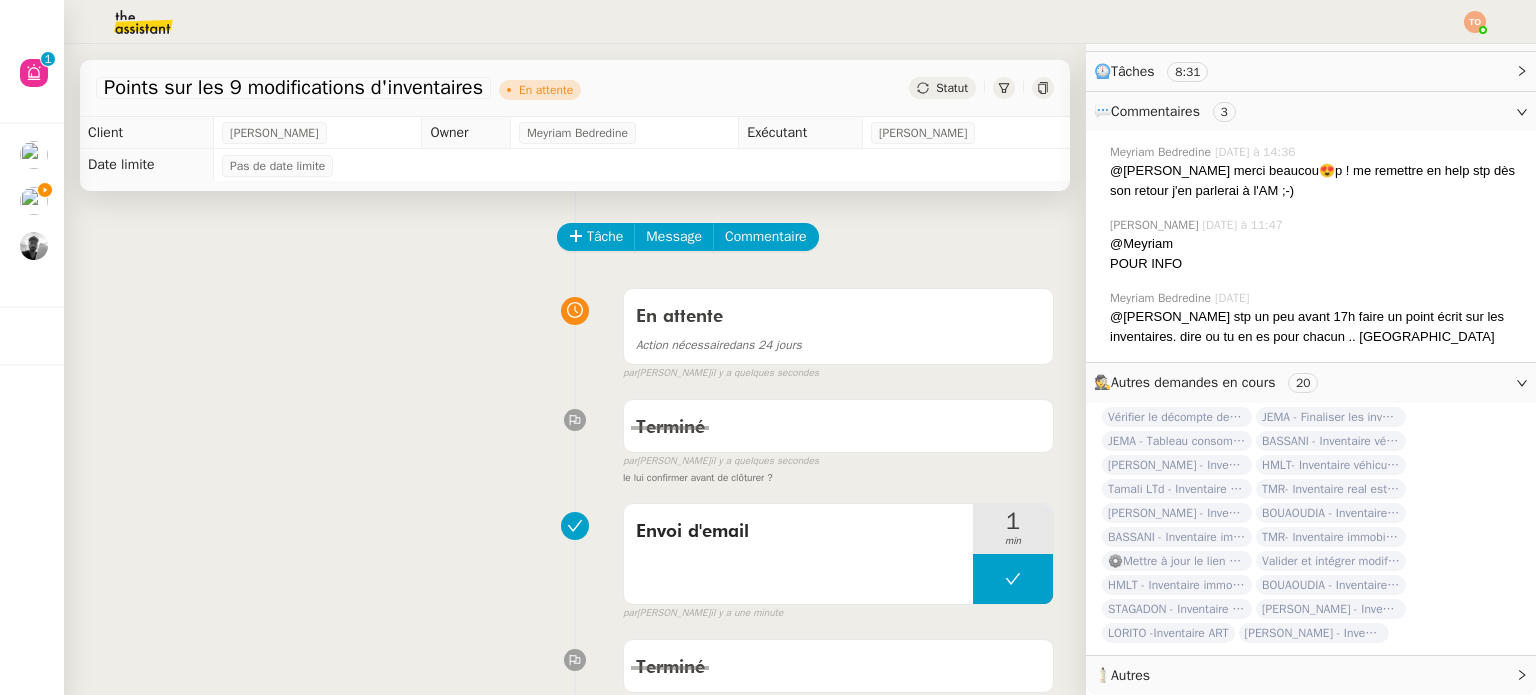 scroll, scrollTop: 330, scrollLeft: 0, axis: vertical 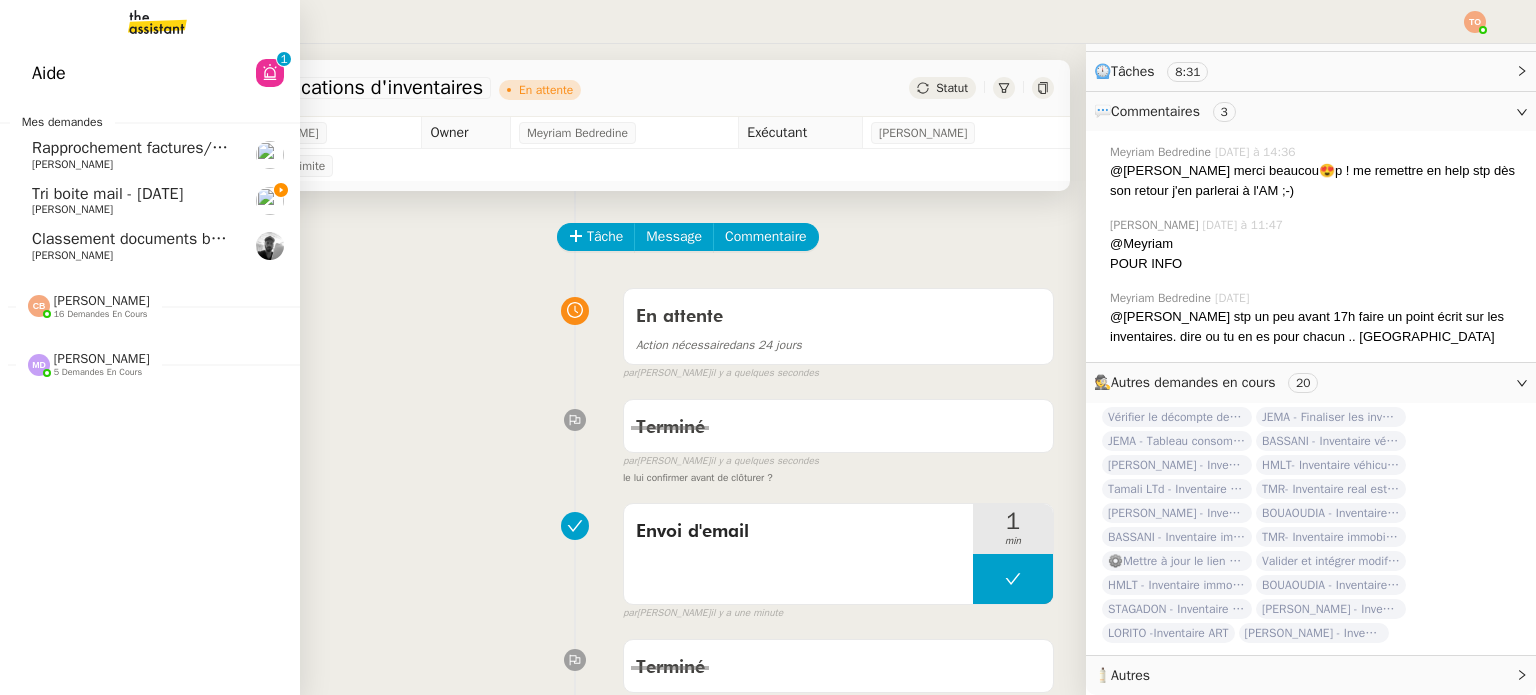 click on "[PERSON_NAME]" 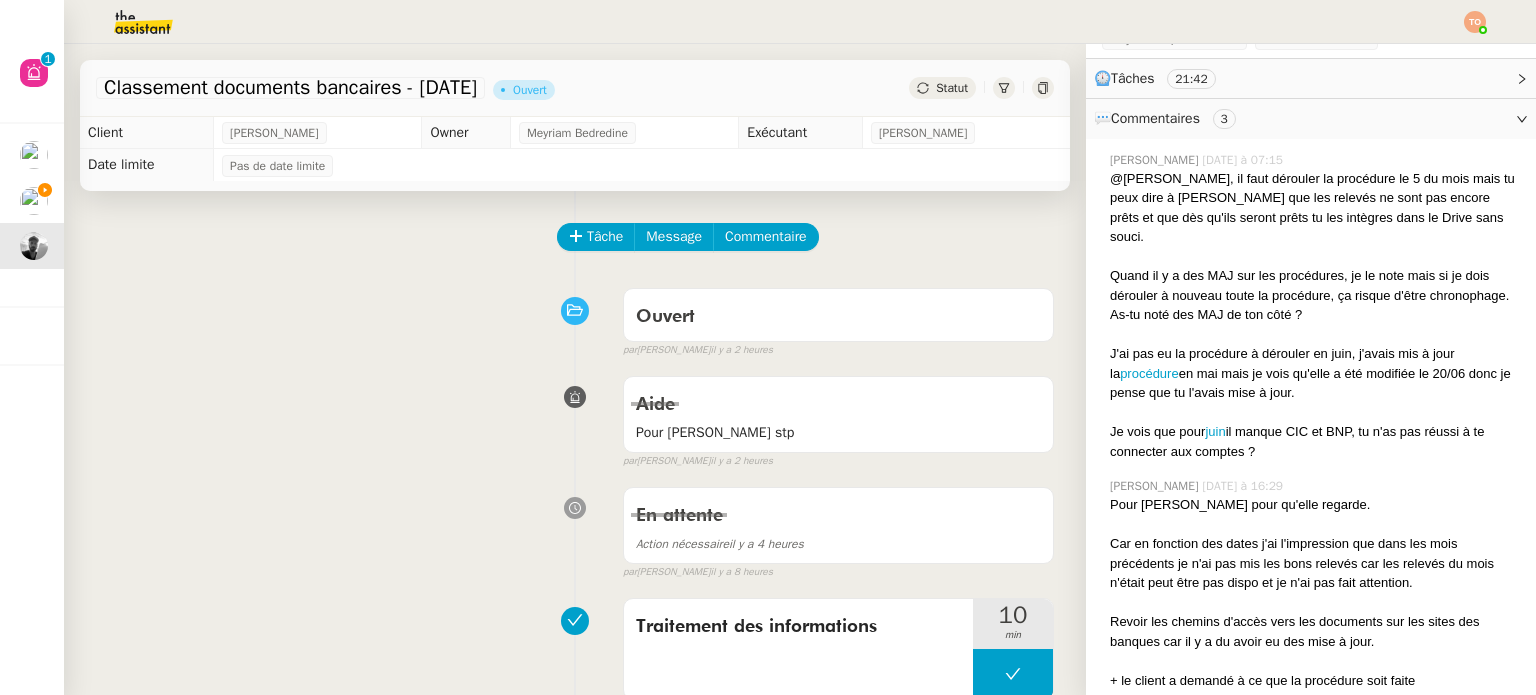 scroll, scrollTop: 392, scrollLeft: 0, axis: vertical 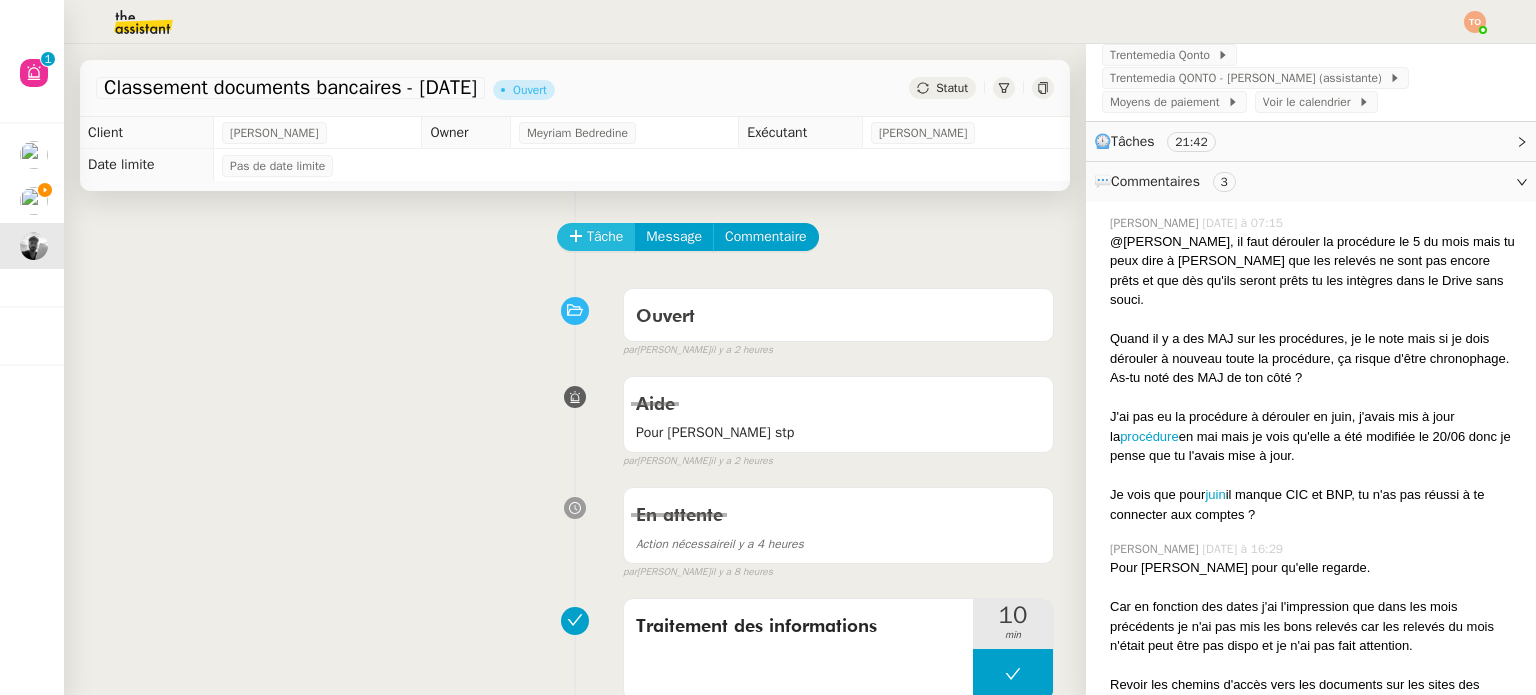 click on "Tâche" 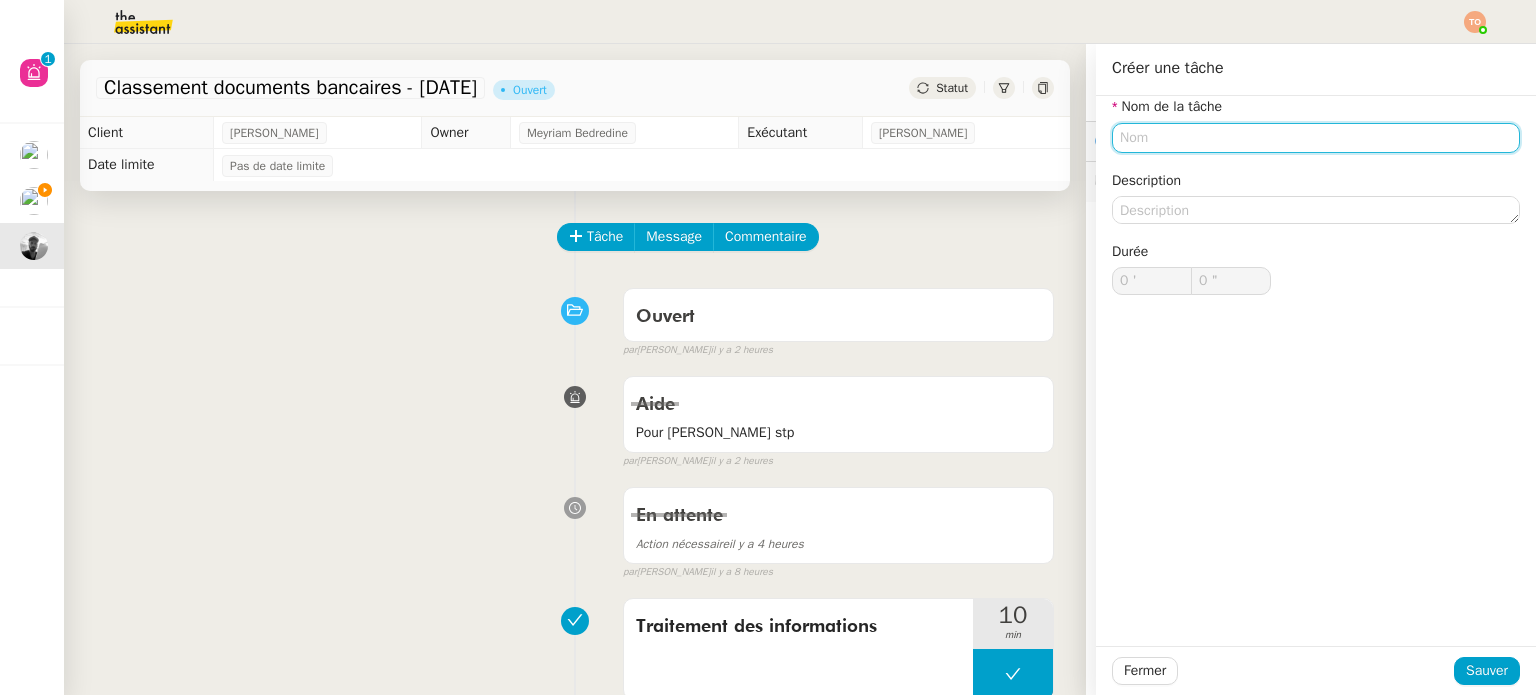 click 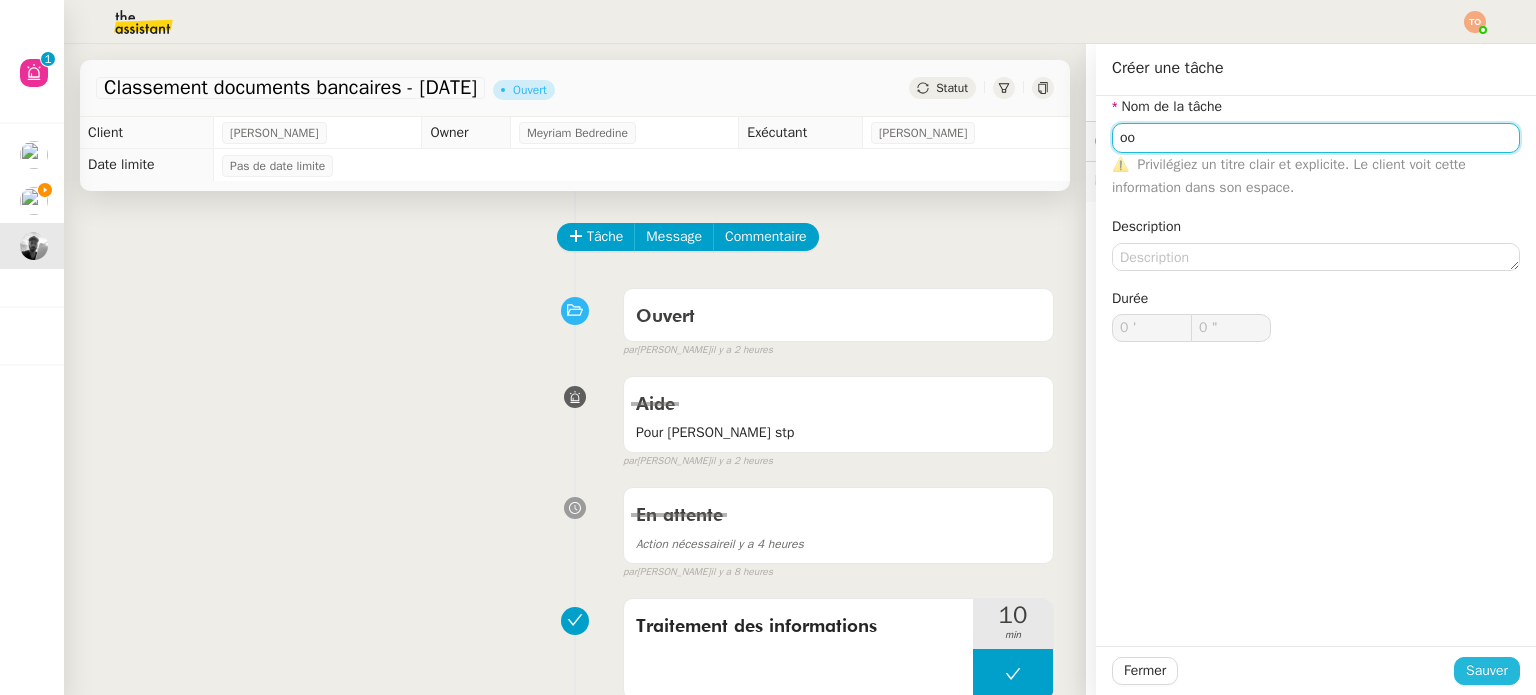 type on "oo" 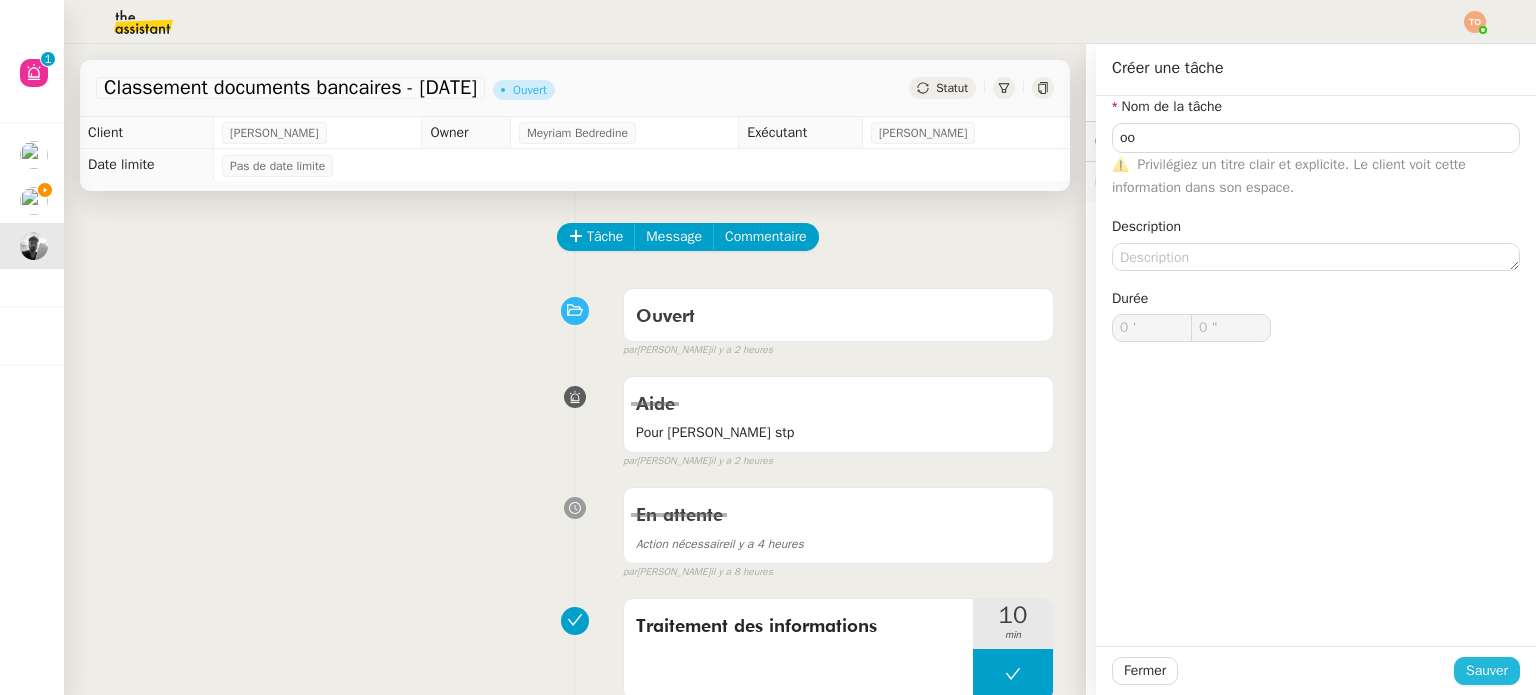 click on "Sauver" 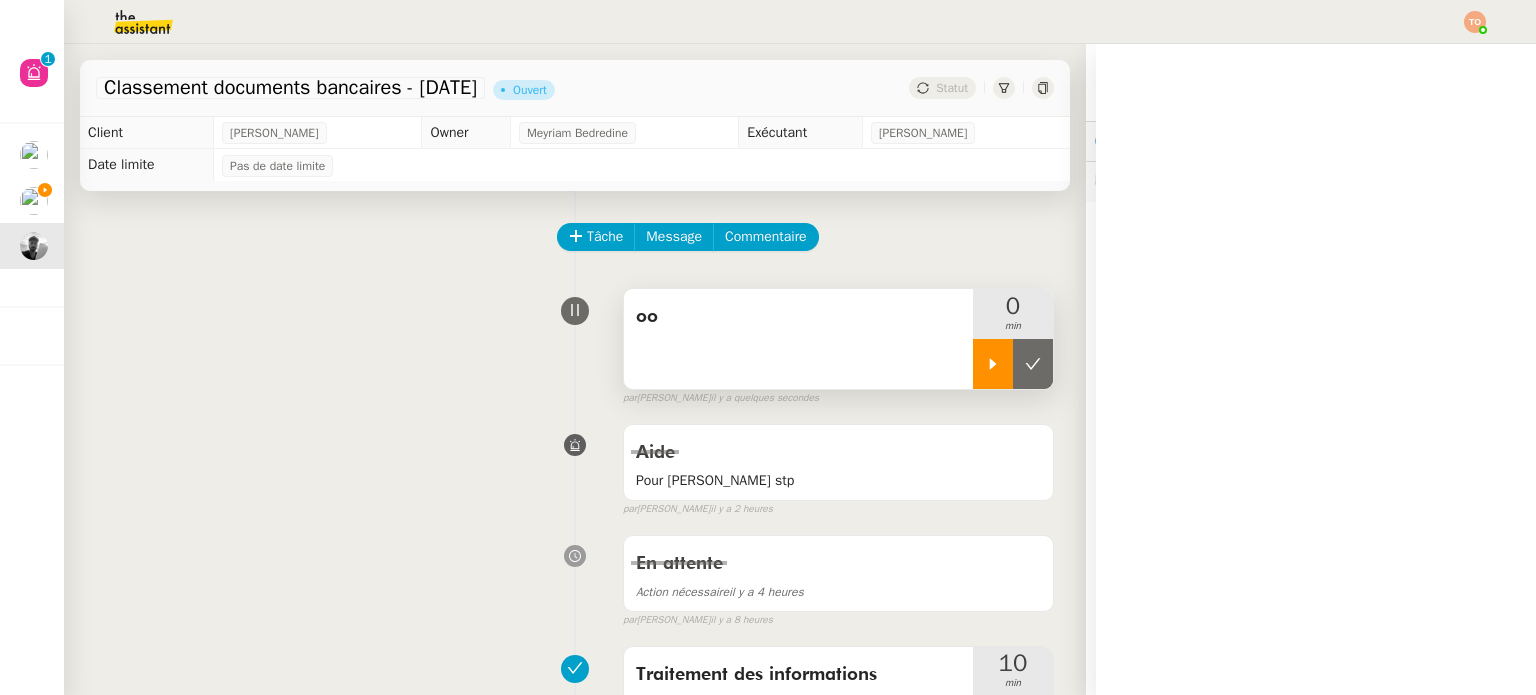 click 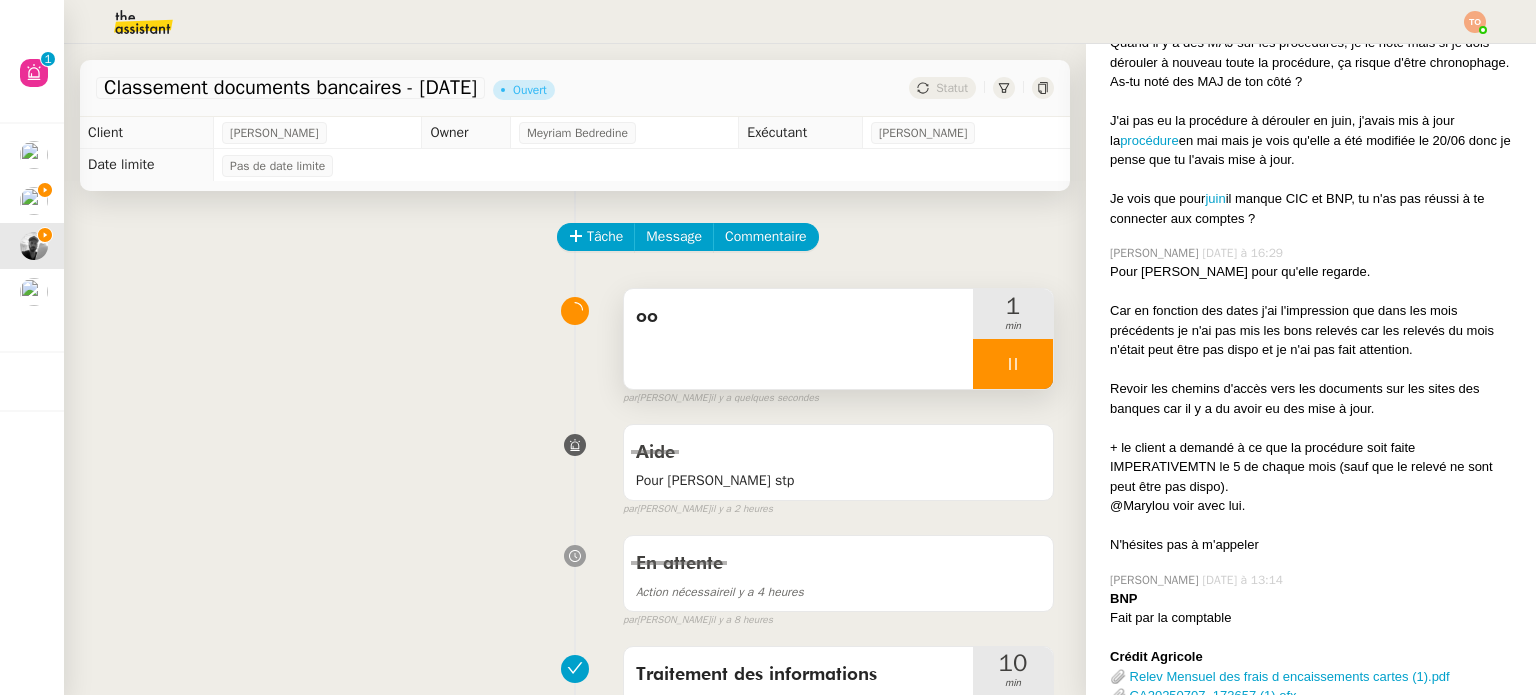 scroll, scrollTop: 692, scrollLeft: 0, axis: vertical 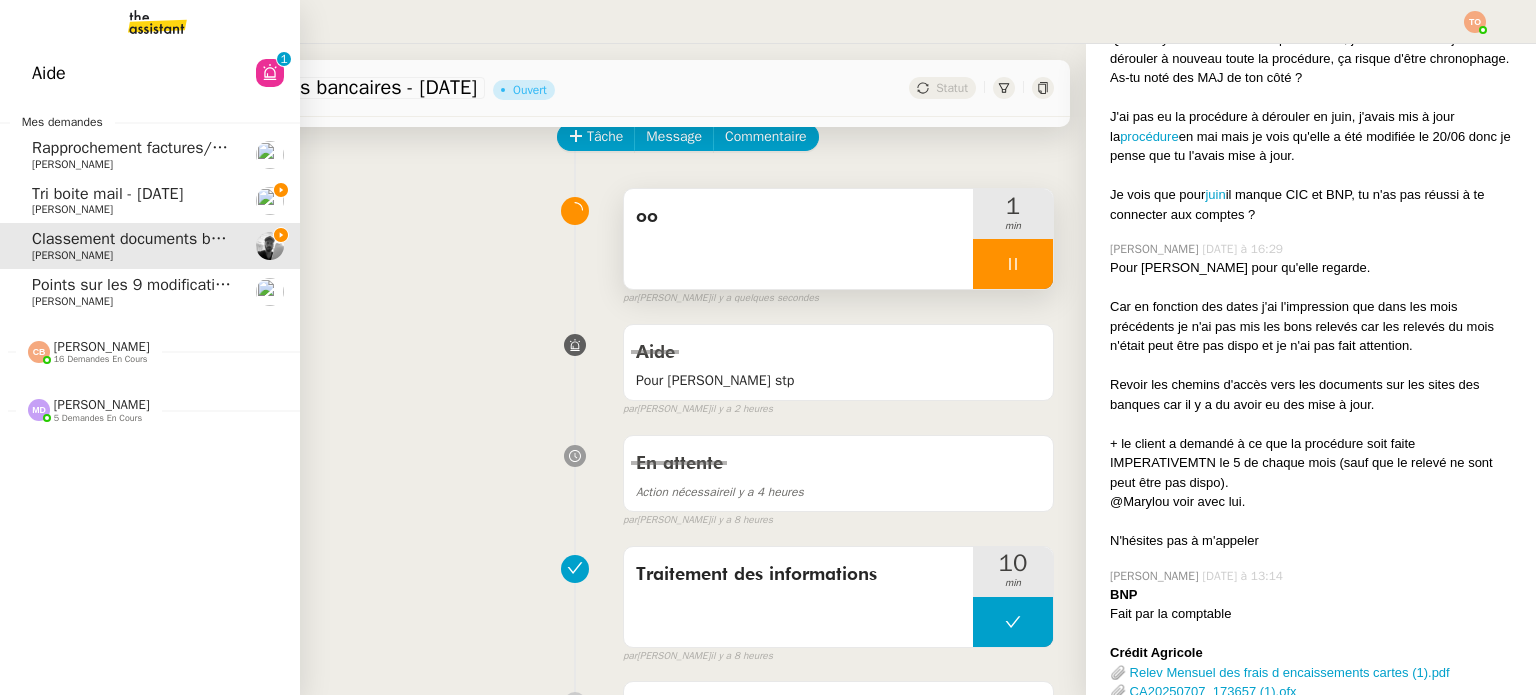 click on "Points sur les 9 modifications d'inventaires" 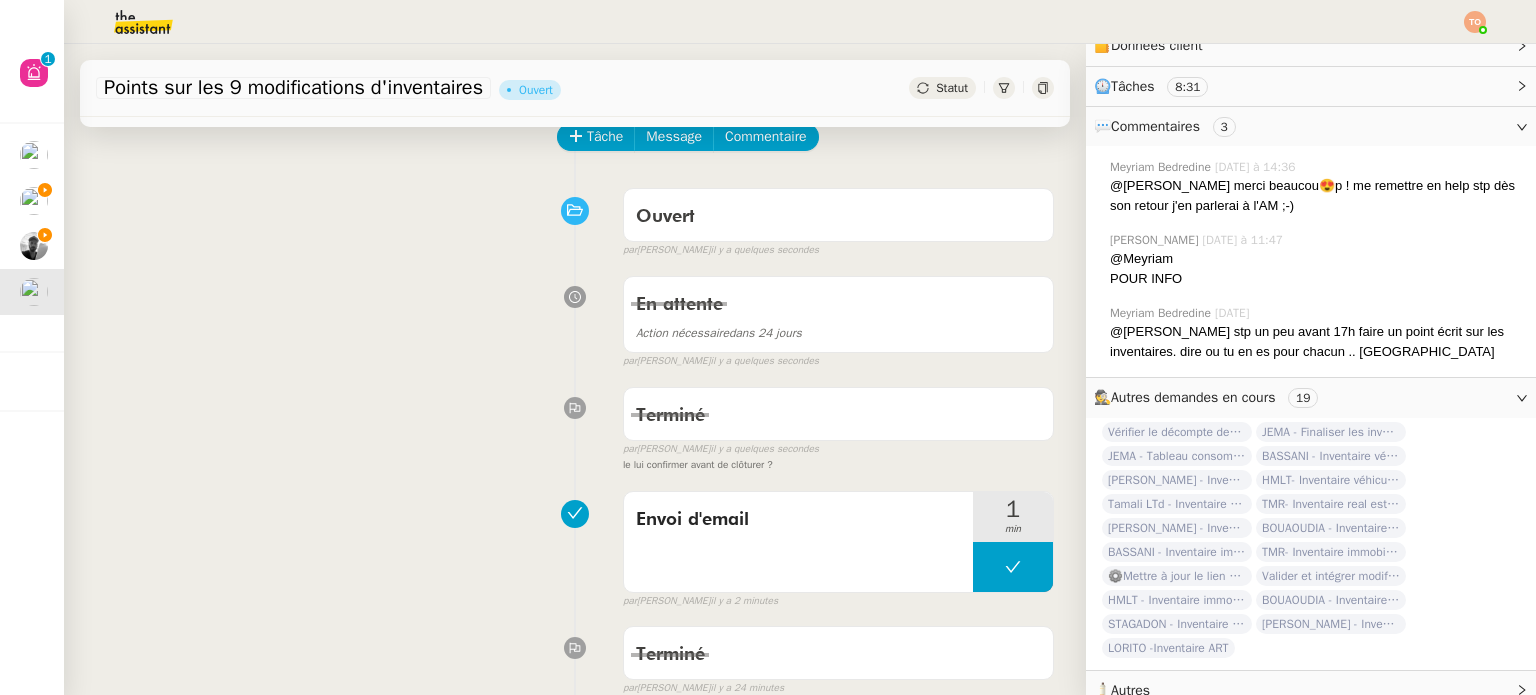 scroll, scrollTop: 330, scrollLeft: 0, axis: vertical 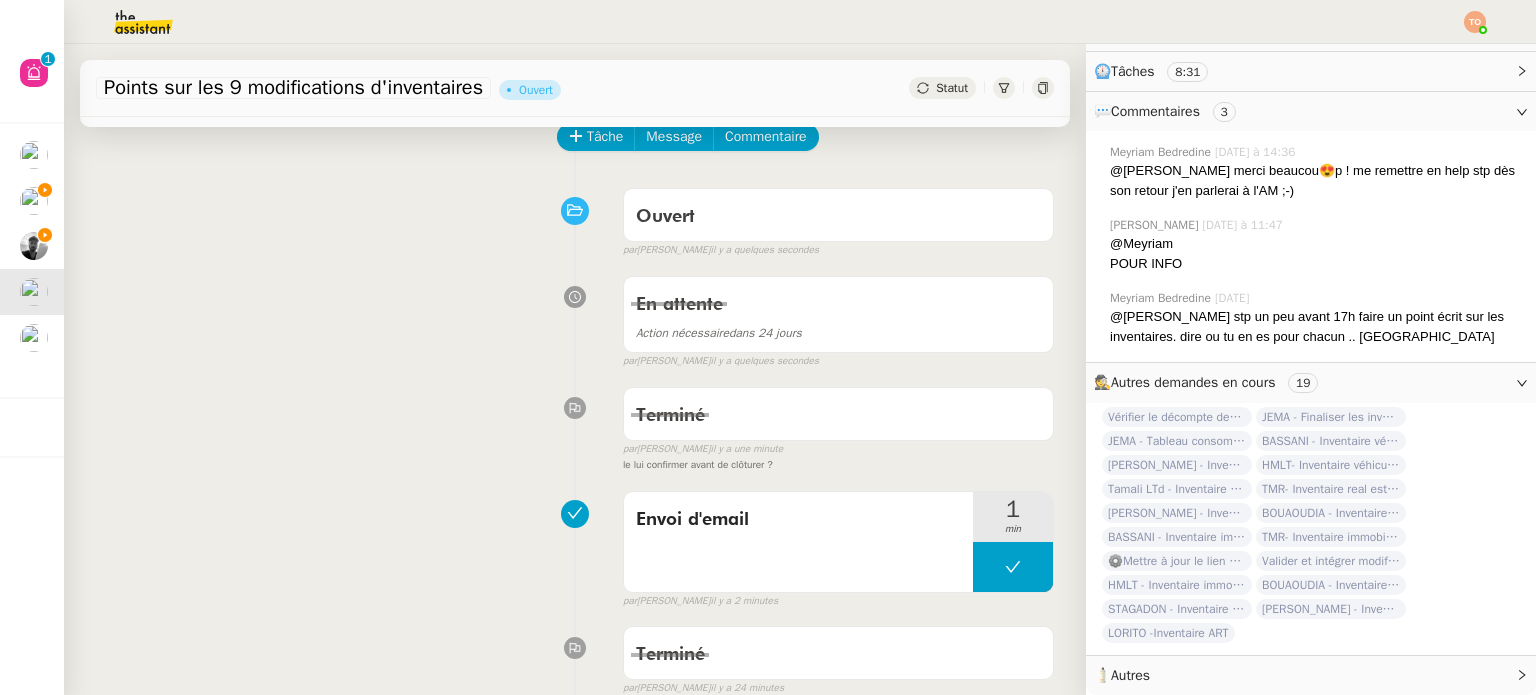 click on "Statut" 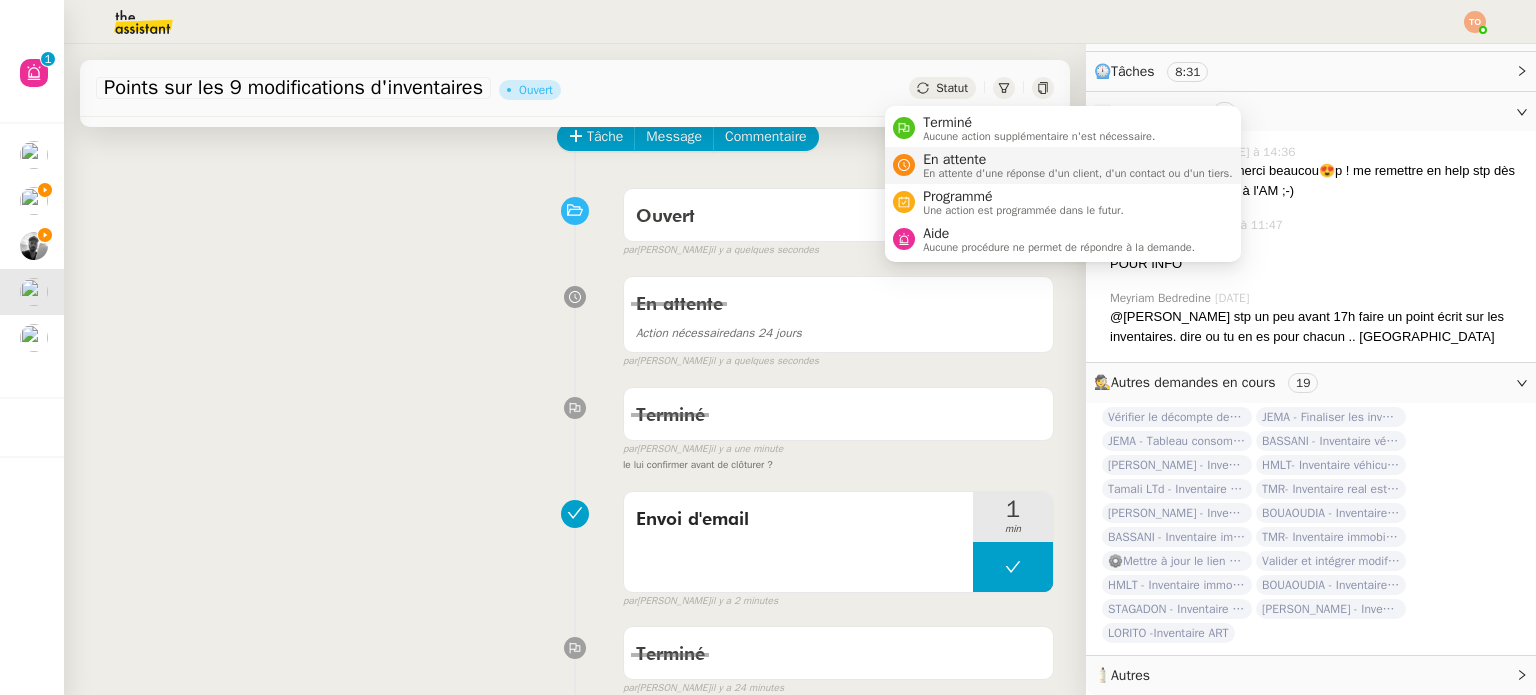 click on "En attente" at bounding box center [1078, 160] 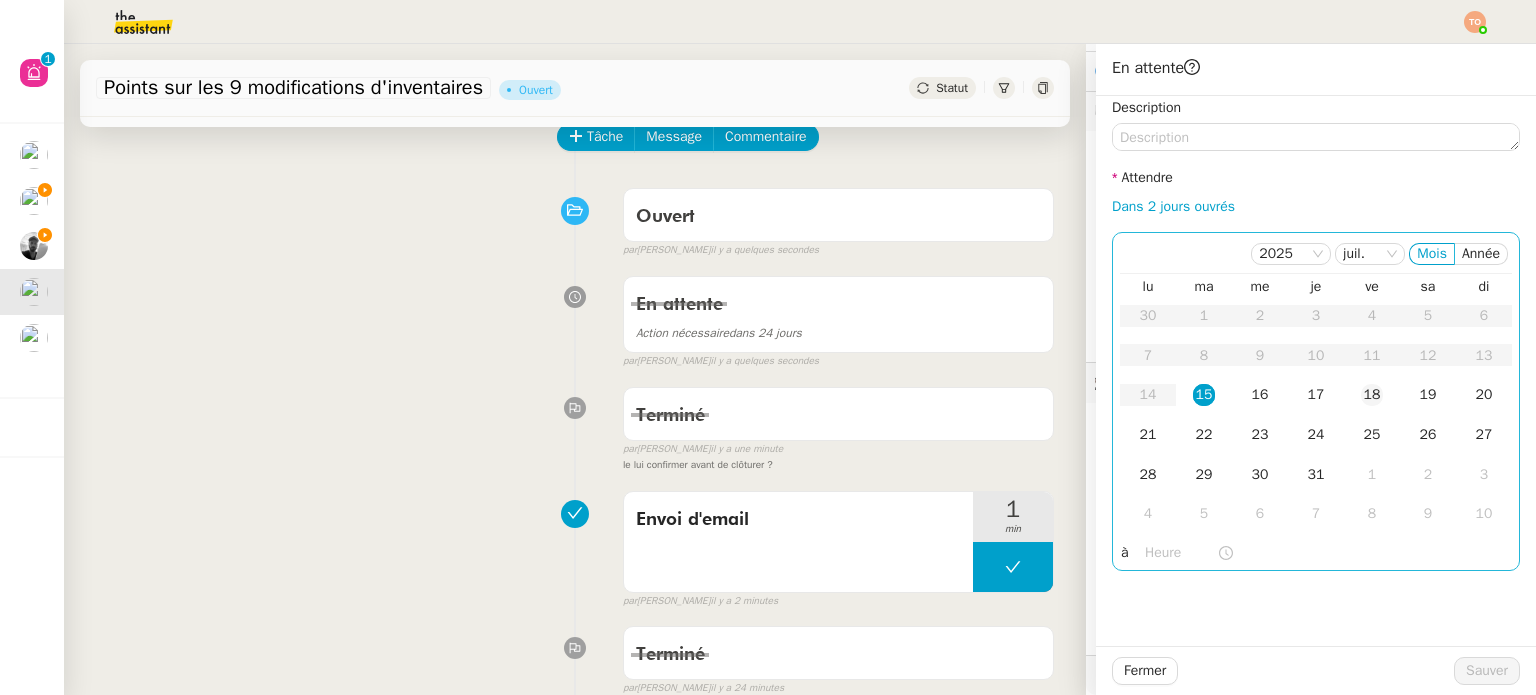 scroll, scrollTop: 330, scrollLeft: 0, axis: vertical 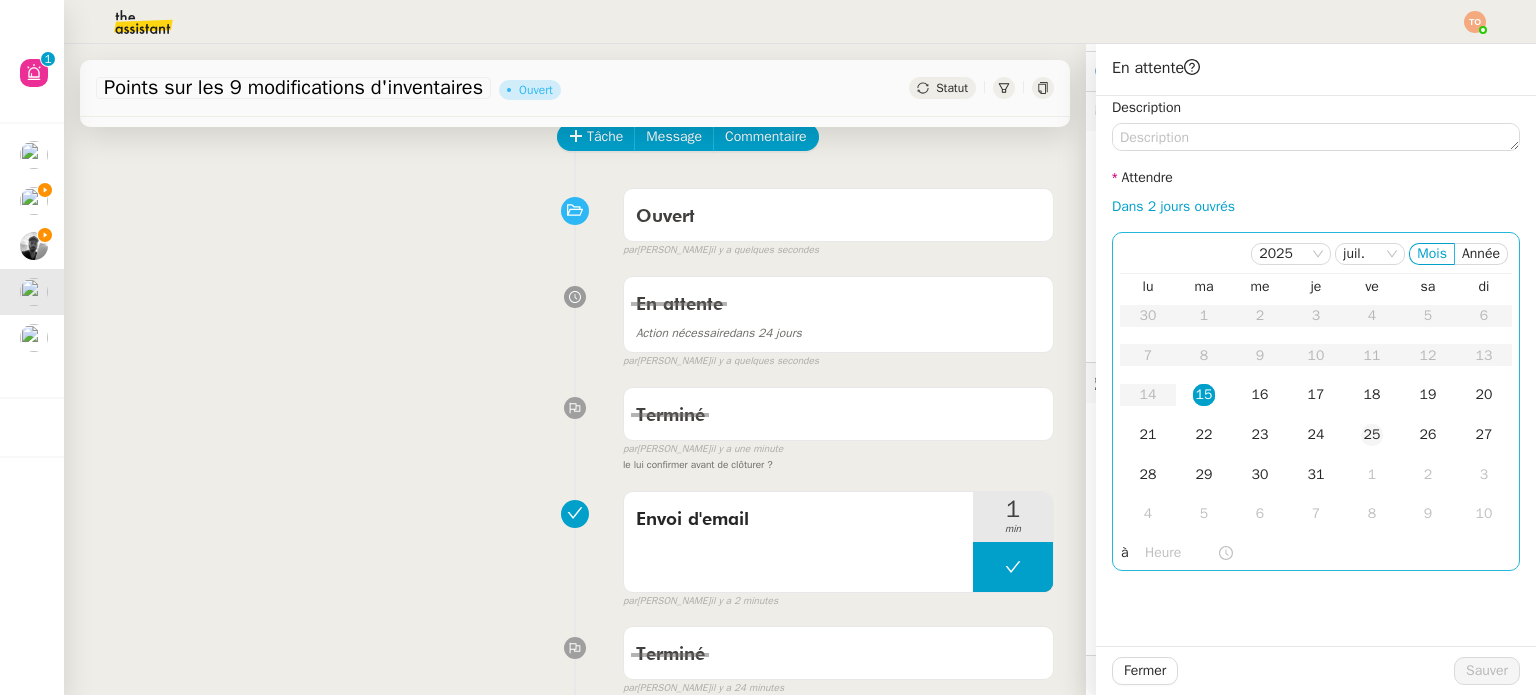 click on "25" 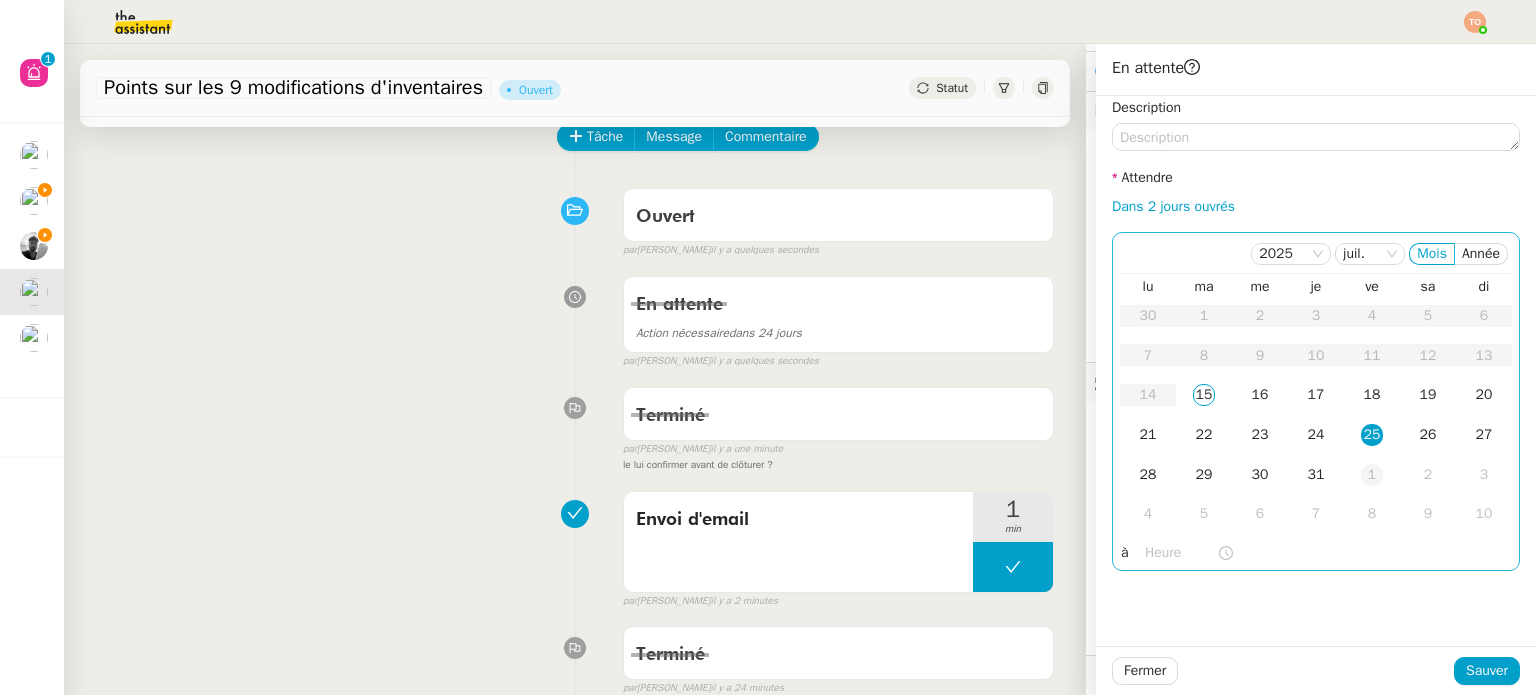 click on "1" 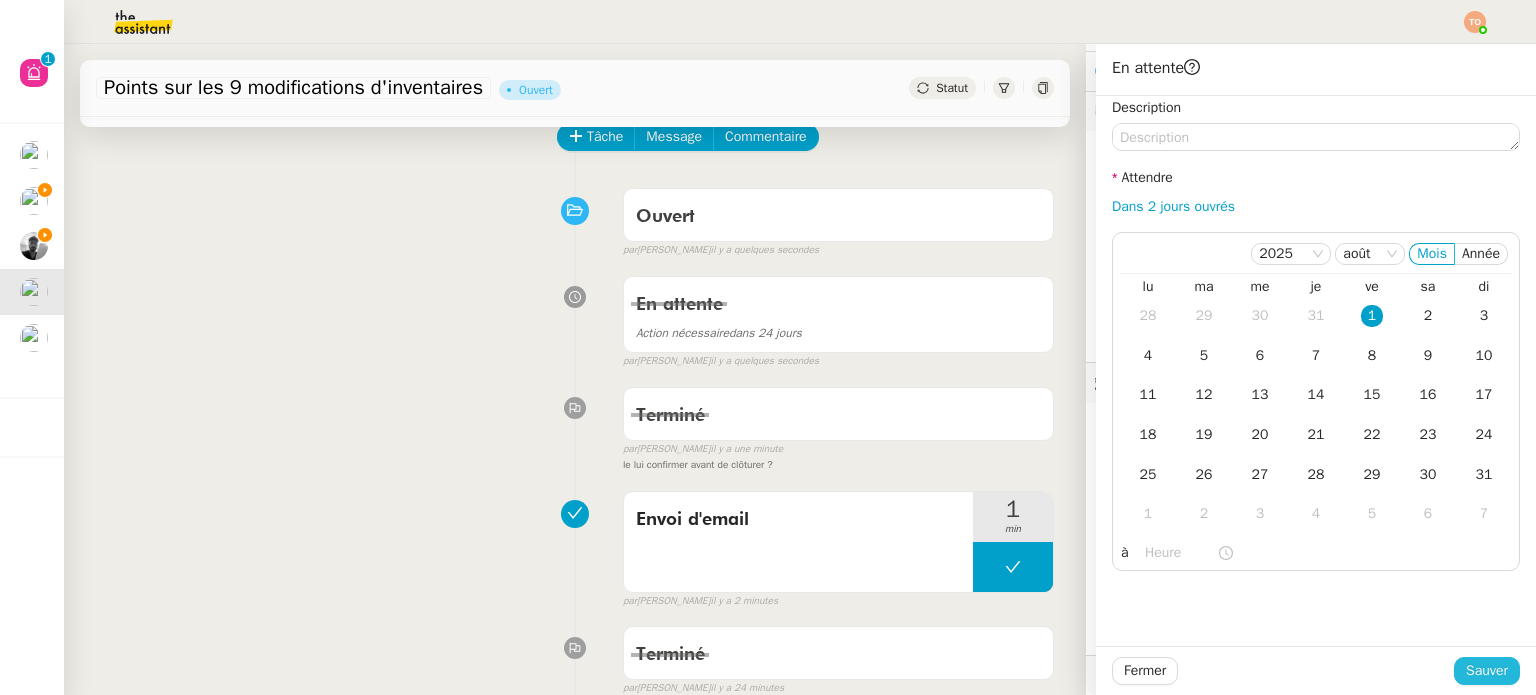 click on "Sauver" 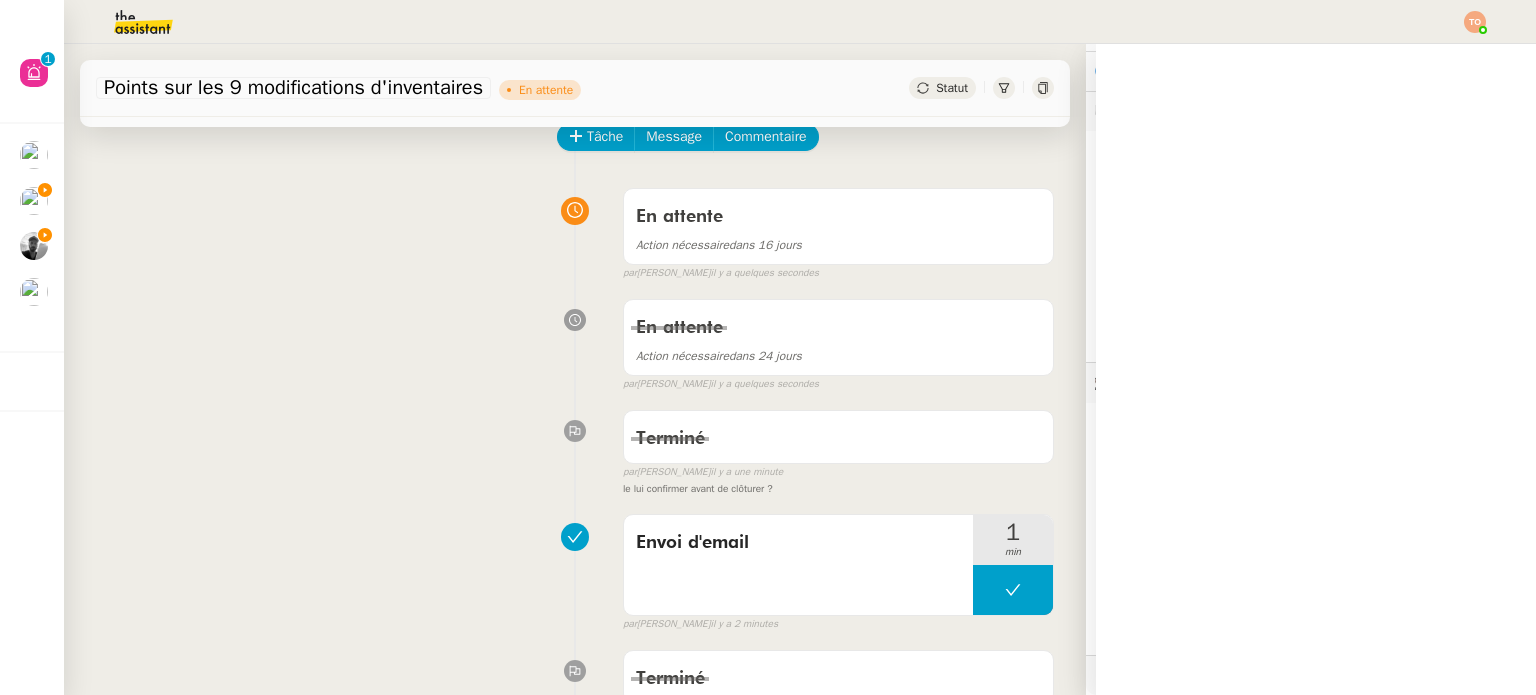 scroll, scrollTop: 330, scrollLeft: 0, axis: vertical 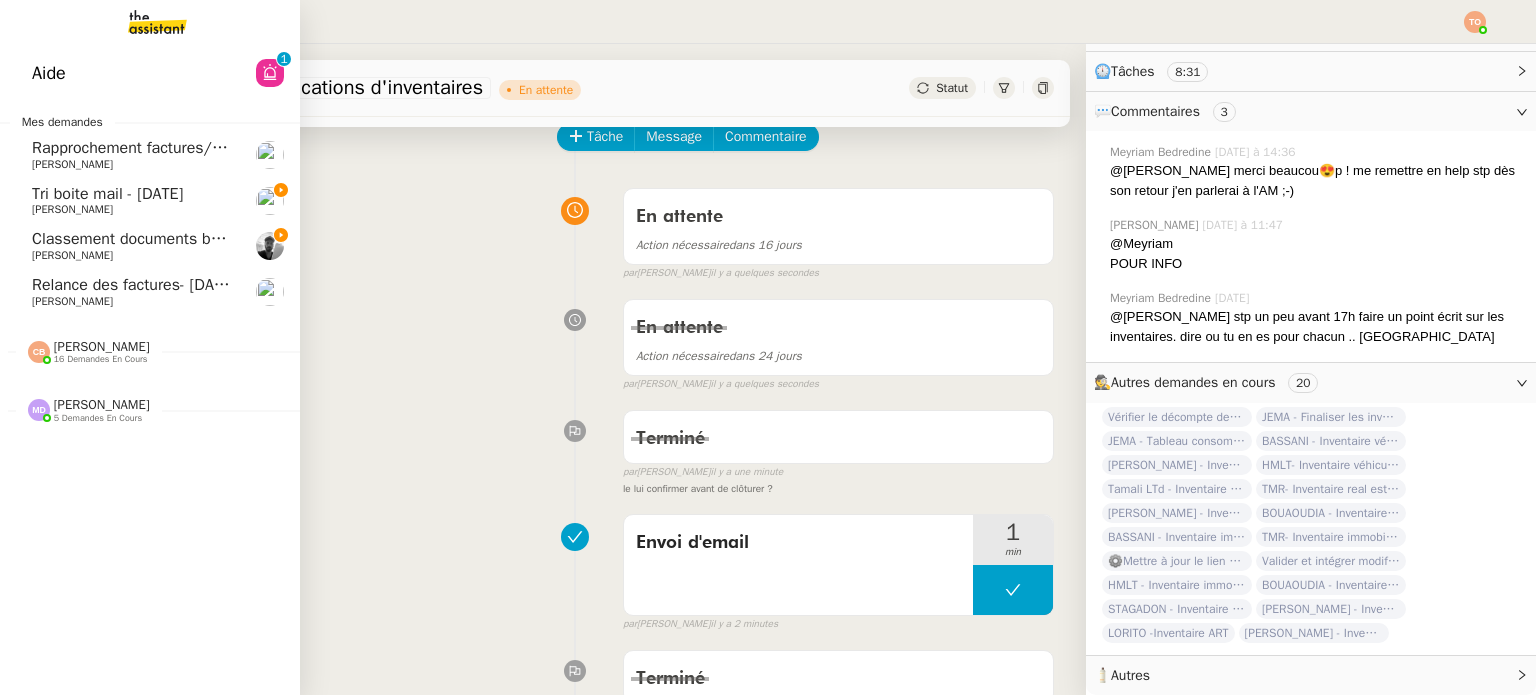 click on "Relance des factures- [DATE]" 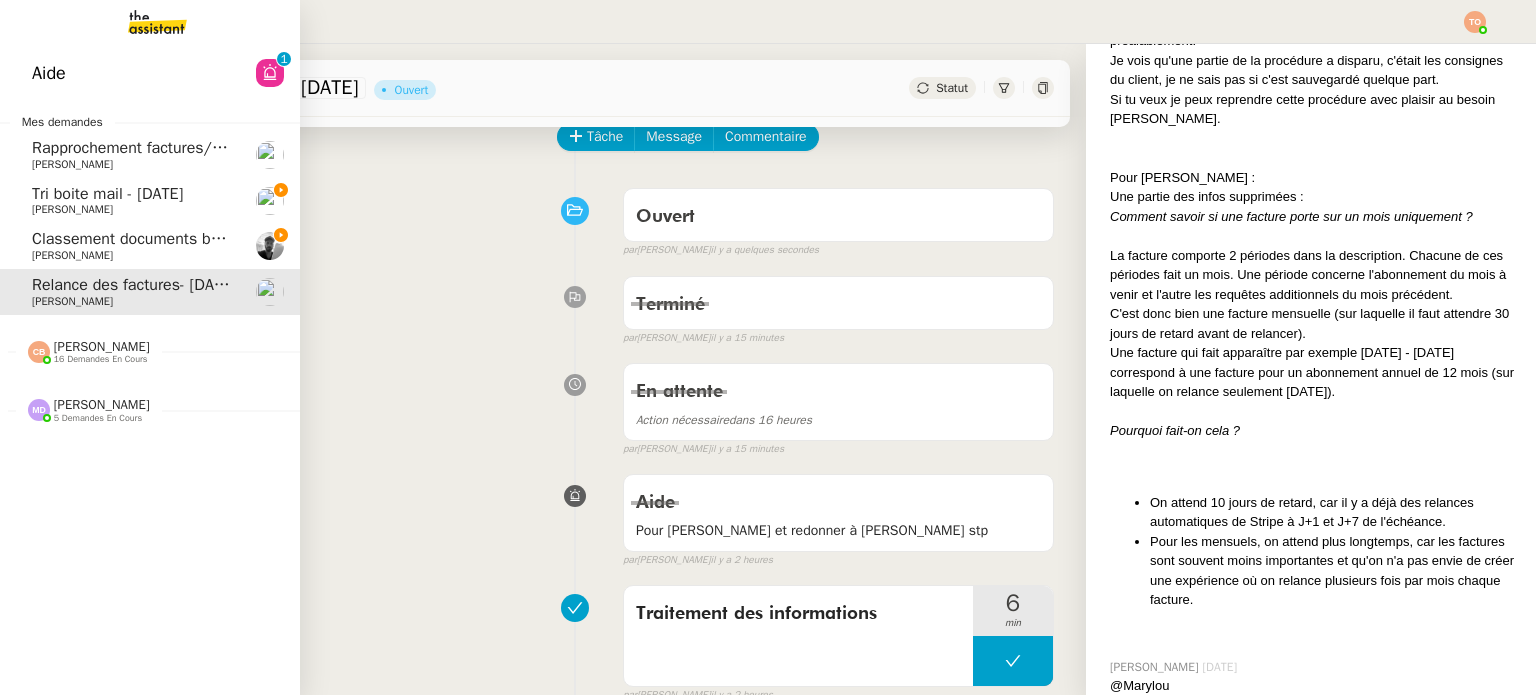 click on "Classement documents bancaires - [DATE]" 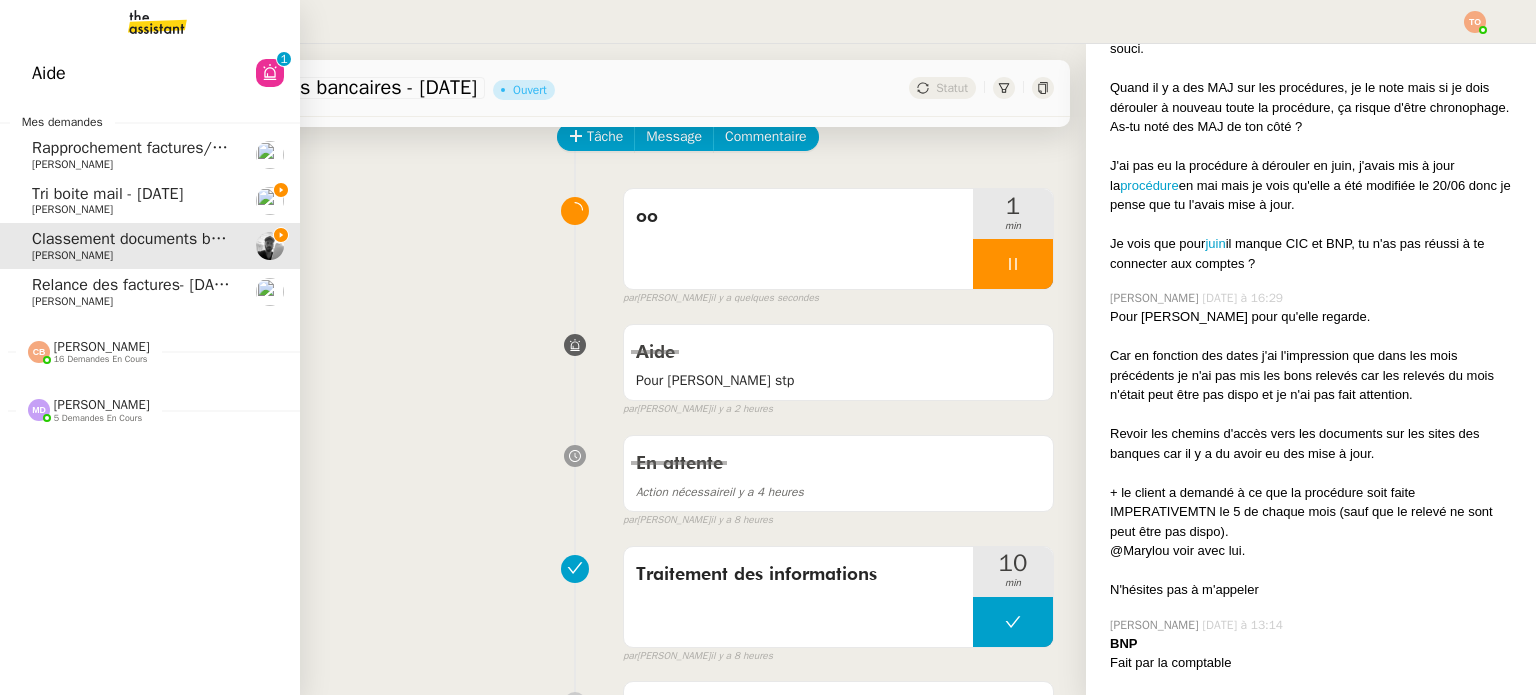 scroll, scrollTop: 692, scrollLeft: 0, axis: vertical 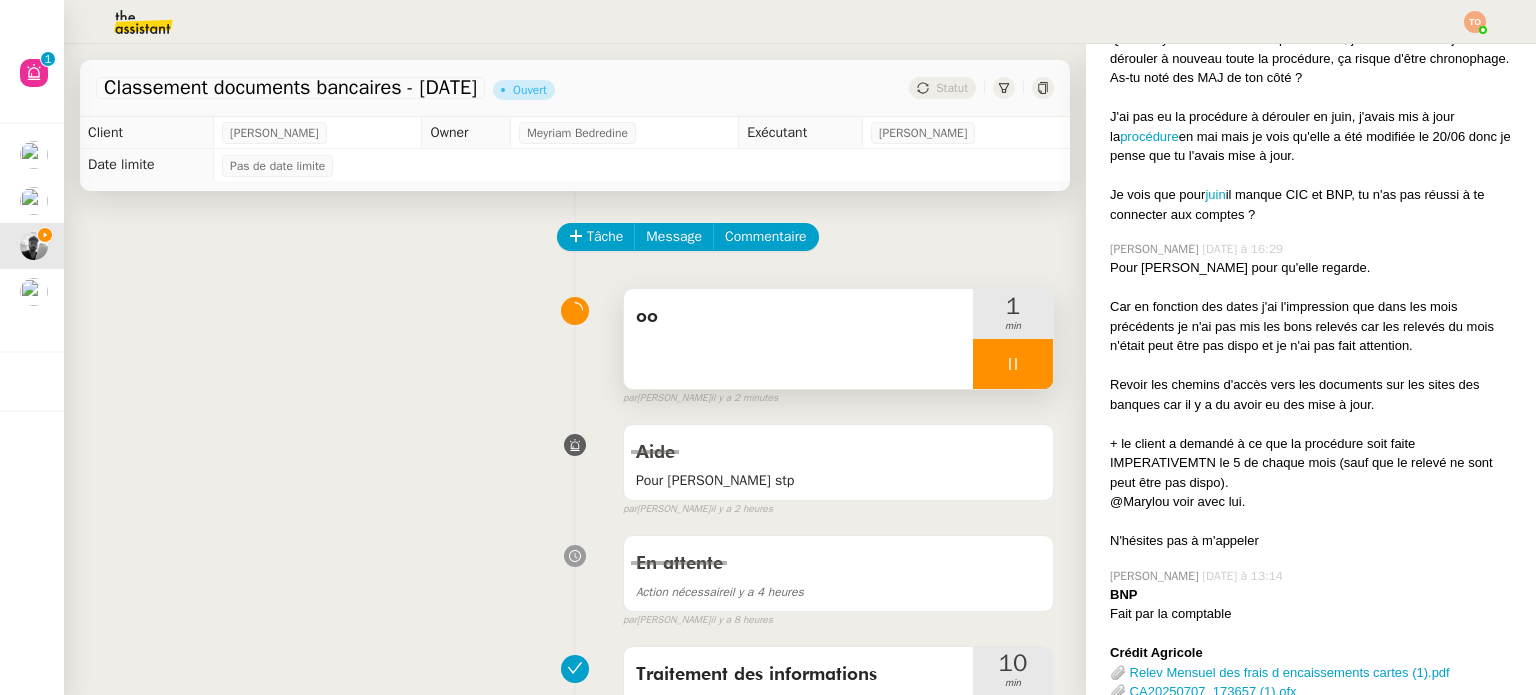 click at bounding box center [1013, 364] 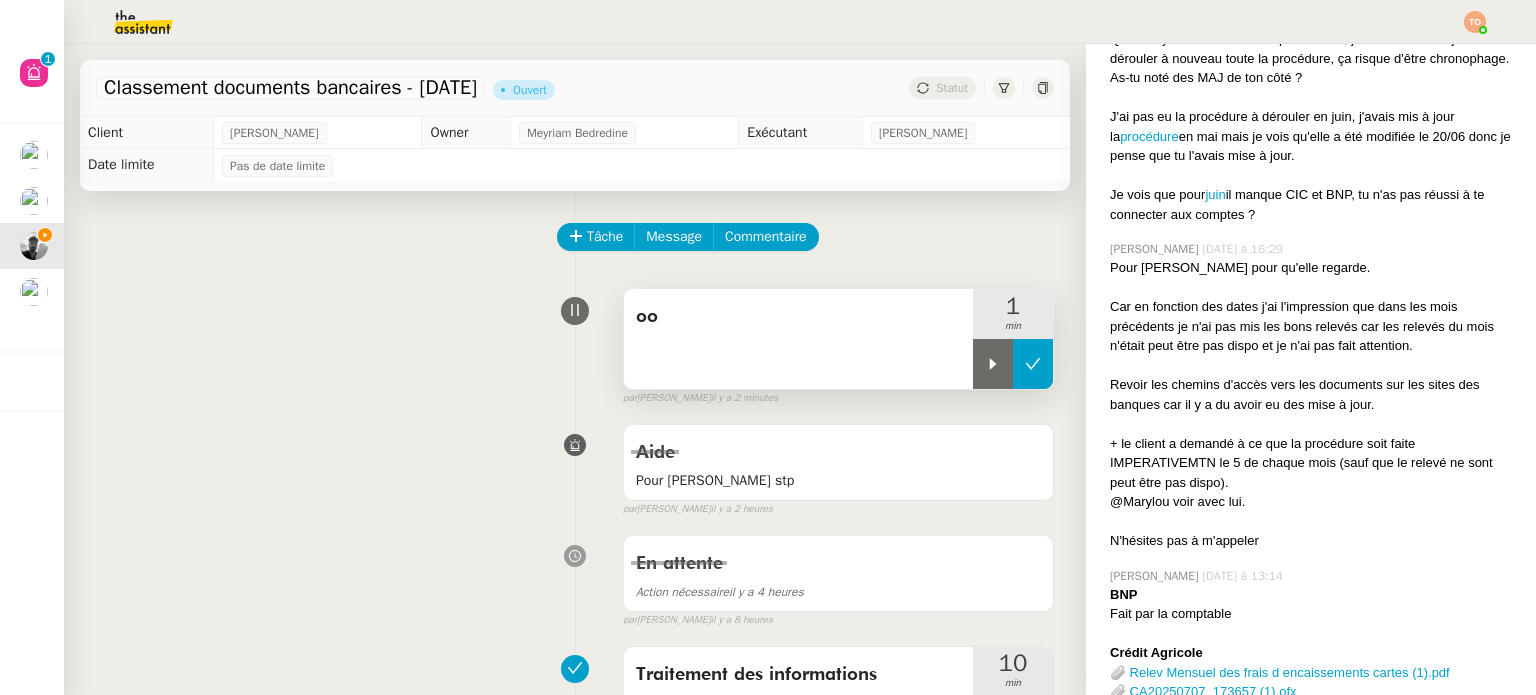 click at bounding box center (1033, 364) 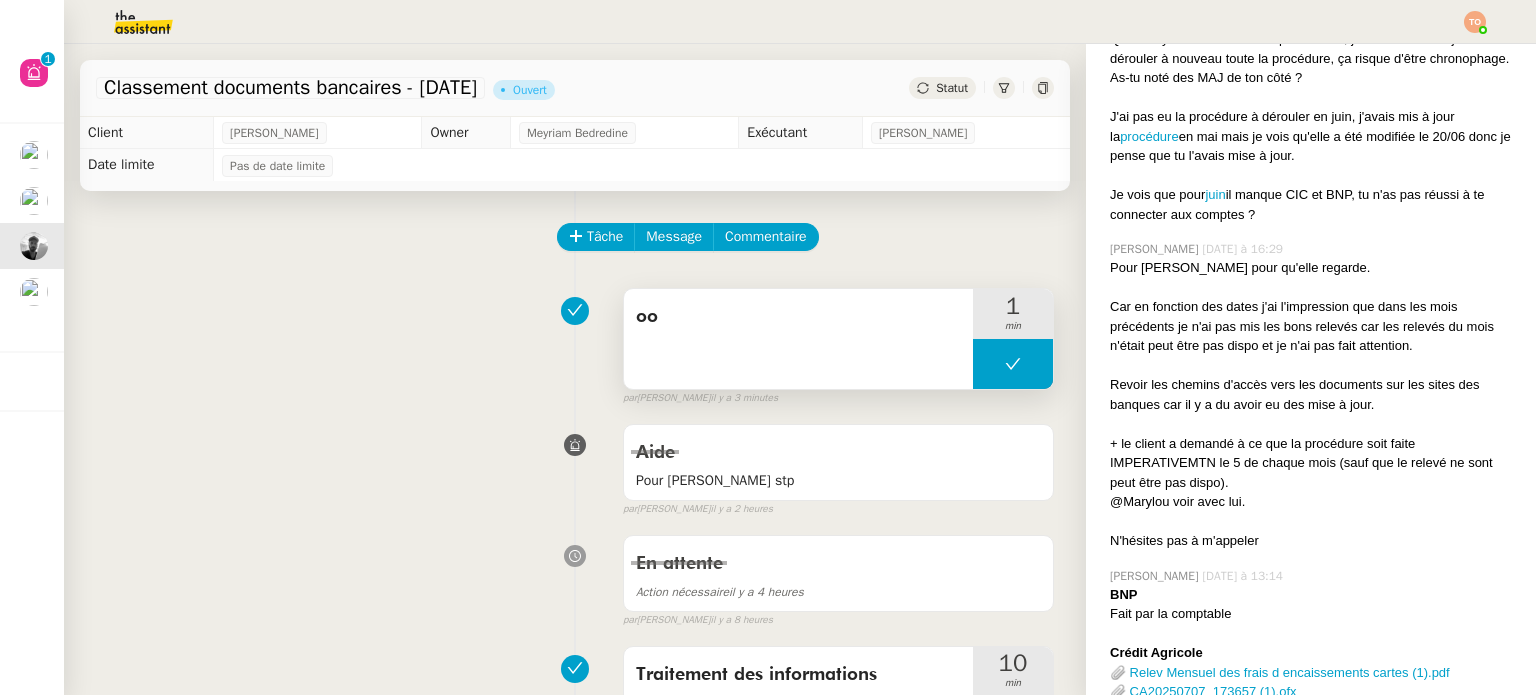 click on "oo" at bounding box center [798, 317] 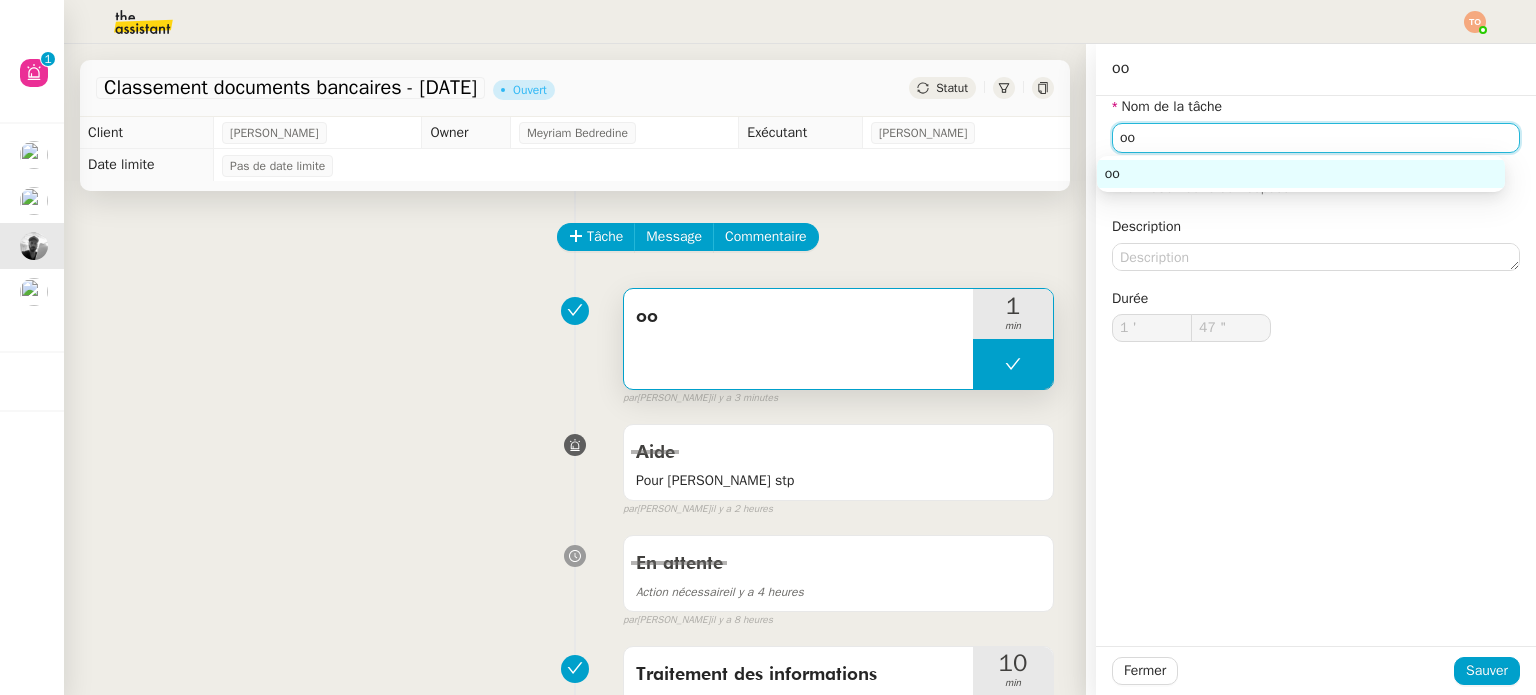 drag, startPoint x: 1158, startPoint y: 151, endPoint x: 1076, endPoint y: 155, distance: 82.0975 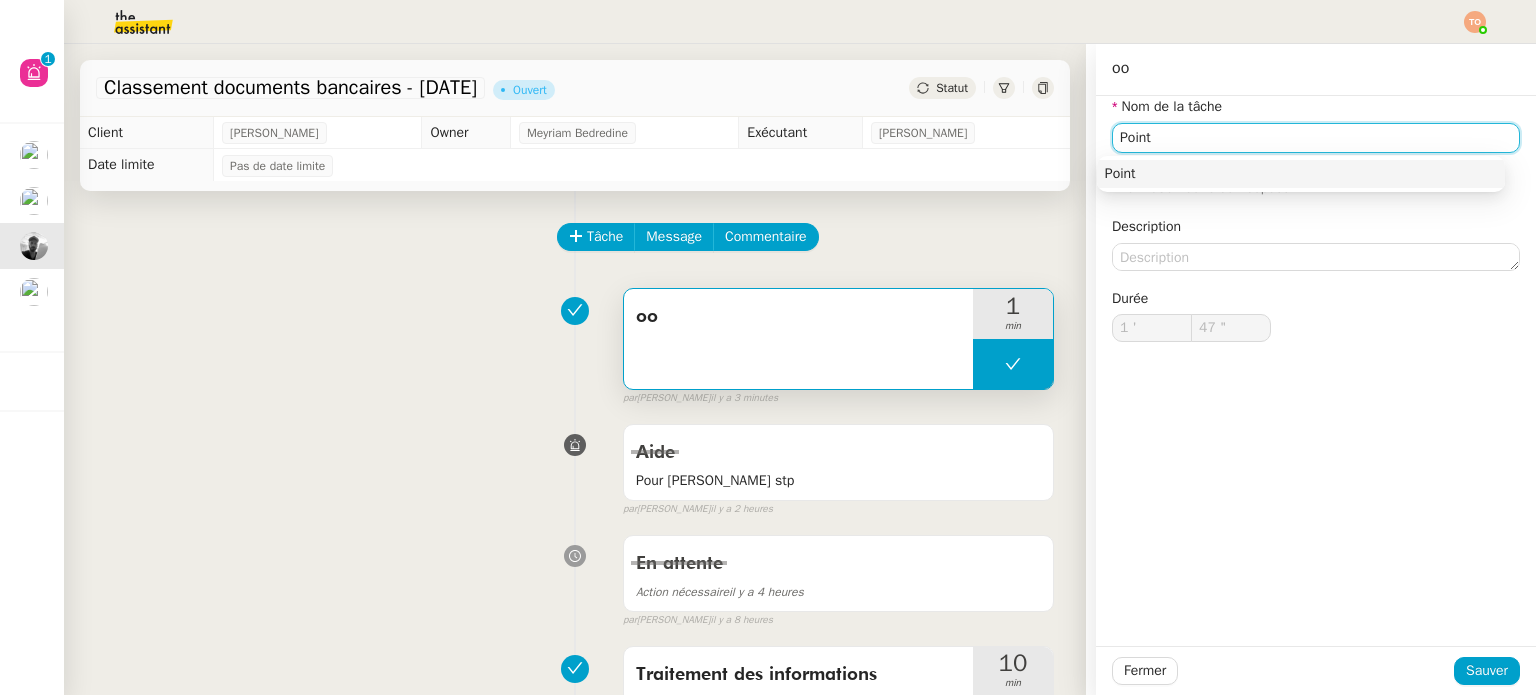 type on "Point" 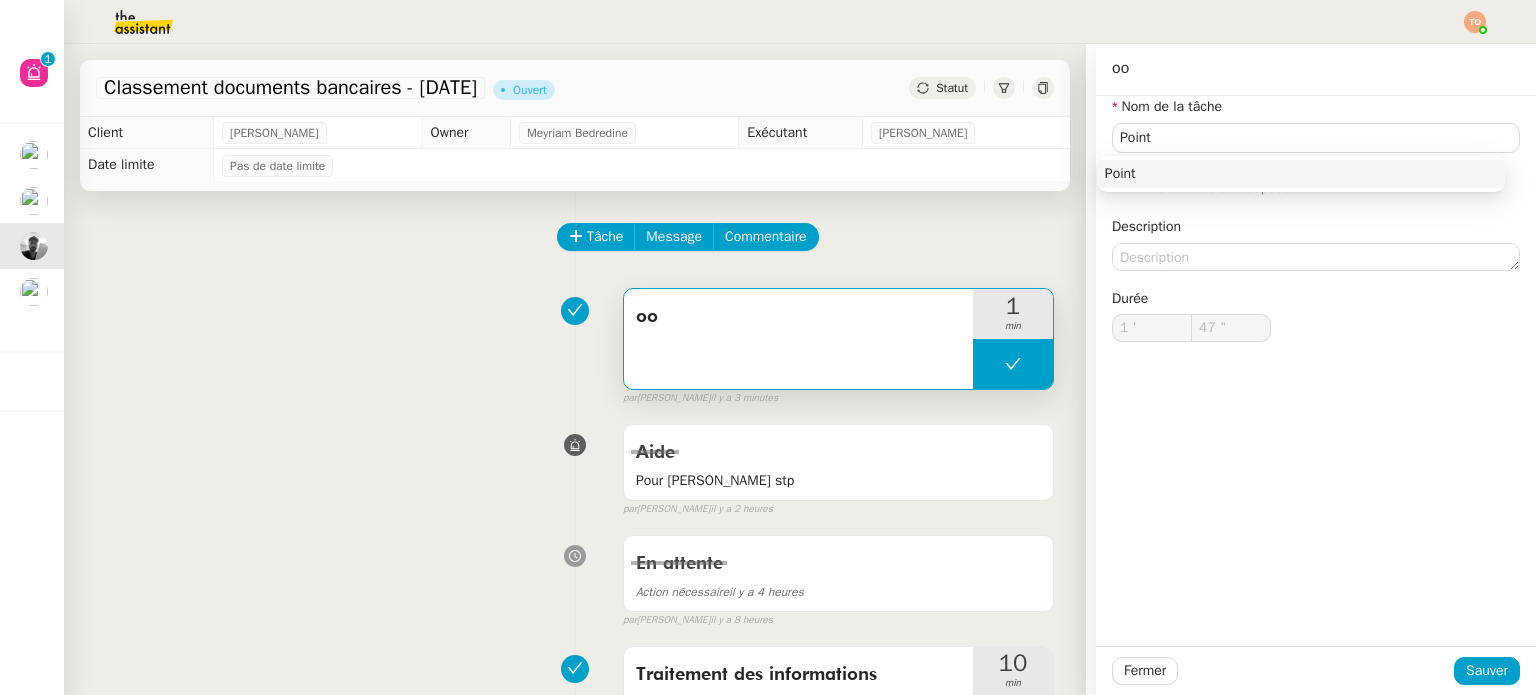 click on "Fermer Sauver" 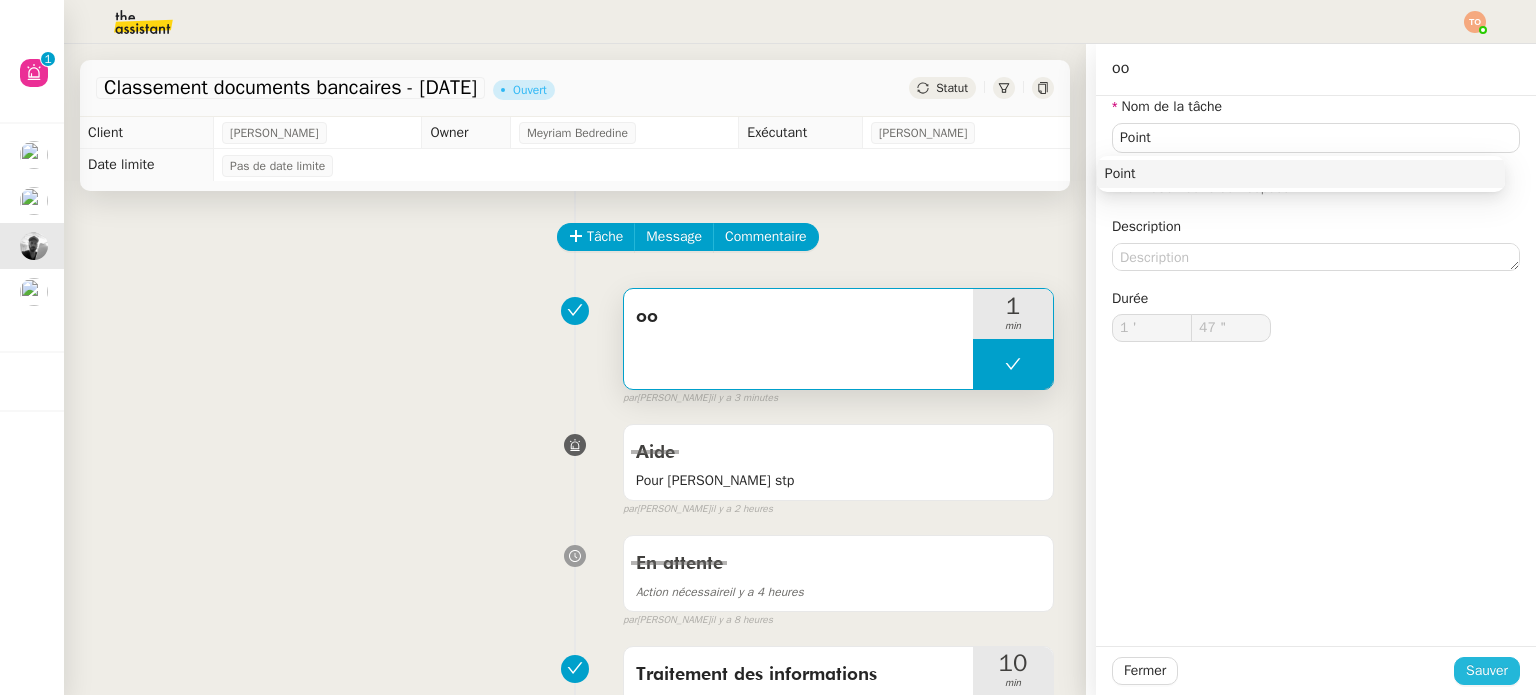 click on "Sauver" 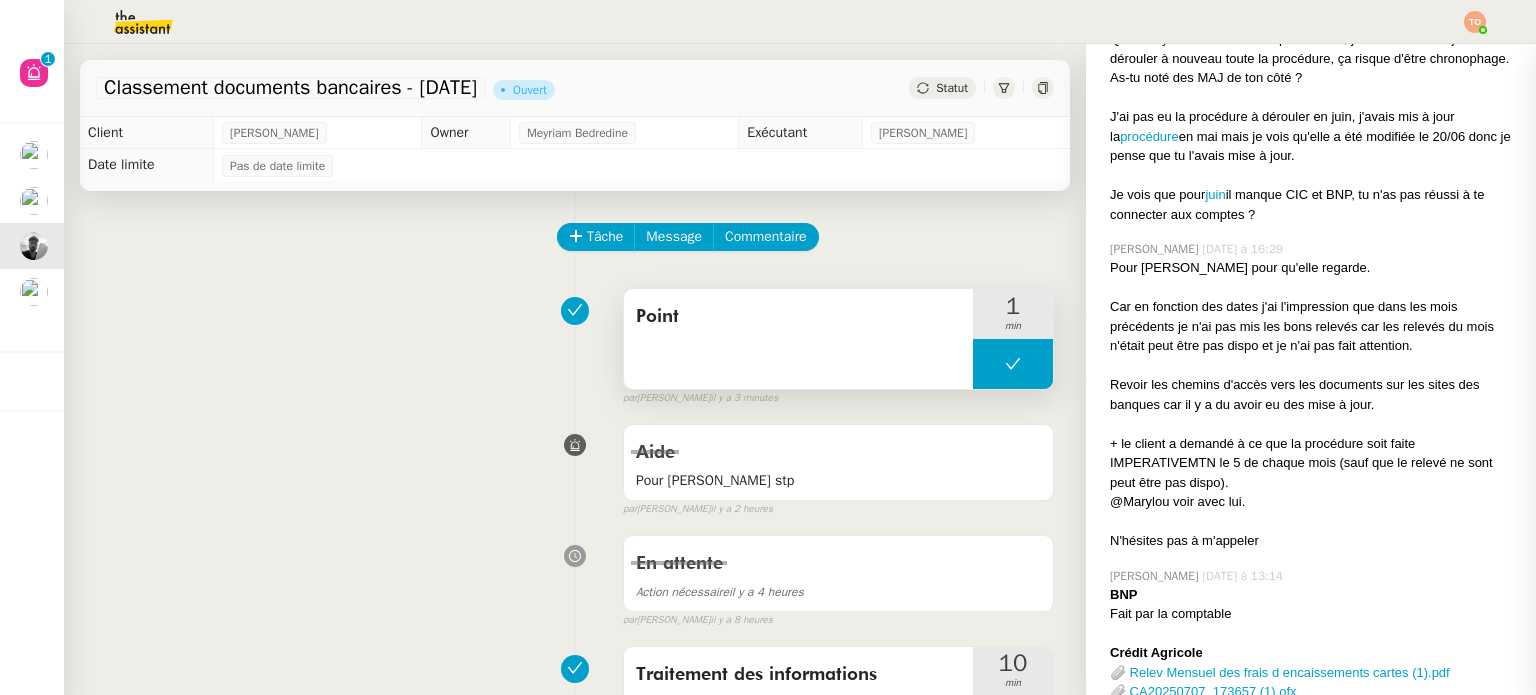 click on "Point" at bounding box center (798, 339) 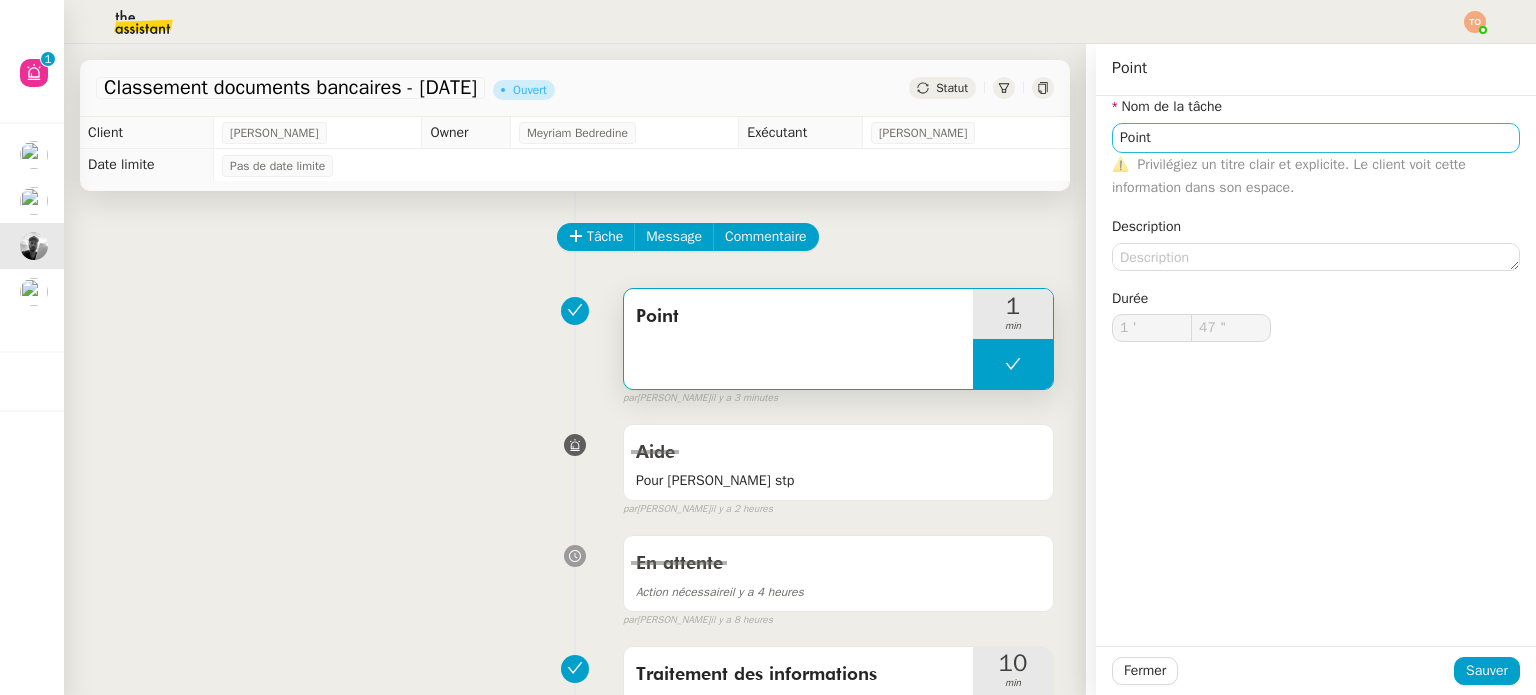 drag, startPoint x: 1323, startPoint y: 120, endPoint x: 1325, endPoint y: 137, distance: 17.117243 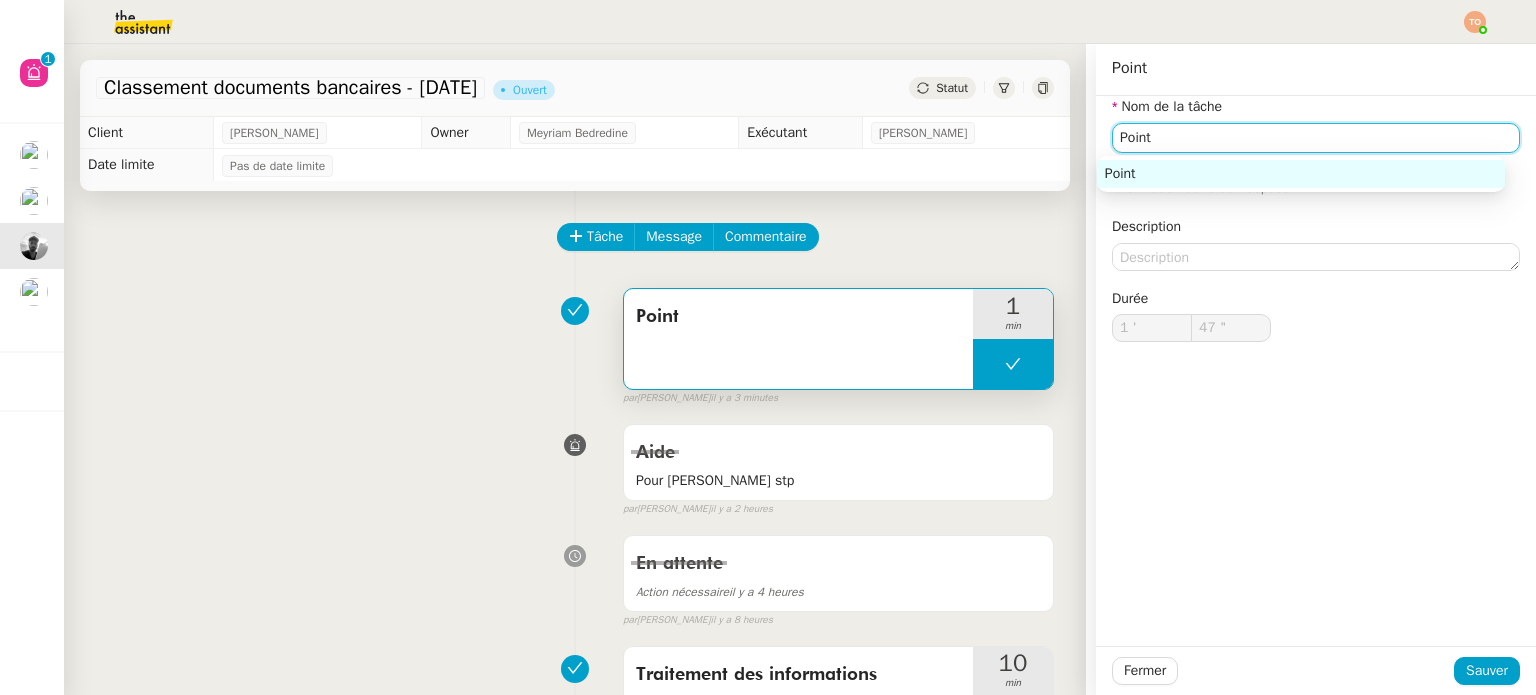 click on "Point" 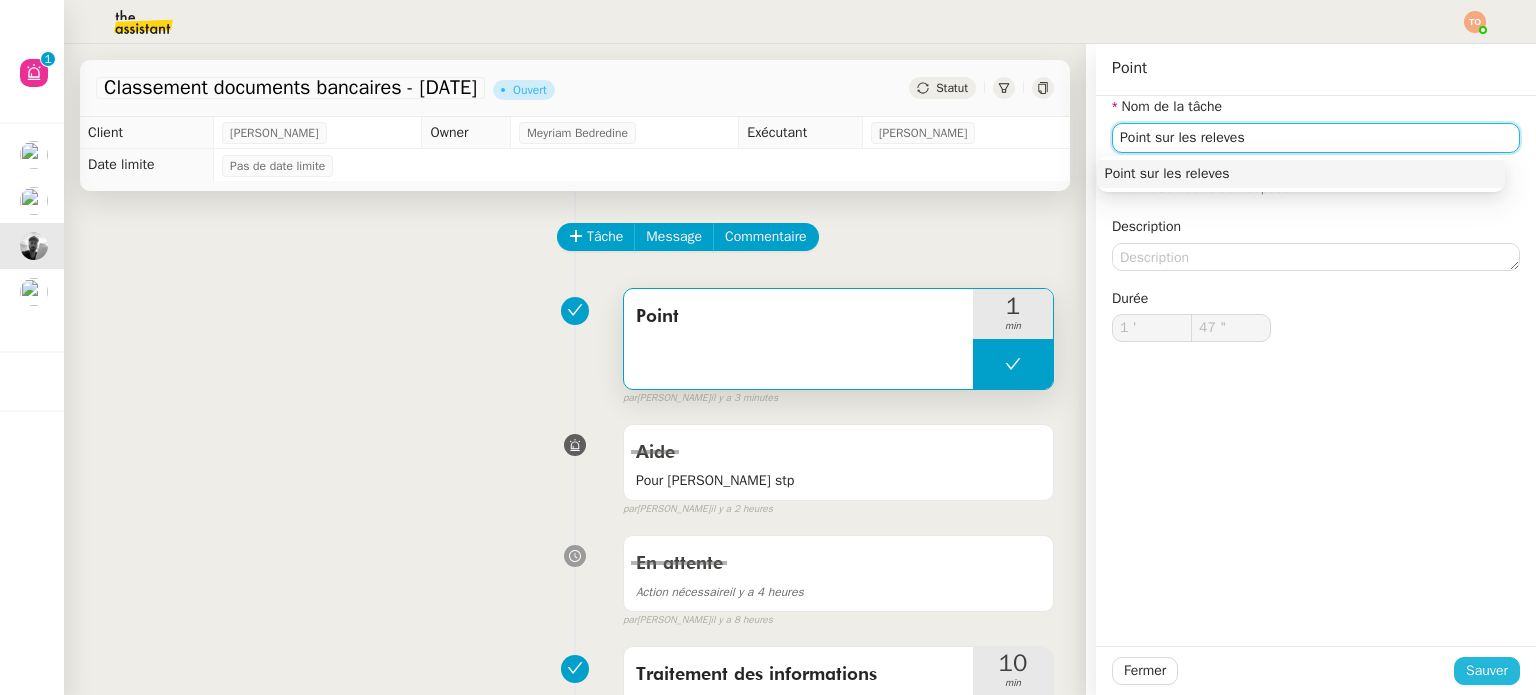 type on "Point sur les releves" 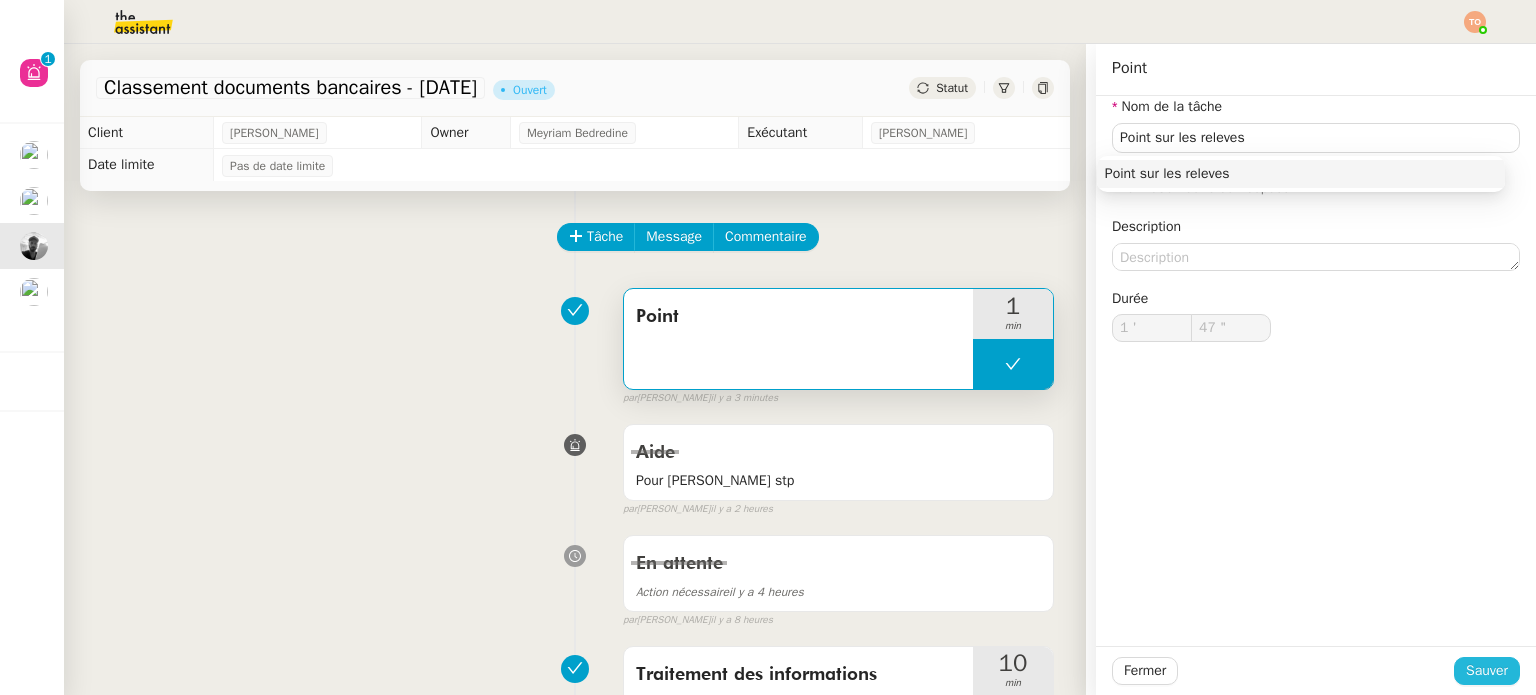 click on "Sauver" 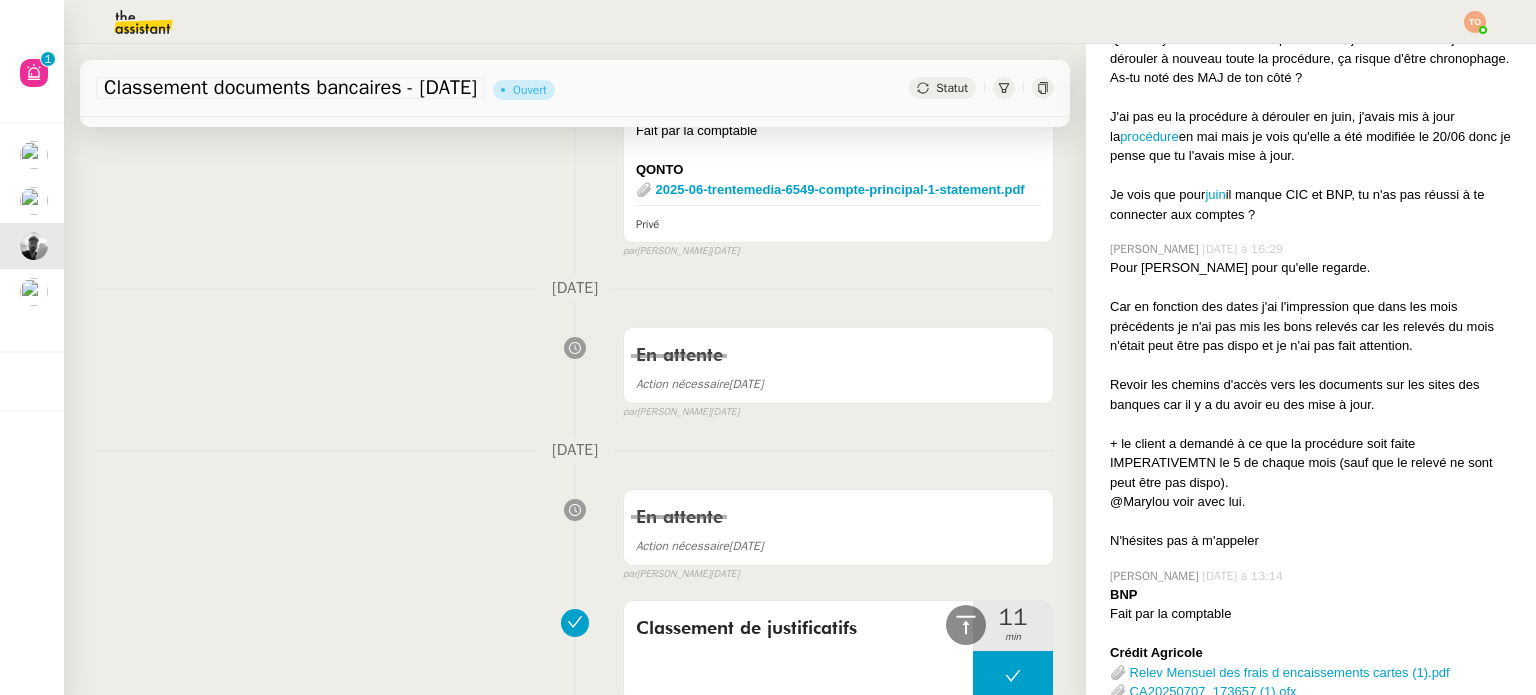 scroll, scrollTop: 2061, scrollLeft: 0, axis: vertical 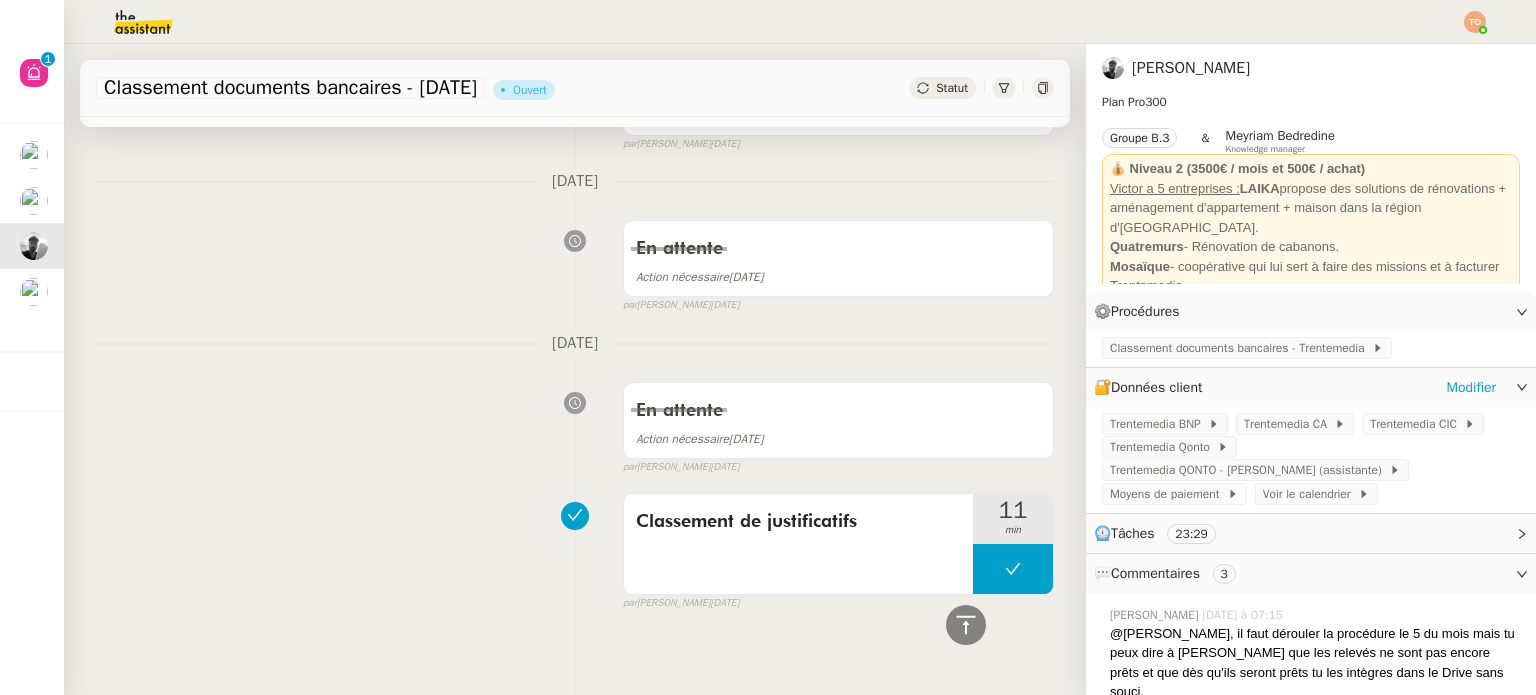click on "🔐  Données client     Modifier" 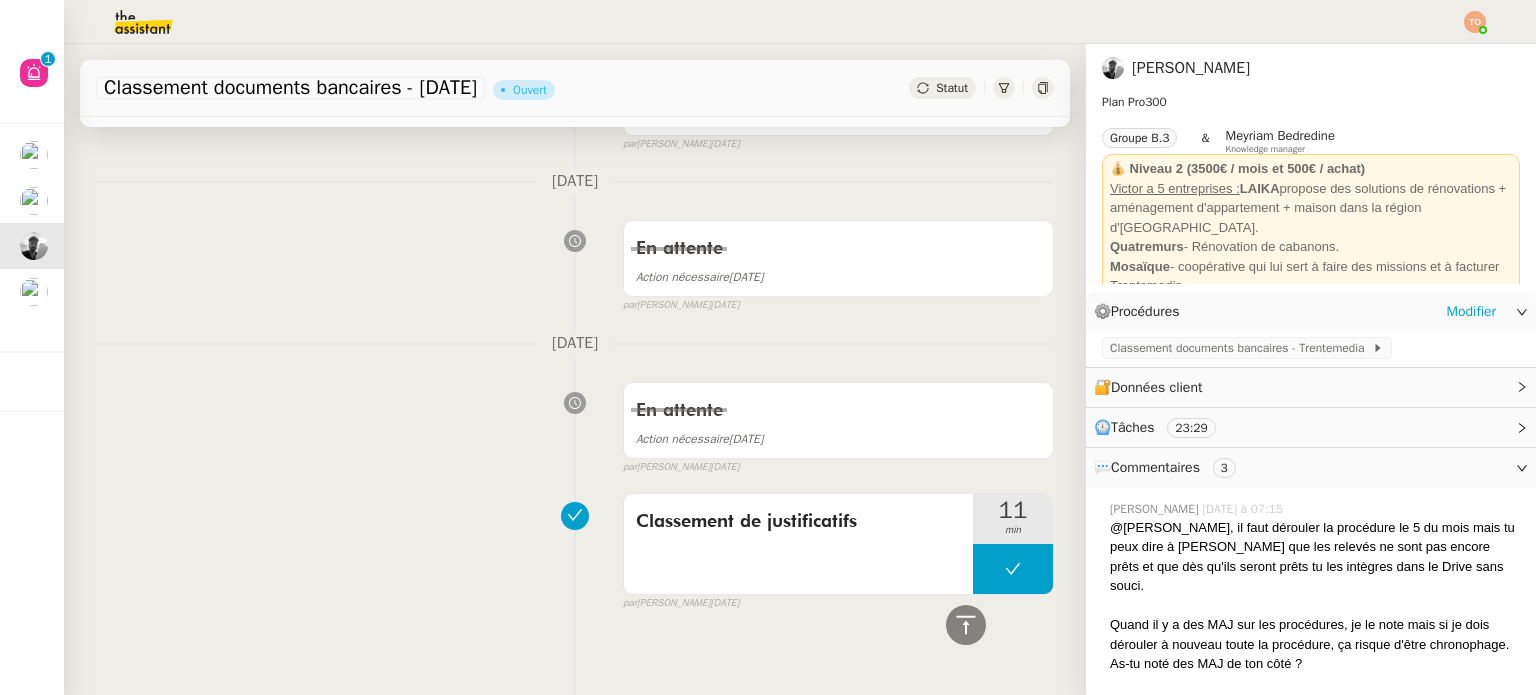 click on "⚙️  Procédures     Modifier" 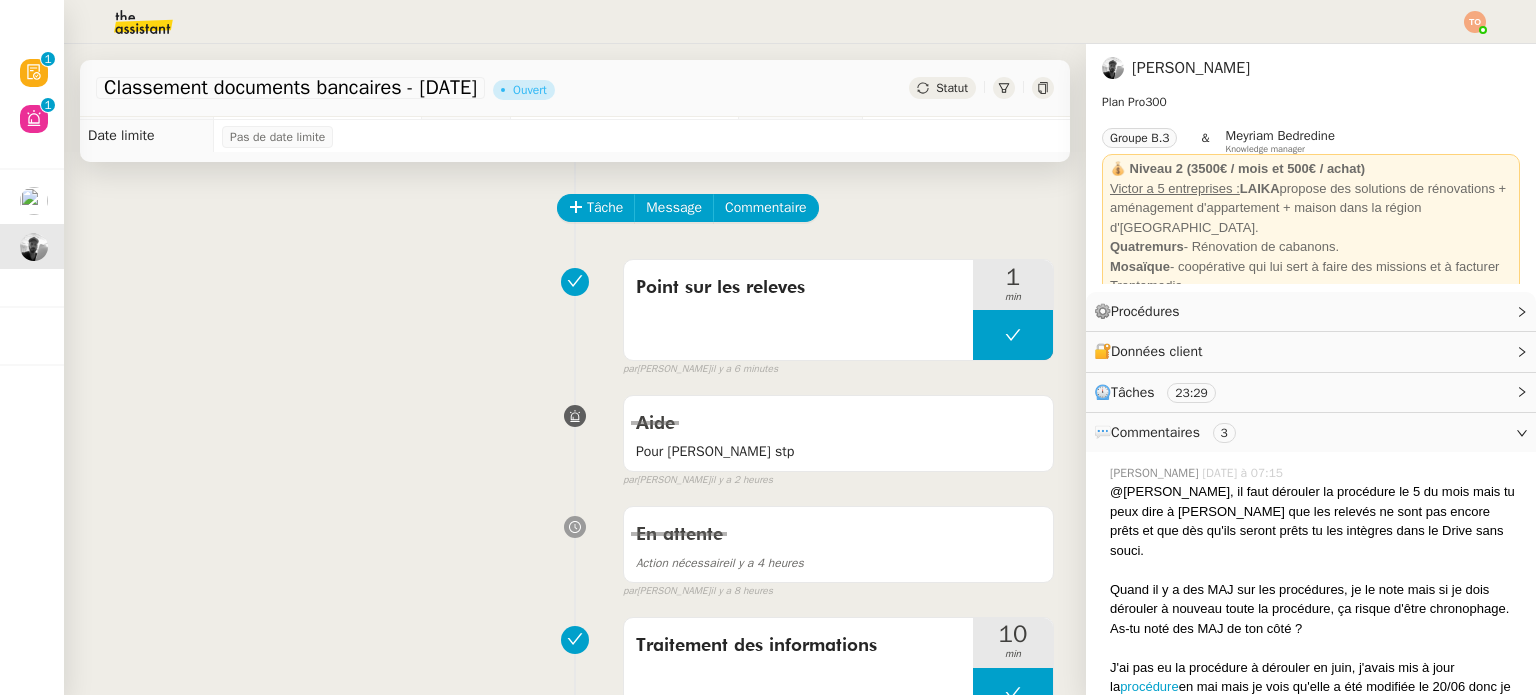 scroll, scrollTop: 0, scrollLeft: 0, axis: both 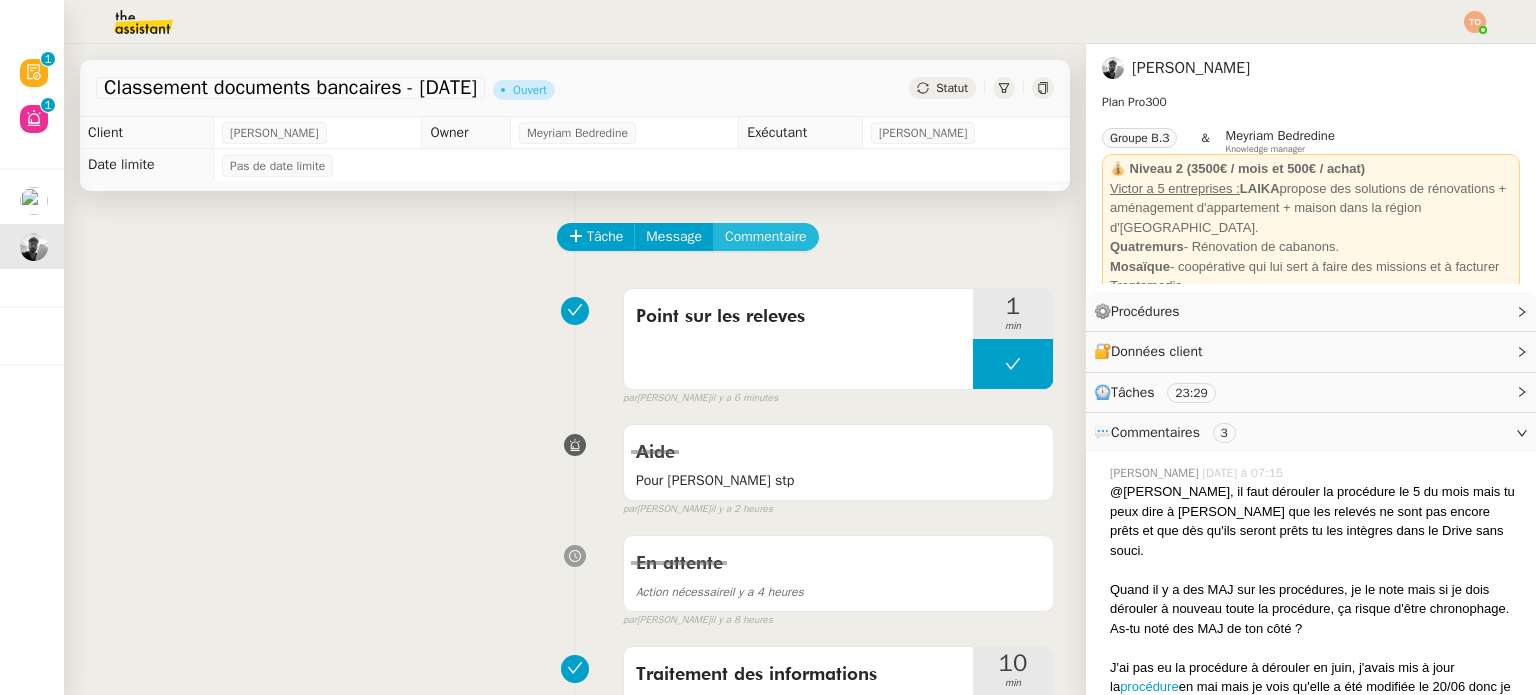click on "Commentaire" 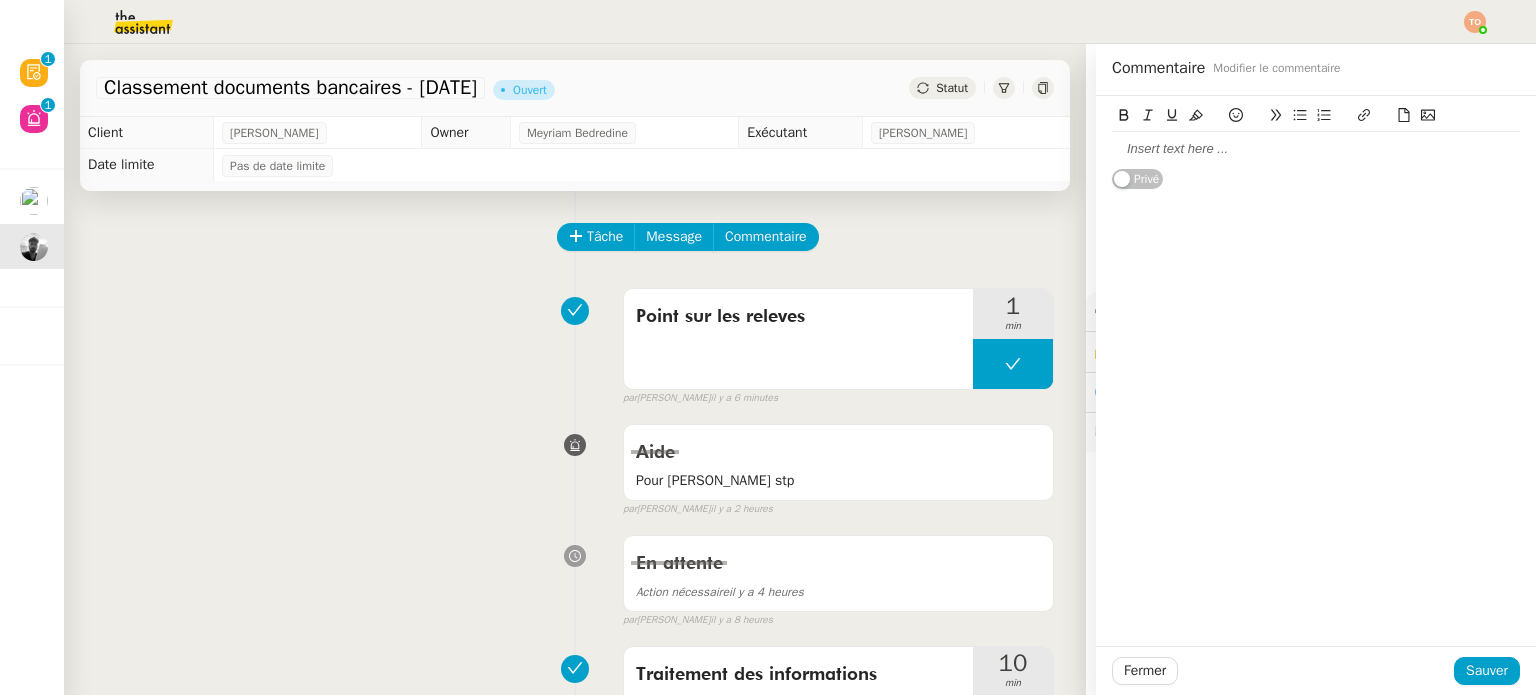click 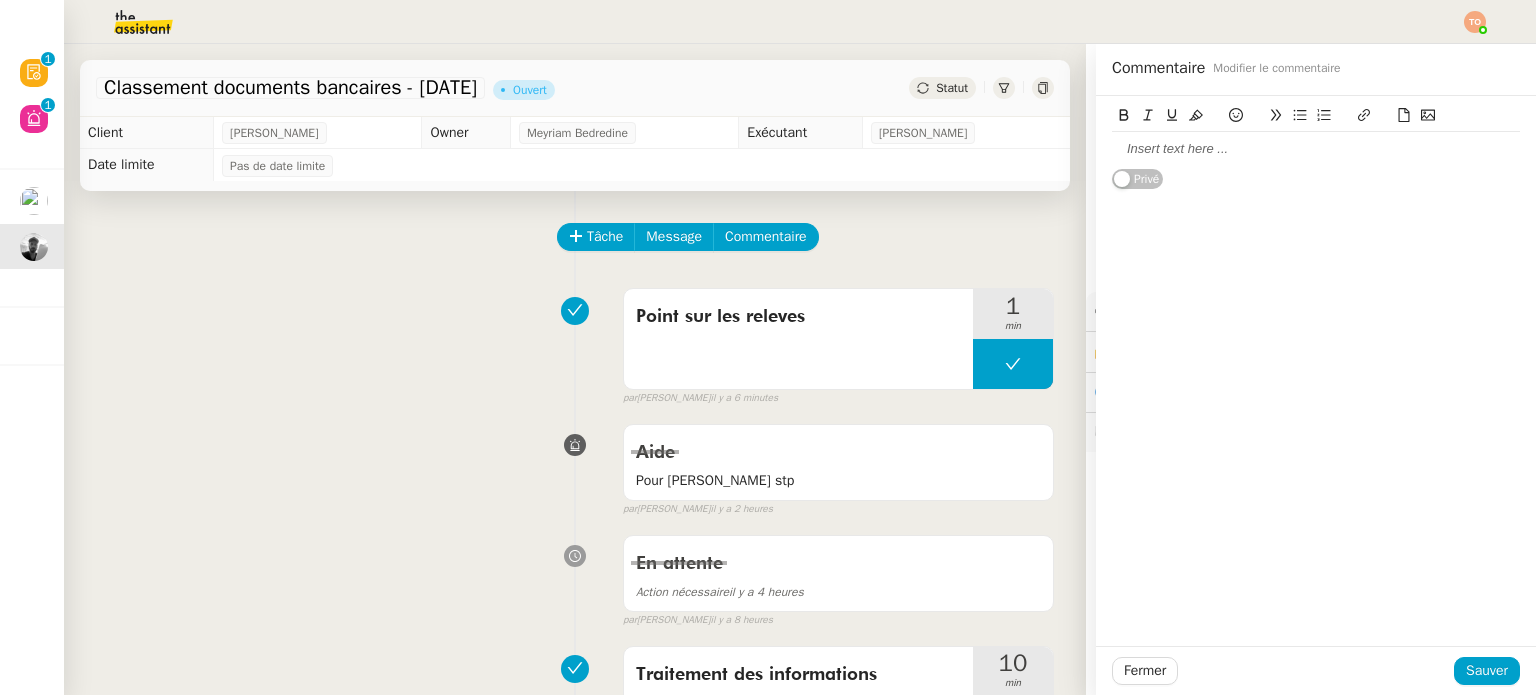 type 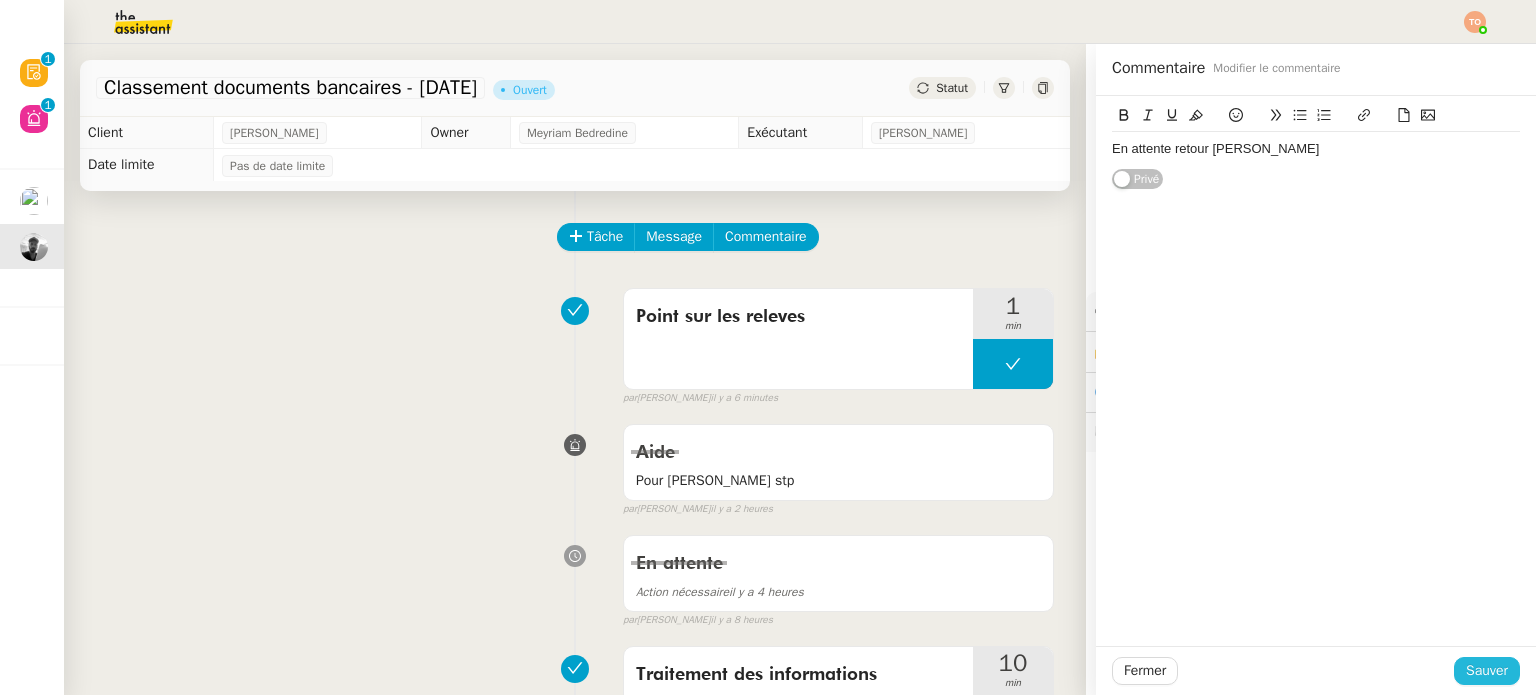 click on "Sauver" 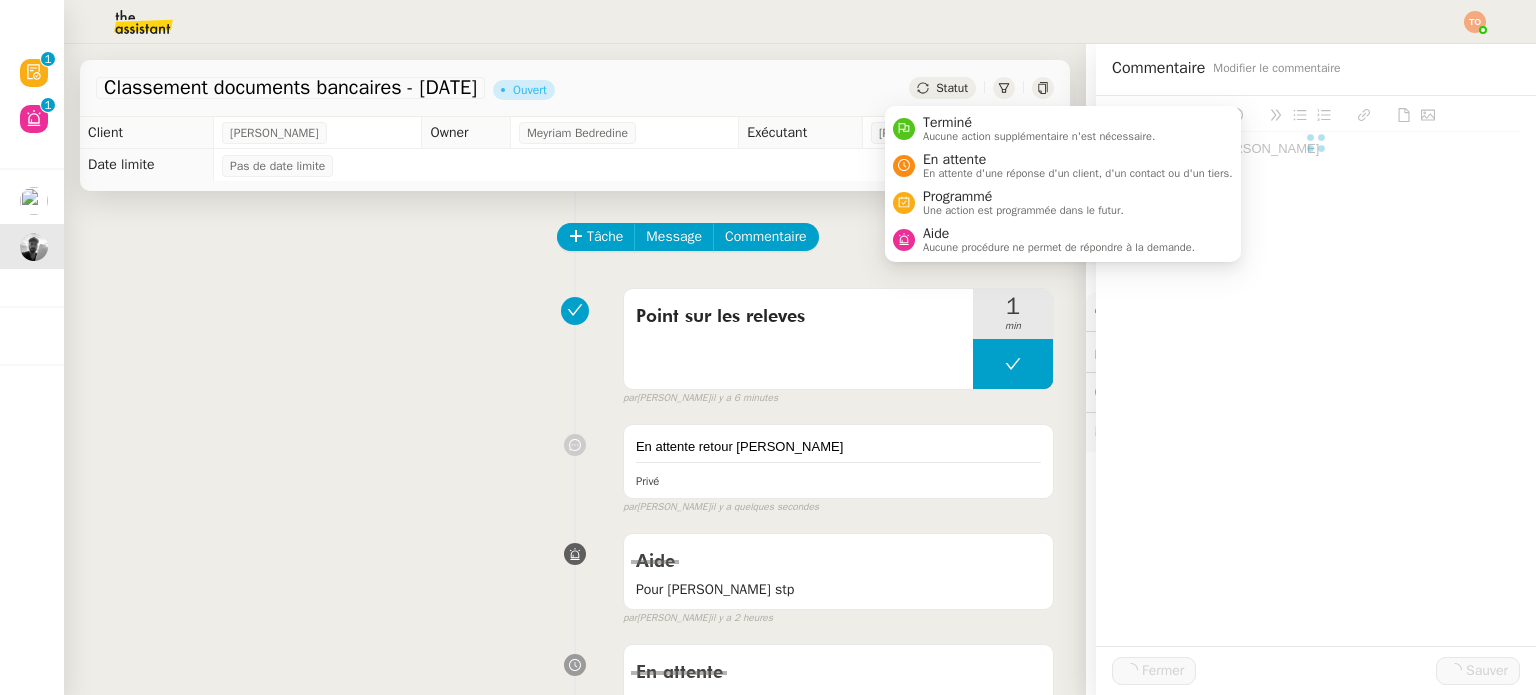click on "Statut" 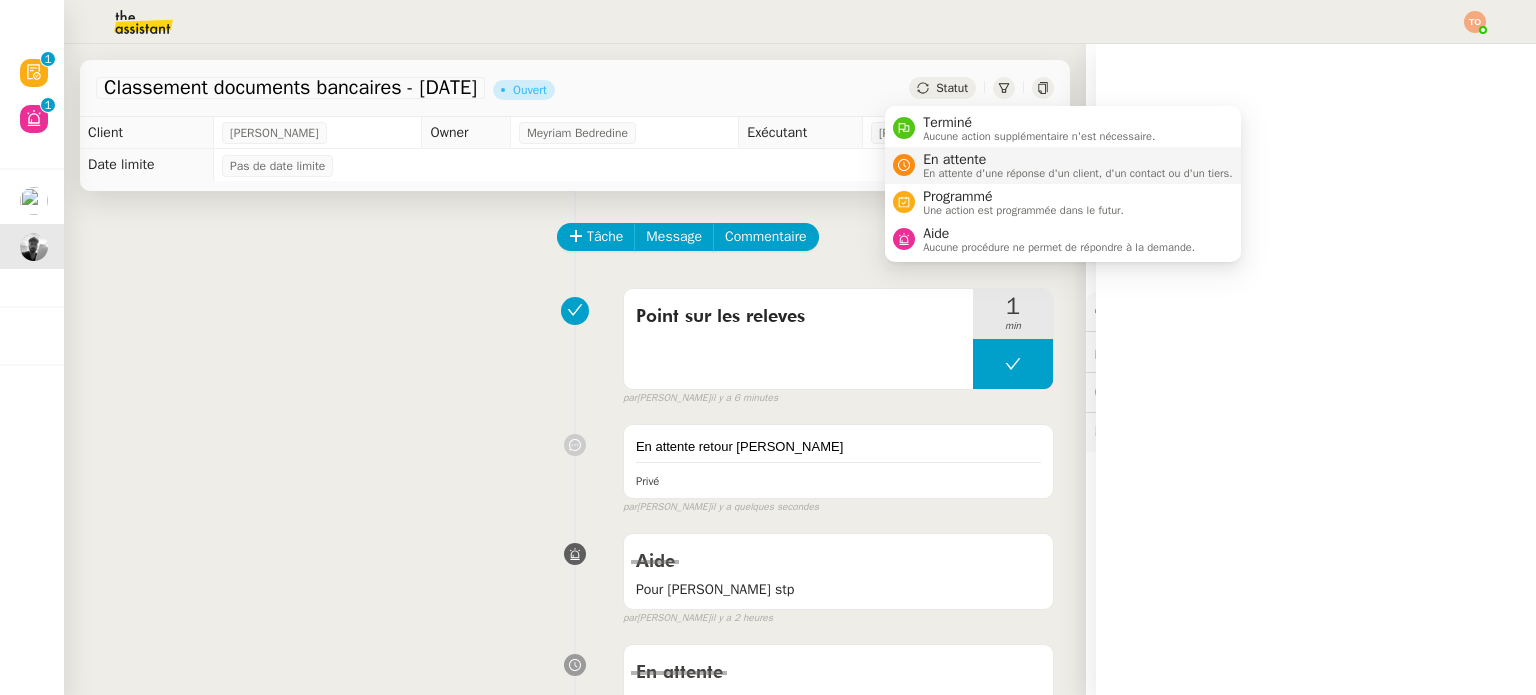 click on "En attente d'une réponse d'un client, d'un contact ou d'un tiers." at bounding box center (1078, 173) 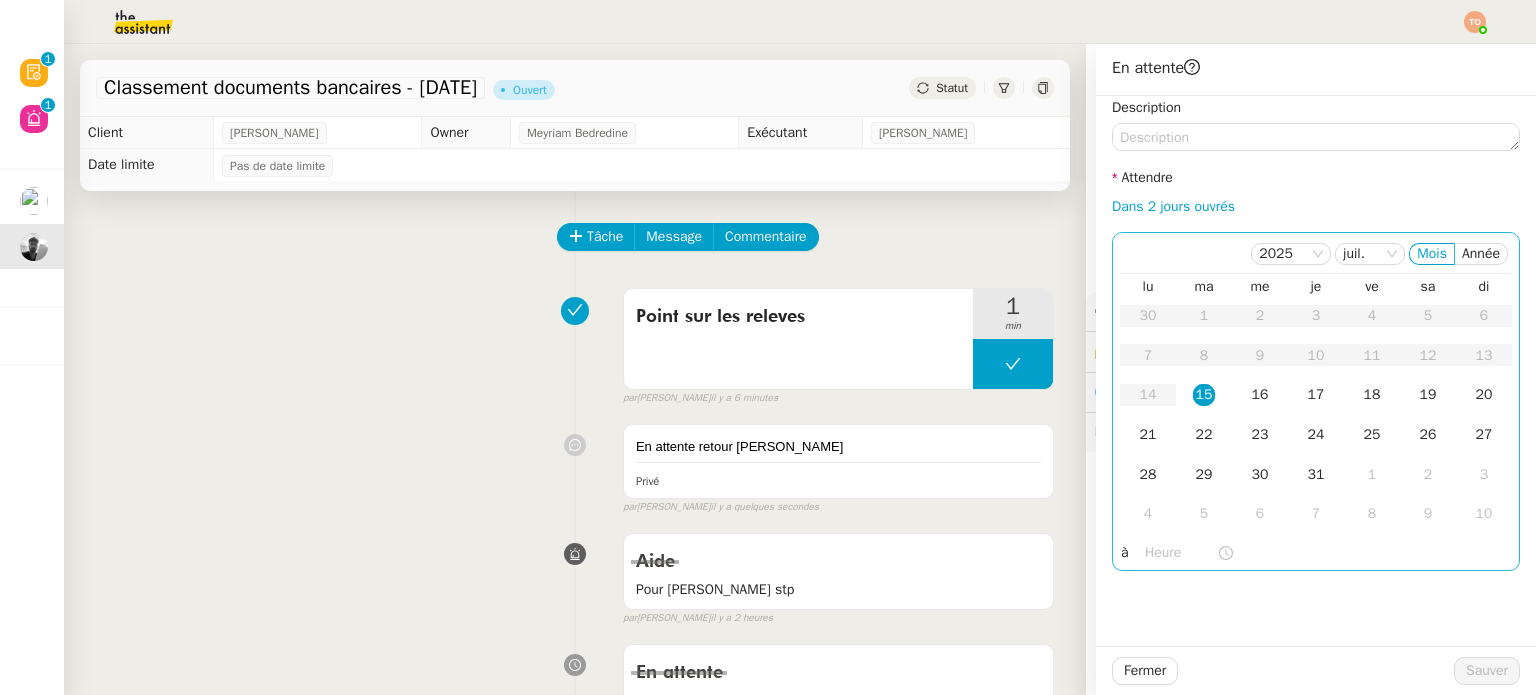 click on "15" 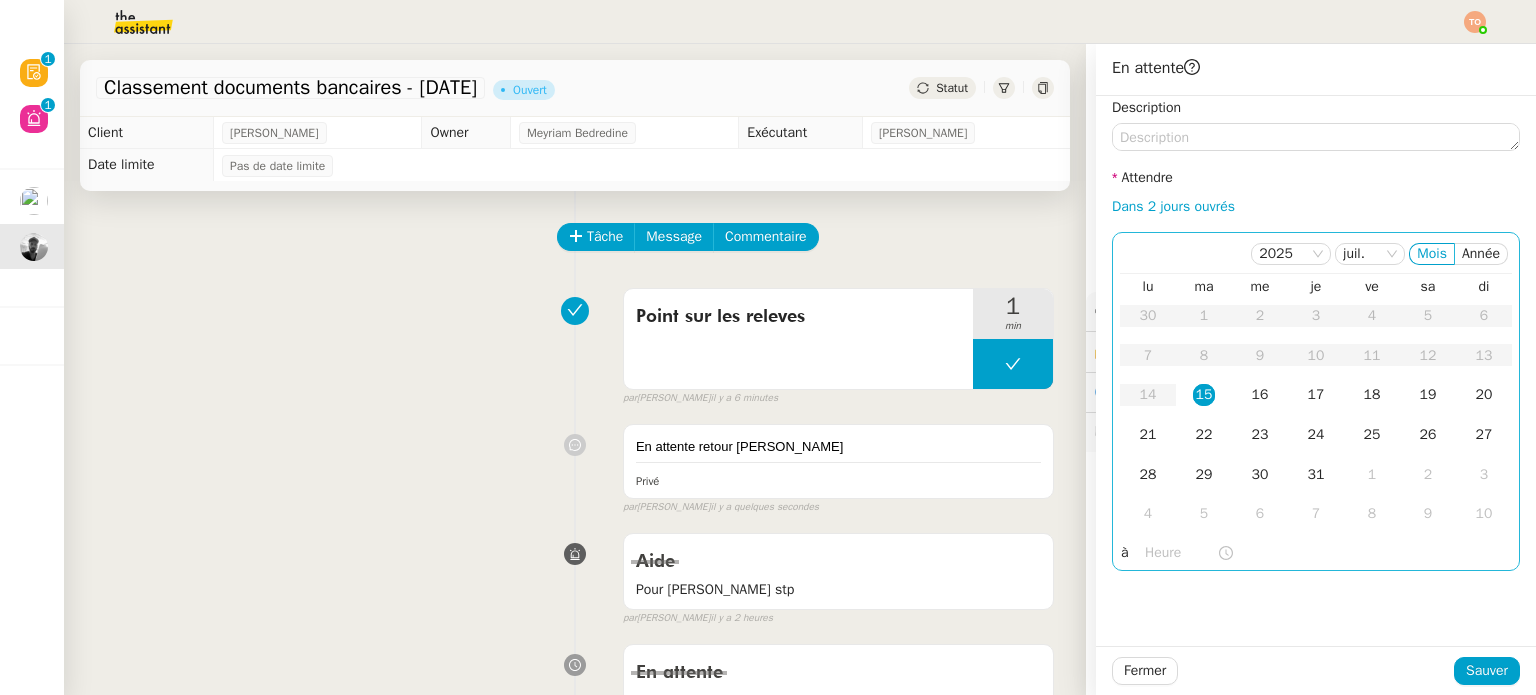 click 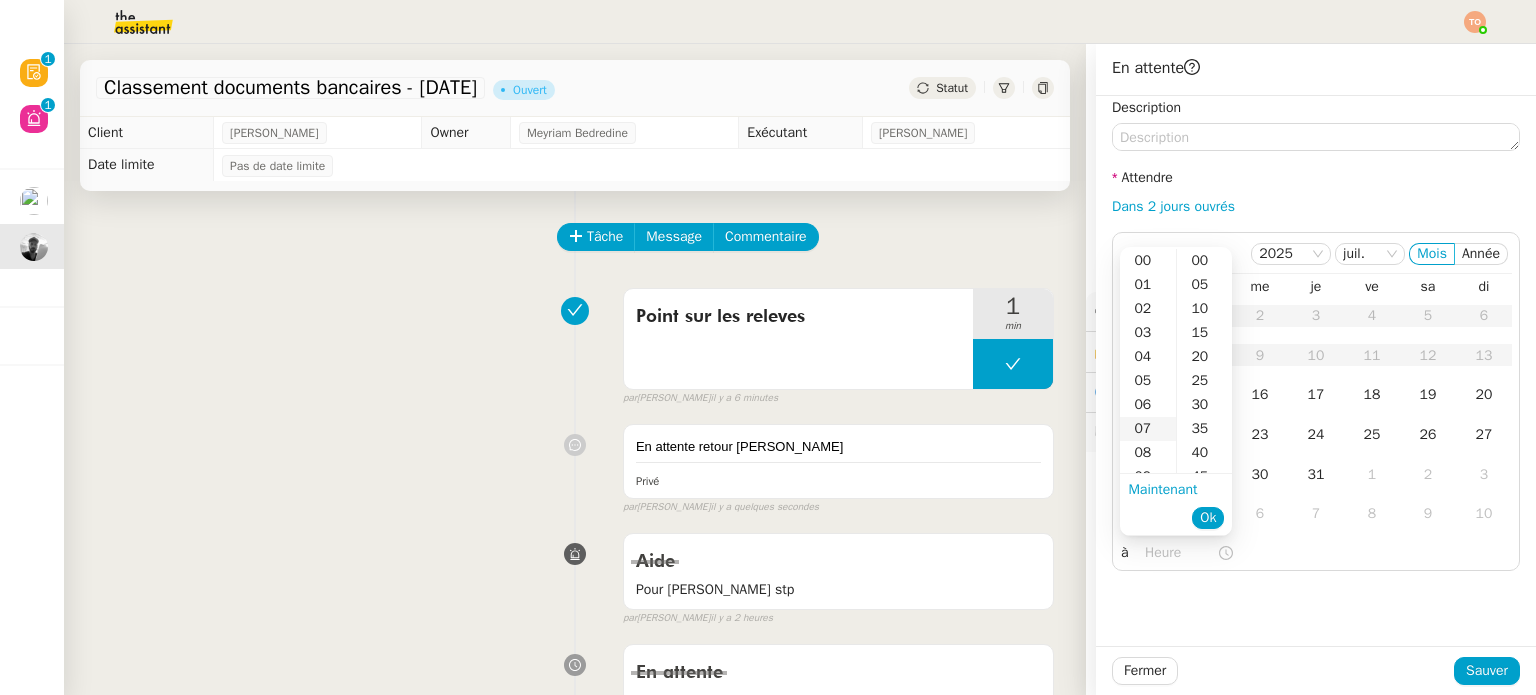scroll, scrollTop: 200, scrollLeft: 0, axis: vertical 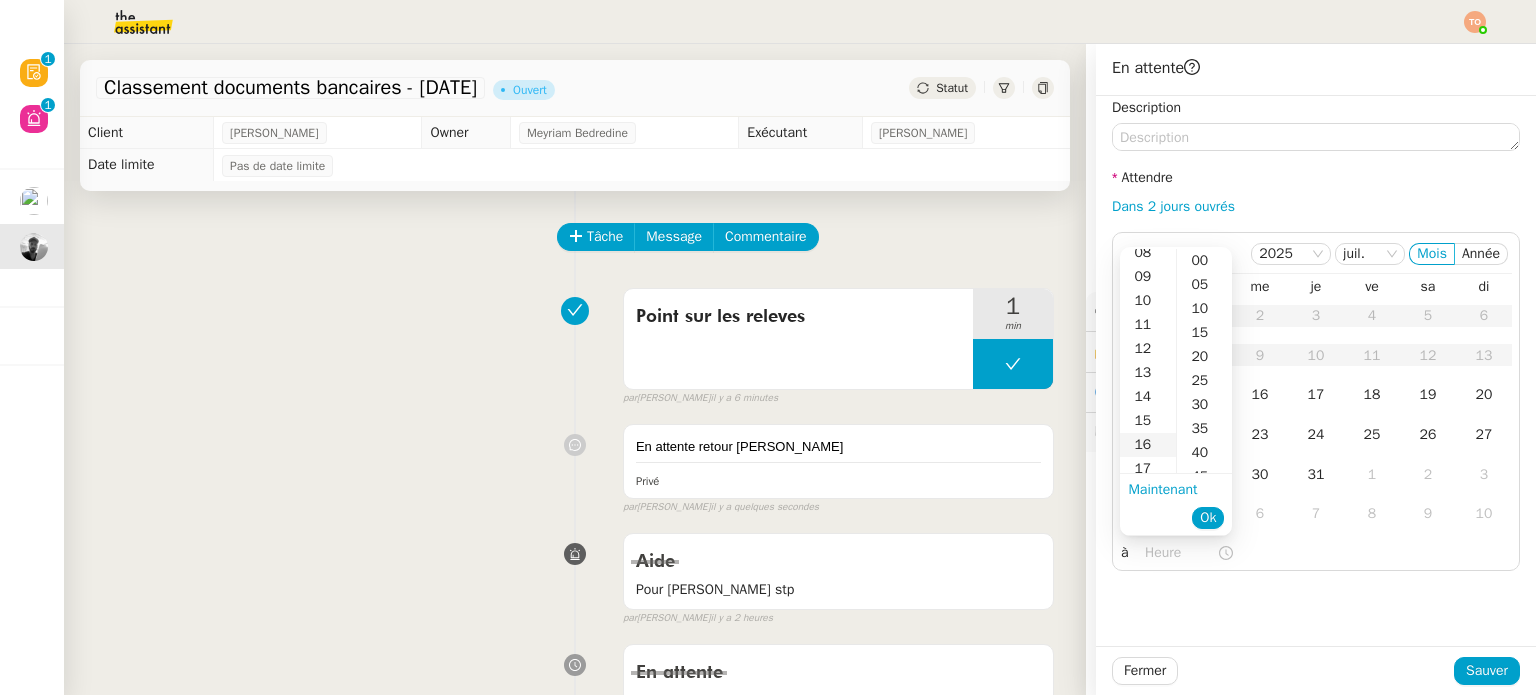 click on "16" at bounding box center (1148, 445) 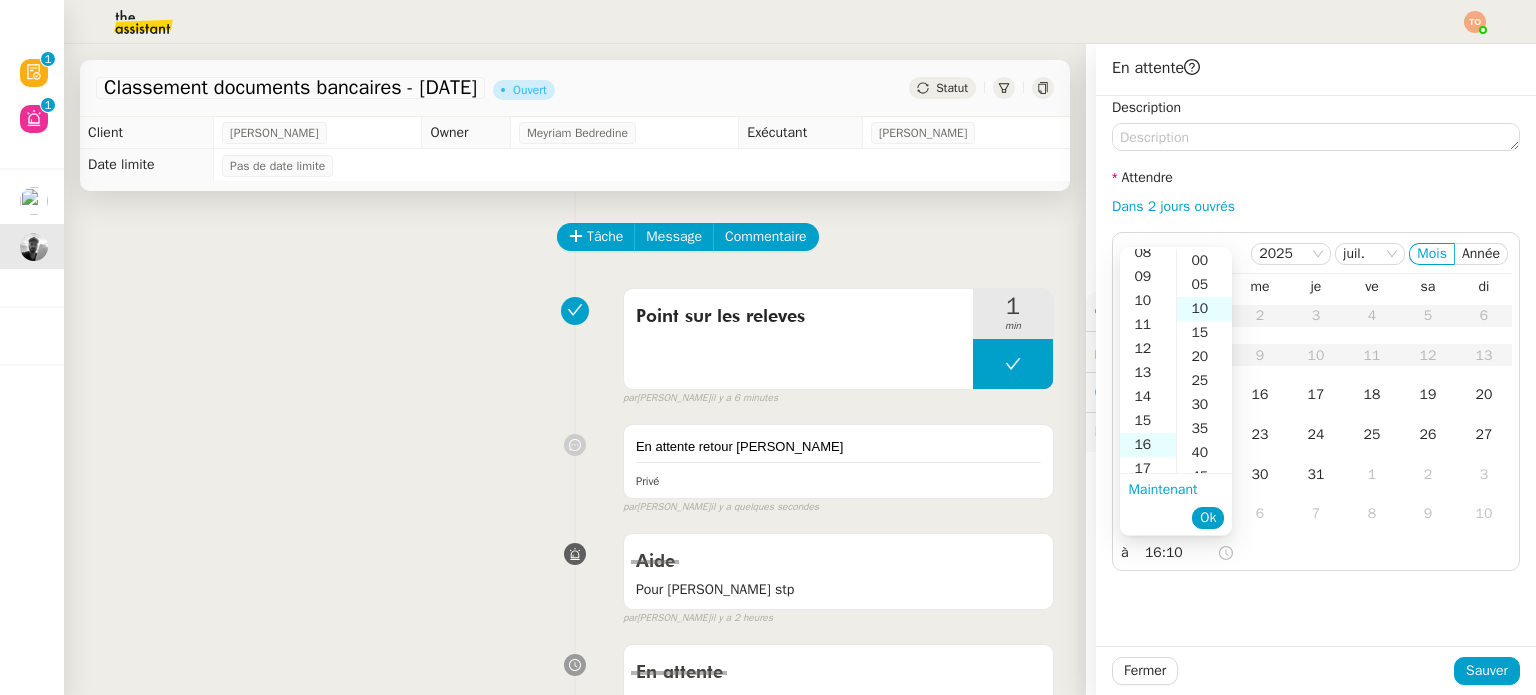 scroll, scrollTop: 346, scrollLeft: 0, axis: vertical 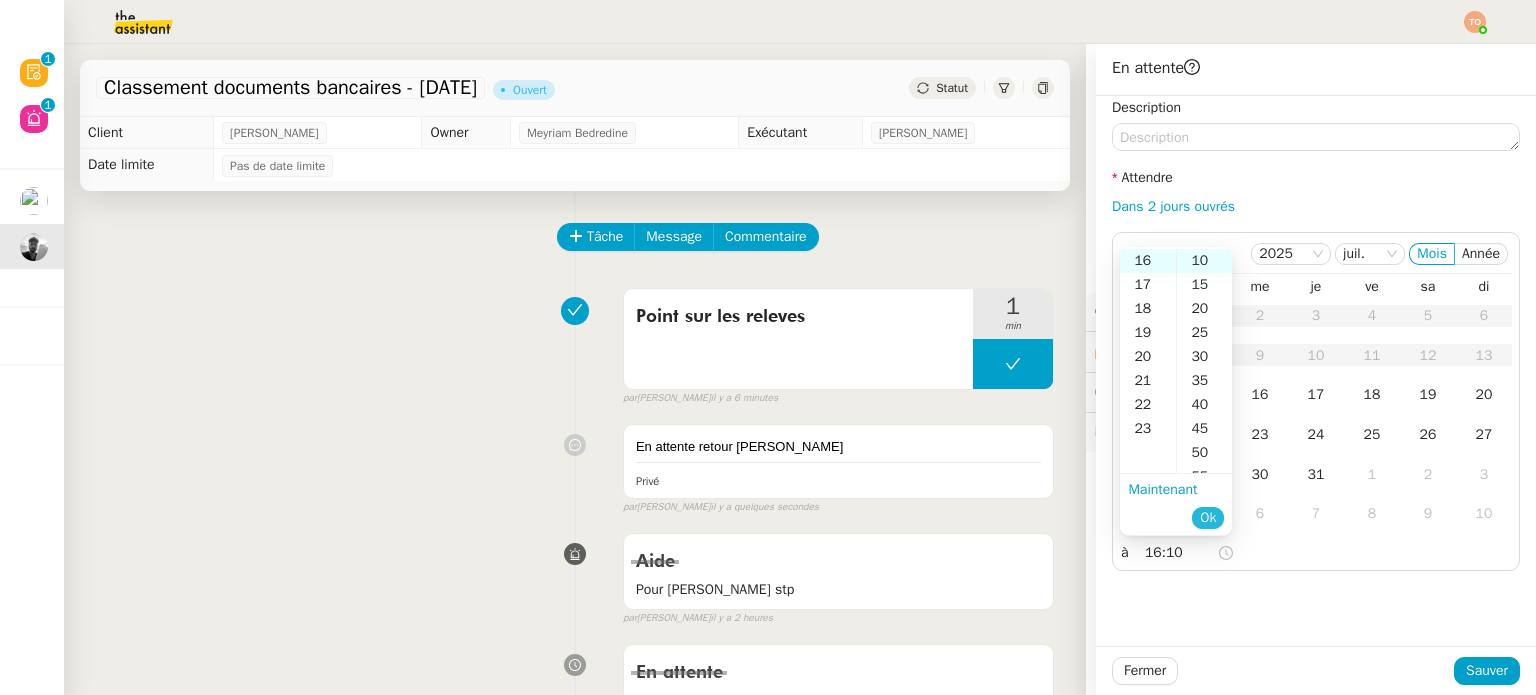 click on "Ok" at bounding box center [1208, 518] 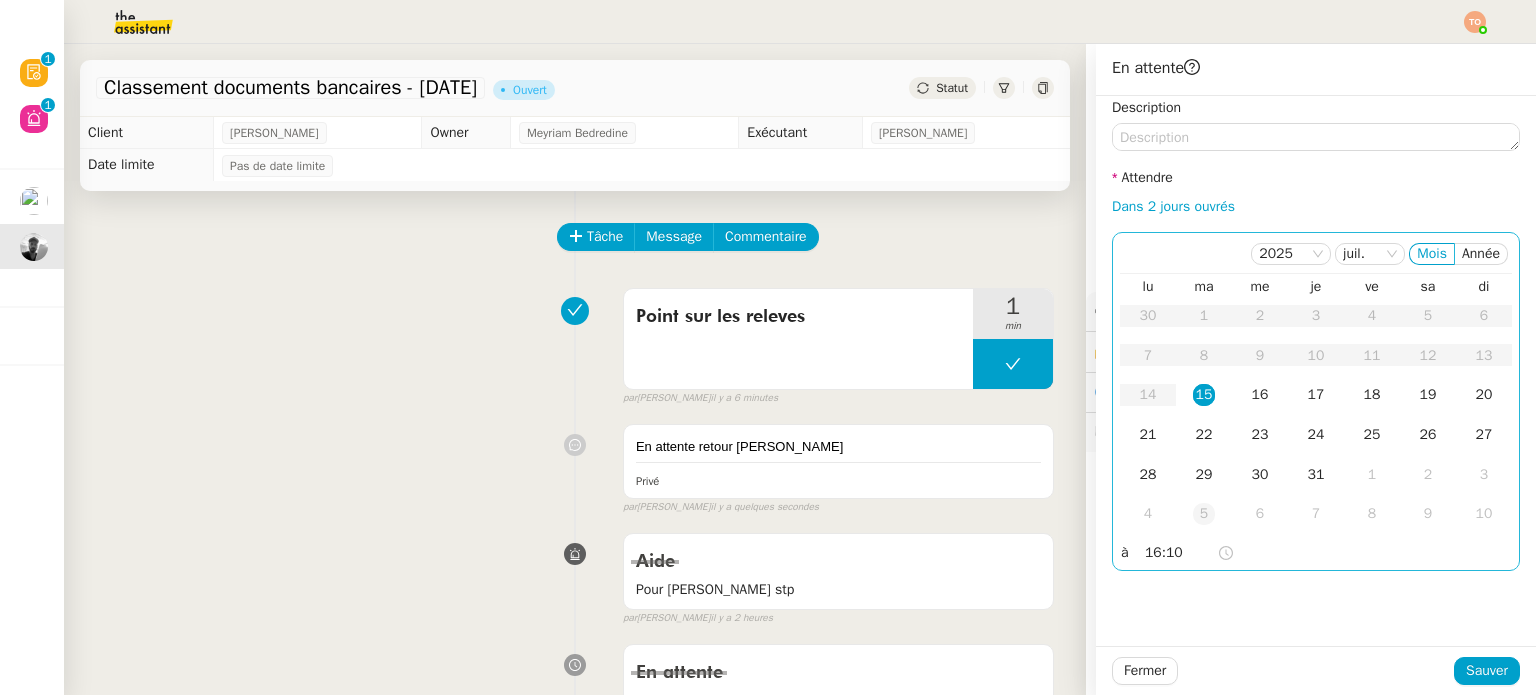 scroll, scrollTop: 384, scrollLeft: 0, axis: vertical 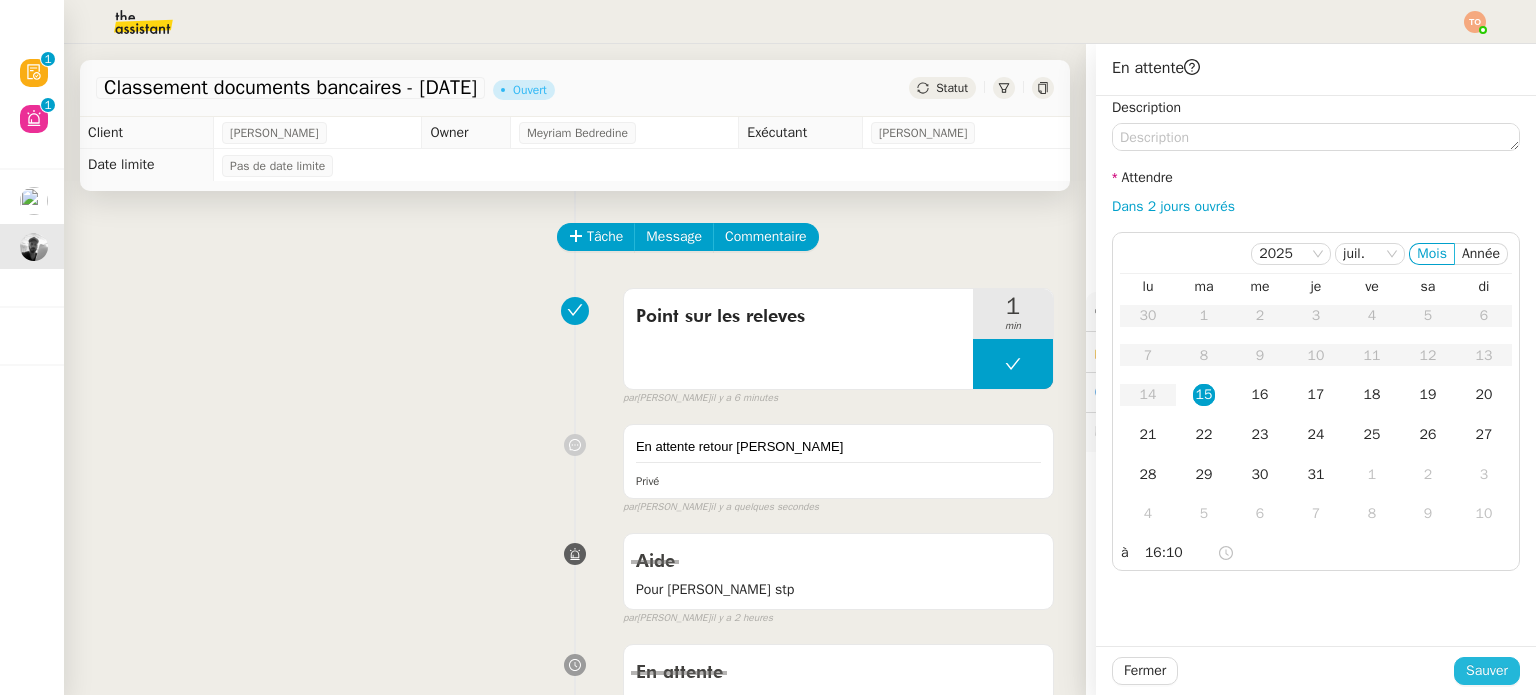 click on "Sauver" 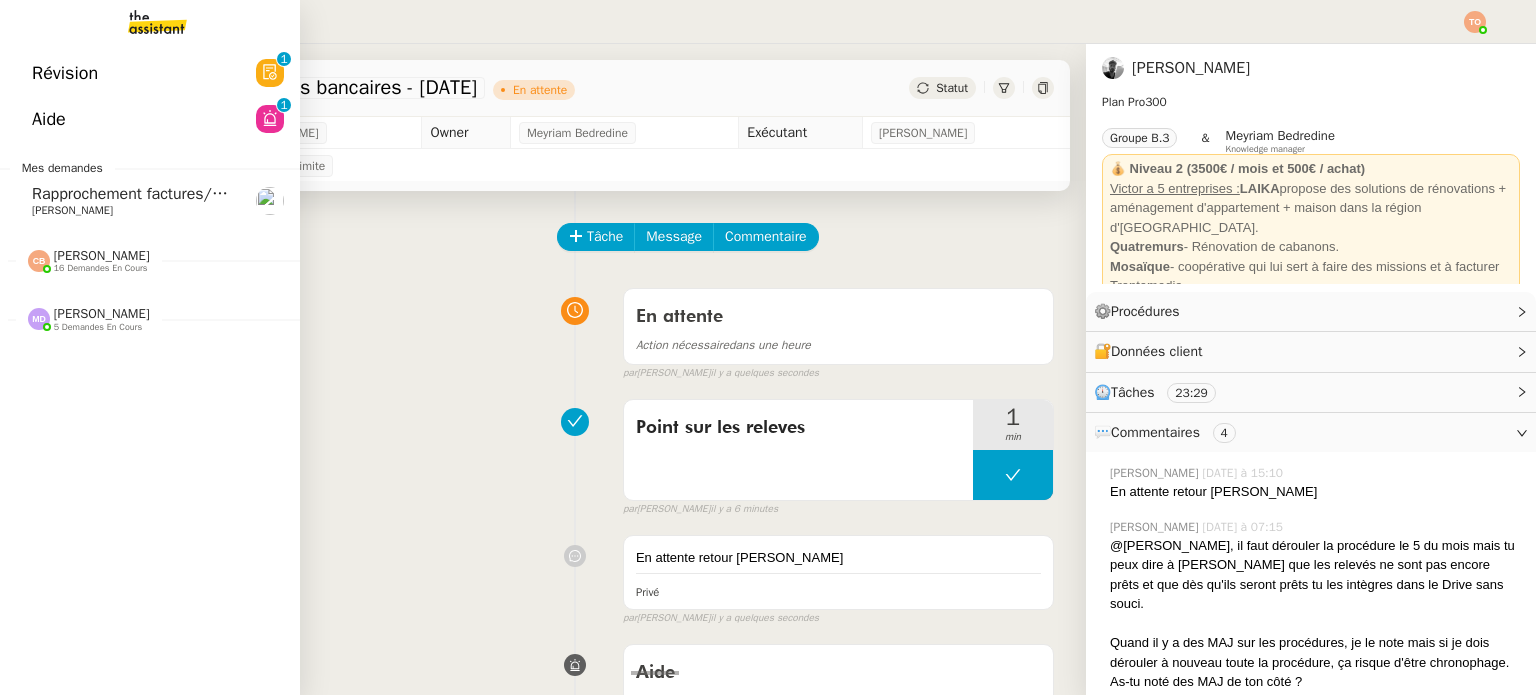click on "Rapprochement factures/paiements clients - [DATE]" 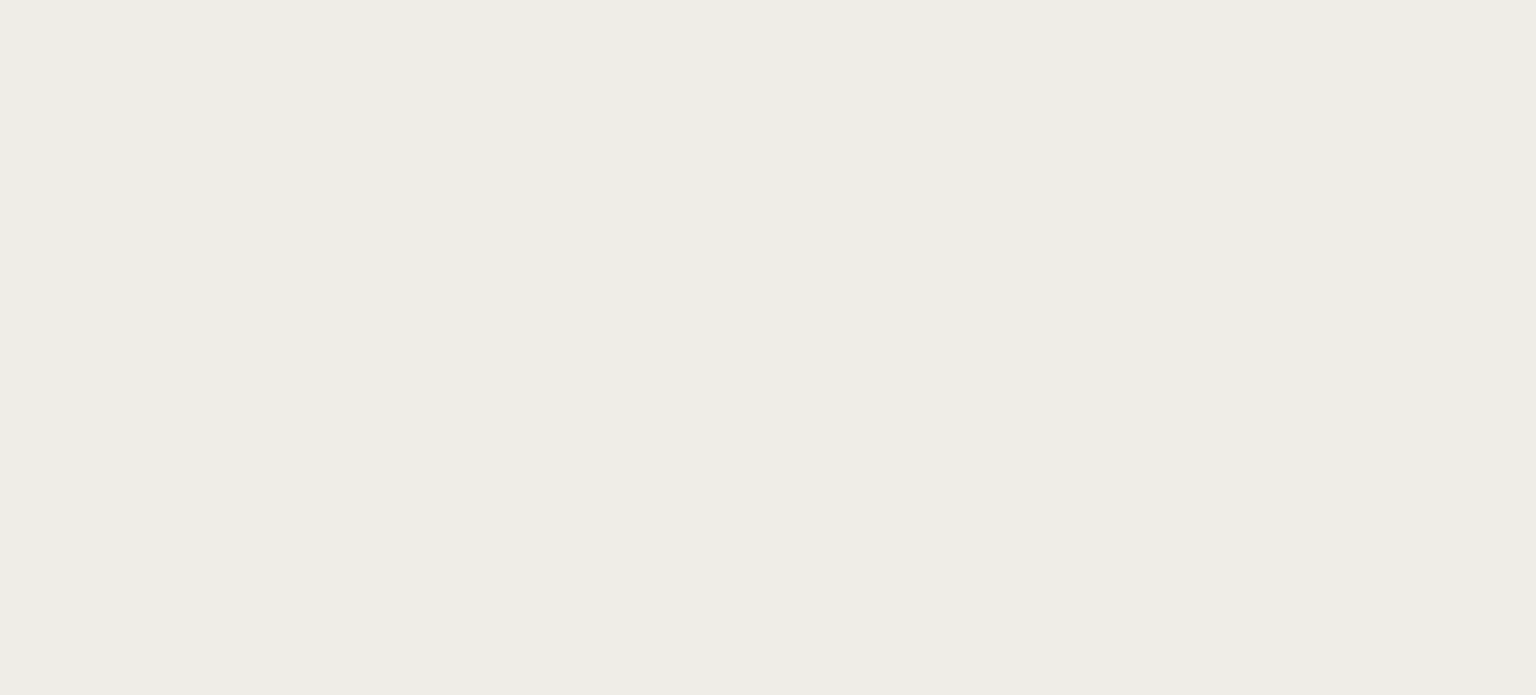 scroll, scrollTop: 0, scrollLeft: 0, axis: both 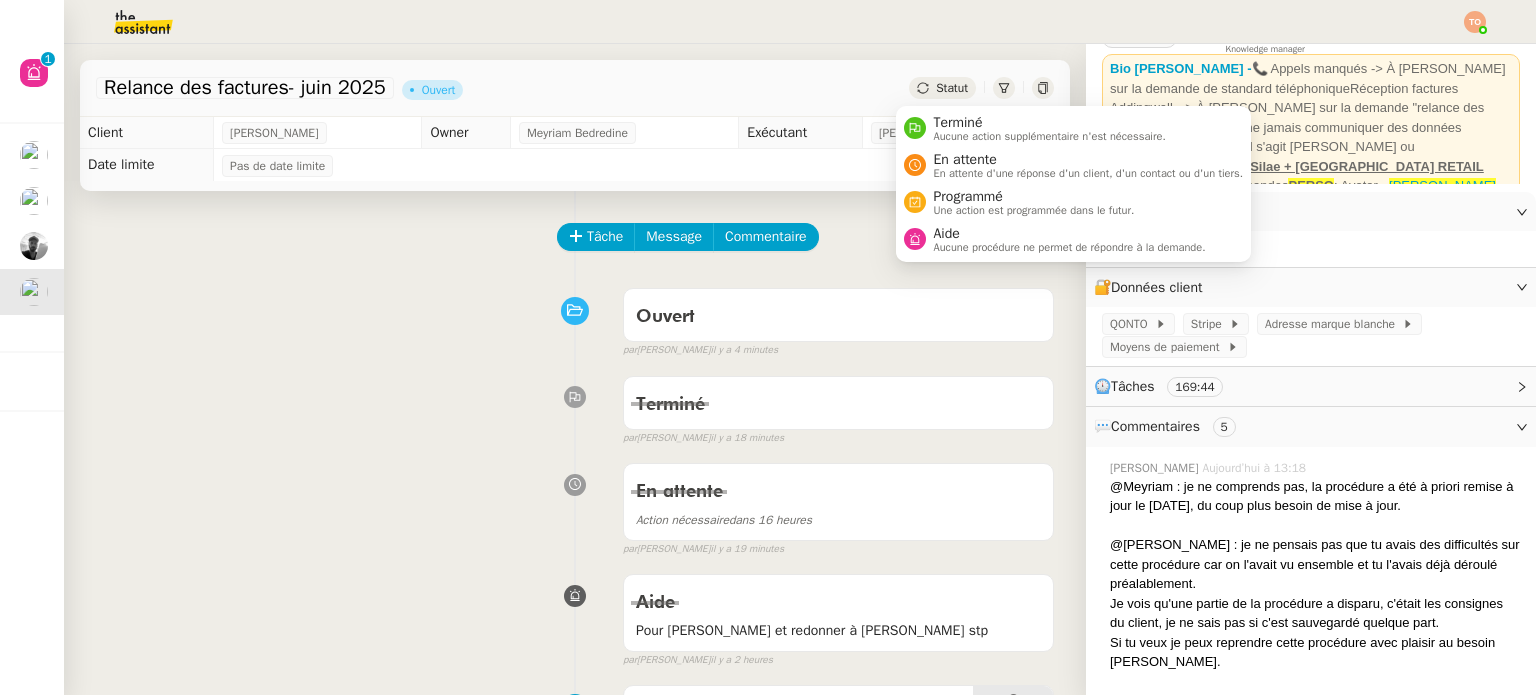 click on "Statut" 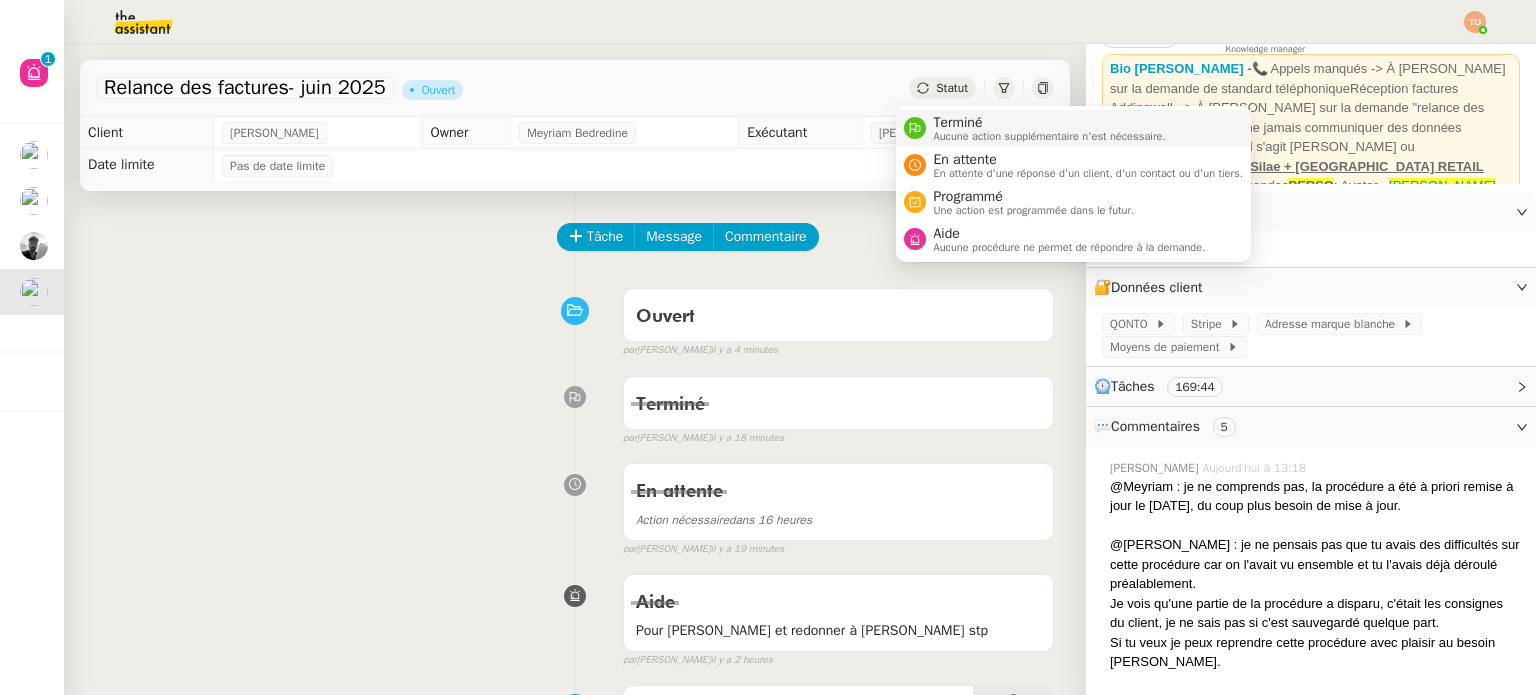 click on "Terminé" at bounding box center (1050, 123) 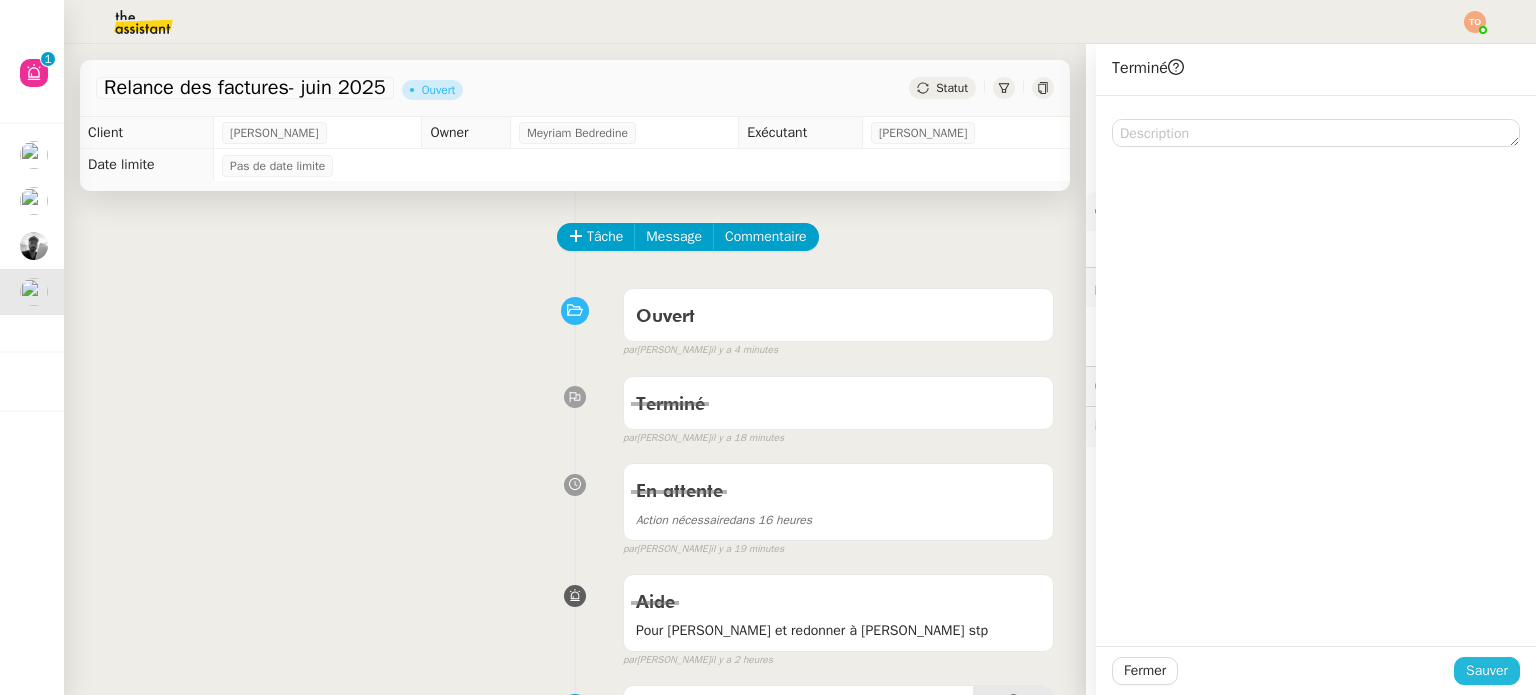 click on "Sauver" 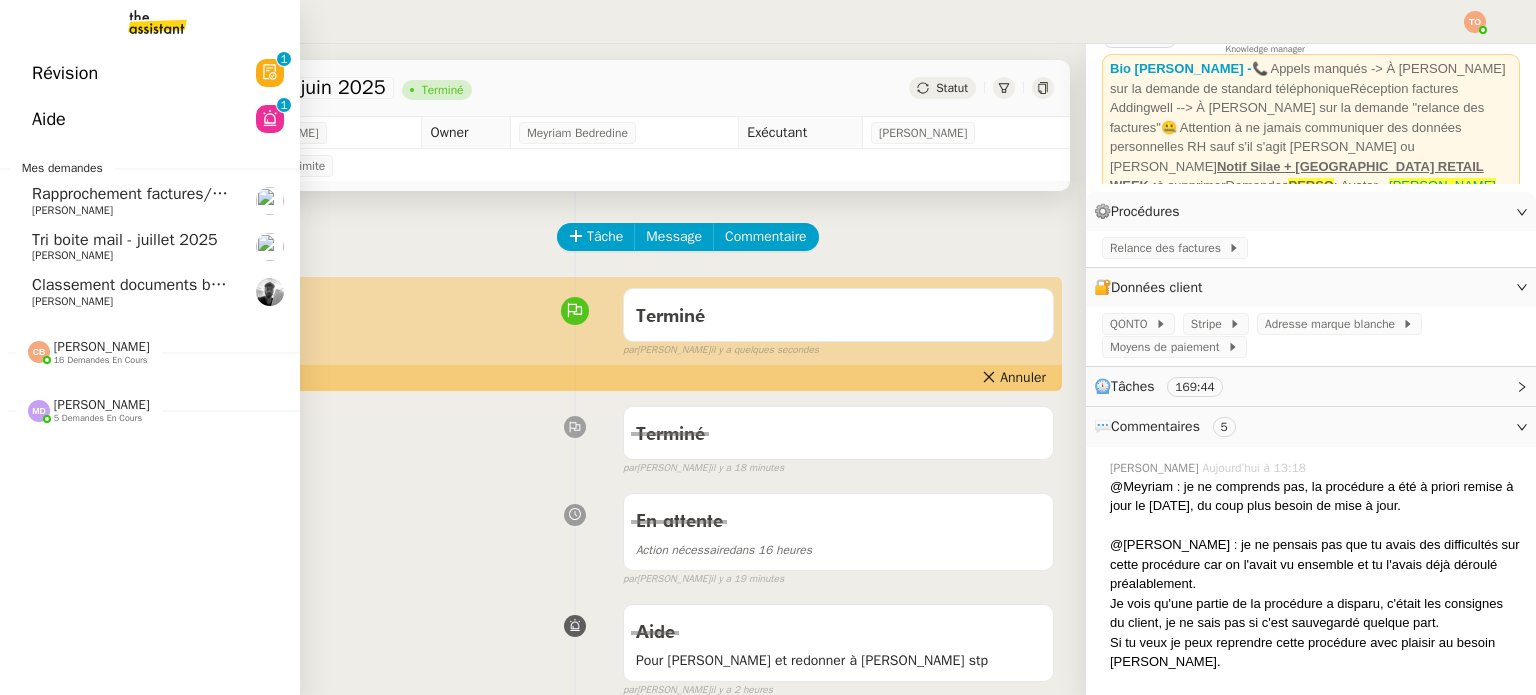 click on "Classement documents bancaires - [DATE]" 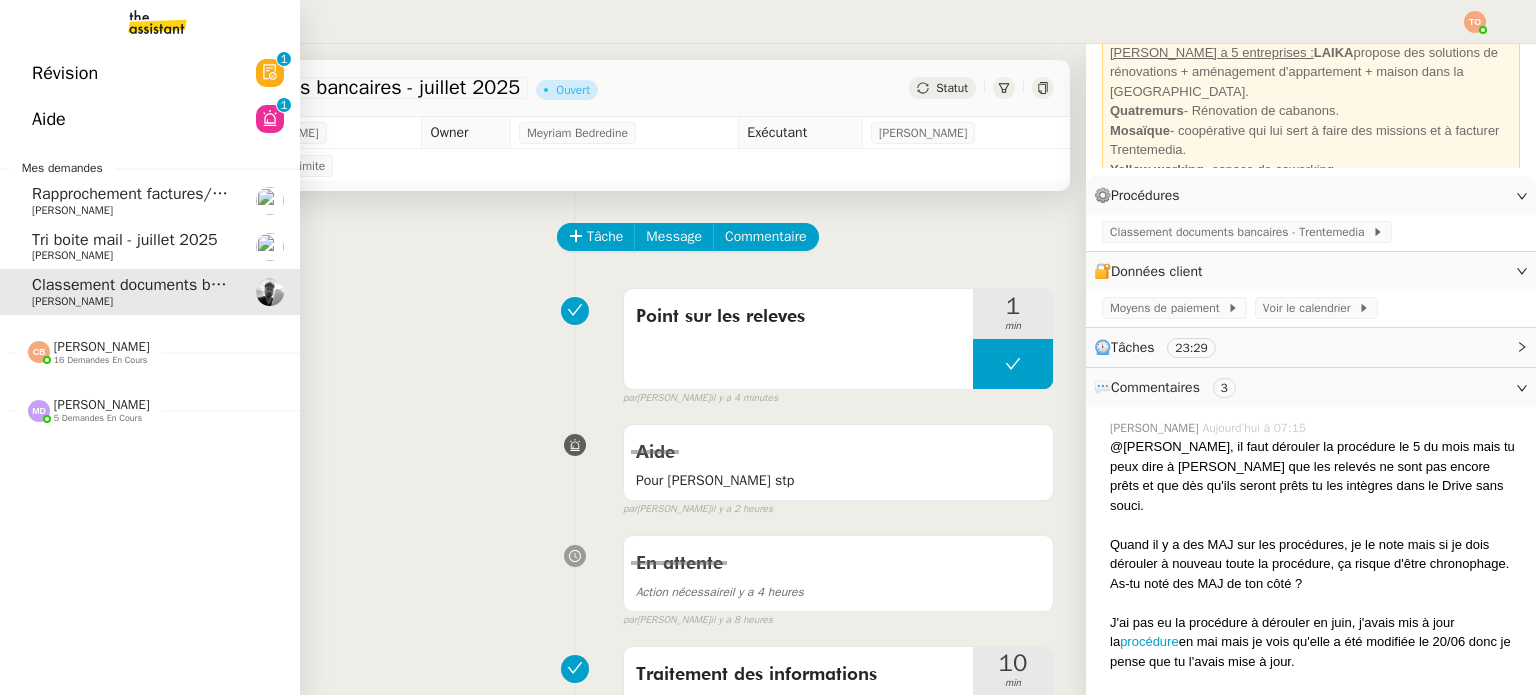 click 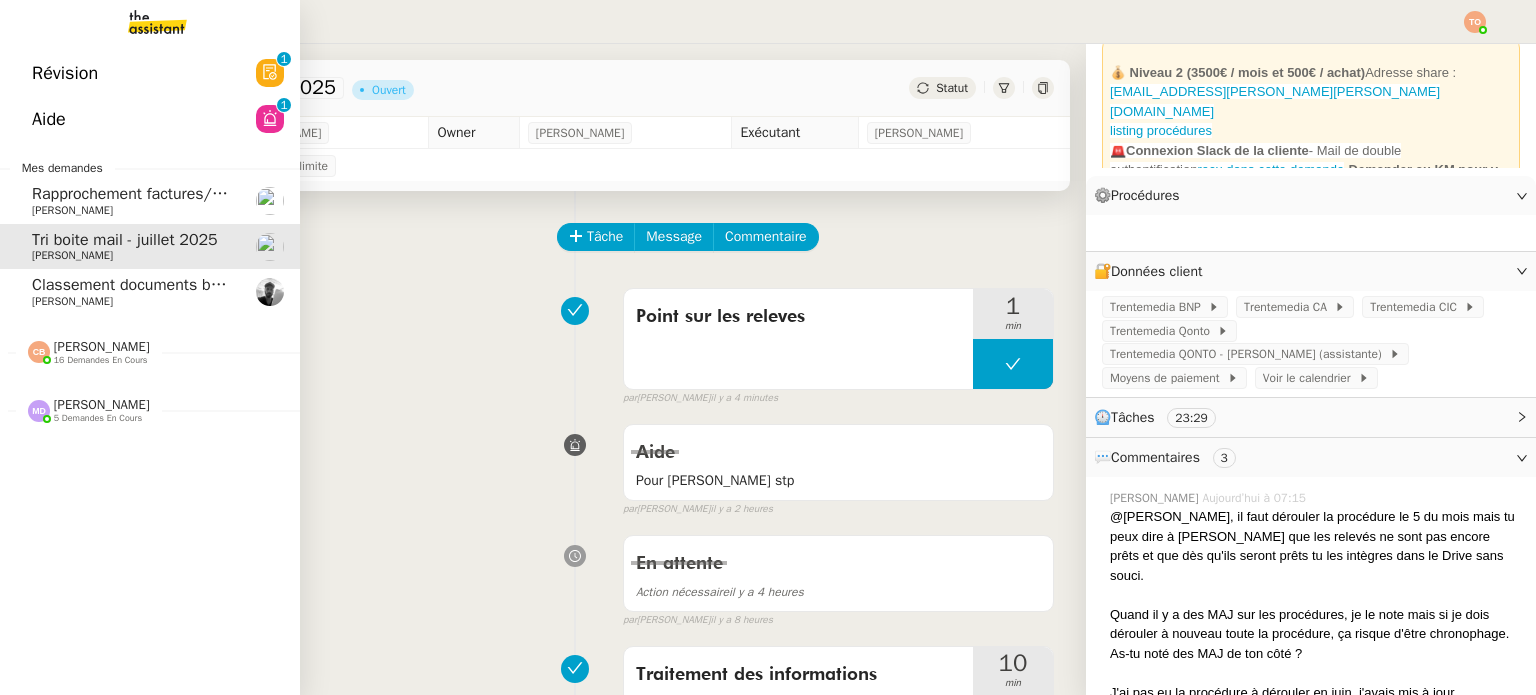 scroll, scrollTop: 136, scrollLeft: 0, axis: vertical 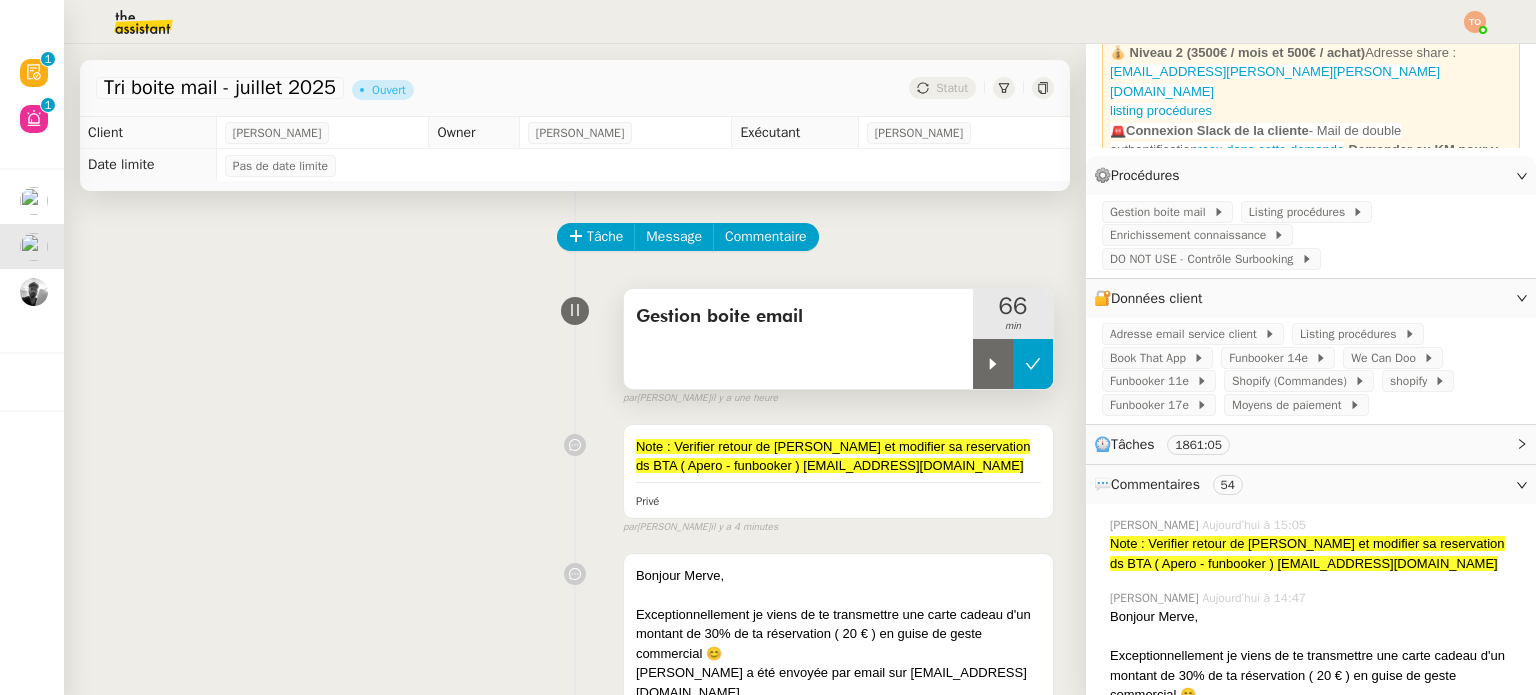 click at bounding box center [1033, 364] 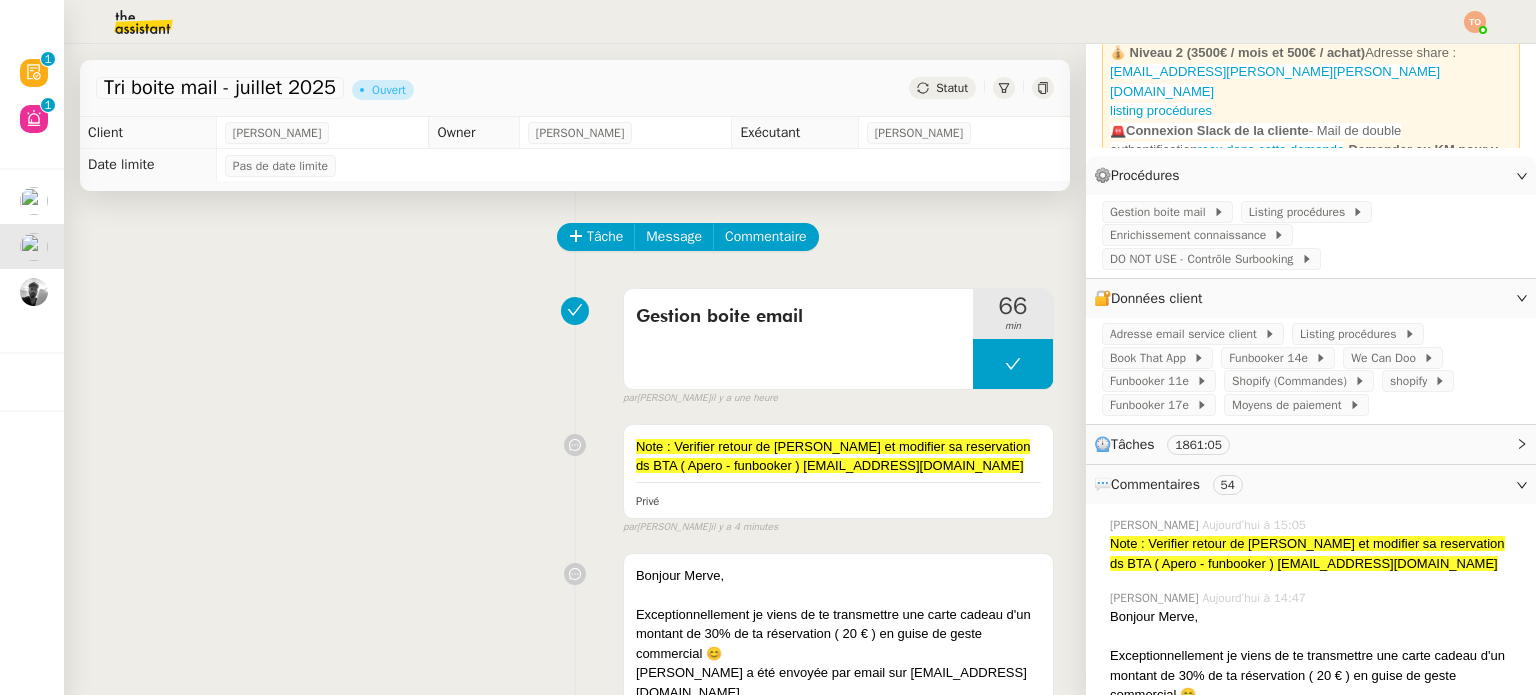 click on "Statut" 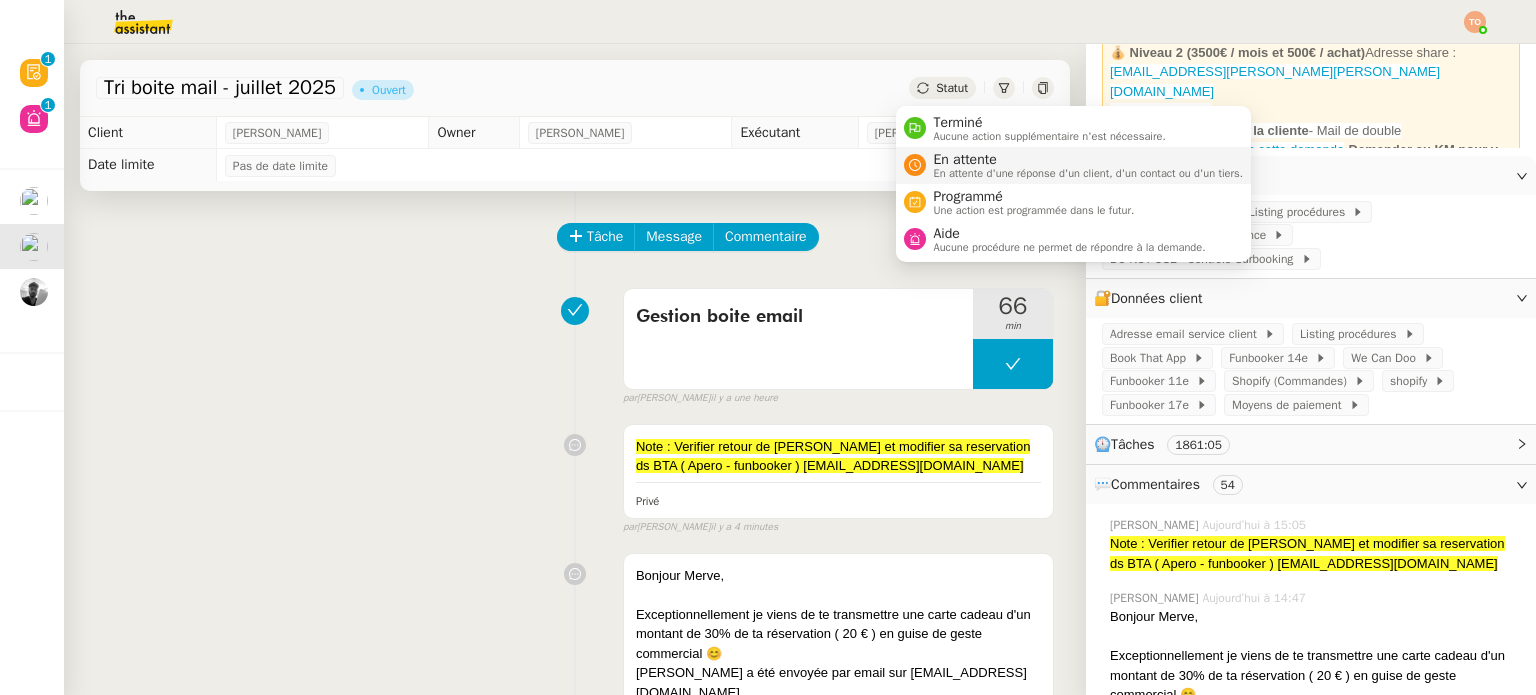 click on "En attente" at bounding box center [1089, 160] 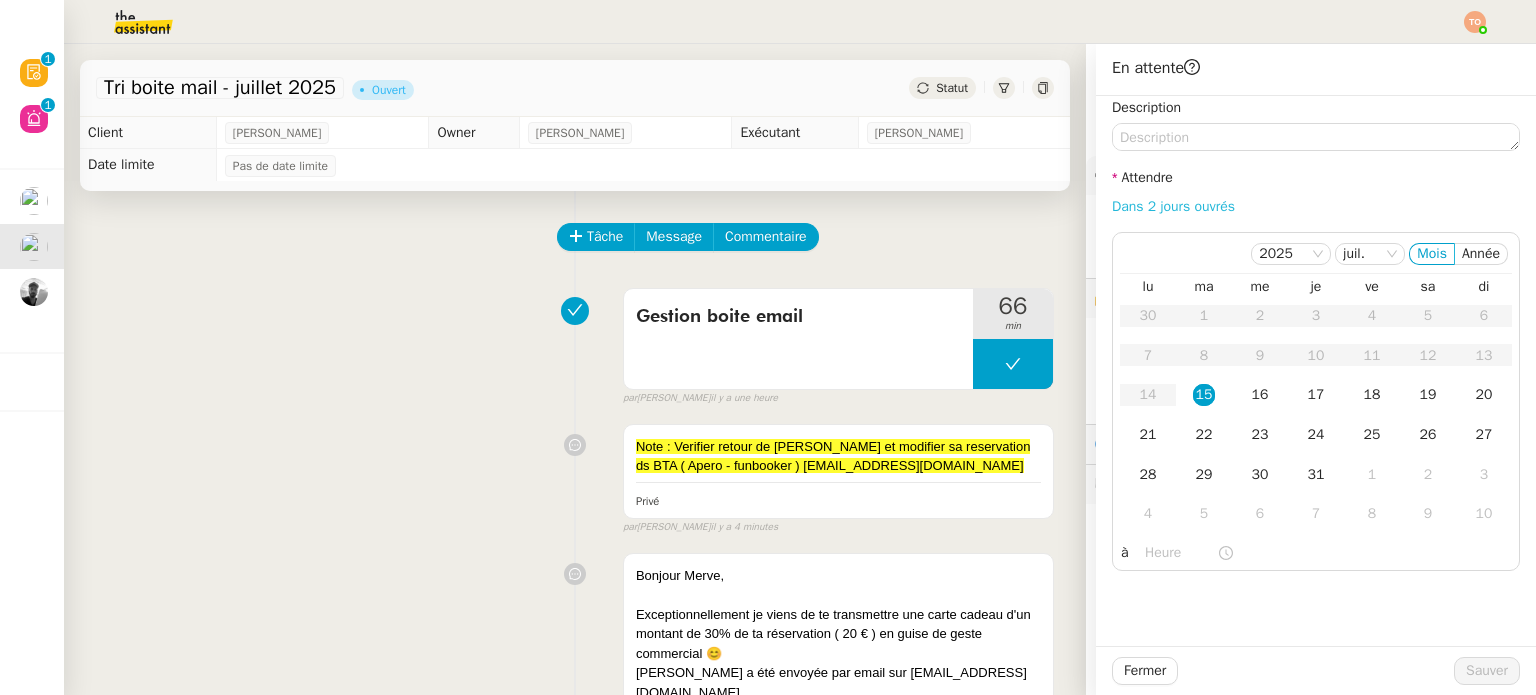 click on "Dans 2 jours ouvrés" 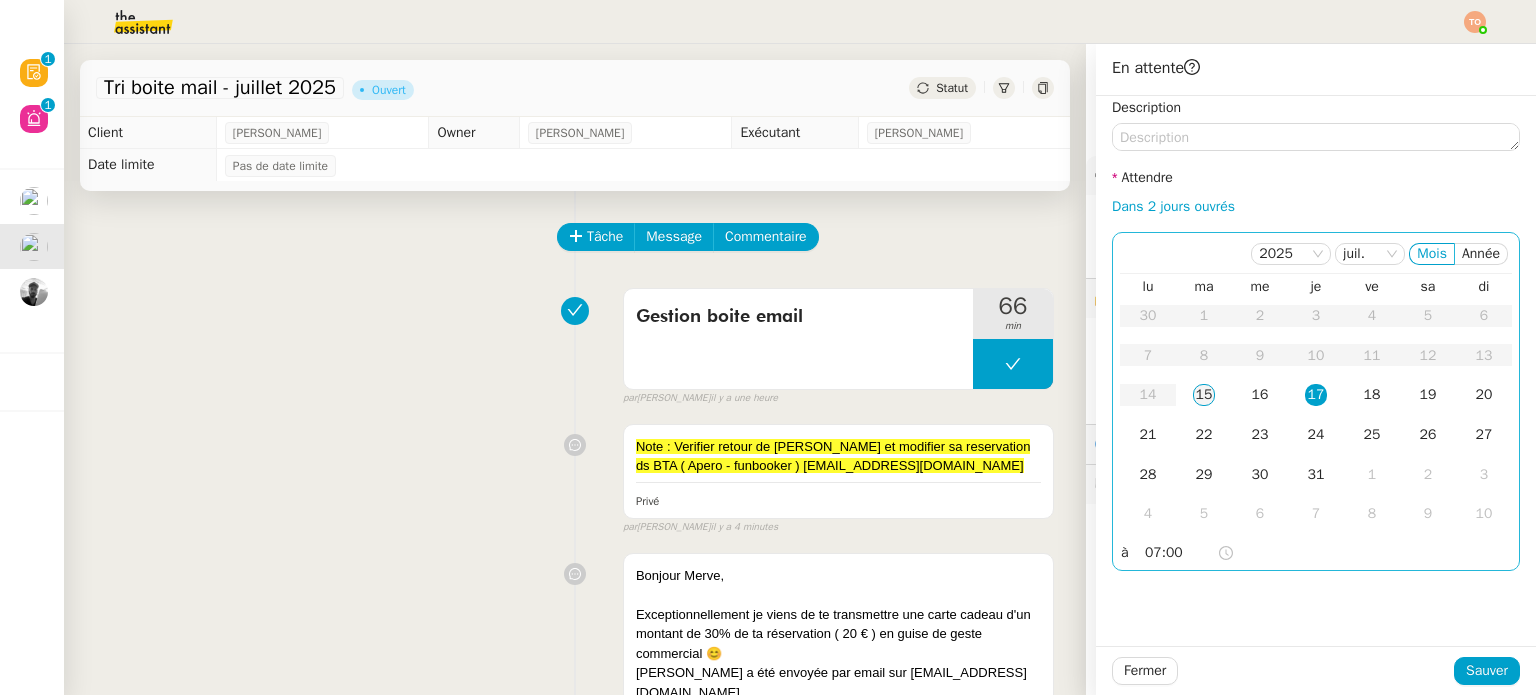 click on "15" 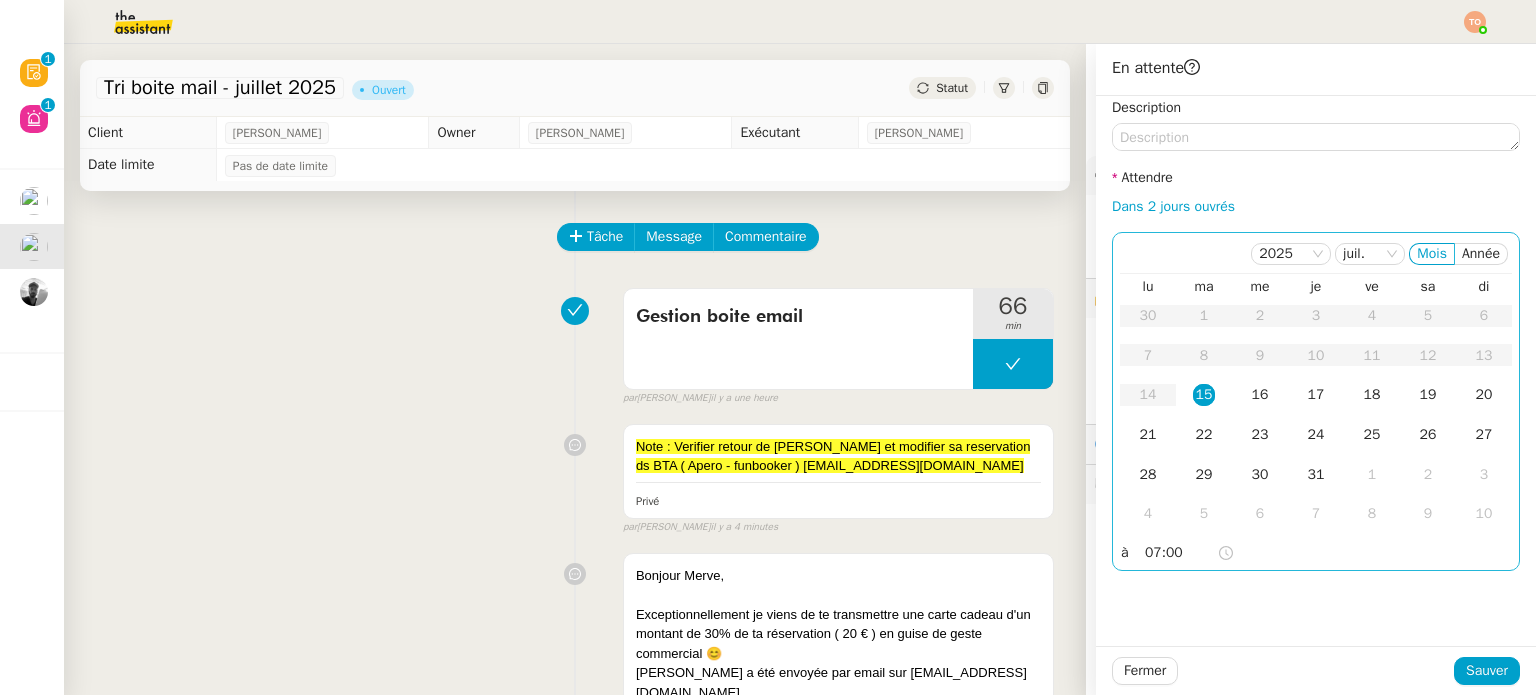 click on "07:00" 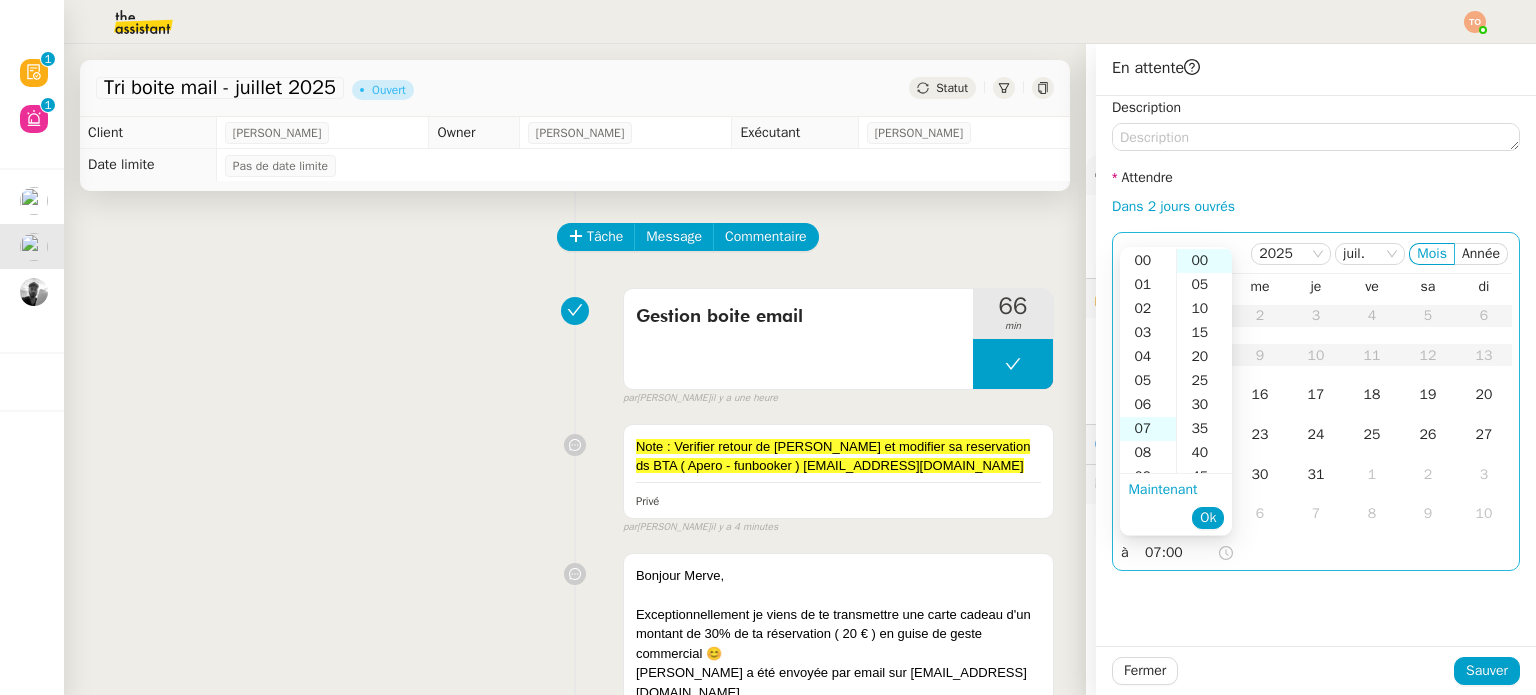 click on "07:00" 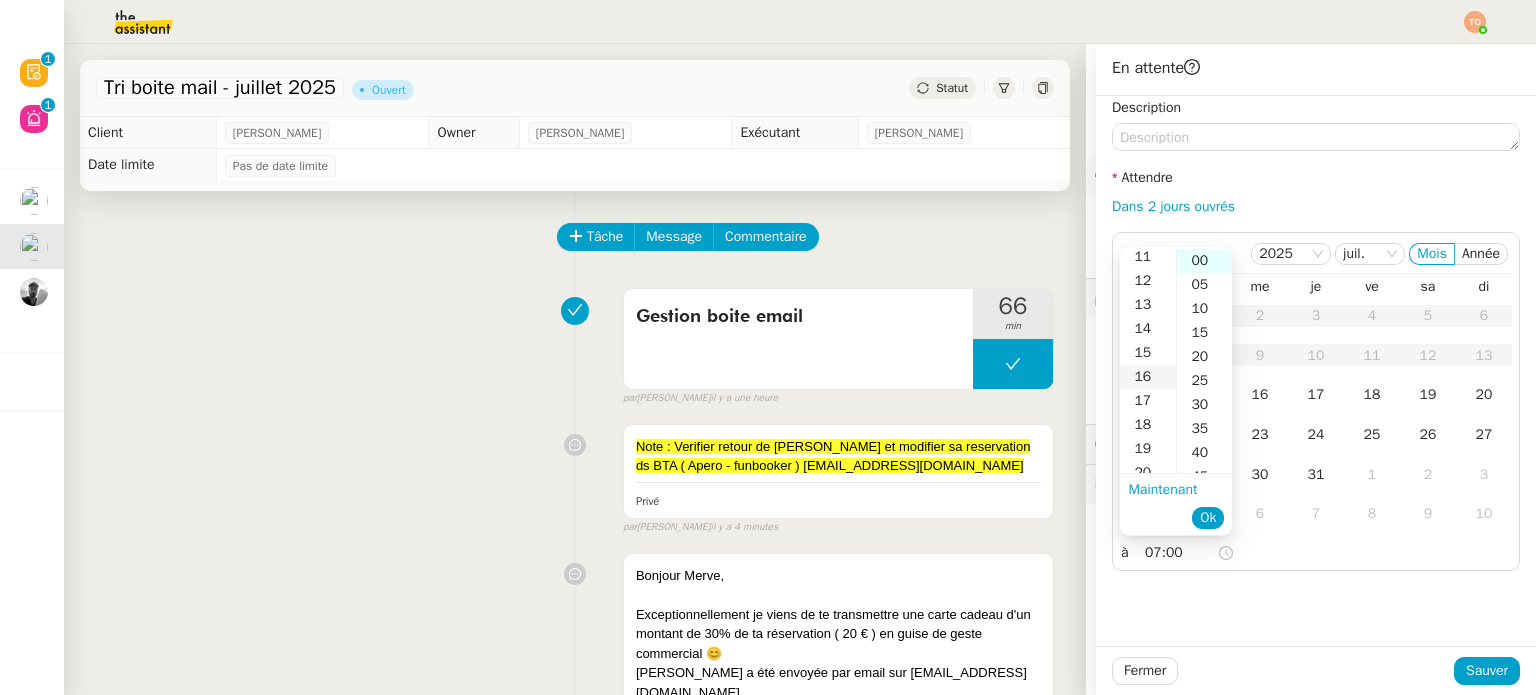 click on "16" at bounding box center (1148, 377) 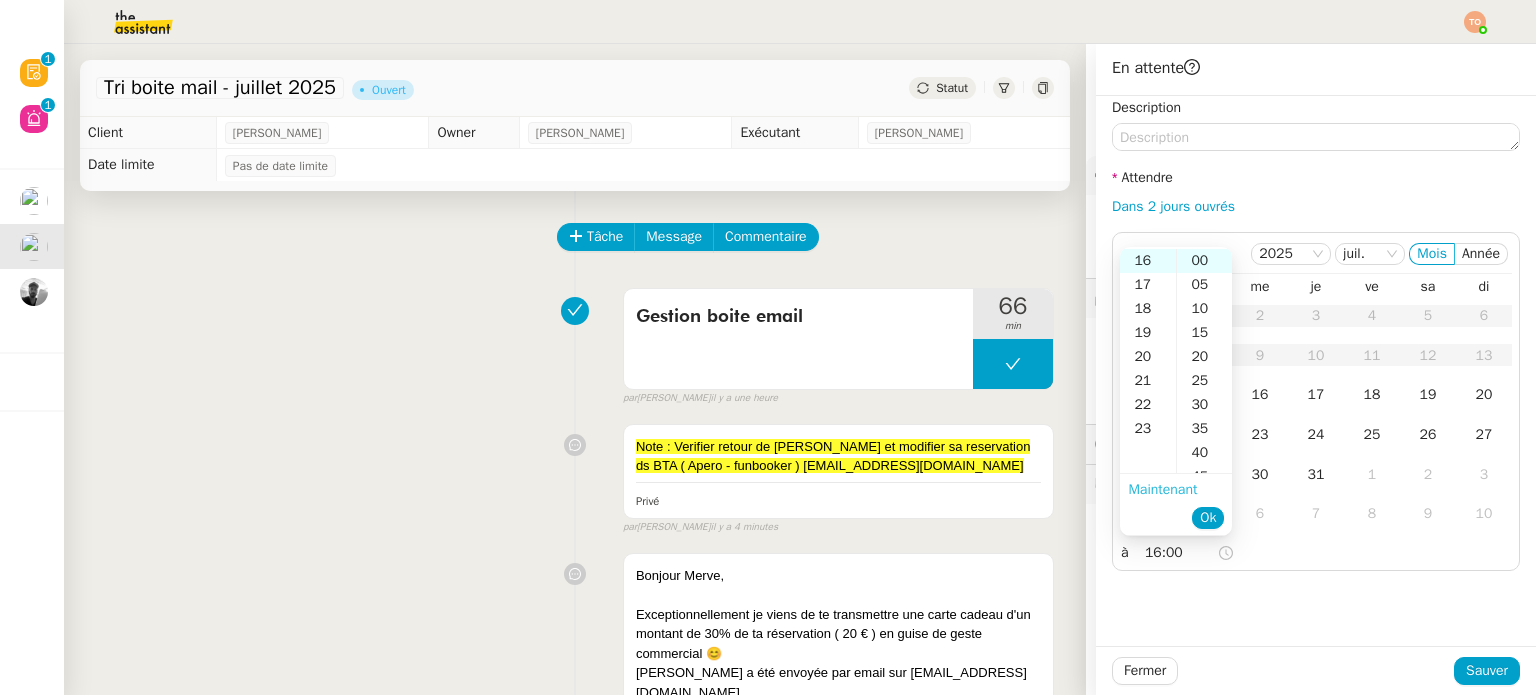 scroll, scrollTop: 384, scrollLeft: 0, axis: vertical 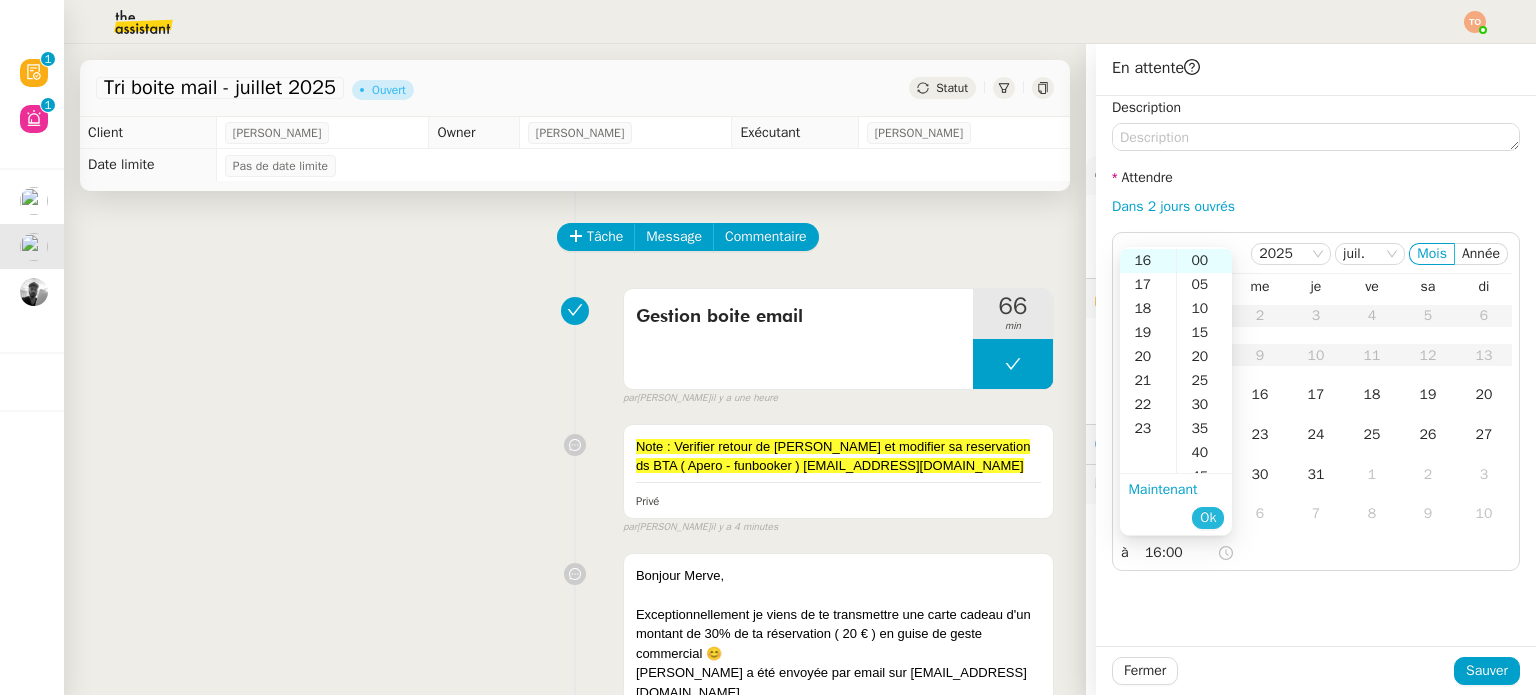 click on "Ok" at bounding box center [1208, 518] 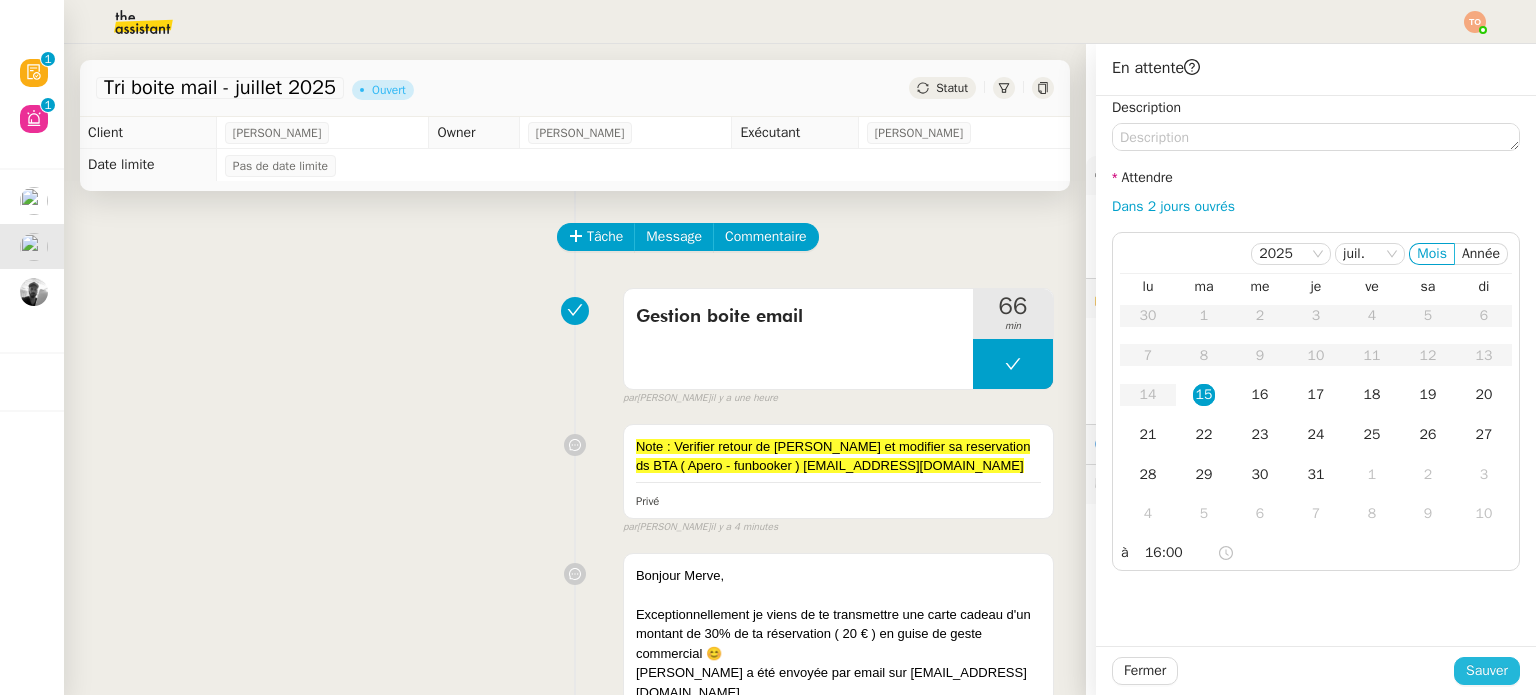 click on "Sauver" 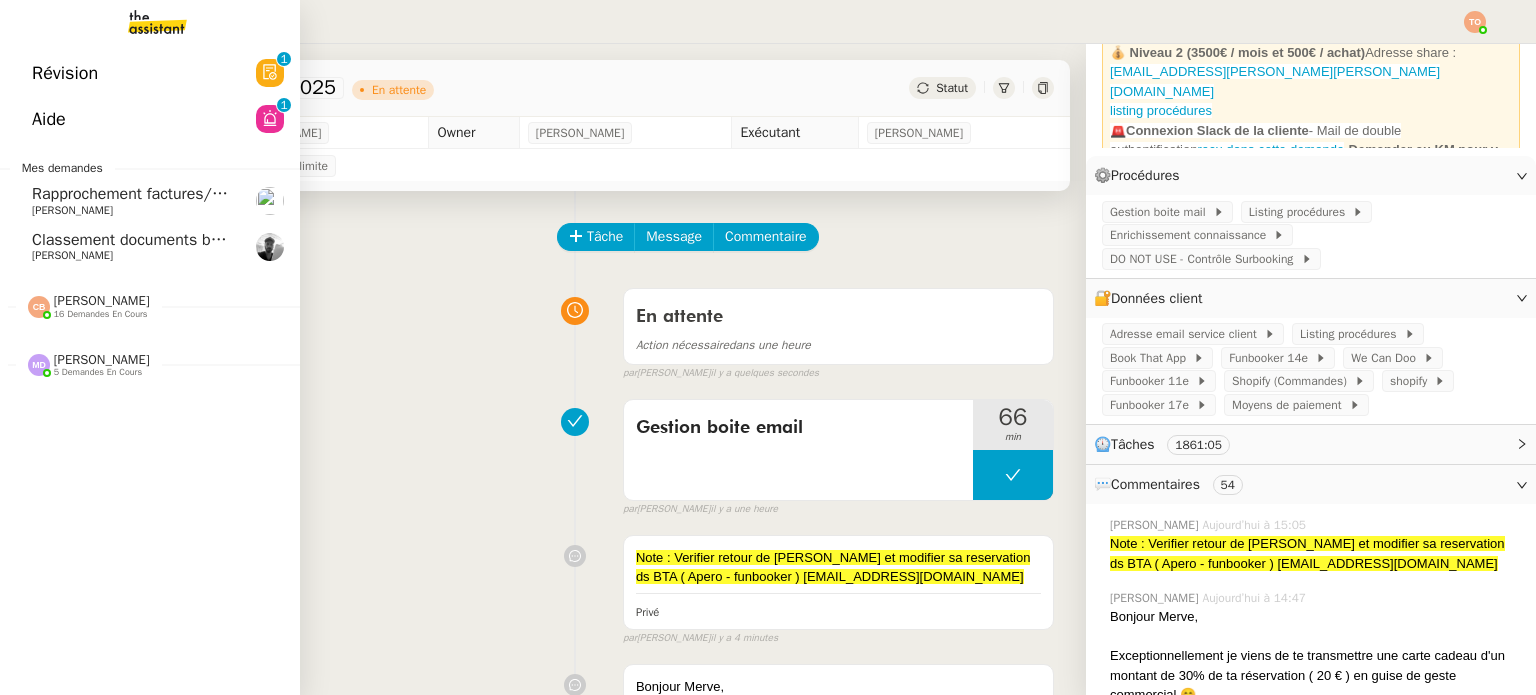 click on "Classement documents bancaires - [DATE]" 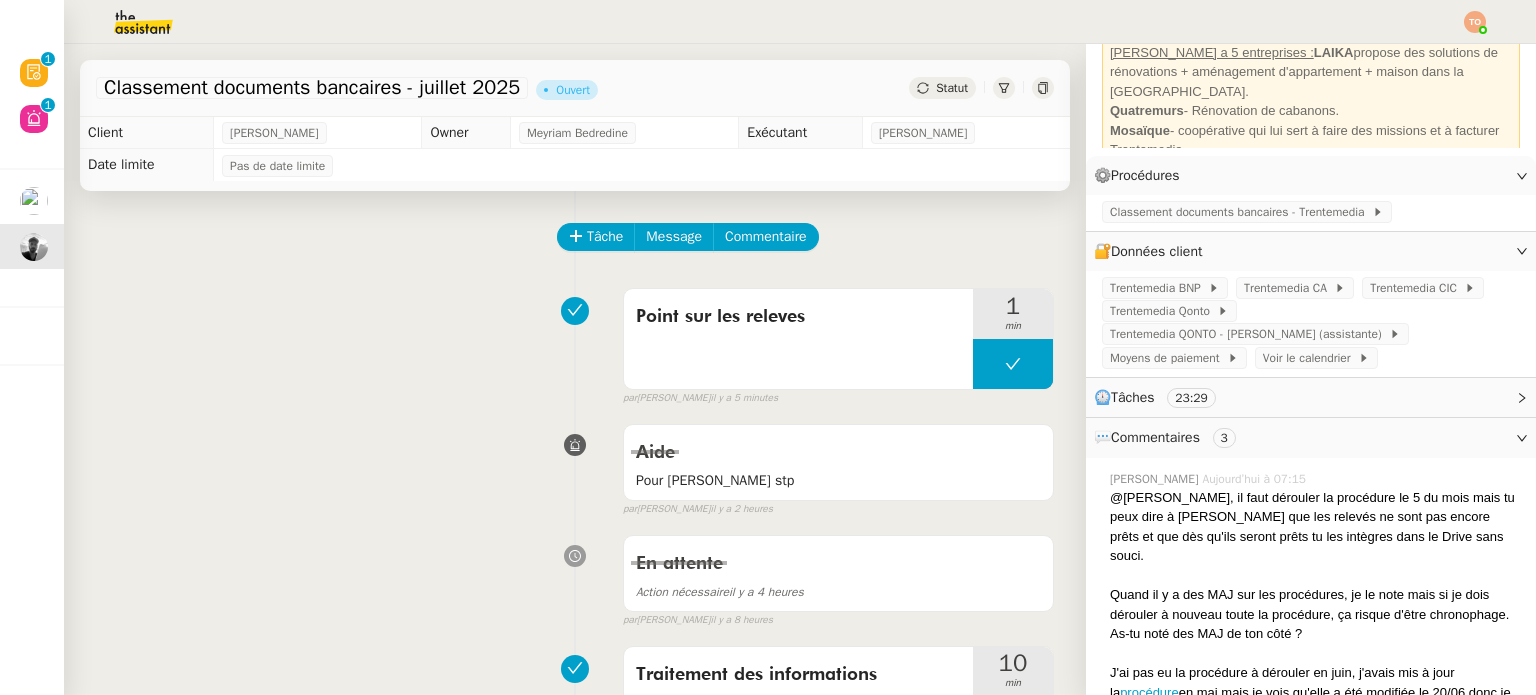 click 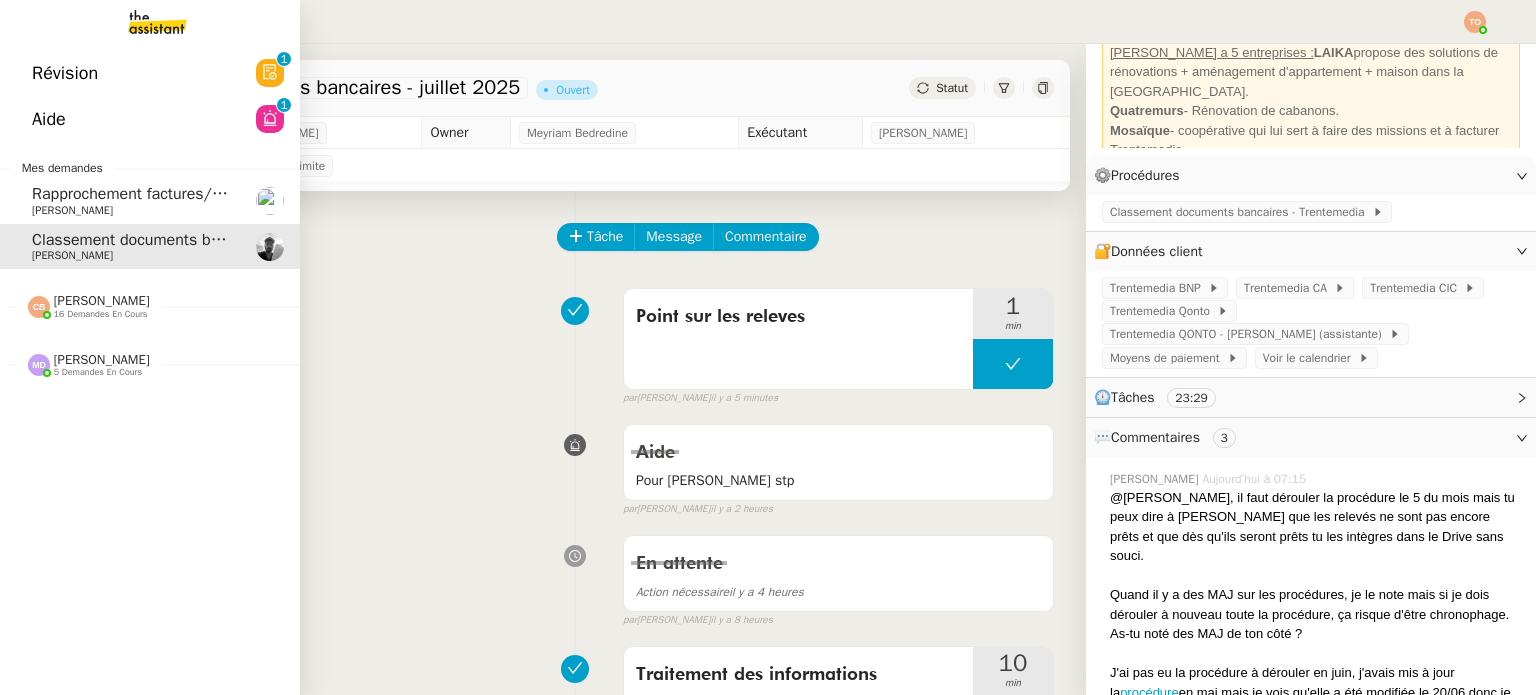 click on "16 demandes en cours" 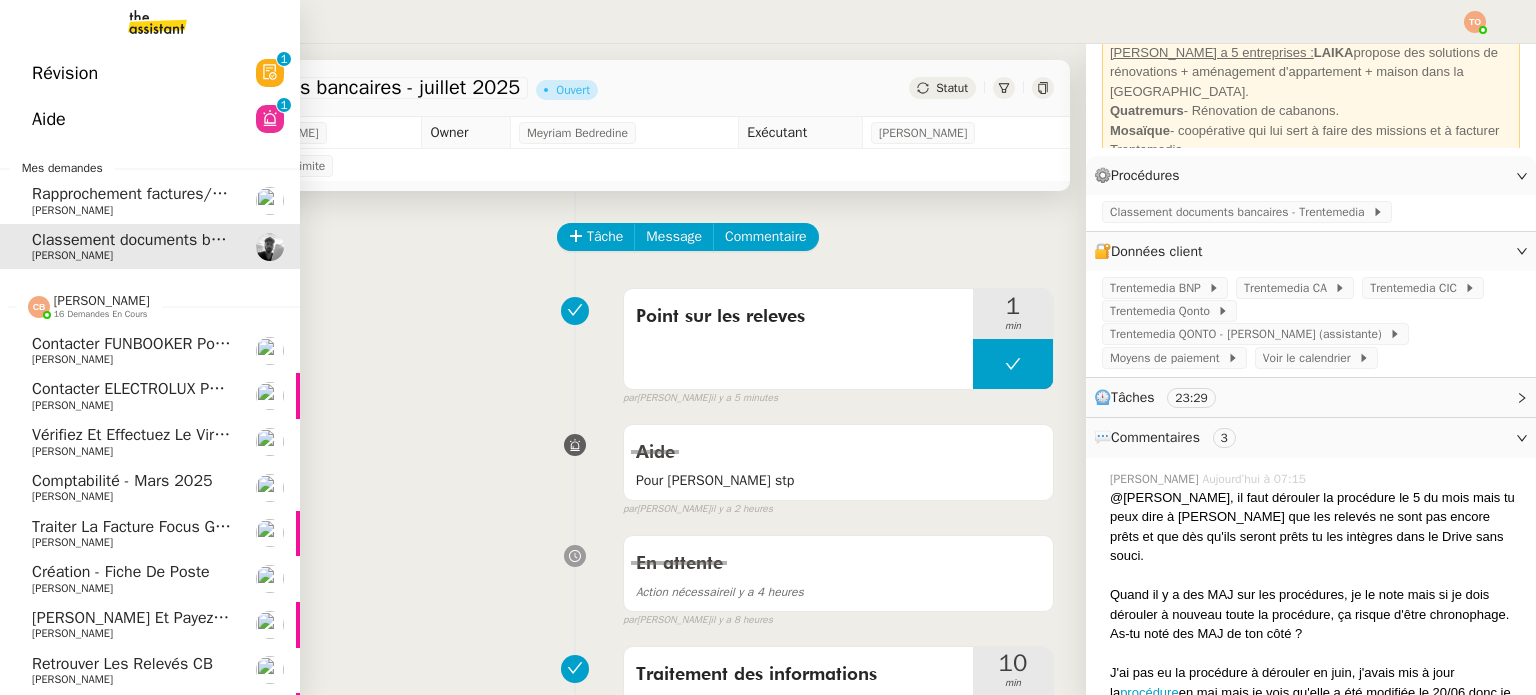 click on "16 demandes en cours" 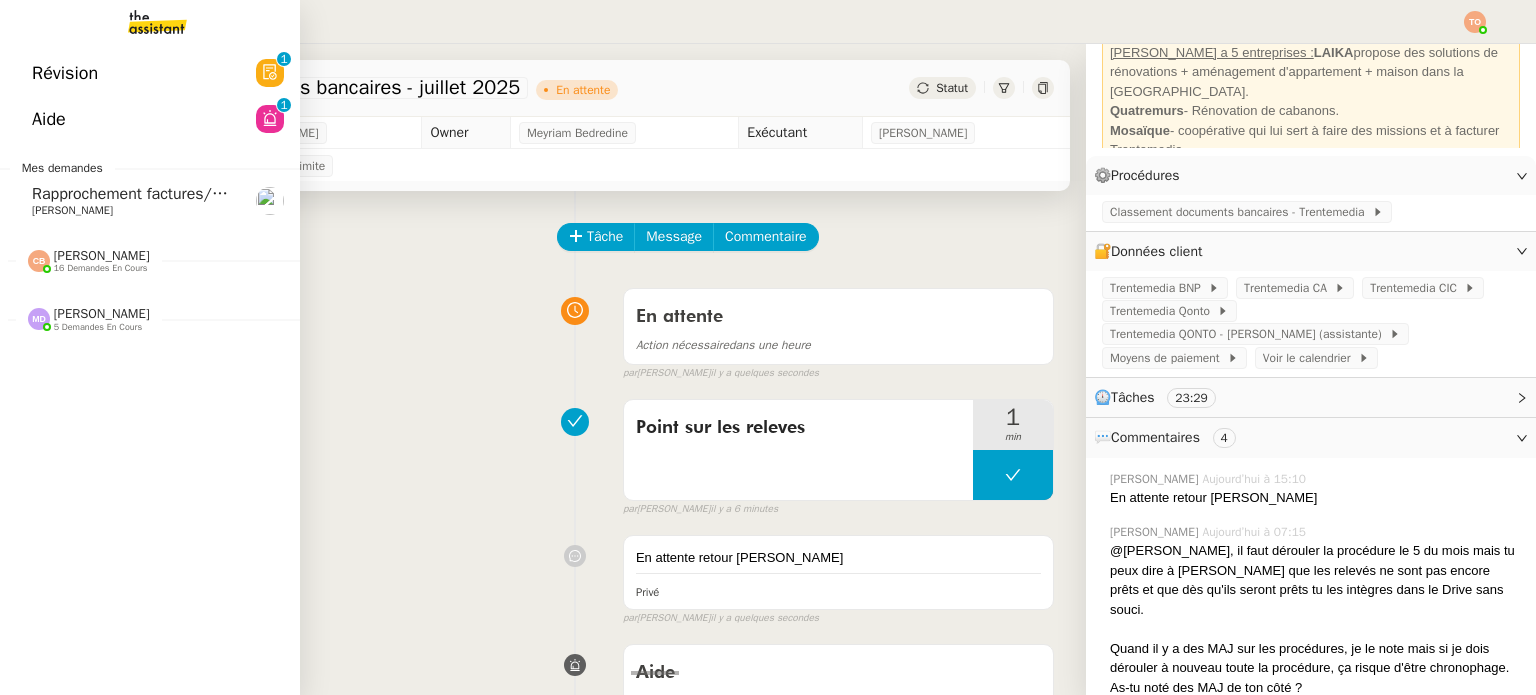 click on "Rapprochement factures/paiements clients - [DATE]    [PERSON_NAME]" 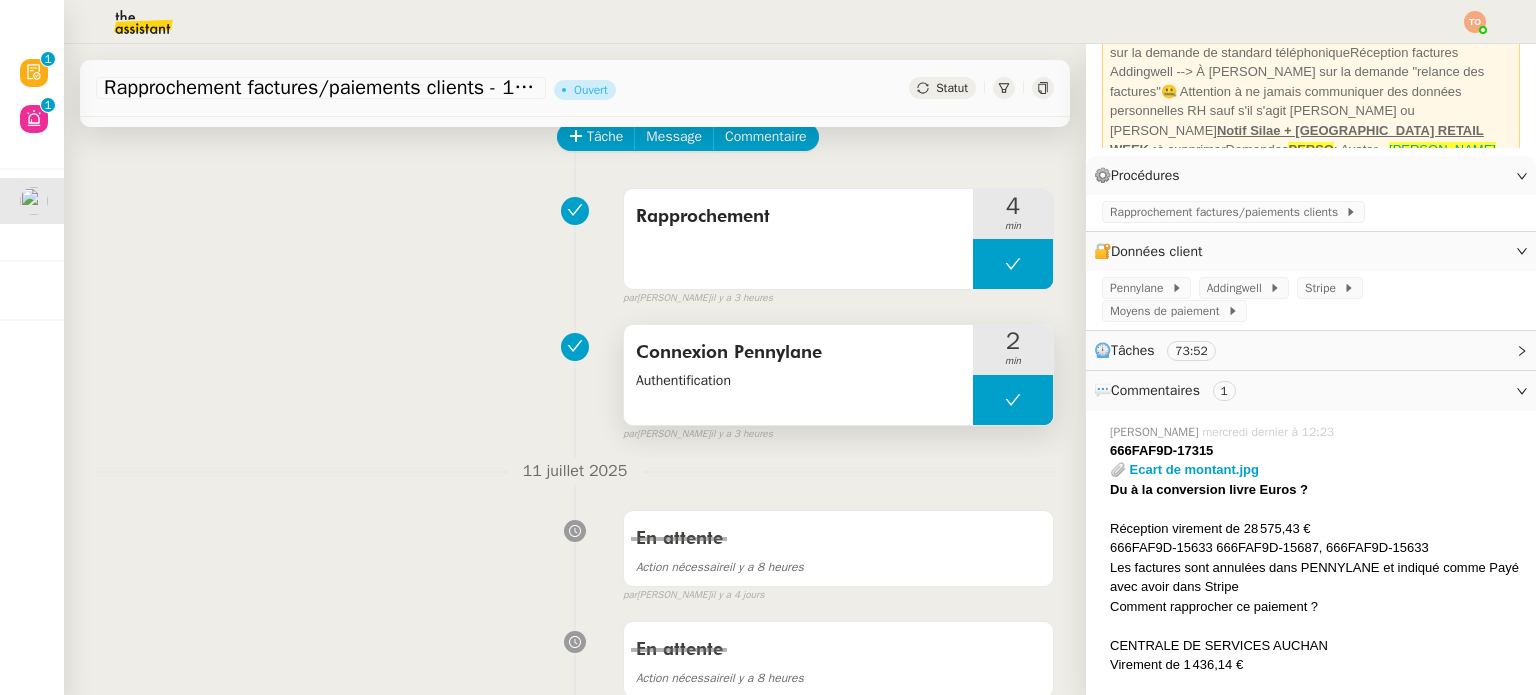 scroll, scrollTop: 0, scrollLeft: 0, axis: both 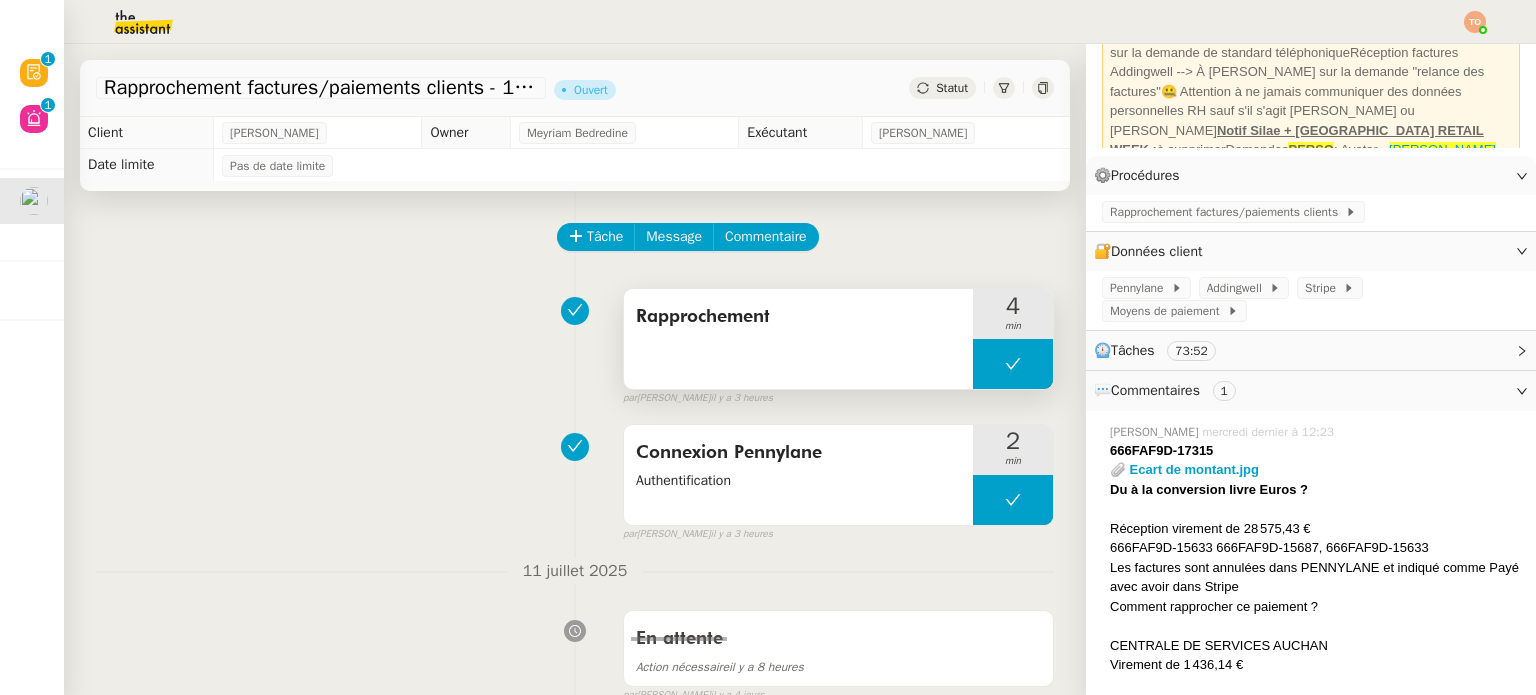 click at bounding box center [1013, 364] 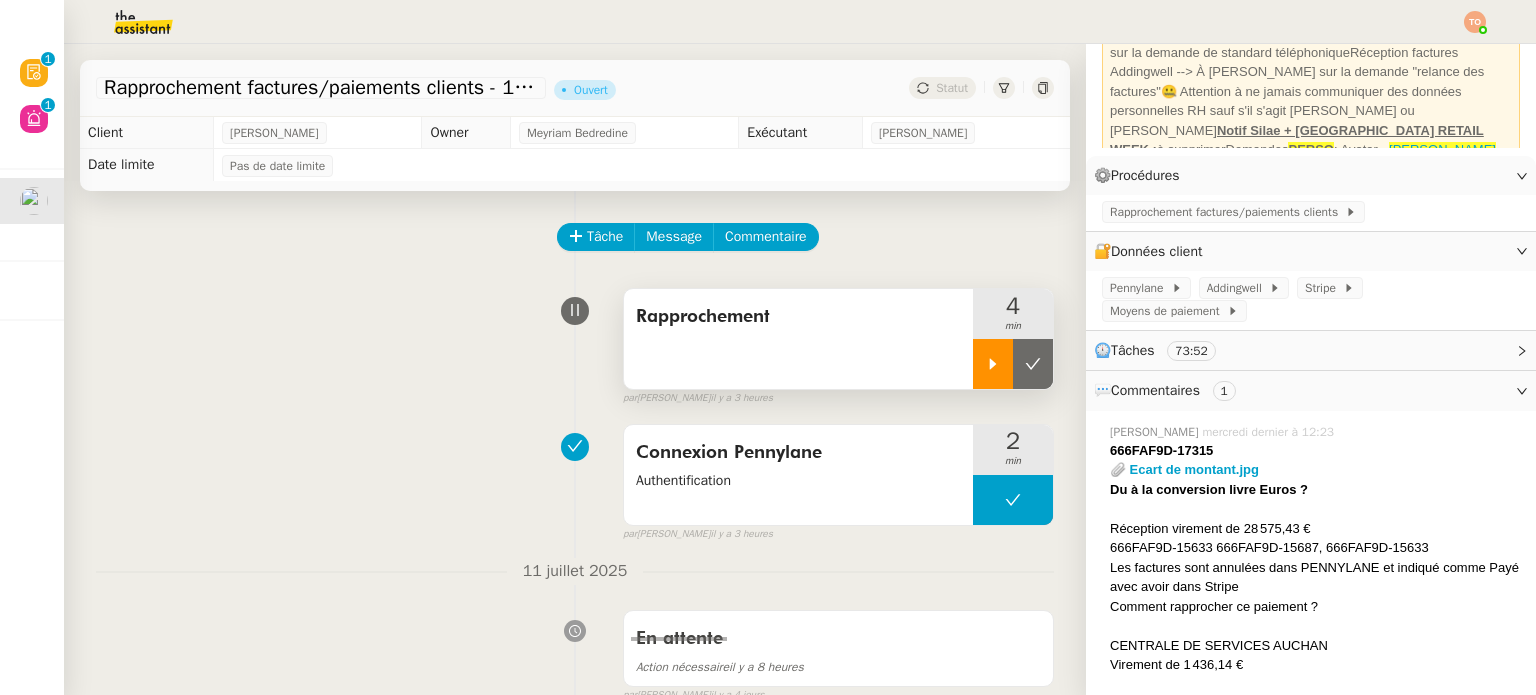 click 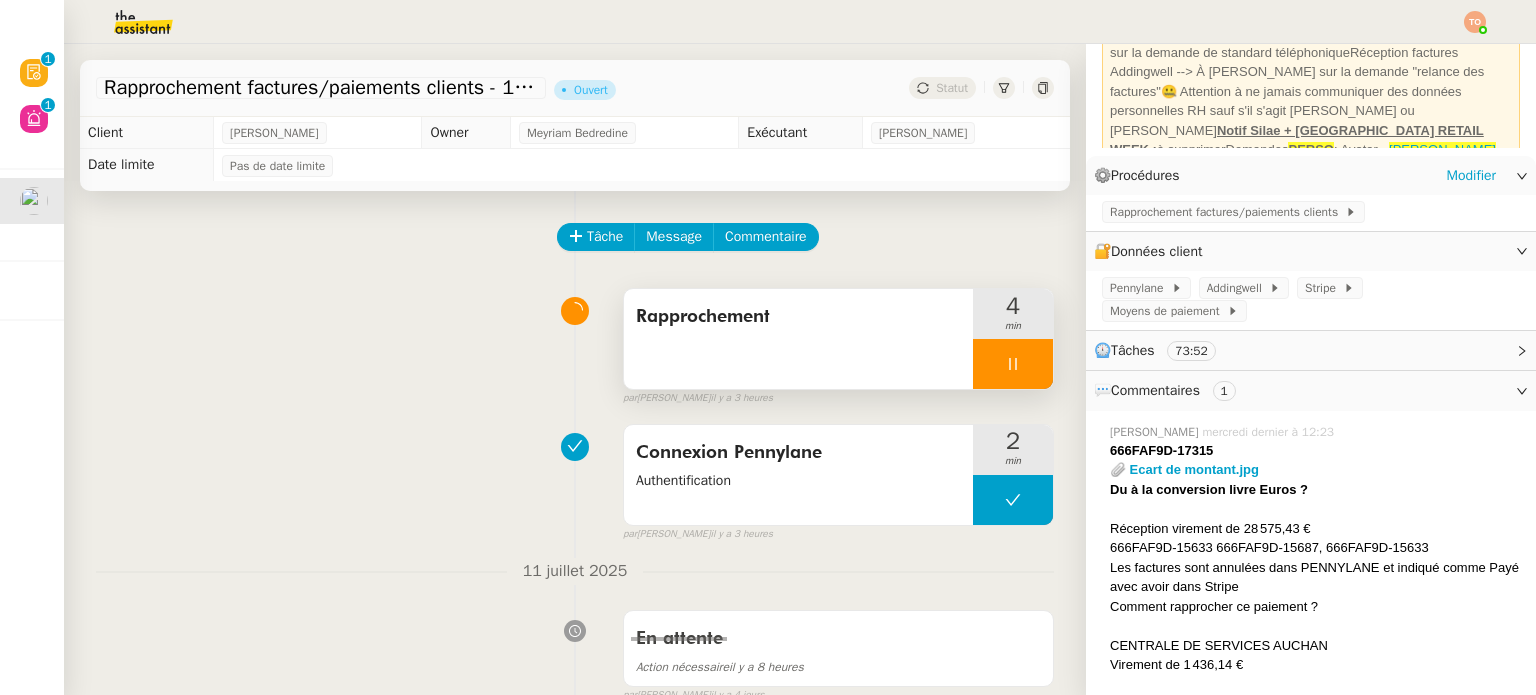click on "⚙️  Procédures     Modifier" 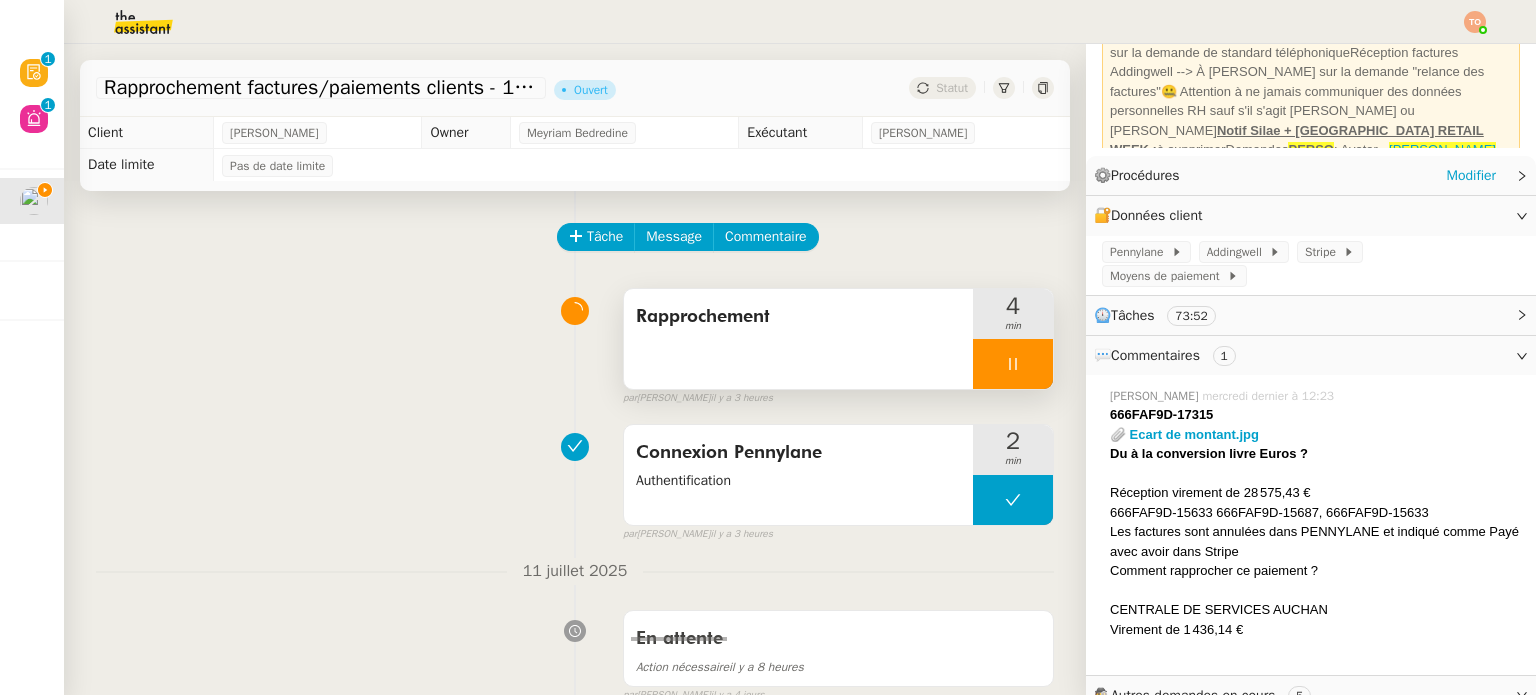 click on "⚙️  Procédures     Modifier" 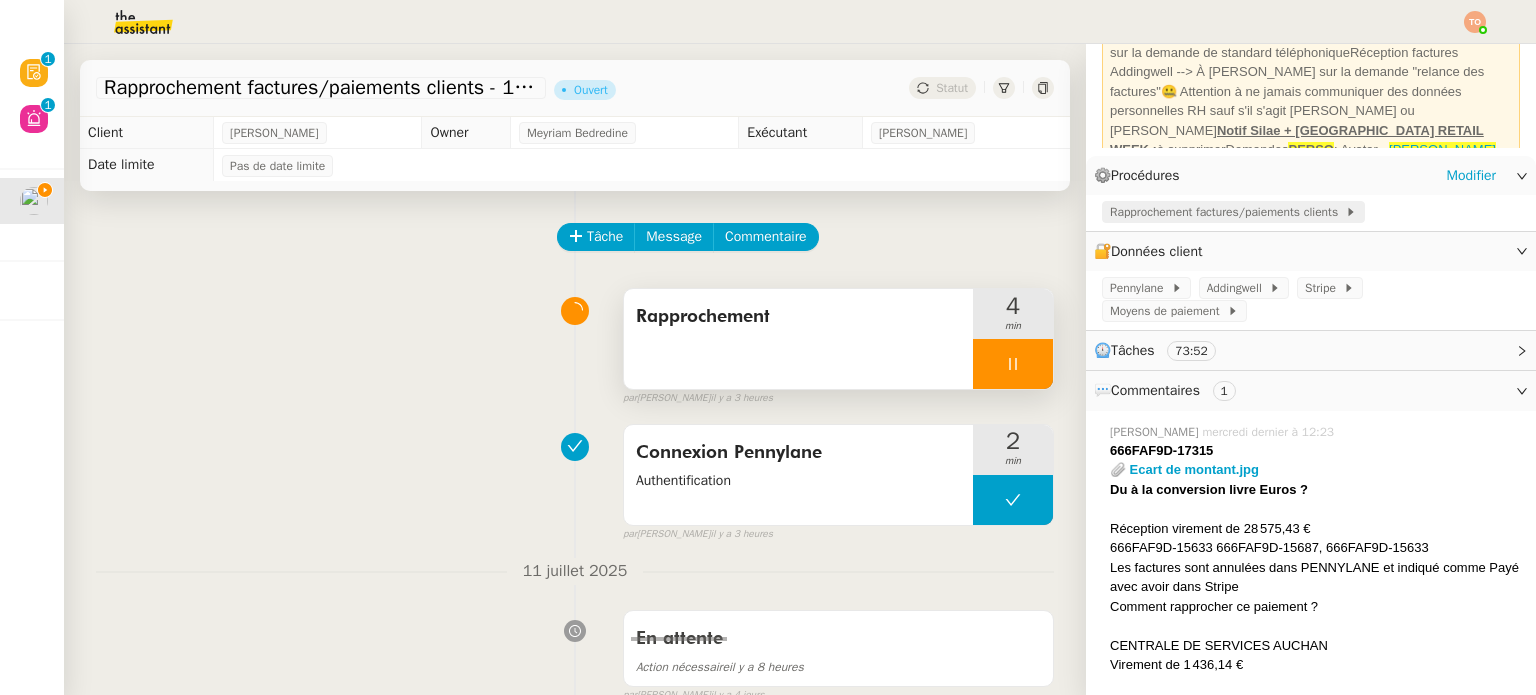 click on "Rapprochement factures/paiements clients" 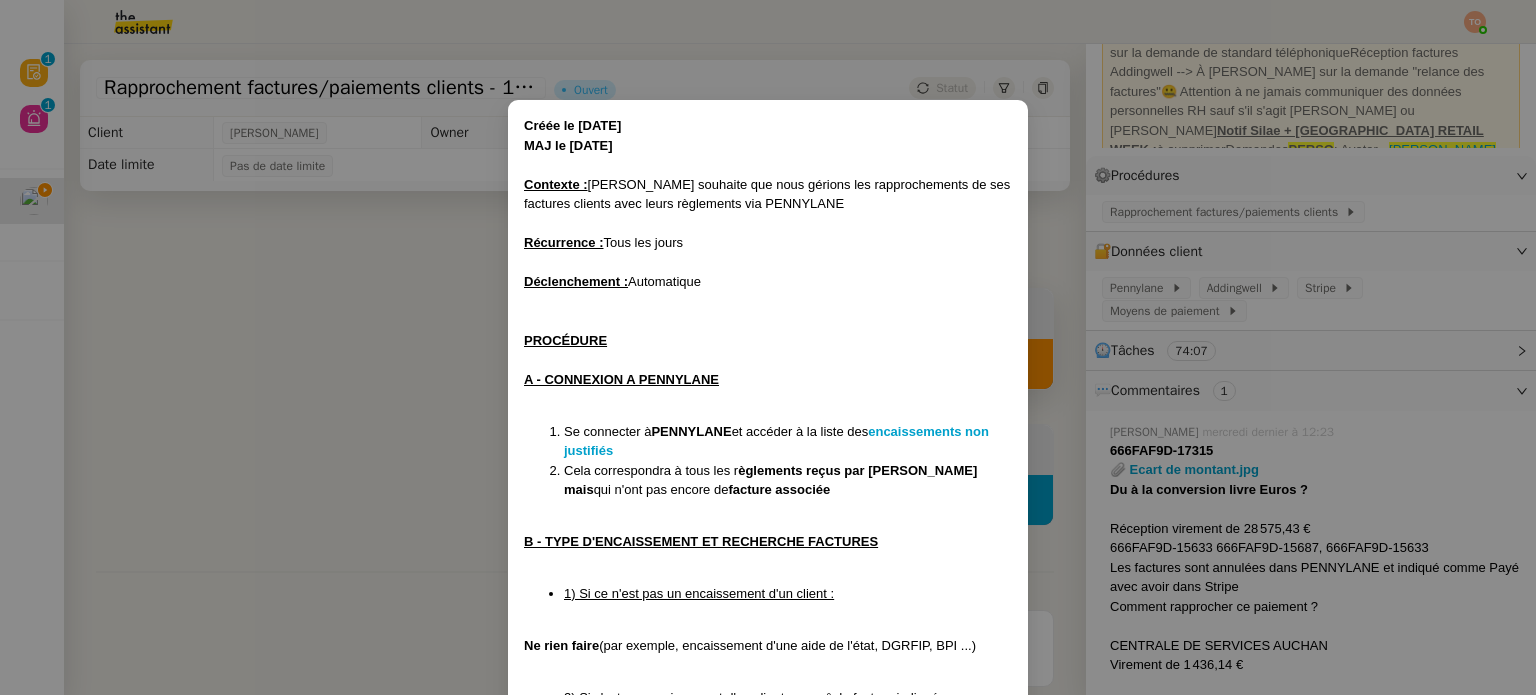 click on "Créée le 08/07/24 MAJ le 18/03/2025 Contexte :  Julien souhaite que nous gérions les rapprochements de ses factures clients avec leurs règlements via PENNYLANE Récurrence :  Tous les jours  Déclenchement :  Automatique  PROCÉDURE A - CONNEXION A PENNYLANE Se connecter à  PENNYLANE  et accéder à la liste des  encaissements non justifiés Cela correspondra à tous les r èglements reçus par ADDINGWELL mais  qui n'ont pas encore de  facture associée B - TYPE D'ENCAISSEMENT ET RECHERCHE FACTURES 1) Si ce n'est pas un encaissement d'un client :   Ne rien faire  (par exemple, encaissement d'une aide de l'état, DGRFIP, BPI ...) 2) Si c'est un encaissement d'un client avec n° de facture indiqué :   Si le numéro de facture est indiqué dans le libellé, vous pouvez facilement la  retrouver 3)  Si c'est un encaissement d'un client avec seulement son nom indiqué :   S'il n'y a que le  nom du client , procéder comme suit : Aller sur l'application " Addingwell " dans  l'admin  (en haut à gauche “" at bounding box center (768, 347) 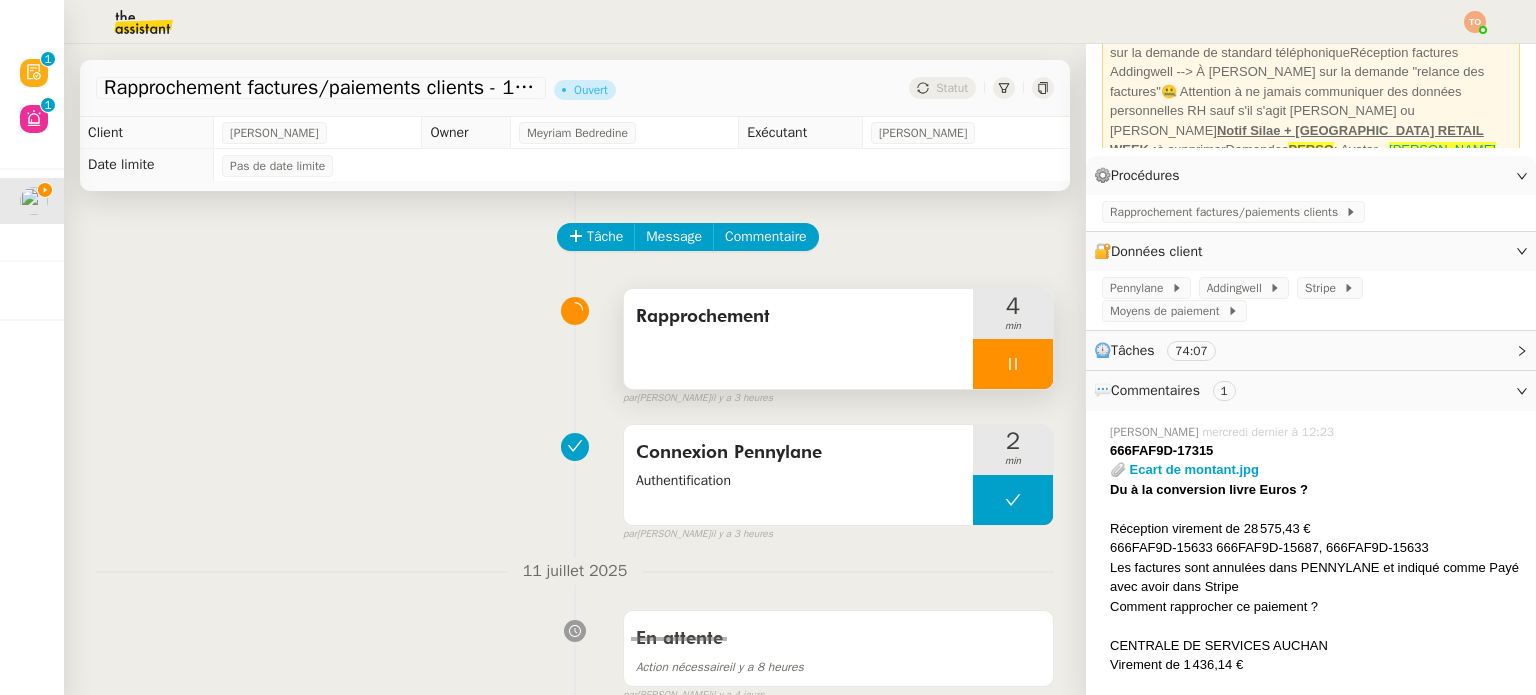 click at bounding box center (1013, 364) 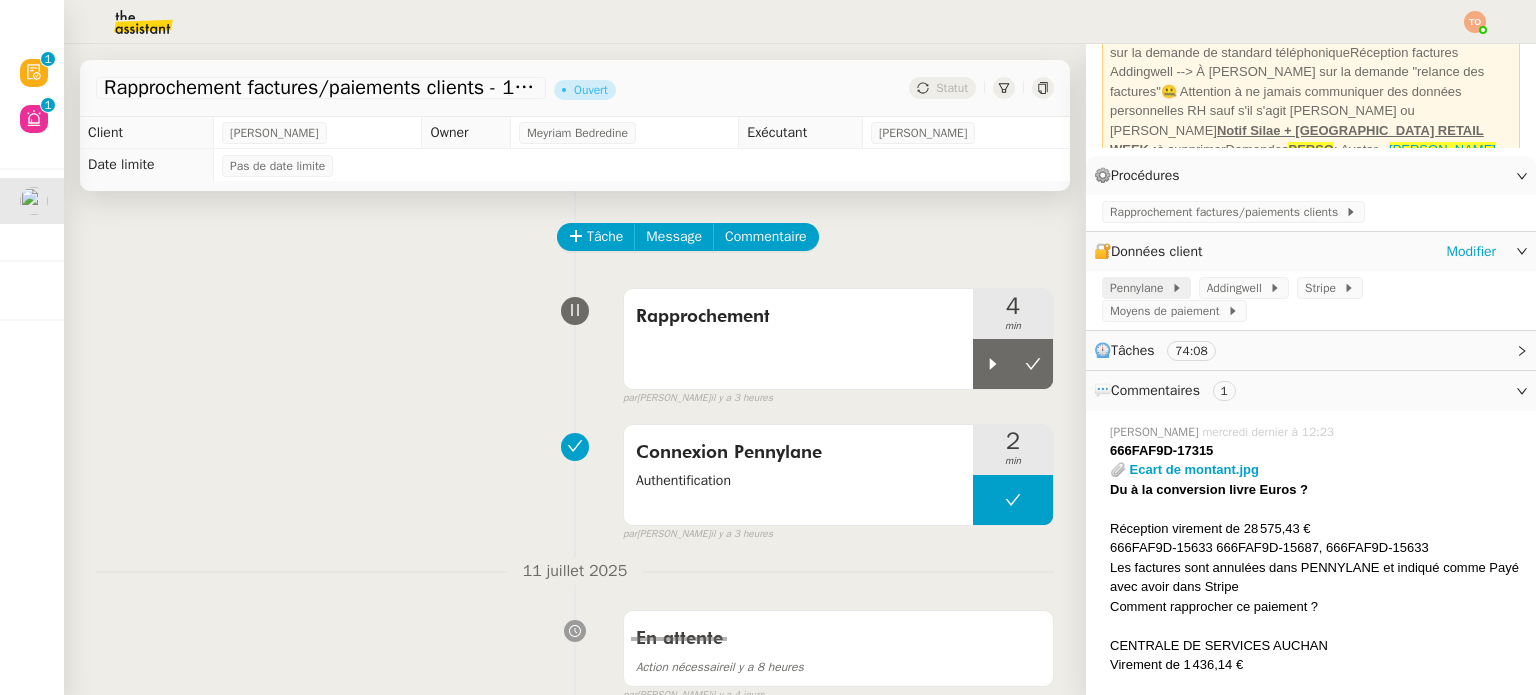 click 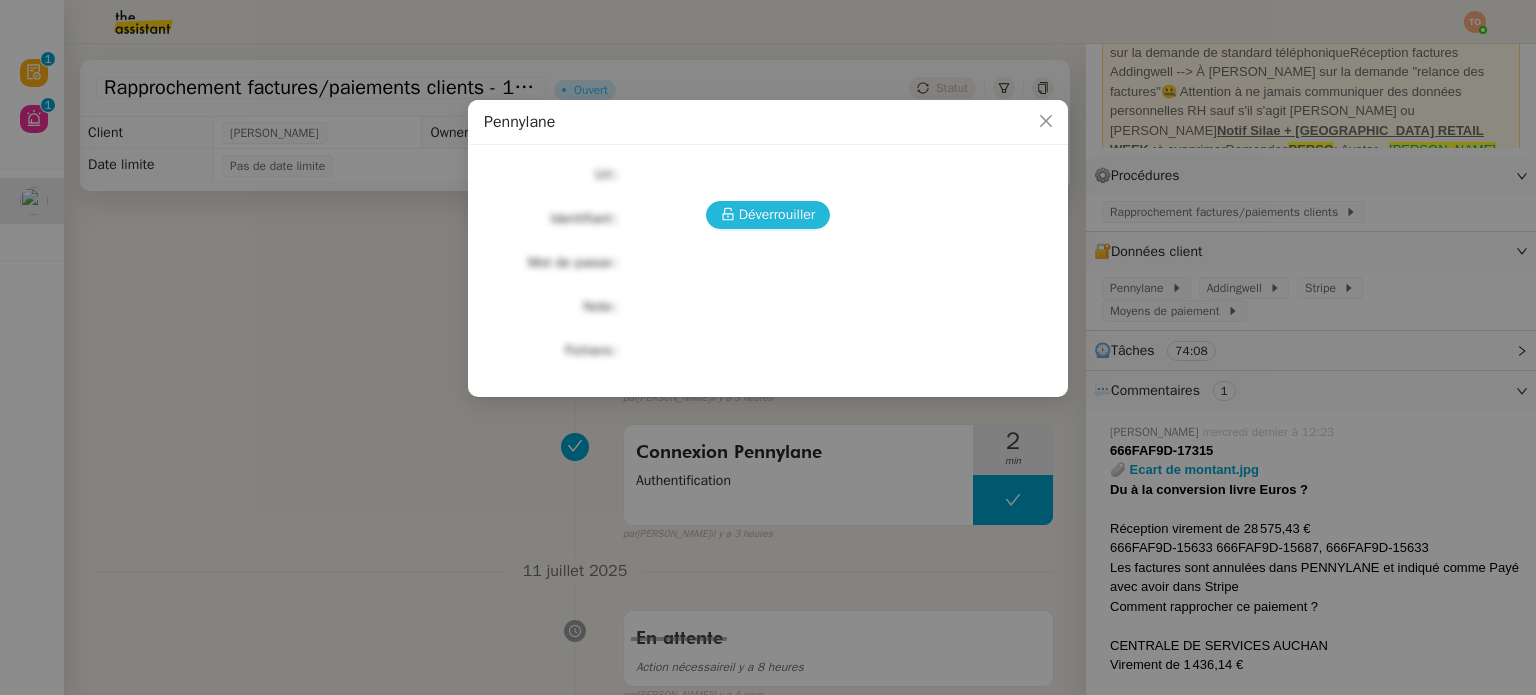 click on "Déverrouiller" at bounding box center (777, 214) 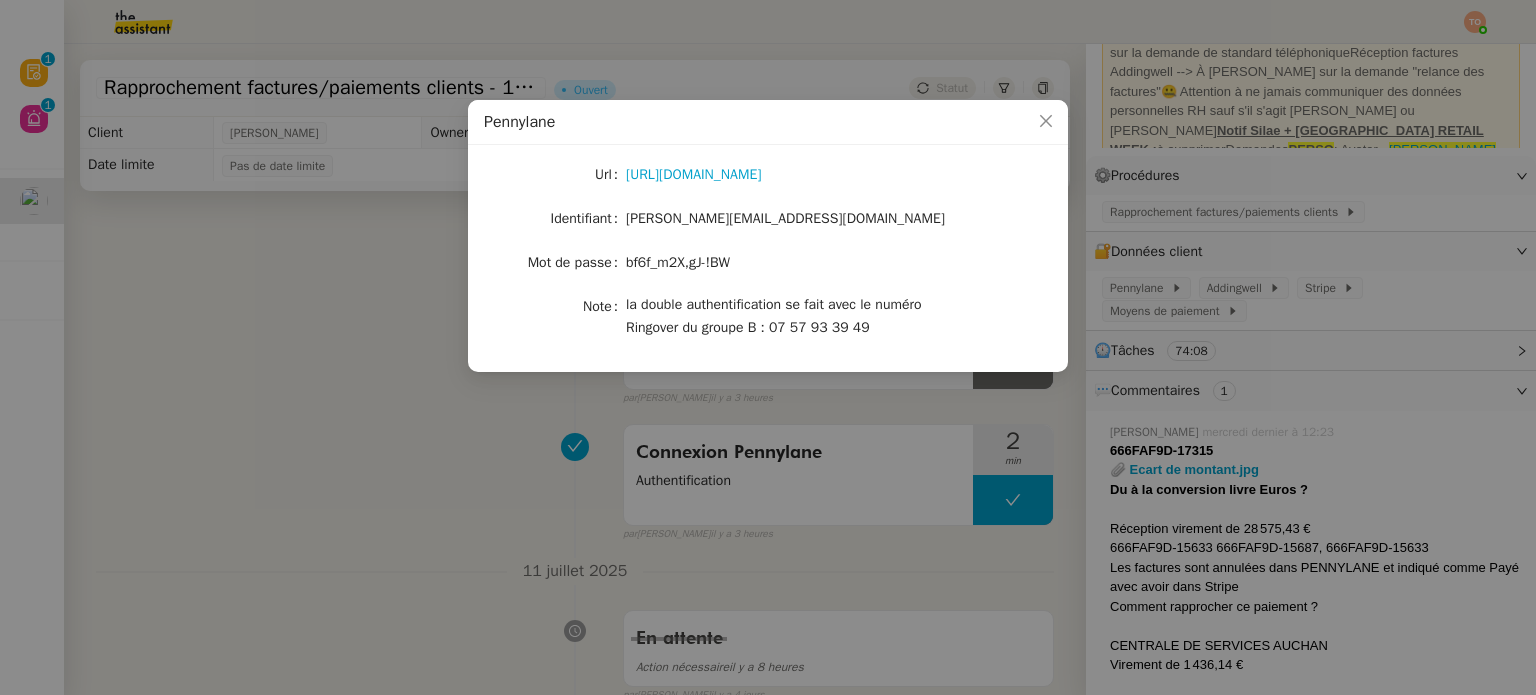 click on "[PERSON_NAME][EMAIL_ADDRESS][DOMAIN_NAME]" 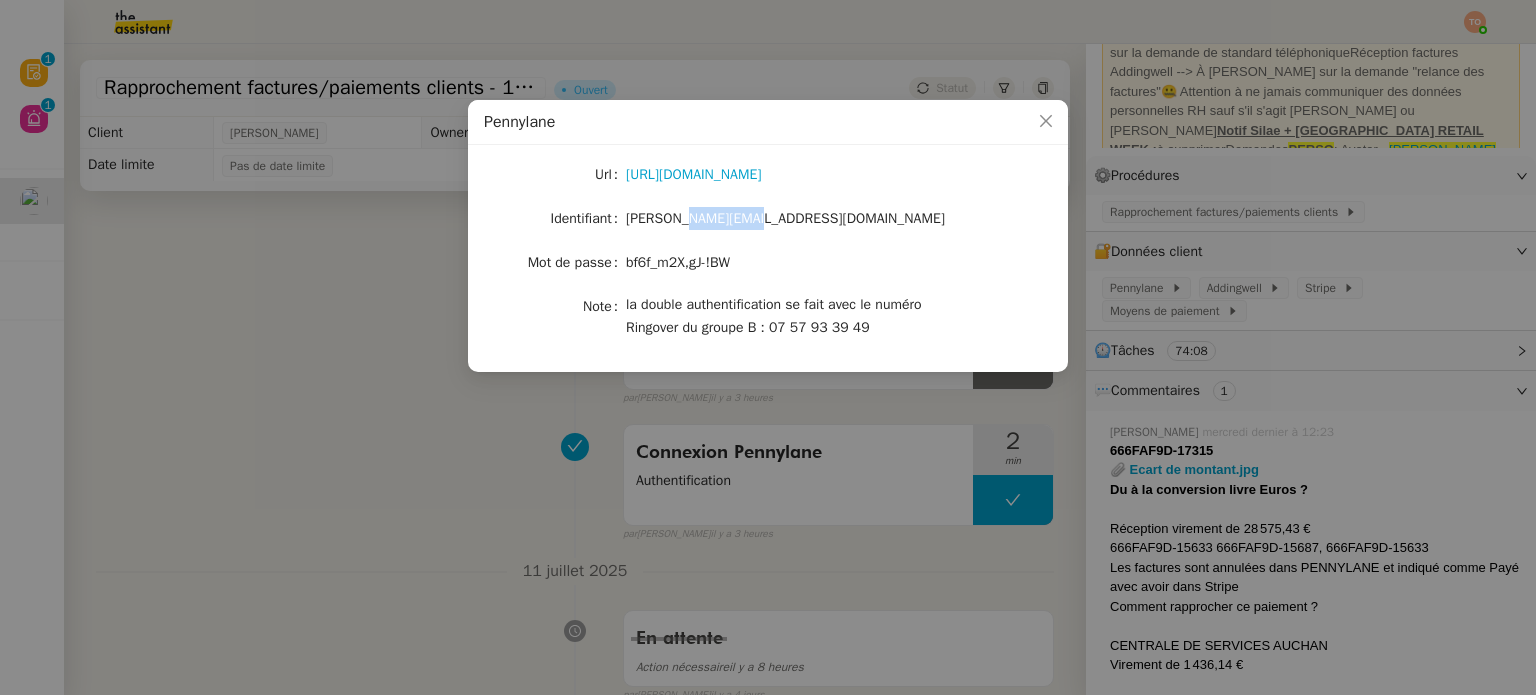 click on "[PERSON_NAME][EMAIL_ADDRESS][DOMAIN_NAME]" 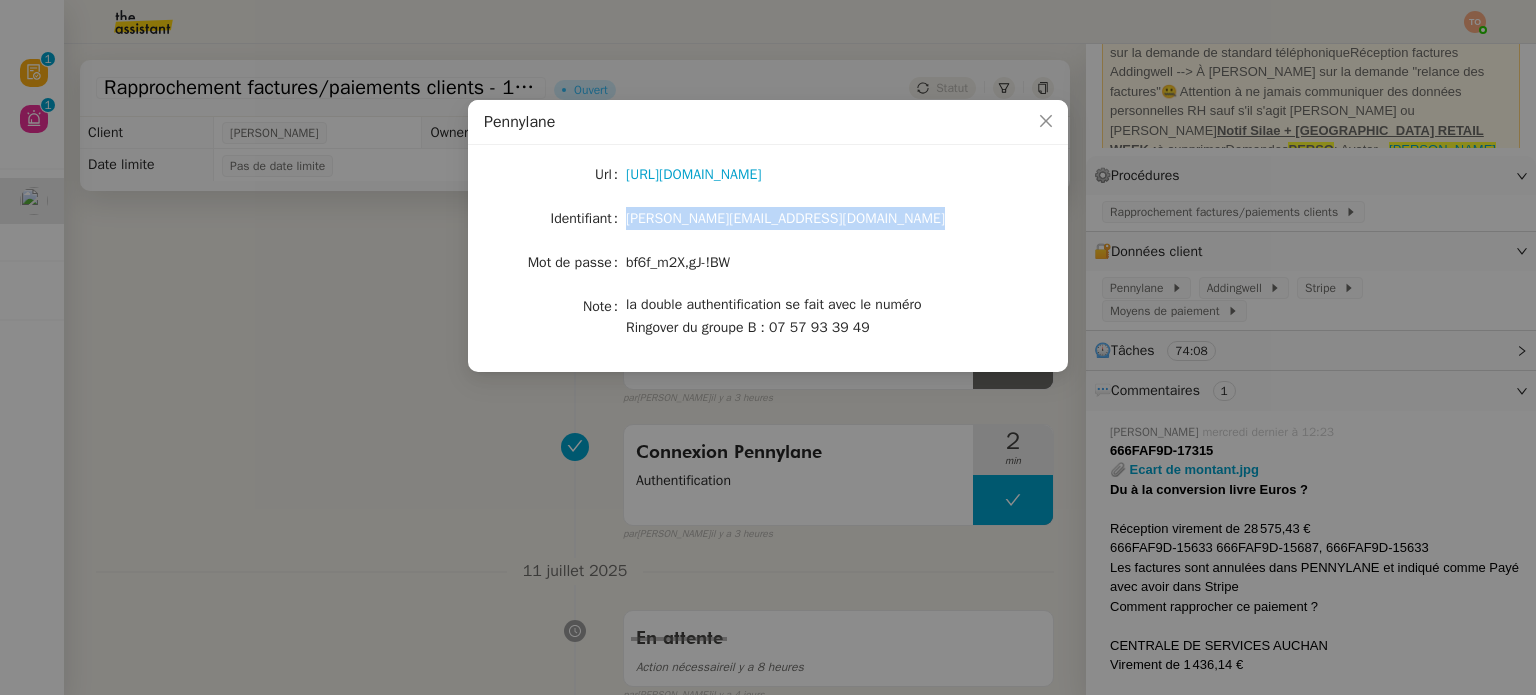 click on "[PERSON_NAME][EMAIL_ADDRESS][DOMAIN_NAME]" 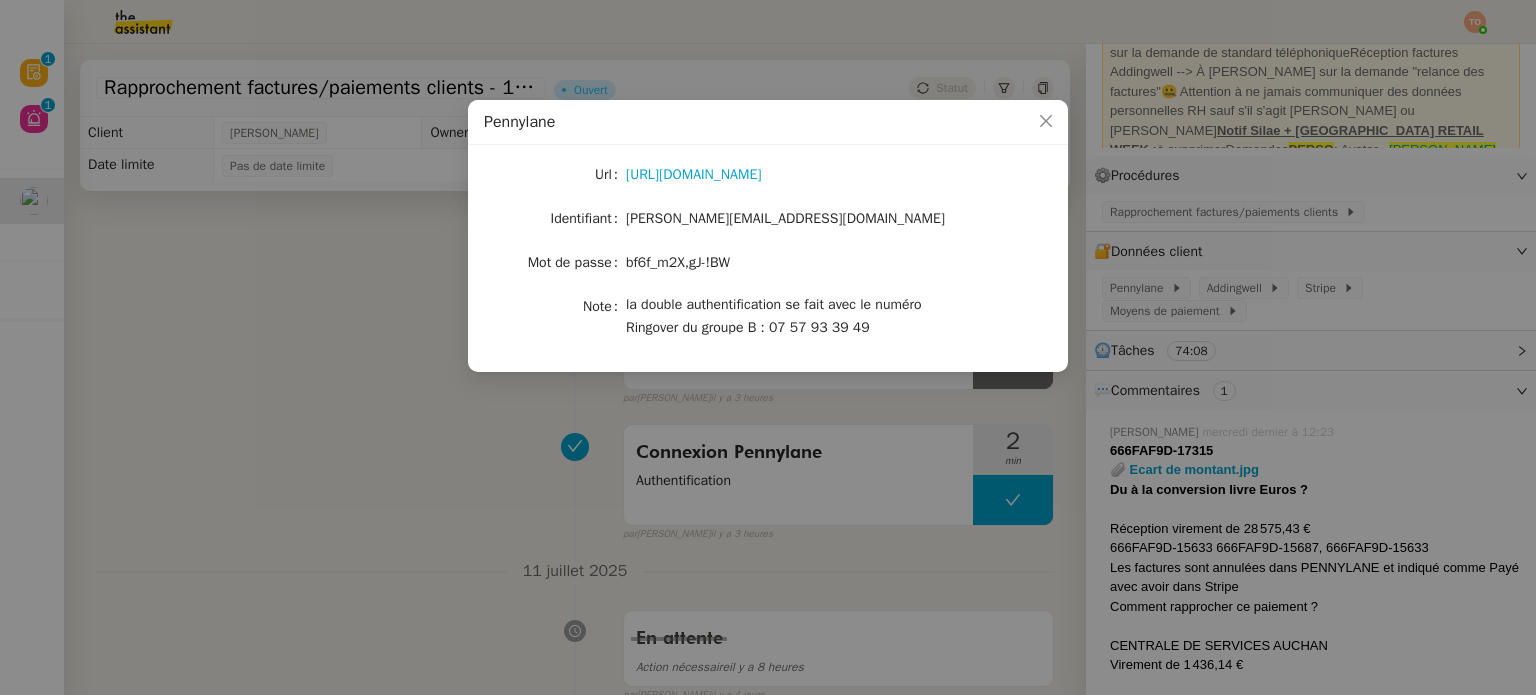 click on "bf6f_m2X,gJ-!BW" 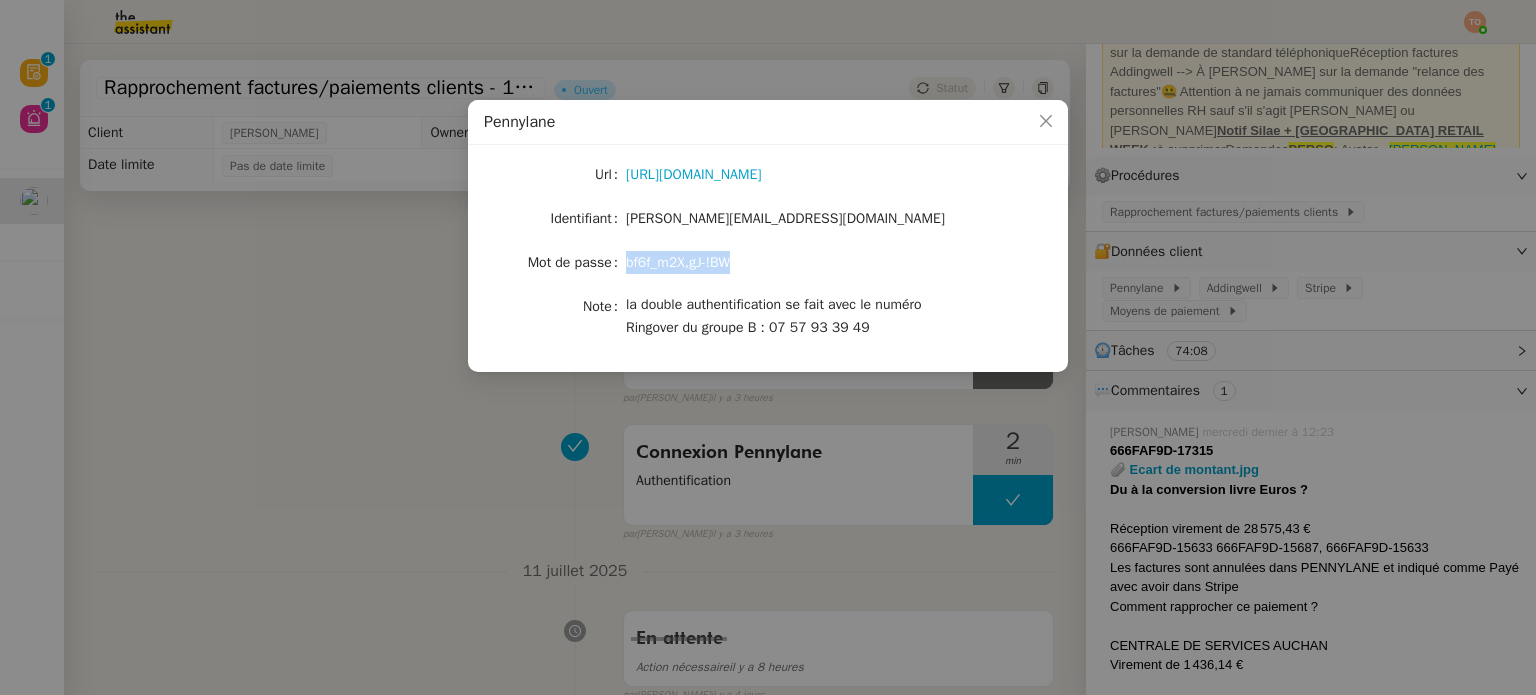 click on "bf6f_m2X,gJ-!BW" 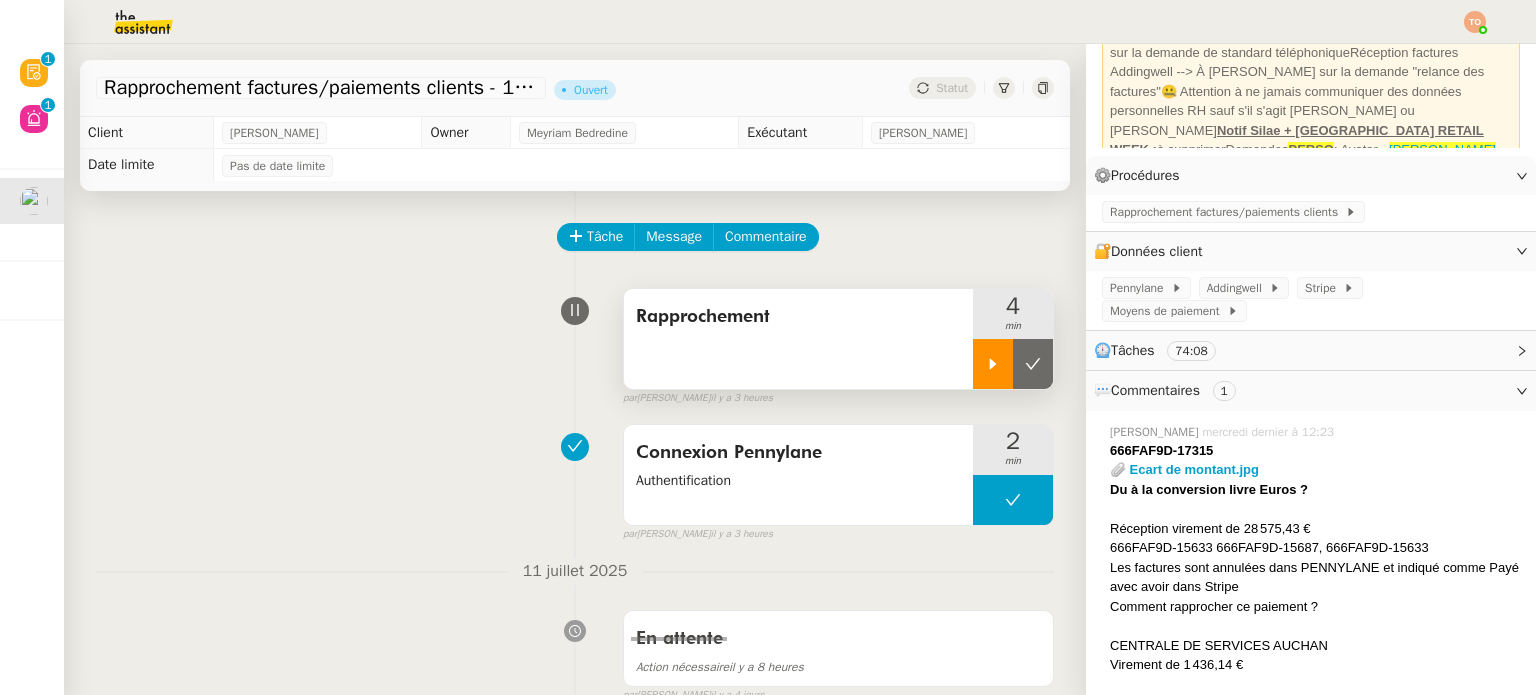 click 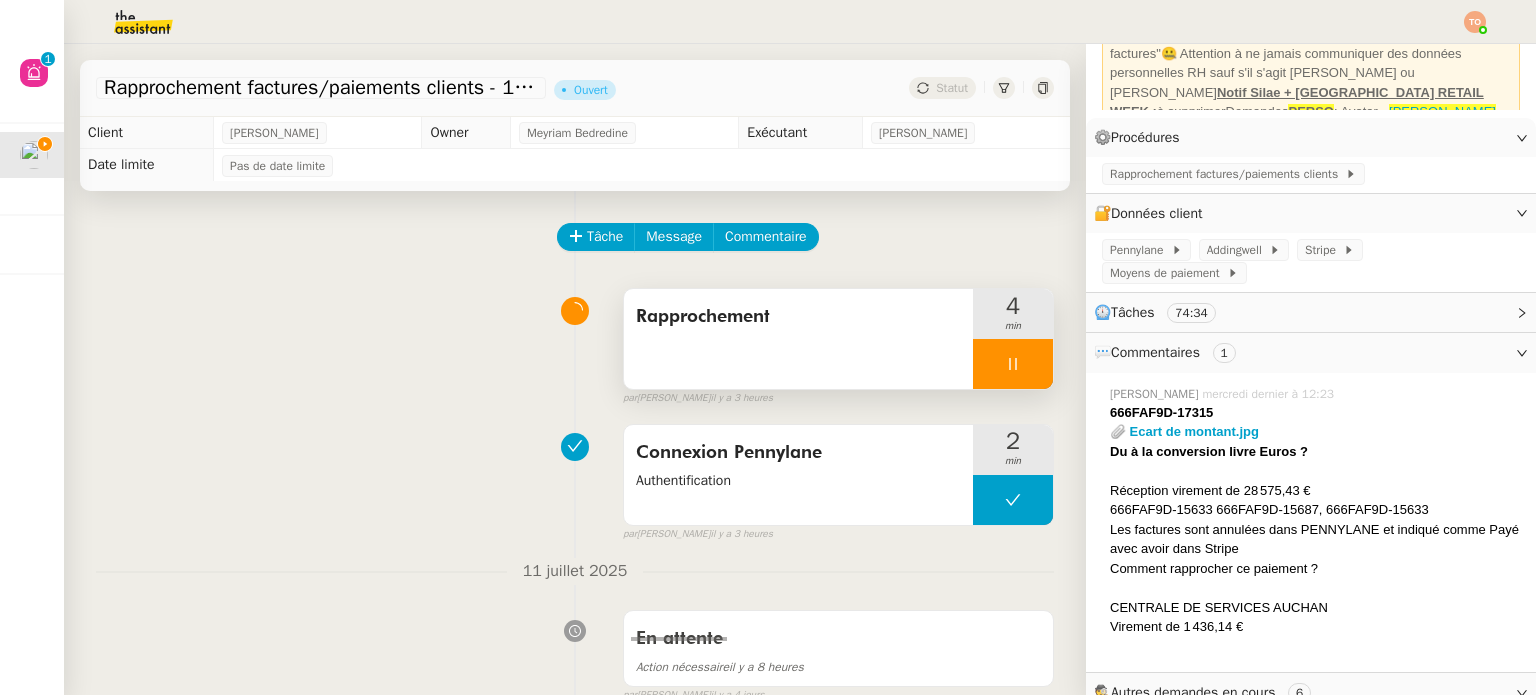 scroll, scrollTop: 0, scrollLeft: 0, axis: both 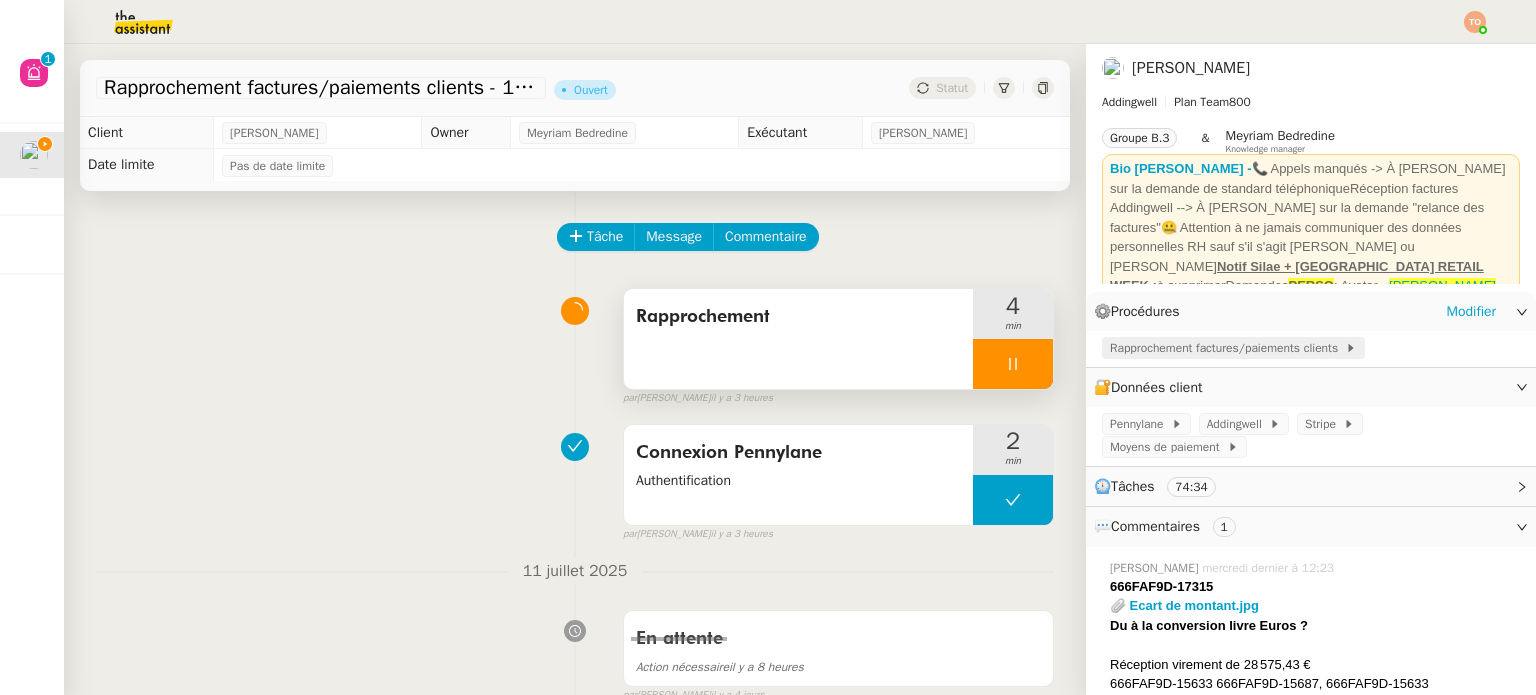 click on "Rapprochement factures/paiements clients" 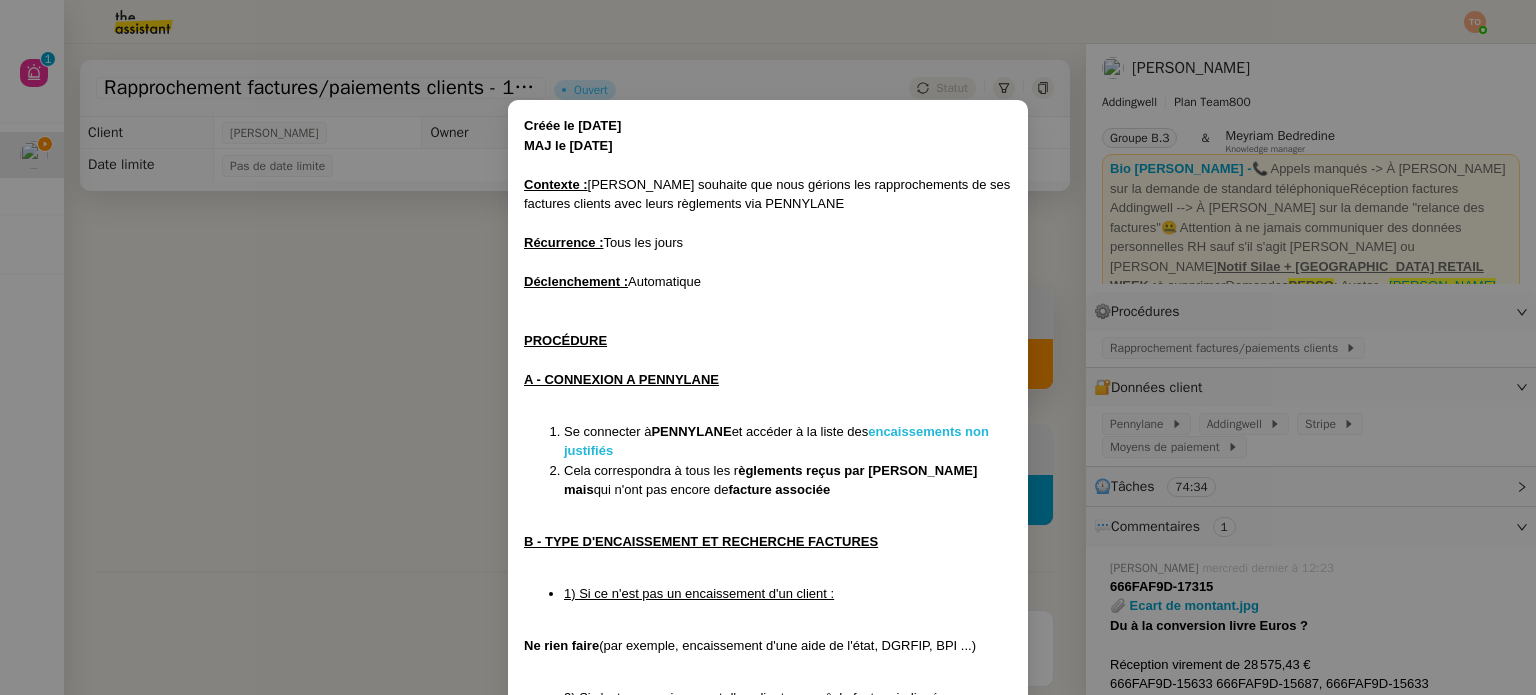 click on "encaissements non justifiés" at bounding box center [776, 441] 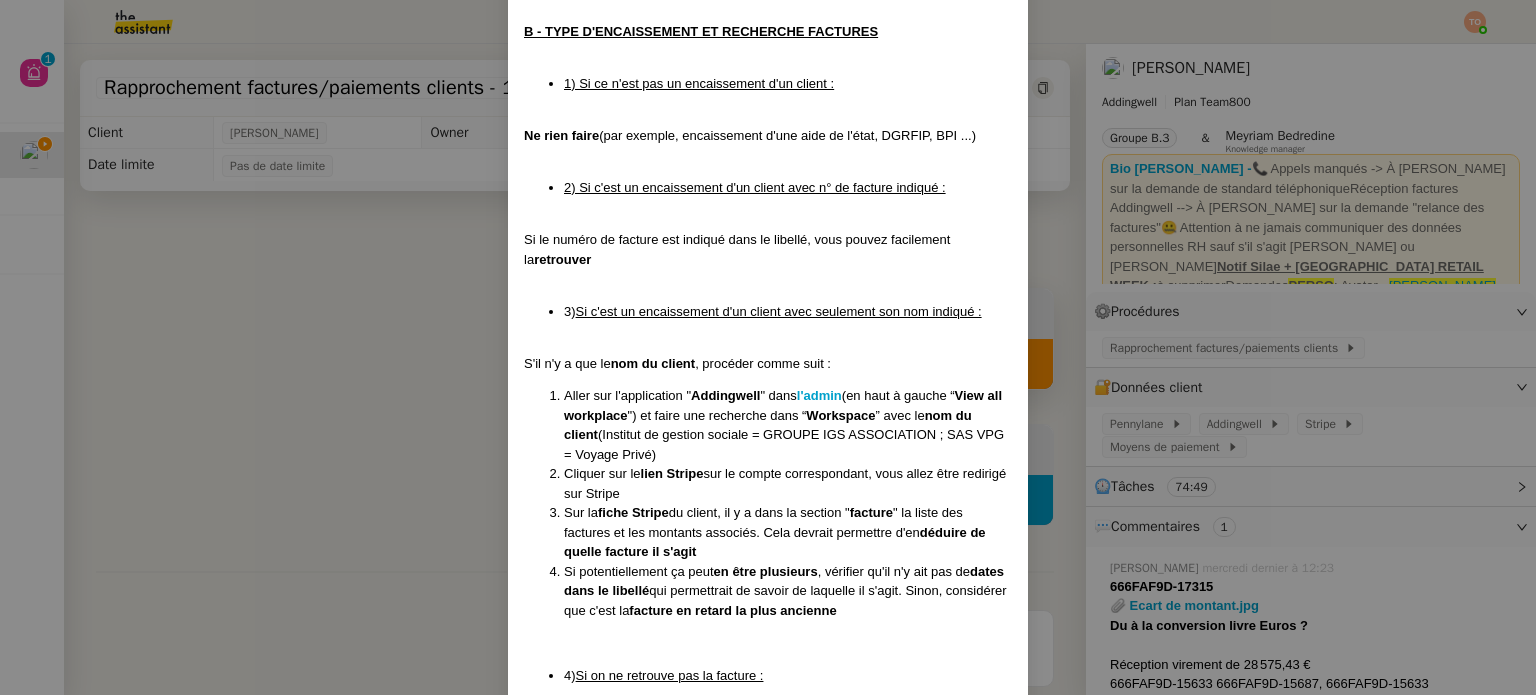 scroll, scrollTop: 600, scrollLeft: 0, axis: vertical 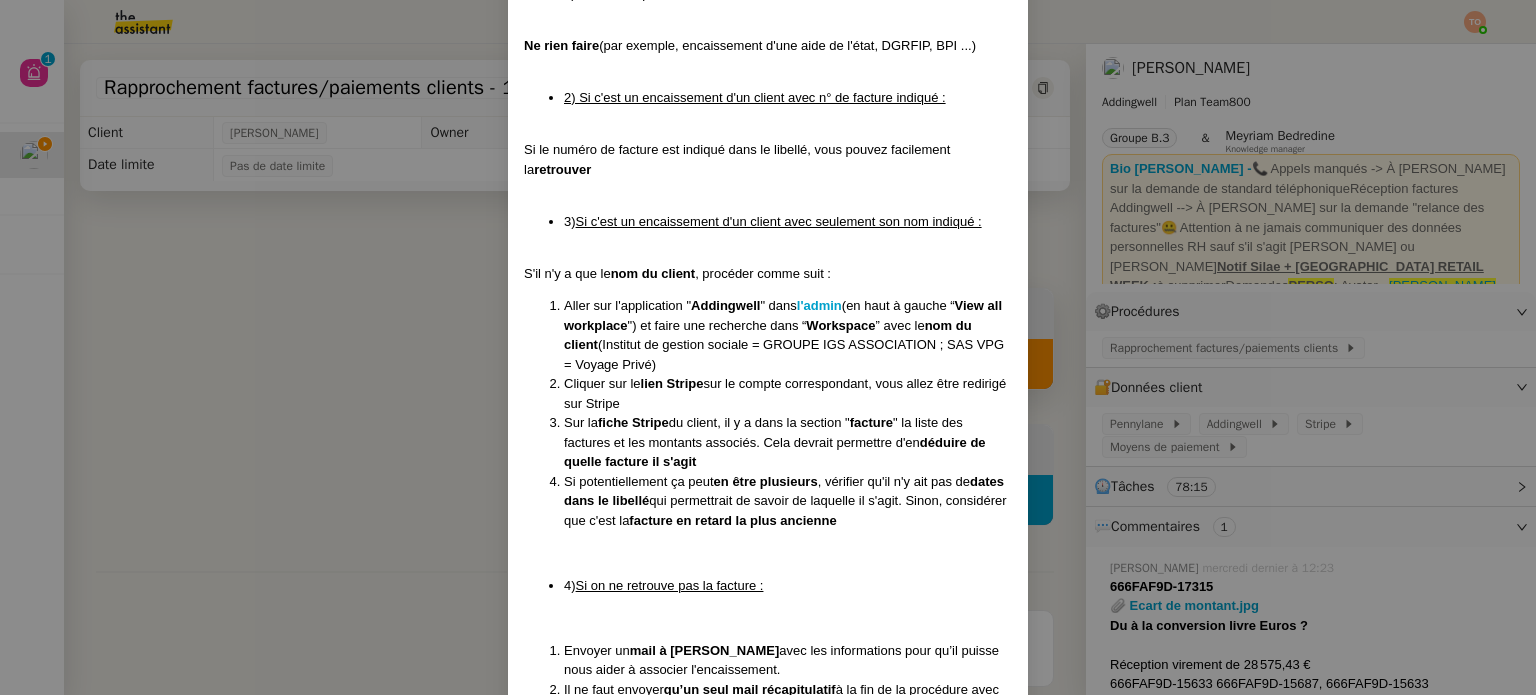click on "Créée le 08/07/24 MAJ le 18/03/2025 Contexte :  Julien souhaite que nous gérions les rapprochements de ses factures clients avec leurs règlements via PENNYLANE Récurrence :  Tous les jours  Déclenchement :  Automatique  PROCÉDURE A - CONNEXION A PENNYLANE Se connecter à  PENNYLANE  et accéder à la liste des  encaissements non justifiés Cela correspondra à tous les r èglements reçus par ADDINGWELL mais  qui n'ont pas encore de  facture associée B - TYPE D'ENCAISSEMENT ET RECHERCHE FACTURES 1) Si ce n'est pas un encaissement d'un client :   Ne rien faire  (par exemple, encaissement d'une aide de l'état, DGRFIP, BPI ...) 2) Si c'est un encaissement d'un client avec n° de facture indiqué :   Si le numéro de facture est indiqué dans le libellé, vous pouvez facilement la  retrouver 3)  Si c'est un encaissement d'un client avec seulement son nom indiqué :   S'il n'y a que le  nom du client , procéder comme suit : Aller sur l'application " Addingwell " dans  l'admin  (en haut à gauche “" at bounding box center (768, 347) 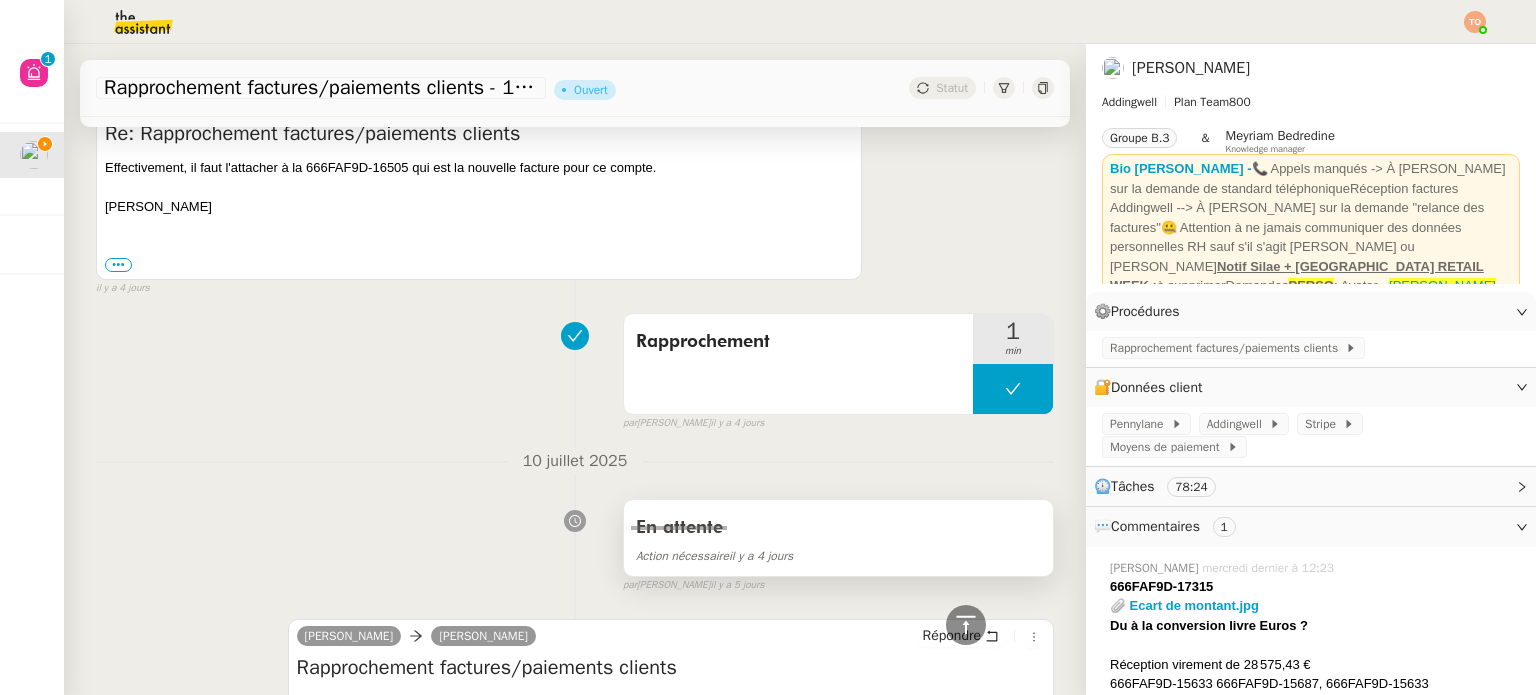 scroll, scrollTop: 700, scrollLeft: 0, axis: vertical 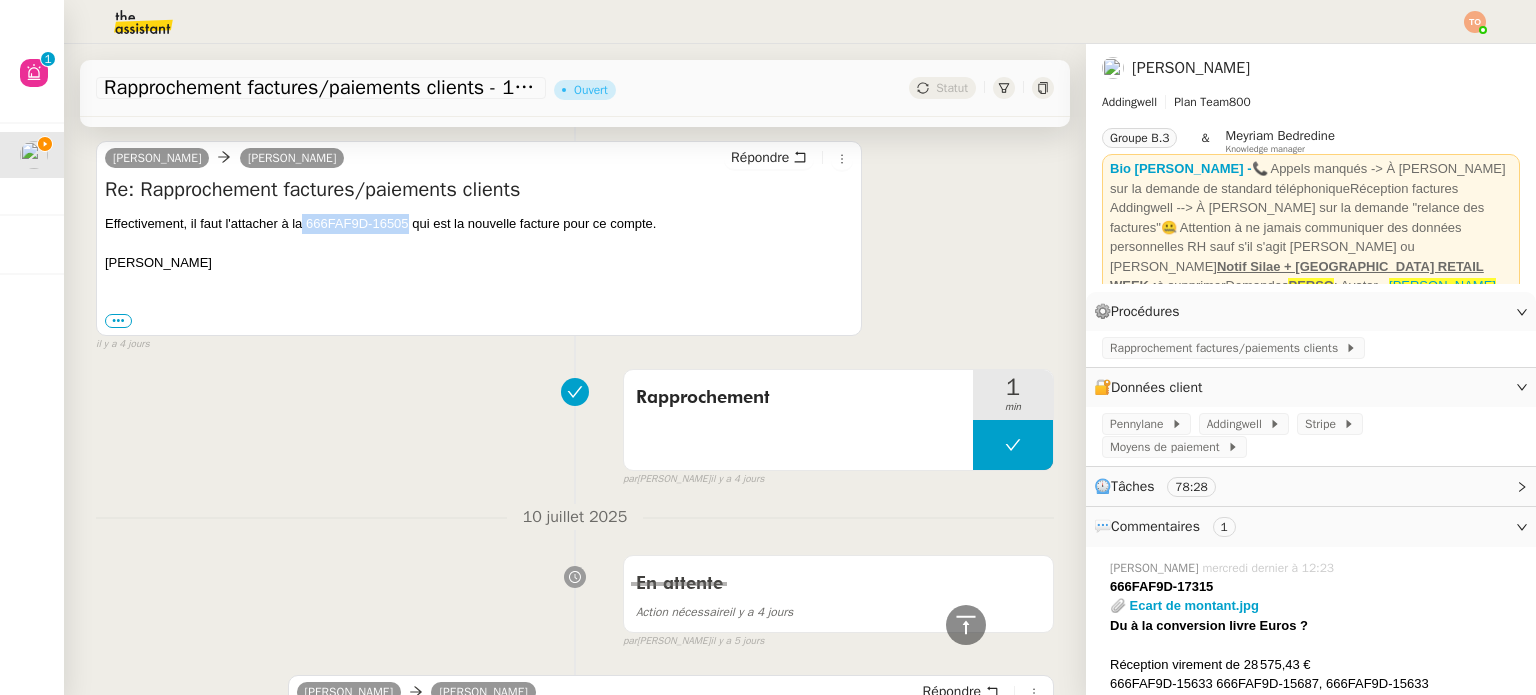 drag, startPoint x: 303, startPoint y: 223, endPoint x: 406, endPoint y: 224, distance: 103.00485 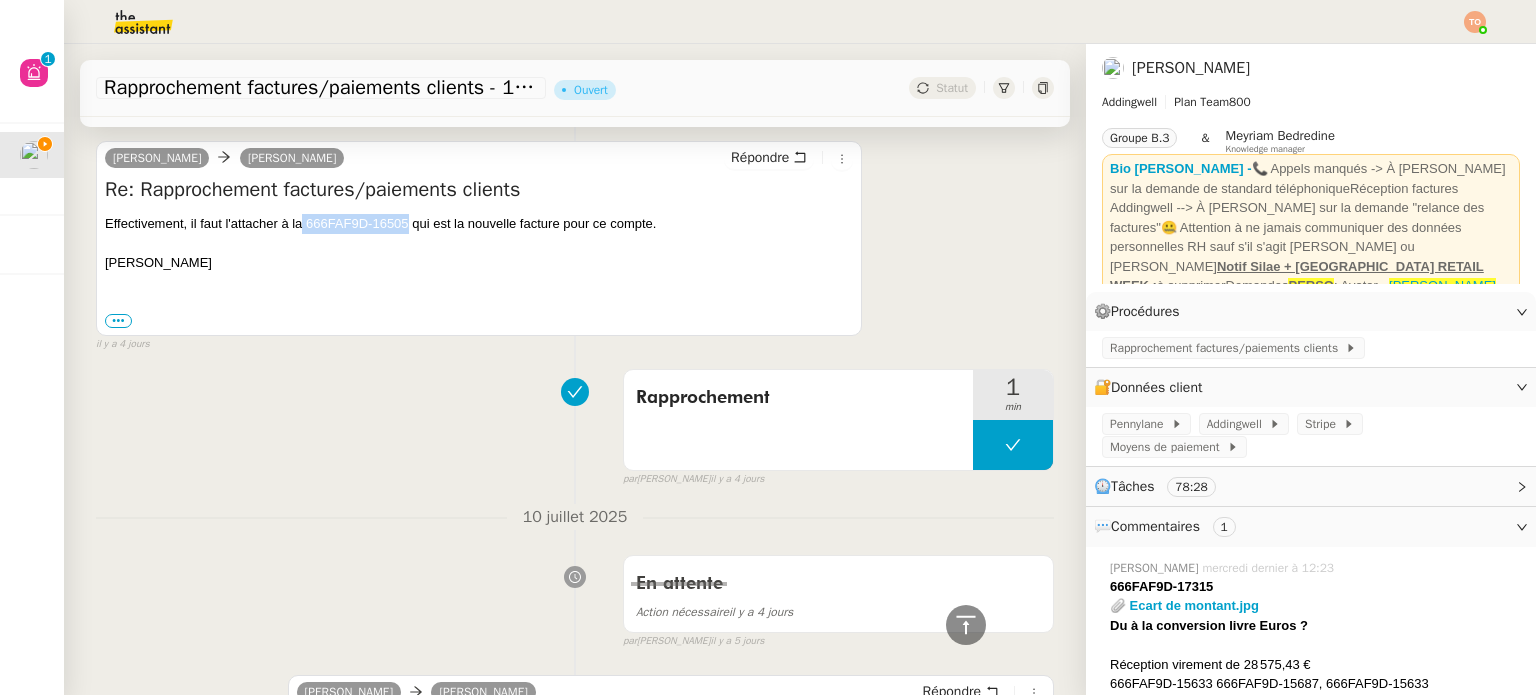 copy on "666FAF9D-16505" 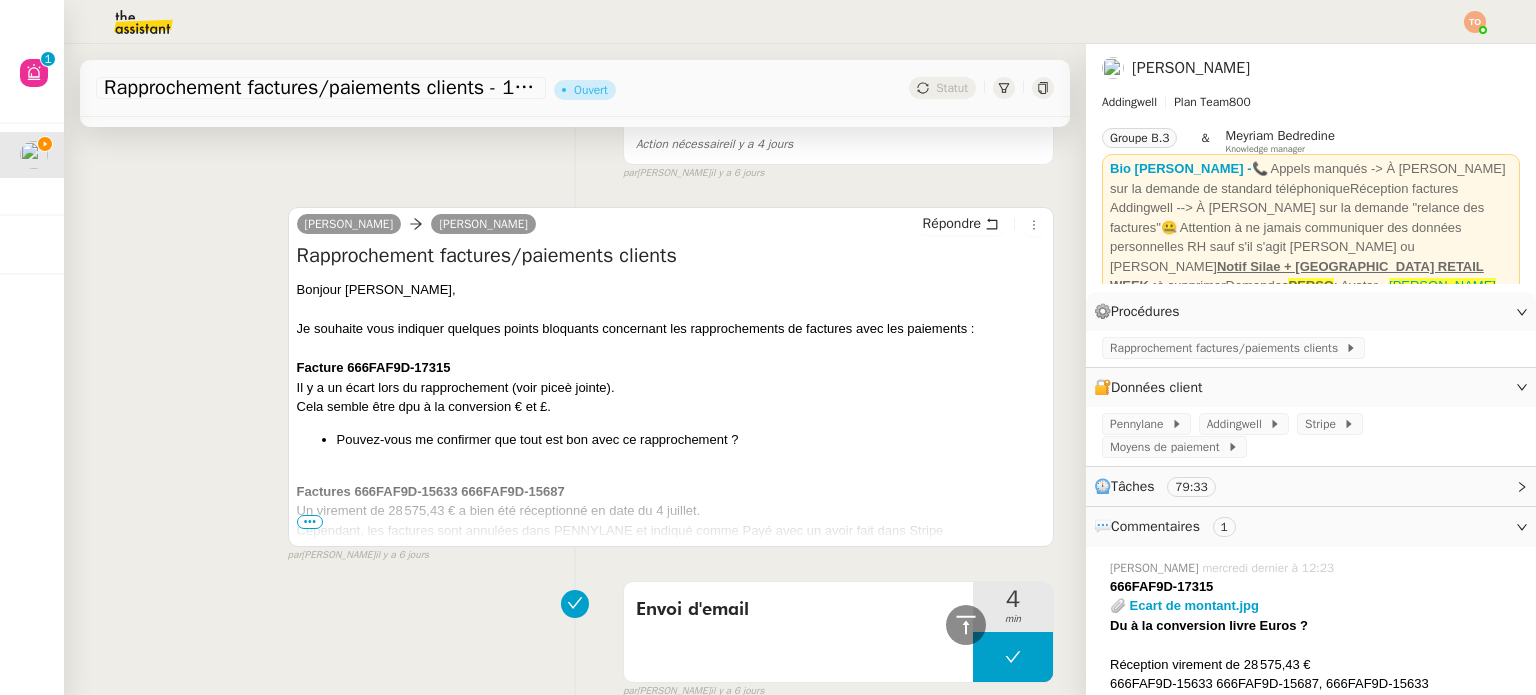 scroll, scrollTop: 1800, scrollLeft: 0, axis: vertical 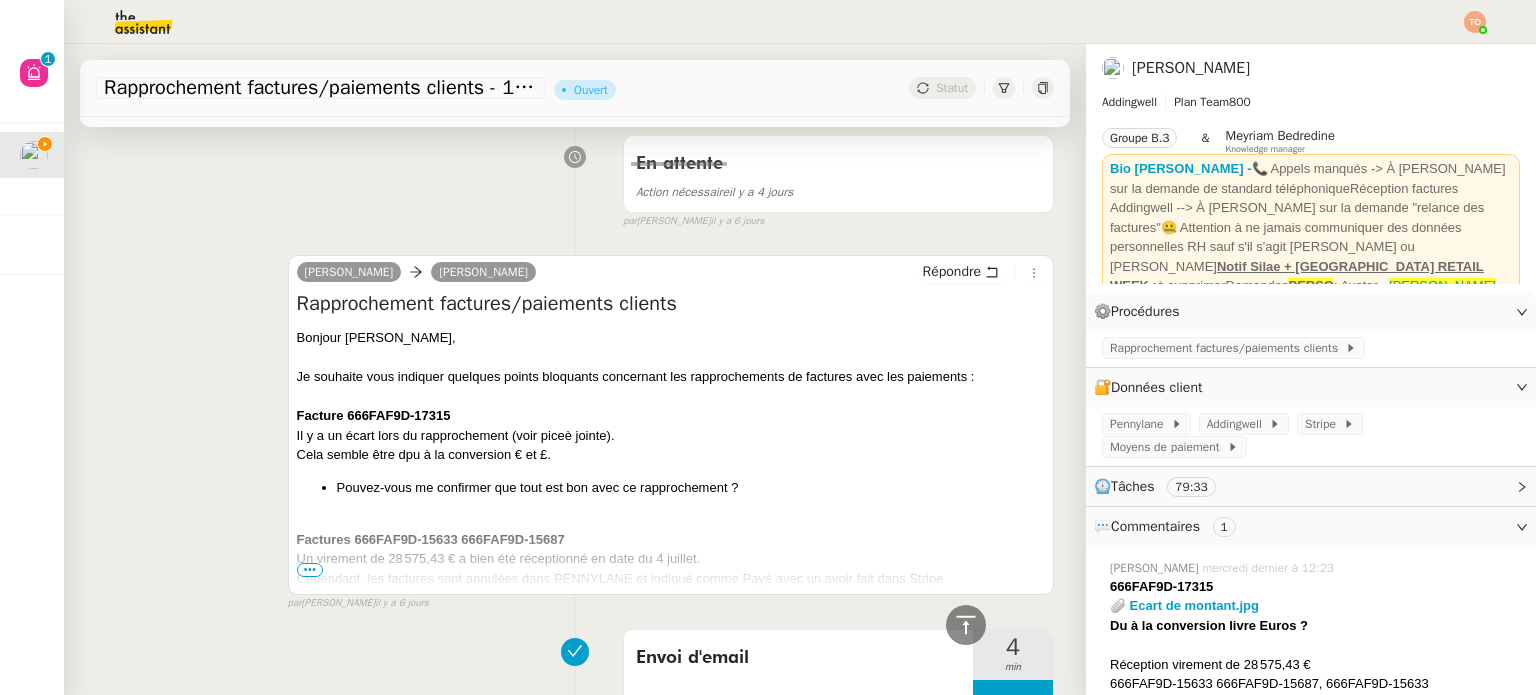 click on "•••" at bounding box center [310, 570] 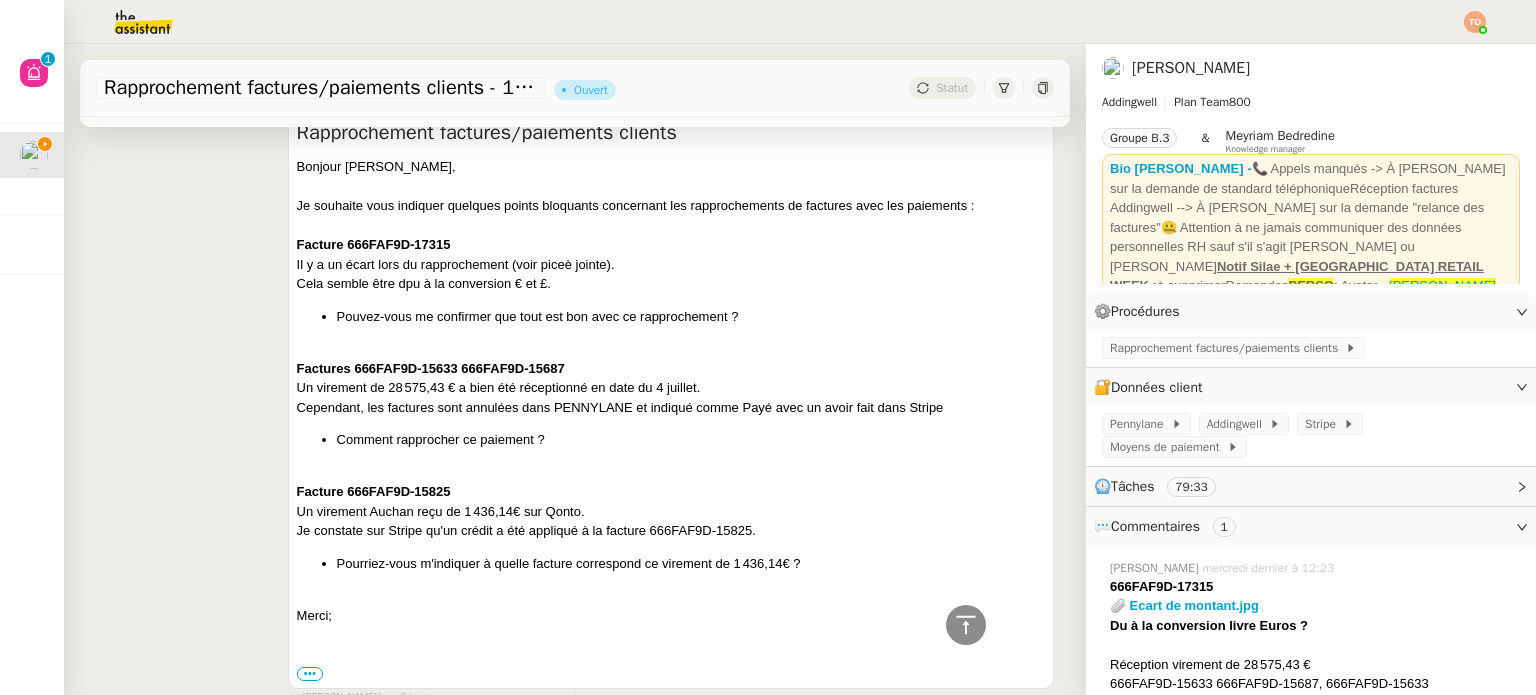 scroll, scrollTop: 2000, scrollLeft: 0, axis: vertical 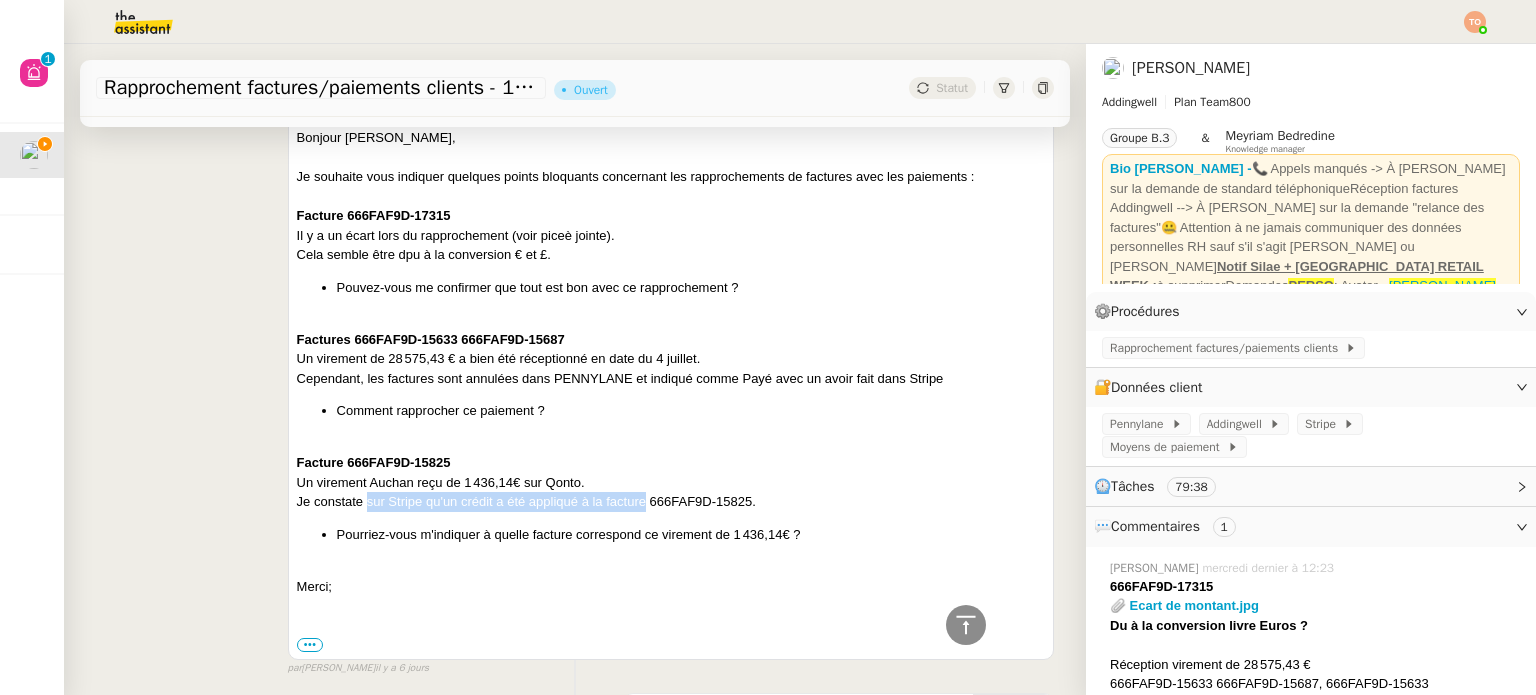 drag, startPoint x: 360, startPoint y: 506, endPoint x: 639, endPoint y: 503, distance: 279.01614 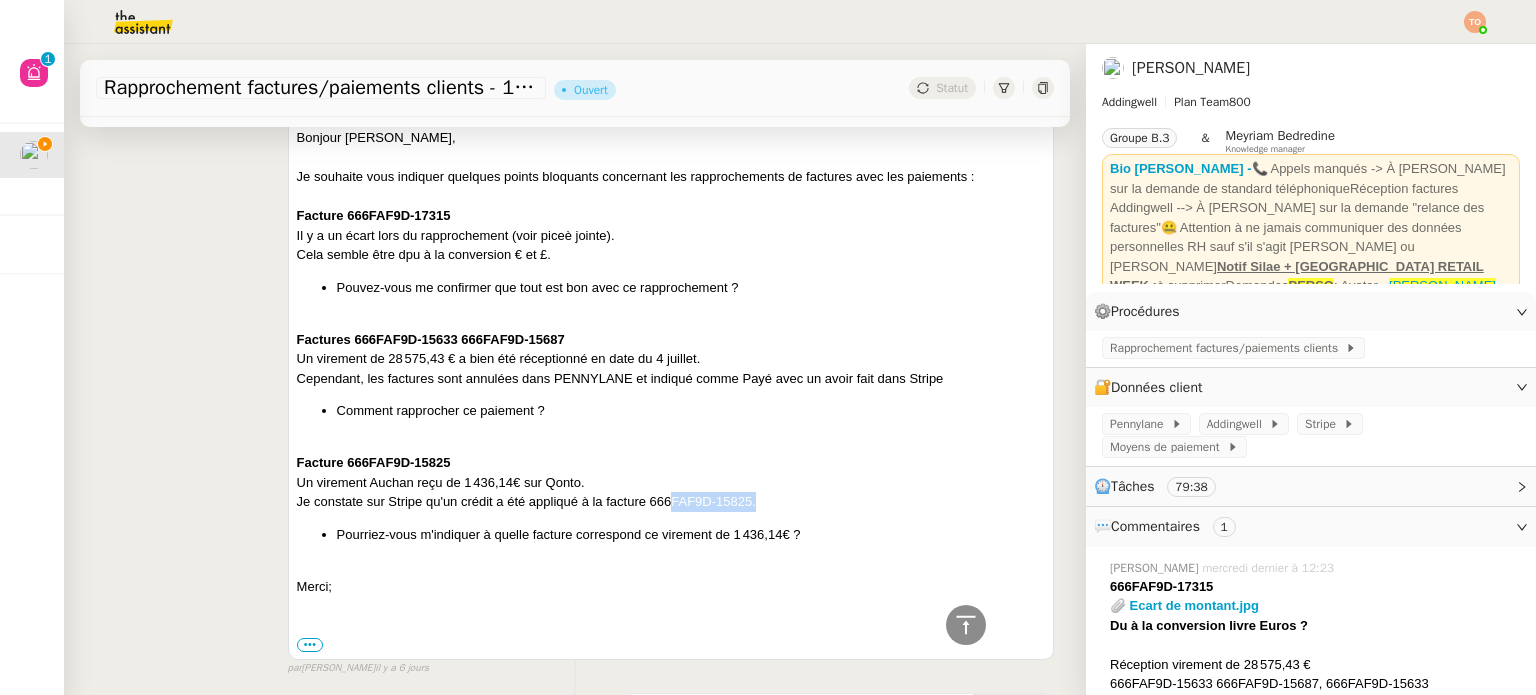 drag, startPoint x: 668, startPoint y: 503, endPoint x: 763, endPoint y: 503, distance: 95 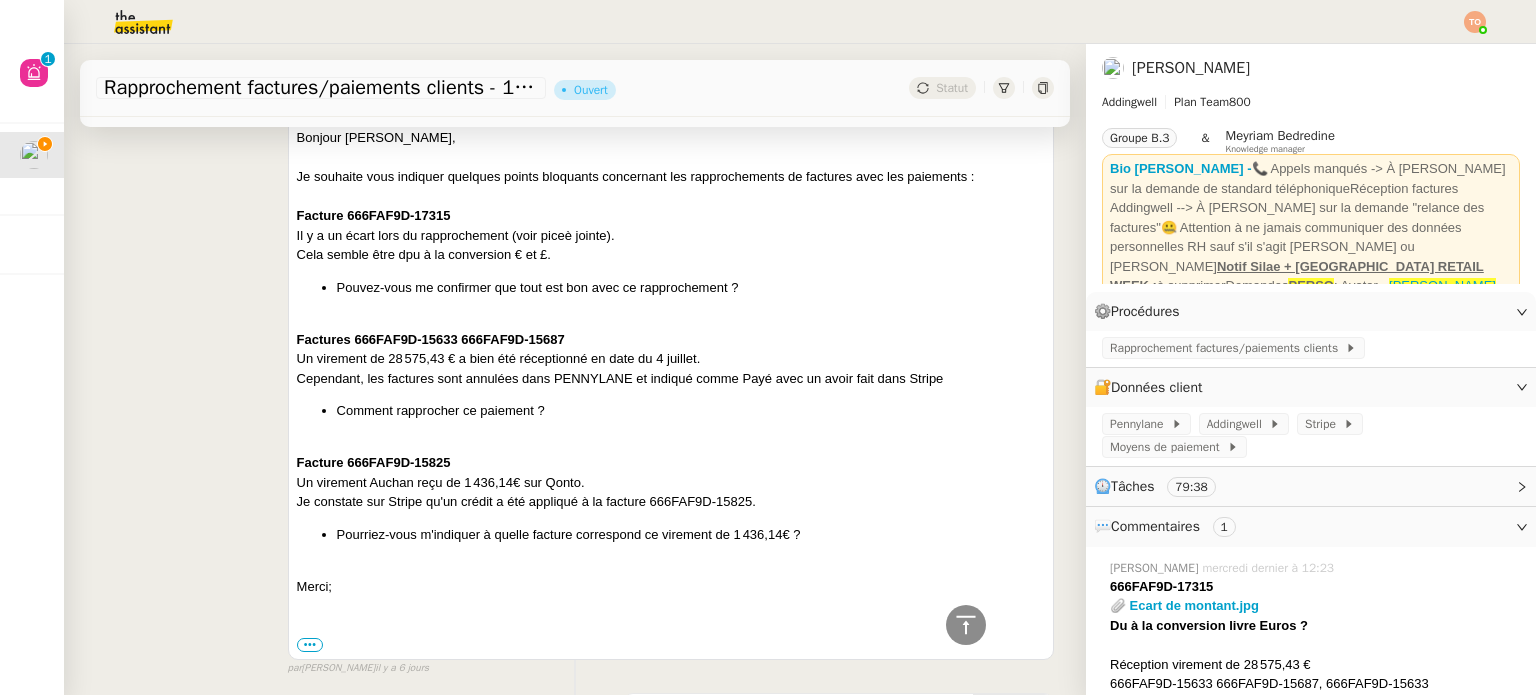 click on "Bonjour Julien, Je souhaite vous indiquer quelques points bloquants concernant les rapprochements de factures avec les paiements : Facture 666FAF9D-17315 Il y a un écart lors du rapprochement (voir piceè jointe). Cela semble être dpu à la conversion € et £. Pouvez-vous me confirmer que tout est bon avec ce rapprochement ? Factures 666FAF9D-15633 666FAF9D-15687 Un virement de 28 575,43 € a bien été réceptionné en date du 4 juillet. Cependant, les factures sont annulées dans PENNYLANE et indiqué comme Payé avec un avoir fait dans Stripe Comment rapprocher ce paiement ? Facture 666FAF9D-15825 Un virement Auchan reçu de 1 436,14€ sur Qonto. Je constate sur Stripe qu'un crédit a été appliqué à la facture 666FAF9D-15825. Pourriez-vous m'indiquer à quelle facture correspond ce virement de 1 436,14€ ? Merci;
•••
Camille
Assistant personnel  •  Addingwell" at bounding box center (671, 391) 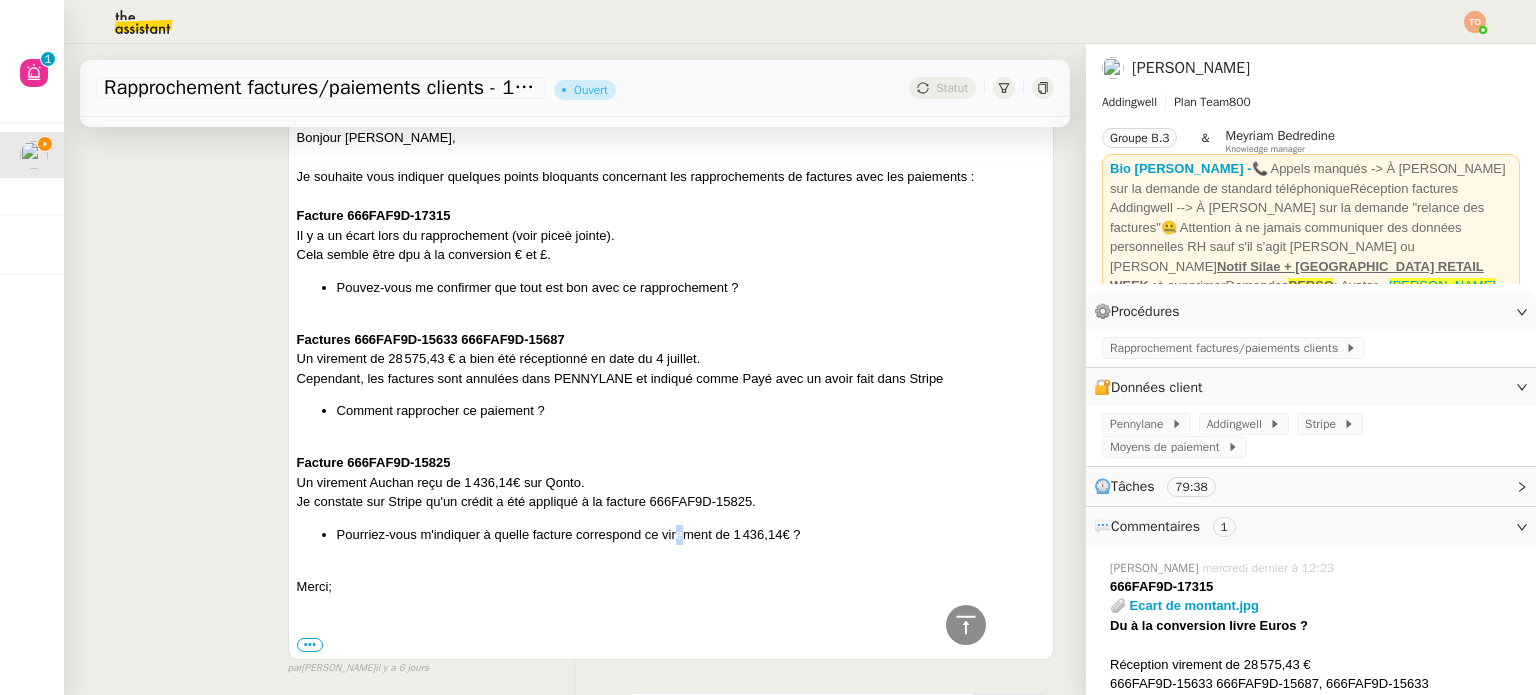 click on "Pourriez-vous m'indiquer à quelle facture correspond ce virement de 1 436,14€ ?" at bounding box center (691, 535) 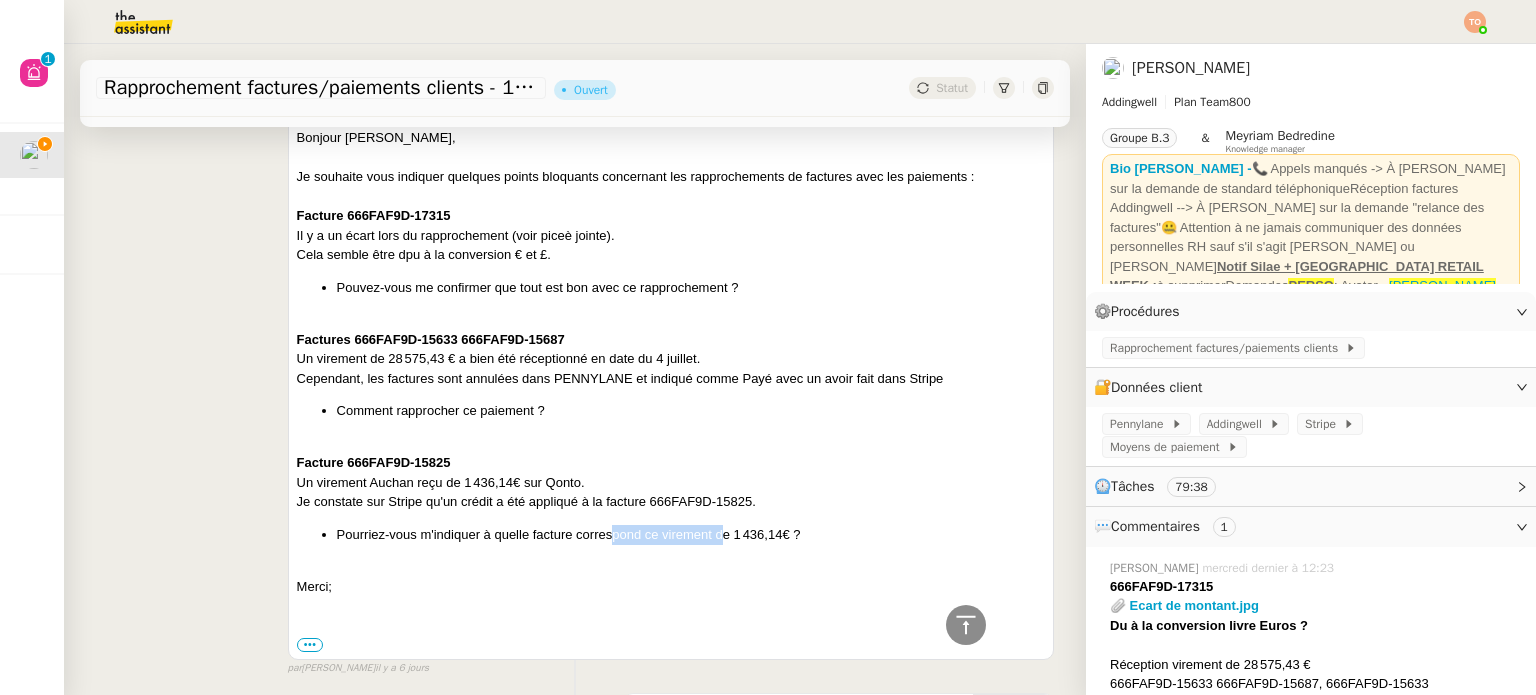 drag, startPoint x: 608, startPoint y: 535, endPoint x: 717, endPoint y: 534, distance: 109.004585 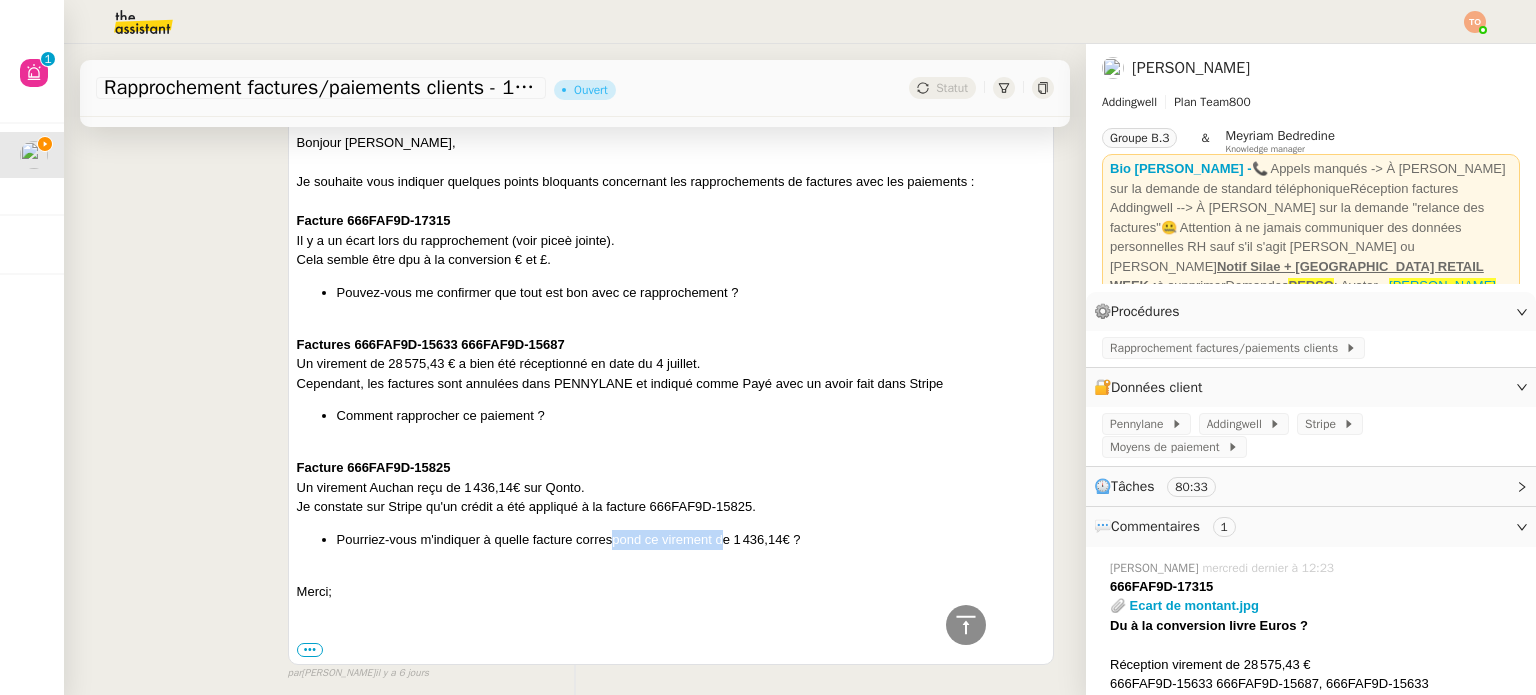 scroll, scrollTop: 2000, scrollLeft: 0, axis: vertical 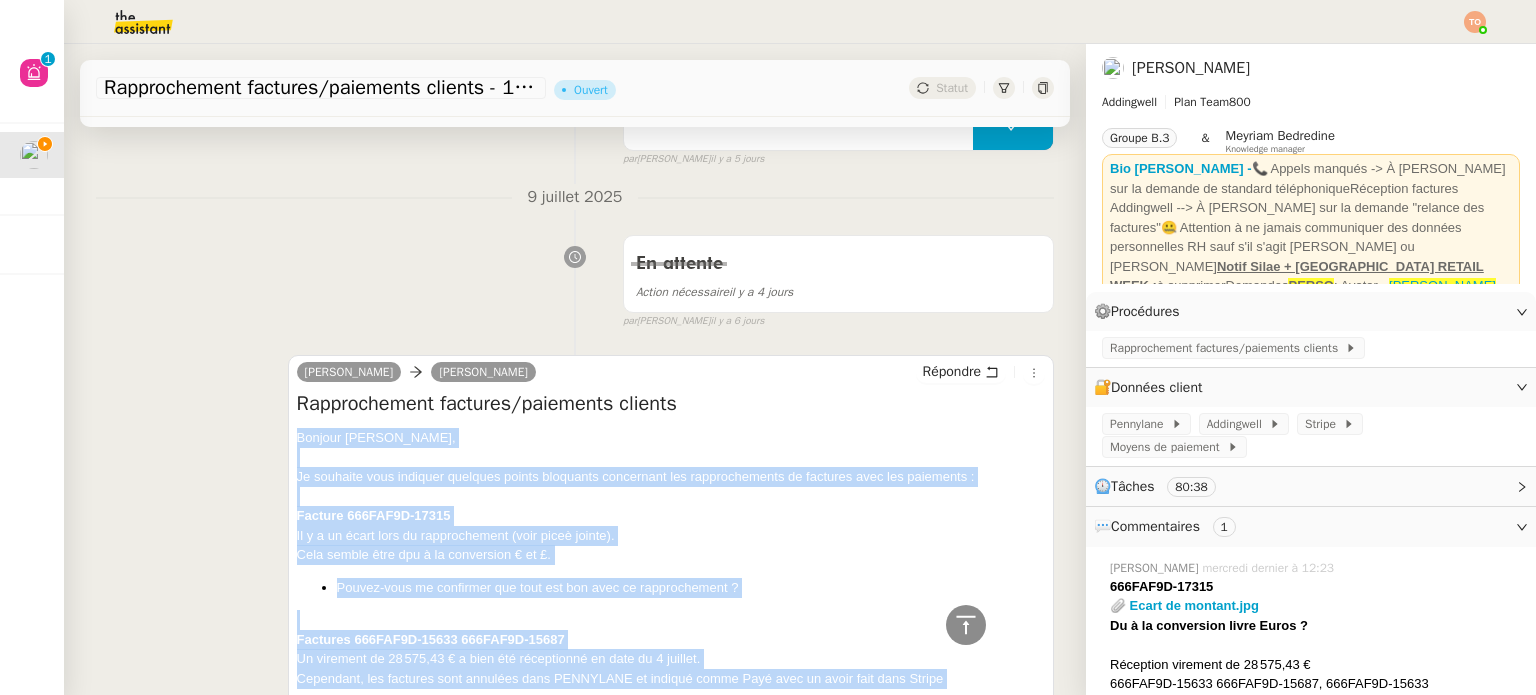 drag, startPoint x: 382, startPoint y: 582, endPoint x: 287, endPoint y: 437, distance: 173.34937 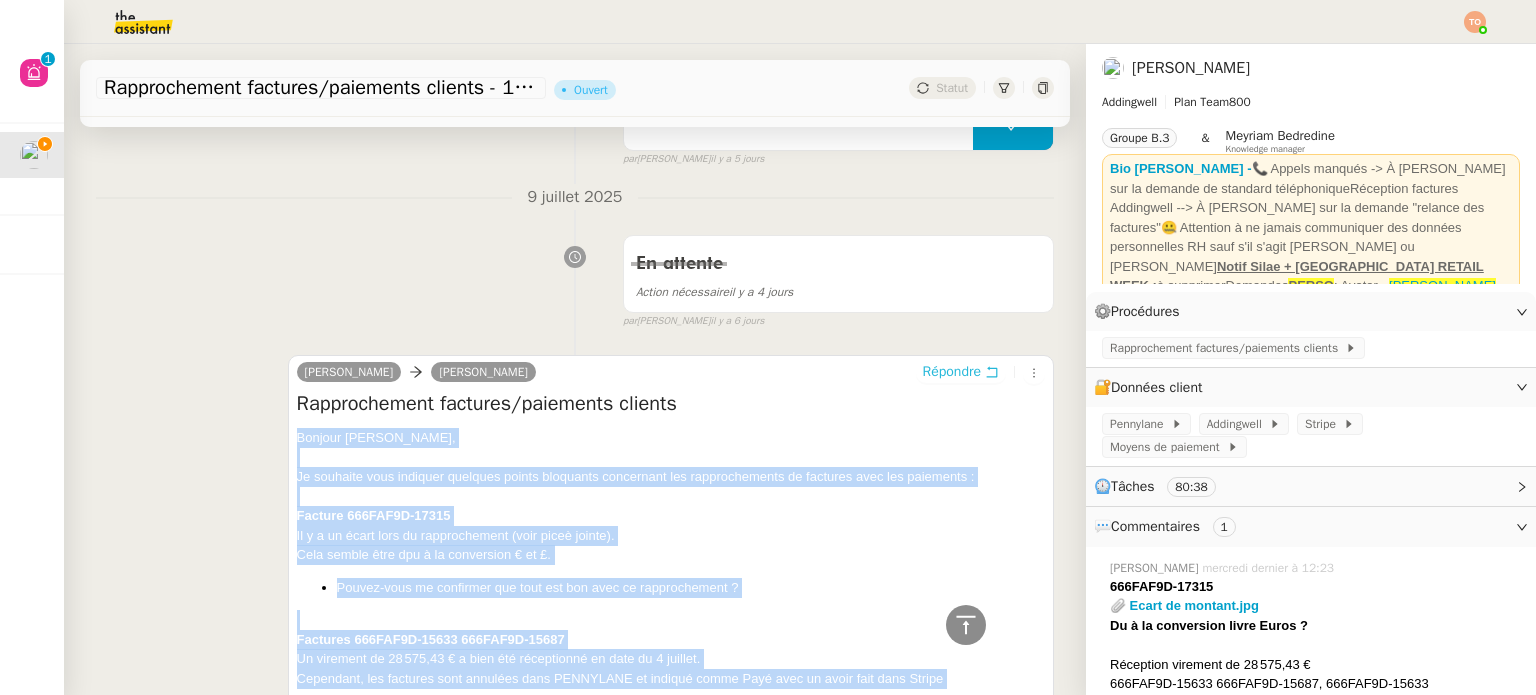 click on "Répondre" at bounding box center (961, 372) 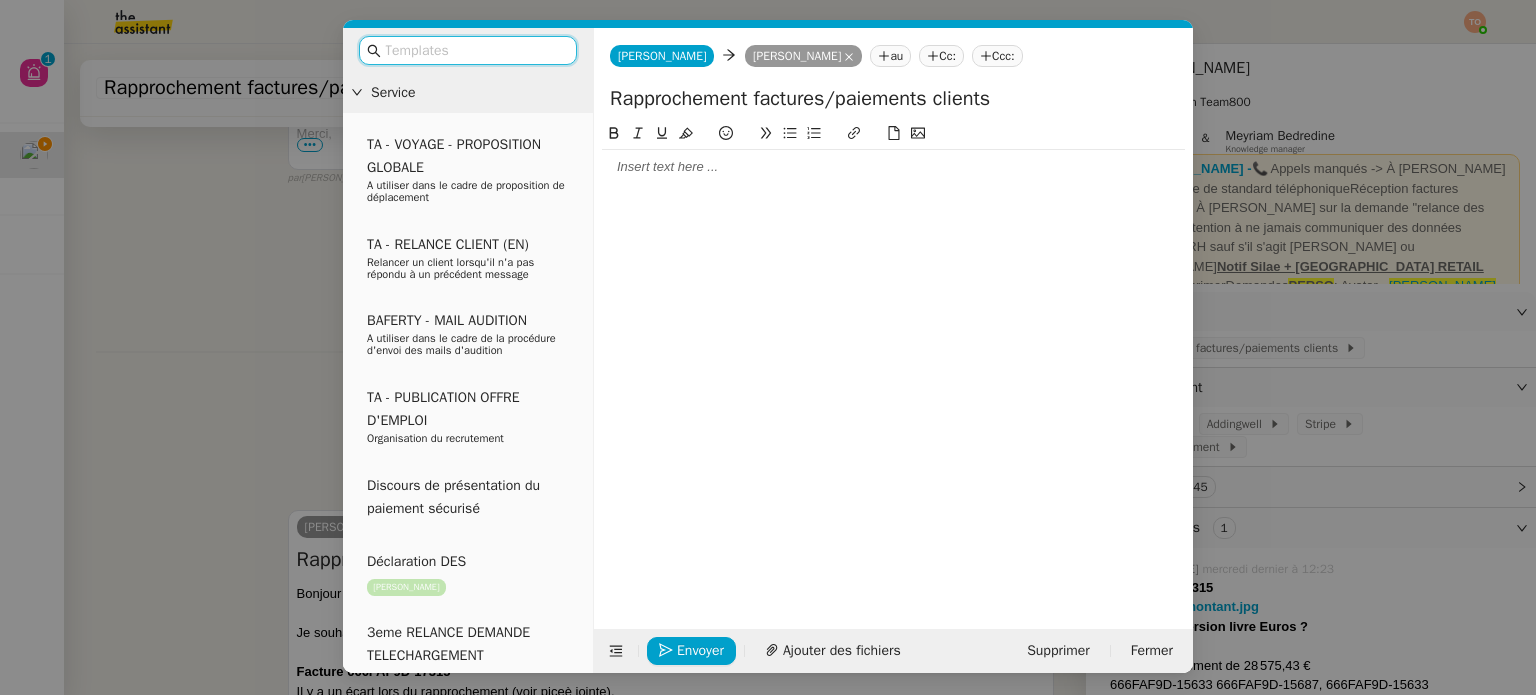 scroll, scrollTop: 1856, scrollLeft: 0, axis: vertical 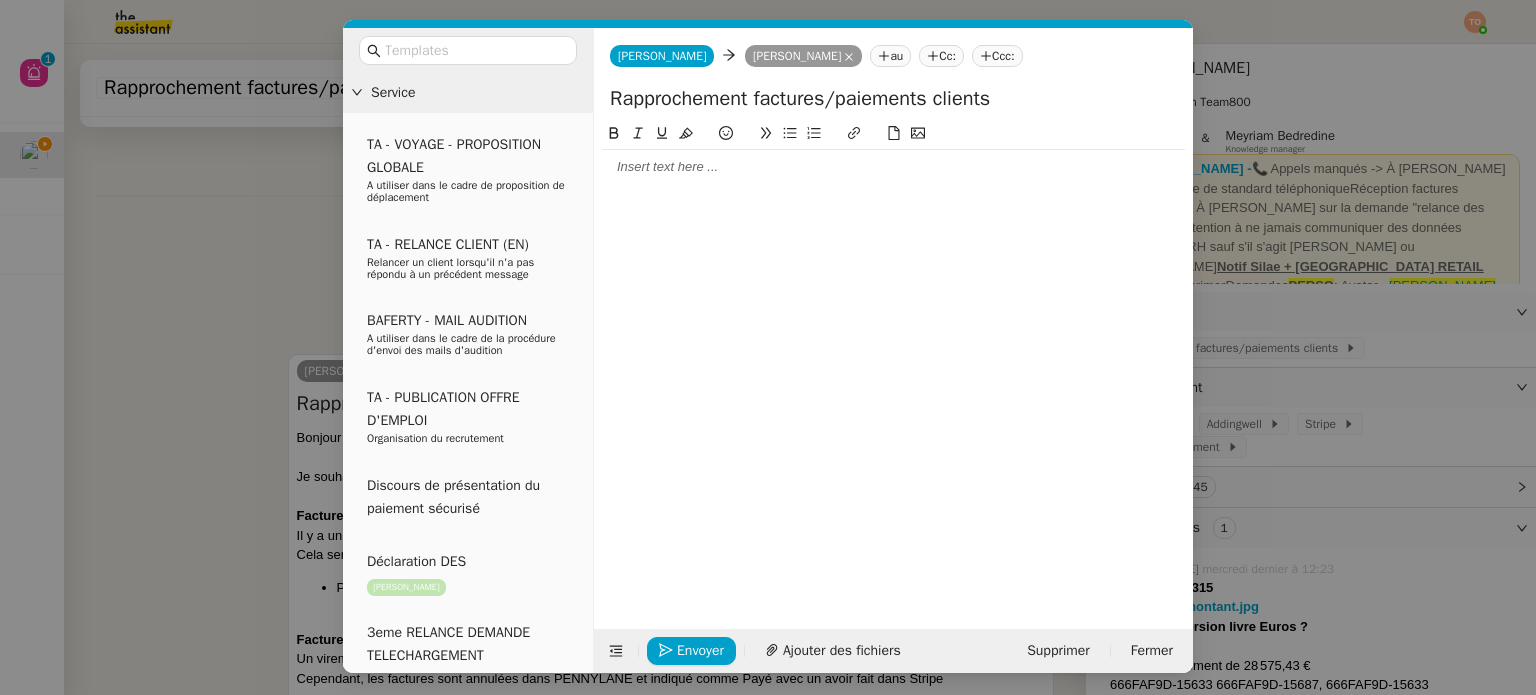 click 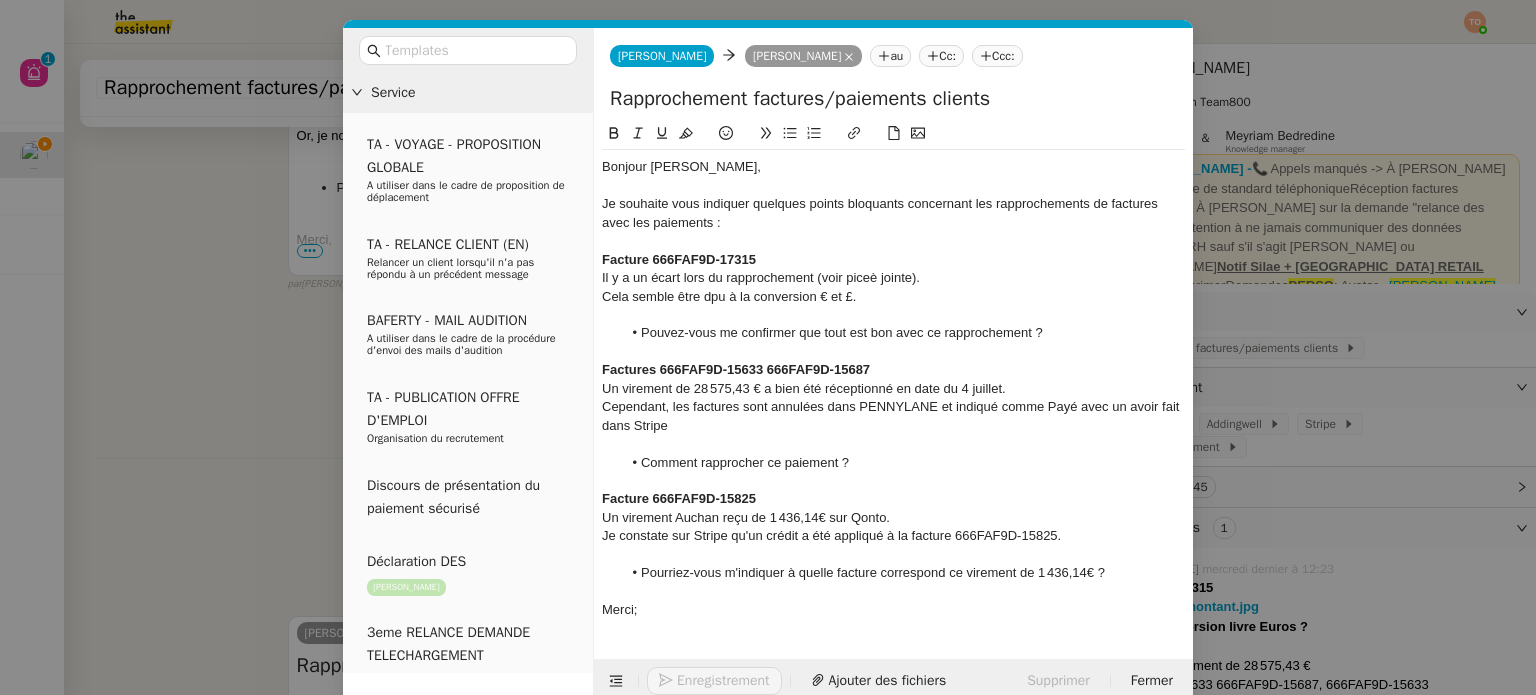 scroll, scrollTop: 2117, scrollLeft: 0, axis: vertical 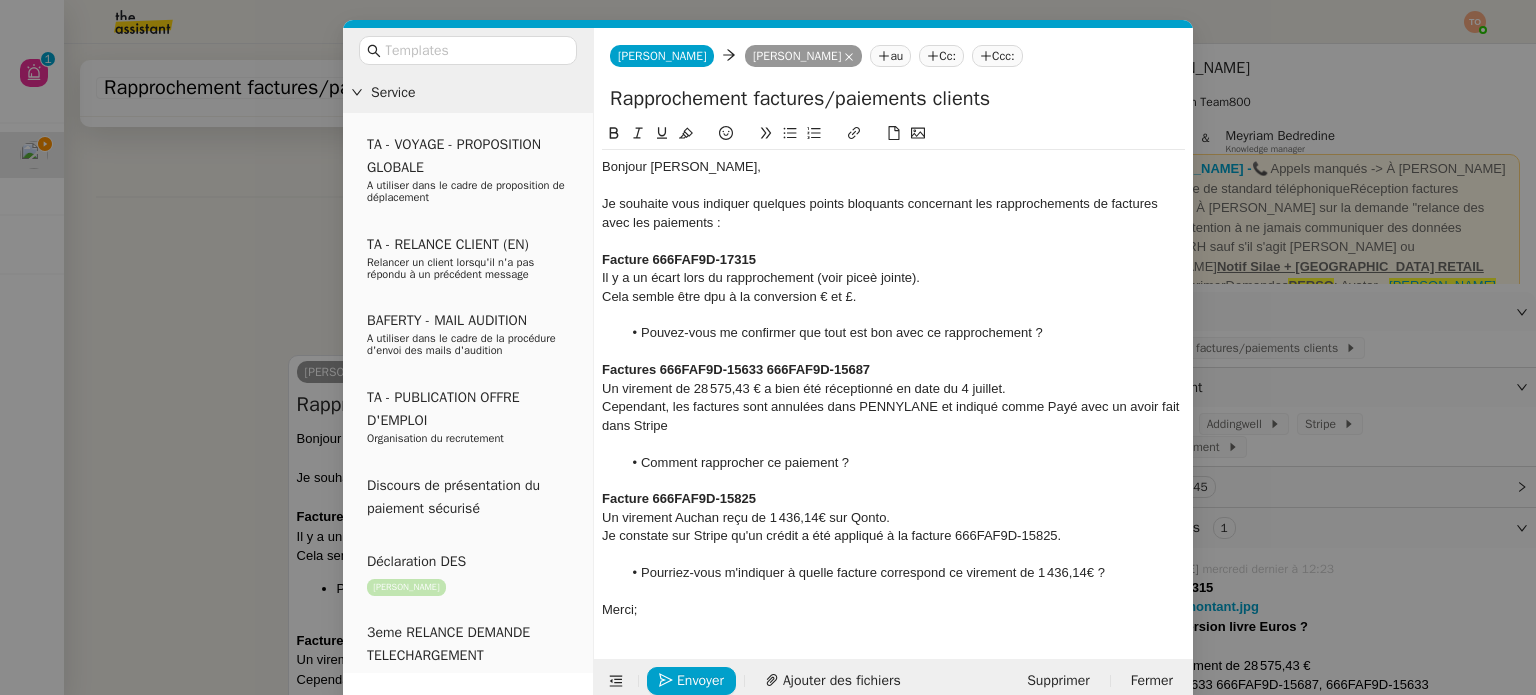 click on "Il y a un écart lors du rapprochement (voir piceè jointe)." 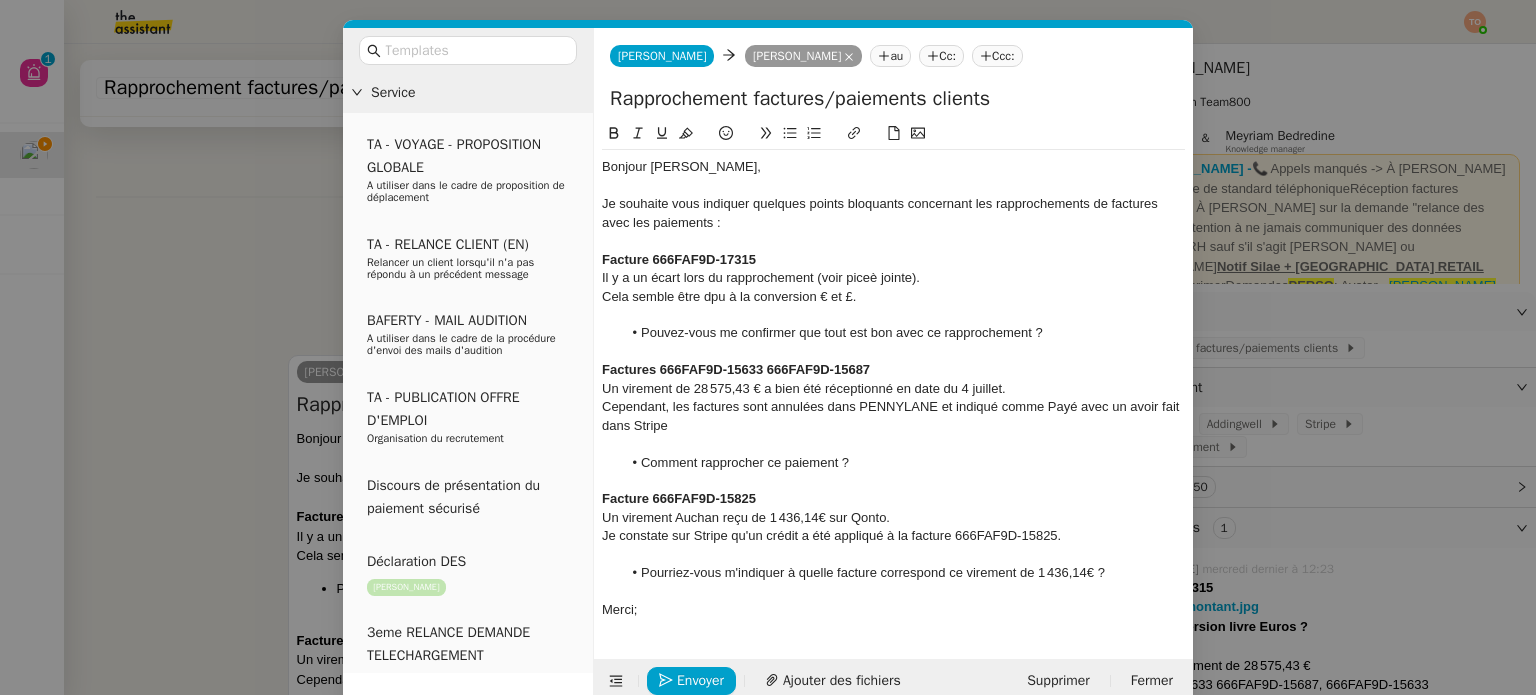 click on "Il y a un écart lors du rapprochement (voir piceè jointe)." 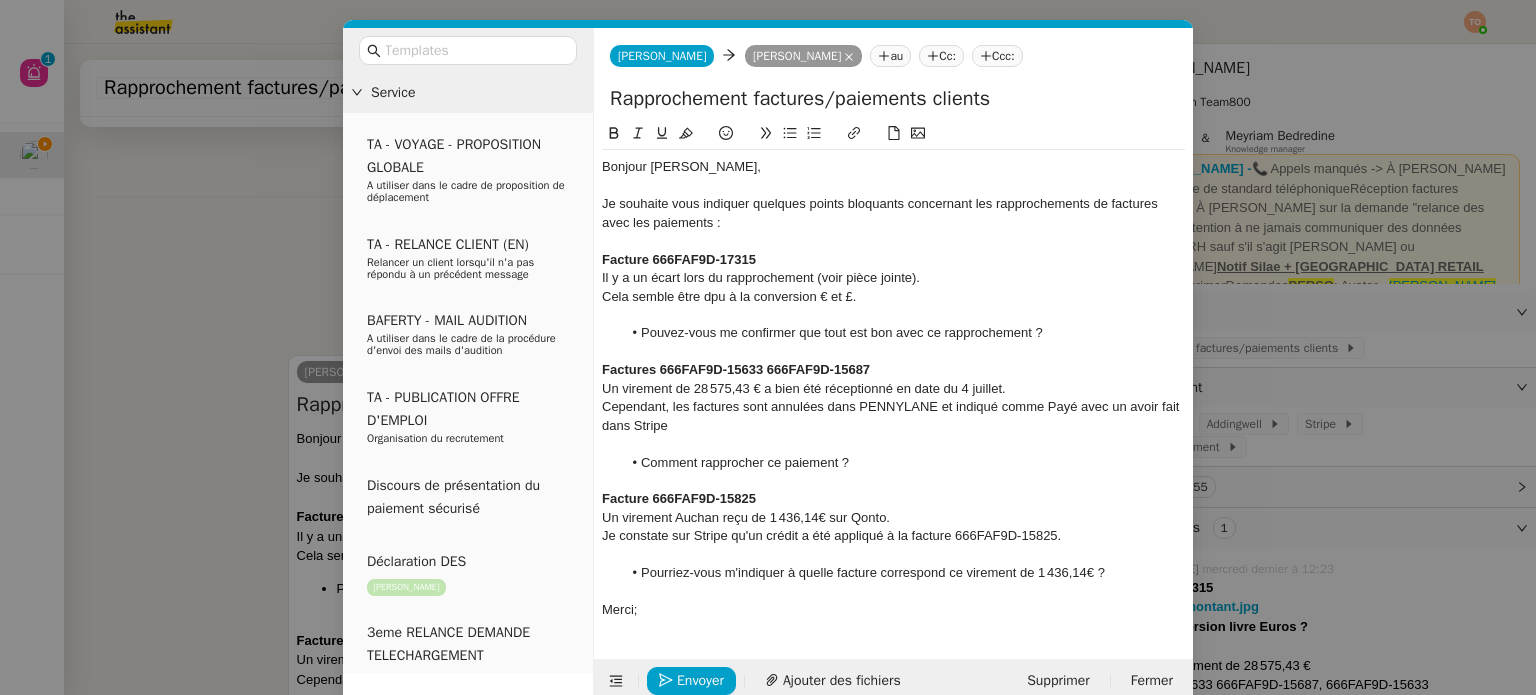 click on "Cela semble être dpu à la conversion € et £." 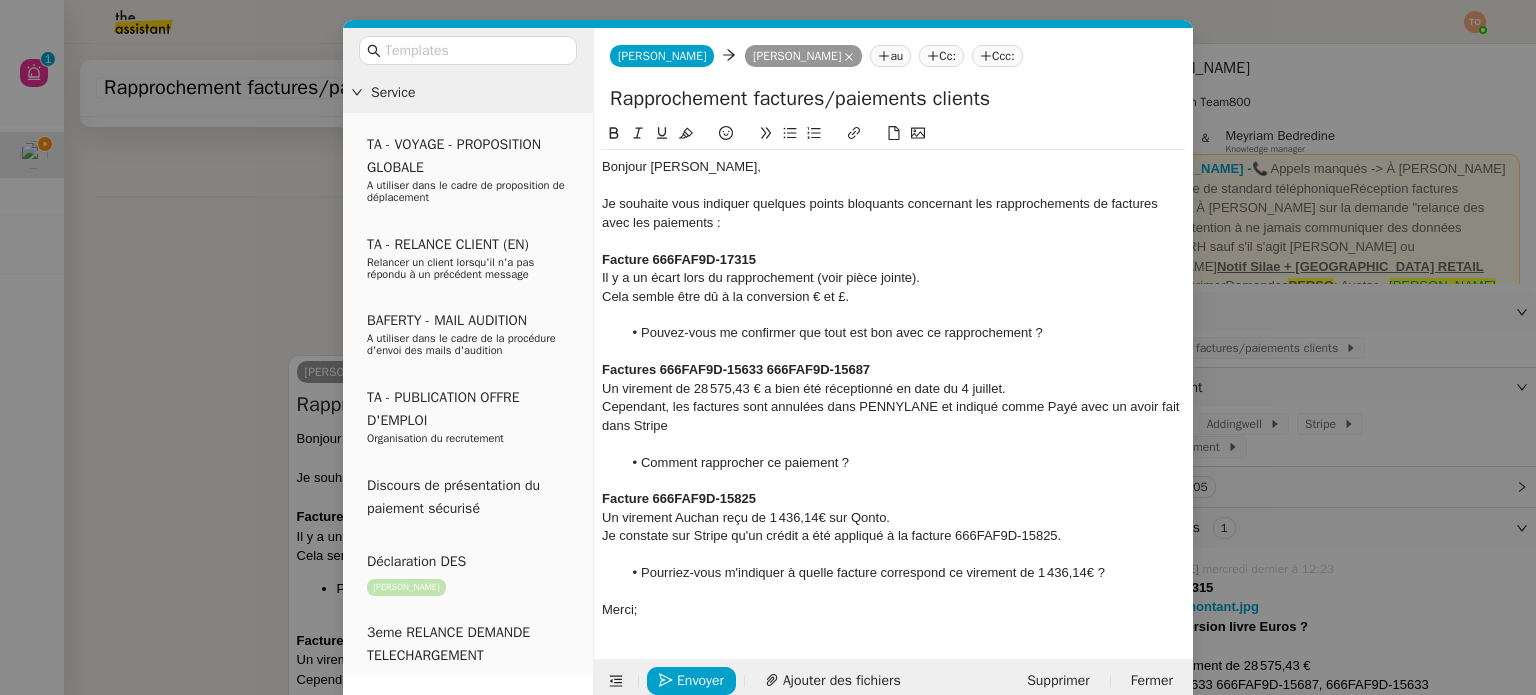 scroll, scrollTop: 34, scrollLeft: 0, axis: vertical 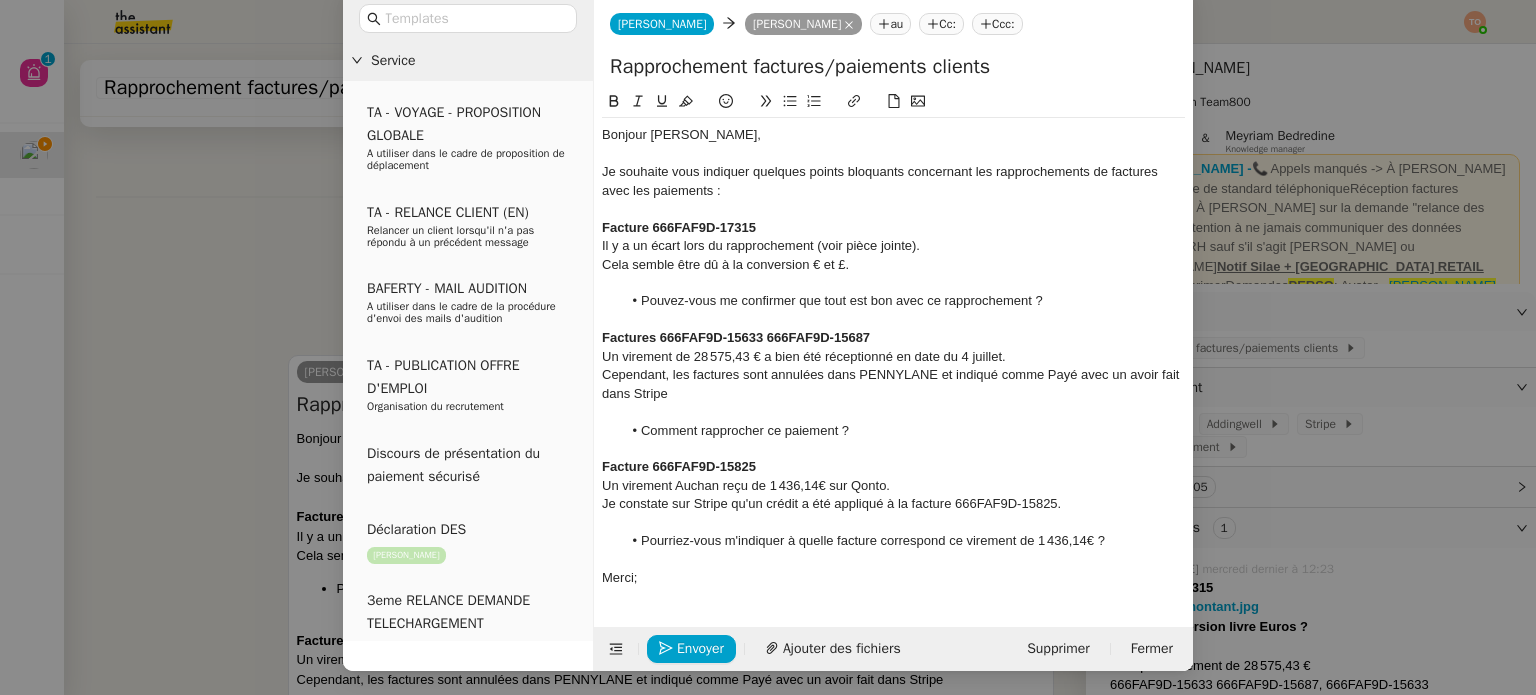 click on "Merci;" 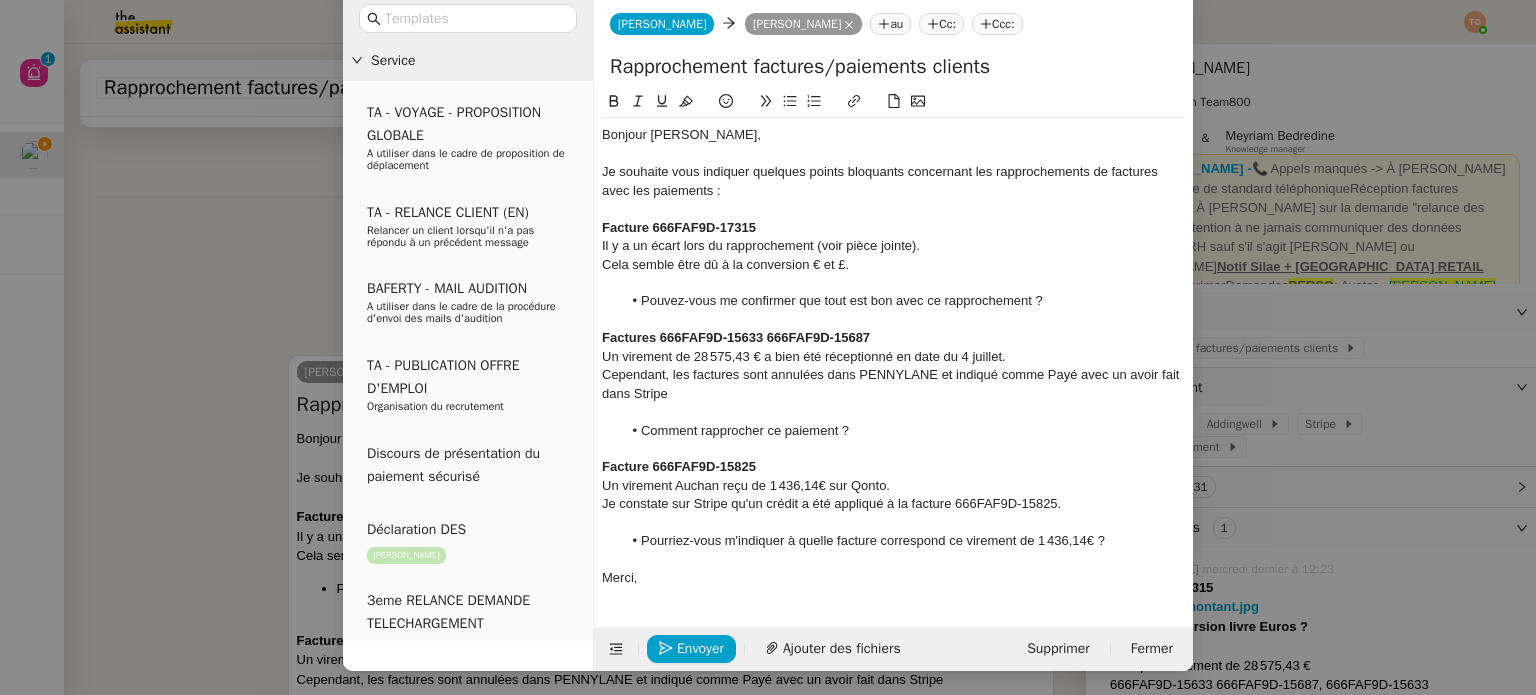 click on "Service TA - VOYAGE - PROPOSITION GLOBALE    A utiliser dans le cadre de proposition de déplacement TA - RELANCE CLIENT (EN)    Relancer un client lorsqu'il n'a pas répondu à un précédent message BAFERTY - MAIL AUDITION    A utiliser dans le cadre de la procédure d'envoi des mails d'audition TA - PUBLICATION OFFRE D'EMPLOI     Organisation du recrutement Discours de présentation du paiement sécurisé    Déclaration  DES      Julien Decroix 3eme RELANCE DEMANDE TELECHARGEMENT     Julien Decroix TA - VOYAGES - PROPOSITION ITINERAIRE    Soumettre les résultats d'une recherche TA - CONFIRMATION PAIEMENT (EN)    Confirmer avec le client de modèle de transaction - Attention Plan Pro nécessaire. TA - COURRIER EXPEDIE (recommandé)    A utiliser dans le cadre de l'envoi d'un courrier recommandé TA - PARTAGE DE CALENDRIER (EN)    A utiliser pour demander au client de partager son calendrier afin de faciliter l'accès et la gestion PSPI - Appel de fonds MJL    ADDINGWELL - TRAITEMENT COURRIERS" at bounding box center (768, 347) 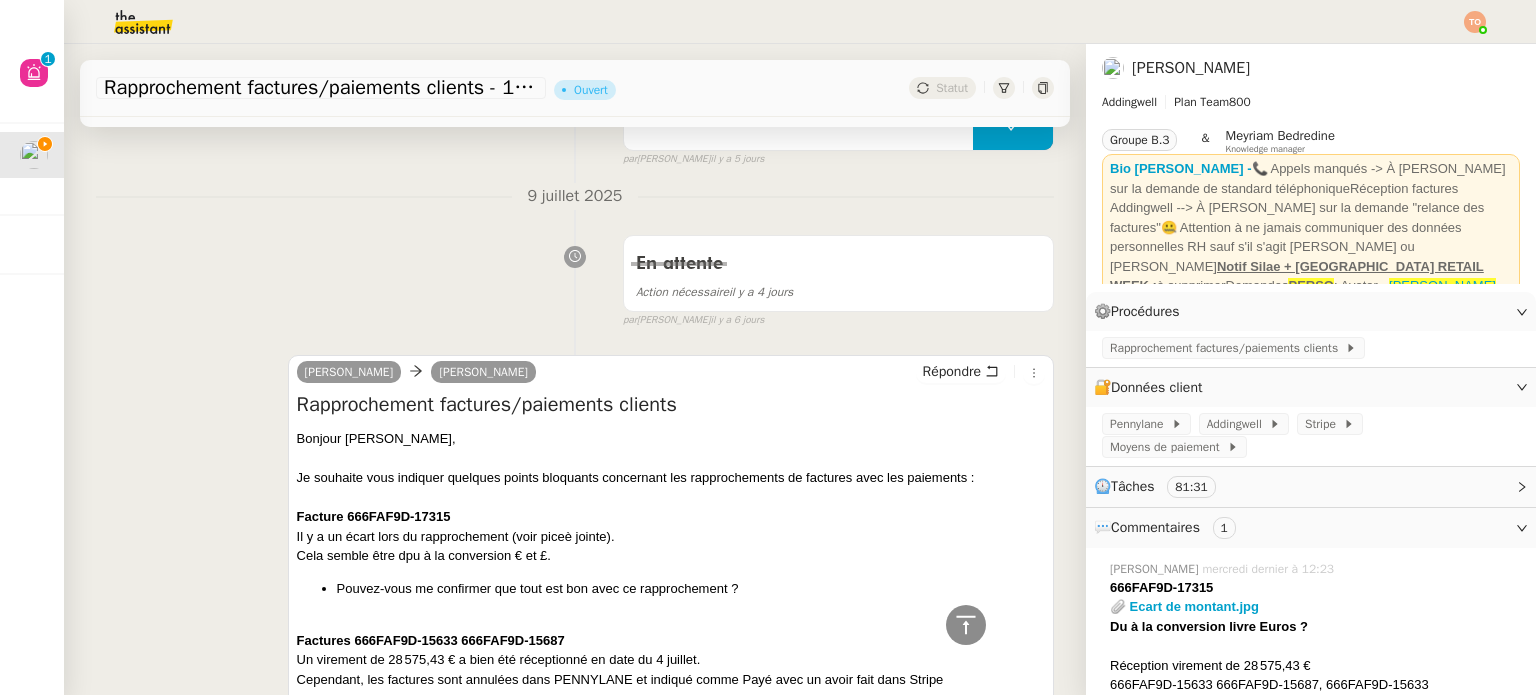 scroll, scrollTop: 14, scrollLeft: 0, axis: vertical 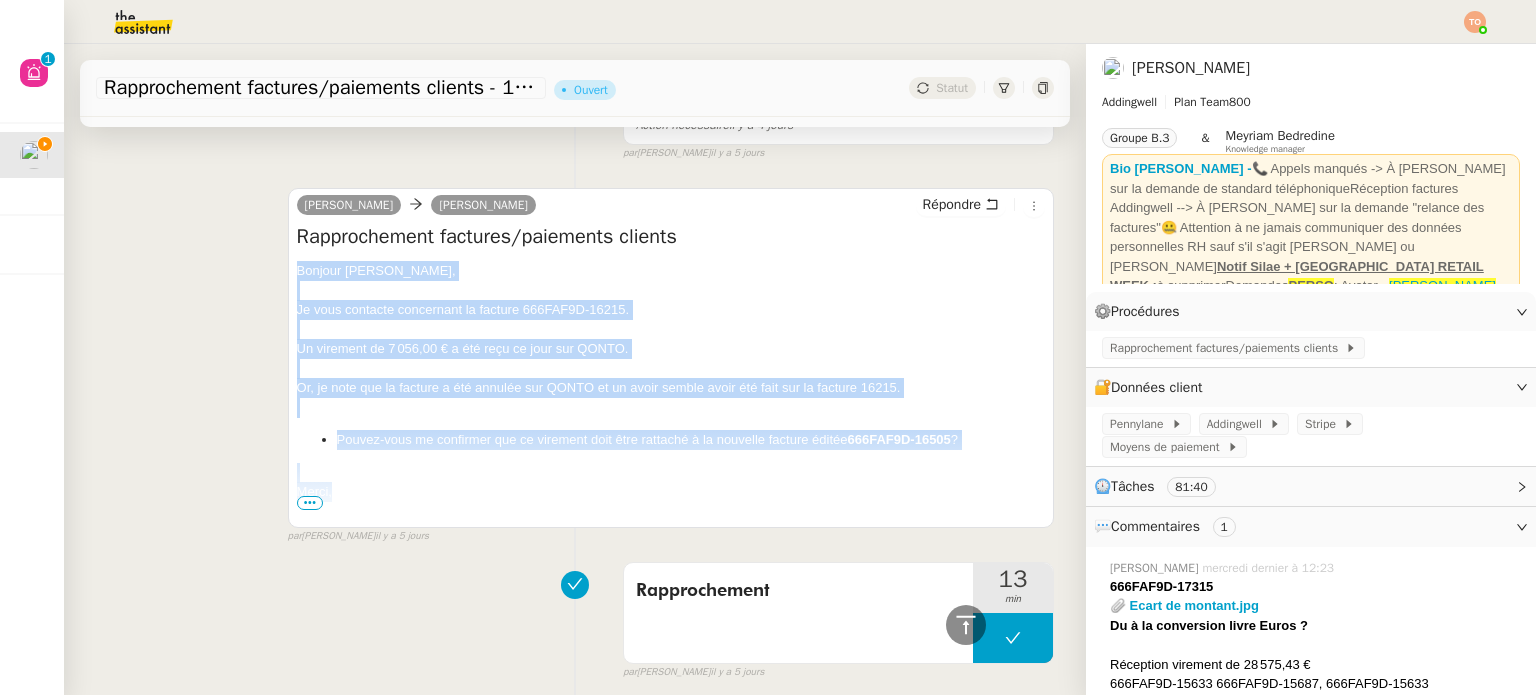 copy on "Bonjour Julien, Je vous contacte concernant la facture 666FAF9D-16215. Un virement de 7 056,00 € a été reçu ce jour sur QONTO. Or, je note que la facture a été annulée sur QONTO et un avoir semble avoir été fait sur la facture 16215. Pouvez-vous me confirmer que ce virement doit être rattaché à la nouvelle facture éditée  666FAF9D-16505  ? Merci," 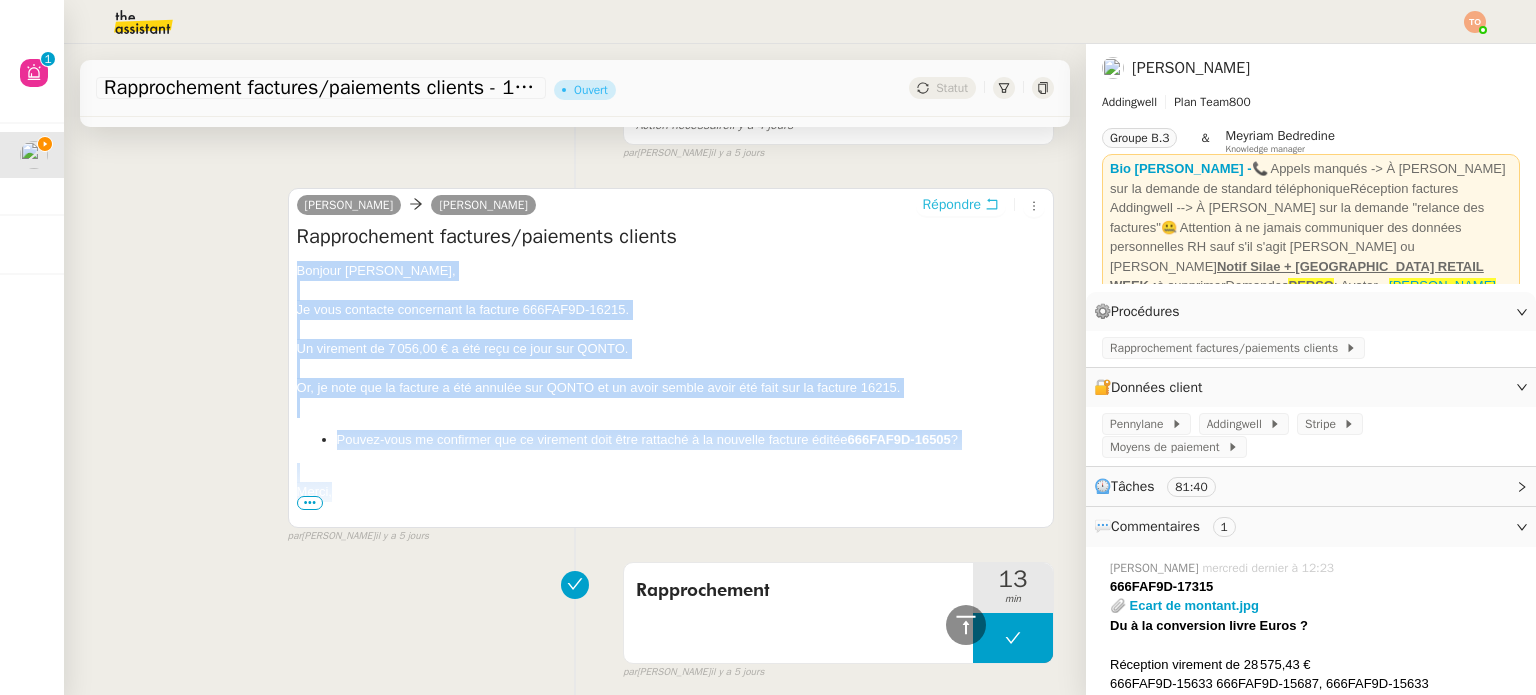 click on "Répondre" at bounding box center (952, 205) 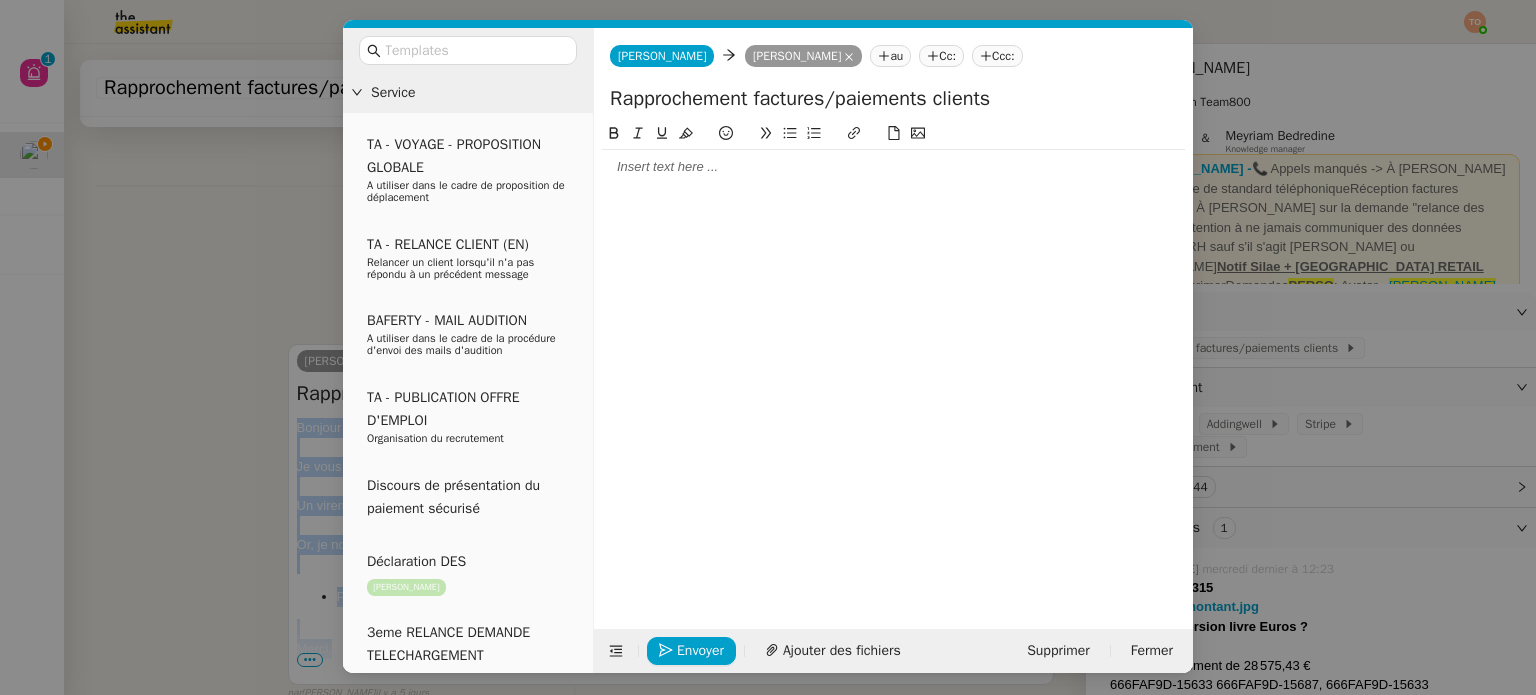 scroll, scrollTop: 1756, scrollLeft: 0, axis: vertical 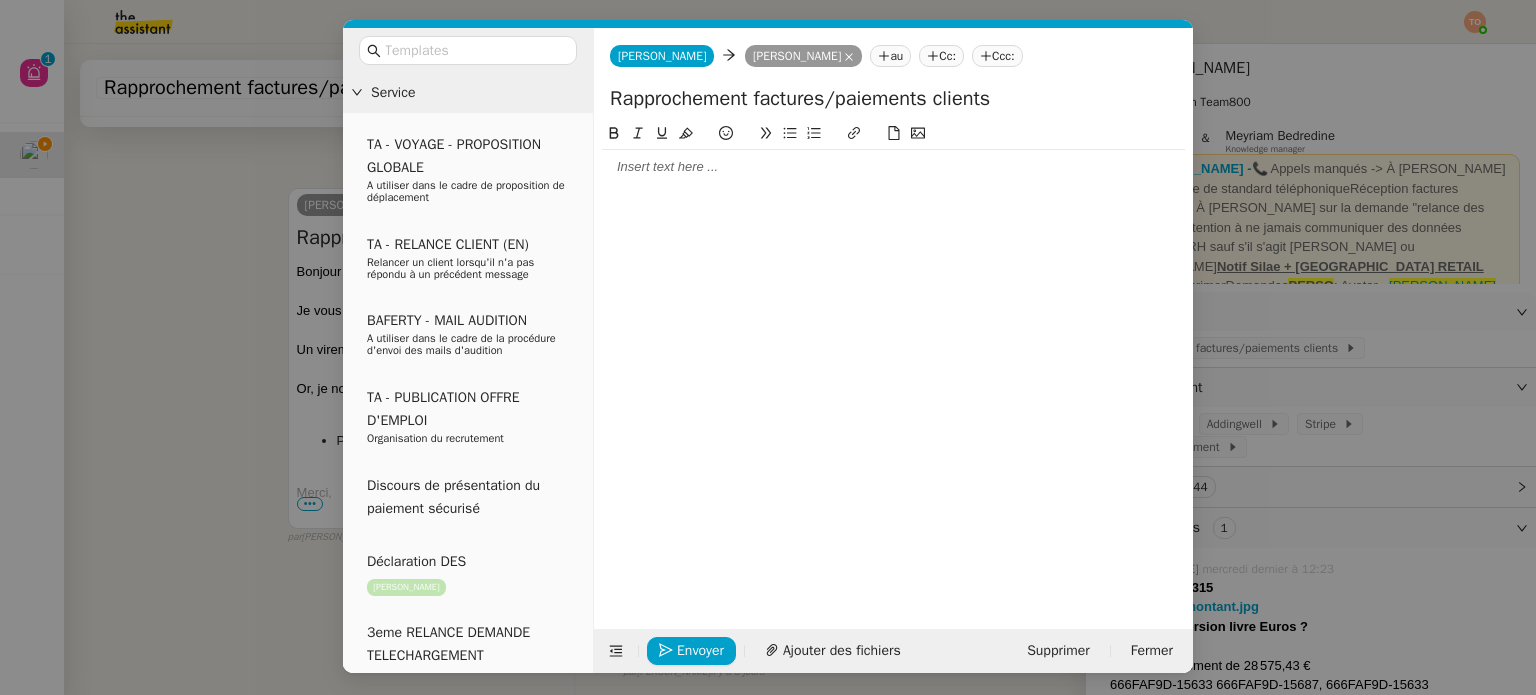 click 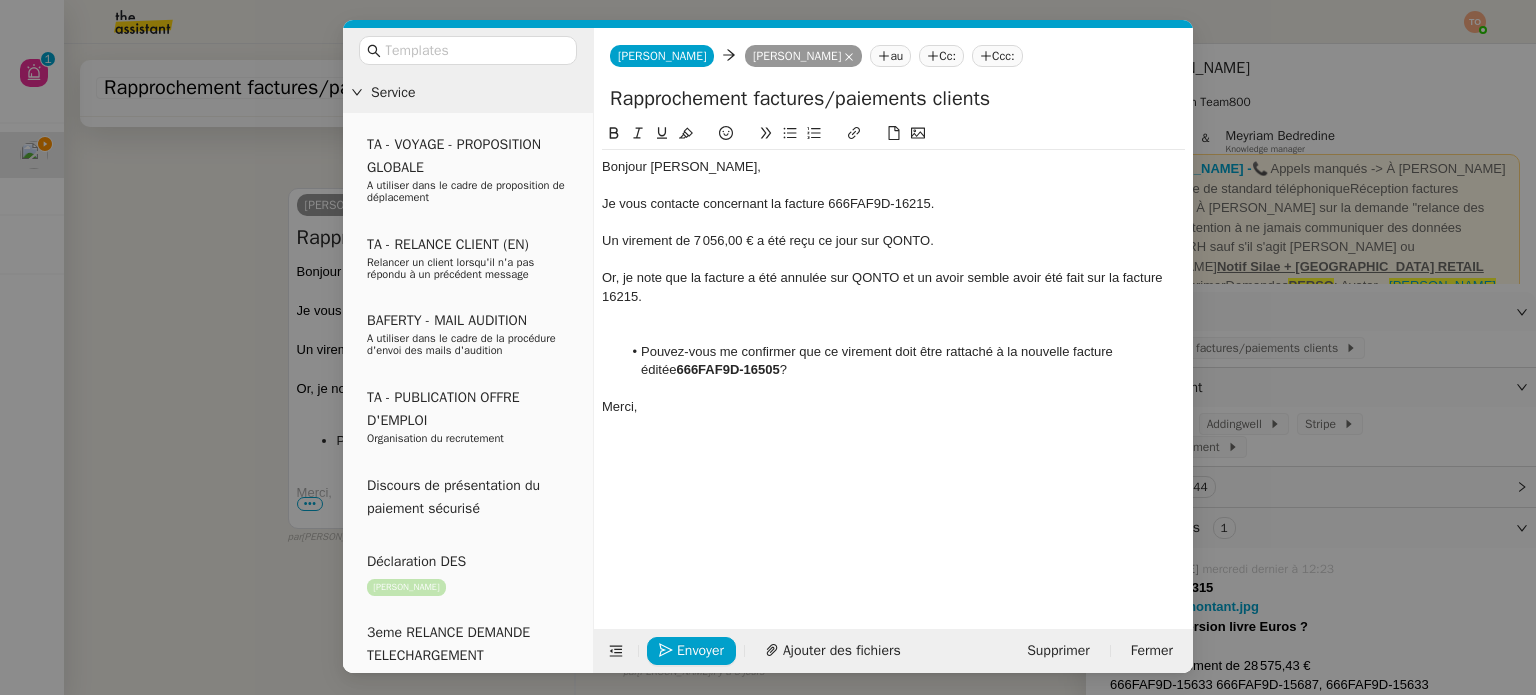 scroll, scrollTop: 0, scrollLeft: 0, axis: both 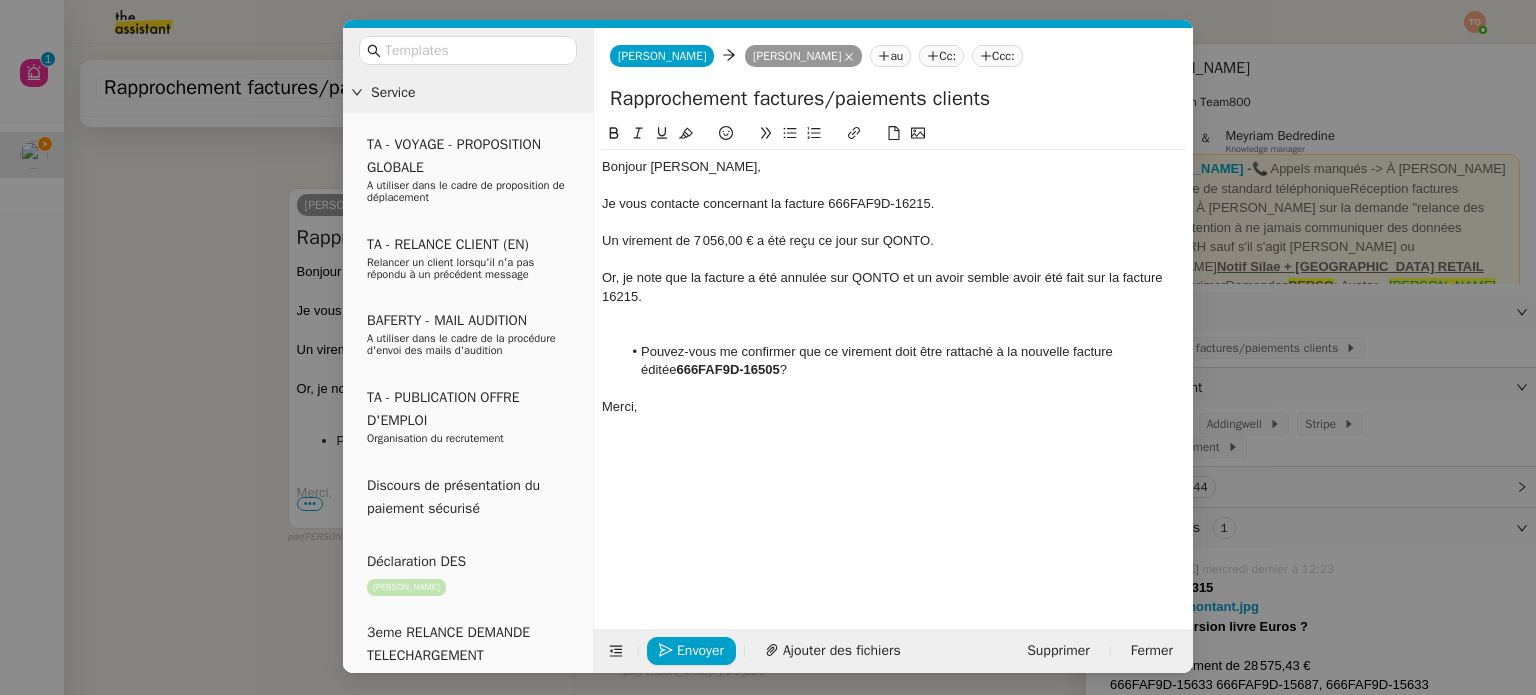 click 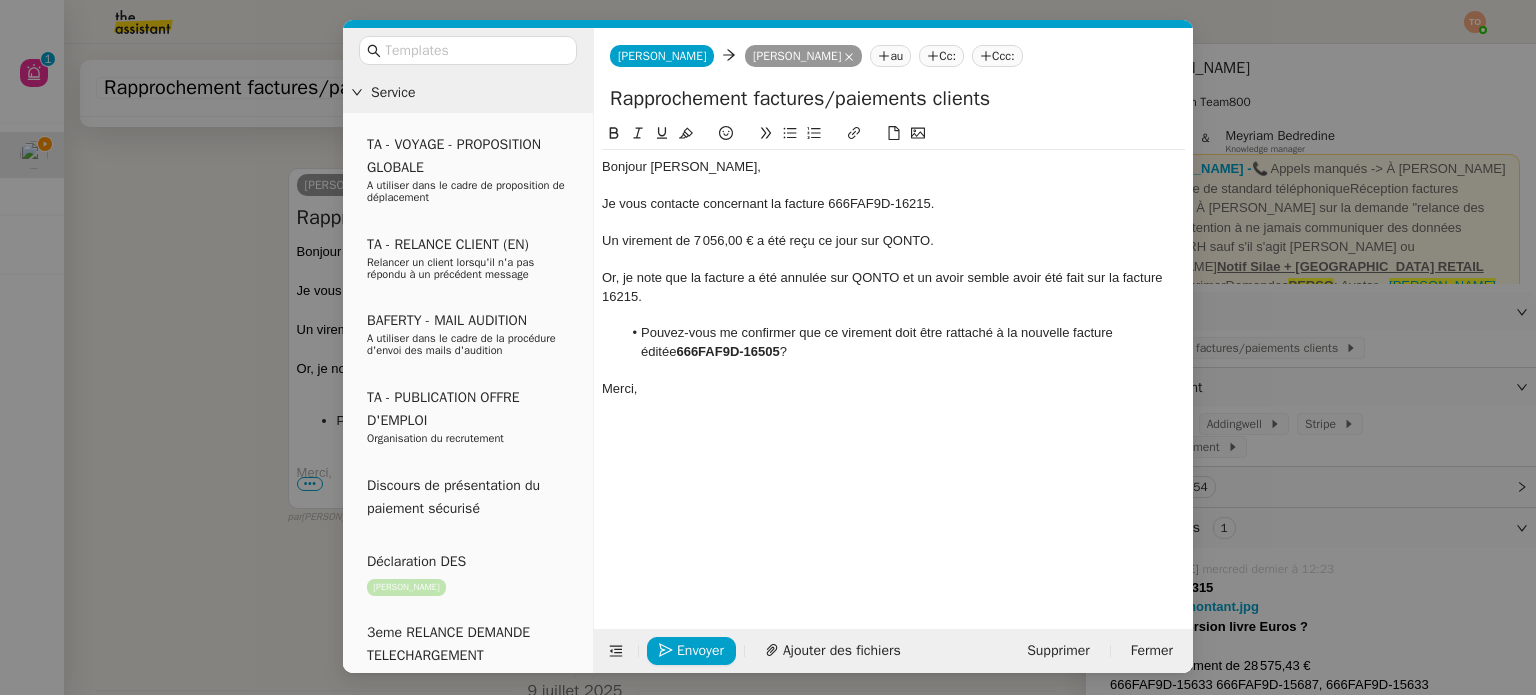 scroll, scrollTop: 1996, scrollLeft: 0, axis: vertical 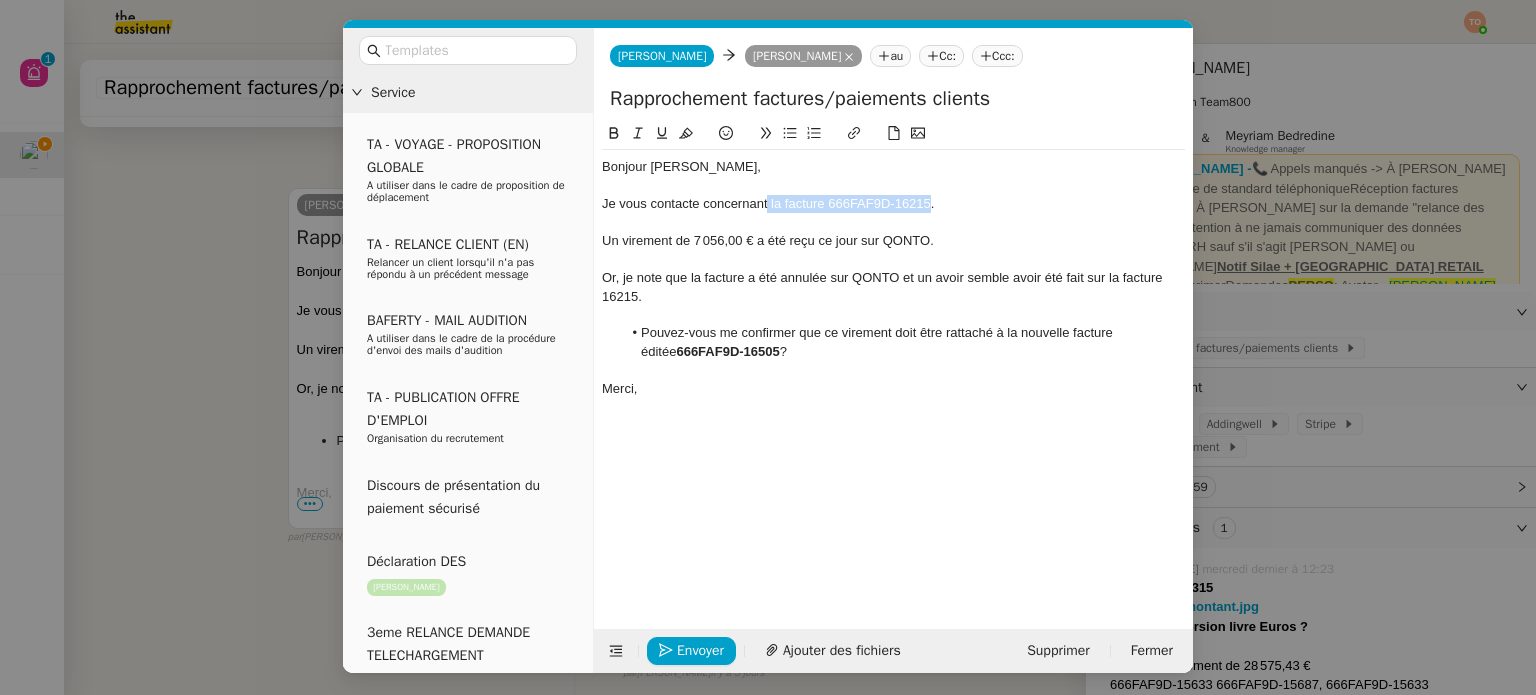 drag, startPoint x: 915, startPoint y: 210, endPoint x: 887, endPoint y: 207, distance: 28.160255 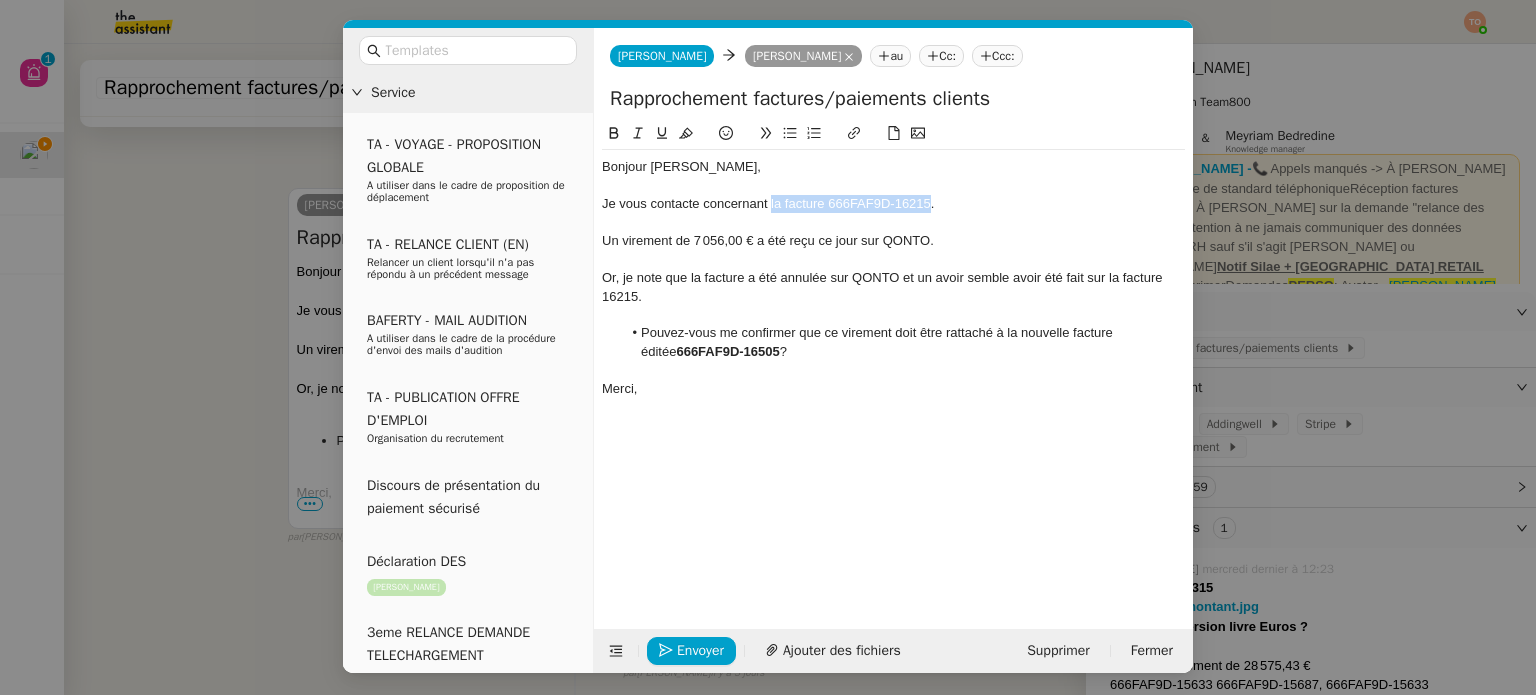 type 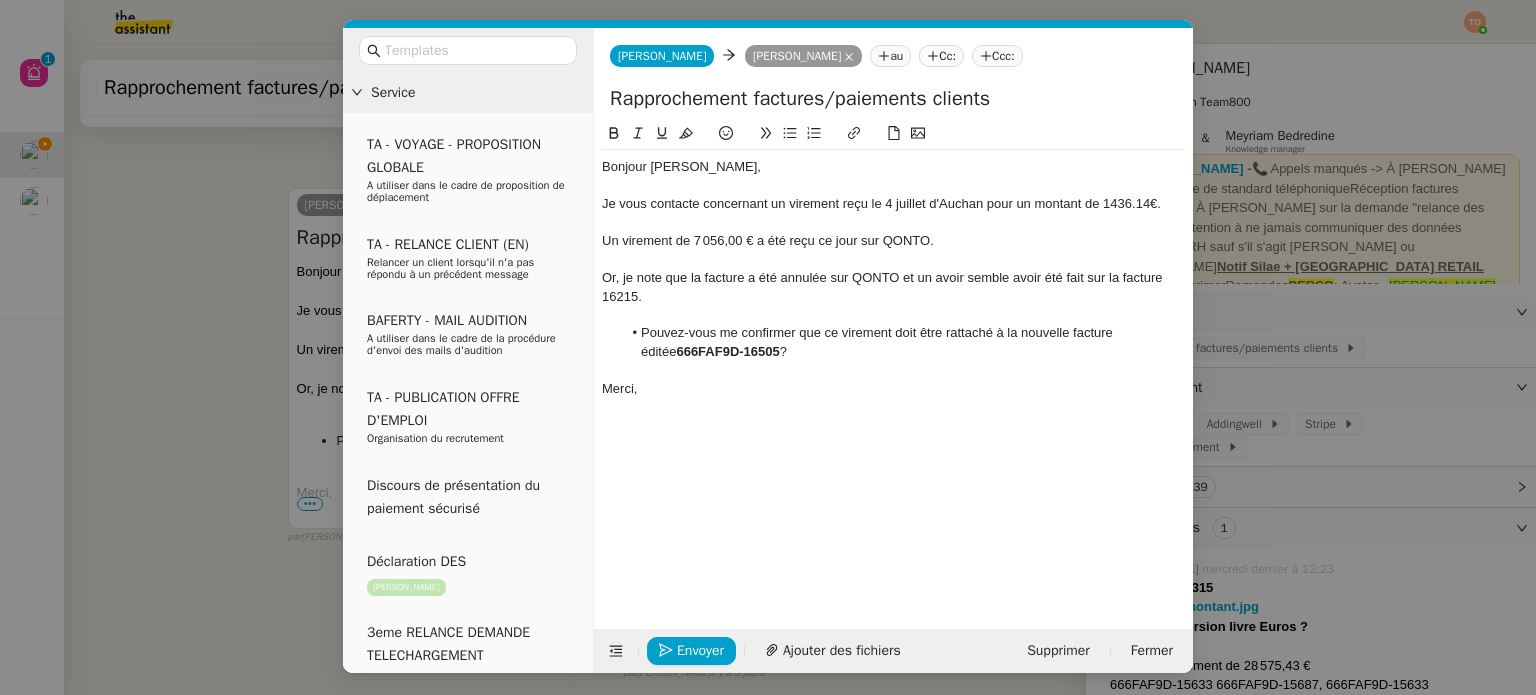 click on "Service TA - VOYAGE - PROPOSITION GLOBALE    A utiliser dans le cadre de proposition de déplacement TA - RELANCE CLIENT (EN)    Relancer un client lorsqu'il n'a pas répondu à un précédent message BAFERTY - MAIL AUDITION    A utiliser dans le cadre de la procédure d'envoi des mails d'audition TA - PUBLICATION OFFRE D'EMPLOI     Organisation du recrutement Discours de présentation du paiement sécurisé    Déclaration  DES      Julien Decroix 3eme RELANCE DEMANDE TELECHARGEMENT     Julien Decroix TA - VOYAGES - PROPOSITION ITINERAIRE    Soumettre les résultats d'une recherche TA - CONFIRMATION PAIEMENT (EN)    Confirmer avec le client de modèle de transaction - Attention Plan Pro nécessaire. TA - COURRIER EXPEDIE (recommandé)    A utiliser dans le cadre de l'envoi d'un courrier recommandé TA - PARTAGE DE CALENDRIER (EN)    A utiliser pour demander au client de partager son calendrier afin de faciliter l'accès et la gestion PSPI - Appel de fonds MJL    ADDINGWELL - TRAITEMENT COURRIERS" at bounding box center (768, 347) 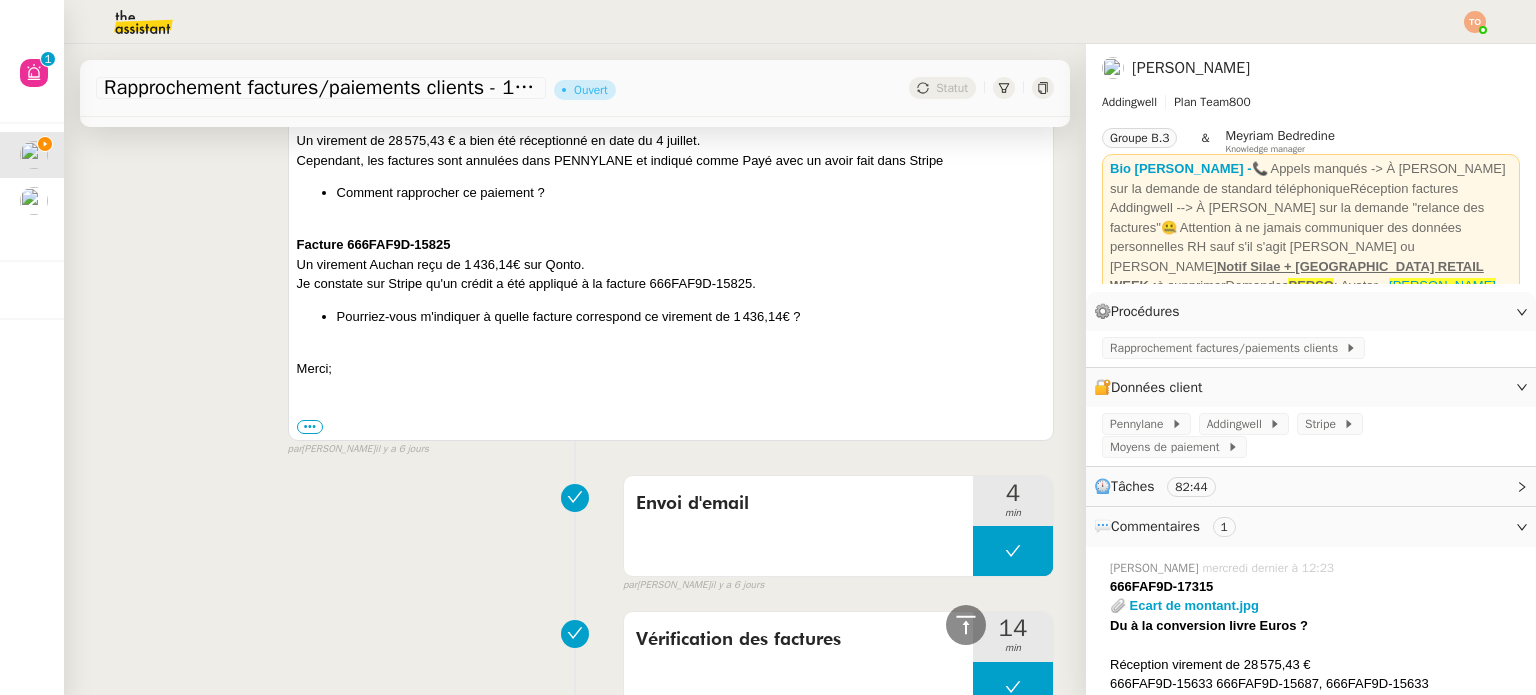 scroll, scrollTop: 2792, scrollLeft: 0, axis: vertical 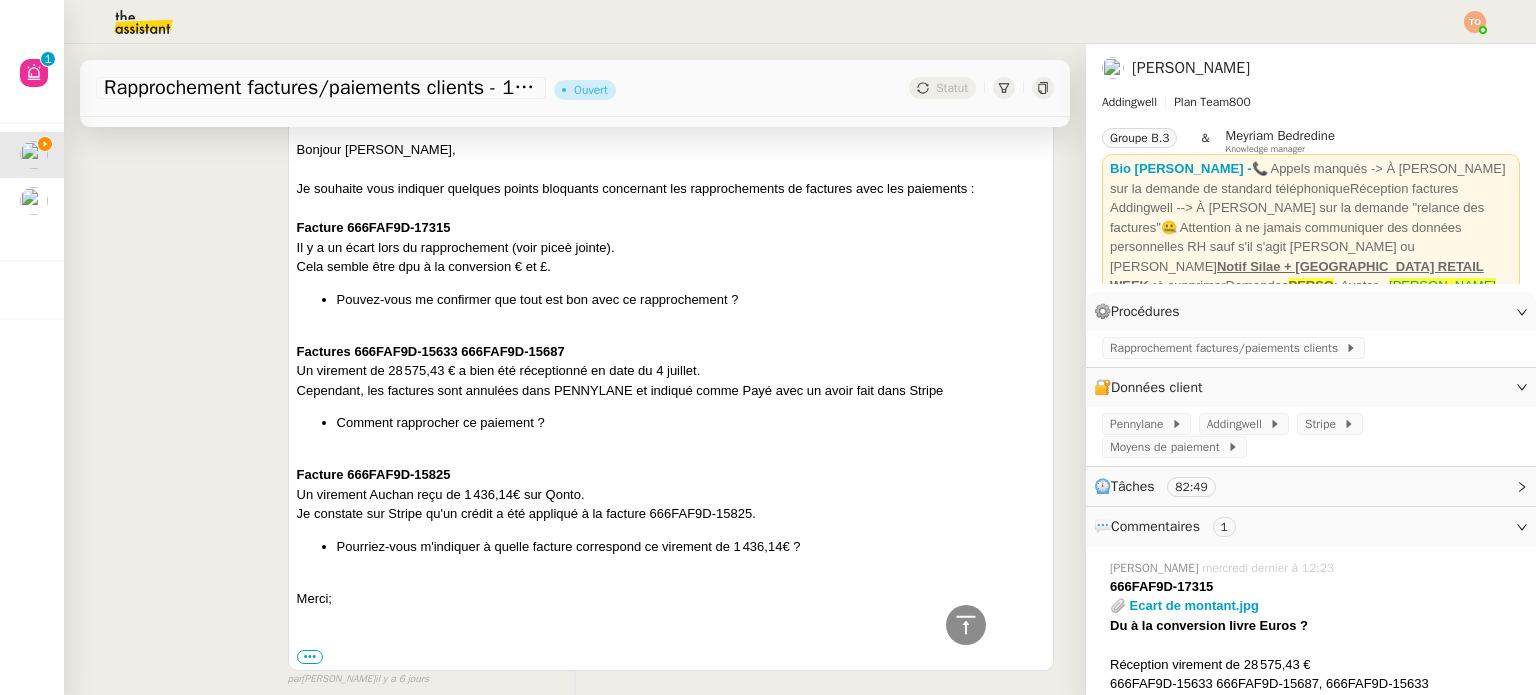 click on "Pourriez-vous m'indiquer à quelle facture correspond ce virement de 1 436,14€ ?" at bounding box center (691, 547) 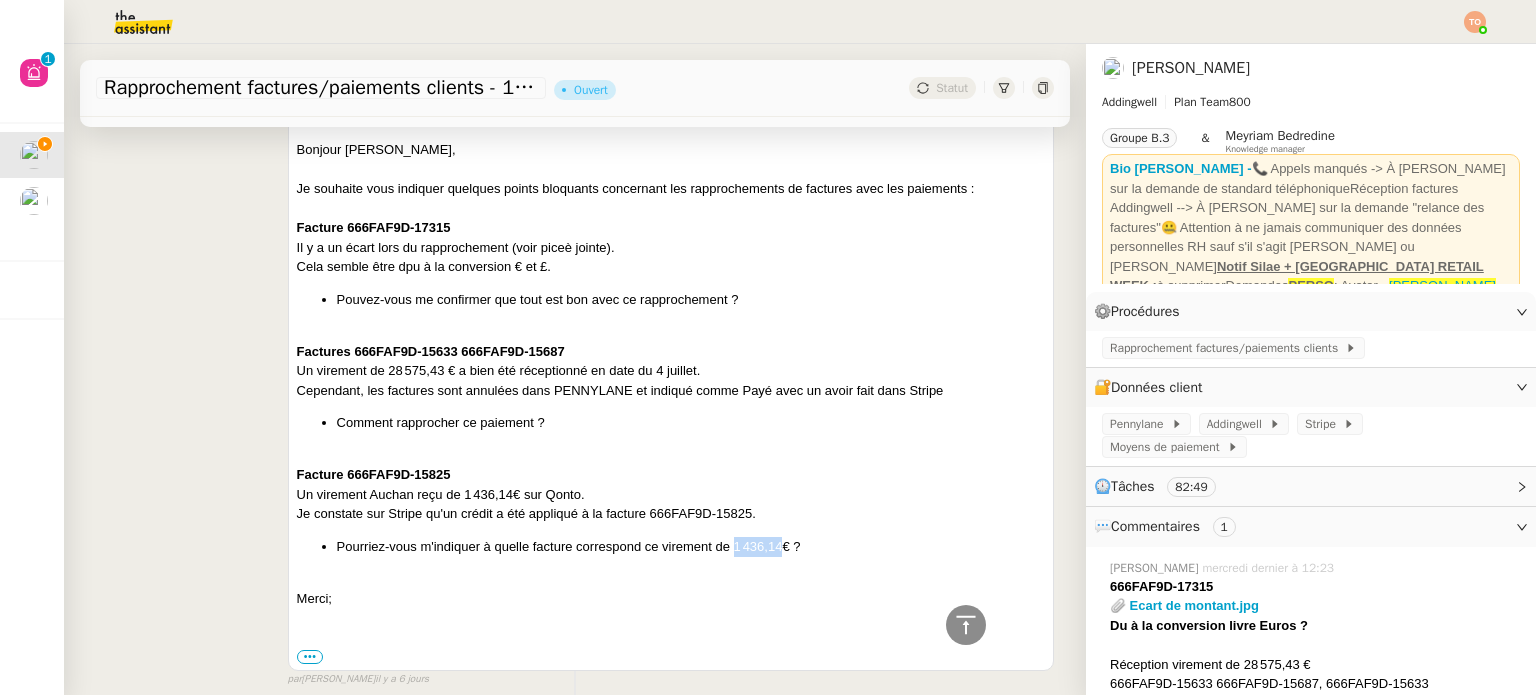 click on "Pourriez-vous m'indiquer à quelle facture correspond ce virement de 1 436,14€ ?" at bounding box center [691, 547] 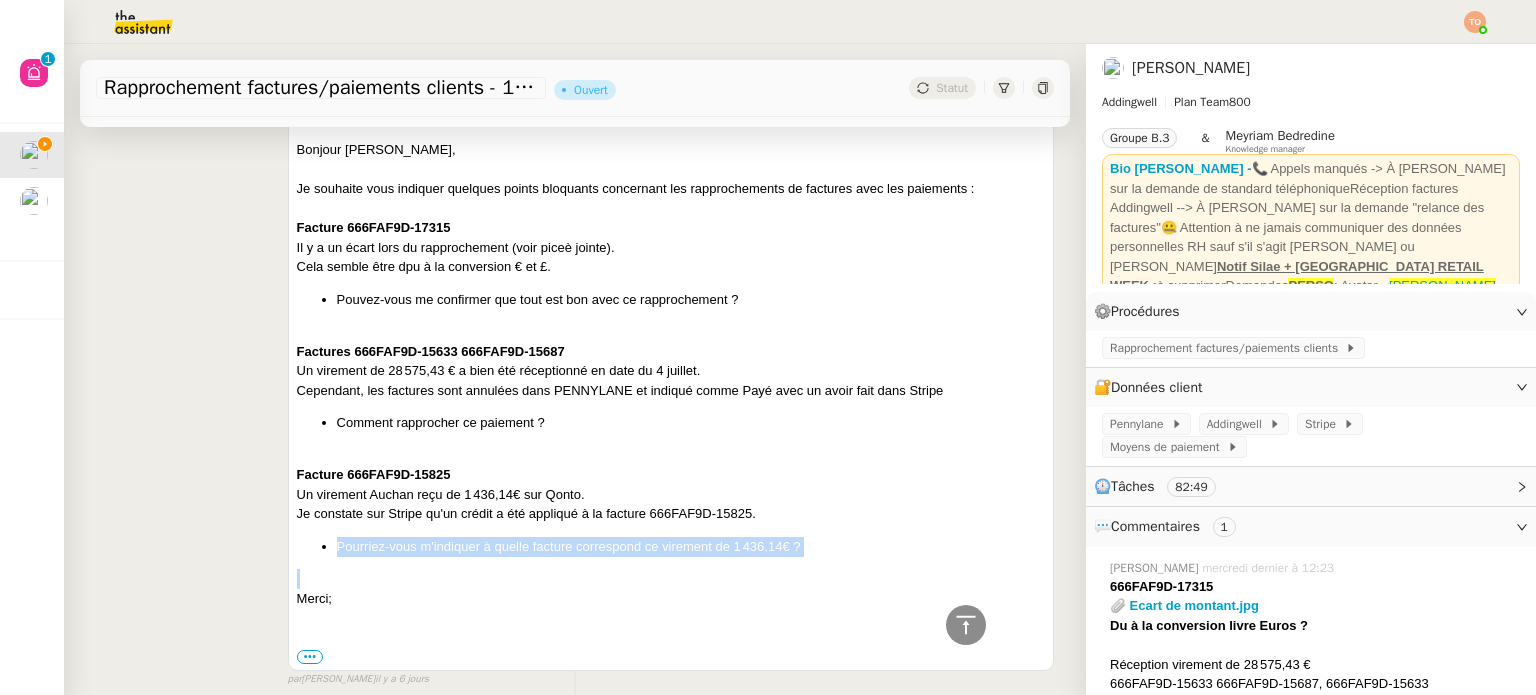 click on "Pourriez-vous m'indiquer à quelle facture correspond ce virement de 1 436,14€ ?" at bounding box center [691, 547] 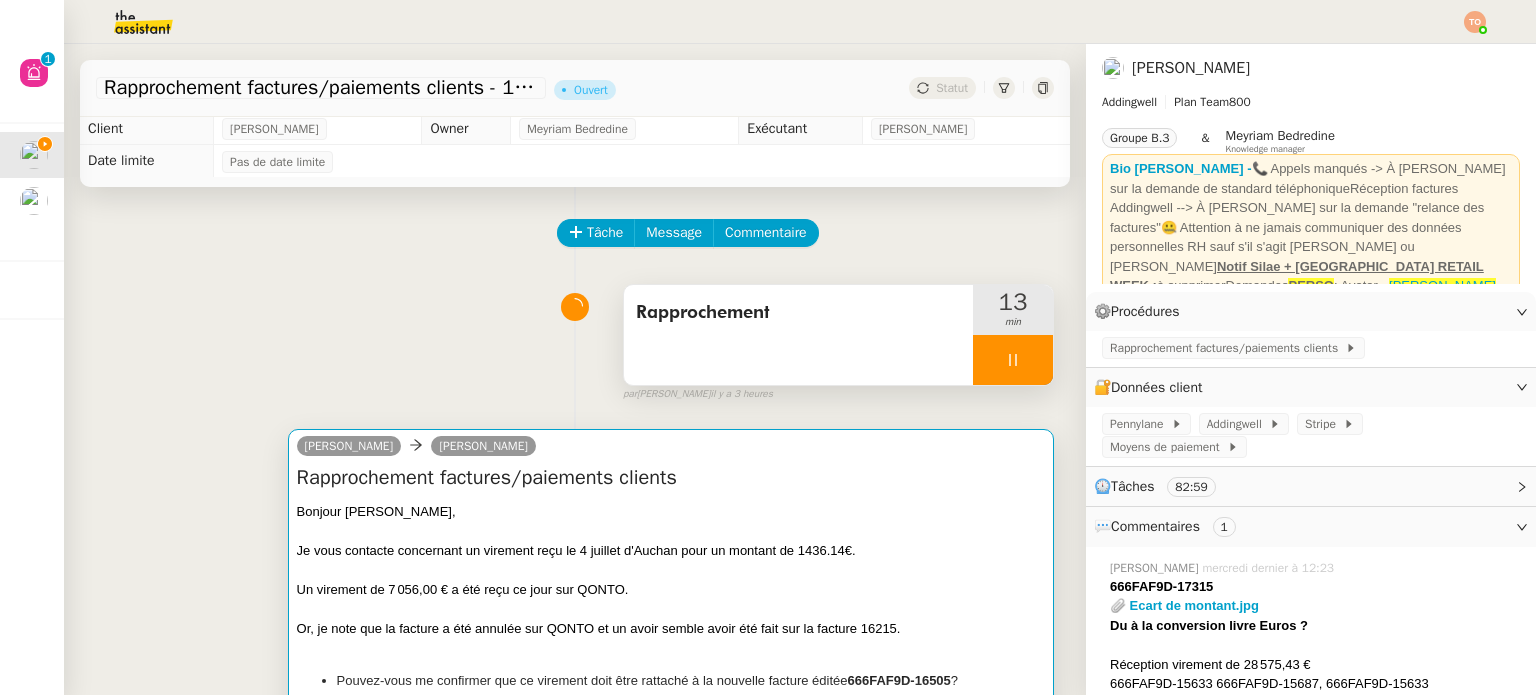 scroll, scrollTop: 0, scrollLeft: 0, axis: both 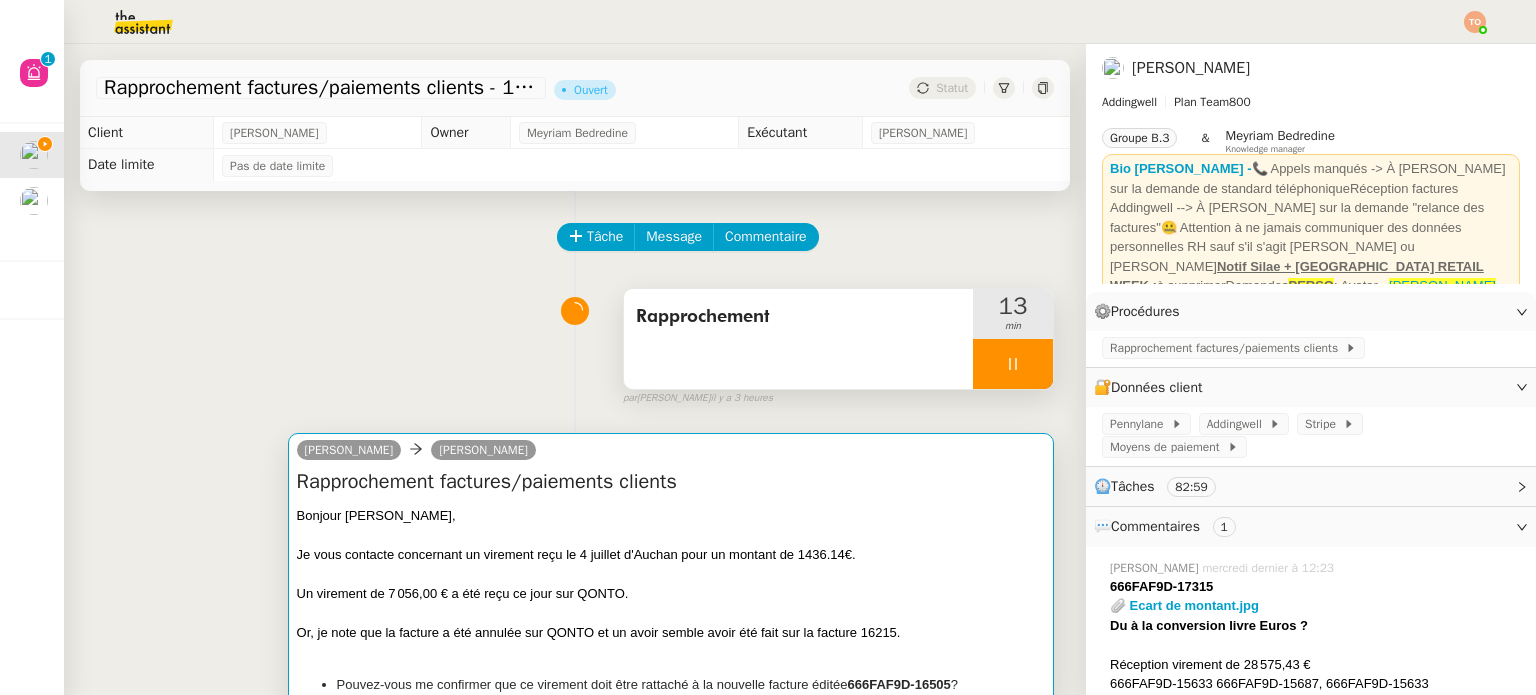 click at bounding box center [671, 574] 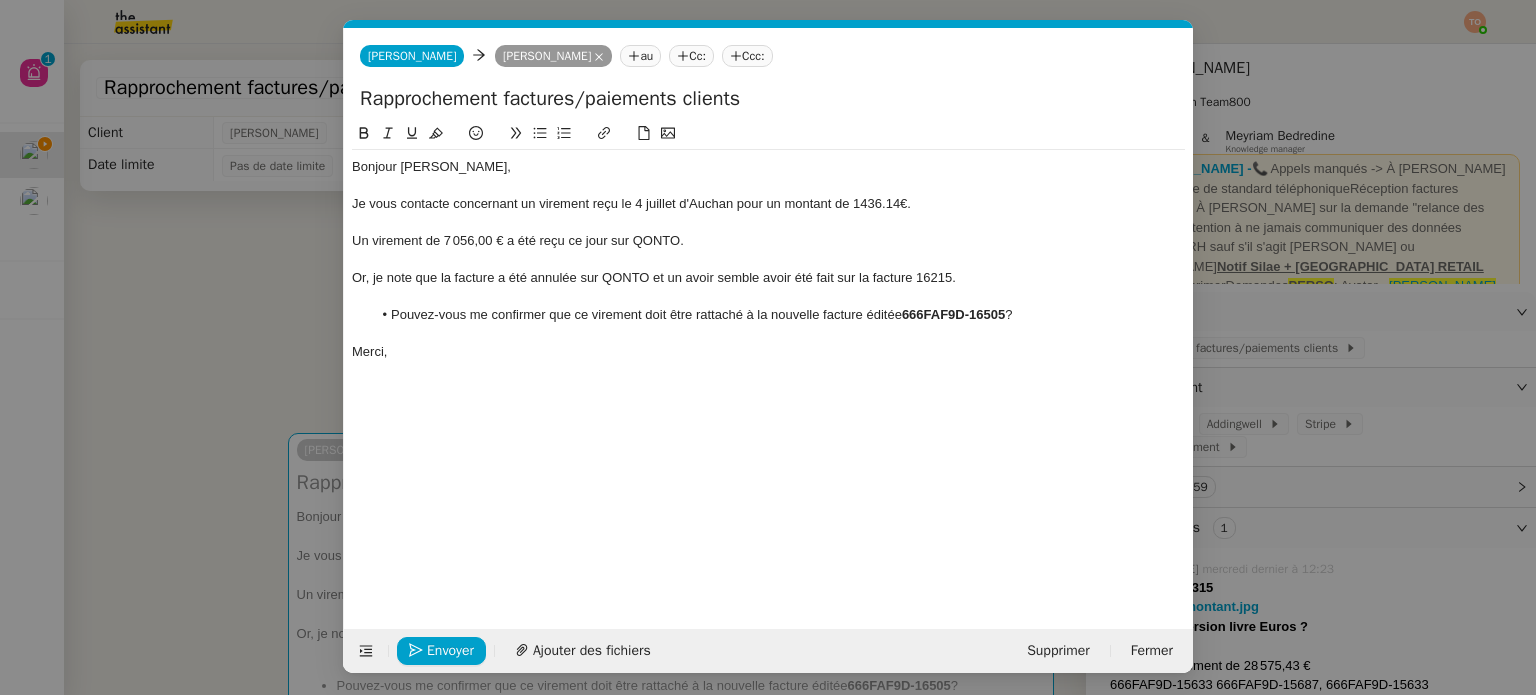 scroll, scrollTop: 0, scrollLeft: 42, axis: horizontal 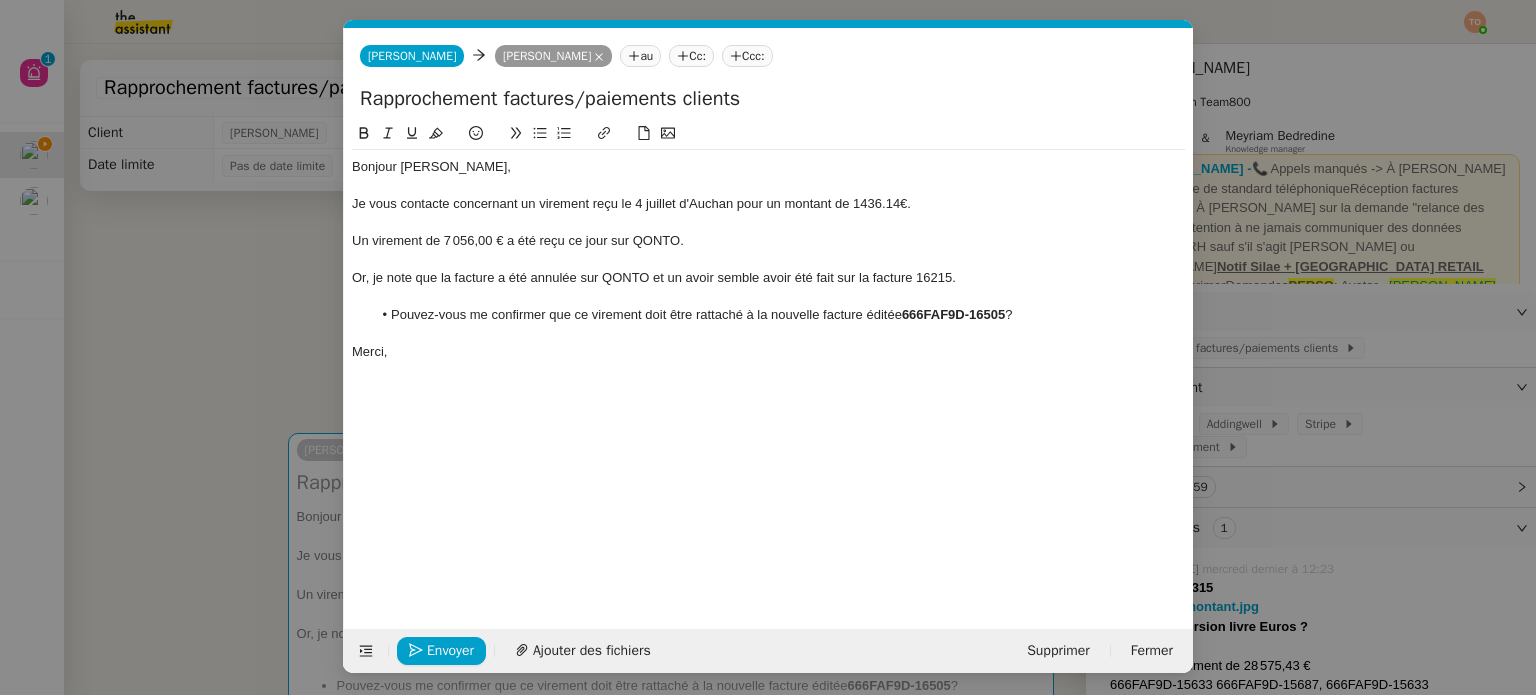 drag, startPoint x: 953, startPoint y: 315, endPoint x: 293, endPoint y: 282, distance: 660.82446 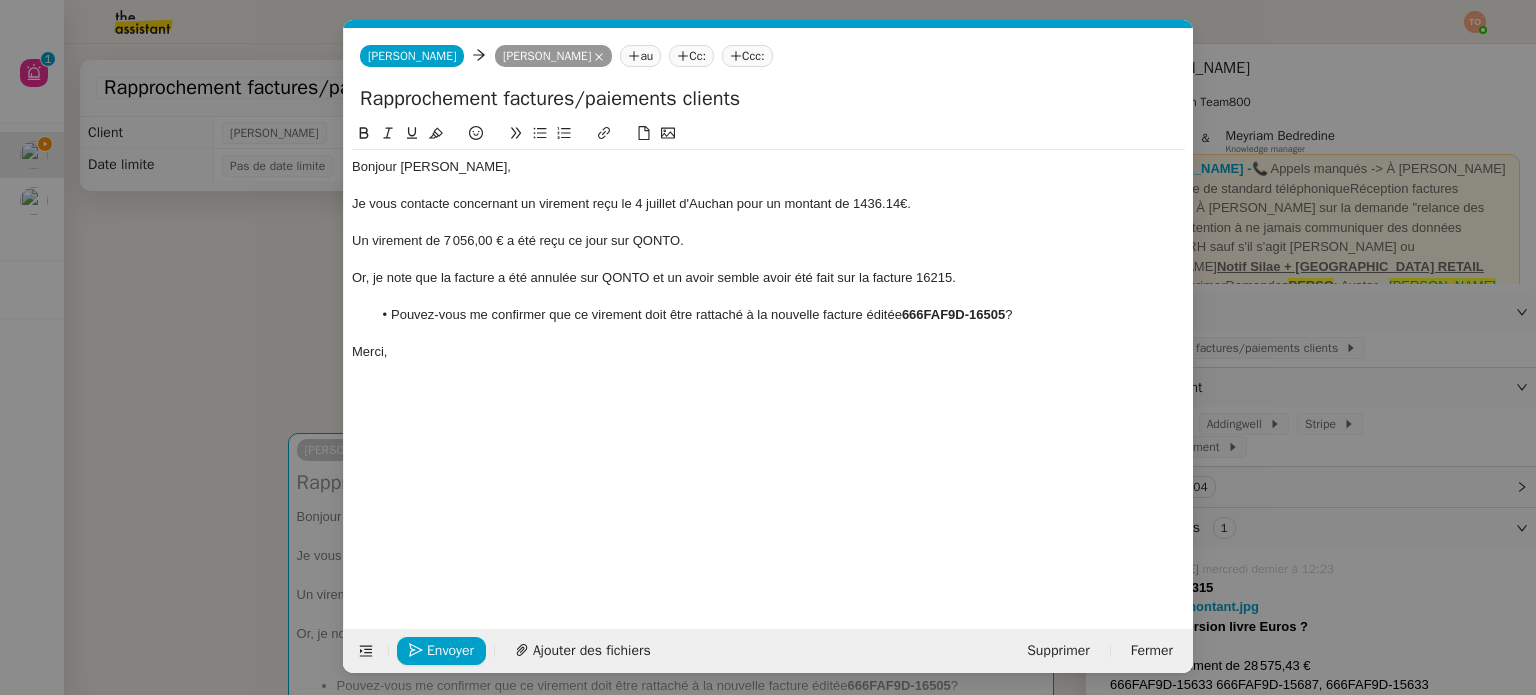 drag, startPoint x: 1016, startPoint y: 307, endPoint x: 329, endPoint y: 242, distance: 690.0681 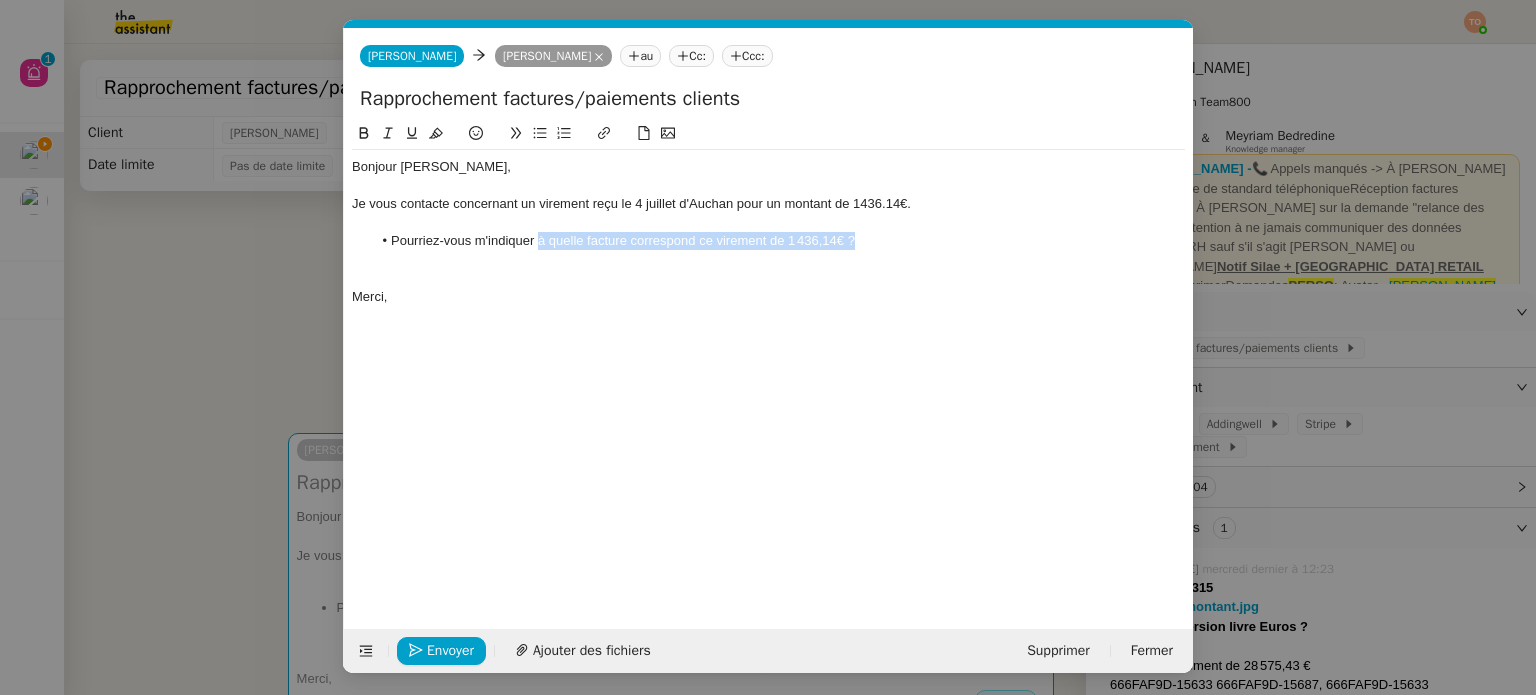 drag, startPoint x: 914, startPoint y: 238, endPoint x: 536, endPoint y: 244, distance: 378.0476 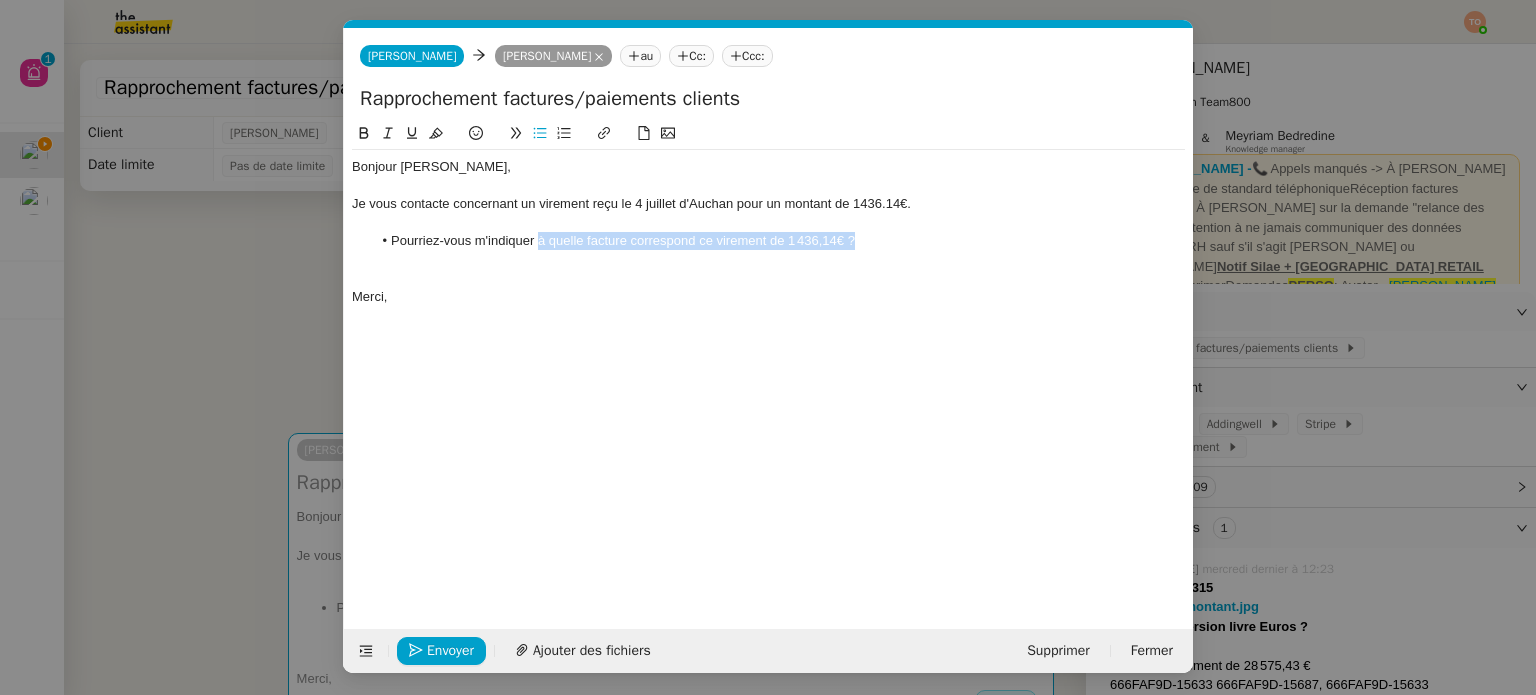 type 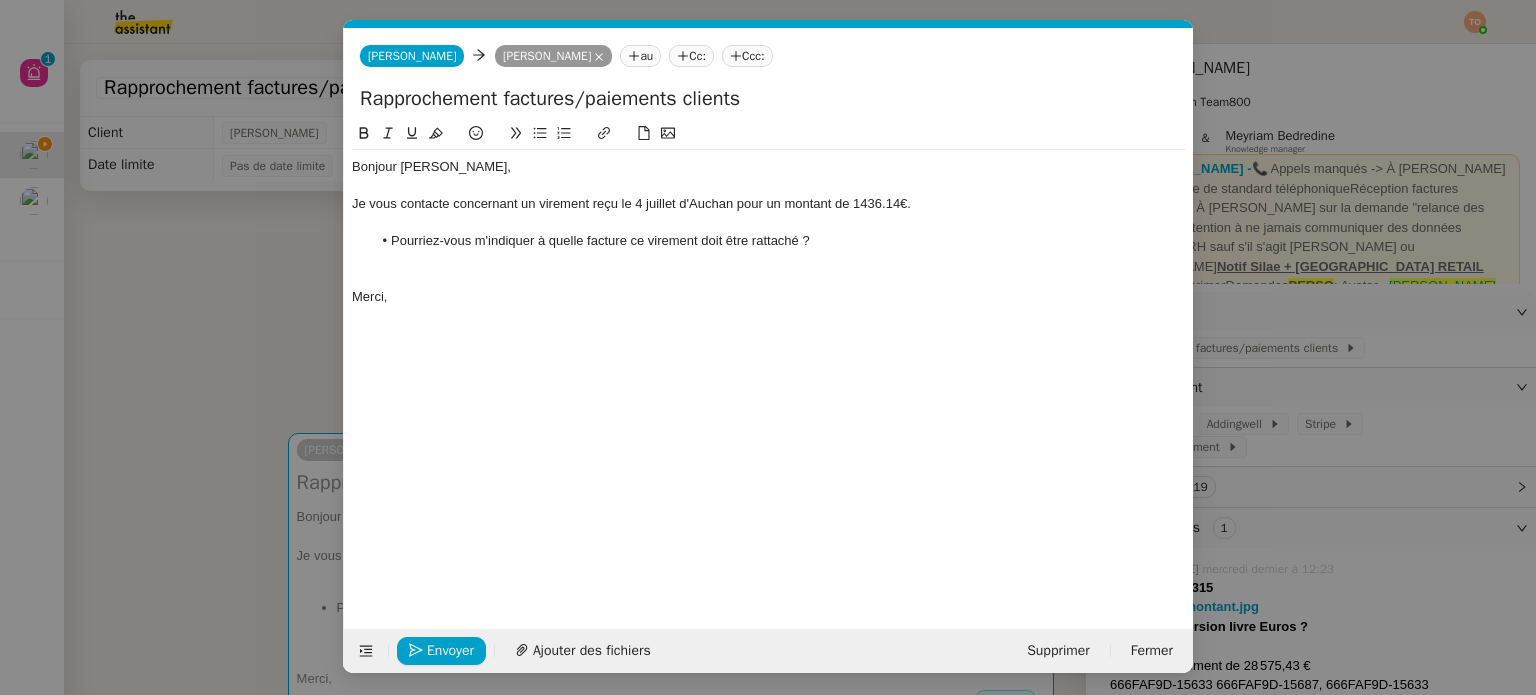 click on "Merci," 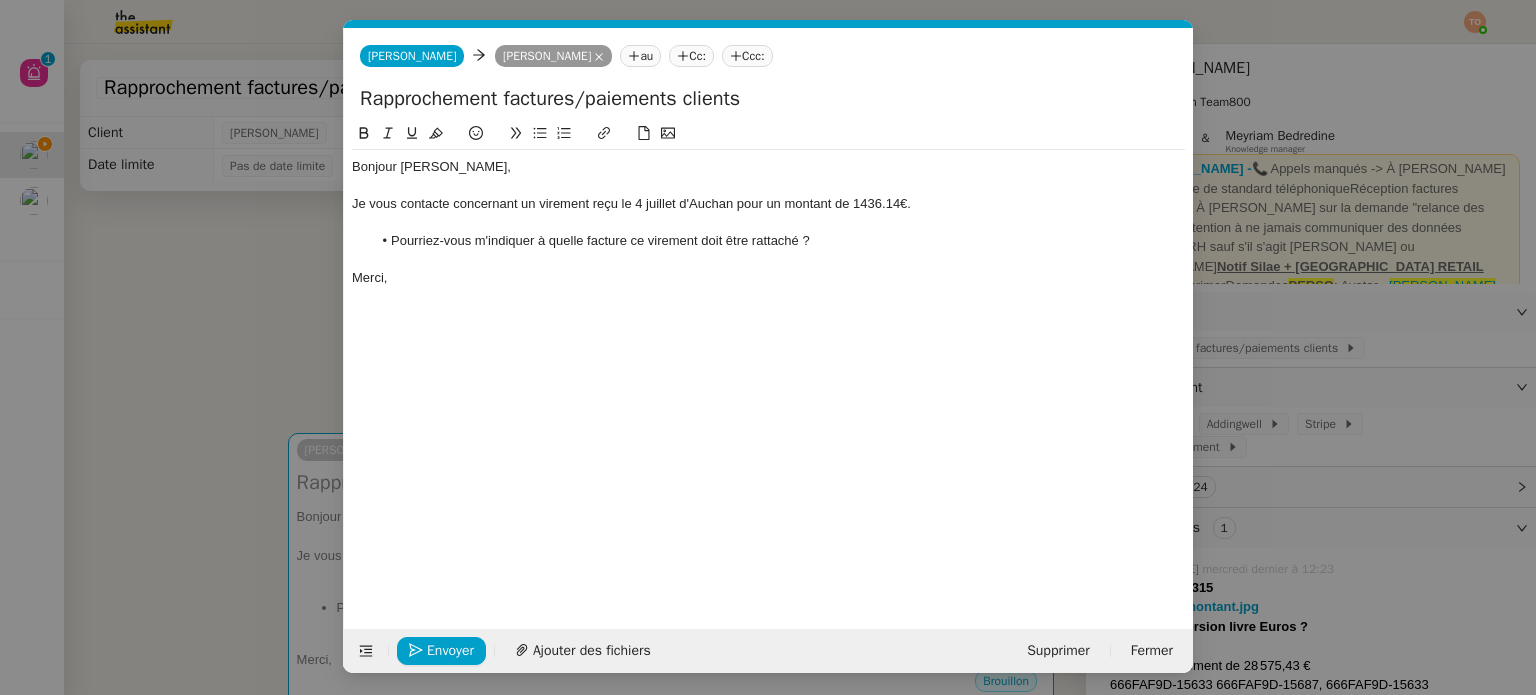 drag, startPoint x: 224, startPoint y: 307, endPoint x: 240, endPoint y: 307, distance: 16 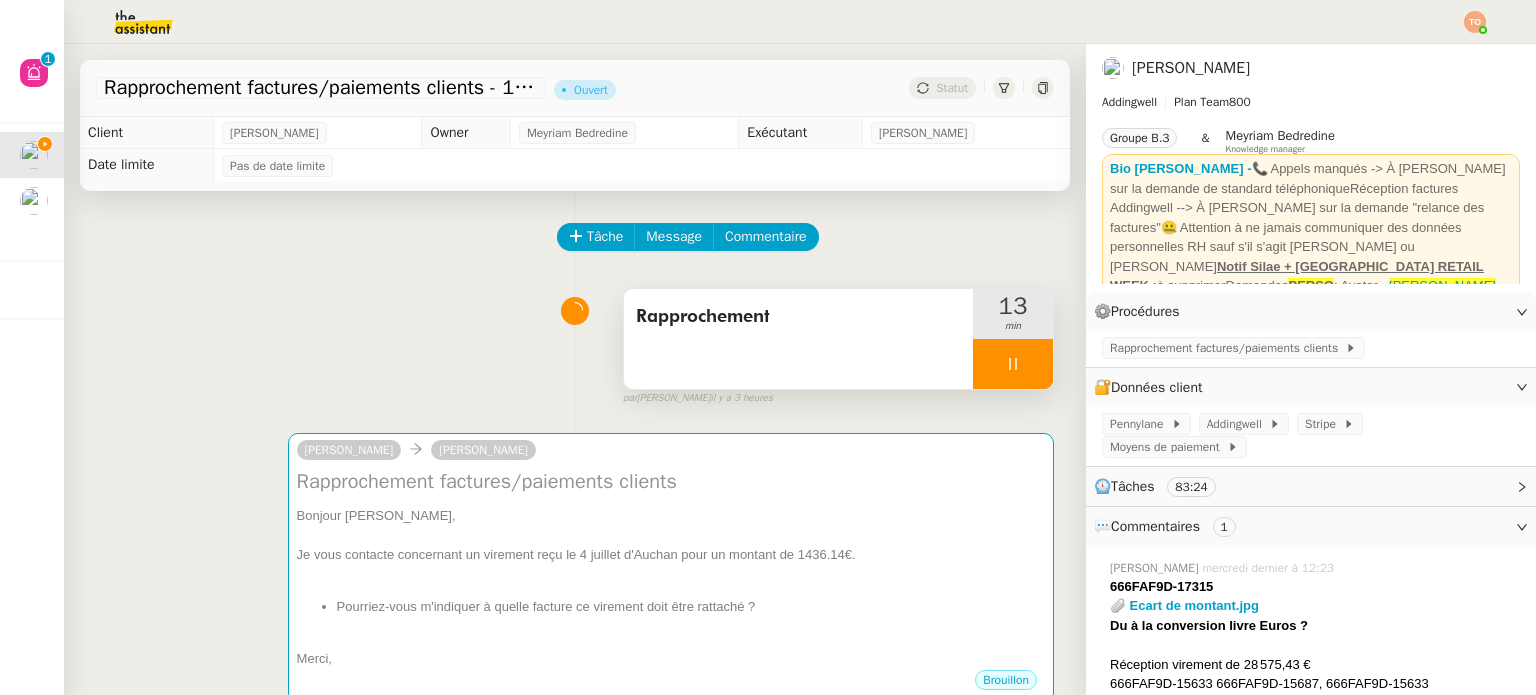 click at bounding box center [1013, 364] 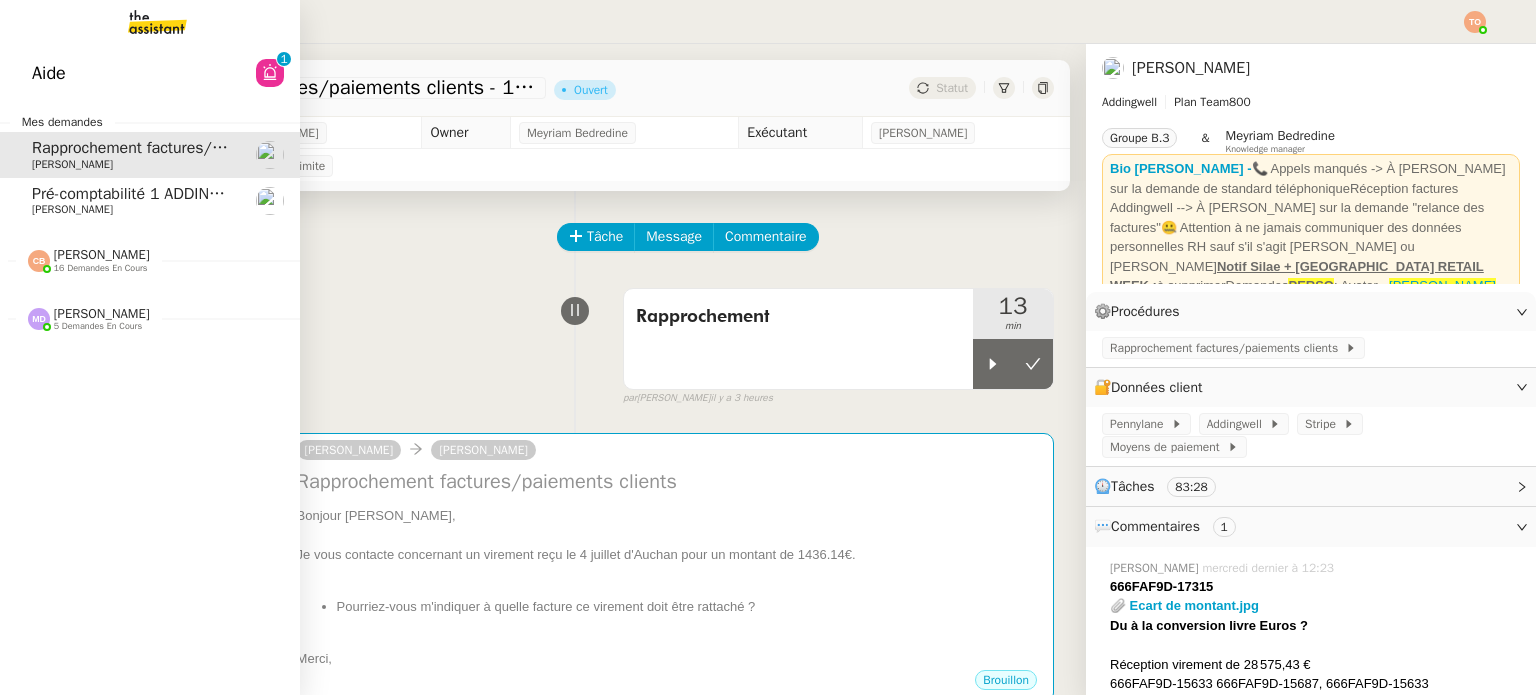 click on "[PERSON_NAME]" 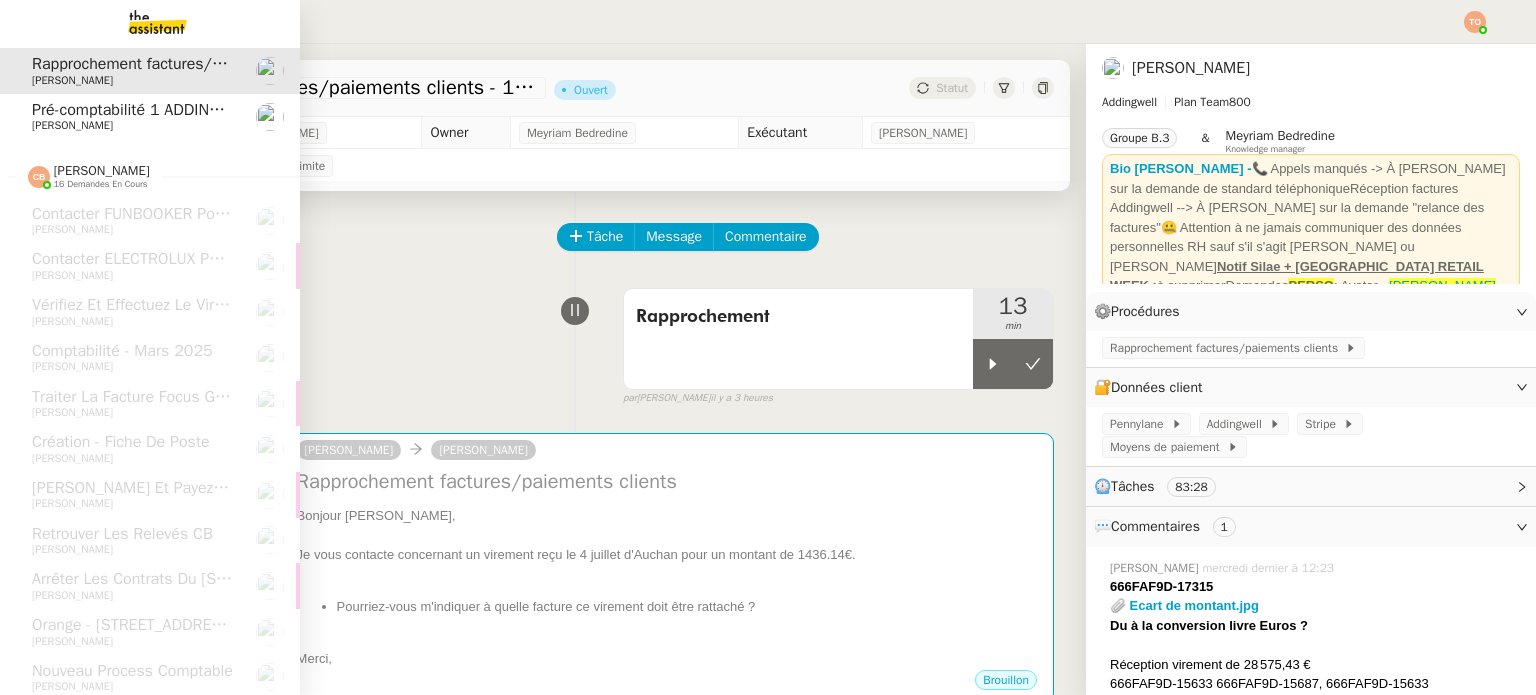 scroll, scrollTop: 0, scrollLeft: 0, axis: both 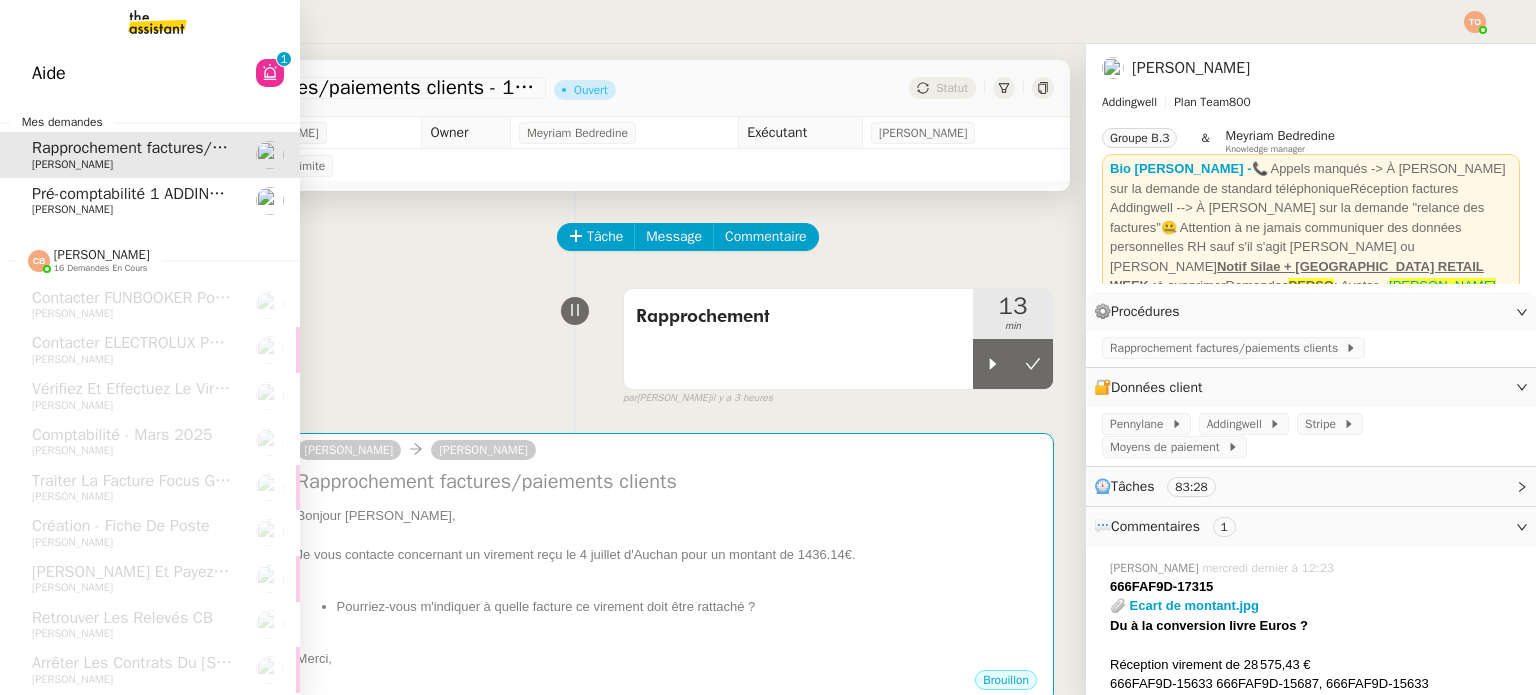 click at bounding box center (141, 22) 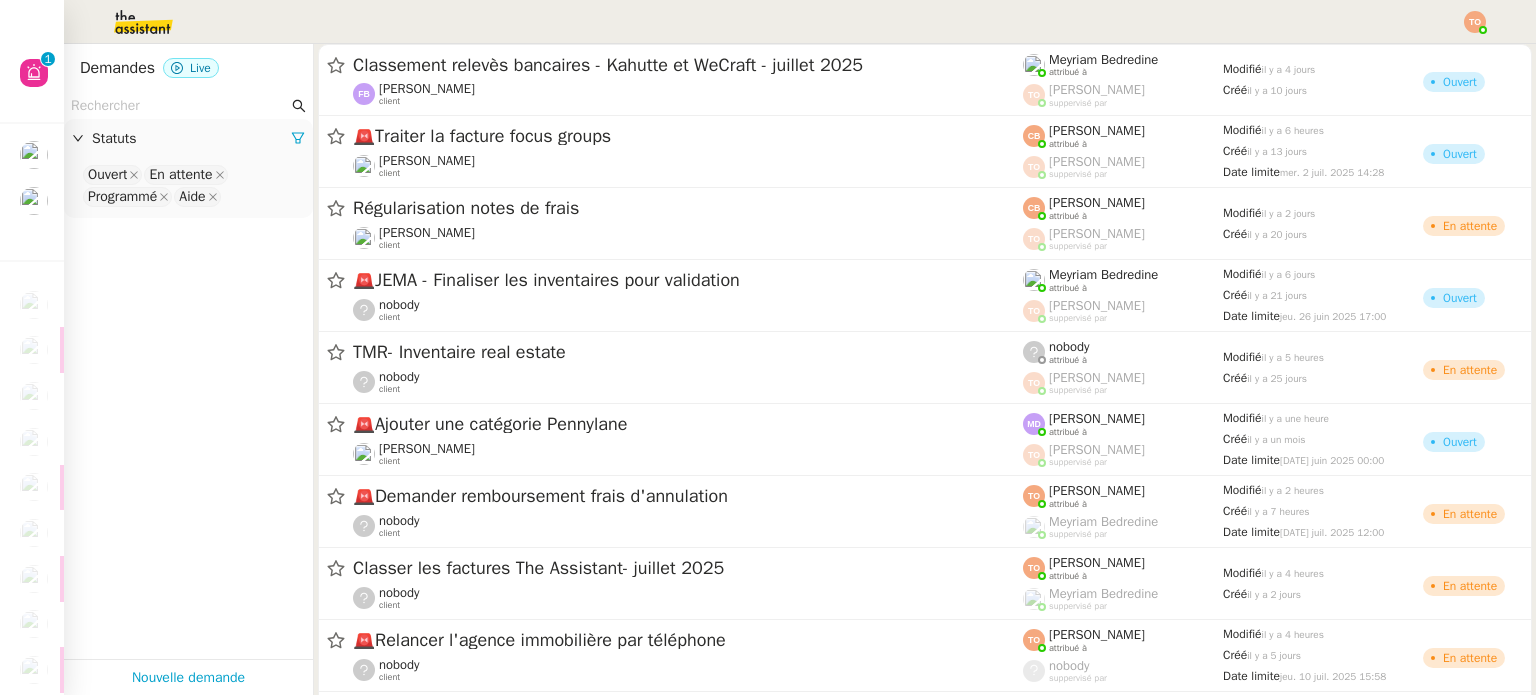 click on "Statuts" 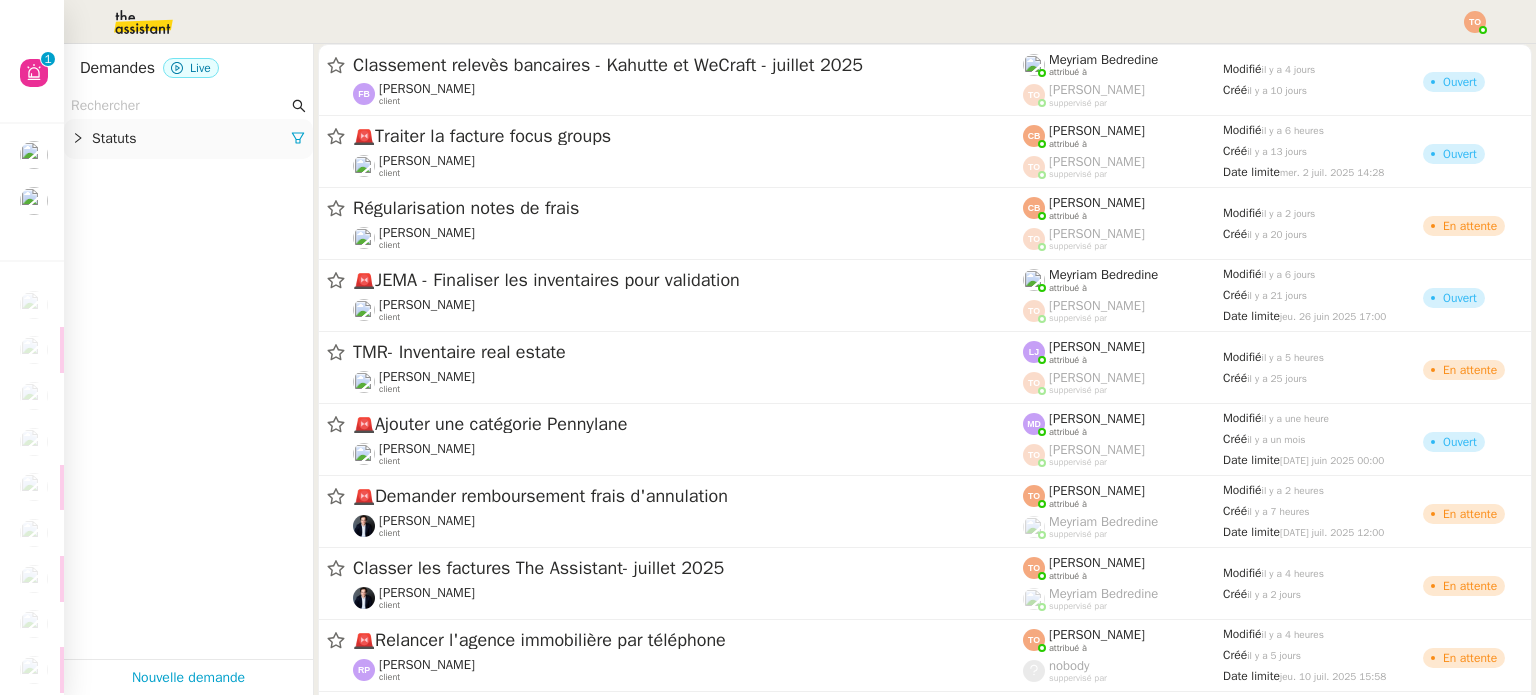 click 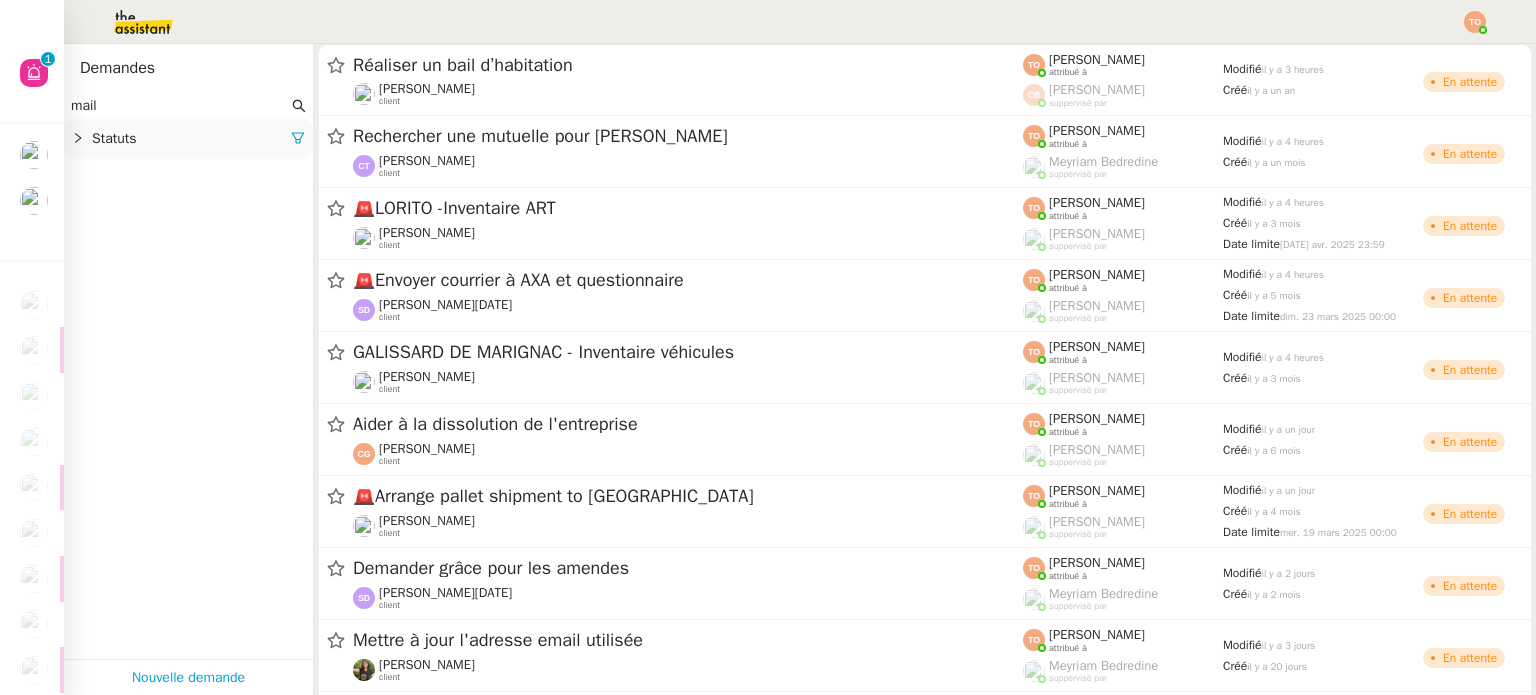 click on "mail" 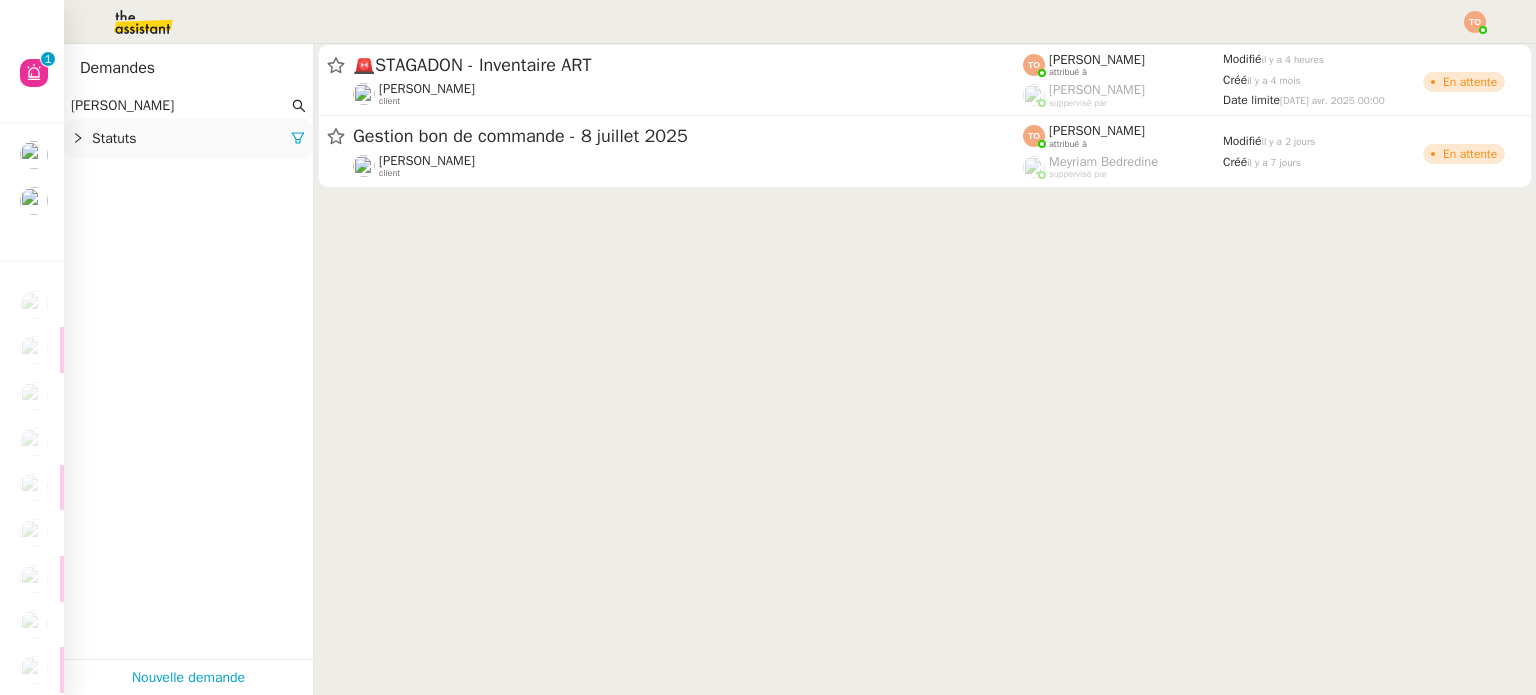 type on "genevie" 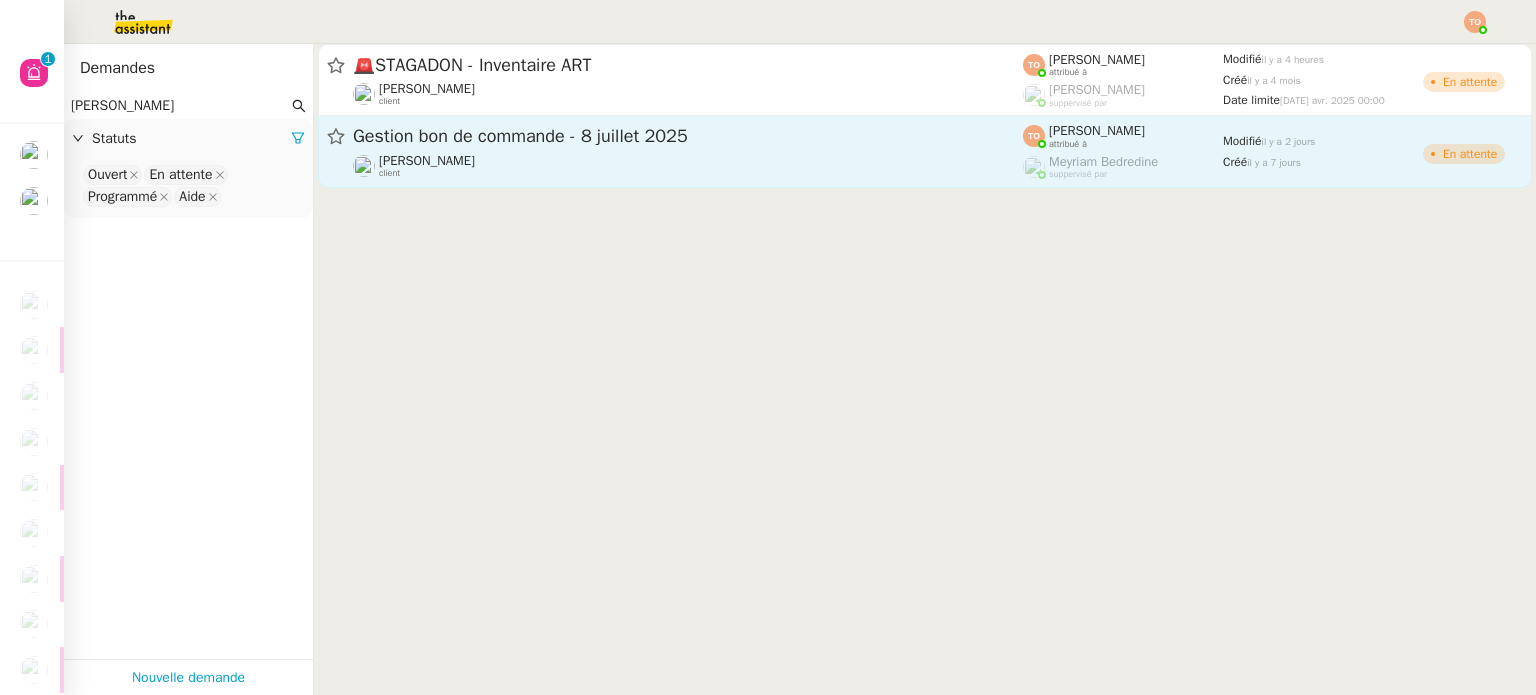 click on "Gestion bon de commande - 8 juillet 2025  Genevieve Landsmann    client    Tatyana Orec    attribué à    Meyriam Bedredine    suppervisé par    Modifié   il y a 2 jours  Créé   il y a 7 jours   En attente" 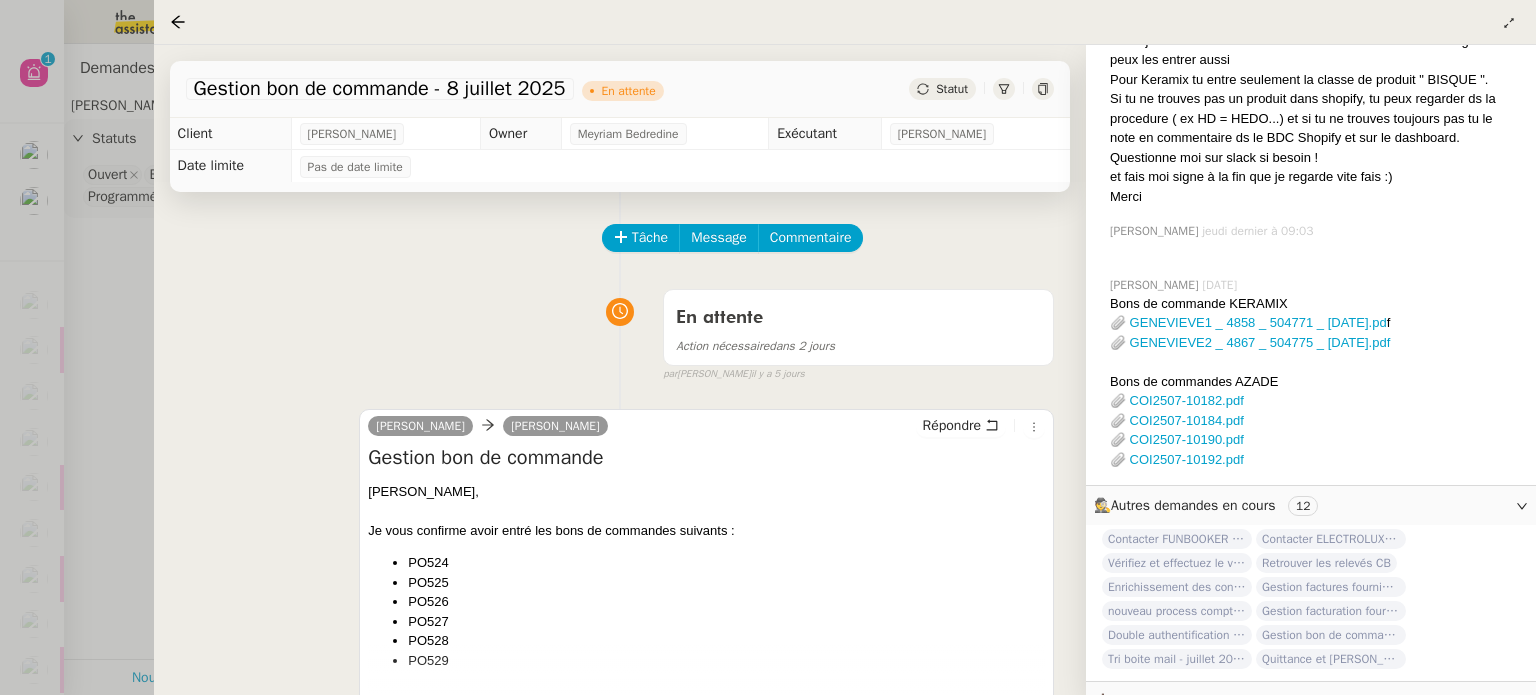 scroll, scrollTop: 1421, scrollLeft: 0, axis: vertical 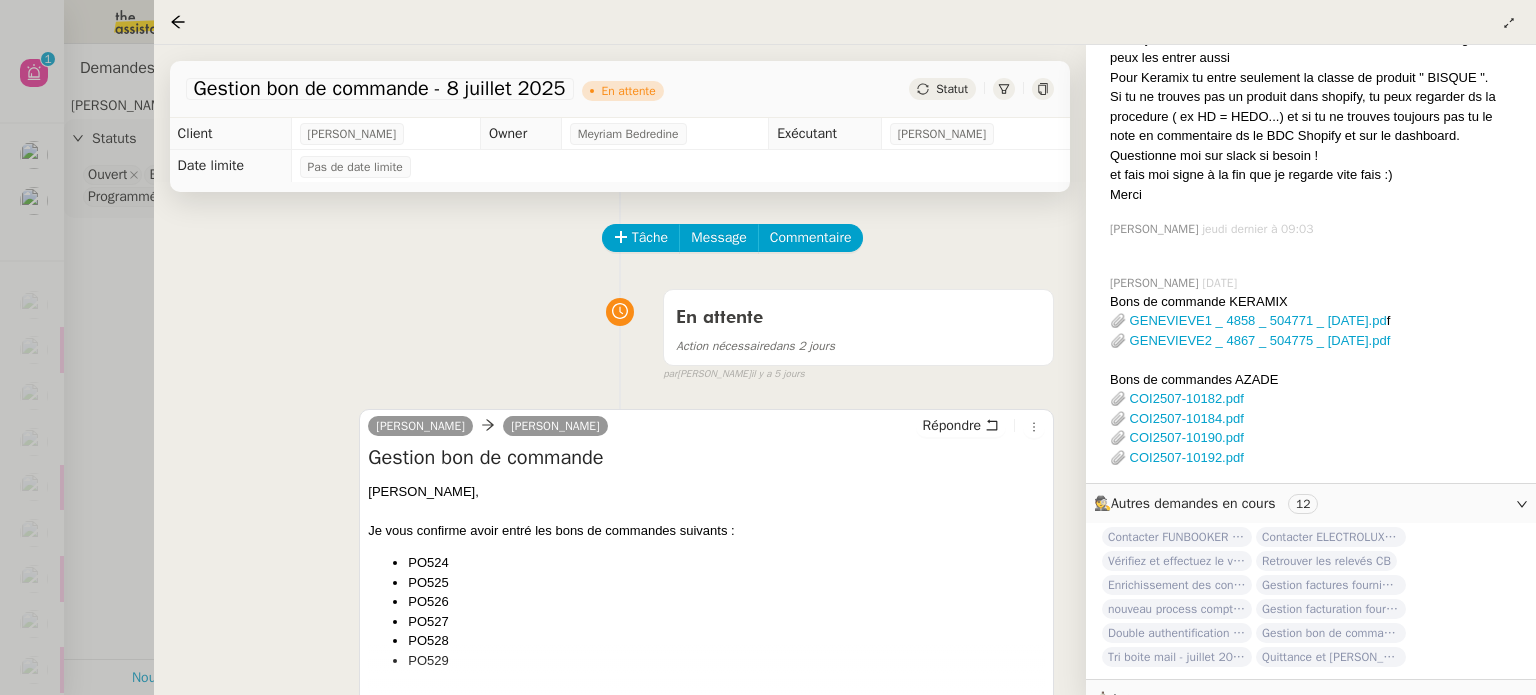 click on "Tri boite mail - [DATE]" 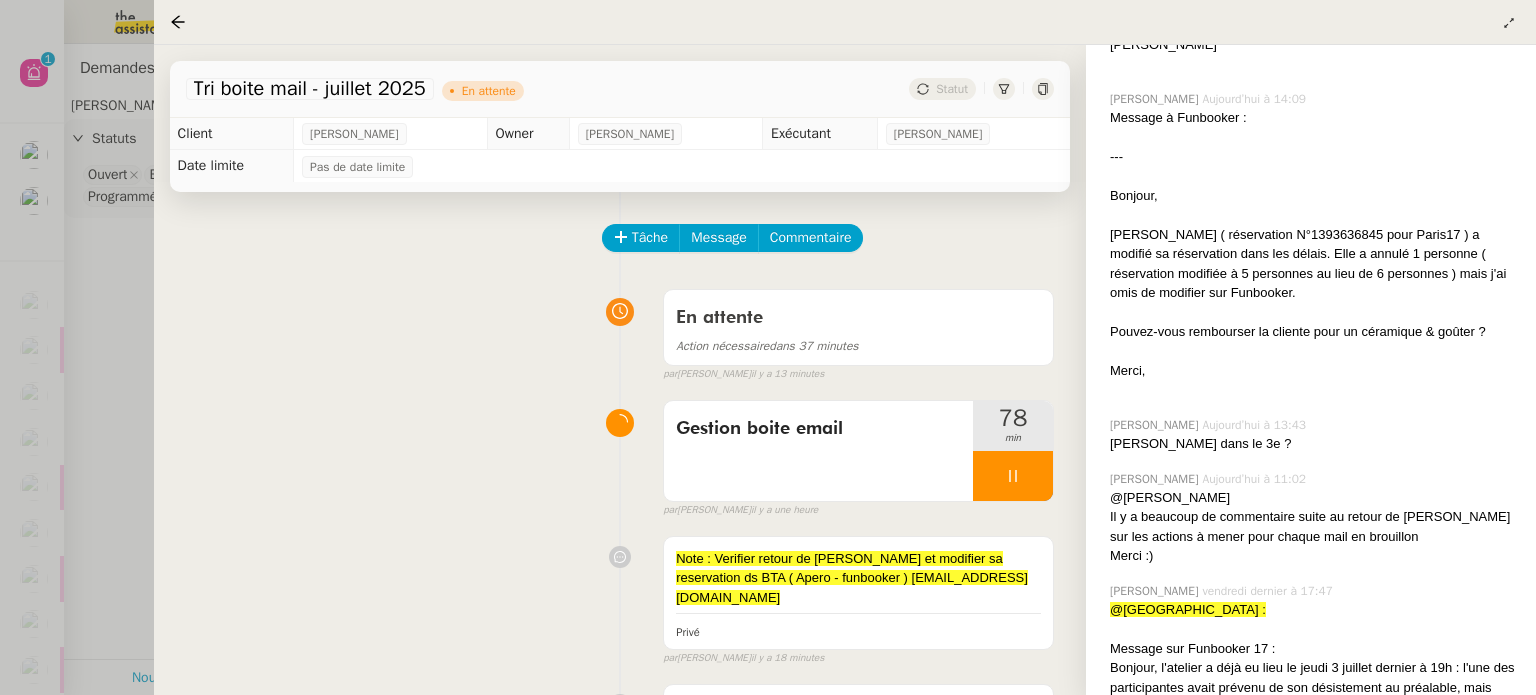 scroll, scrollTop: 1520, scrollLeft: 0, axis: vertical 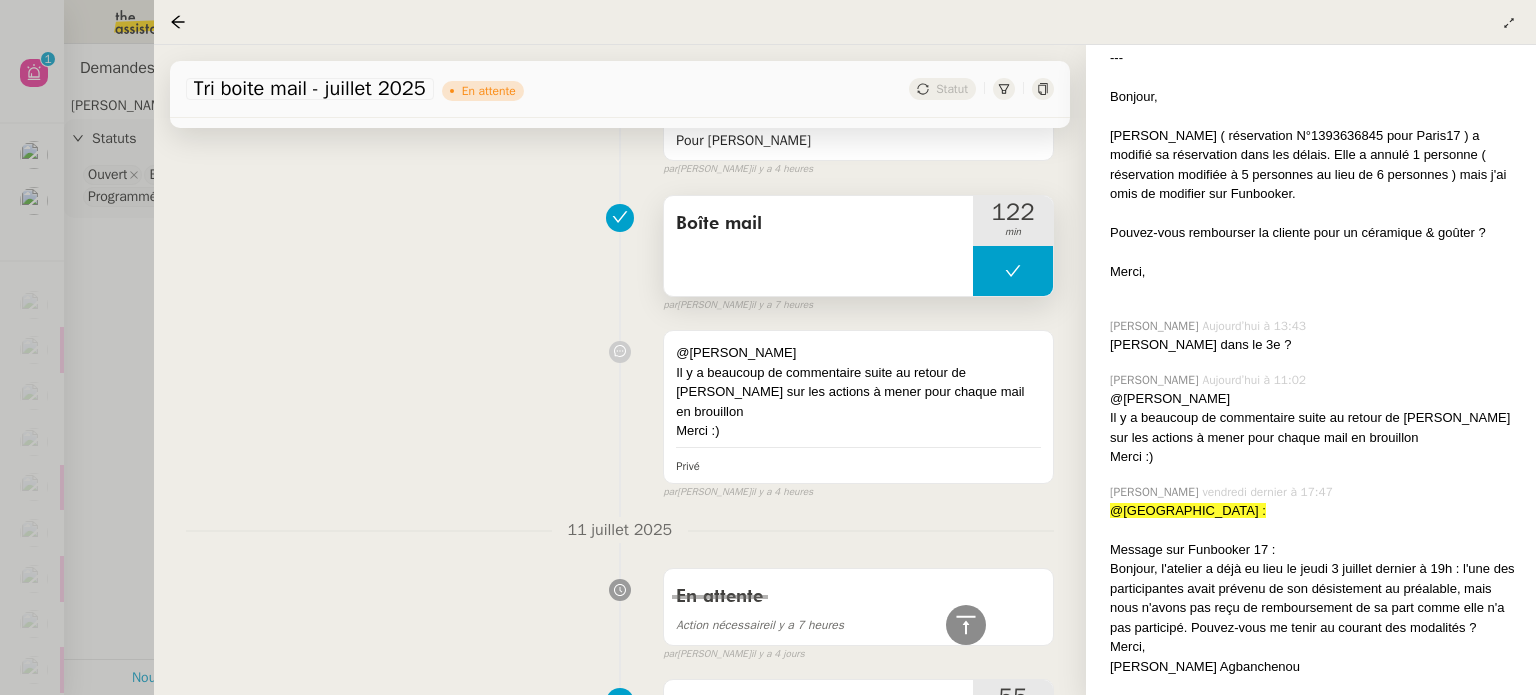 click at bounding box center (1013, 271) 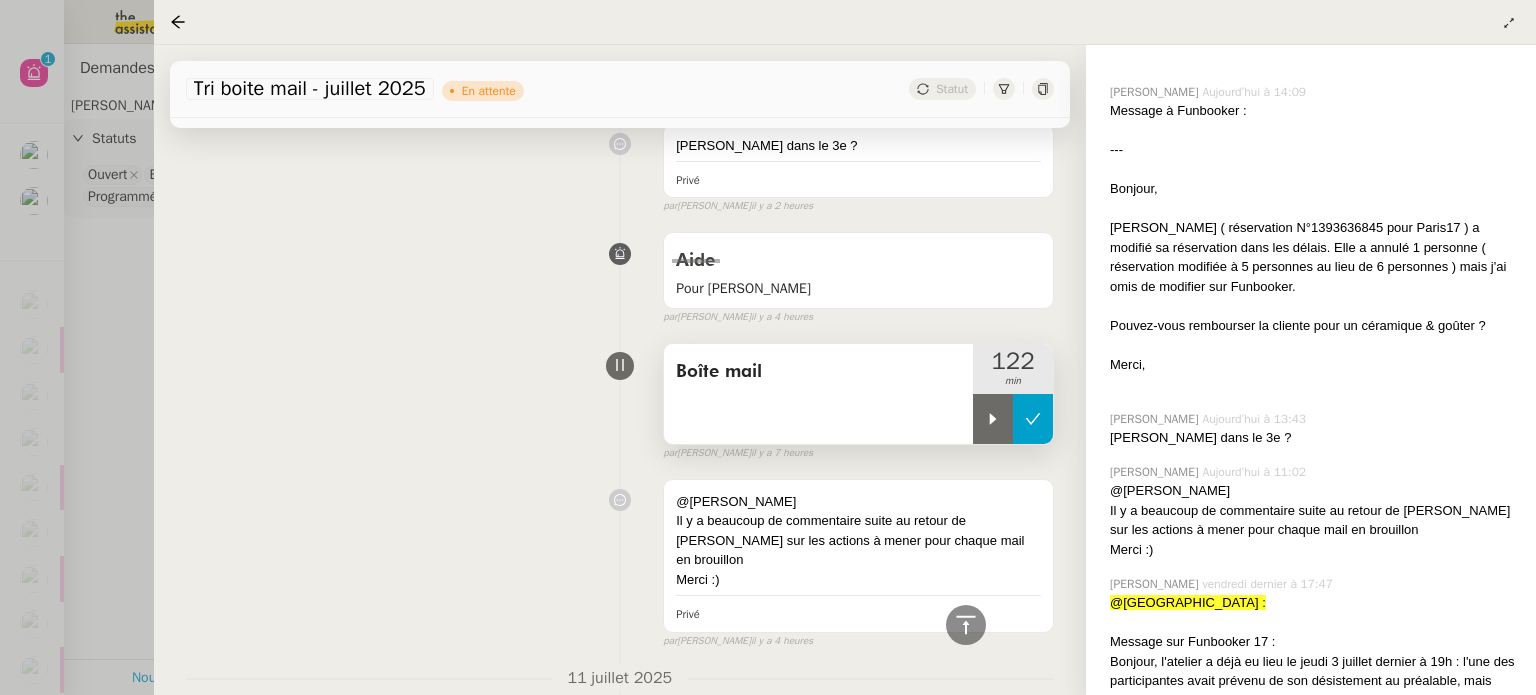 scroll, scrollTop: 2348, scrollLeft: 0, axis: vertical 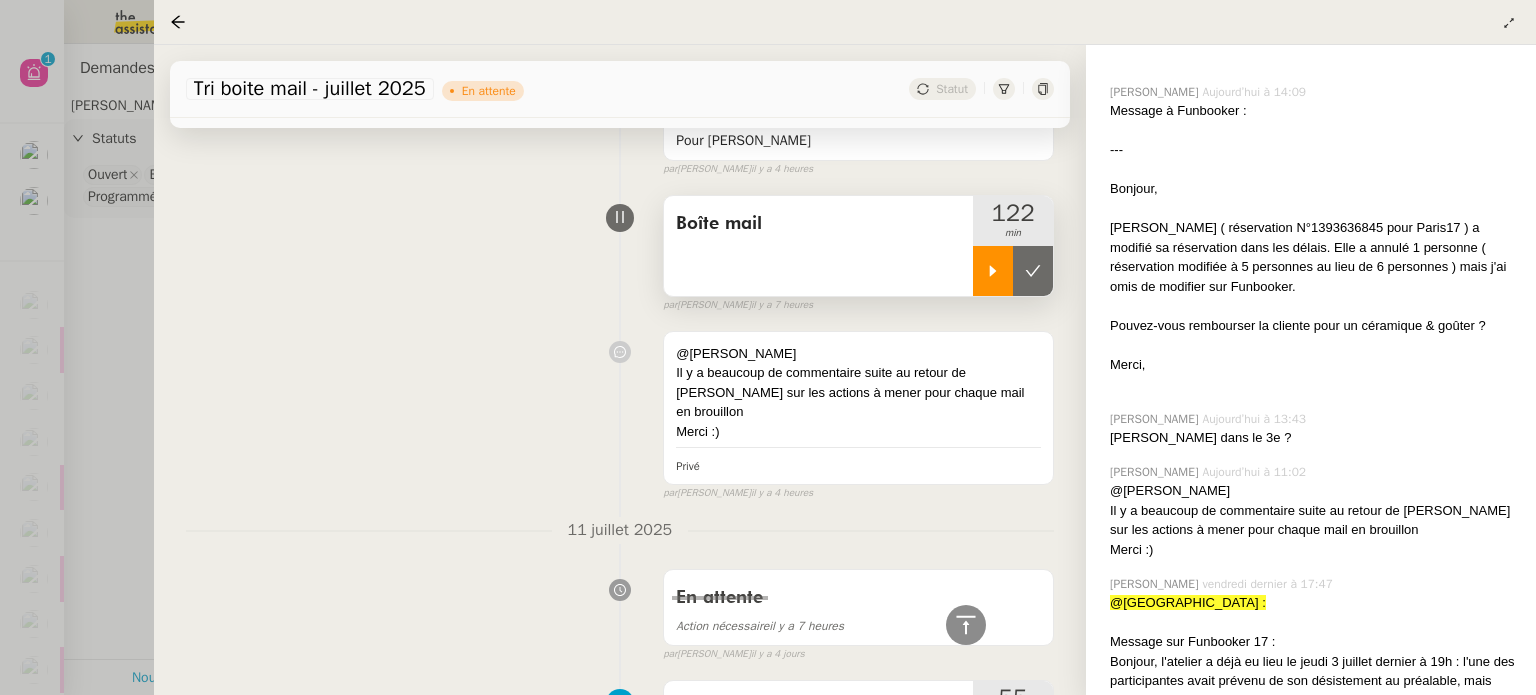 click 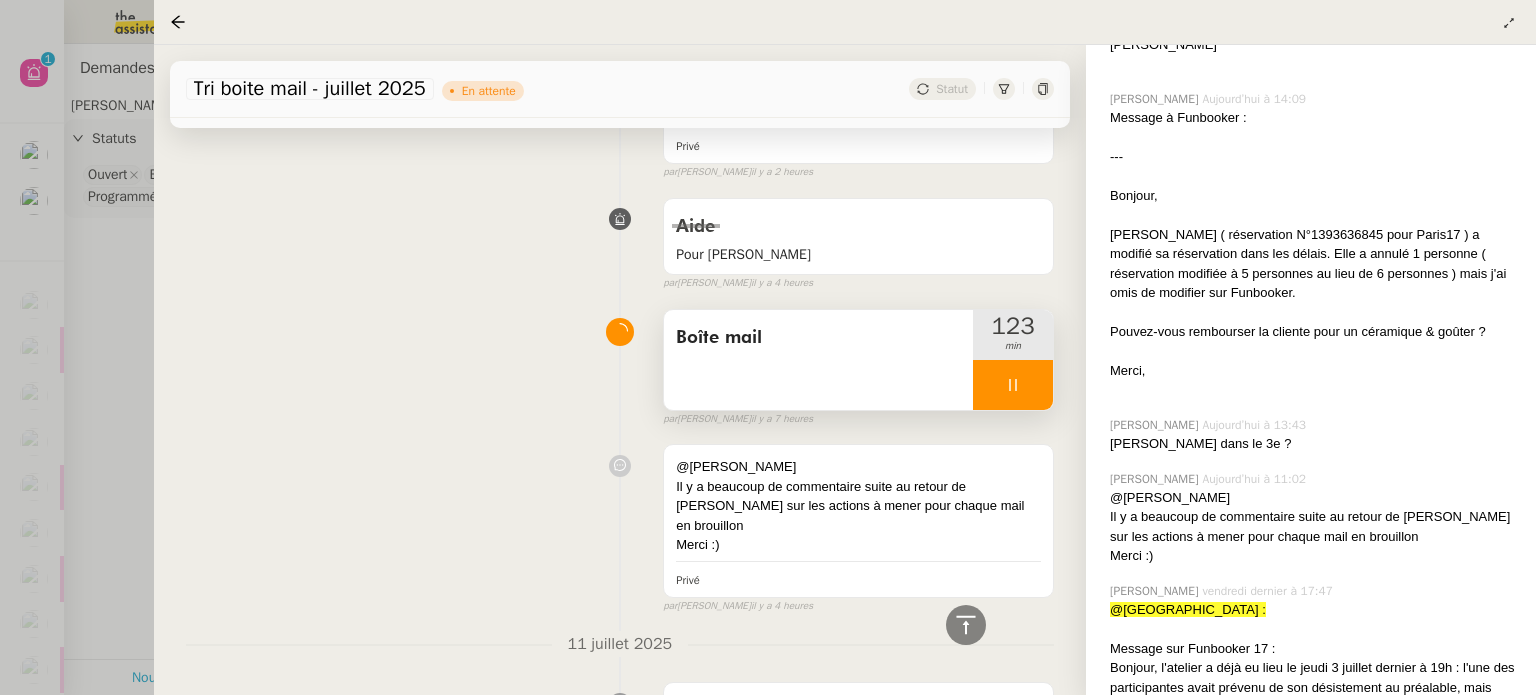 scroll, scrollTop: 2248, scrollLeft: 0, axis: vertical 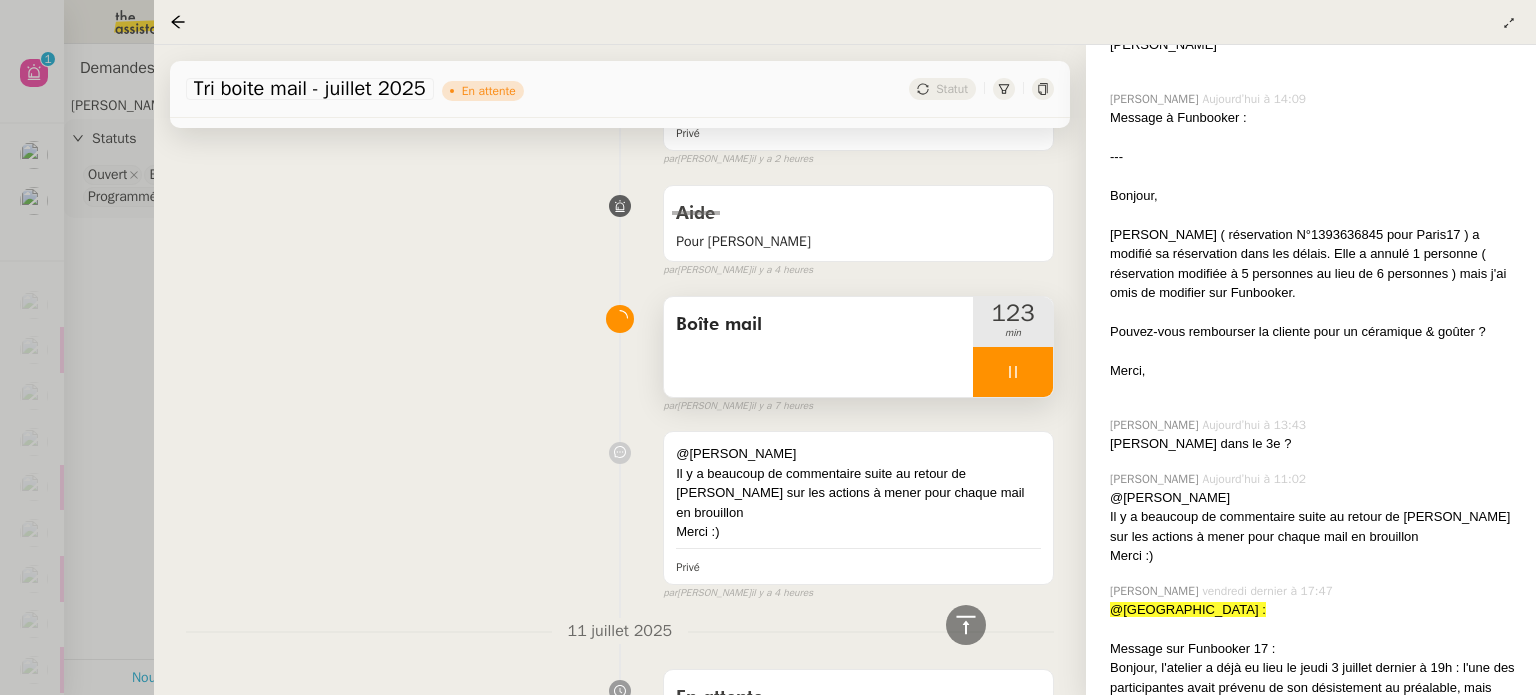 drag, startPoint x: 1014, startPoint y: 373, endPoint x: 1027, endPoint y: 373, distance: 13 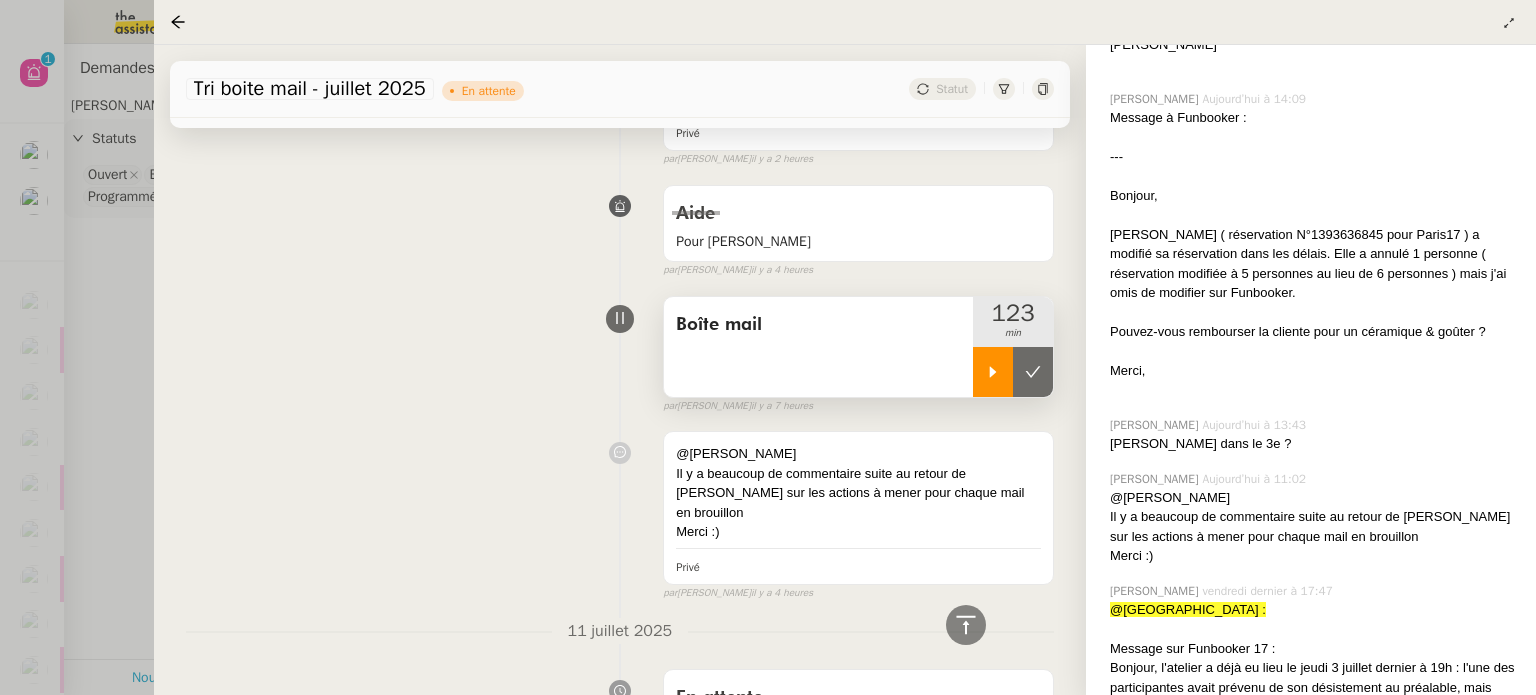 click 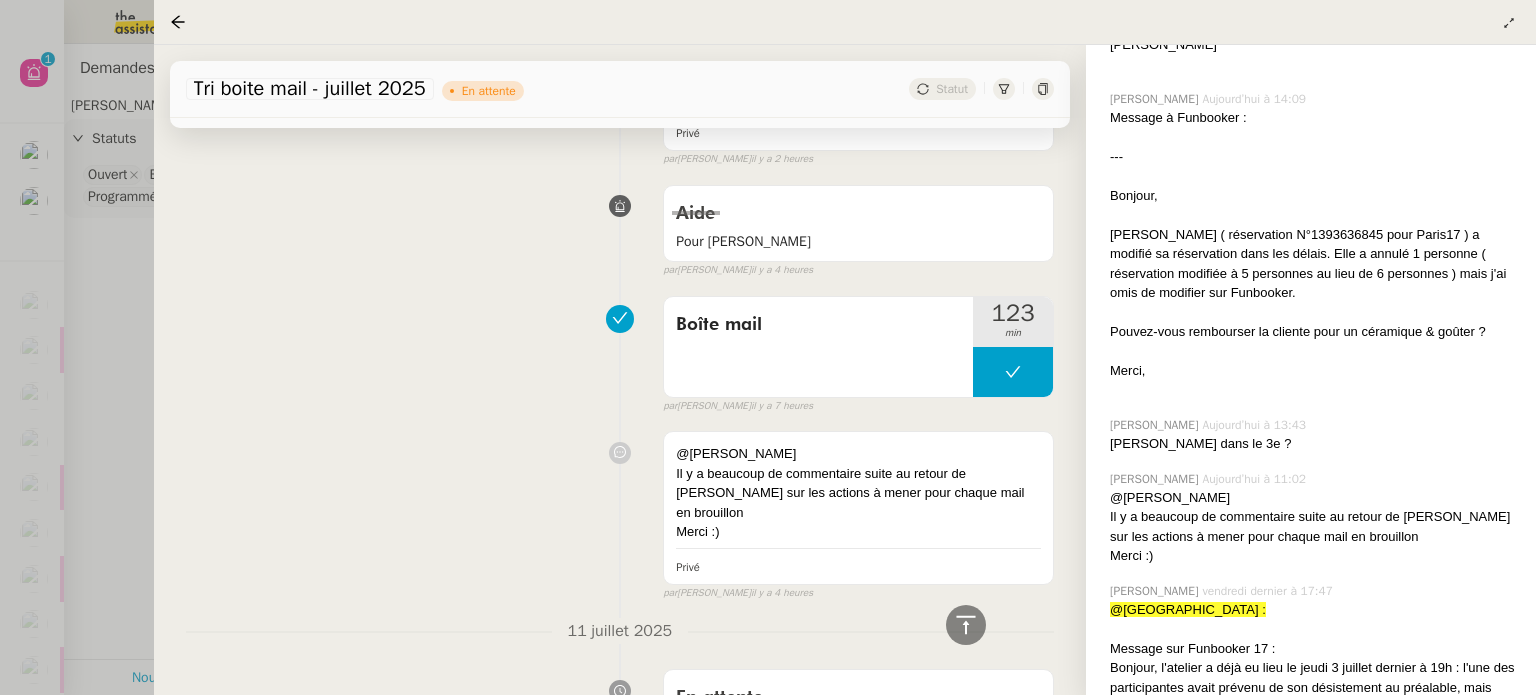 click at bounding box center (768, 347) 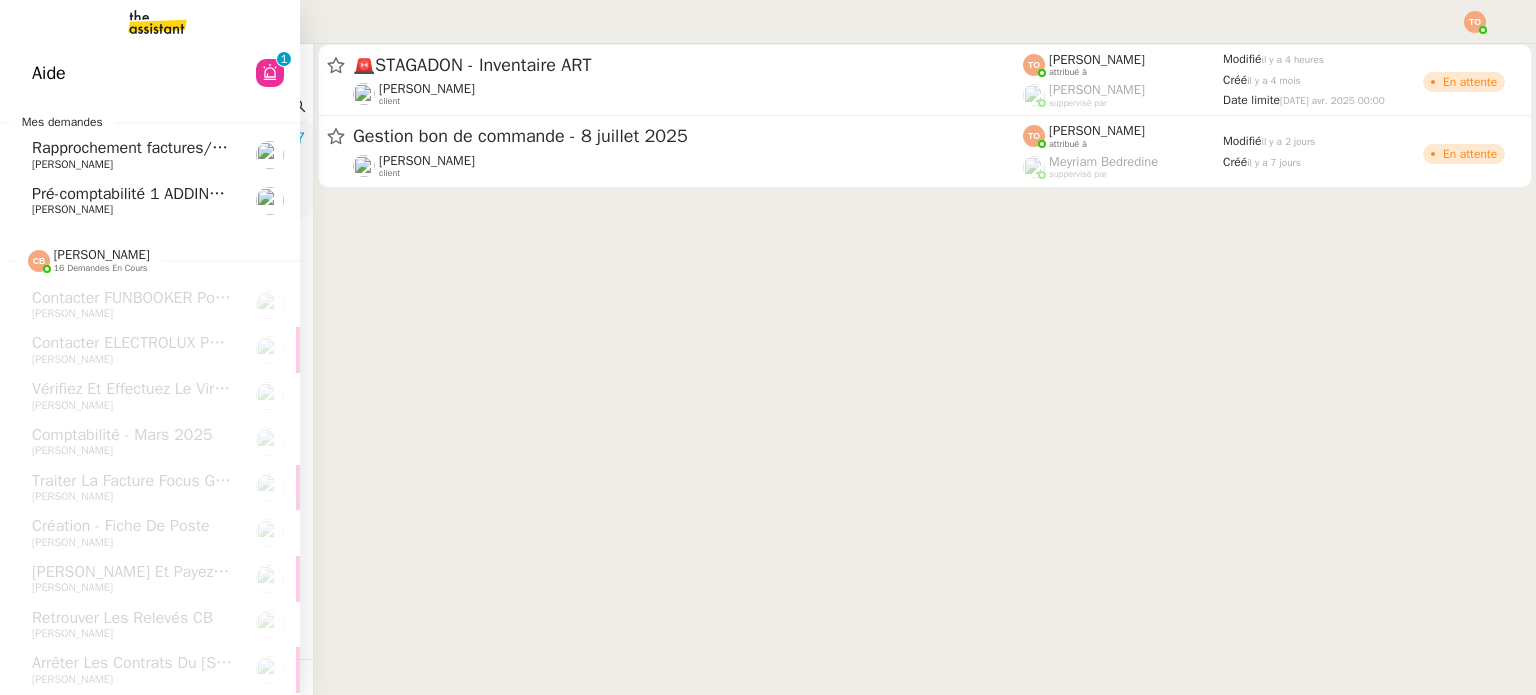 click on "Pré-comptabilité 1 ADDINGWELL - [DATE]" 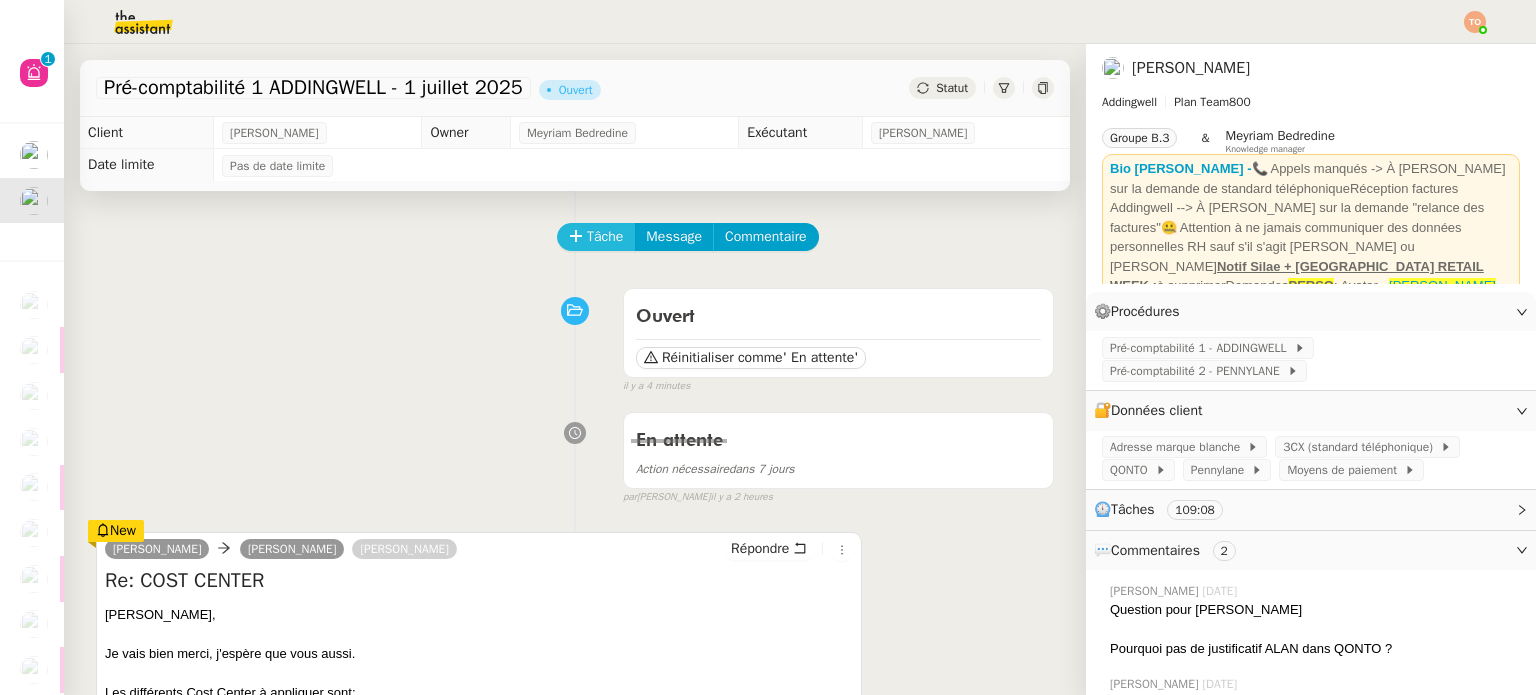 click on "Tâche" 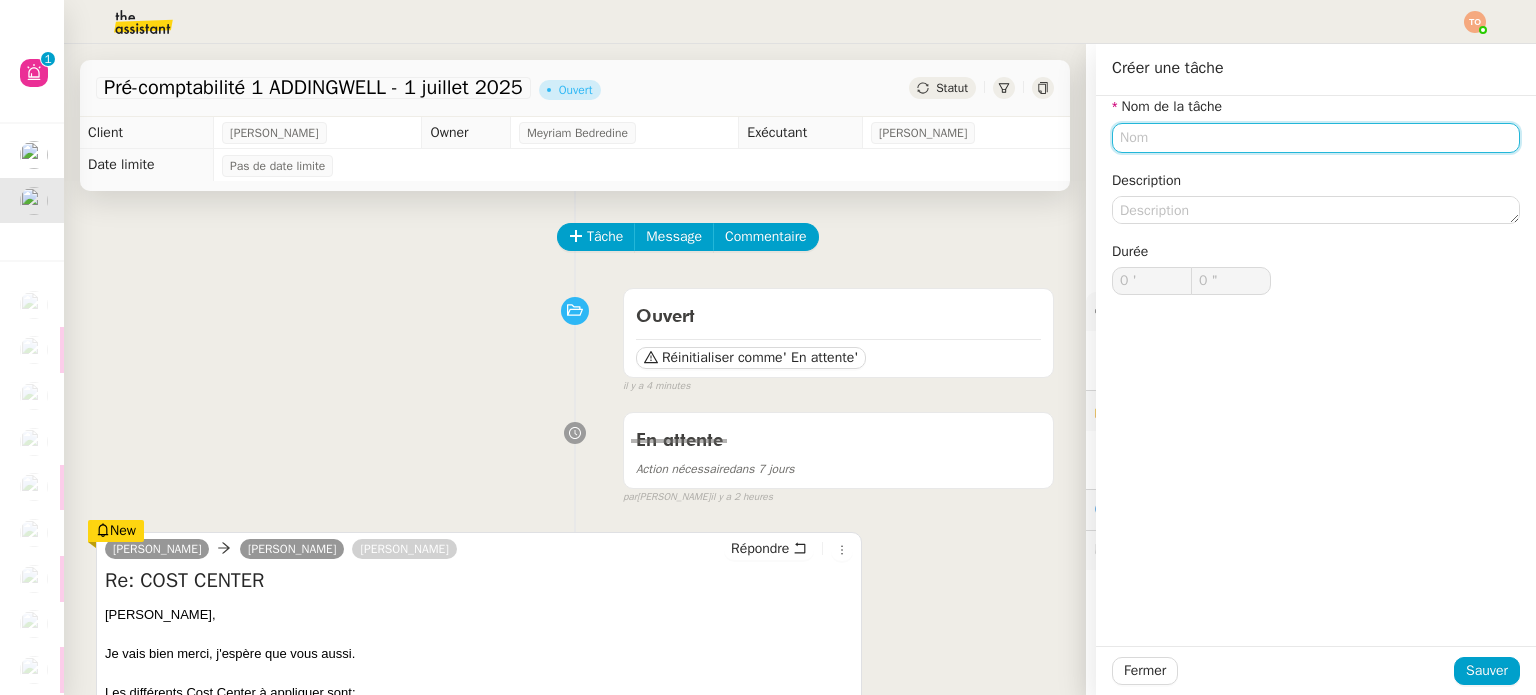 click 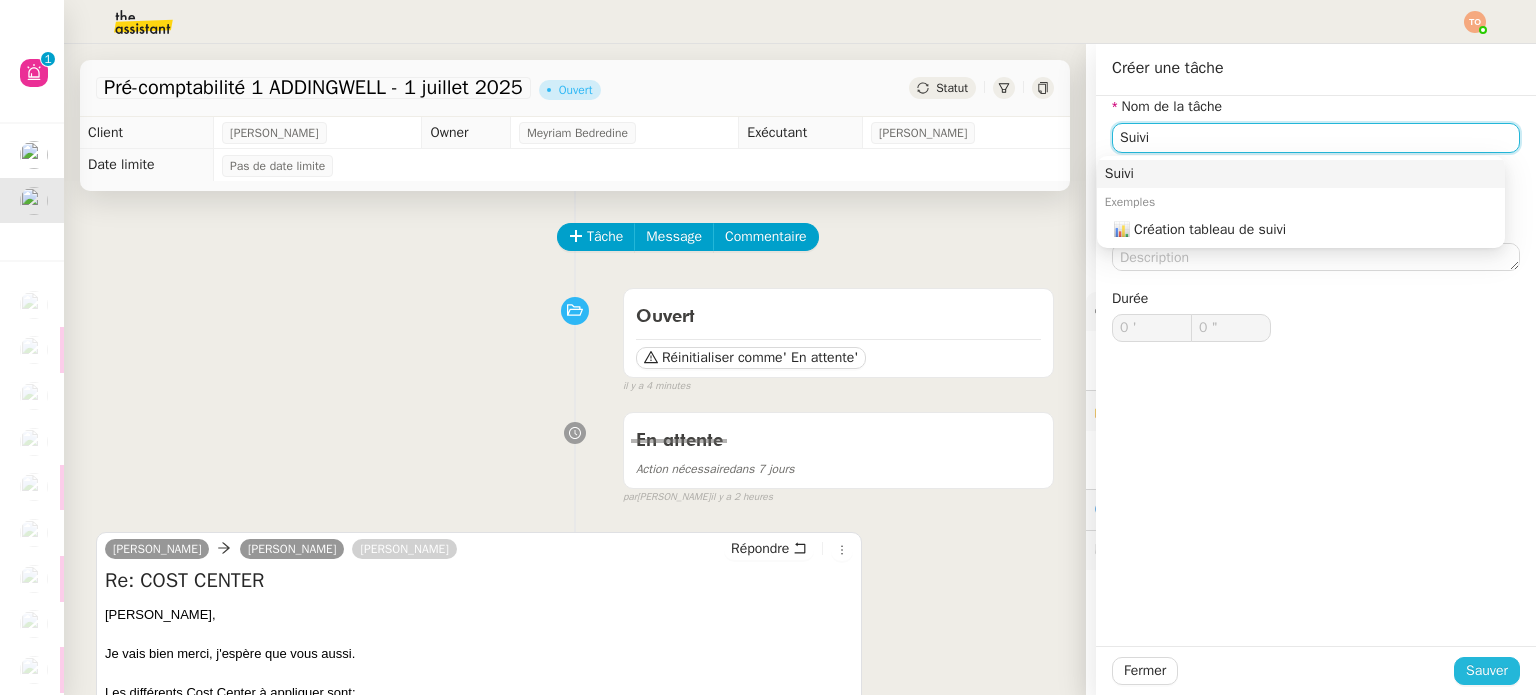 type on "Suivi" 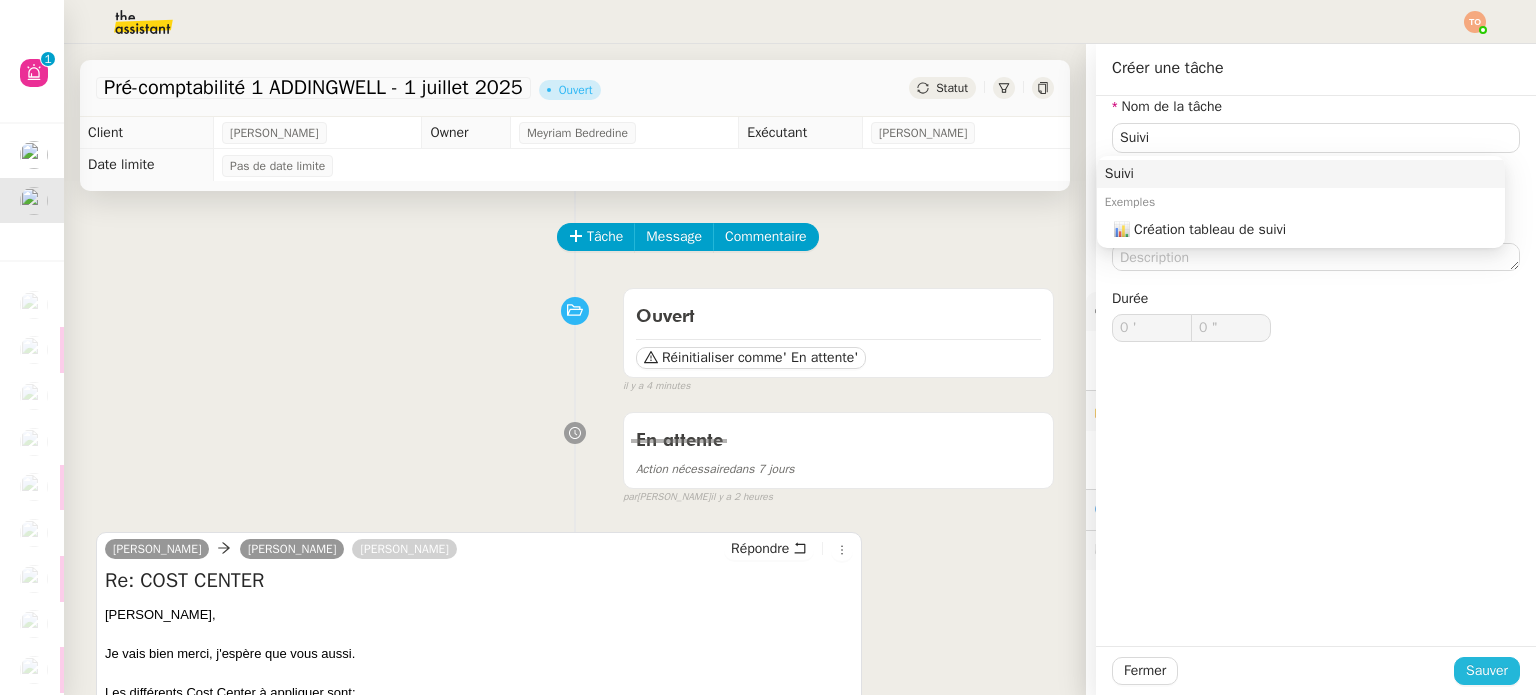 click on "Sauver" 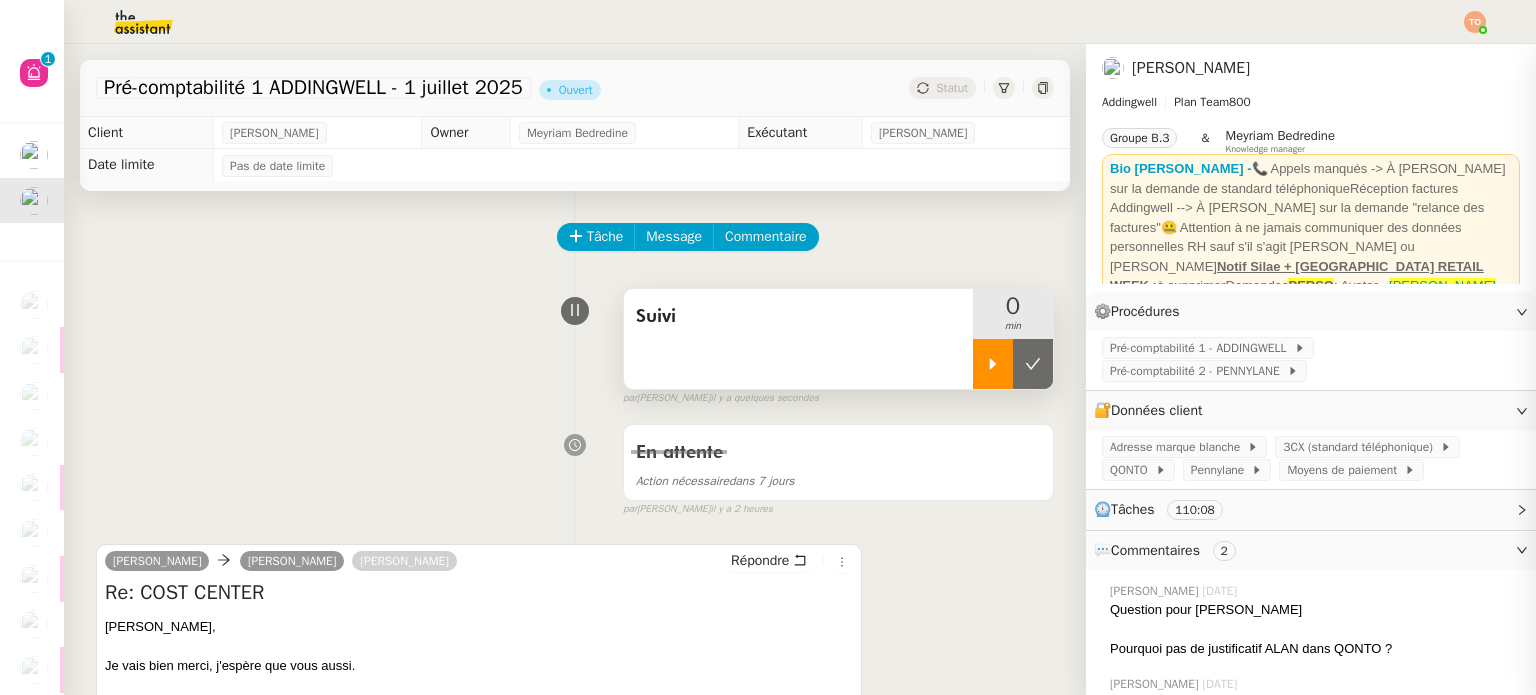 click 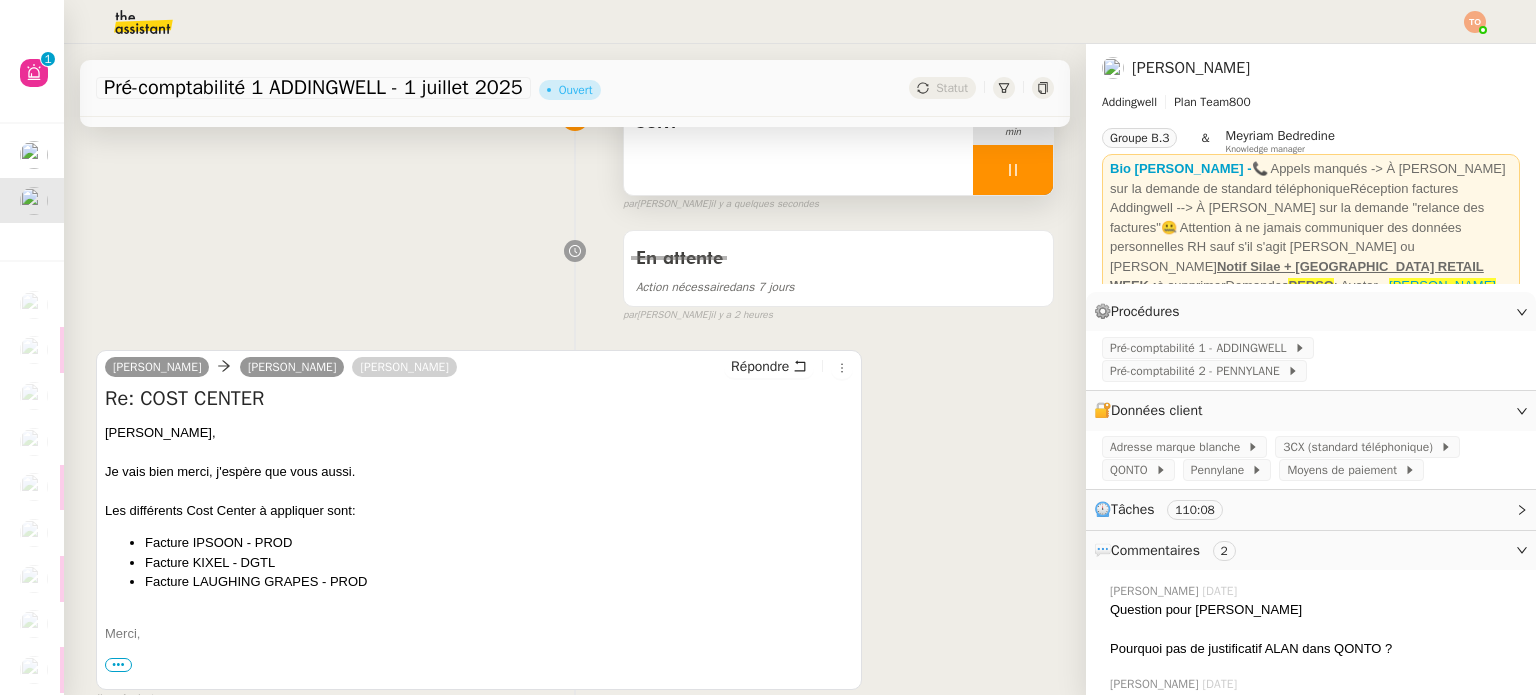 scroll, scrollTop: 500, scrollLeft: 0, axis: vertical 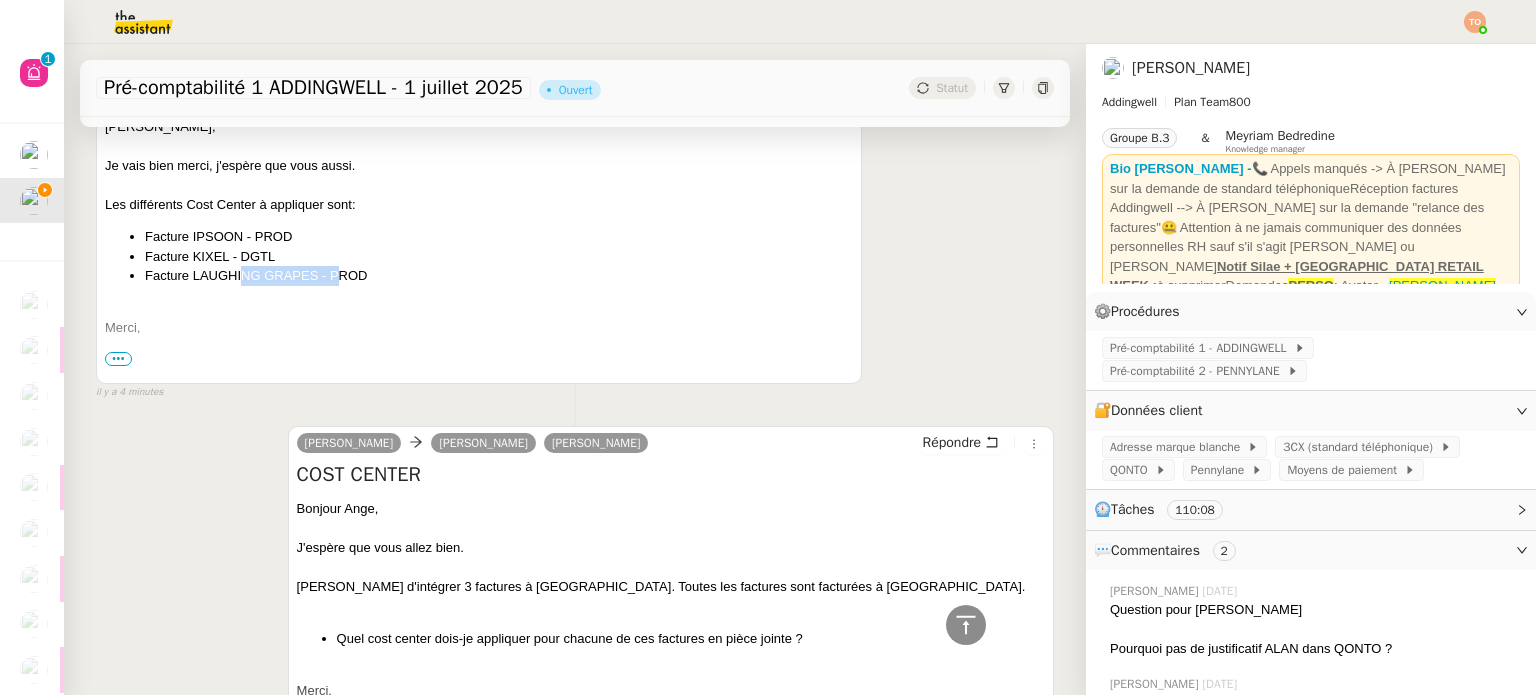 drag, startPoint x: 240, startPoint y: 271, endPoint x: 340, endPoint y: 278, distance: 100.2447 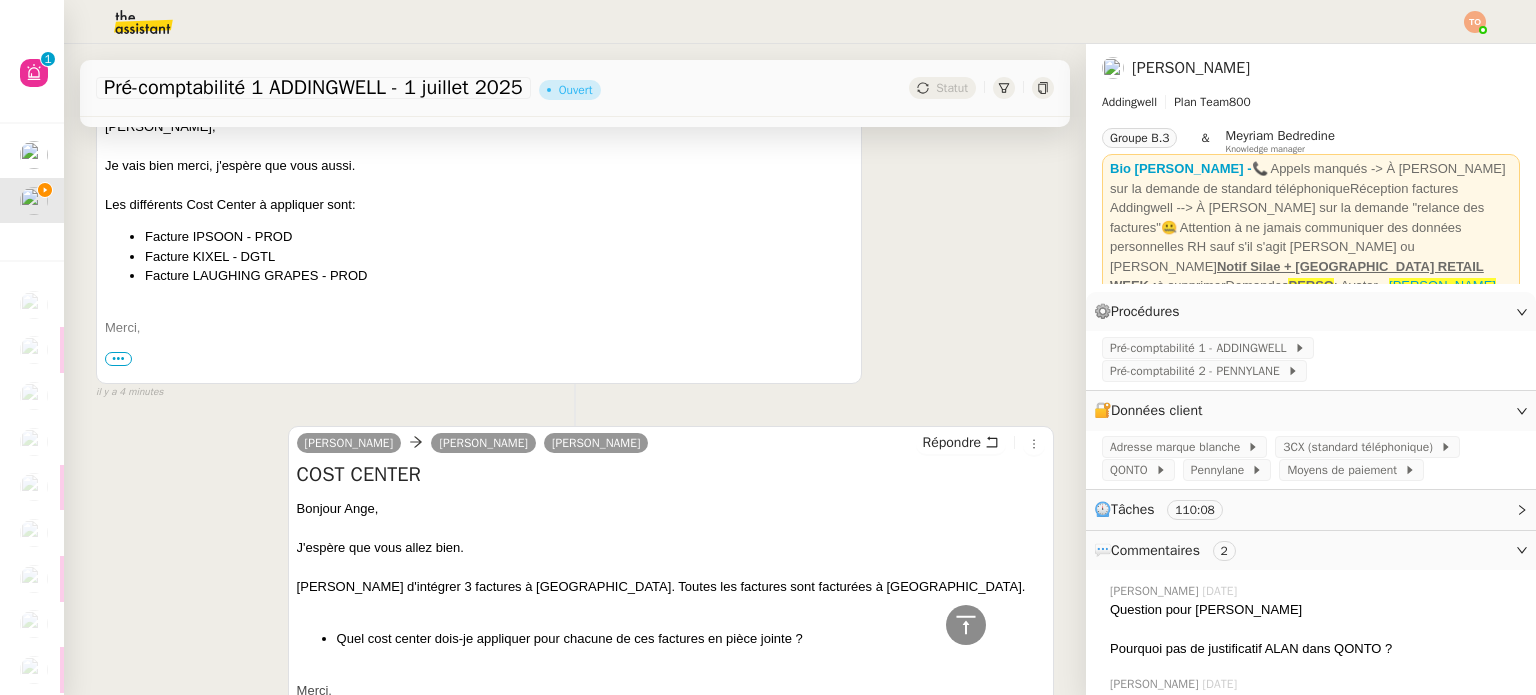 click on "Facture LAUGHING GRAPES - PROD" at bounding box center (499, 276) 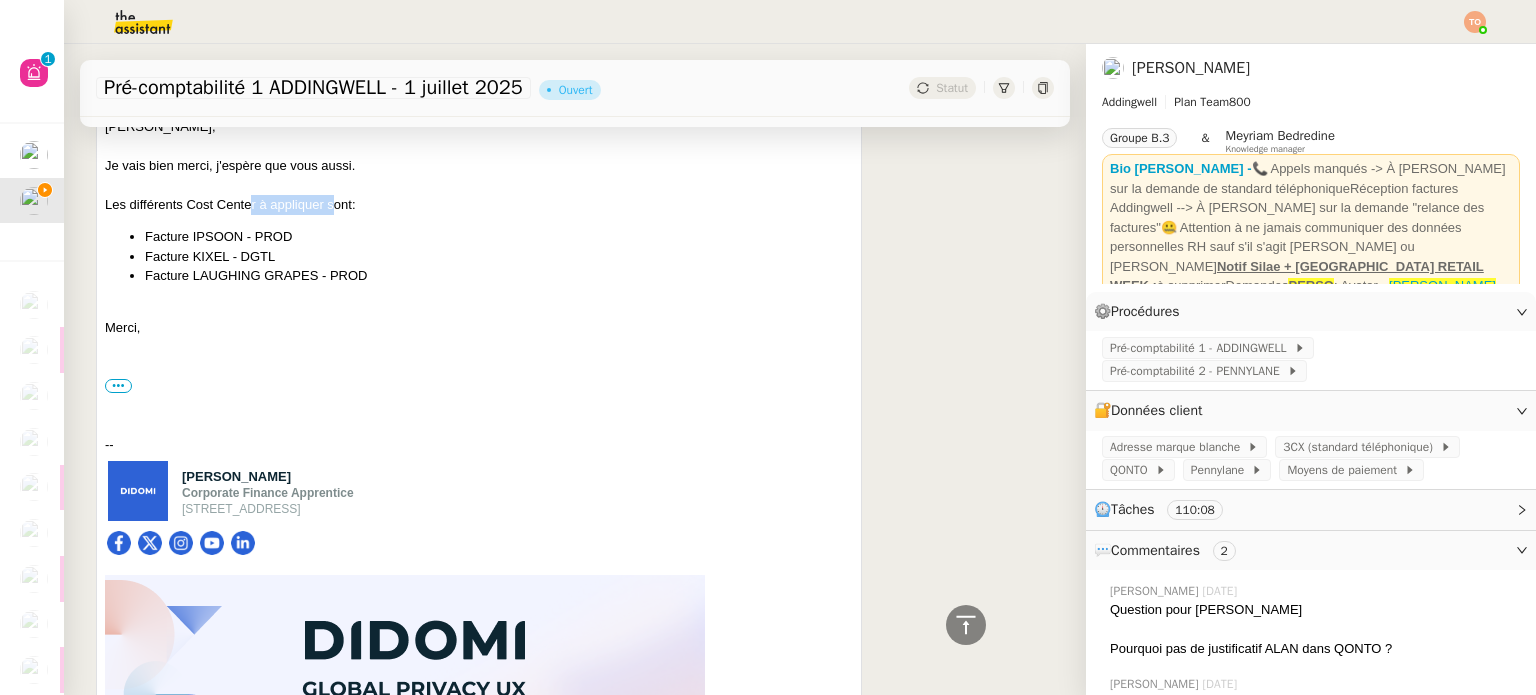 drag, startPoint x: 250, startPoint y: 212, endPoint x: 334, endPoint y: 215, distance: 84.05355 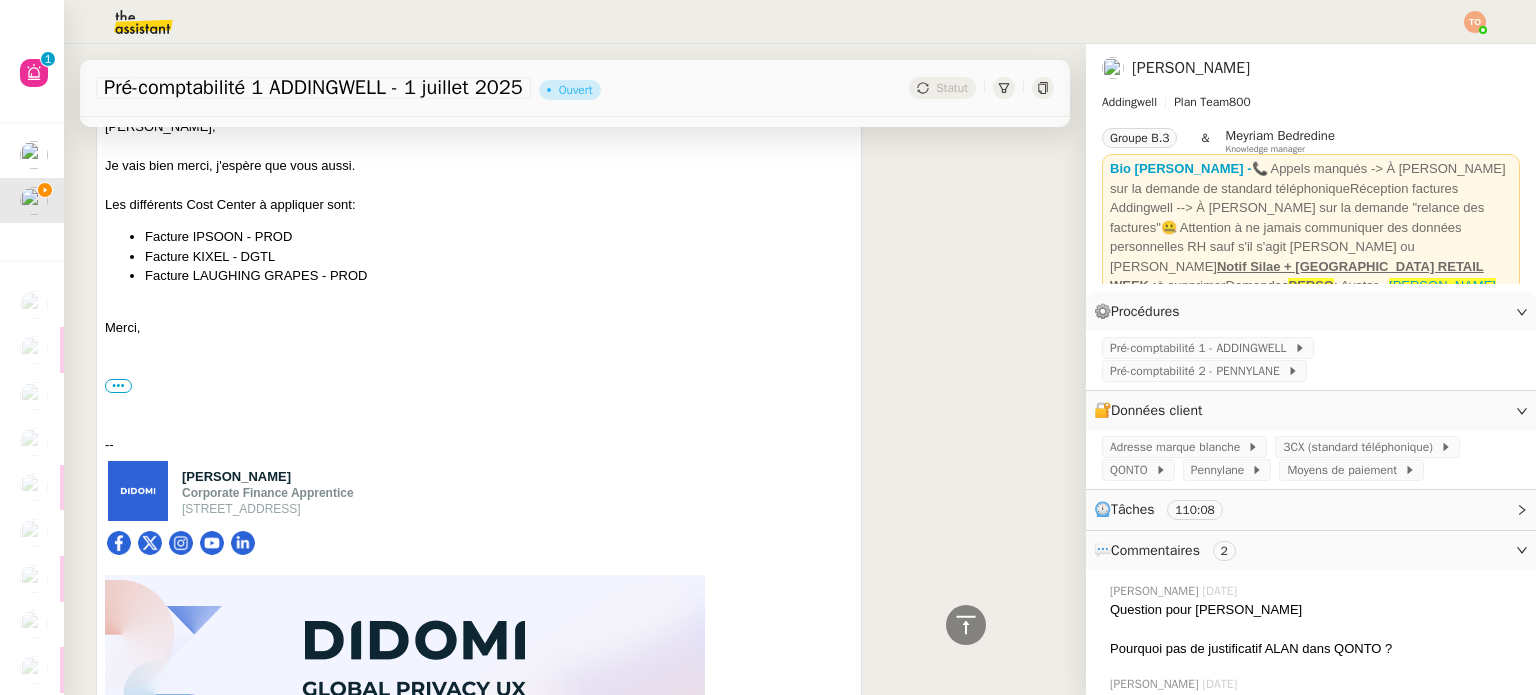 click on "Facture IPSOON - PROD" at bounding box center [499, 237] 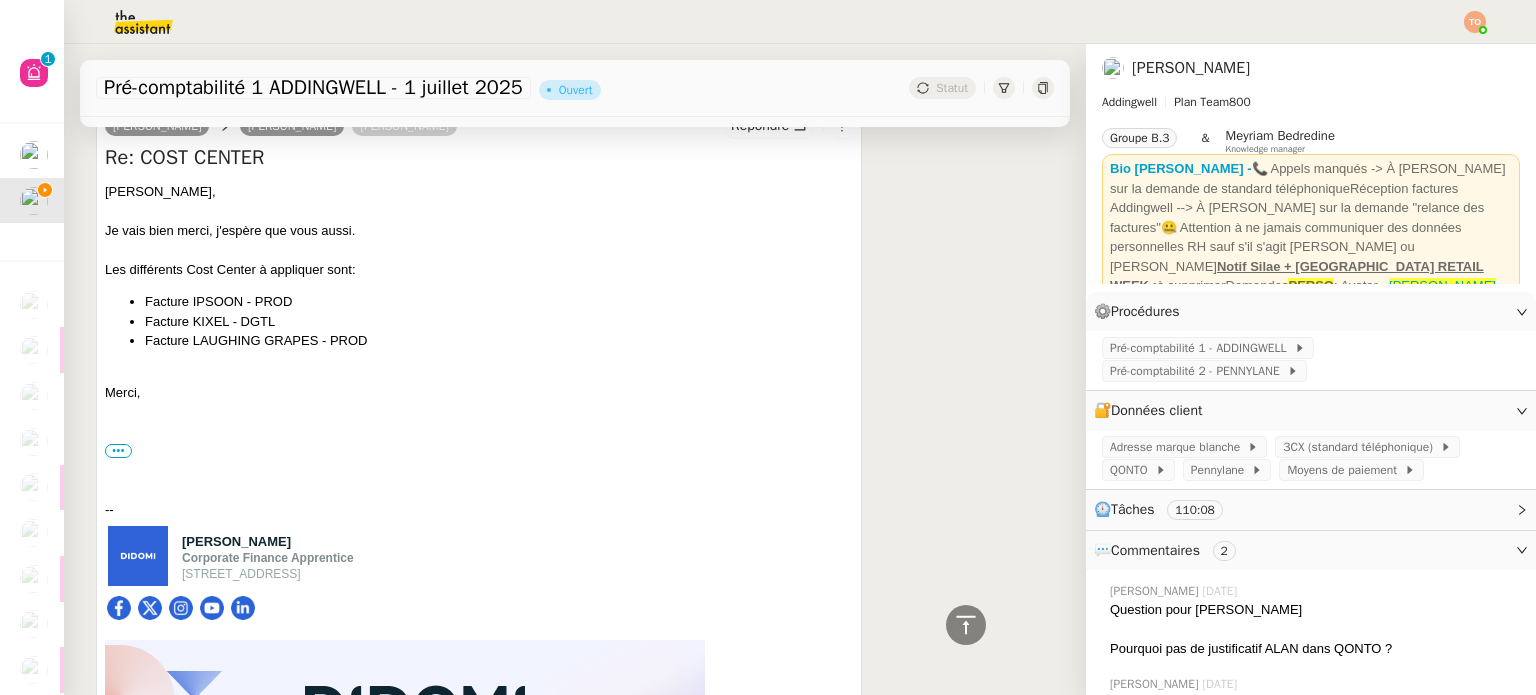 scroll, scrollTop: 400, scrollLeft: 0, axis: vertical 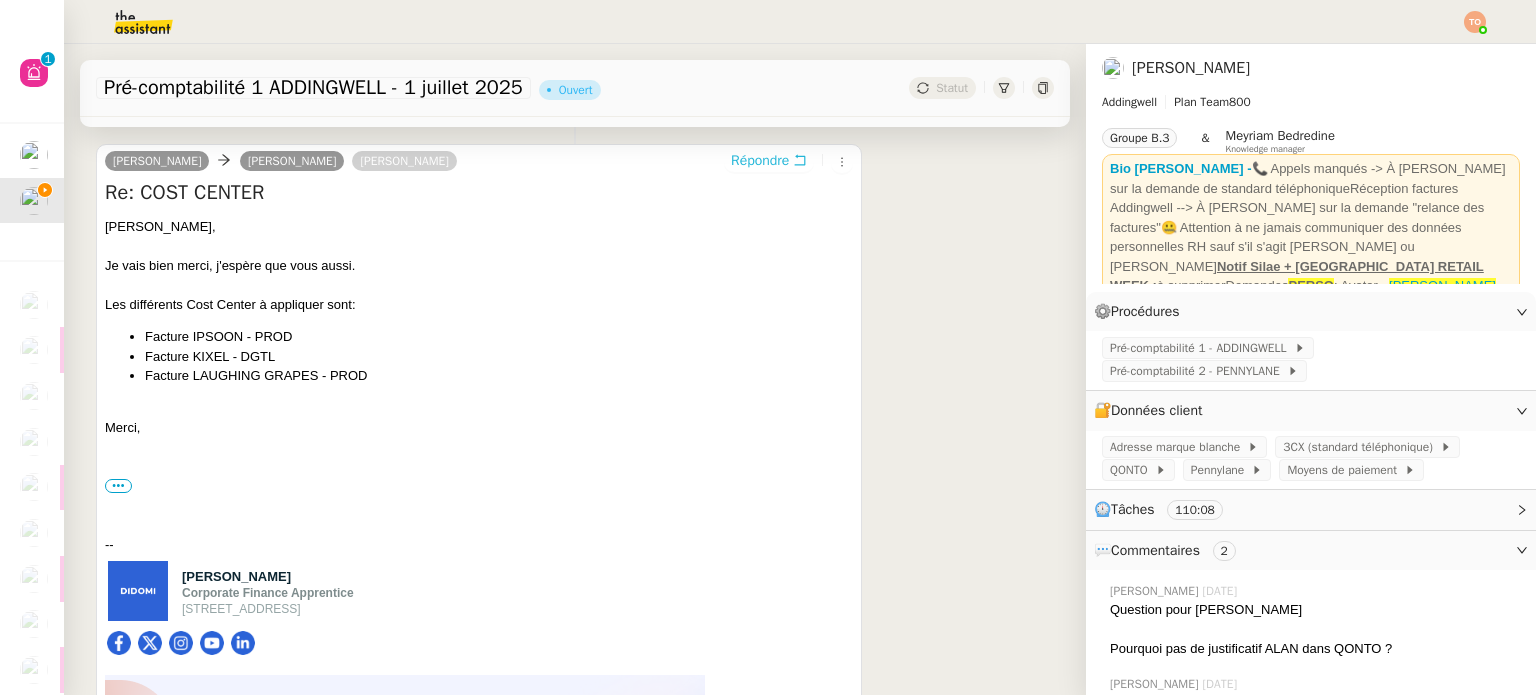 click on "Répondre" at bounding box center [760, 161] 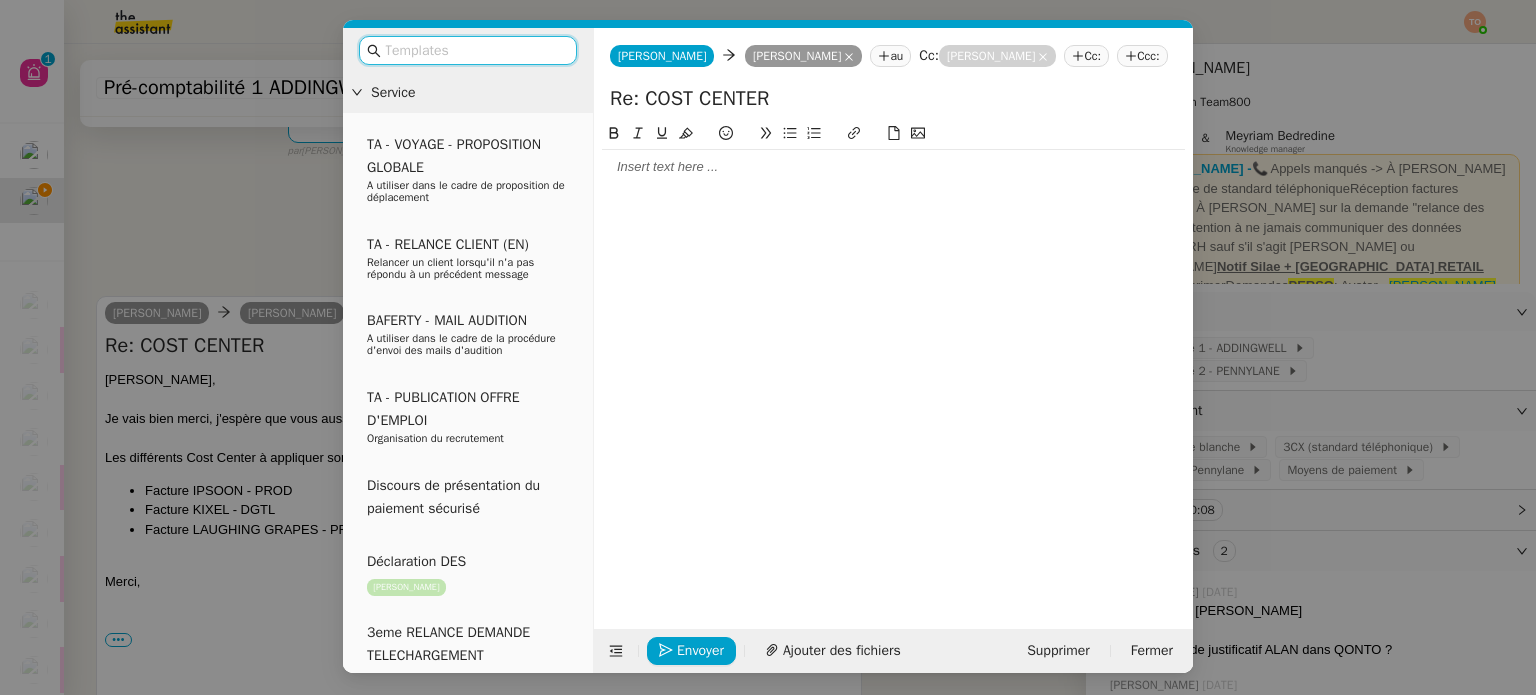 scroll, scrollTop: 553, scrollLeft: 0, axis: vertical 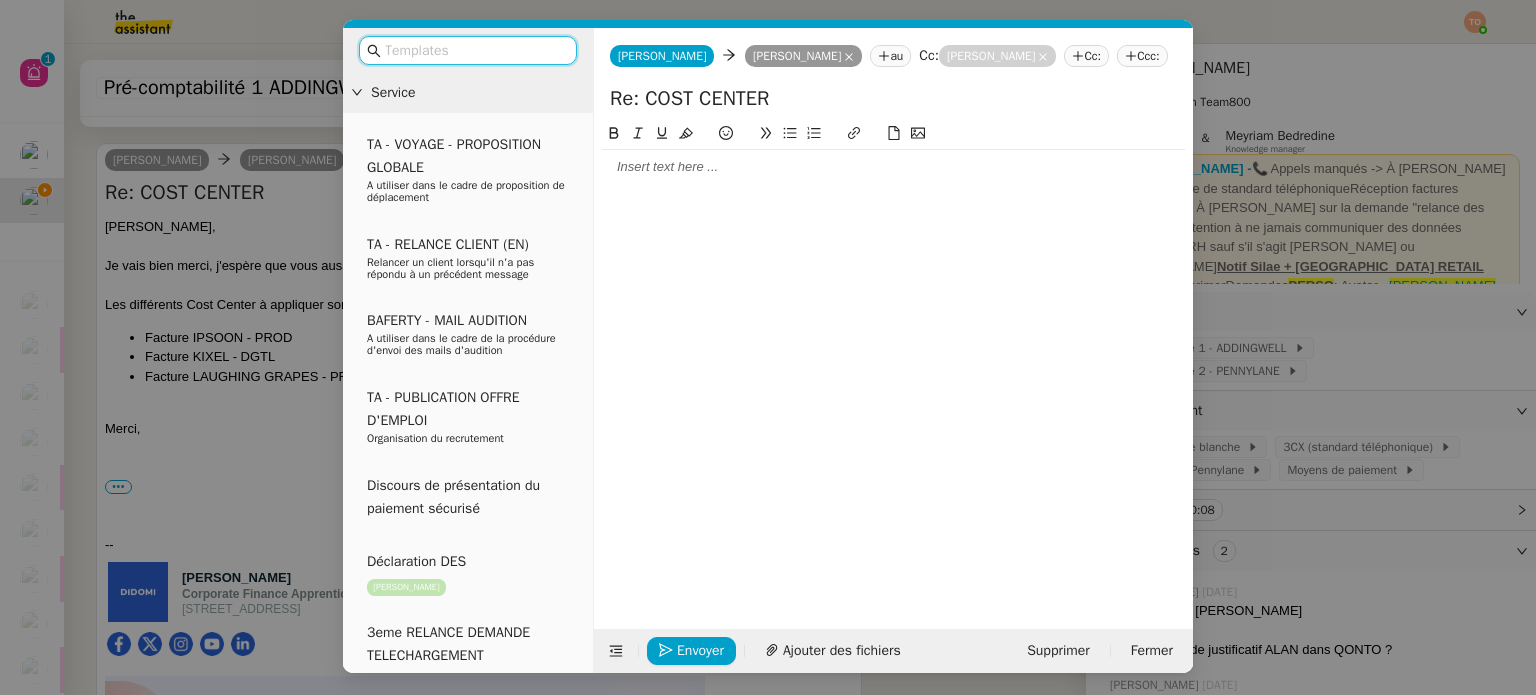 click 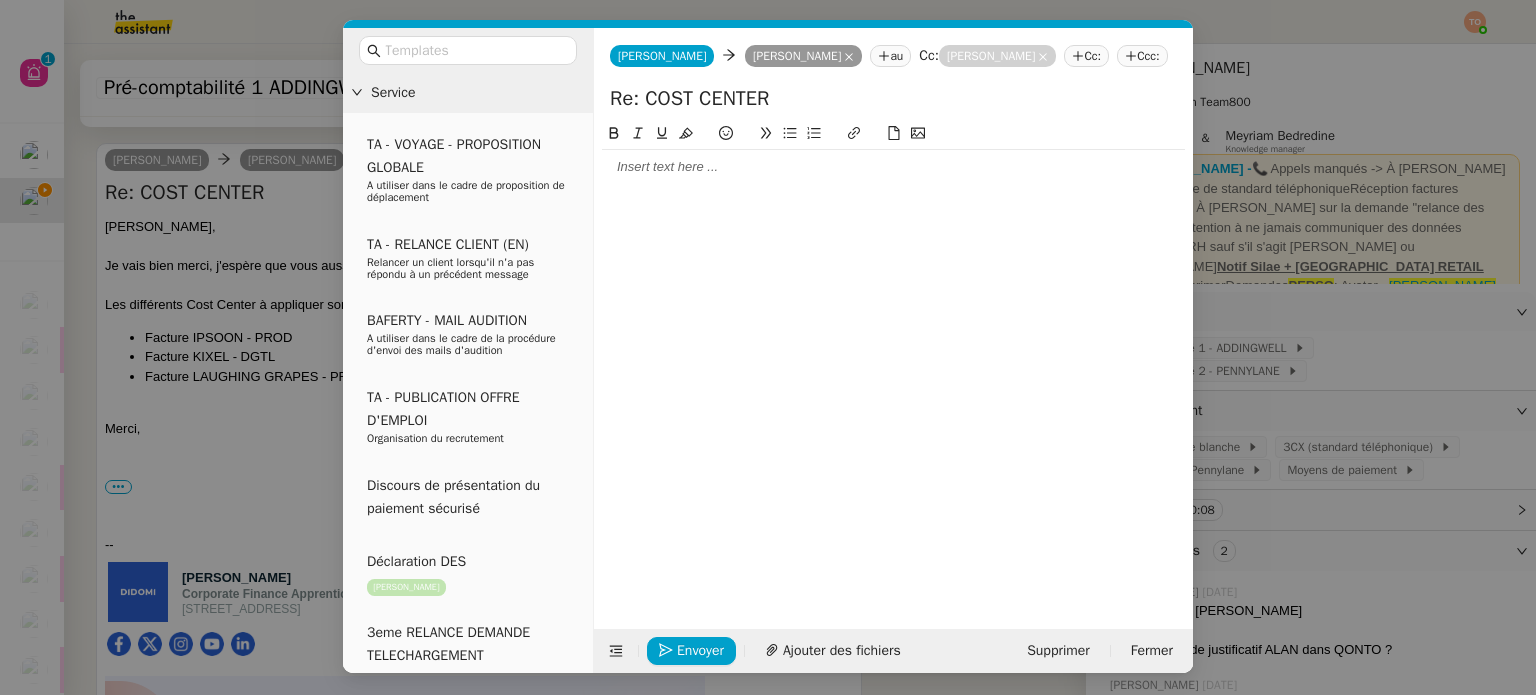type 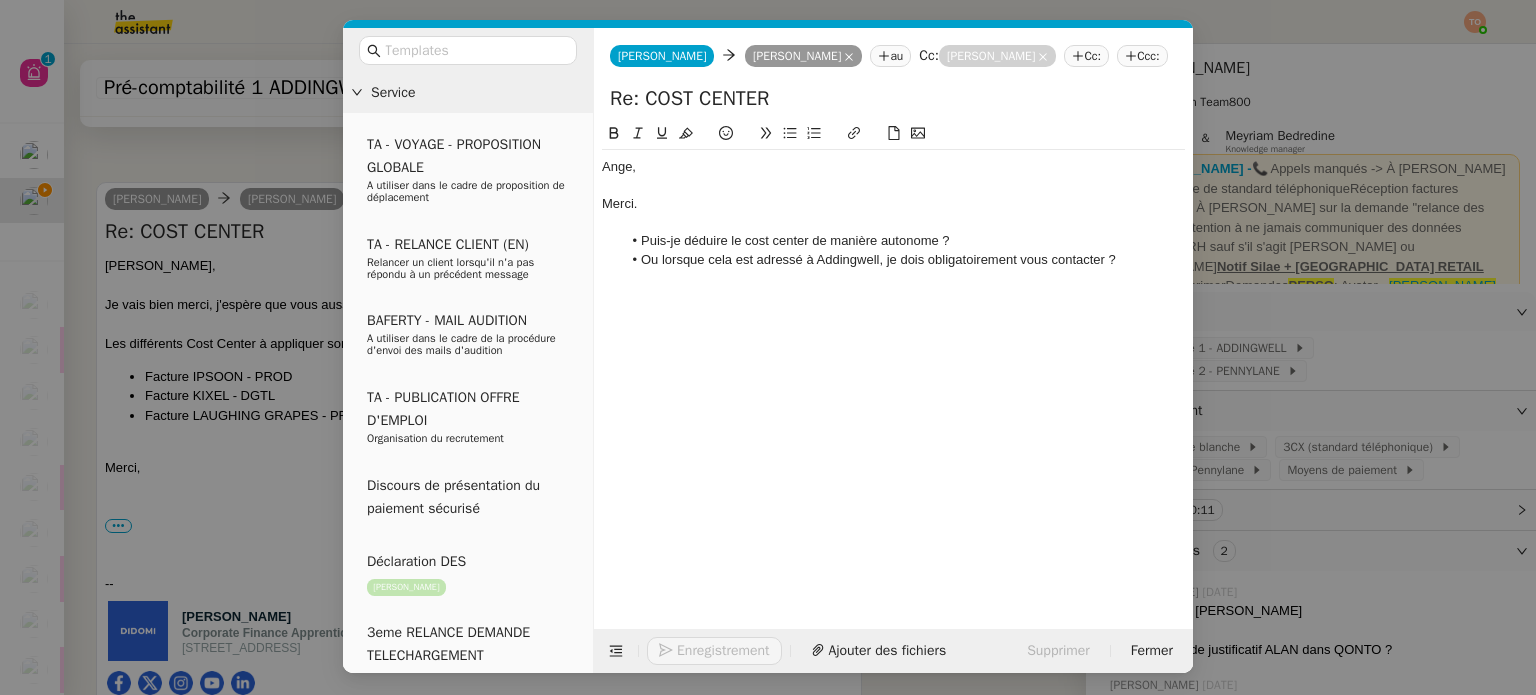 scroll, scrollTop: 735, scrollLeft: 0, axis: vertical 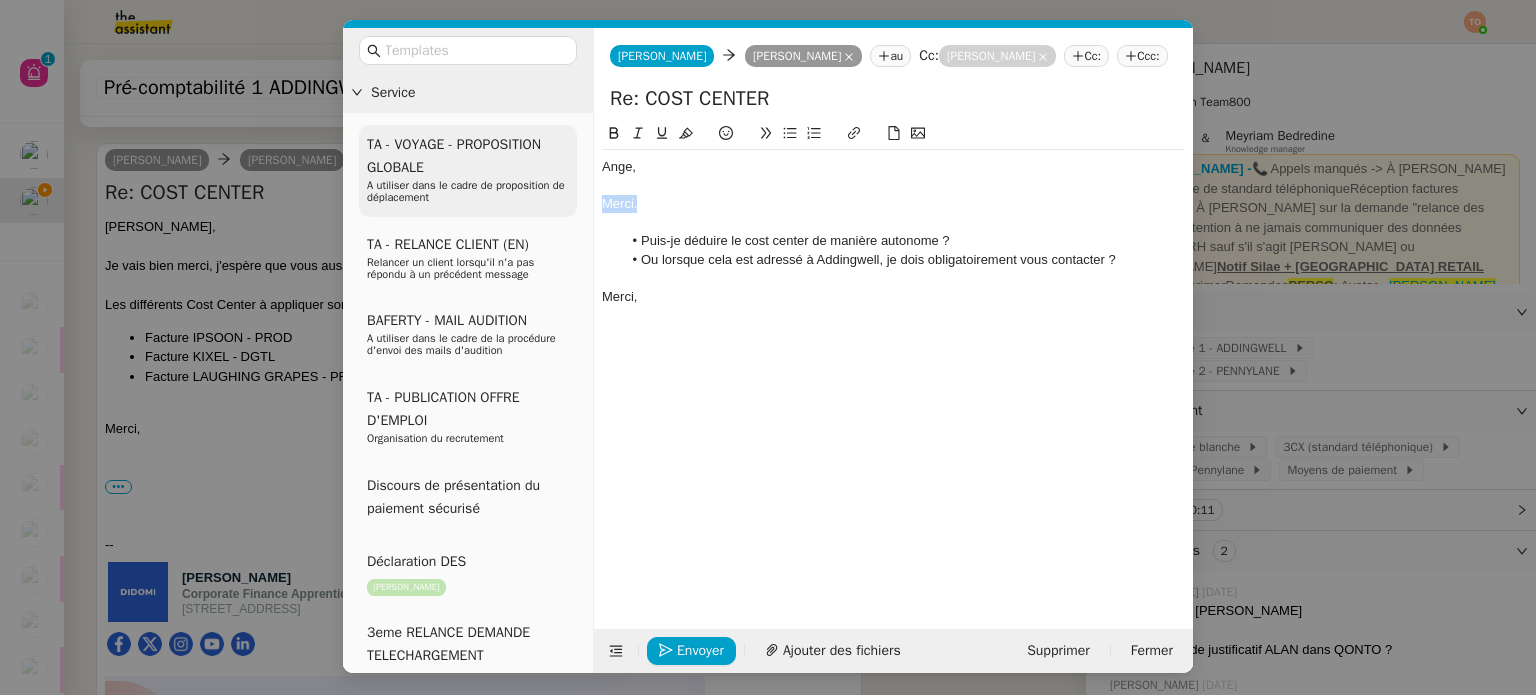drag, startPoint x: 628, startPoint y: 205, endPoint x: 576, endPoint y: 200, distance: 52.23983 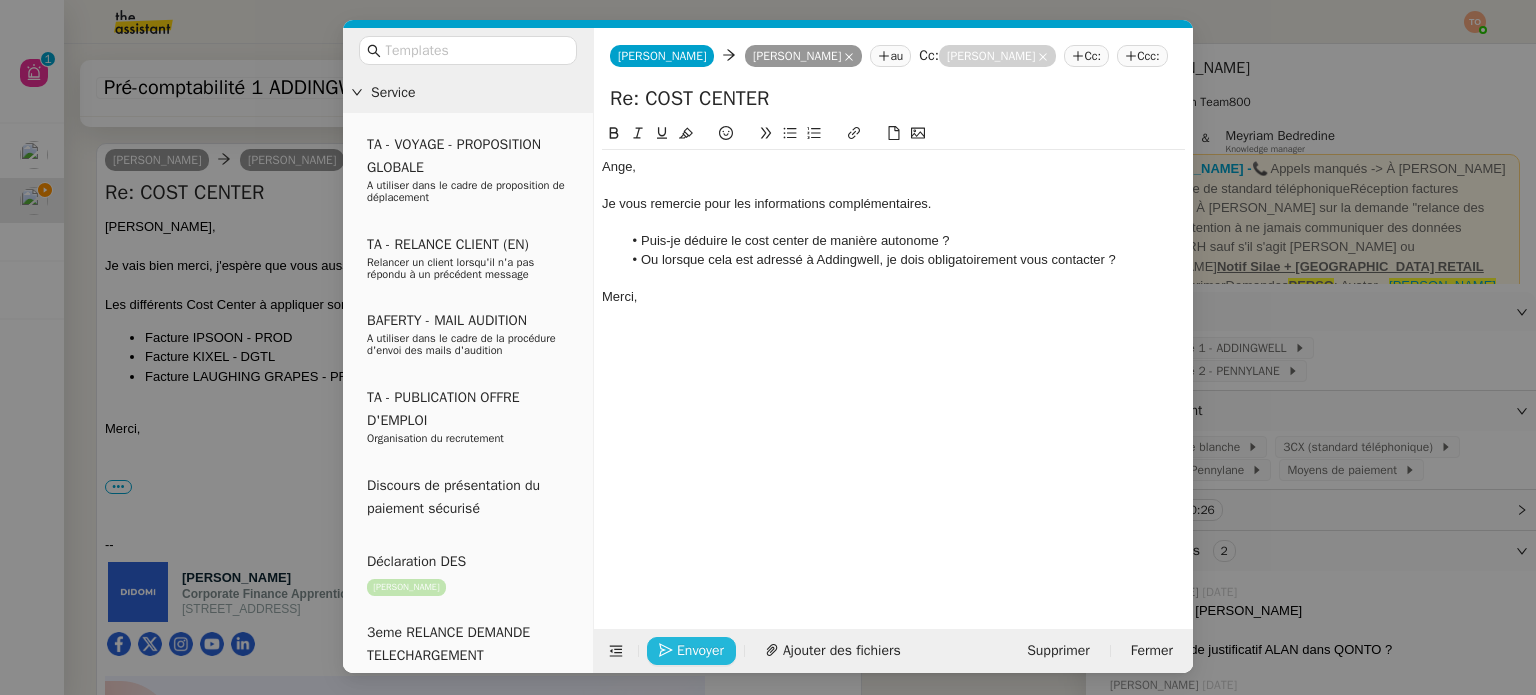 click on "Envoyer" 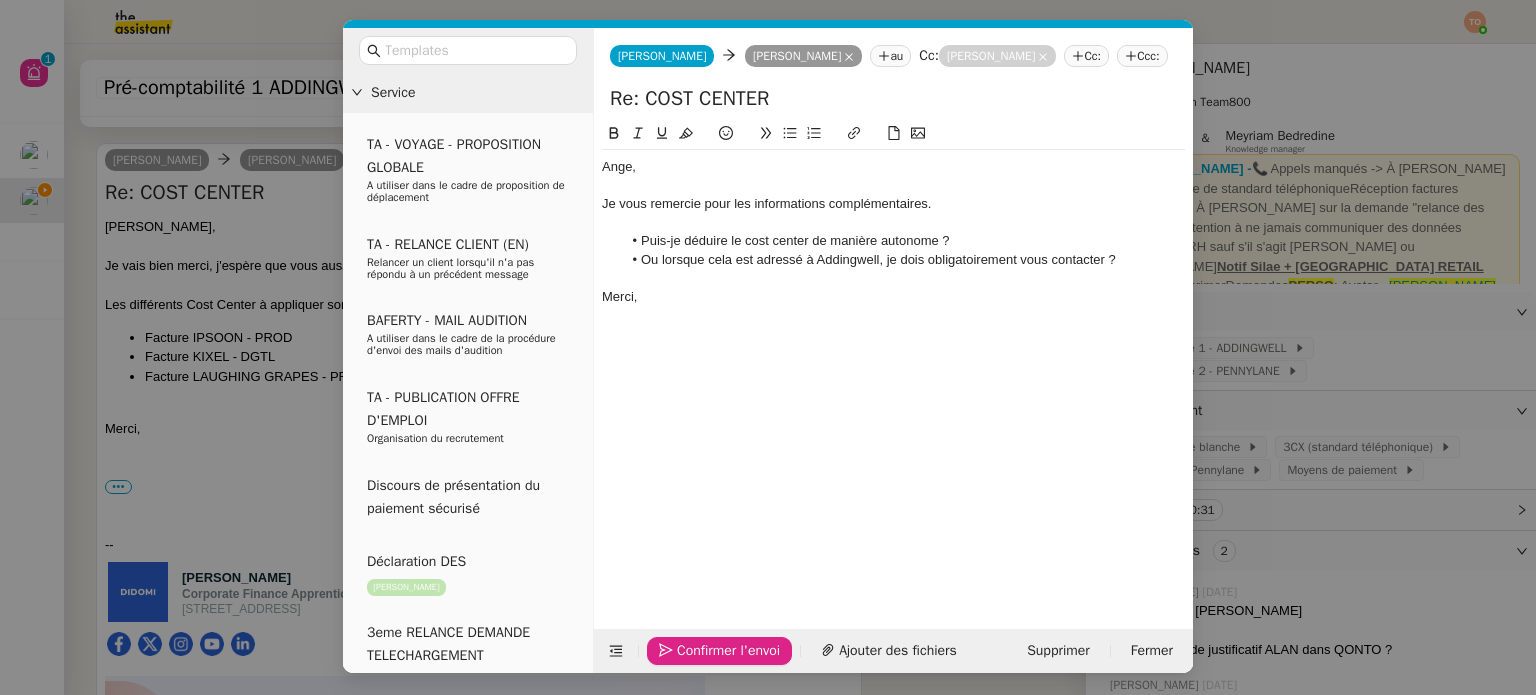 click on "Confirmer l'envoi" 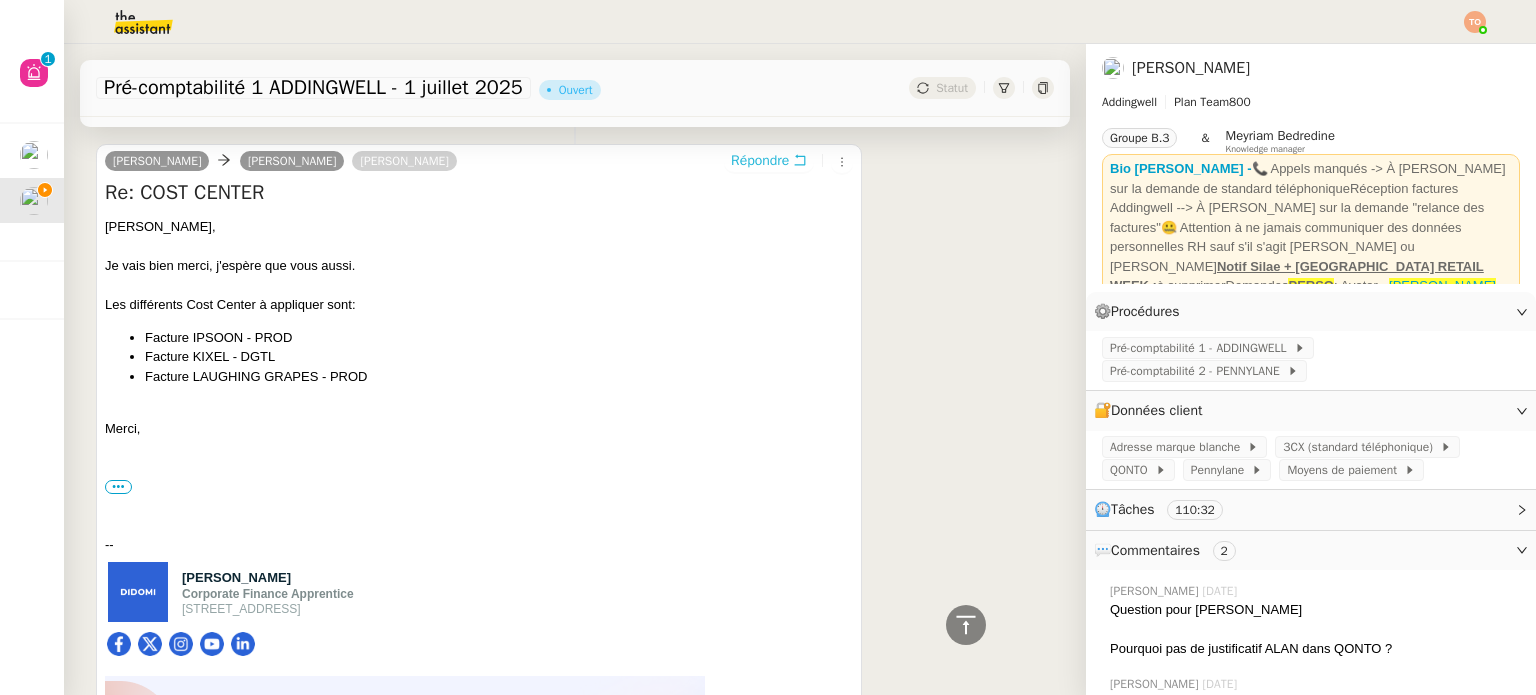 scroll, scrollTop: 0, scrollLeft: 0, axis: both 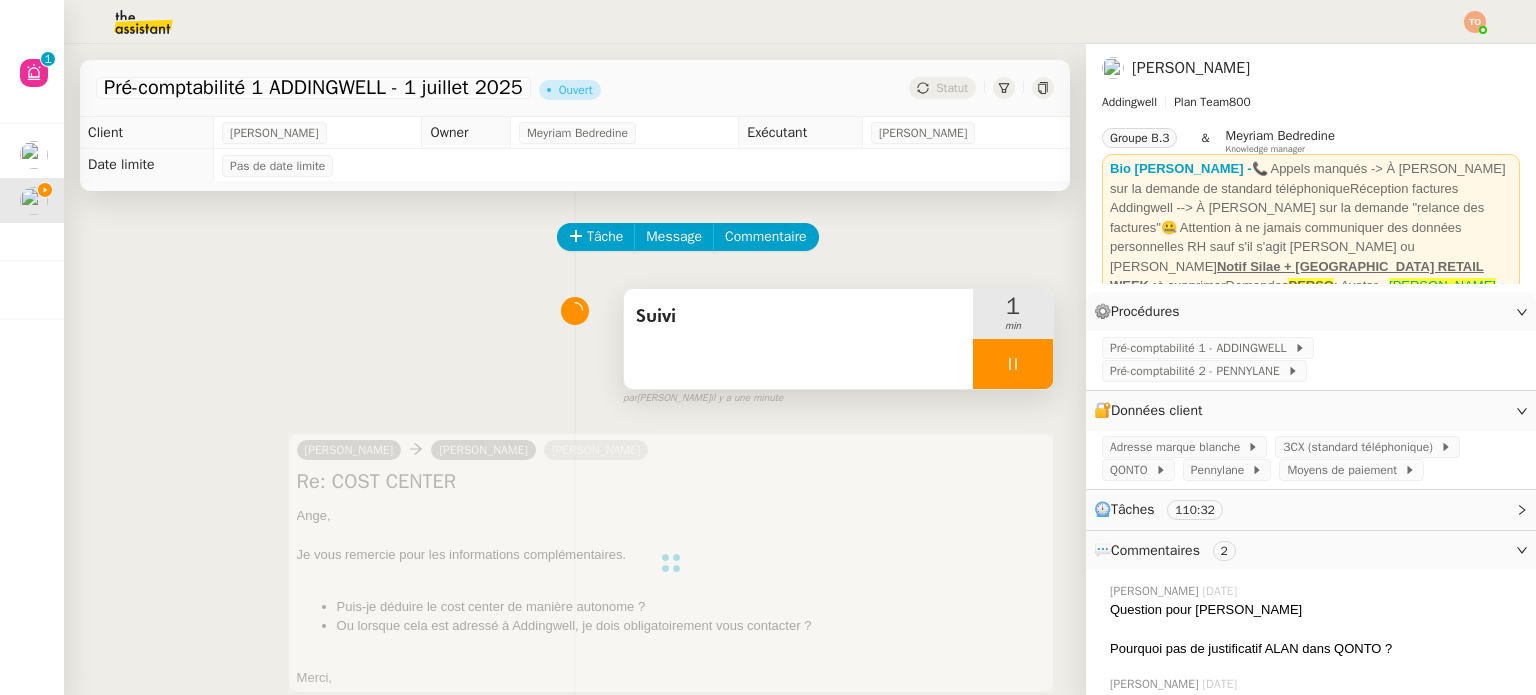 click at bounding box center (1013, 364) 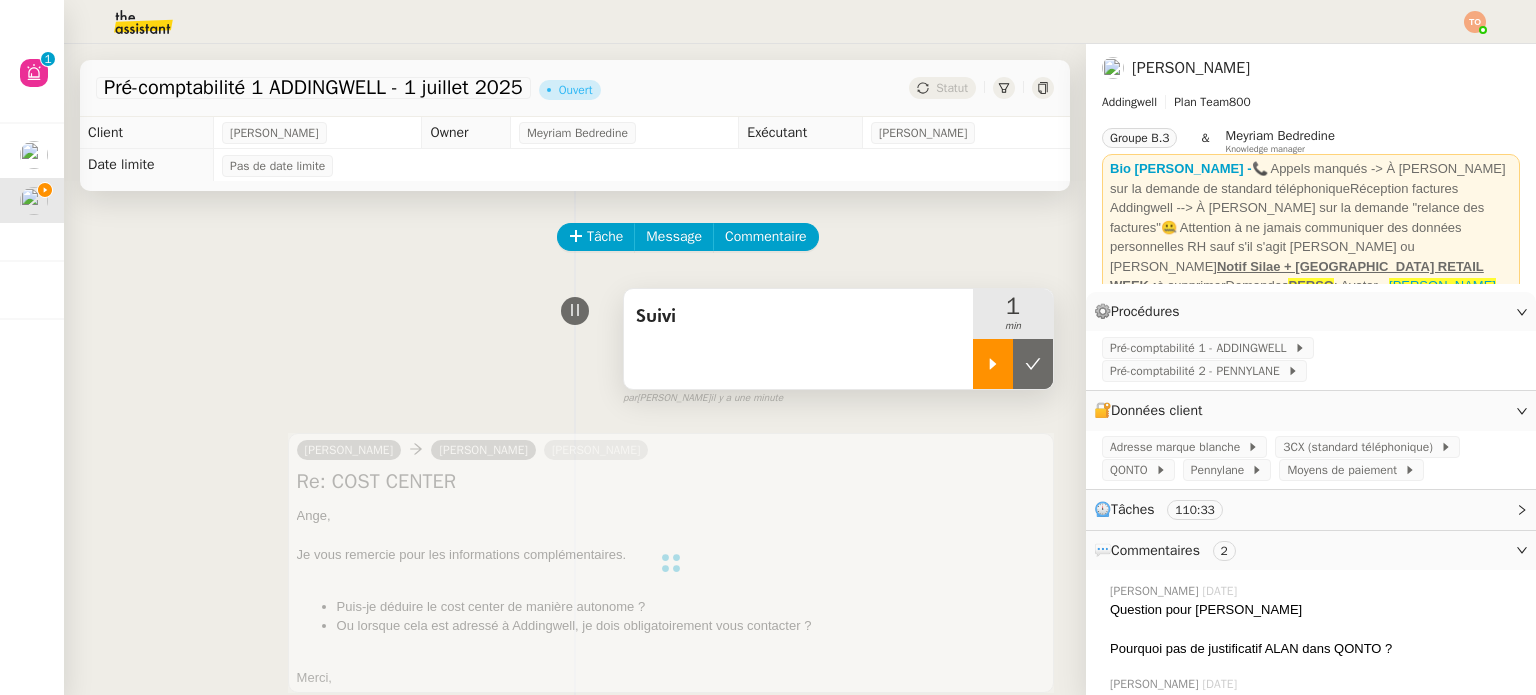 drag, startPoint x: 1015, startPoint y: 377, endPoint x: 978, endPoint y: 377, distance: 37 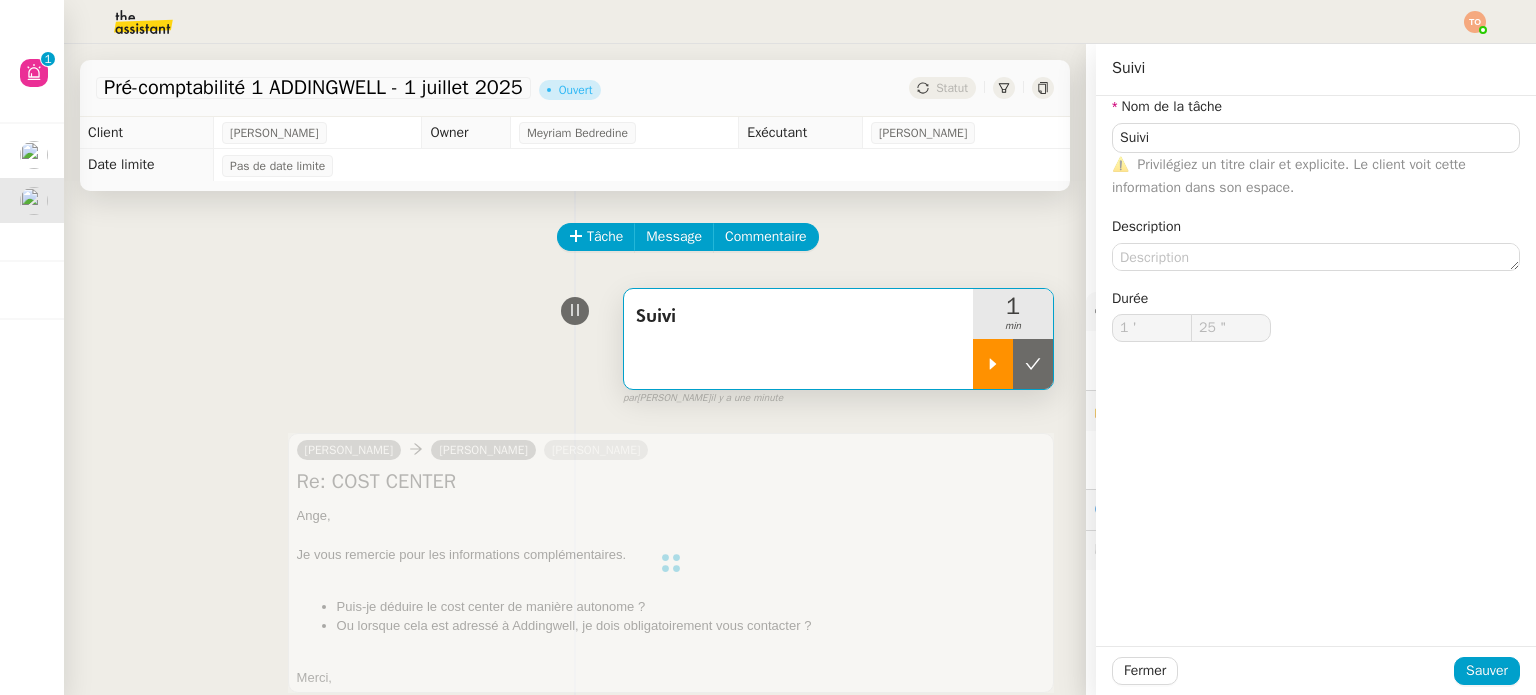 click at bounding box center (993, 364) 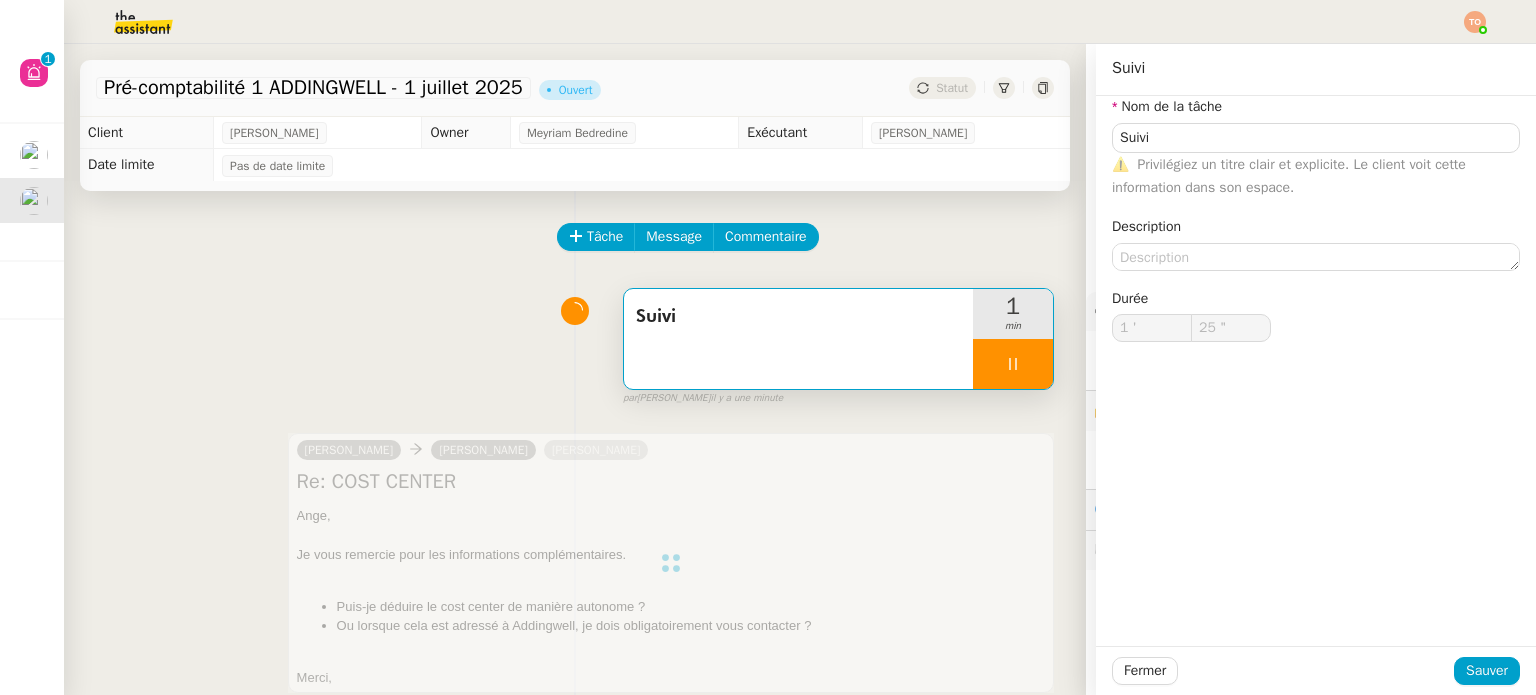 type on "Suivi" 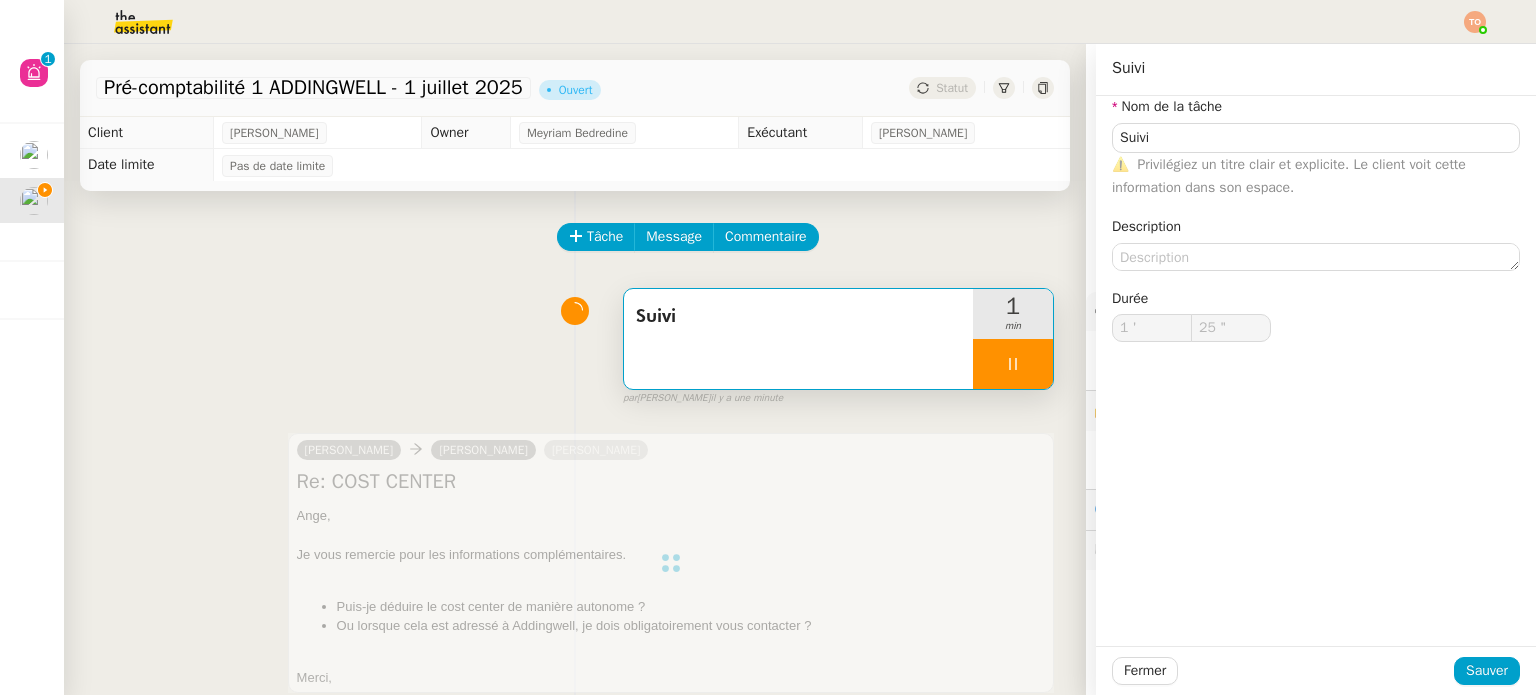 type on "Suivi" 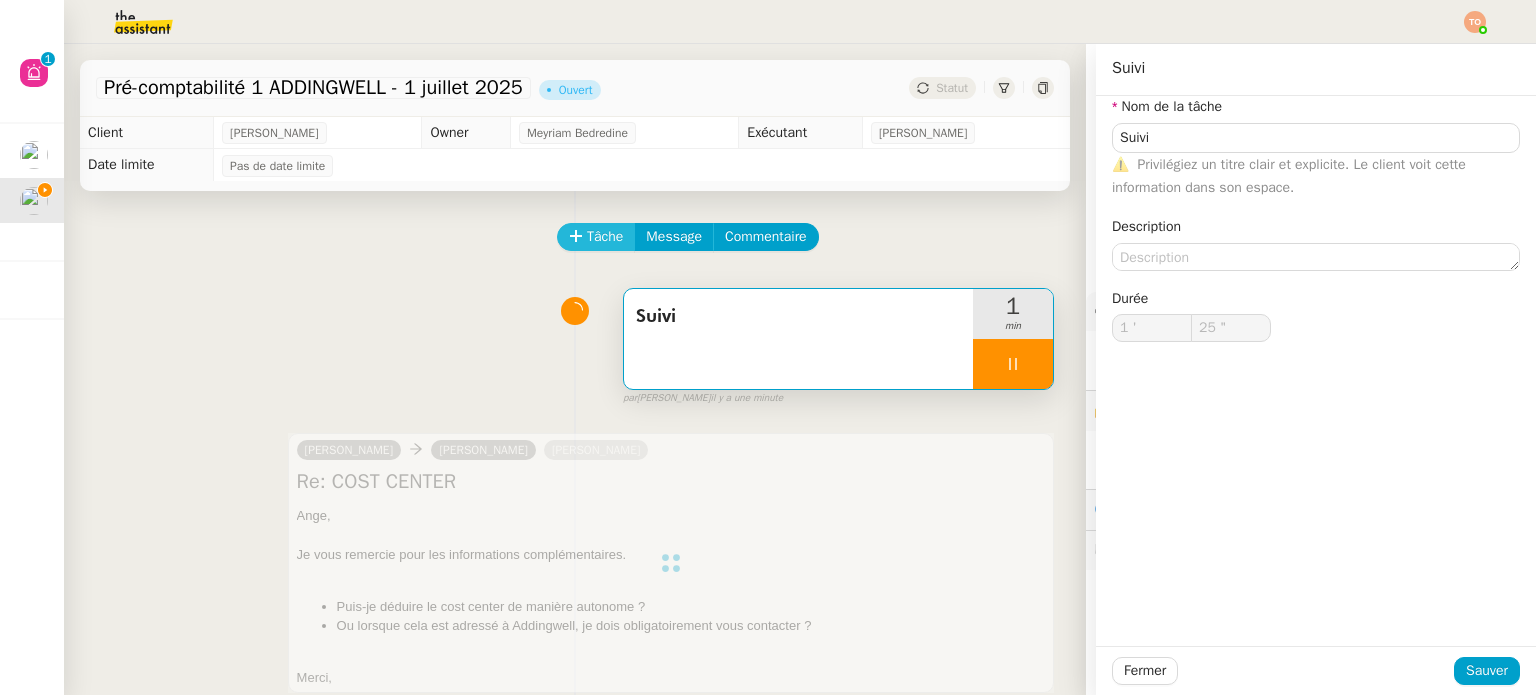 click on "Tâche" 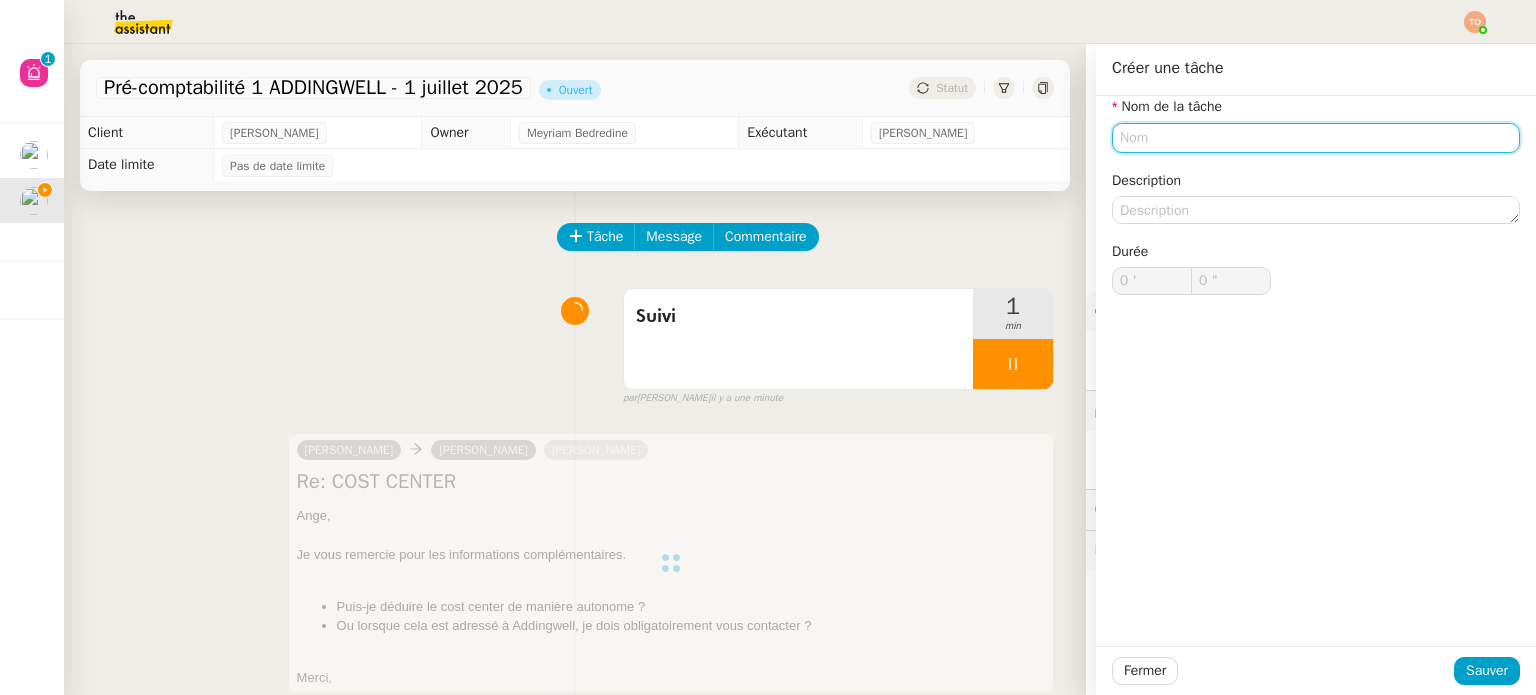 click 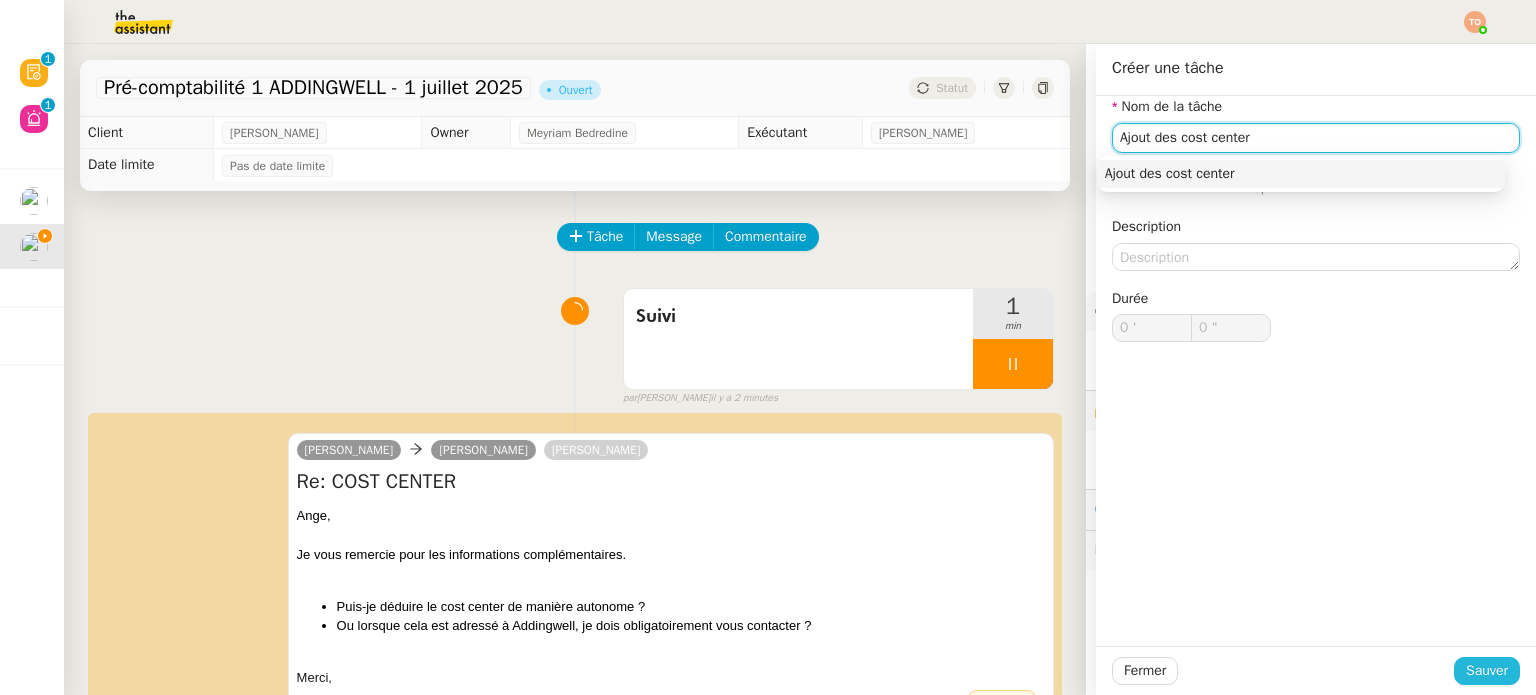 type on "Ajout des cost center" 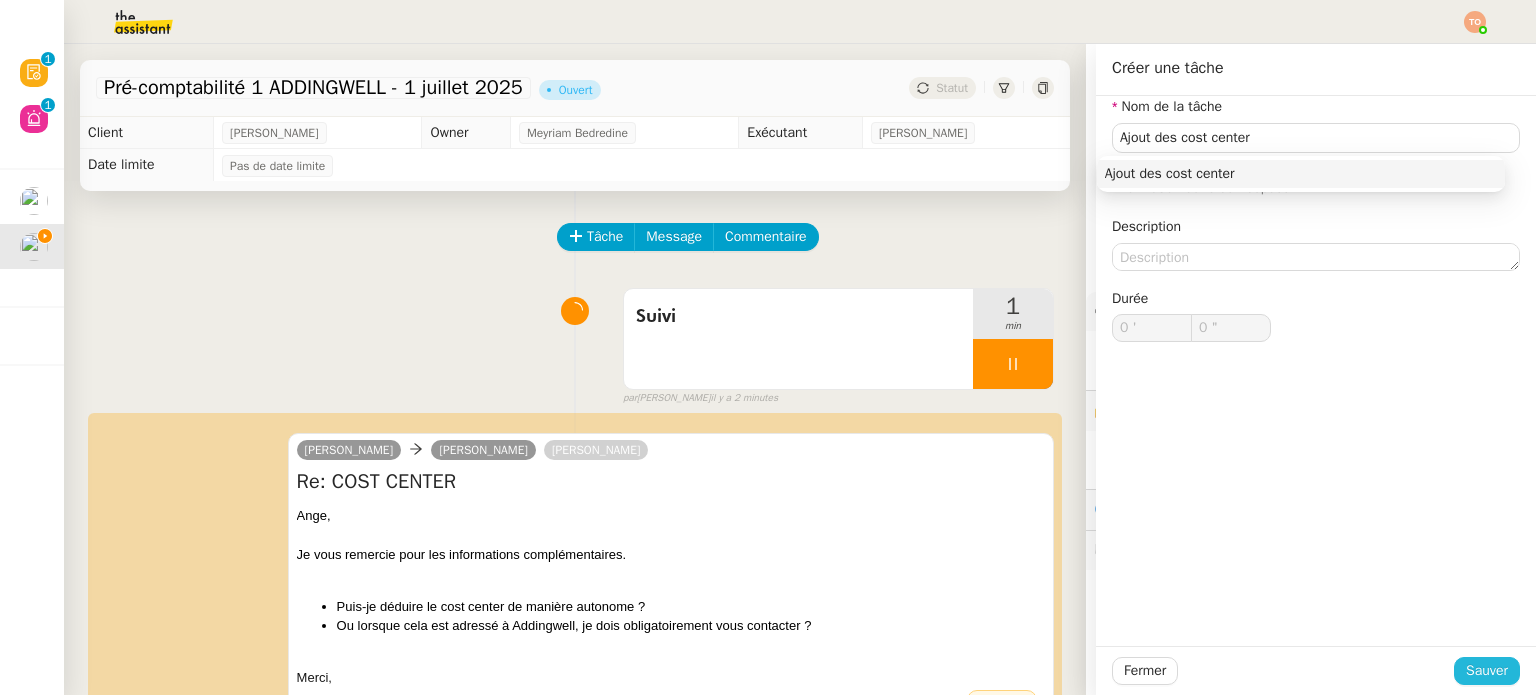 click on "Sauver" 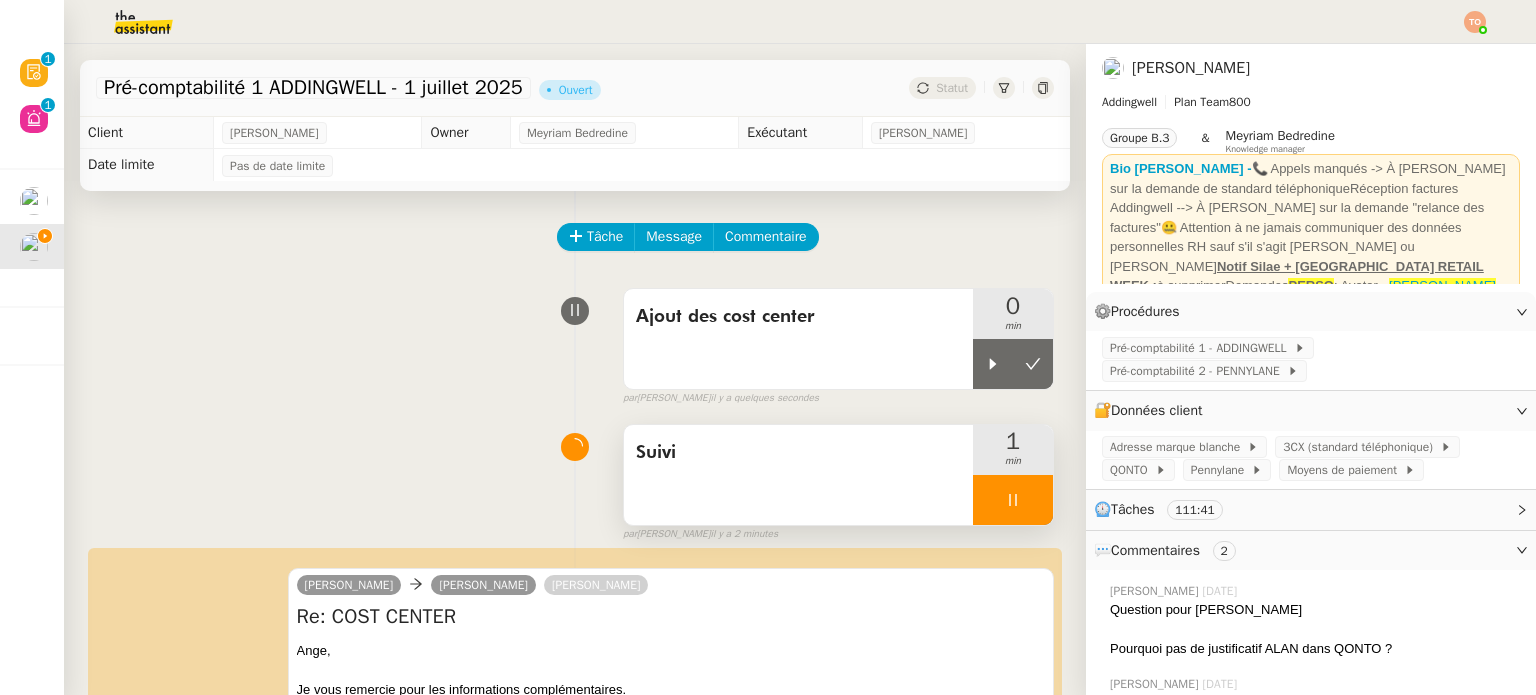 click 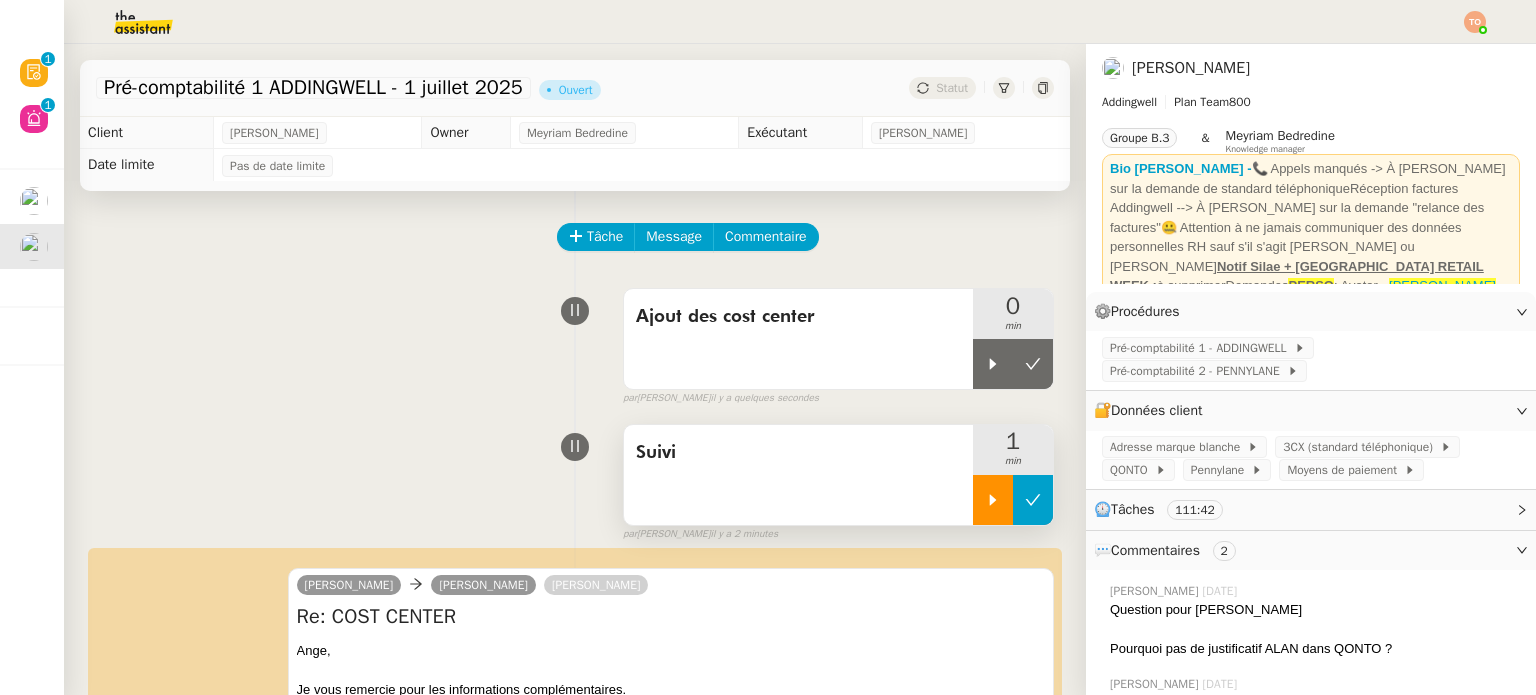 click 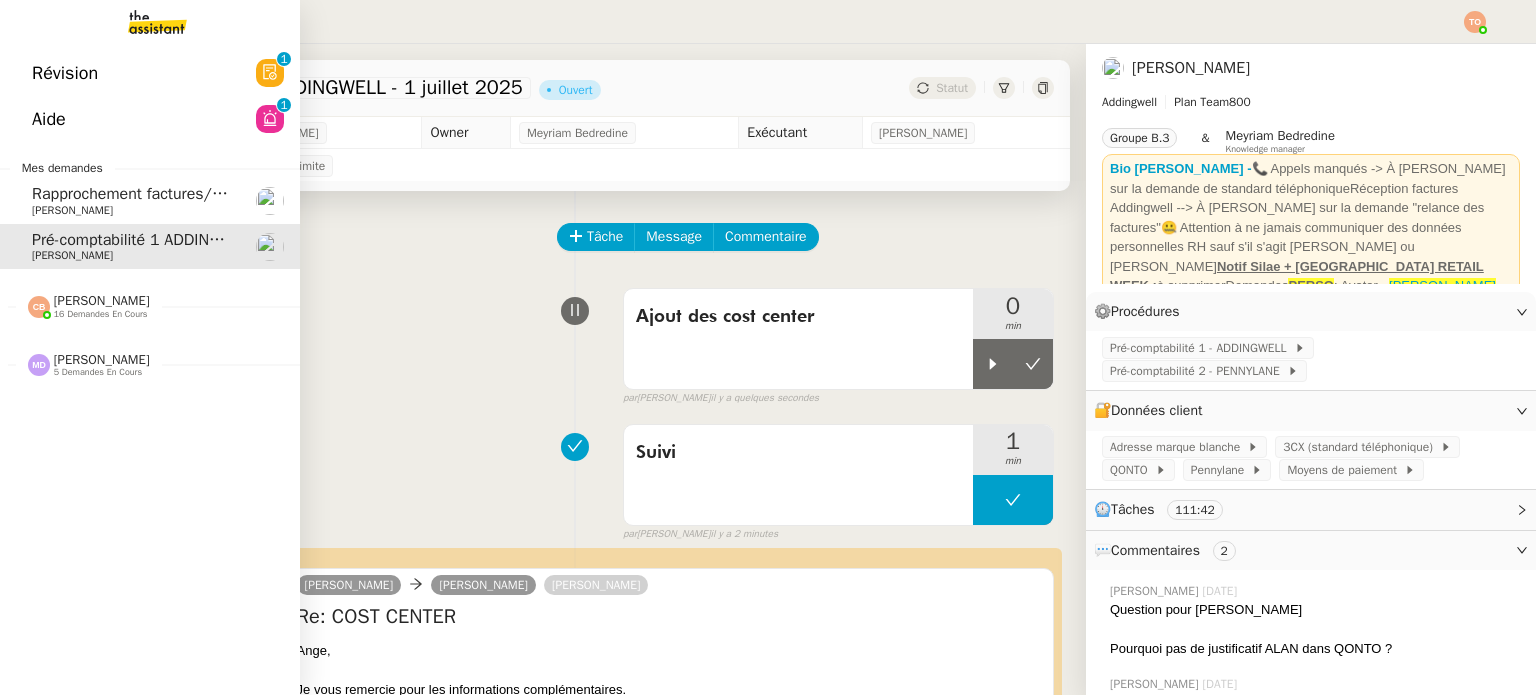 click on "Rapprochement factures/paiements clients - [DATE]    [PERSON_NAME]" 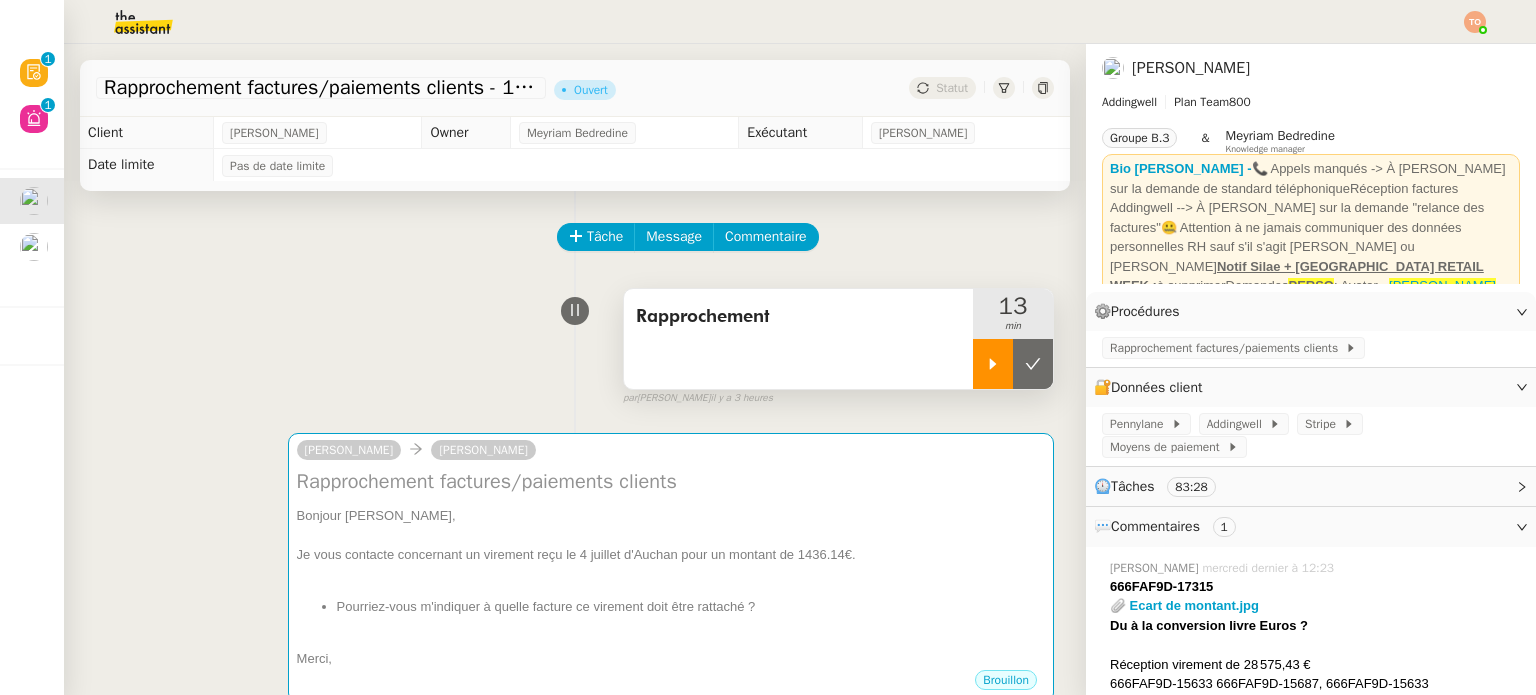 click at bounding box center (993, 364) 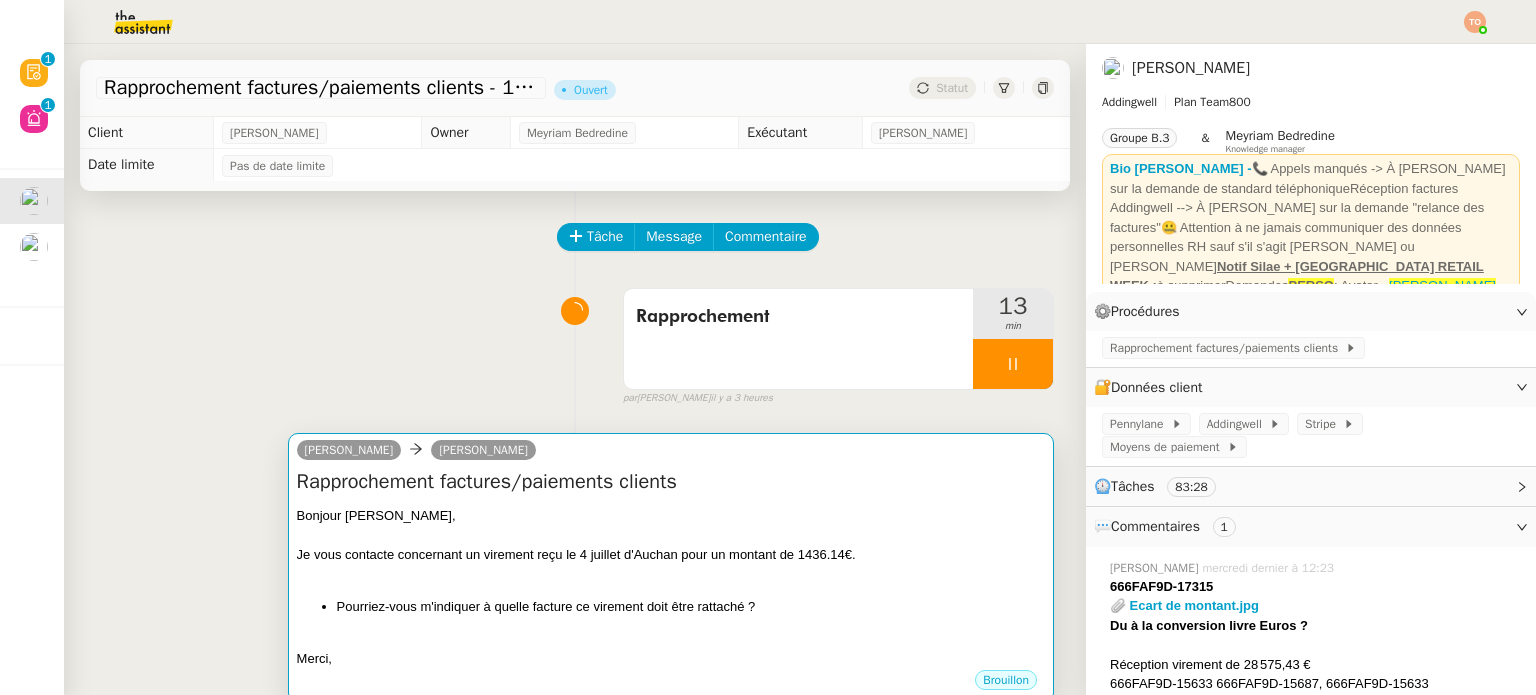 click on "Bonjour [PERSON_NAME]," at bounding box center [671, 516] 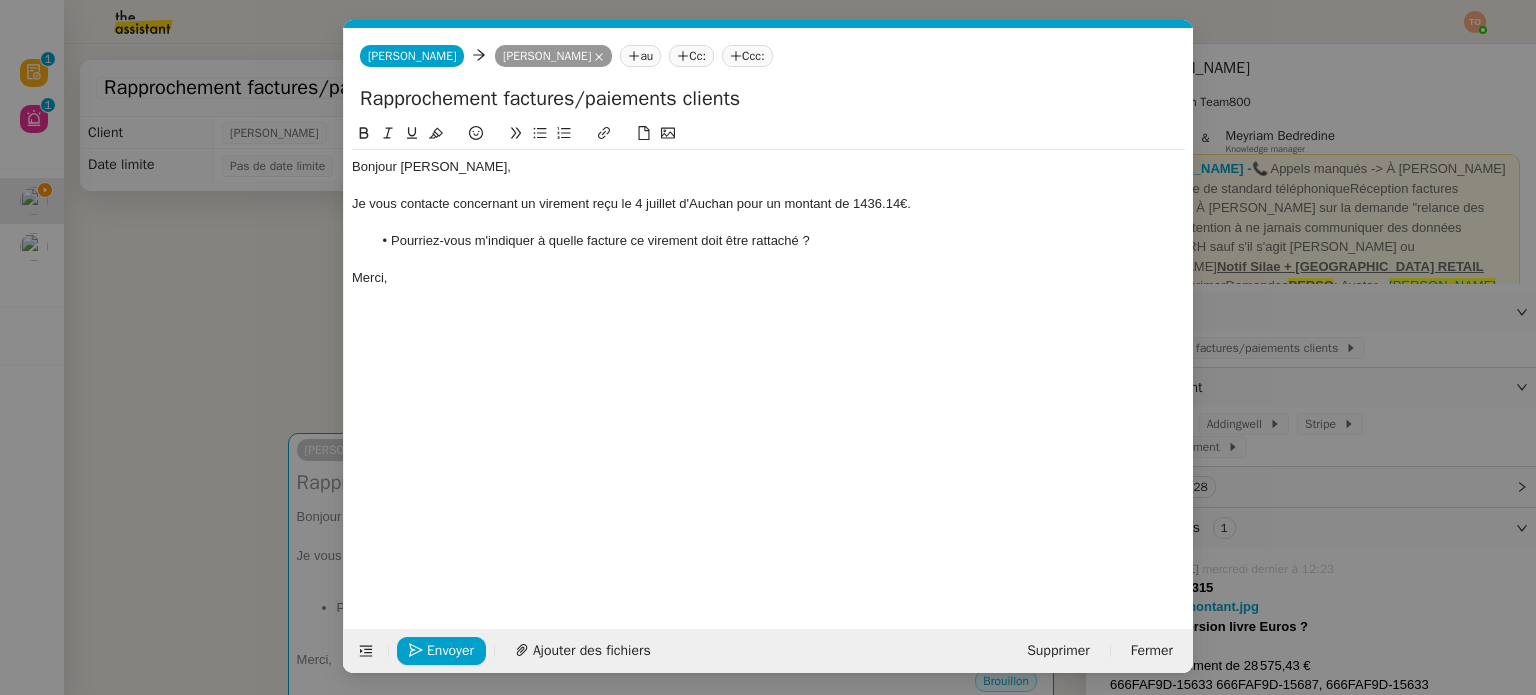 scroll, scrollTop: 0, scrollLeft: 42, axis: horizontal 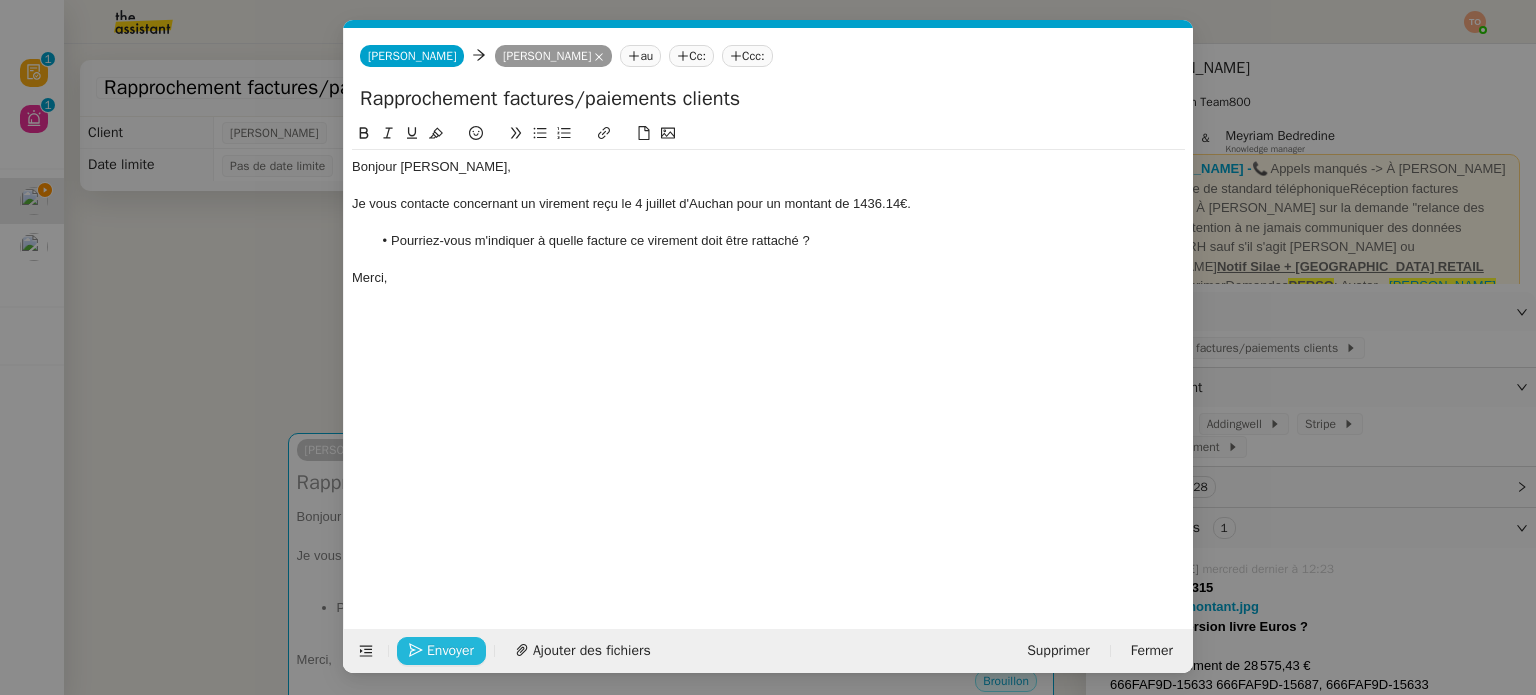 click on "Envoyer" 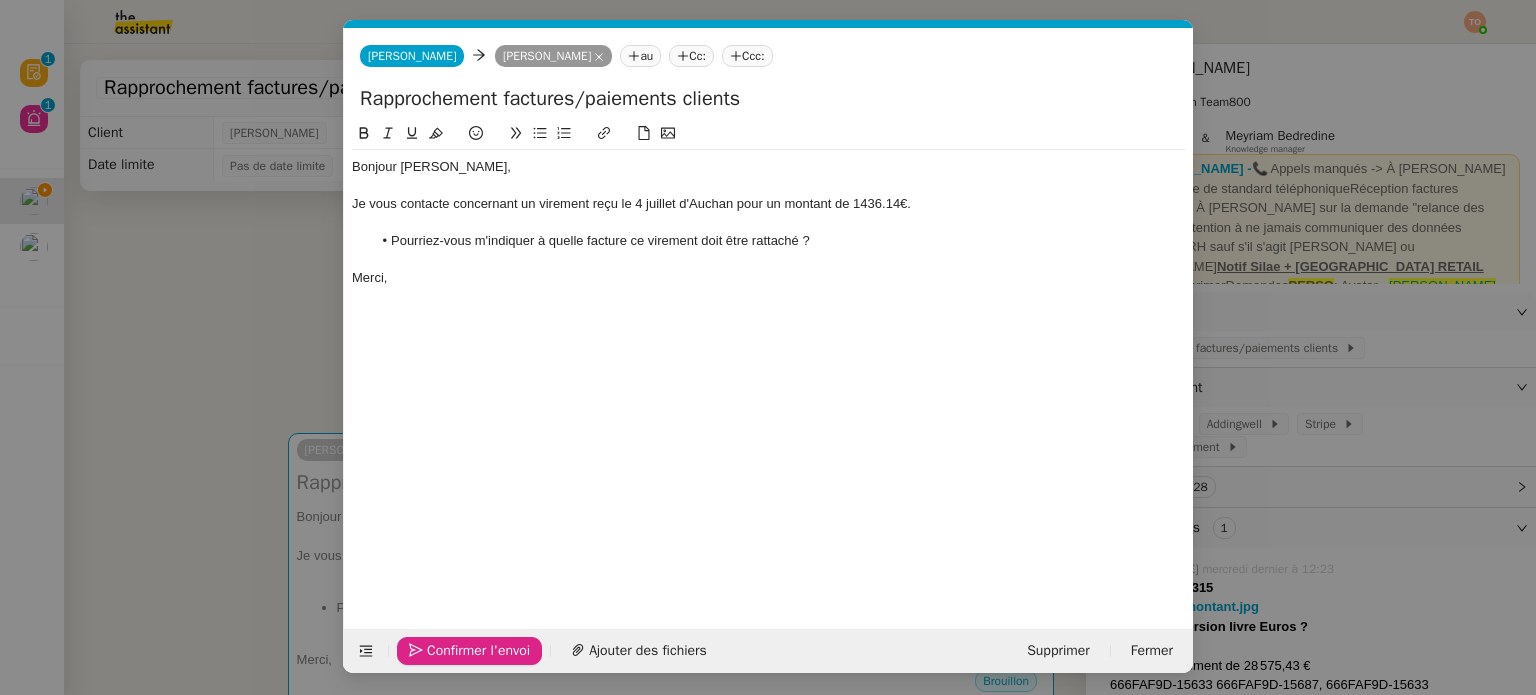 click on "Confirmer l'envoi" 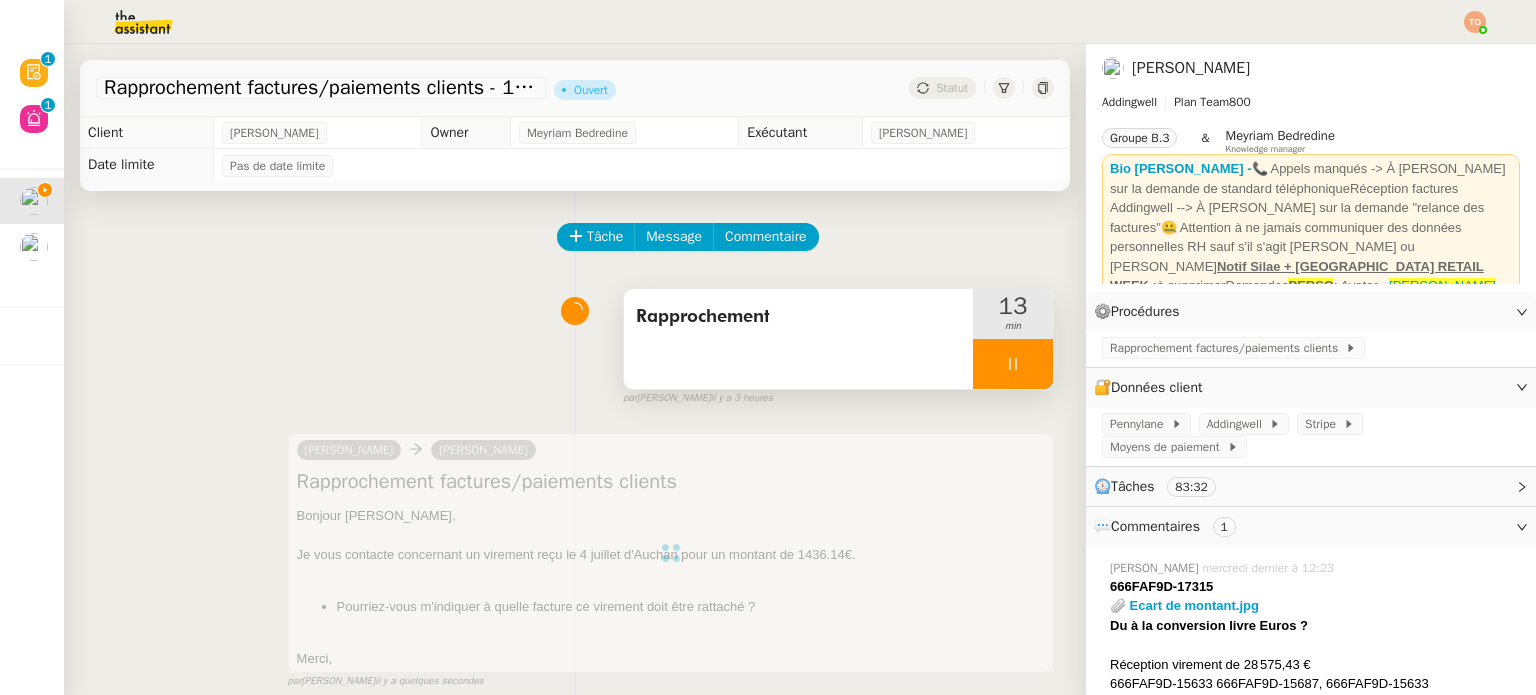 click at bounding box center [1013, 364] 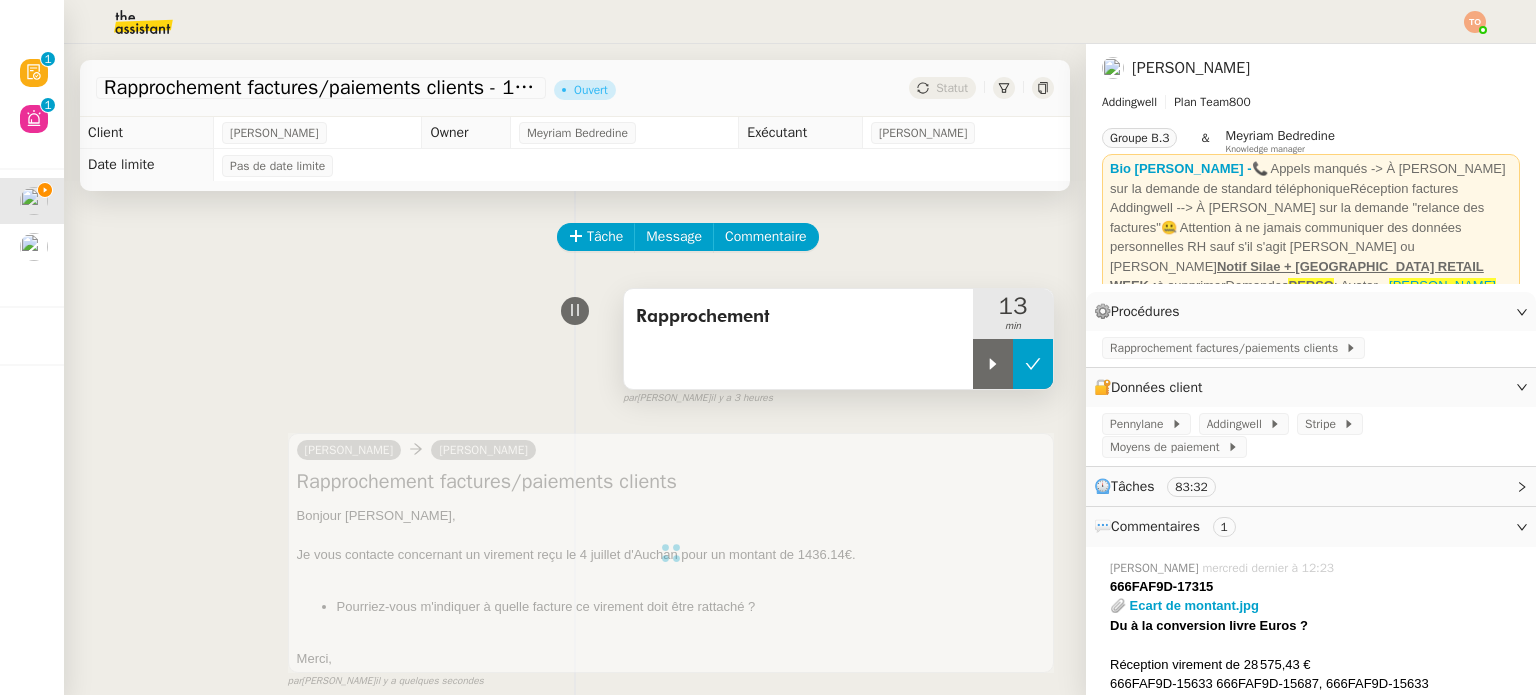 click 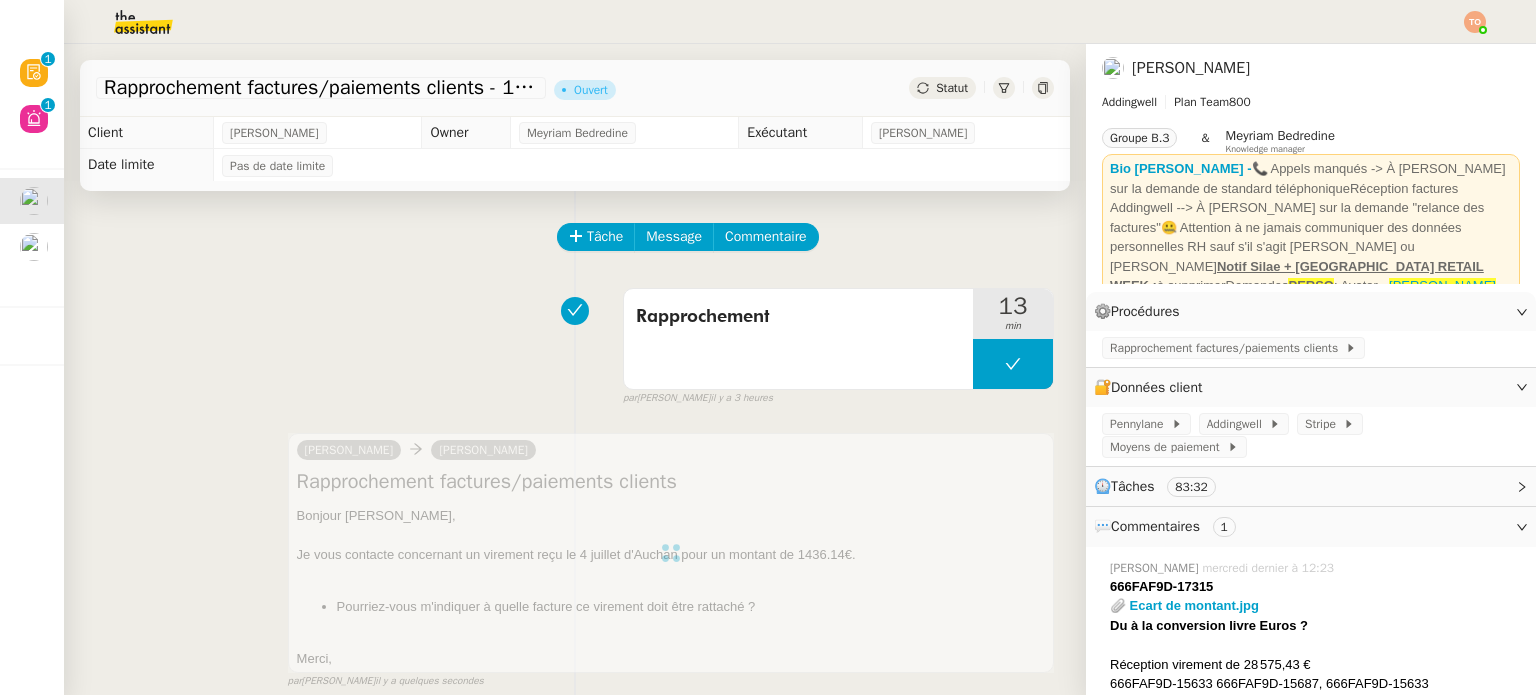 click on "Rapprochement factures/paiements clients - 1 juillet 2025      Ouvert     Statut" 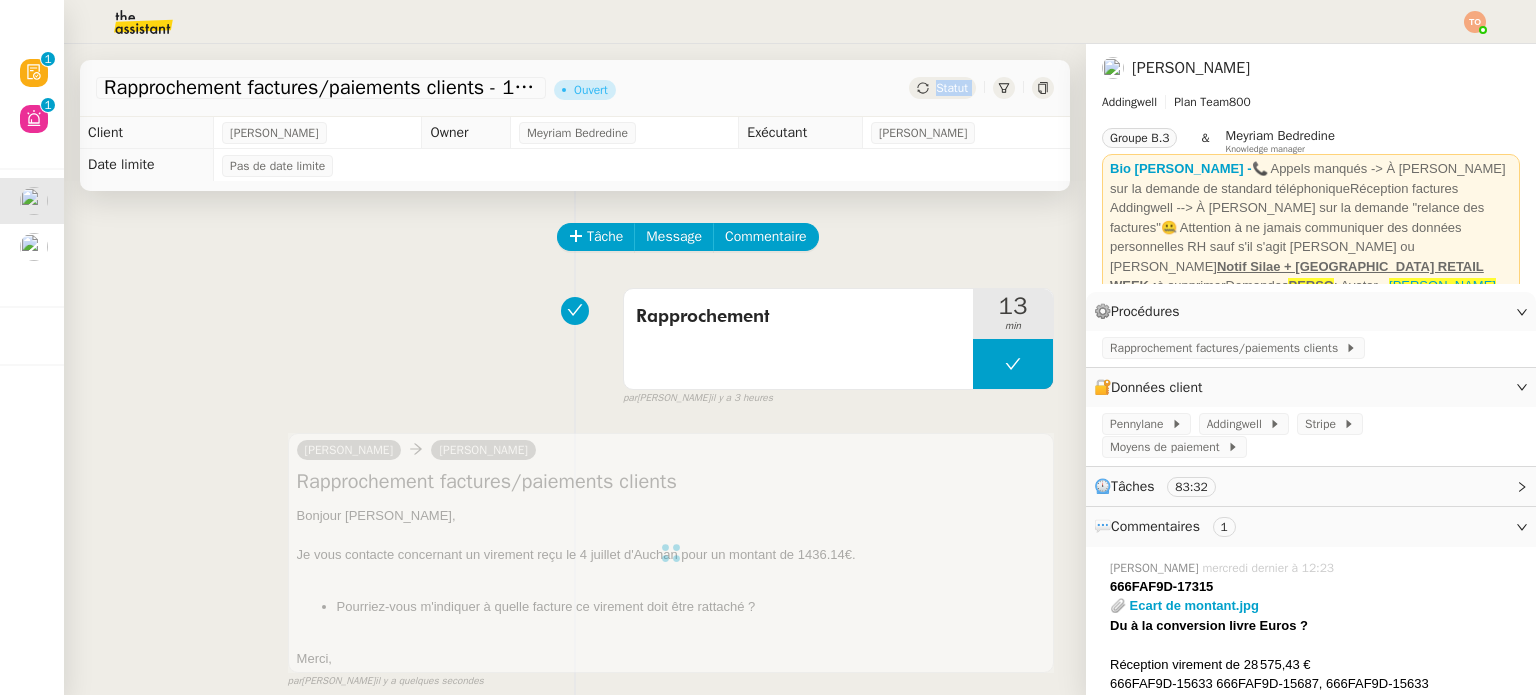 click on "Rapprochement factures/paiements clients - 1 juillet 2025      Ouvert     Statut" 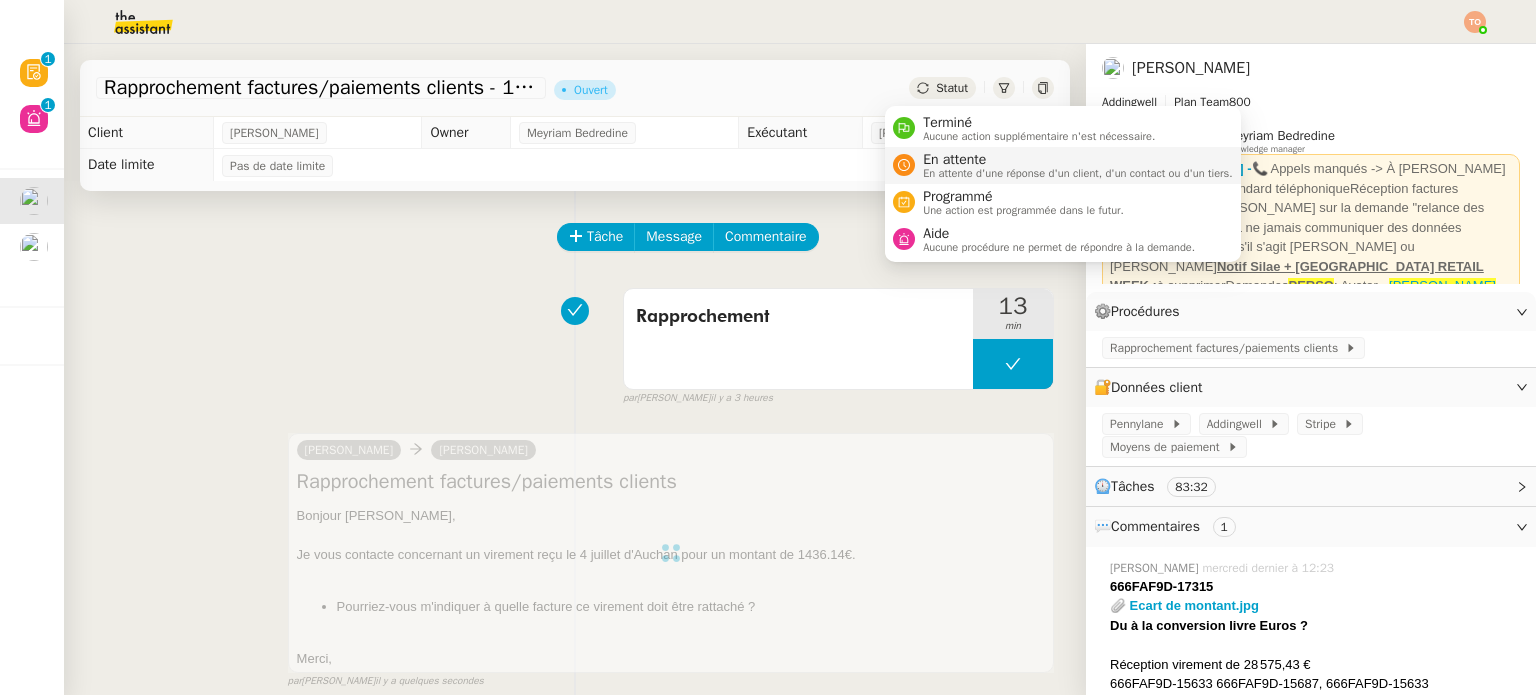 click on "En attente" at bounding box center [1078, 160] 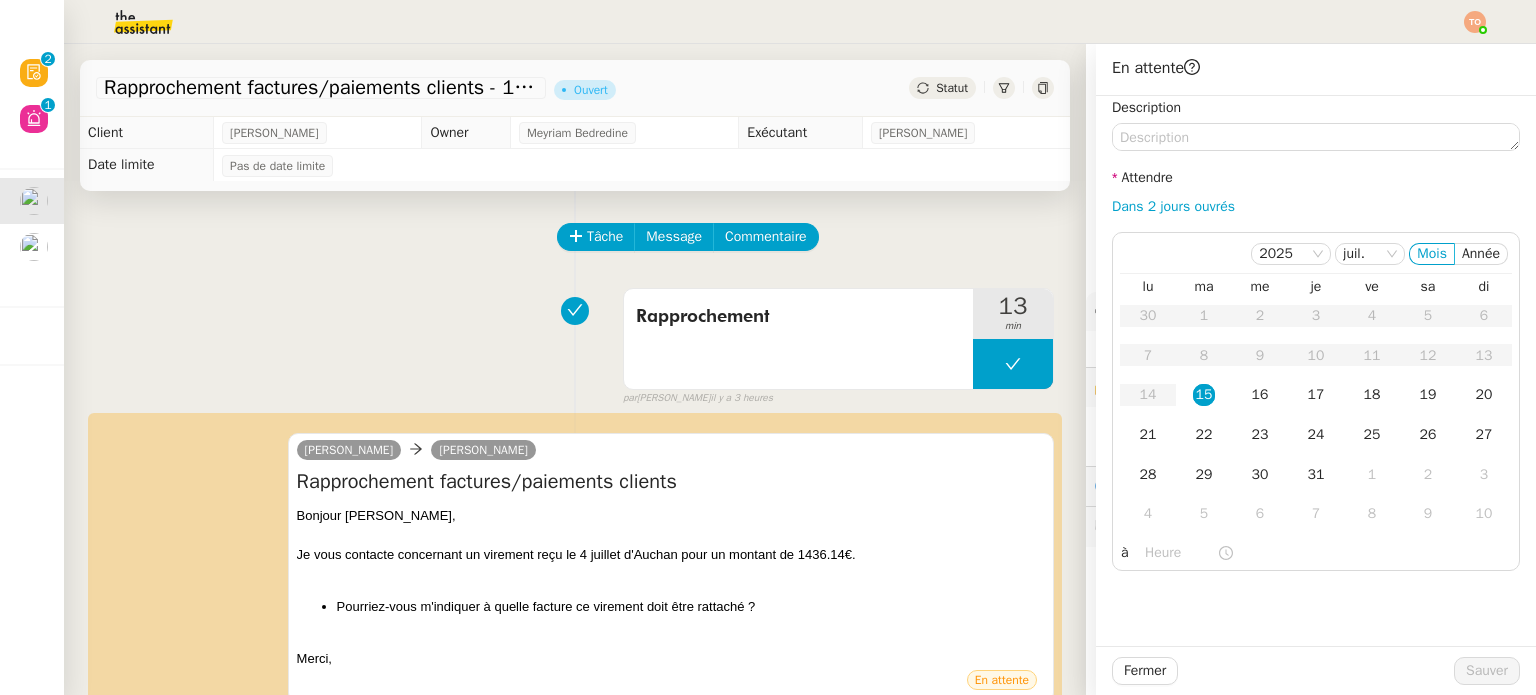 click on "Dans 2 jours ouvrés" 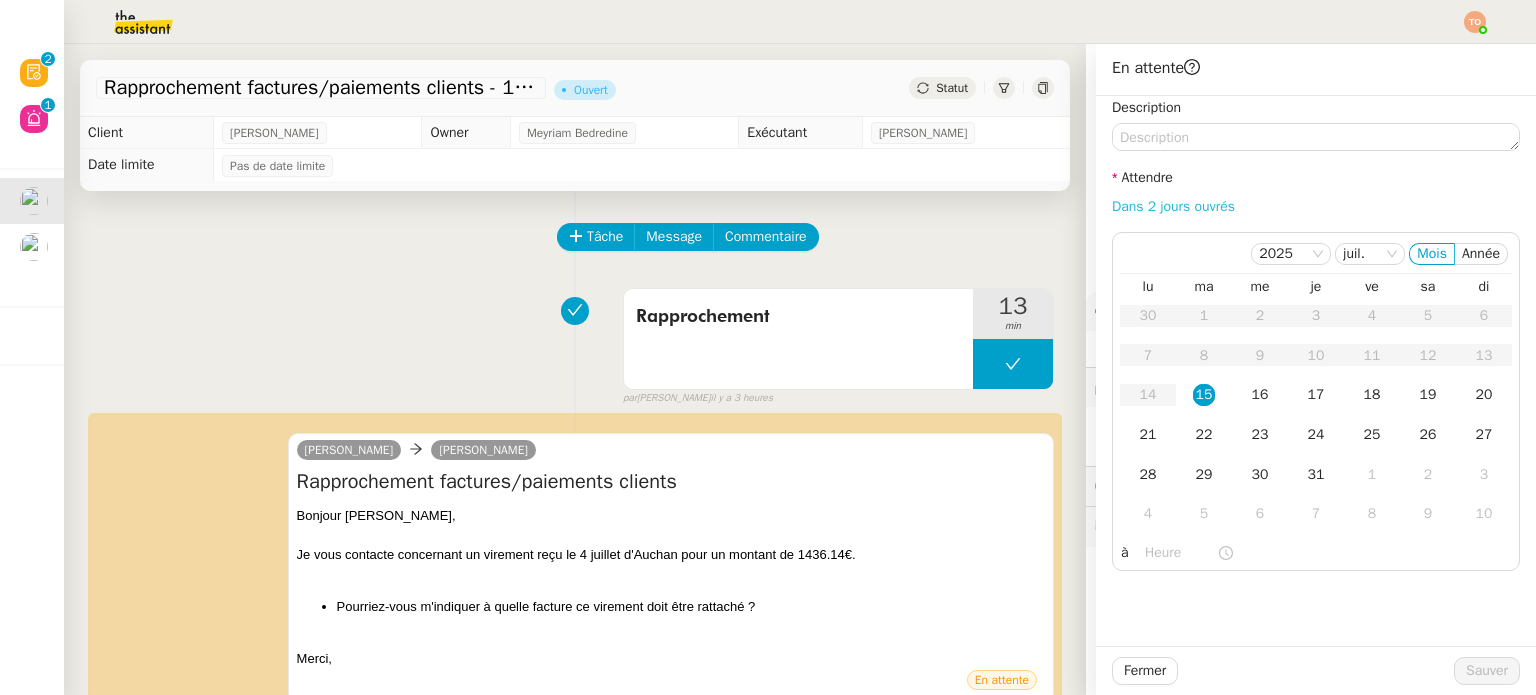 click on "Dans 2 jours ouvrés" 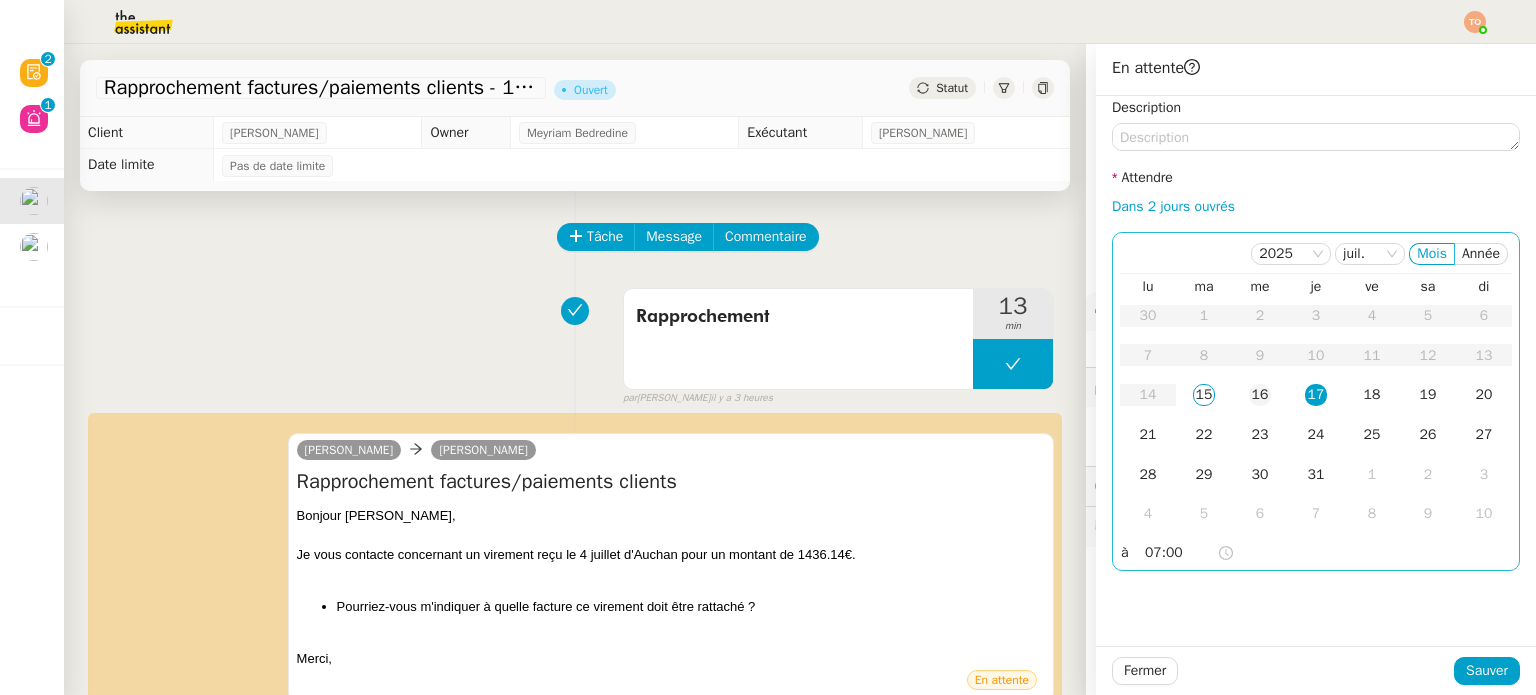 click on "16" 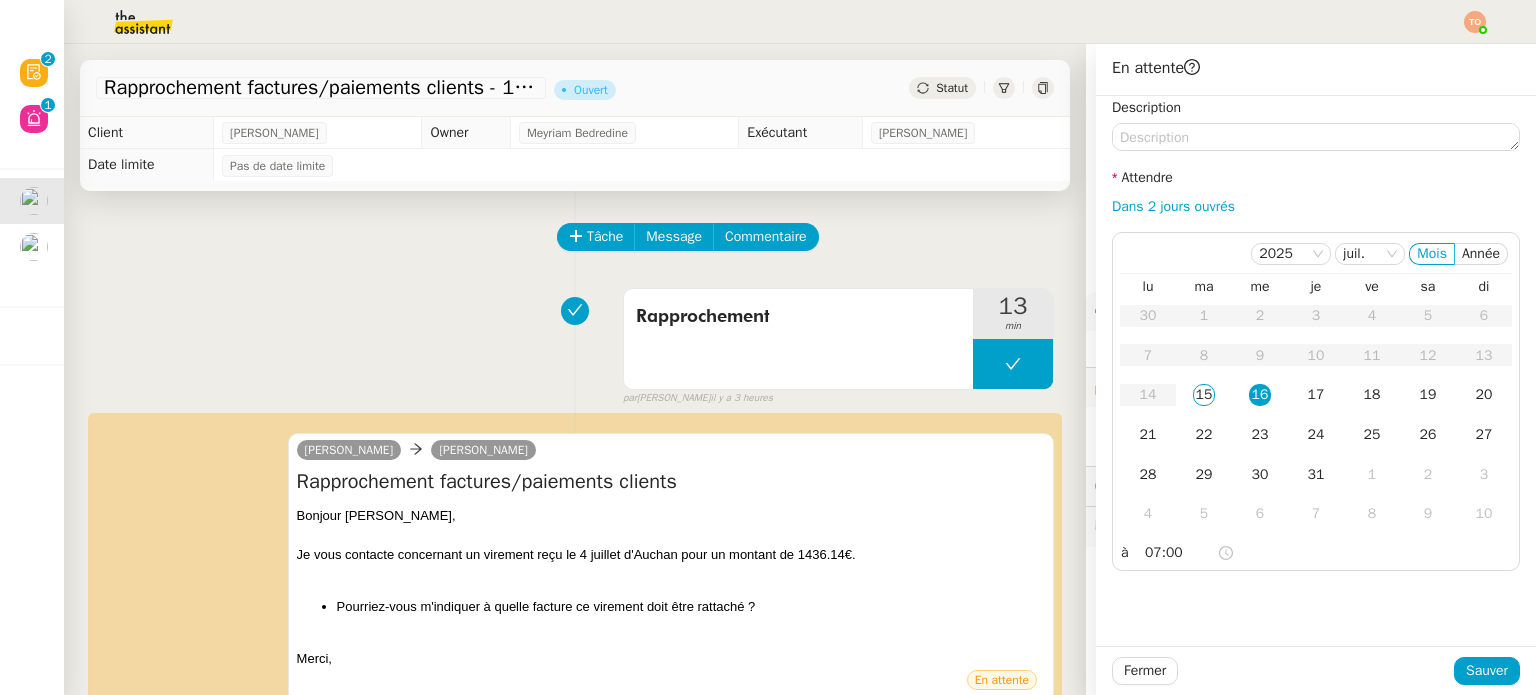 click on "Fermer Sauver" 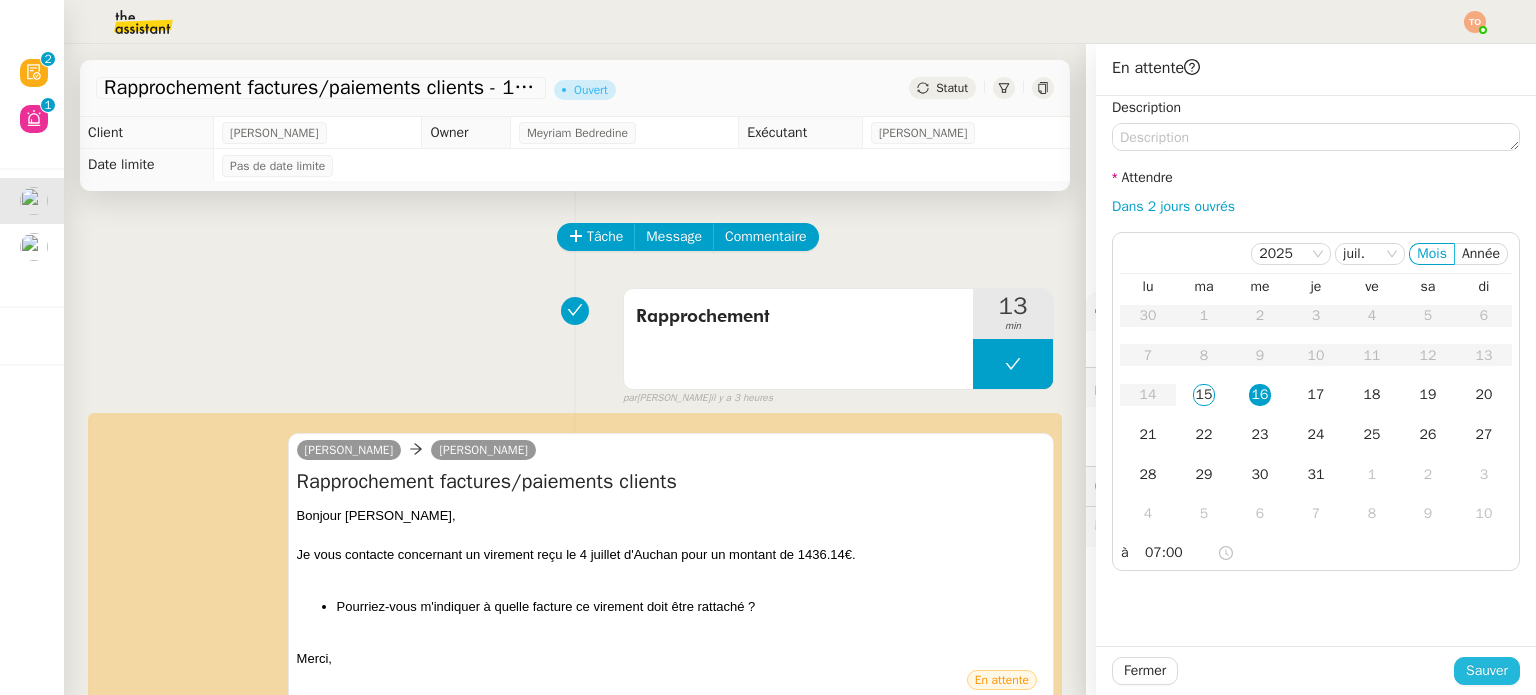 click on "Sauver" 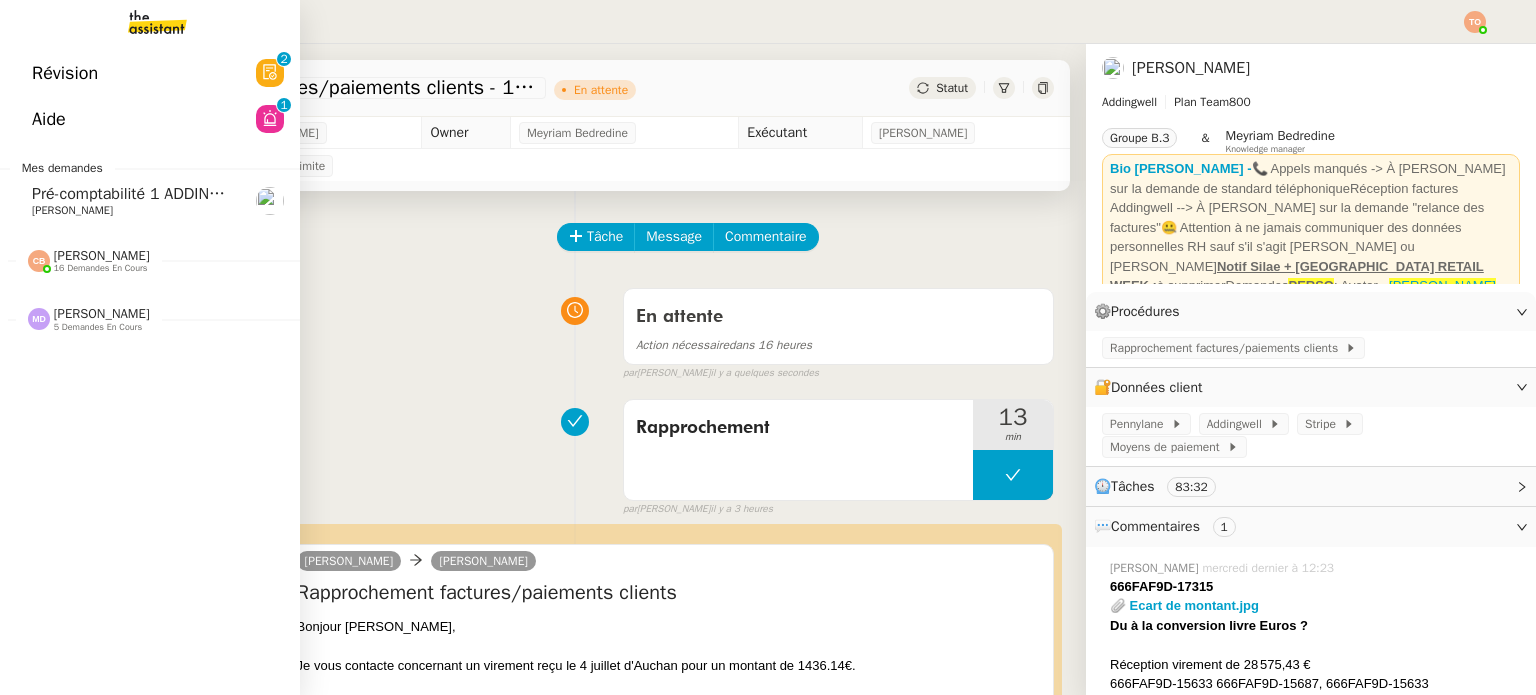 click on "[PERSON_NAME]" 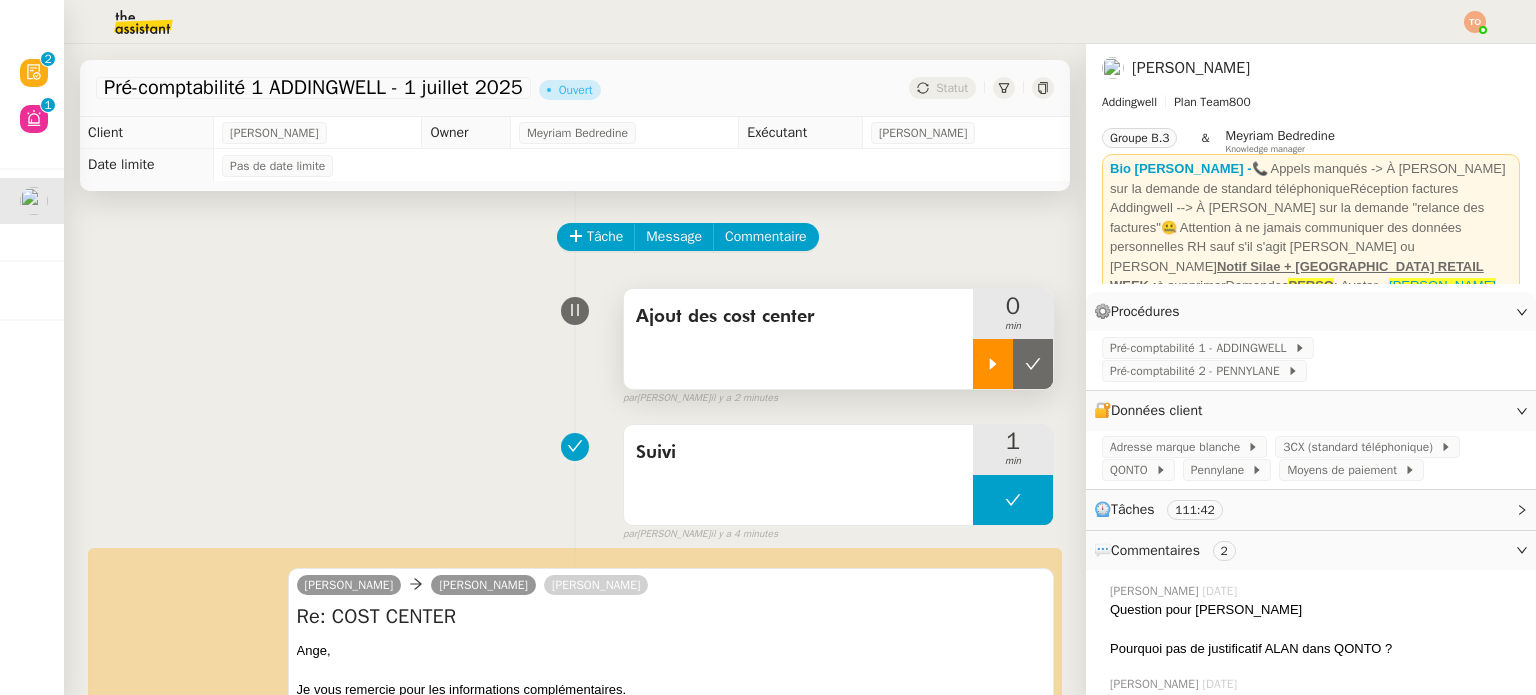 click at bounding box center (993, 364) 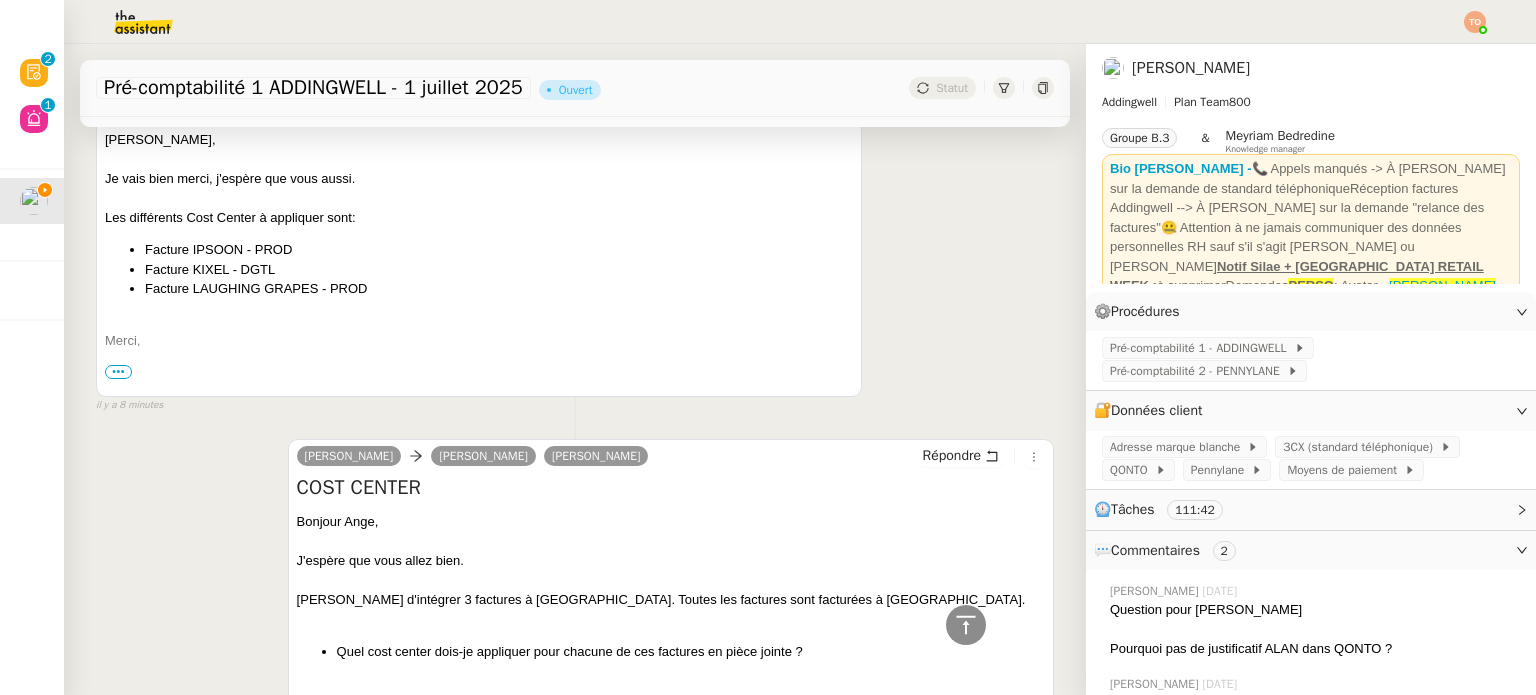 scroll, scrollTop: 1000, scrollLeft: 0, axis: vertical 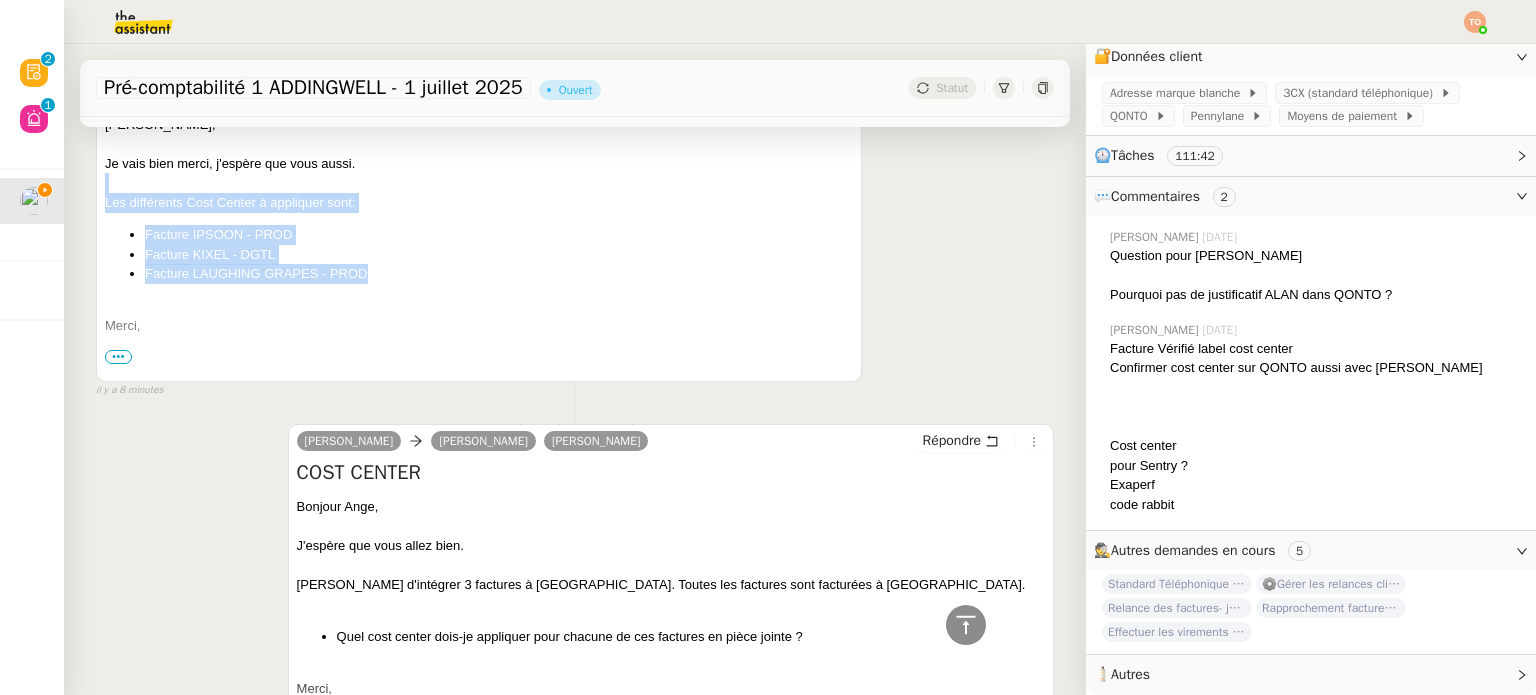drag, startPoint x: 398, startPoint y: 281, endPoint x: 93, endPoint y: 191, distance: 318.0016 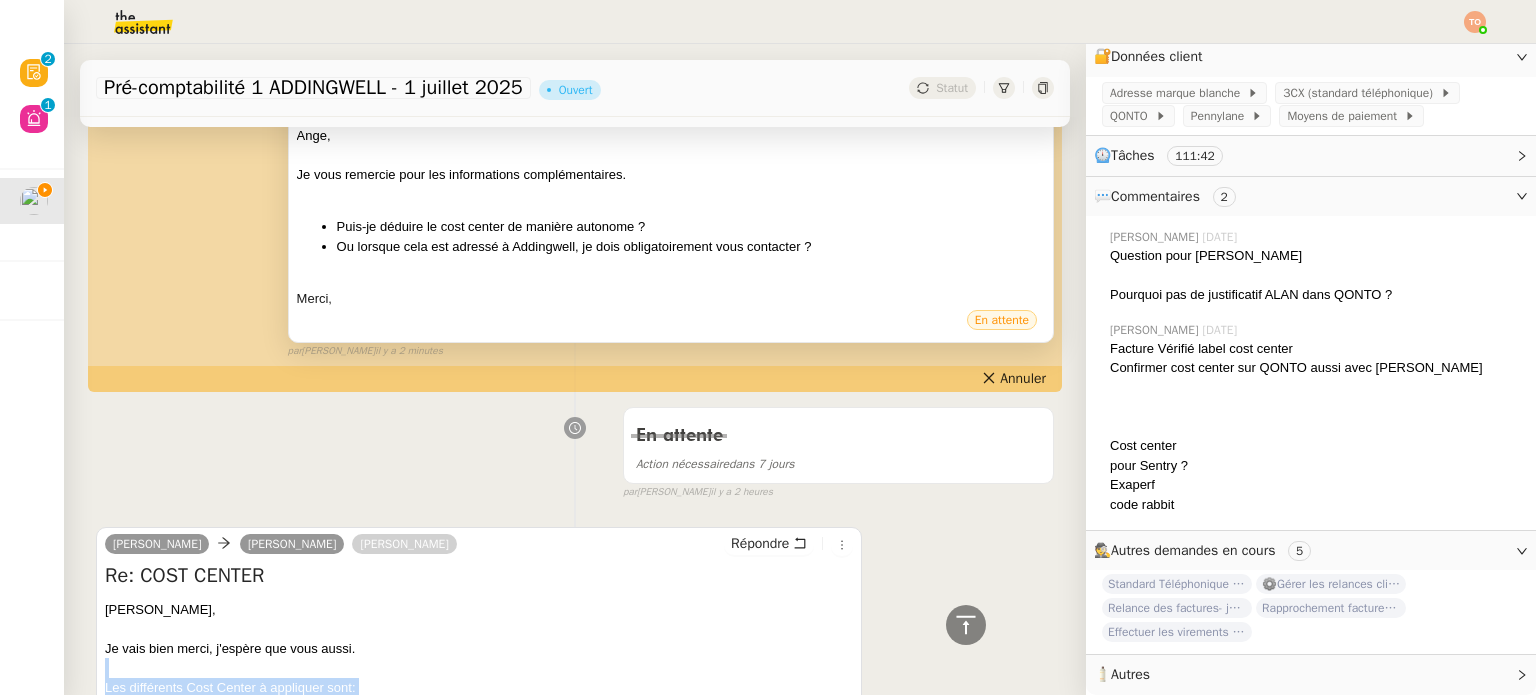 scroll, scrollTop: 0, scrollLeft: 0, axis: both 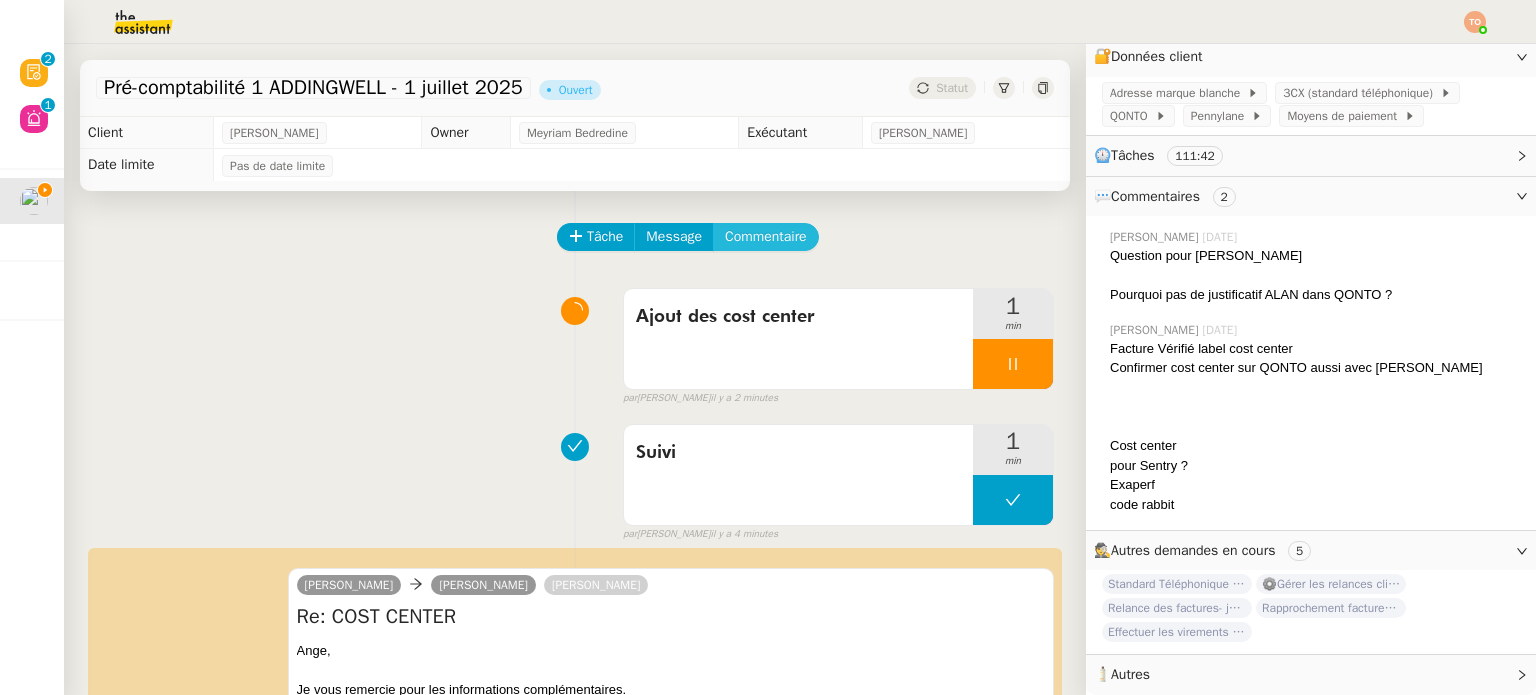 click on "Commentaire" 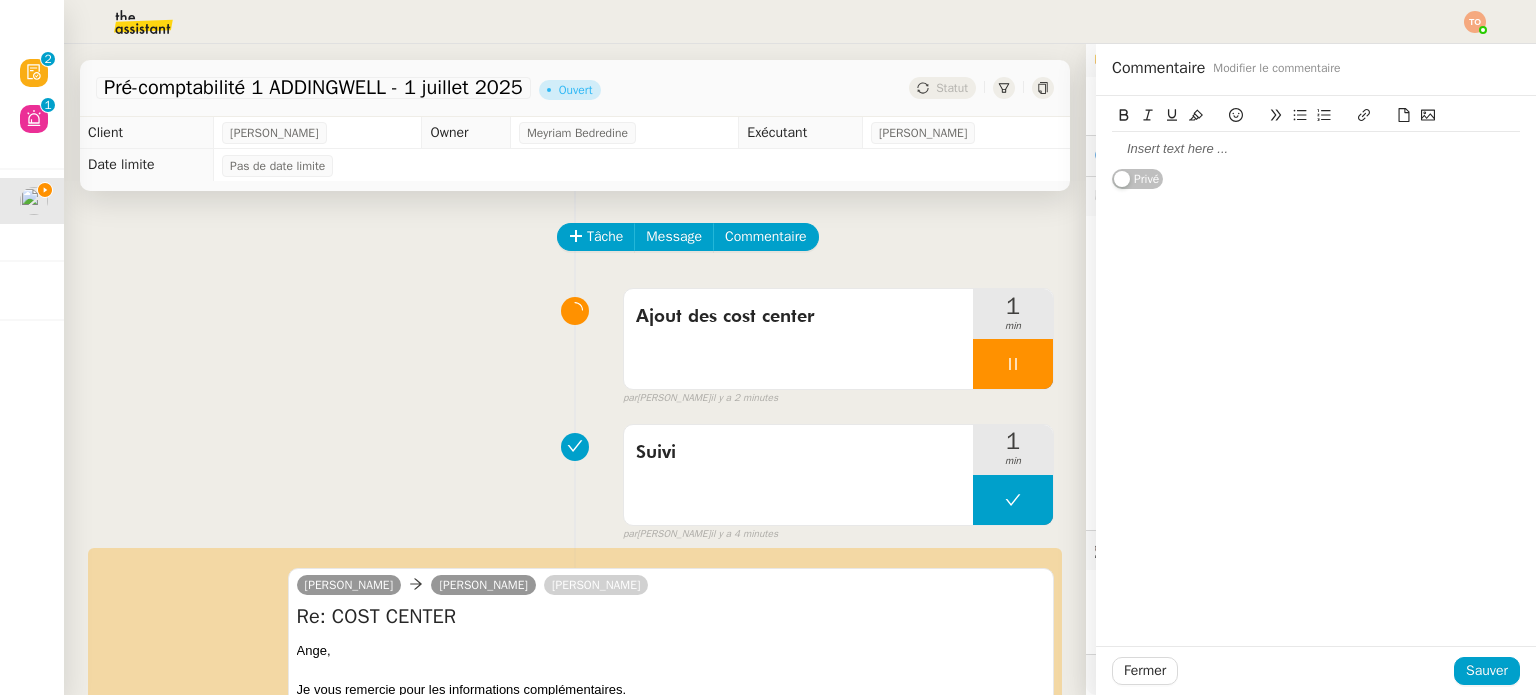 click 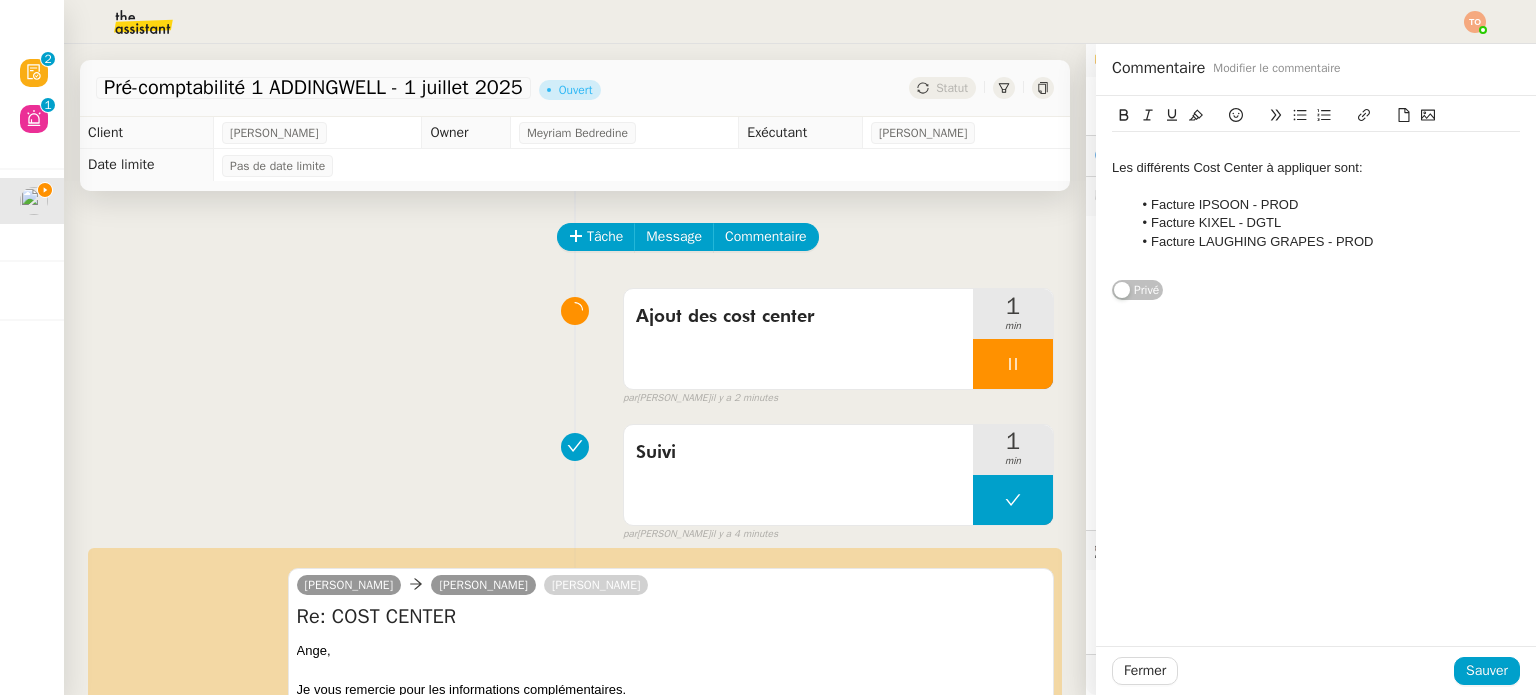 scroll, scrollTop: 0, scrollLeft: 0, axis: both 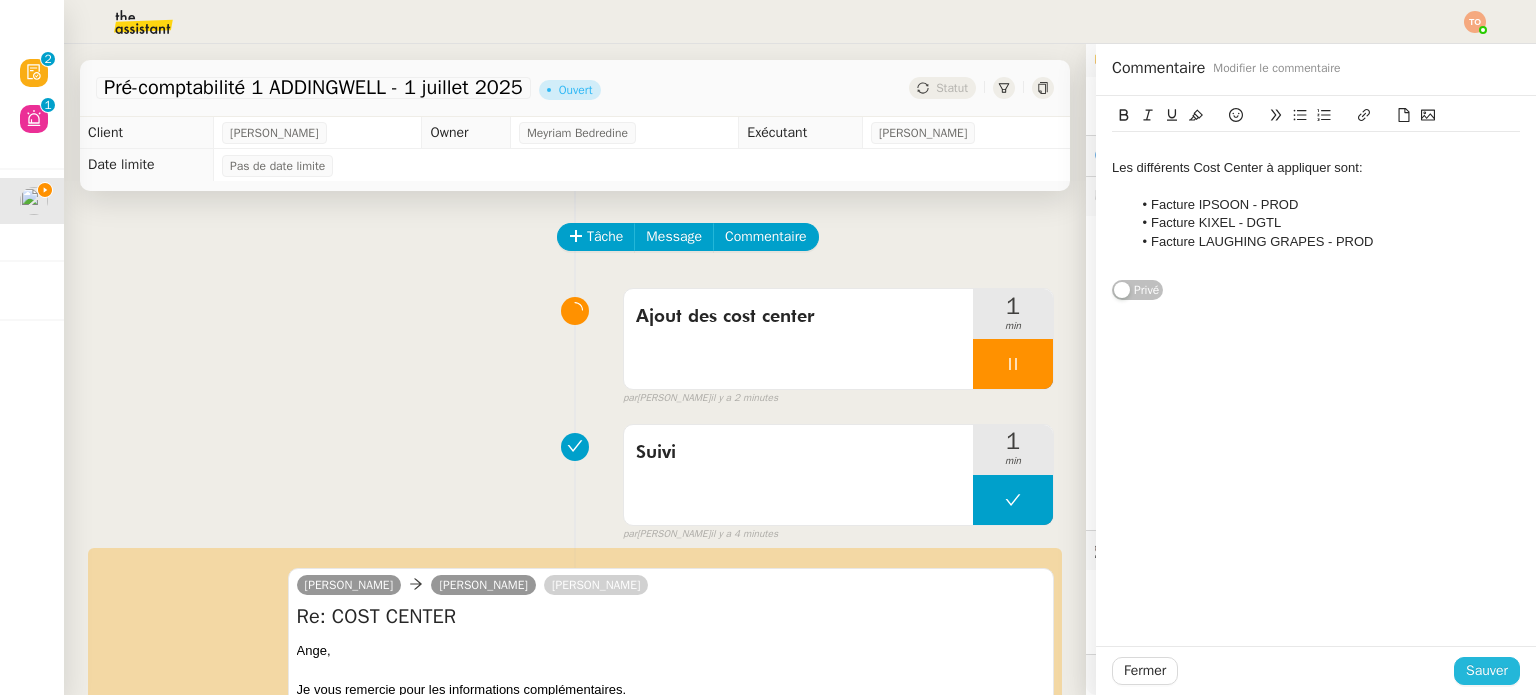 click on "Sauver" 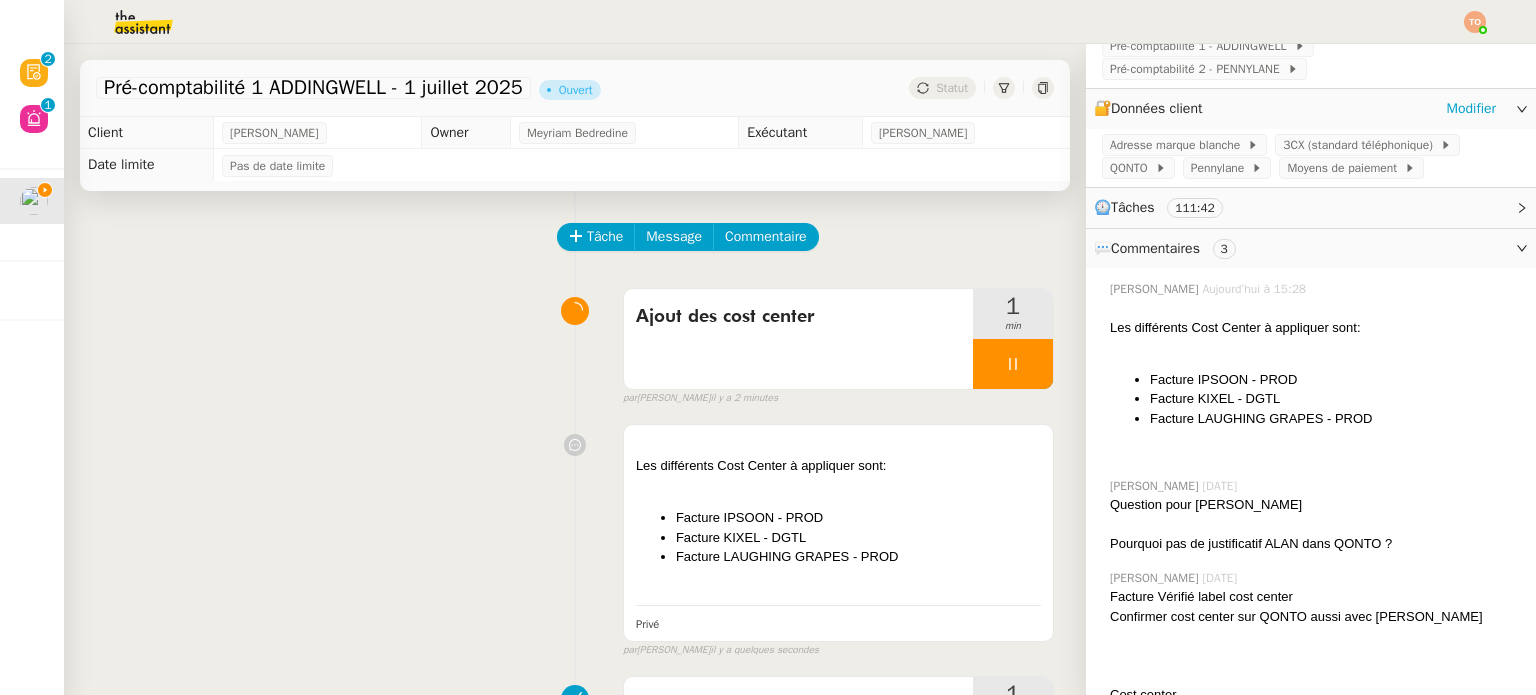 scroll, scrollTop: 268, scrollLeft: 0, axis: vertical 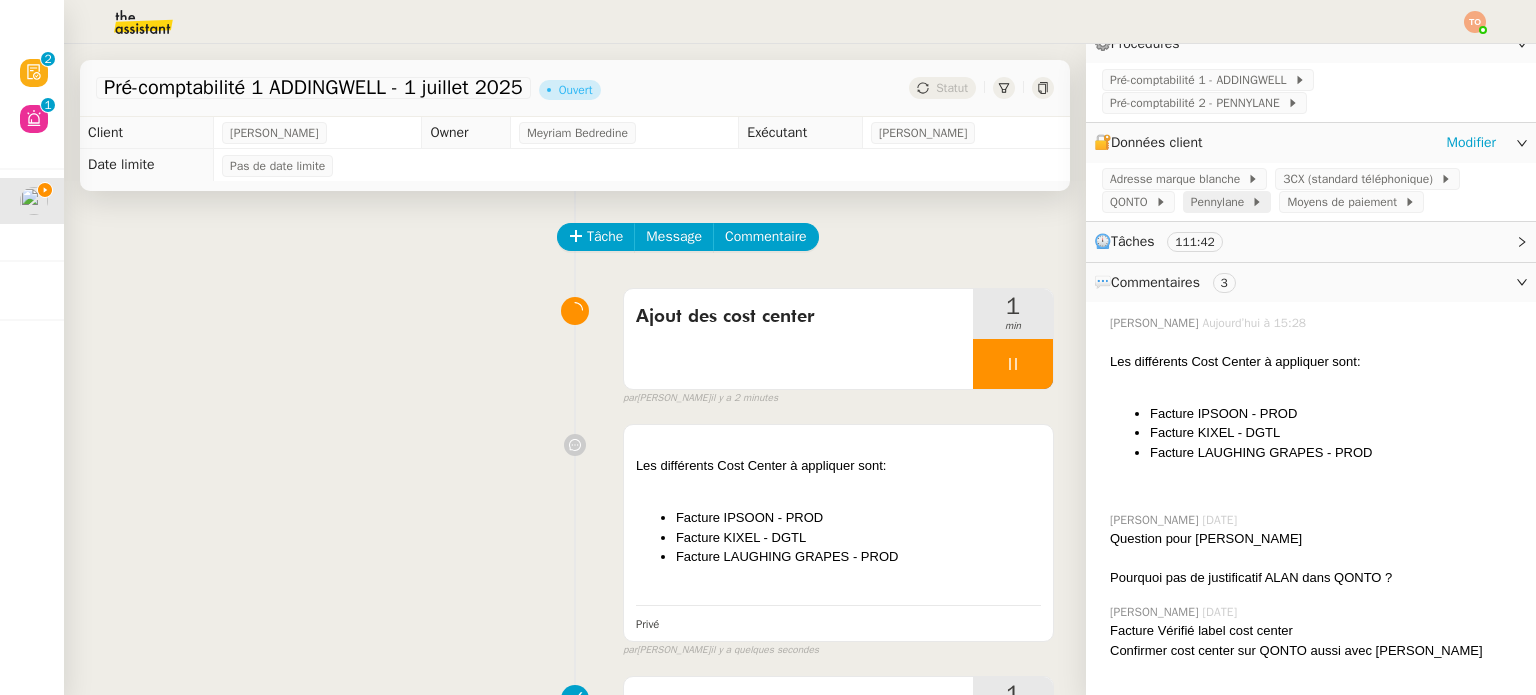 click on "Pennylane" 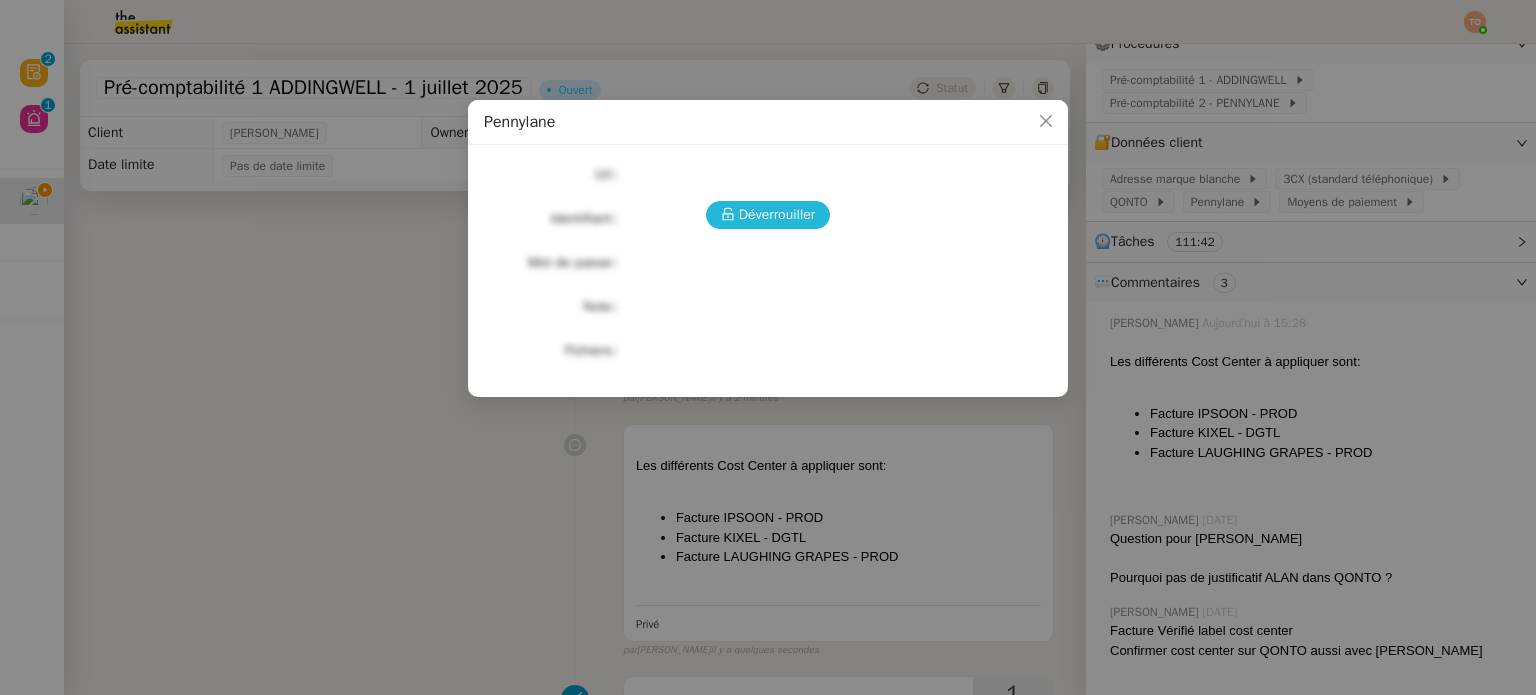 click on "Déverrouiller" at bounding box center (777, 214) 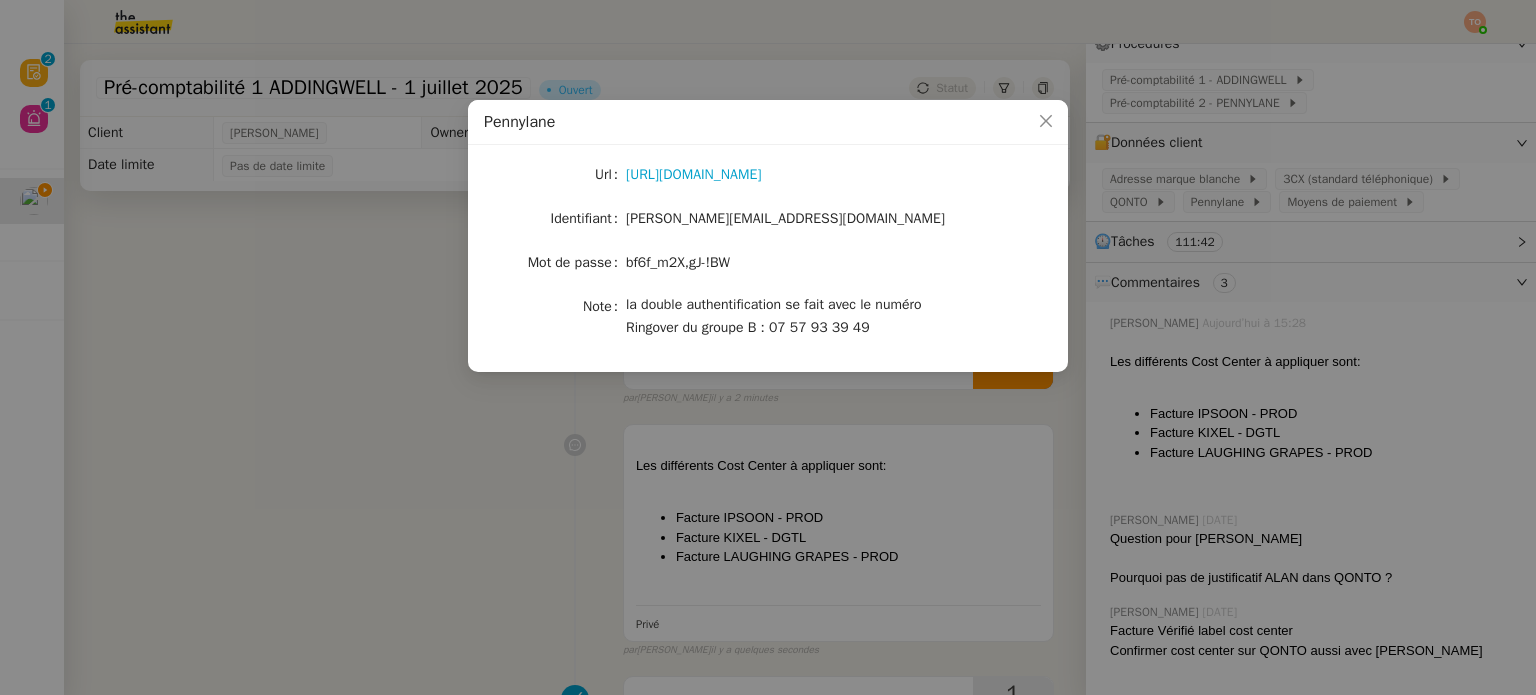 click on "https://app.pennylane.com/users/invitation/accept?invitation_token=Q4Cbsys_cJ2sHxXQVsL9&user_id=178675" 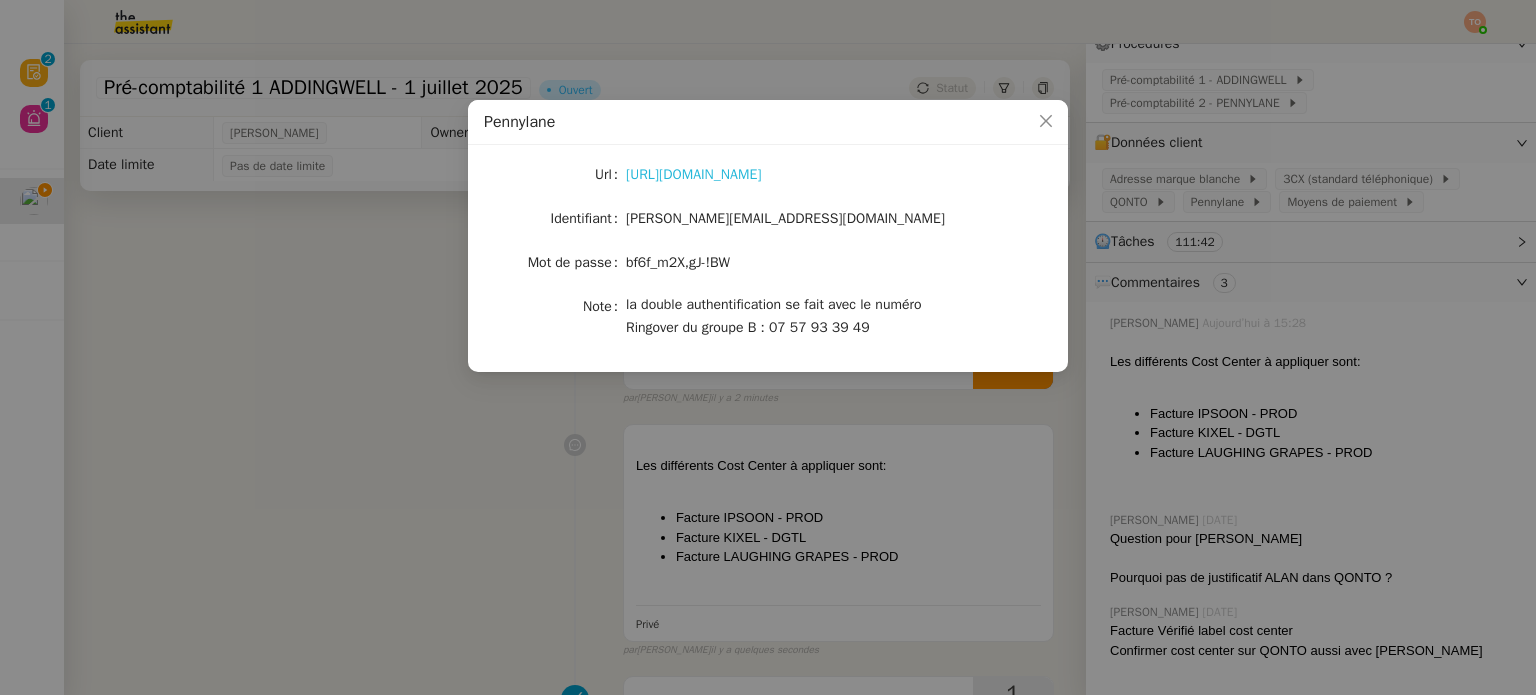 click on "https://app.pennylane.com/users/invitation/accept?invitation_token=Q4Cbsys_cJ2sHxXQVsL9&user_id=178675" 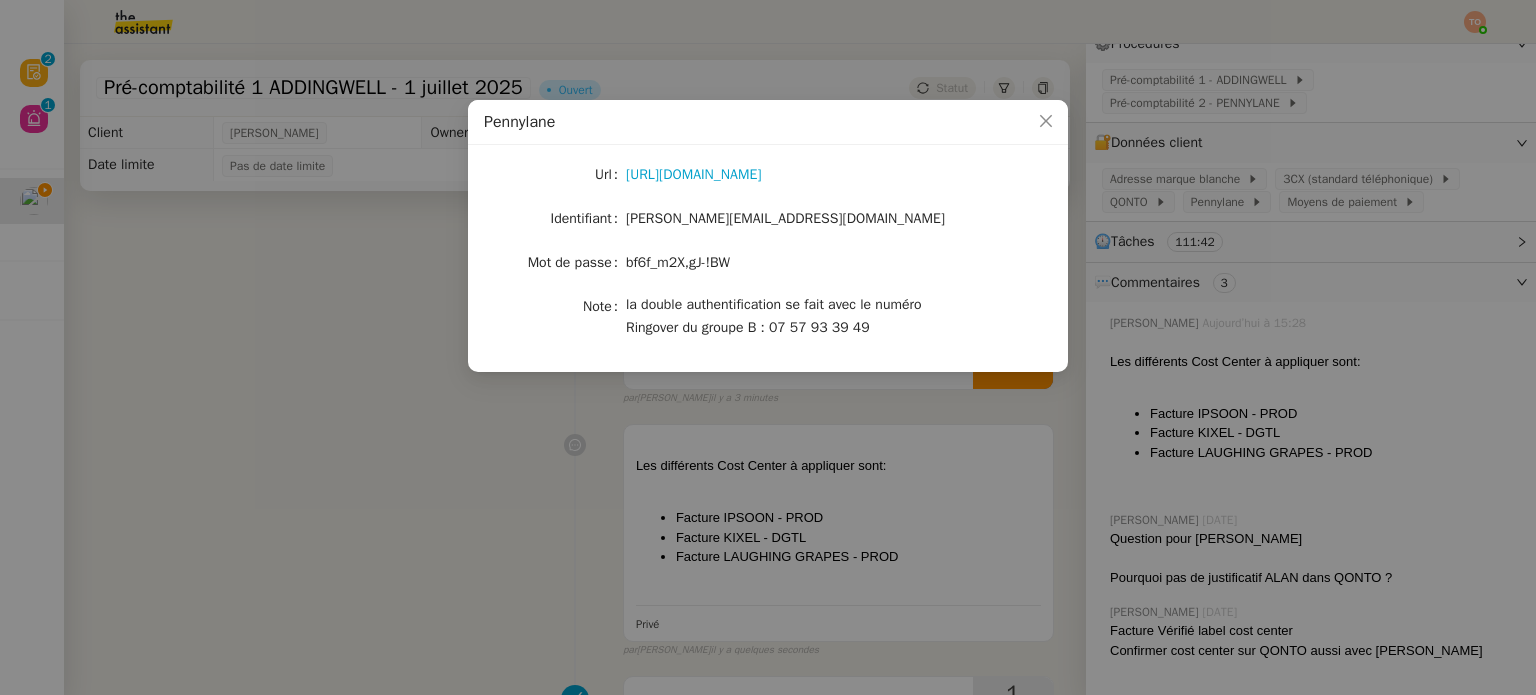 click on "Pennylane Url https://app.pennylane.com/users/invitation/accept?invitation_token=Q4Cbsys_cJ2sHxXQVsL9&user_id=178675    Identifiant camille@addingwell.com Mot de passe bf6f_m2X,gJ-!BW Note  la double authentification se fait avec le numéro Ringover du groupe B : 07 57 93 39 49" at bounding box center [768, 347] 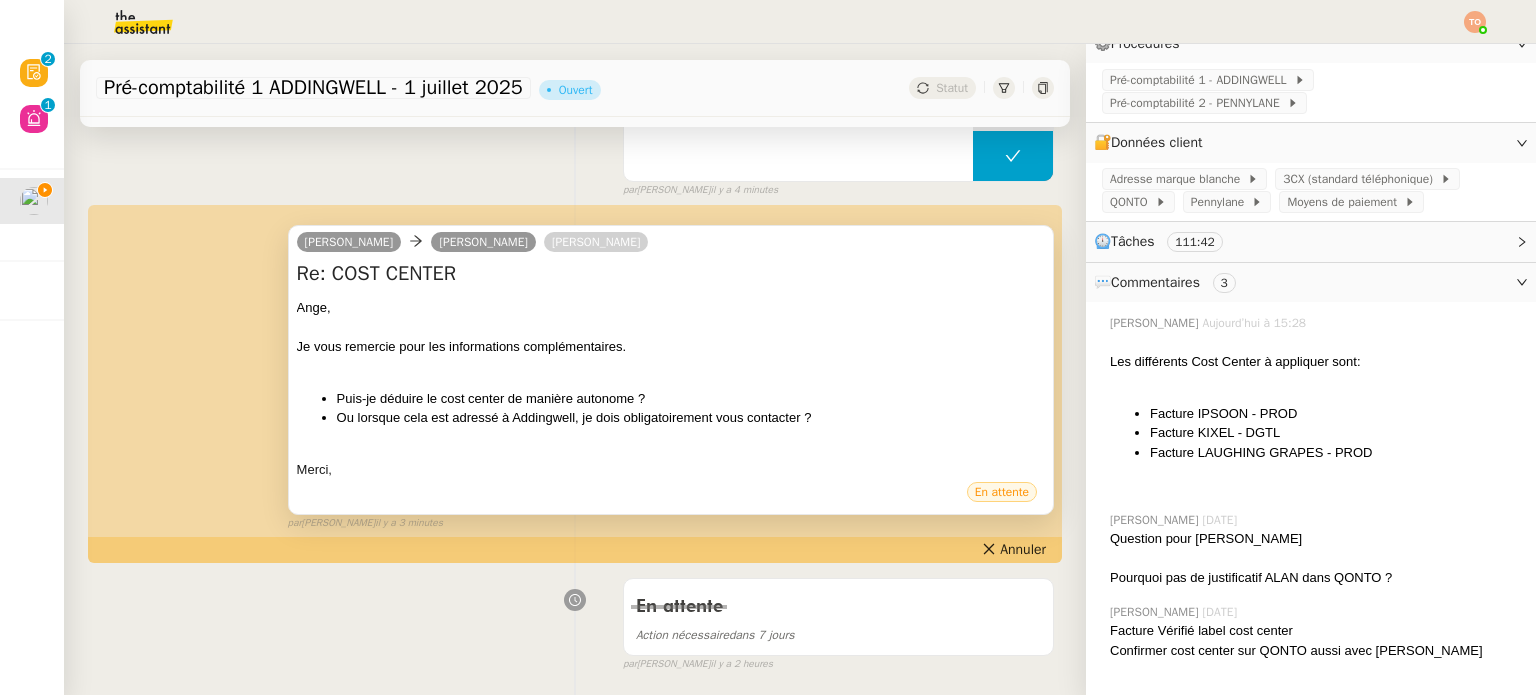 scroll, scrollTop: 600, scrollLeft: 0, axis: vertical 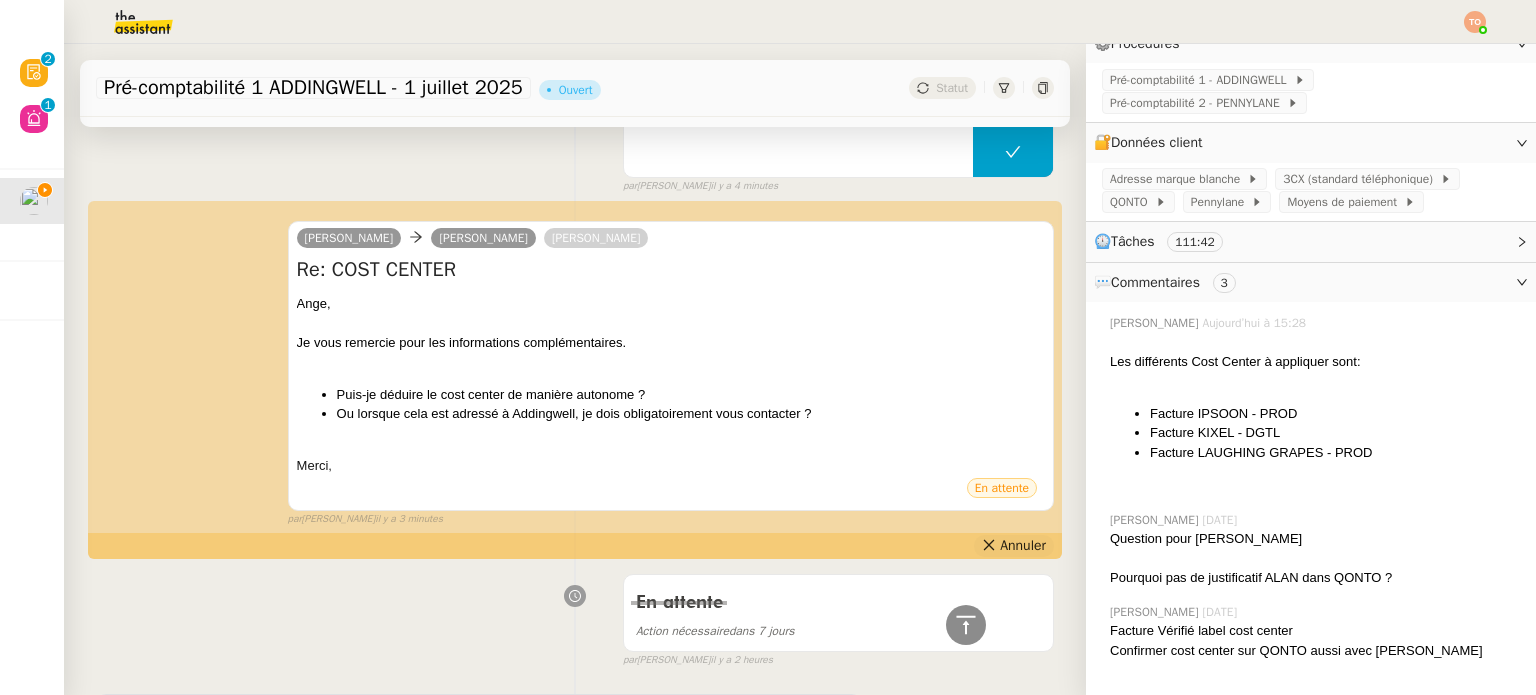 click on "Annuler" at bounding box center [1023, 546] 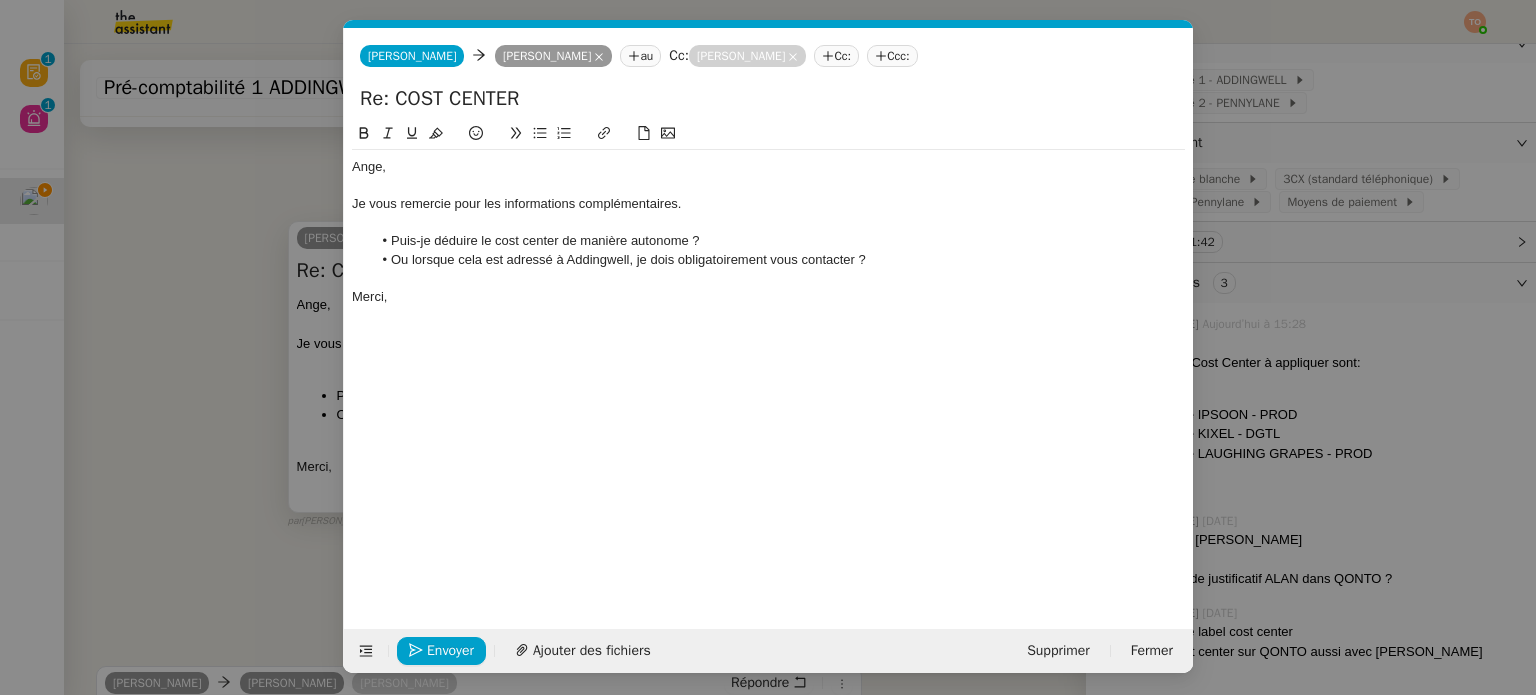 scroll, scrollTop: 0, scrollLeft: 42, axis: horizontal 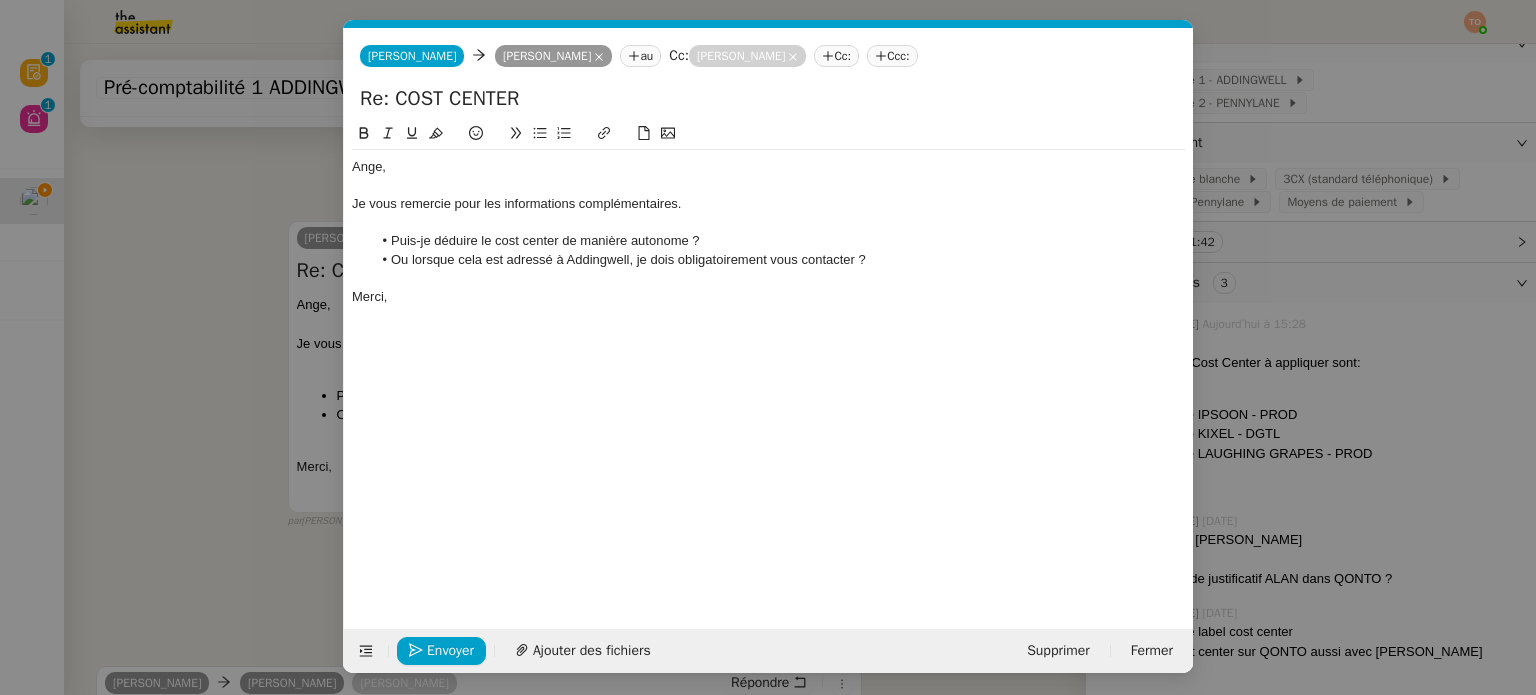 click on "Service TA - VOYAGE - PROPOSITION GLOBALE    A utiliser dans le cadre de proposition de déplacement TA - RELANCE CLIENT (EN)    Relancer un client lorsqu'il n'a pas répondu à un précédent message BAFERTY - MAIL AUDITION    A utiliser dans le cadre de la procédure d'envoi des mails d'audition TA - PUBLICATION OFFRE D'EMPLOI     Organisation du recrutement Discours de présentation du paiement sécurisé    Déclaration  DES      Julien Decroix 3eme RELANCE DEMANDE TELECHARGEMENT     Julien Decroix TA - VOYAGES - PROPOSITION ITINERAIRE    Soumettre les résultats d'une recherche TA - CONFIRMATION PAIEMENT (EN)    Confirmer avec le client de modèle de transaction - Attention Plan Pro nécessaire. TA - COURRIER EXPEDIE (recommandé)    A utiliser dans le cadre de l'envoi d'un courrier recommandé TA - PARTAGE DE CALENDRIER (EN)    A utiliser pour demander au client de partager son calendrier afin de faciliter l'accès et la gestion PSPI - Appel de fonds MJL    ADDINGWELL - TRAITEMENT COURRIERS" at bounding box center [768, 347] 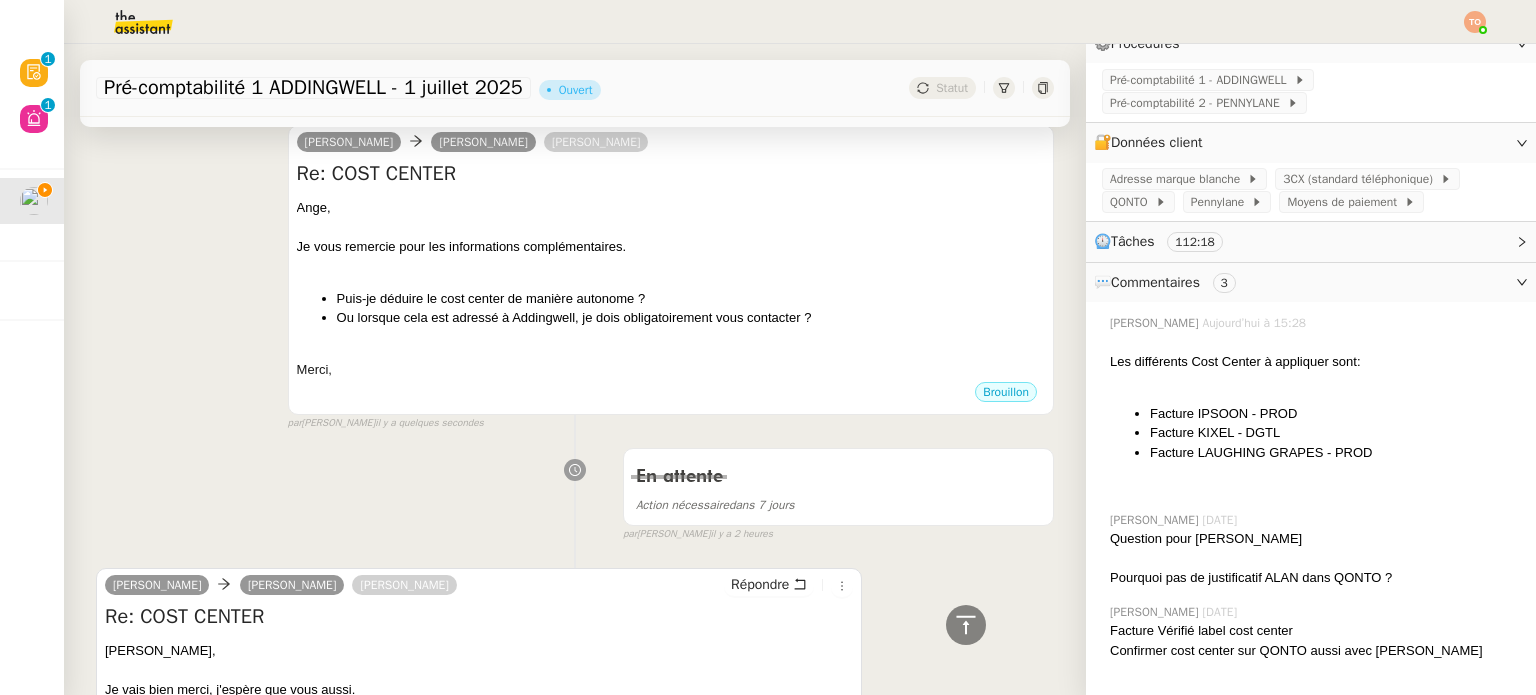 scroll, scrollTop: 500, scrollLeft: 0, axis: vertical 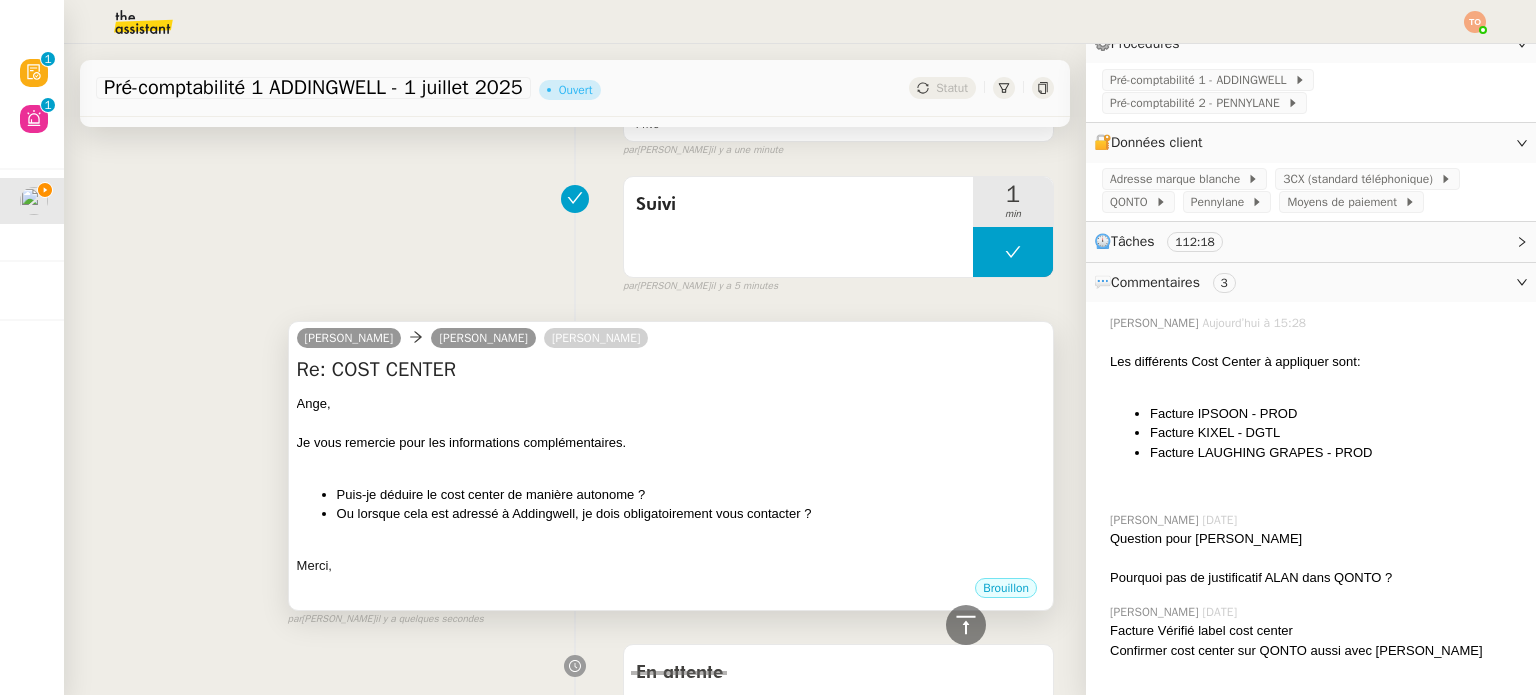 click at bounding box center [671, 462] 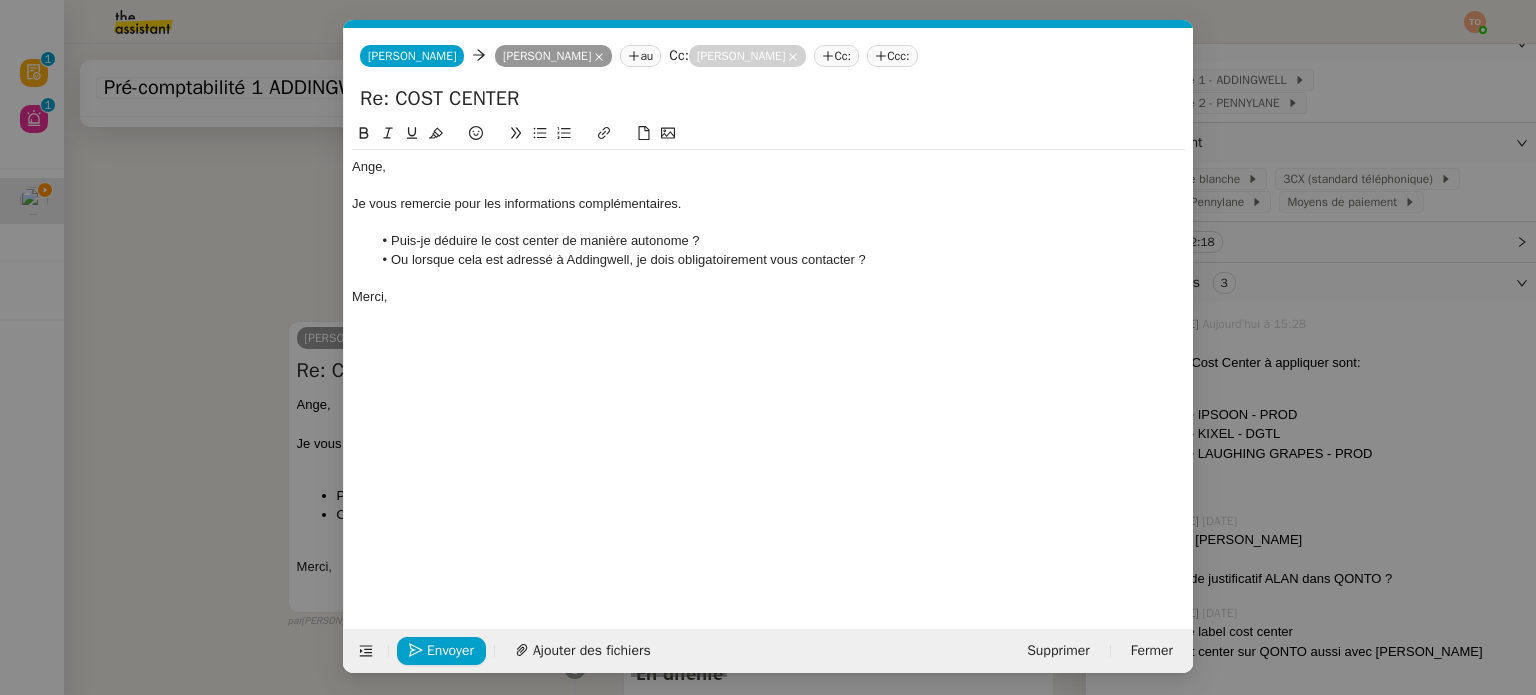 scroll, scrollTop: 0, scrollLeft: 42, axis: horizontal 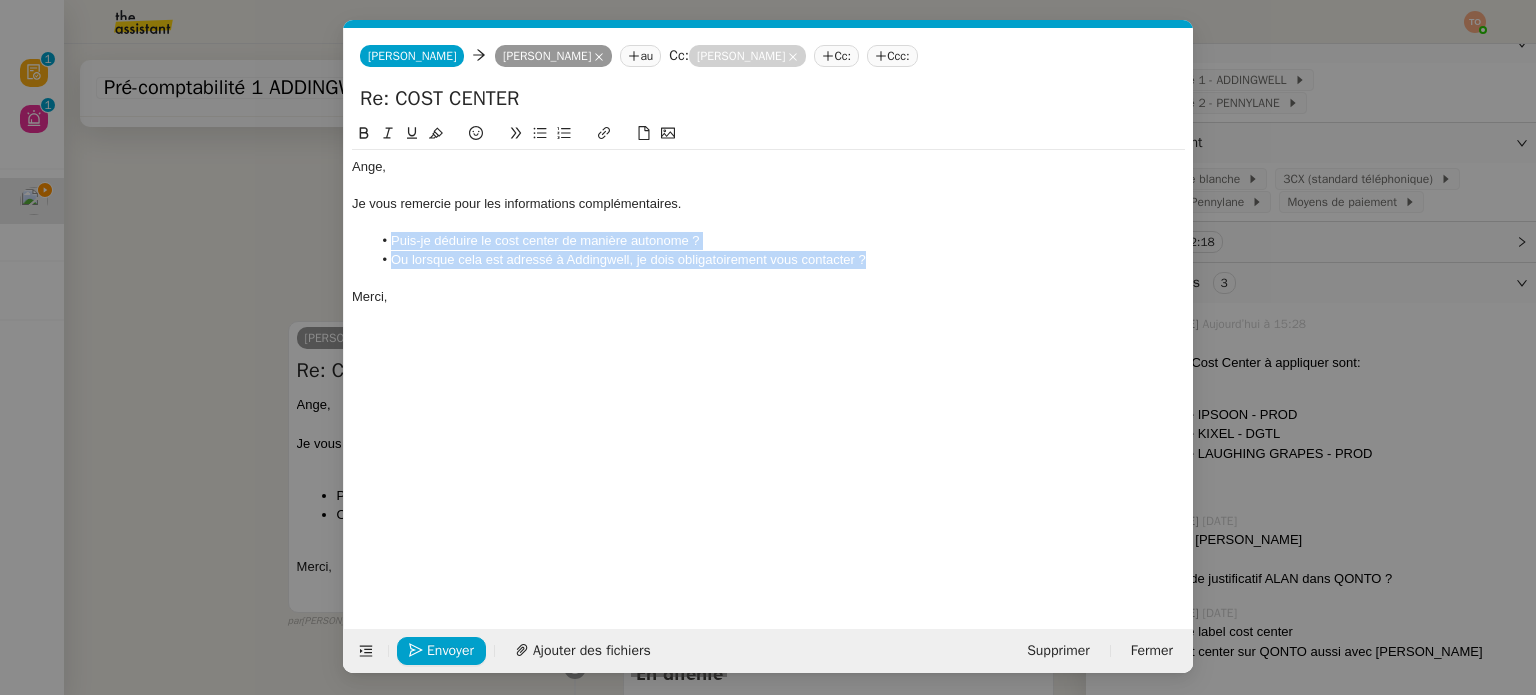 drag, startPoint x: 875, startPoint y: 261, endPoint x: 380, endPoint y: 235, distance: 495.68237 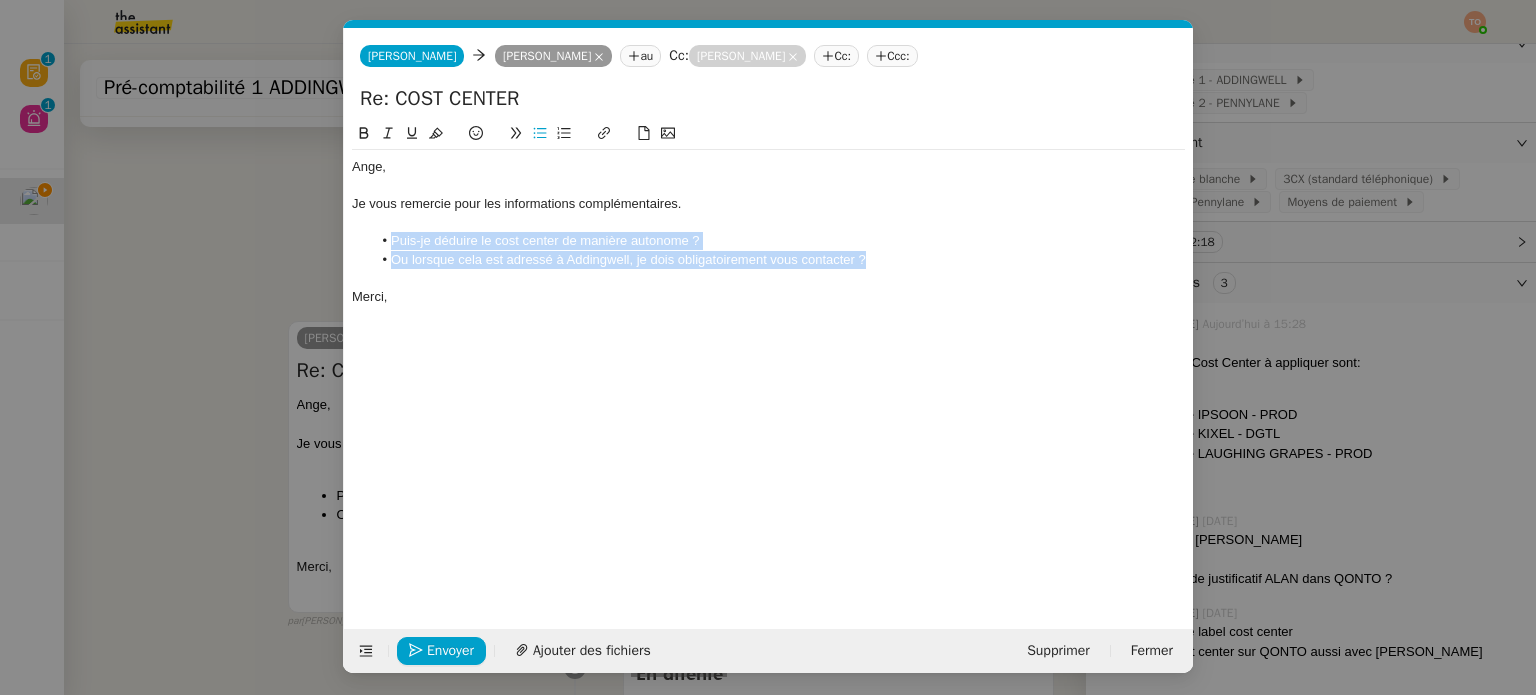 type 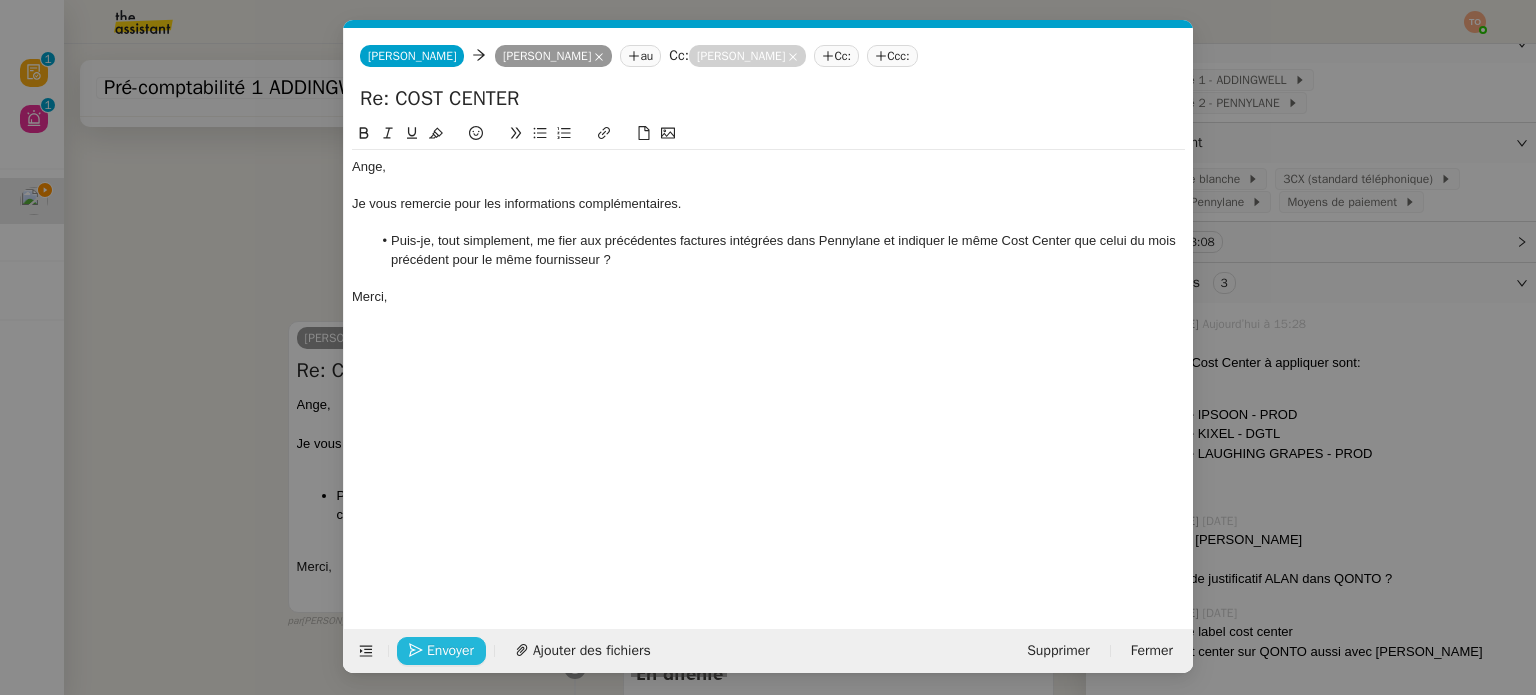 click on "Envoyer" 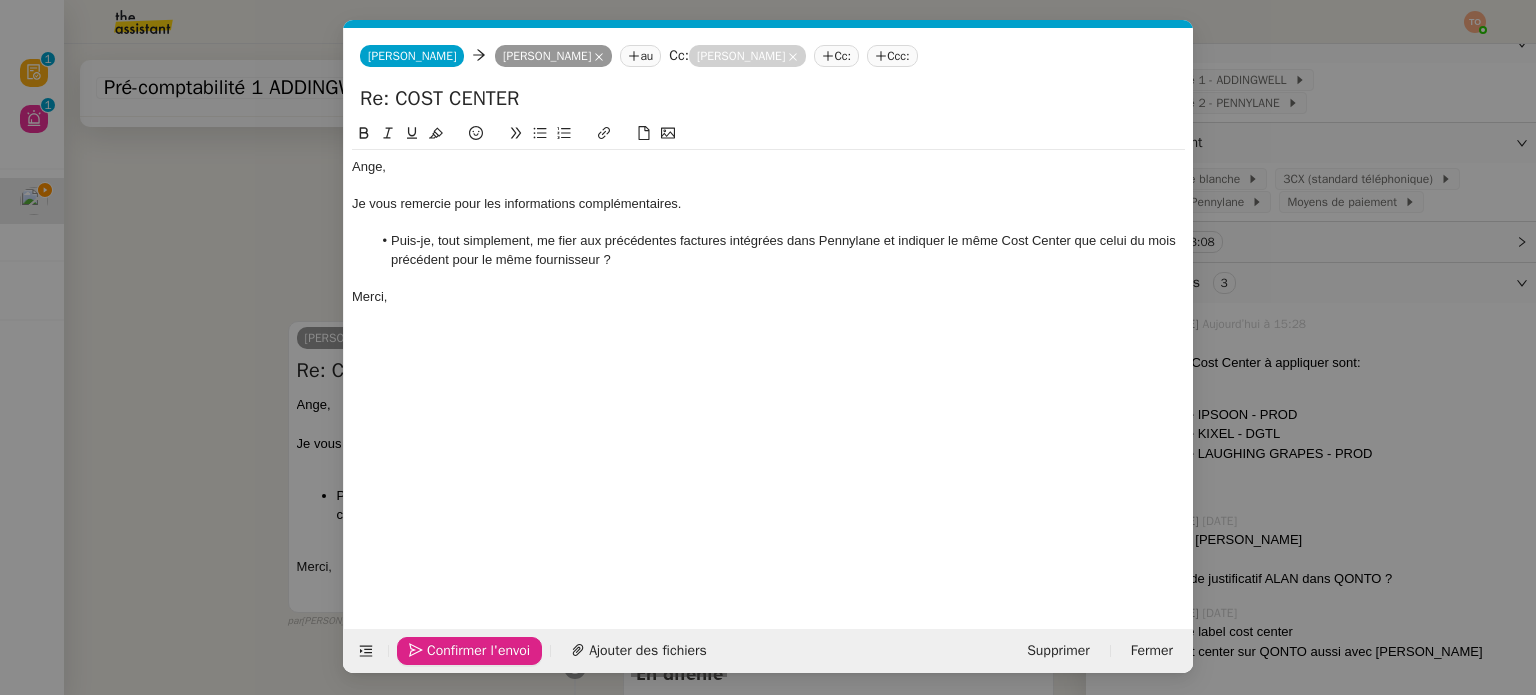 click on "Confirmer l'envoi" 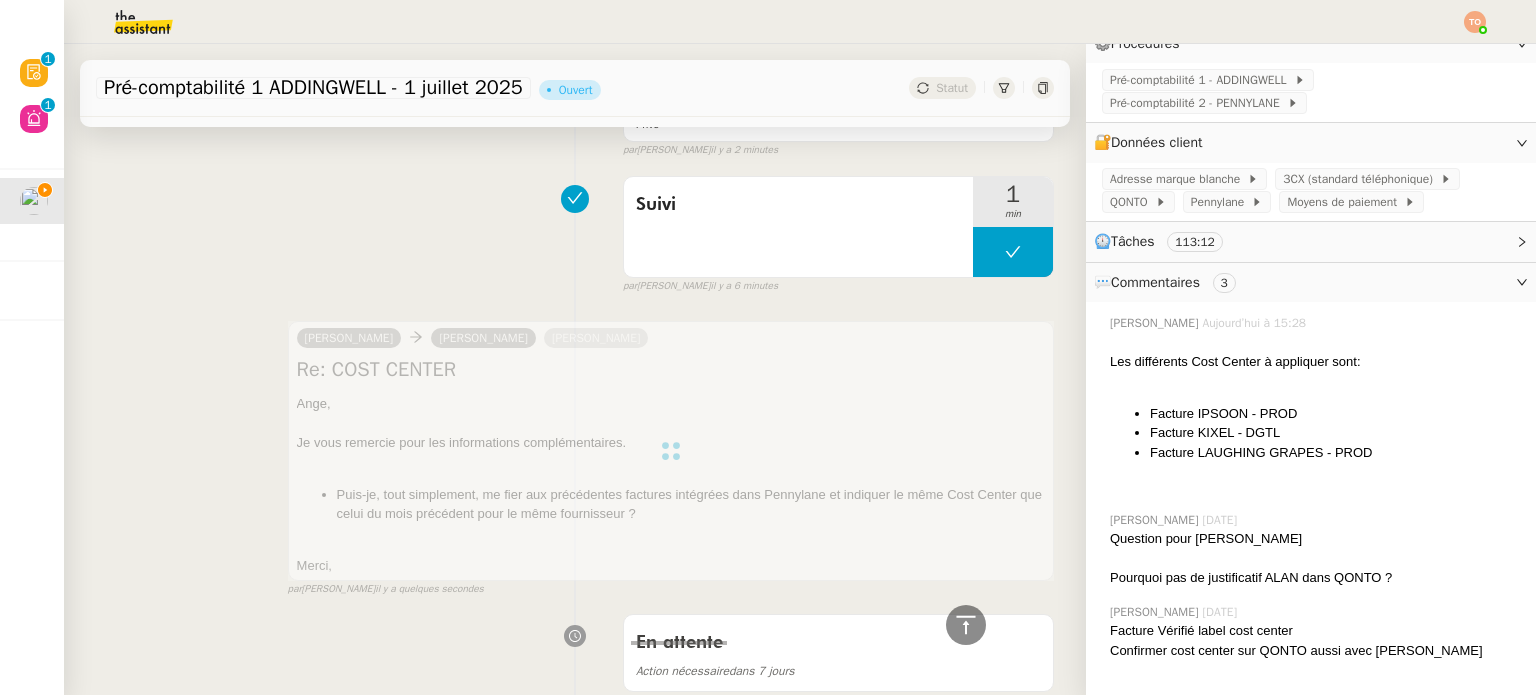 click at bounding box center [671, 451] 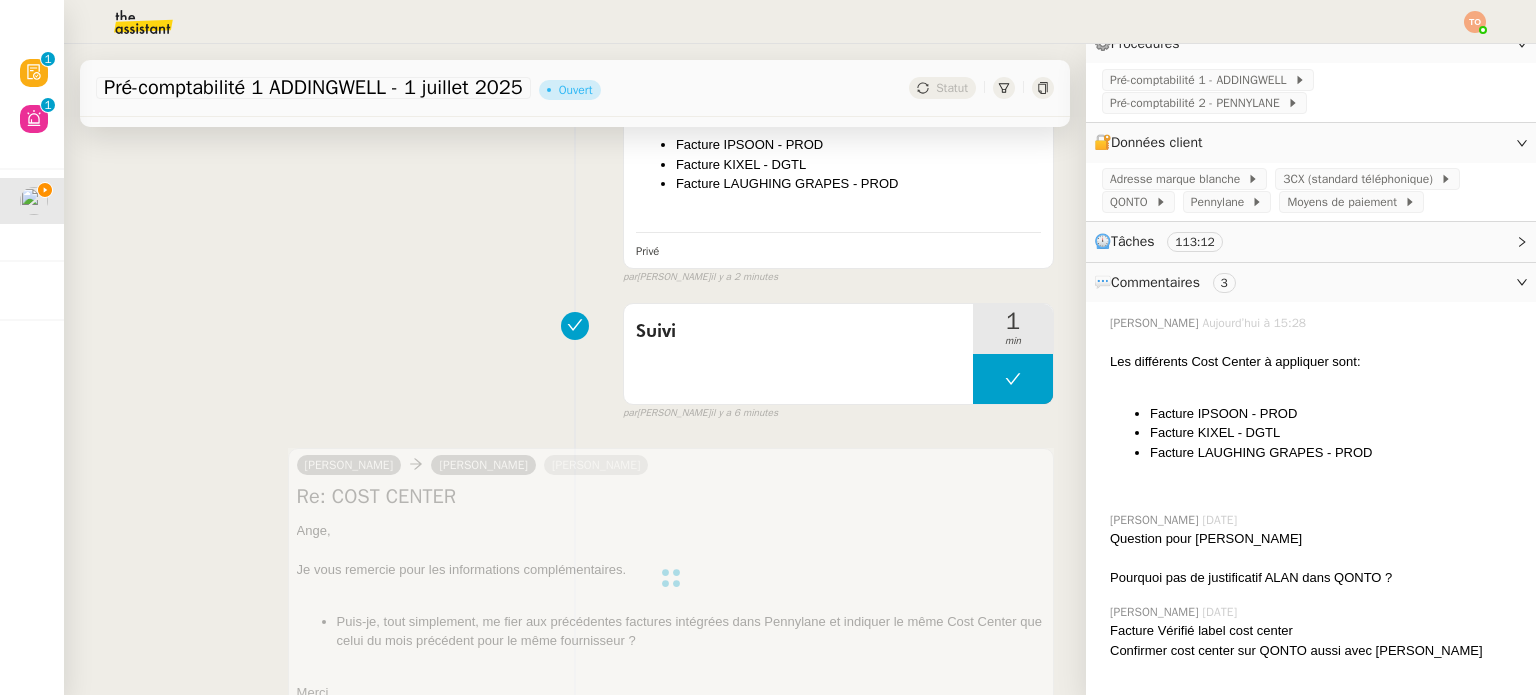 scroll, scrollTop: 700, scrollLeft: 0, axis: vertical 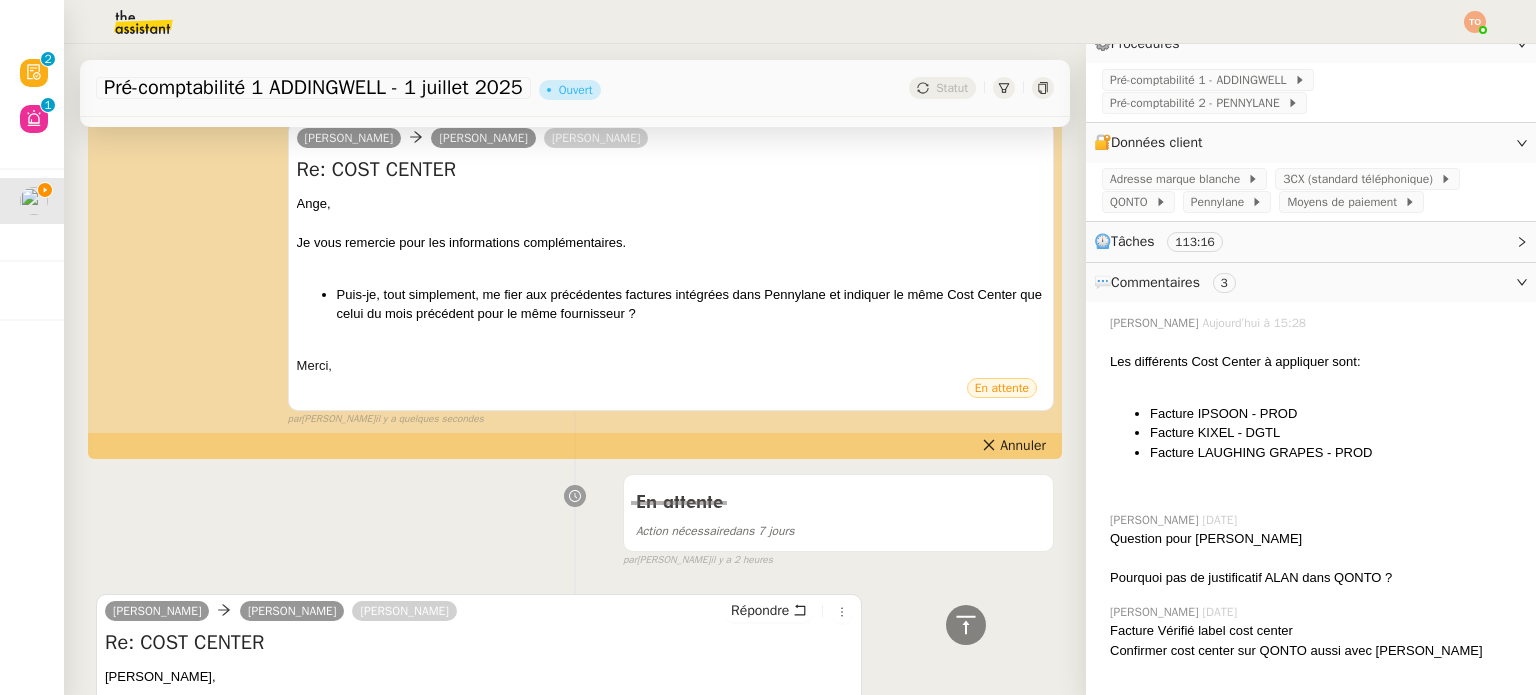 click on "Puis-je, tout simplement, me fier aux précédentes factures intégrées dans Pennylane et indiquer le même Cost Center que celui du mois précédent pour le même fournisseur ?" at bounding box center (691, 304) 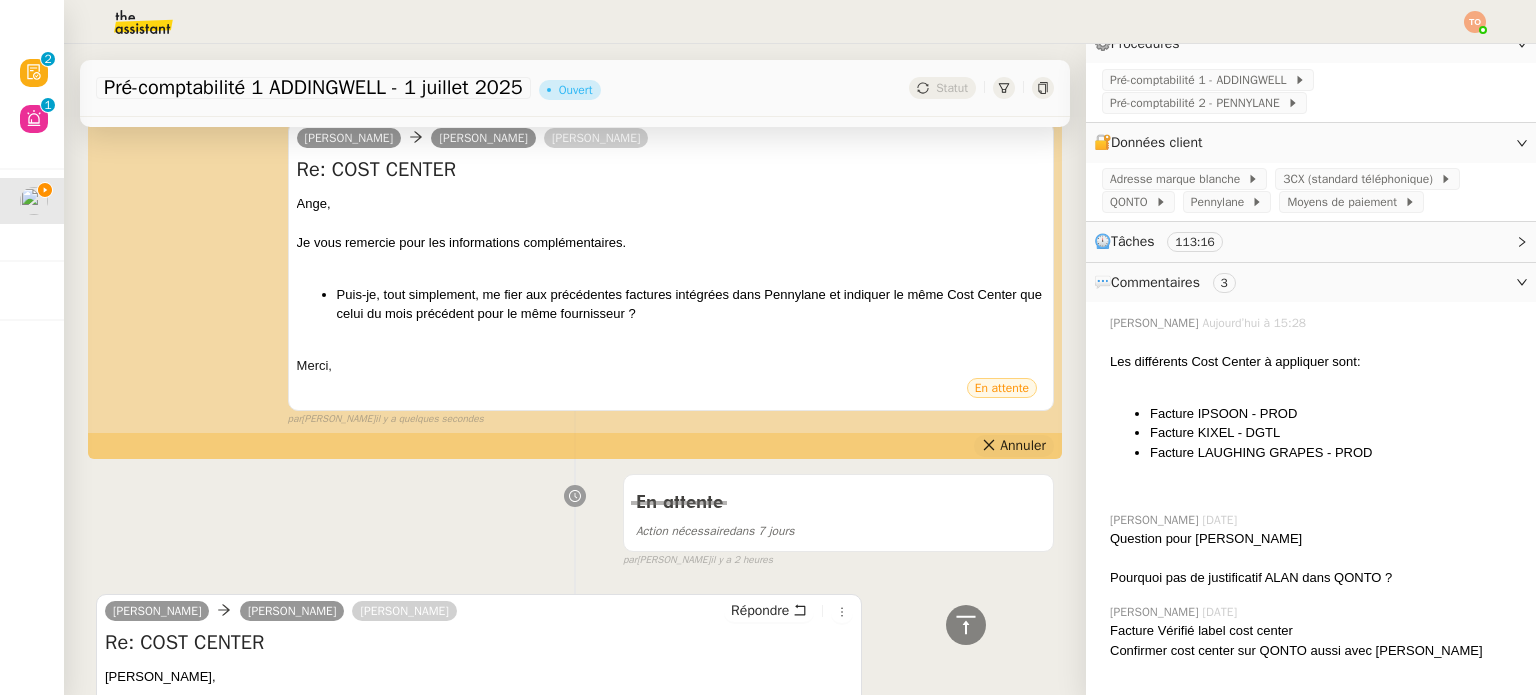 click on "Annuler" at bounding box center [1023, 446] 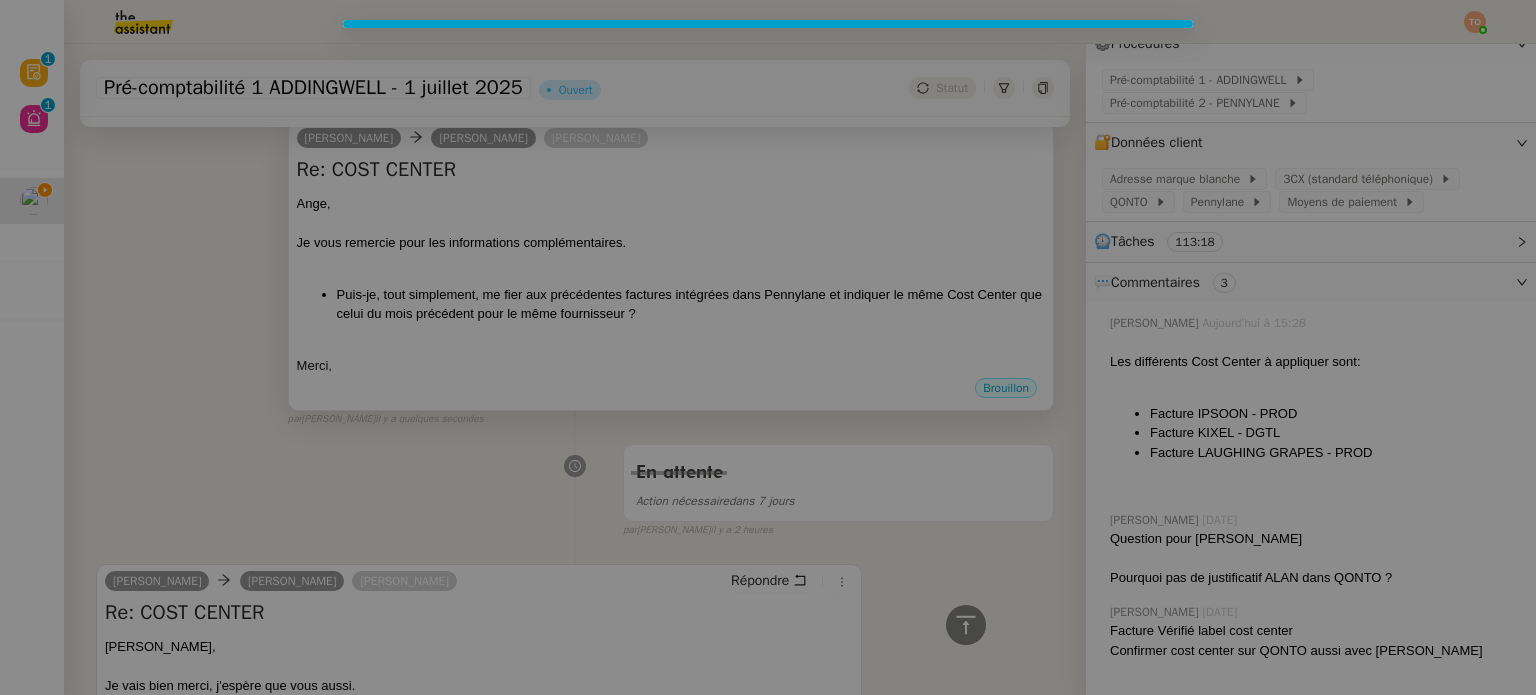 click on "Révision  0   1   2   3   4   5   6   7   8   9  Aide  0   1   2   3   4   5   6   7   8   9  Mes demandes Pré-comptabilité 1 ADDINGWELL - 1 juillet 2025    Julien Decroix    Coralie Bordas    16 demandes en cours    Contacter FUNBOOKER pour remboursement    Genevieve Landsmann    Contacter ELECTROLUX pour retour accessoire    Genevieve Landsmann    Vérifiez et effectuez le virement pour Versailles    Genevieve Landsmann    Comptabilité - mars 2025    Cindy Mouly-Guez    Traiter la facture focus groups    Laurence de Nervaux    Création - Fiche de poste     Laurence de Nervaux    Vérifiez et payez la facture    Laurence de Nervaux    Retrouver les relevés CB    Genevieve Landsmann    Arrêter les contrats du 32 rue Médéric    Cindy Mouly-Guez    Orange - 55 boulevard général Leclerc Saint Tropez     Cindy Mouly-Guez    nouveau process comptable    Genevieve Landsmann    Gestion facturation fournisseurs- 1 juillet 2025    Genevieve Landsmann       Genevieve Landsmann 2" at bounding box center (768, 347) 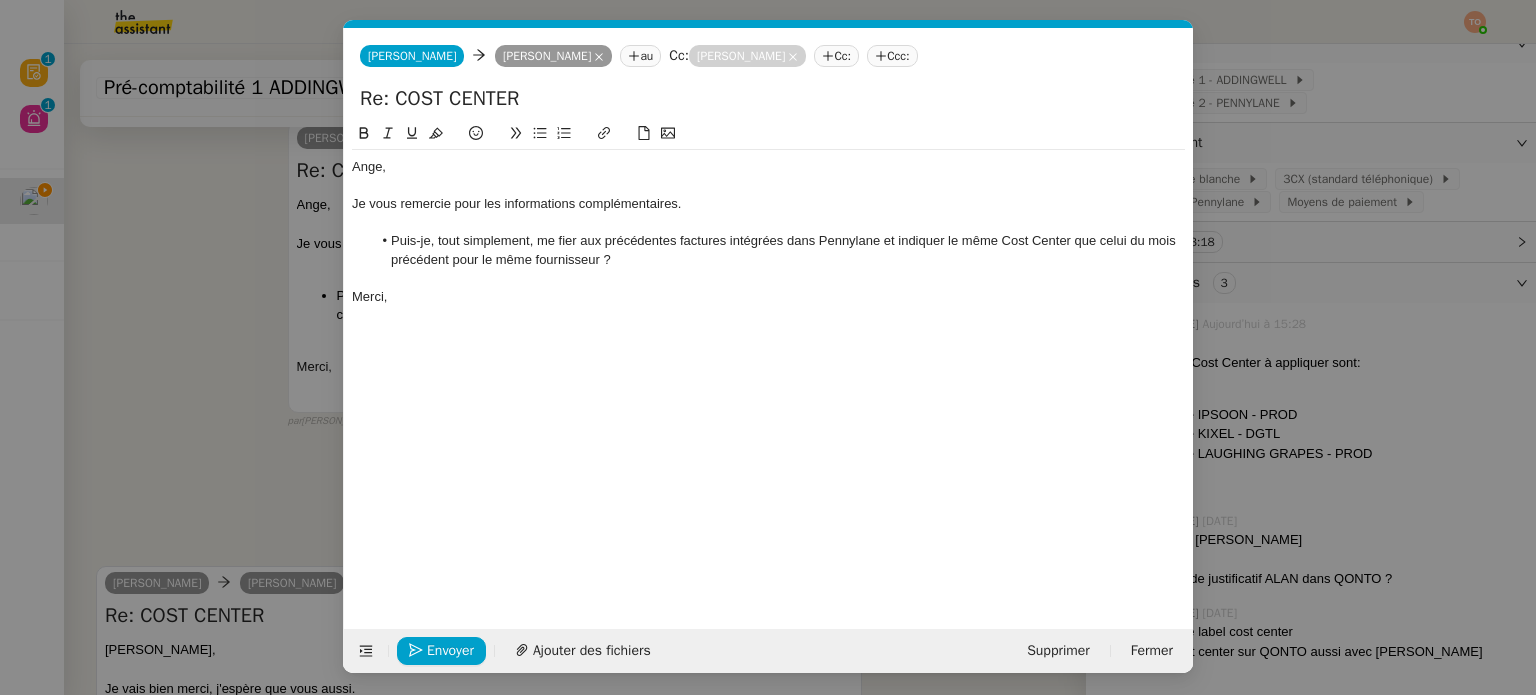 scroll, scrollTop: 0, scrollLeft: 42, axis: horizontal 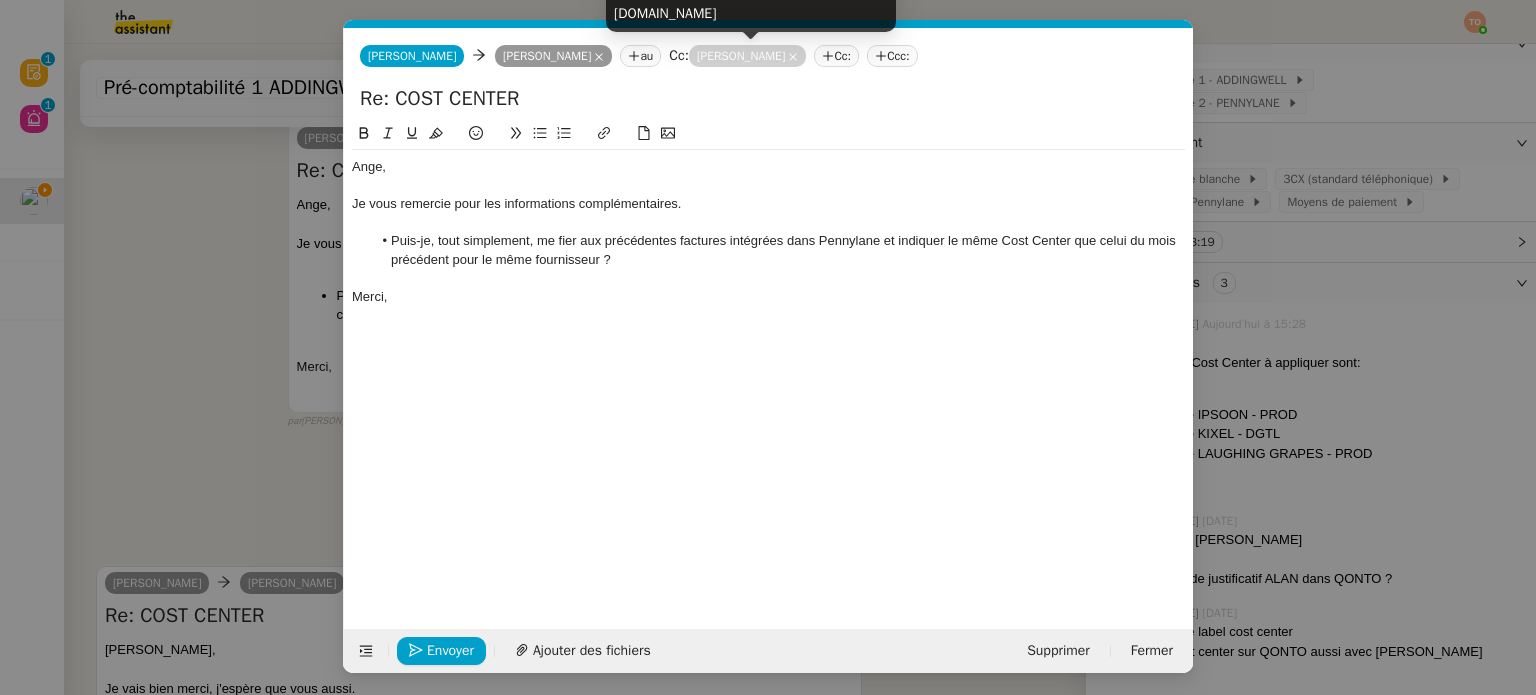 click 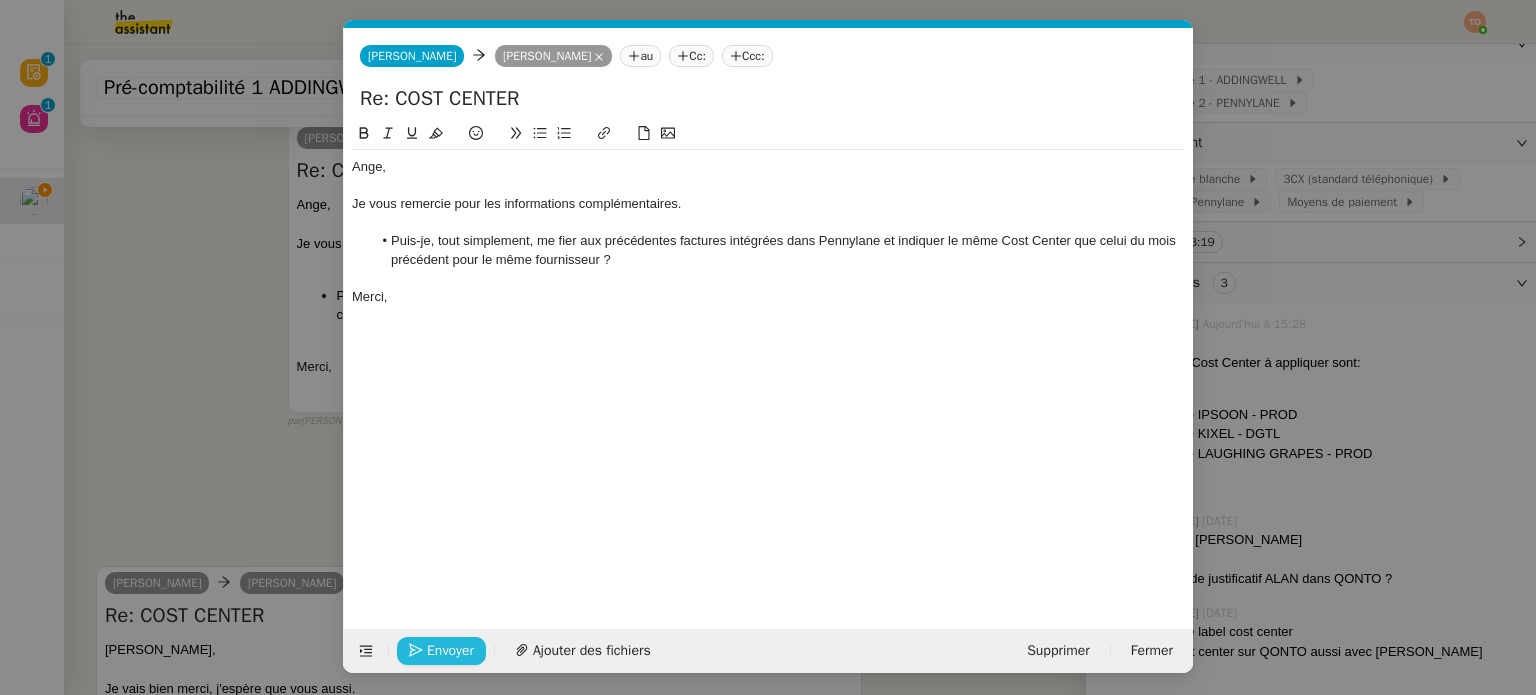 click on "Envoyer" 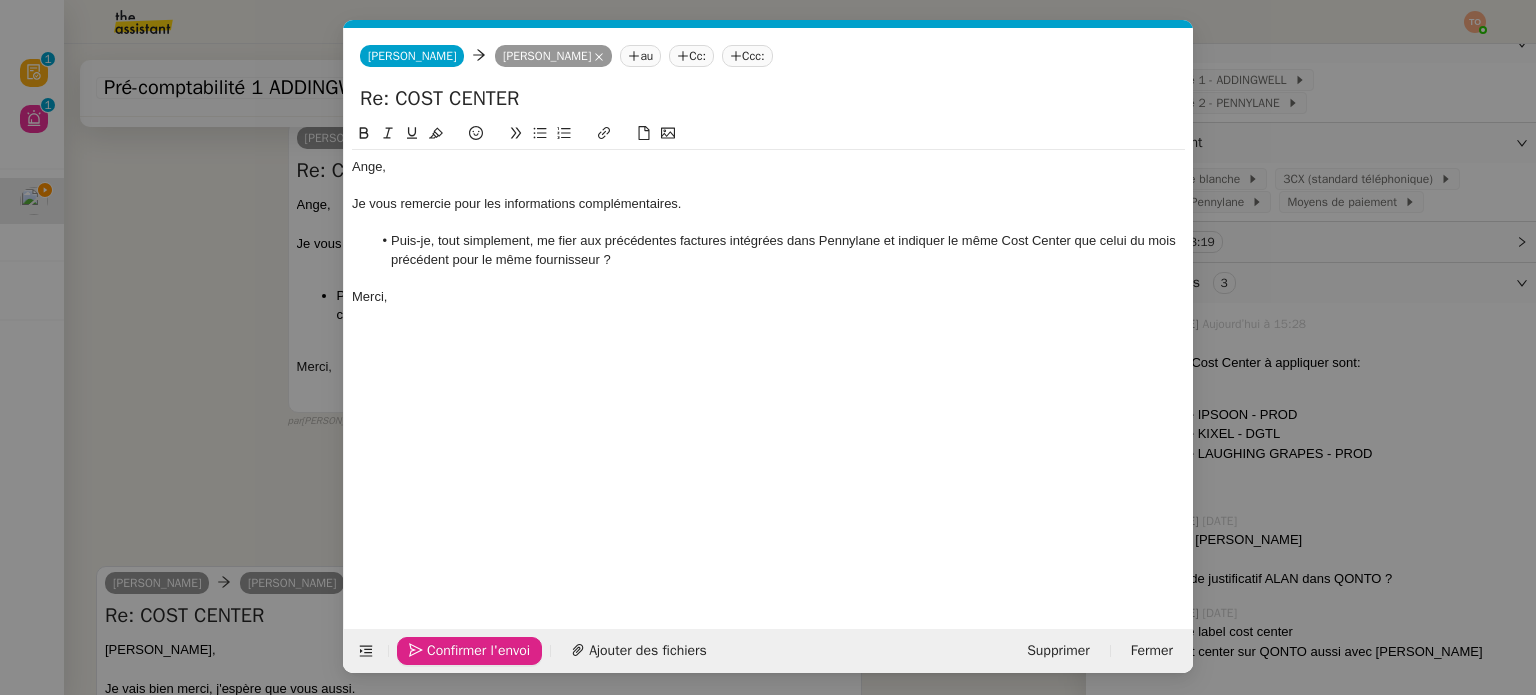 click on "Confirmer l'envoi" 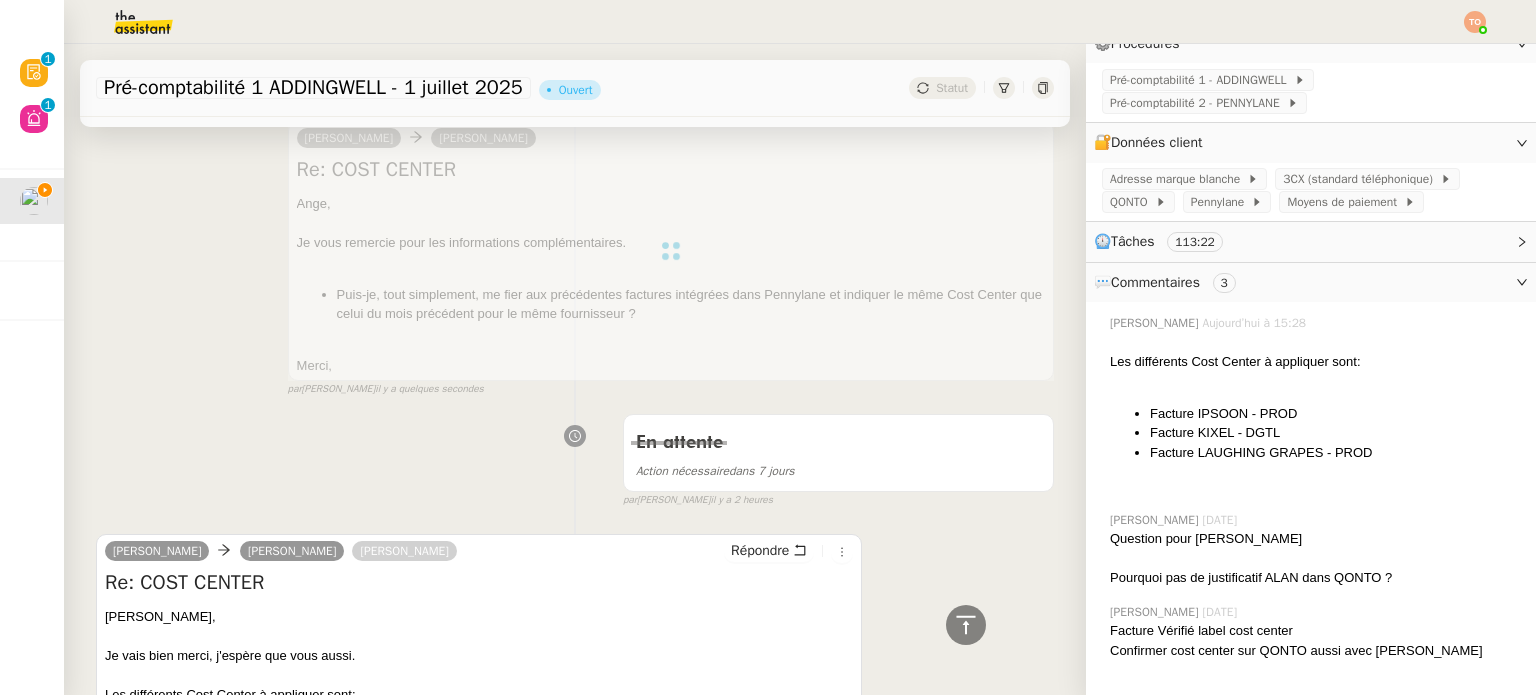 scroll, scrollTop: 0, scrollLeft: 0, axis: both 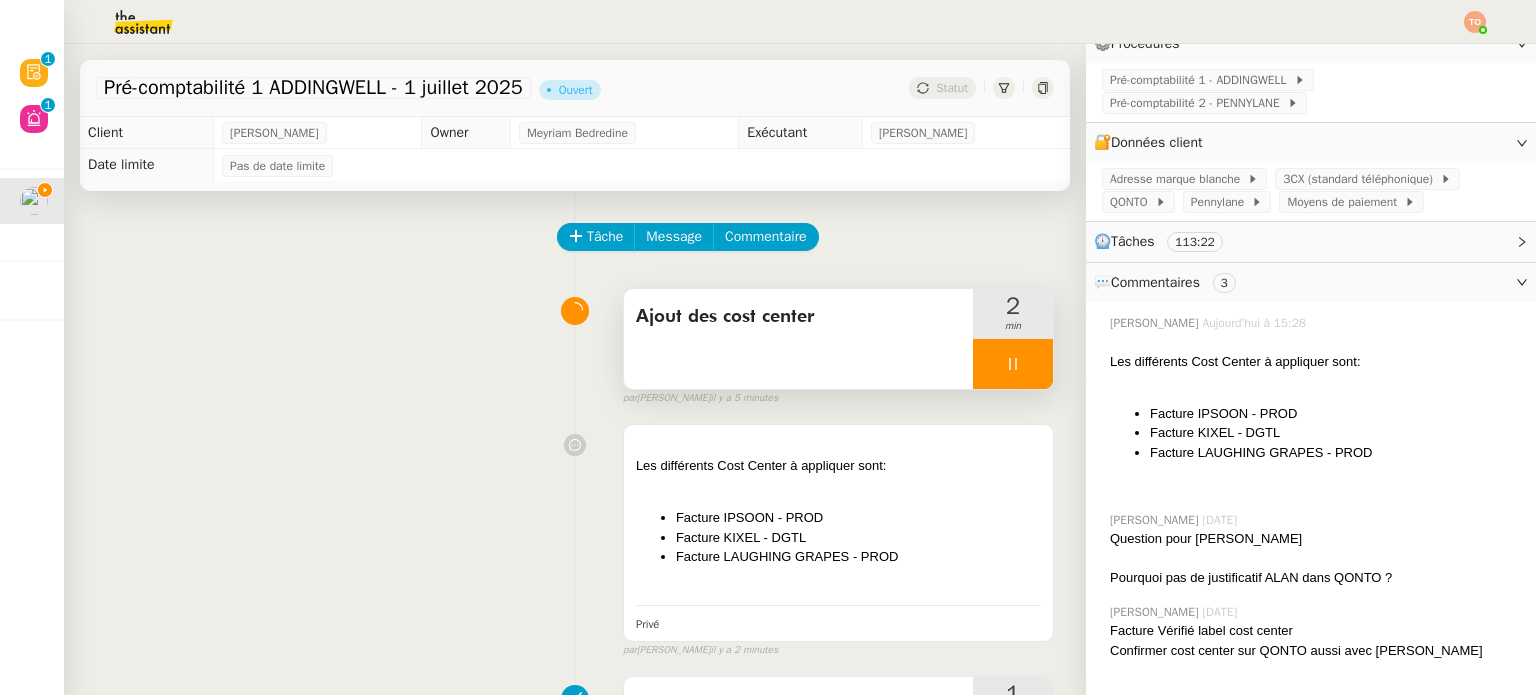 click at bounding box center [1013, 364] 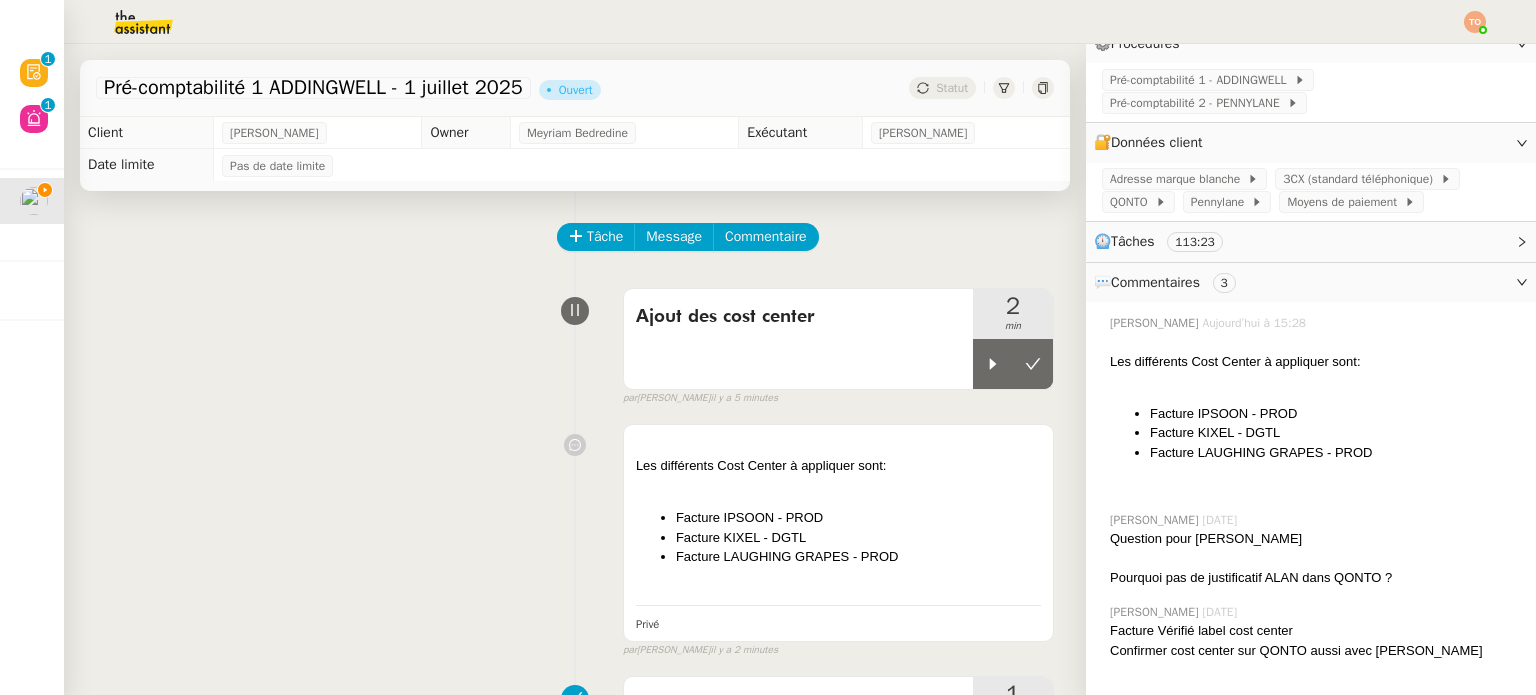 drag, startPoint x: 1018, startPoint y: 371, endPoint x: 998, endPoint y: 286, distance: 87.32124 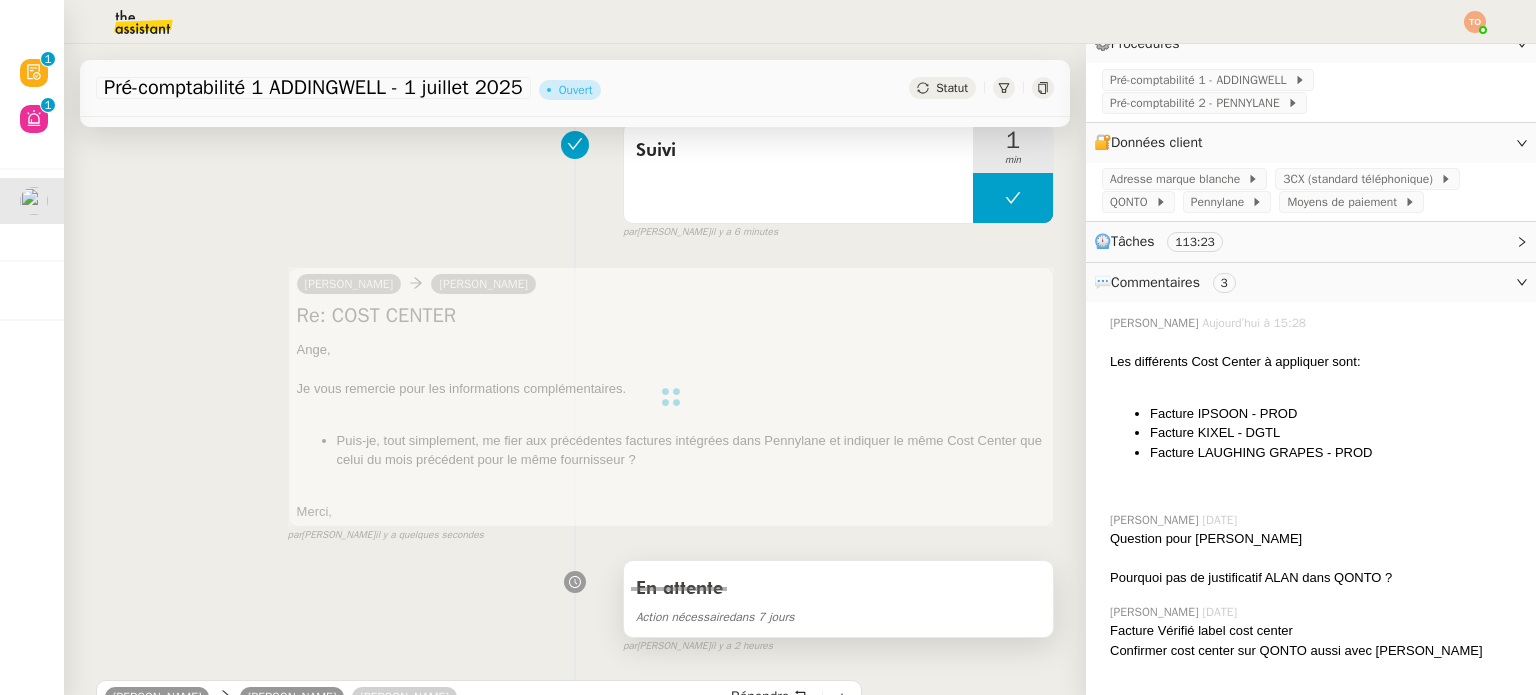 scroll, scrollTop: 700, scrollLeft: 0, axis: vertical 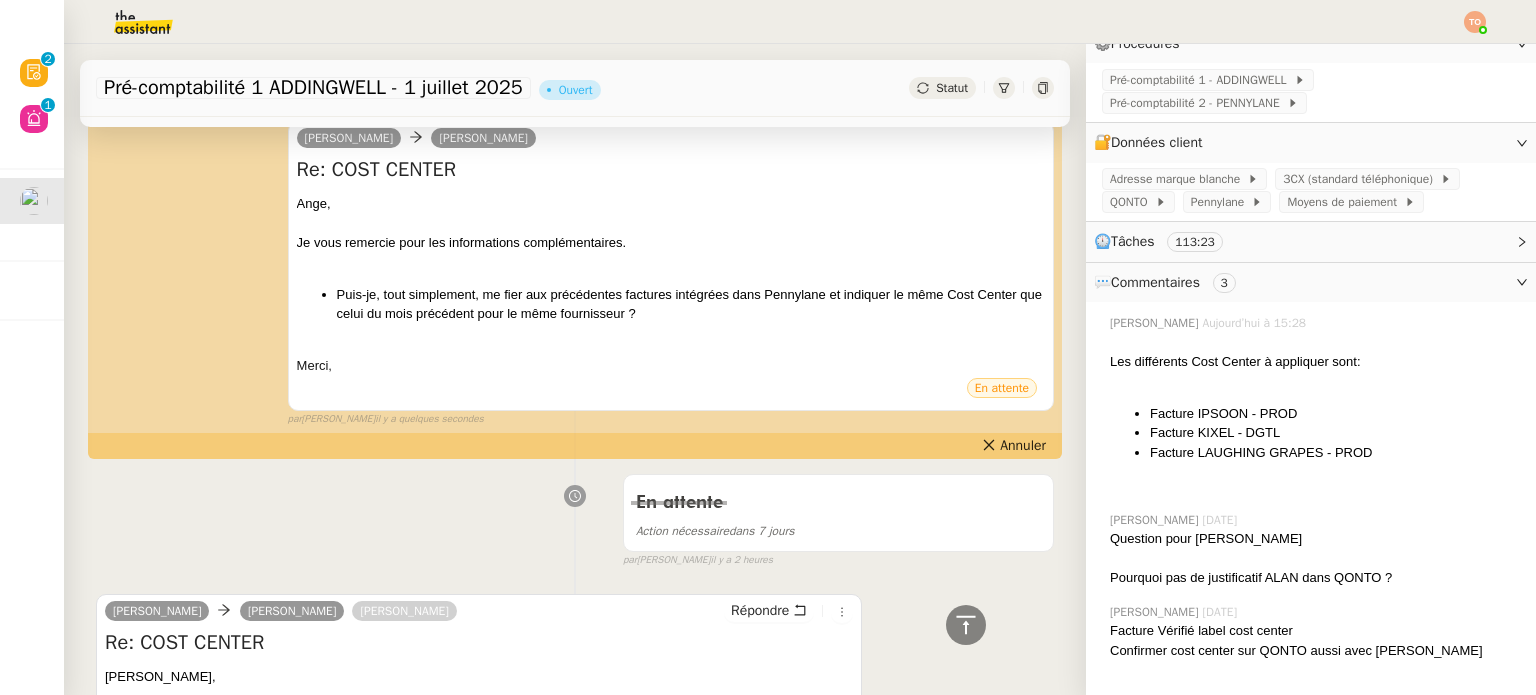 click on "Statut" 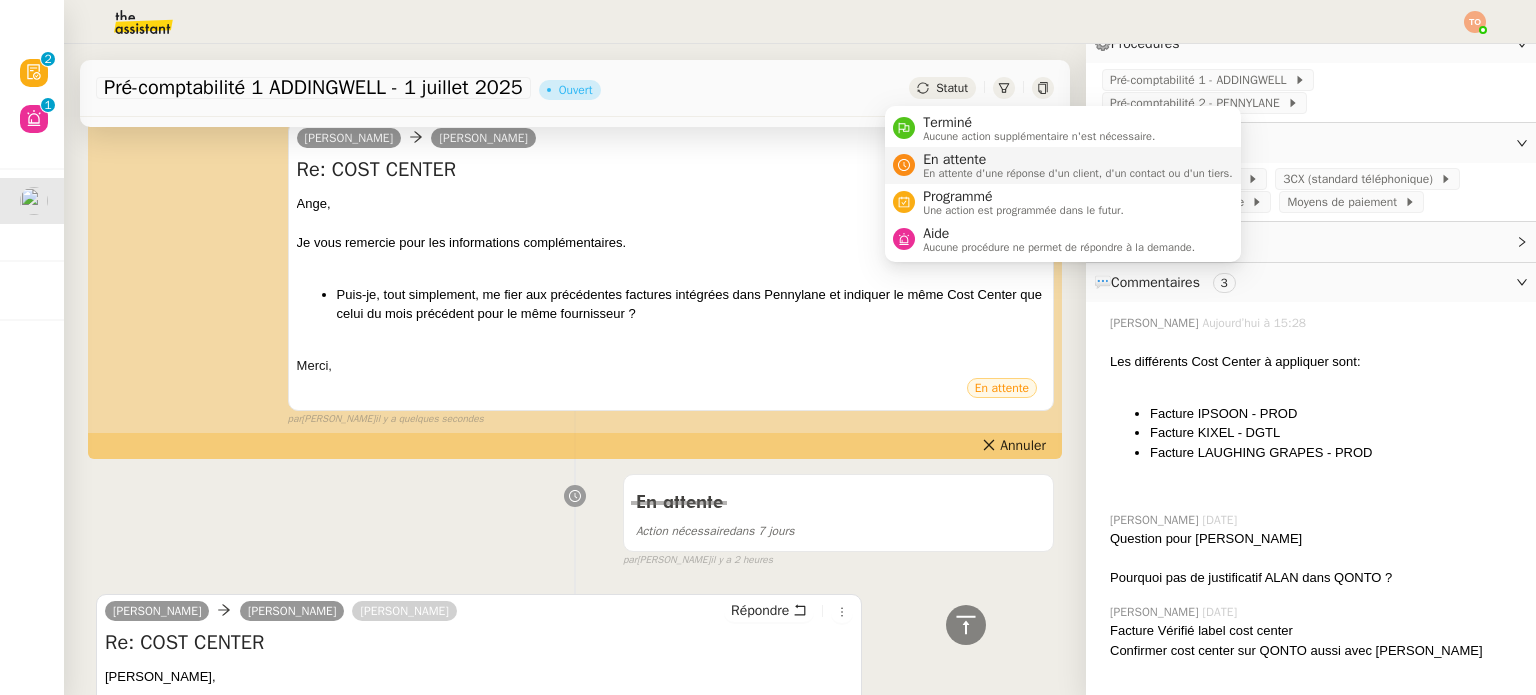 click on "En attente" at bounding box center [1078, 160] 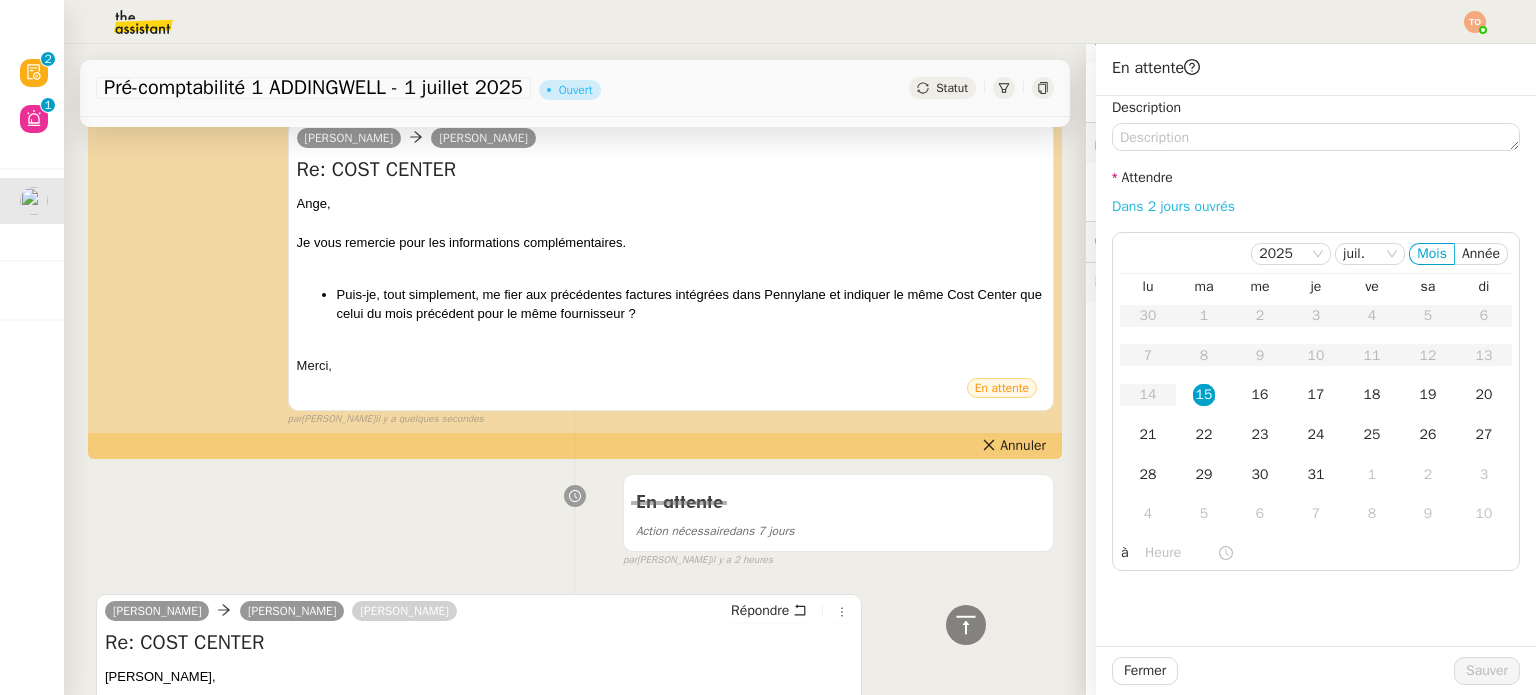 click on "Dans 2 jours ouvrés" 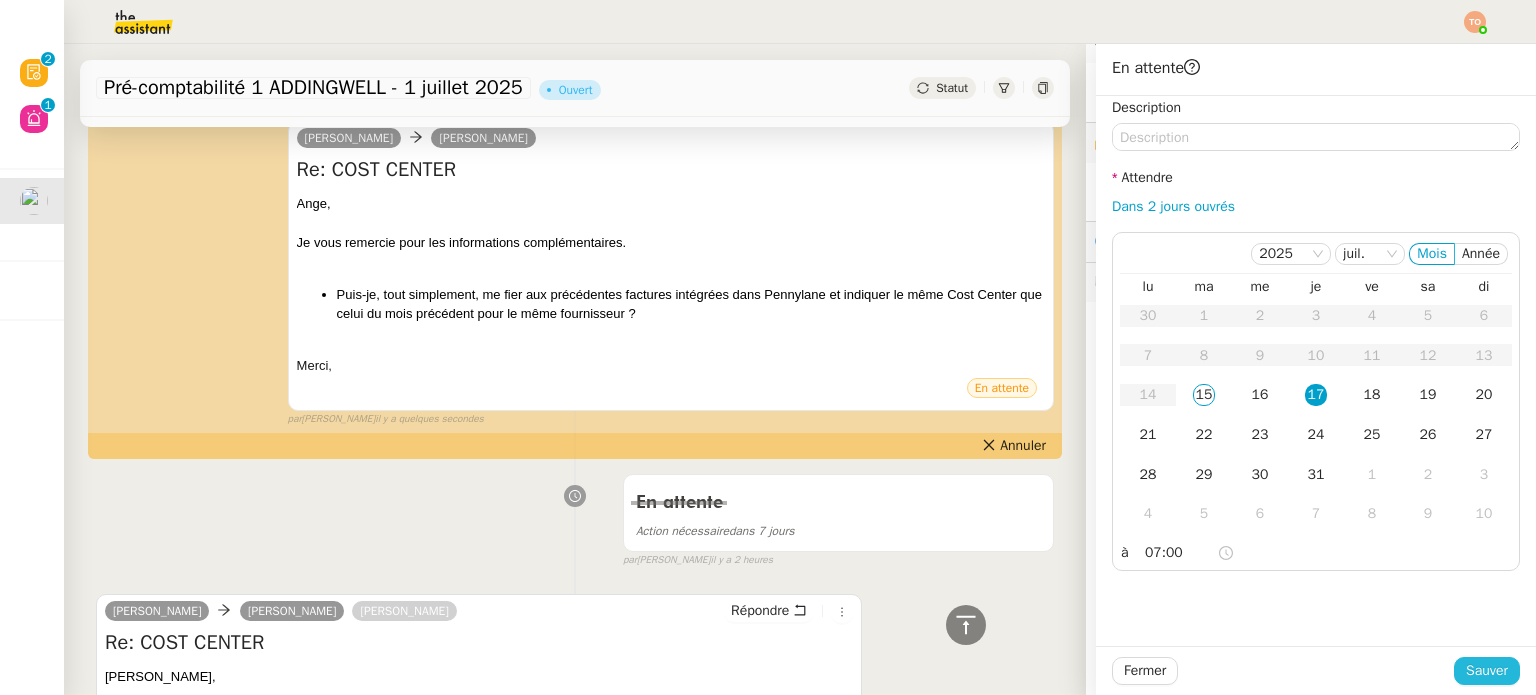 click on "Sauver" 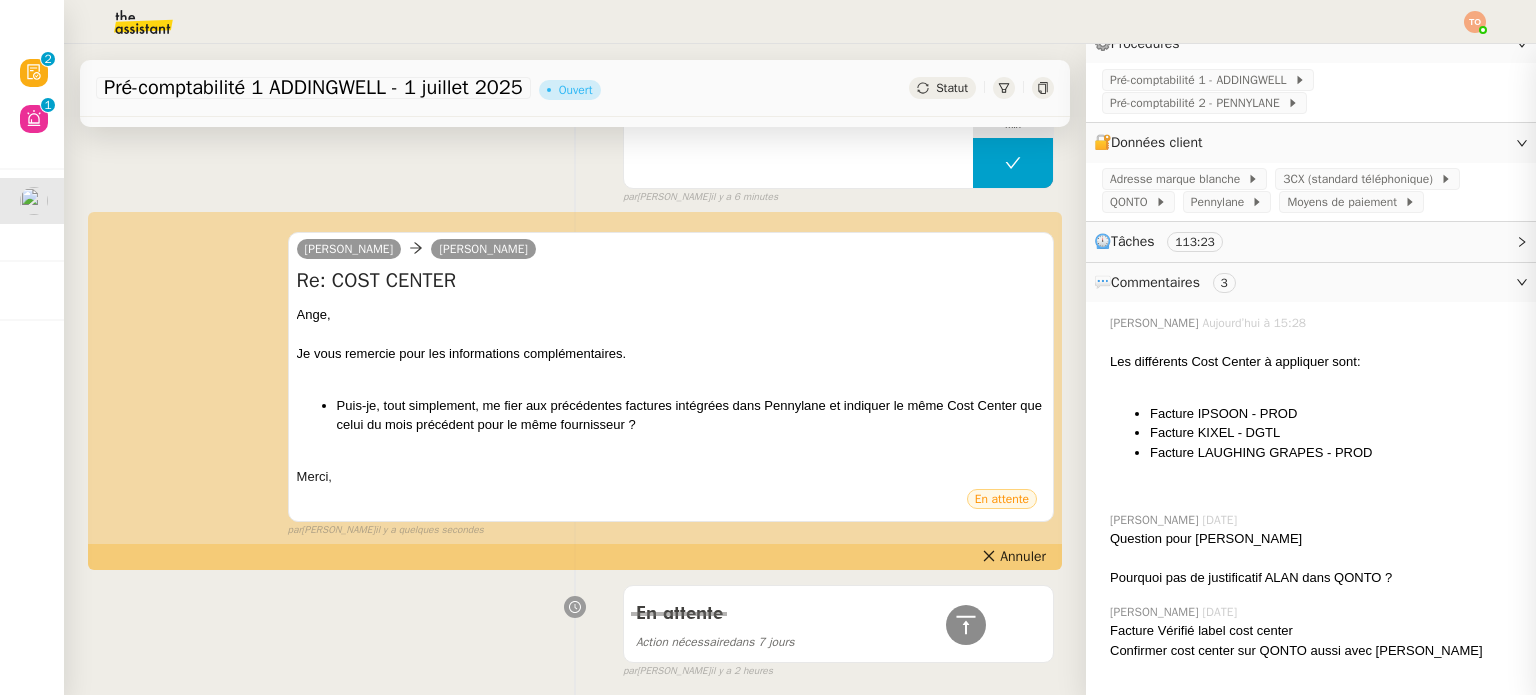 scroll, scrollTop: 811, scrollLeft: 0, axis: vertical 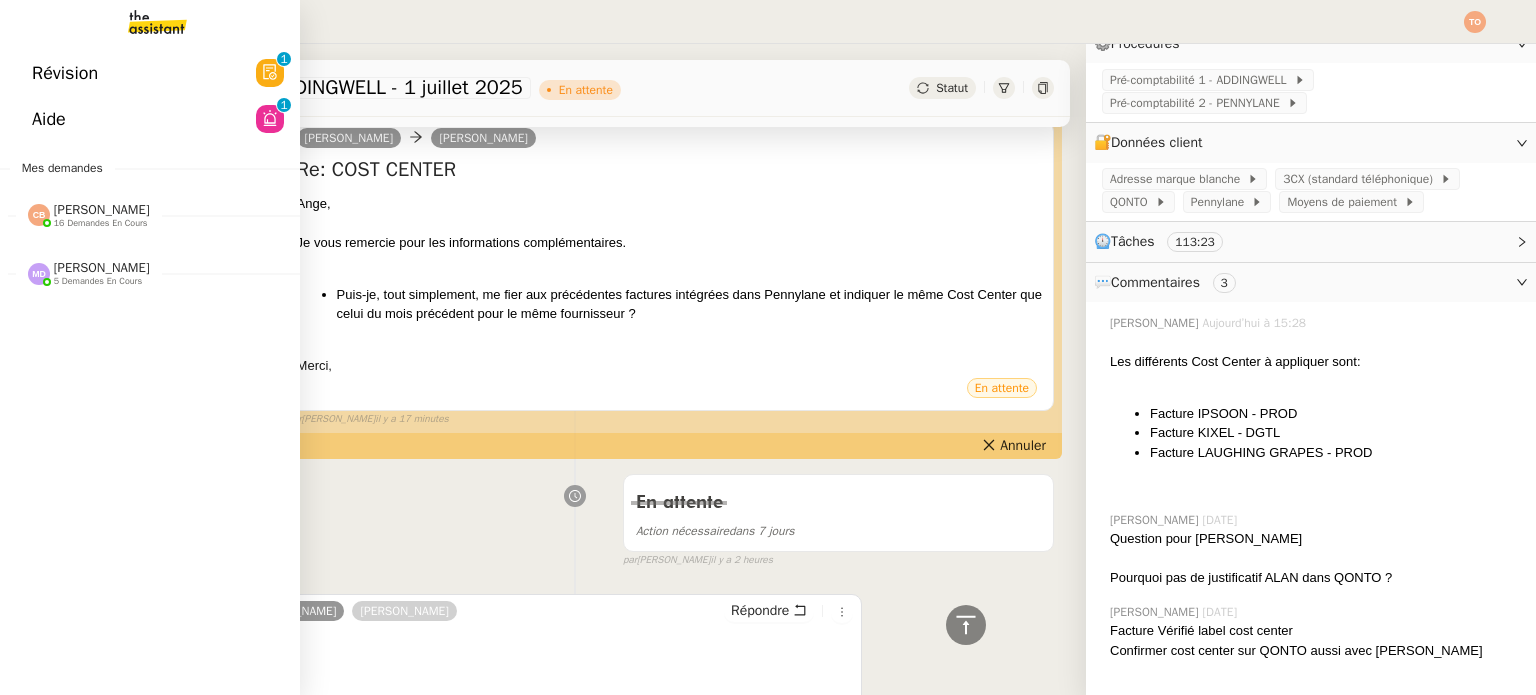 click on "16 demandes en cours" 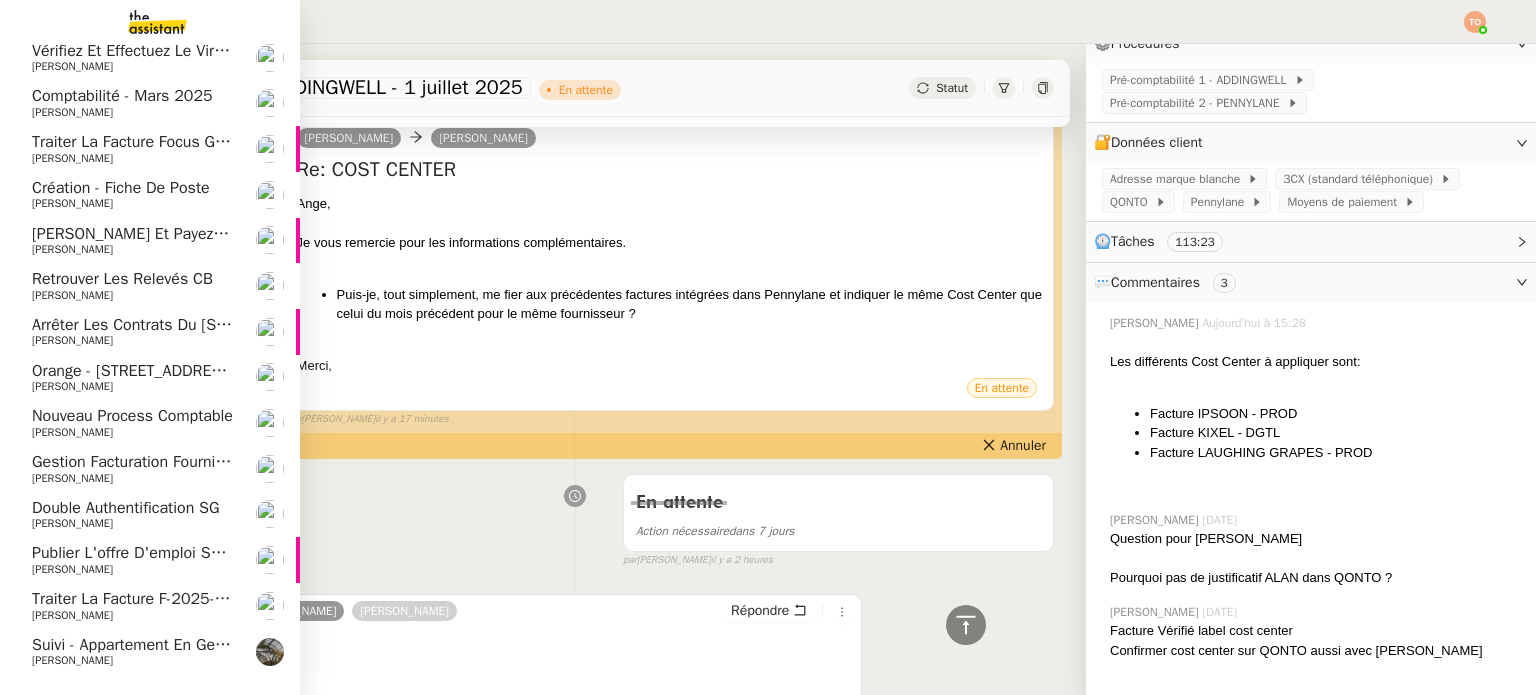scroll, scrollTop: 341, scrollLeft: 0, axis: vertical 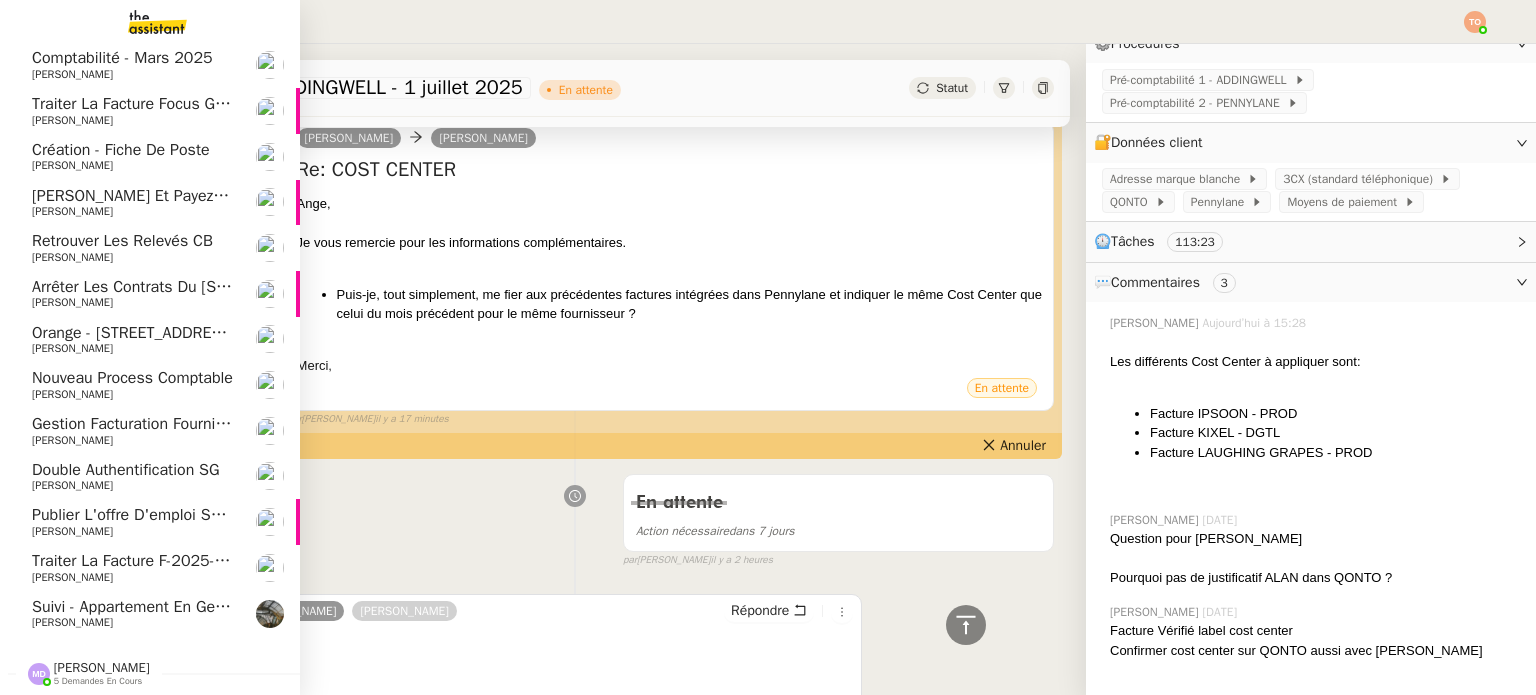 click on "Suivi - Appartement en gestion" 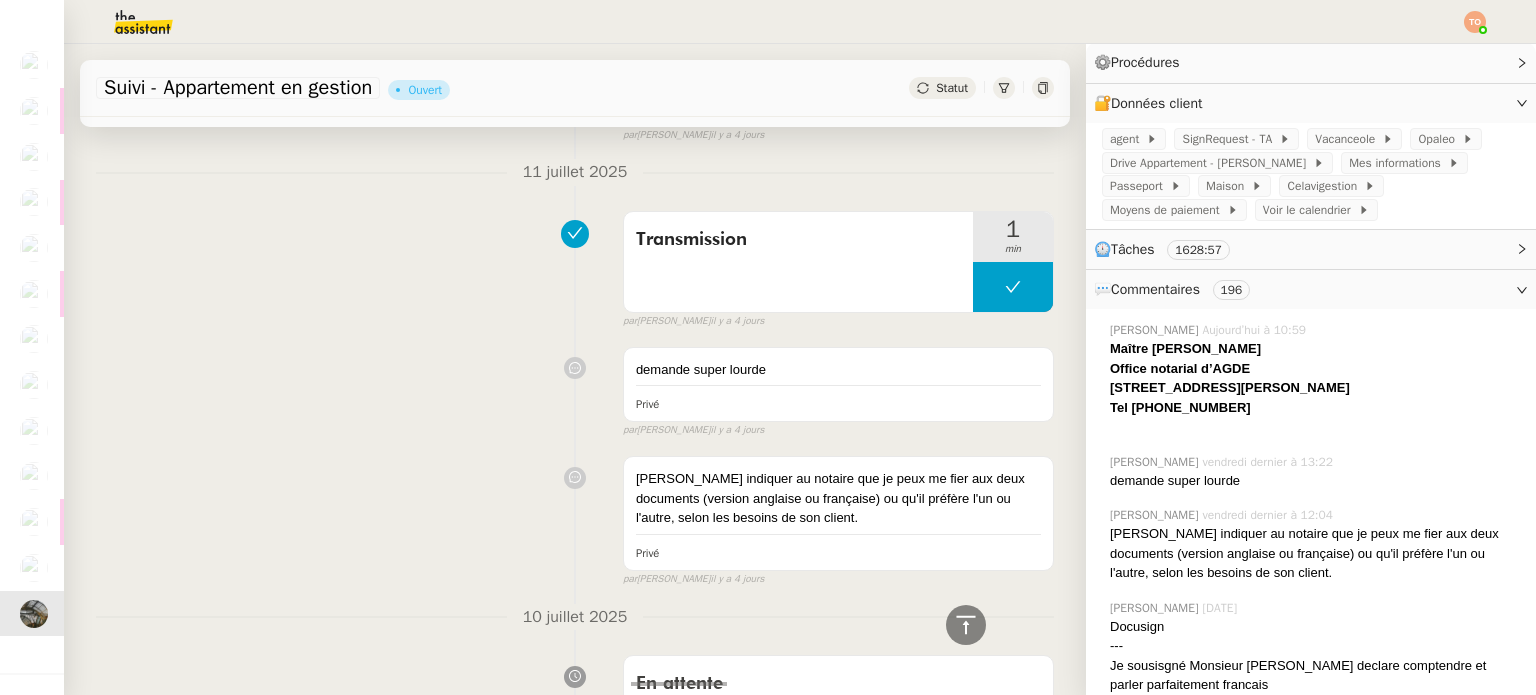 scroll, scrollTop: 139, scrollLeft: 0, axis: vertical 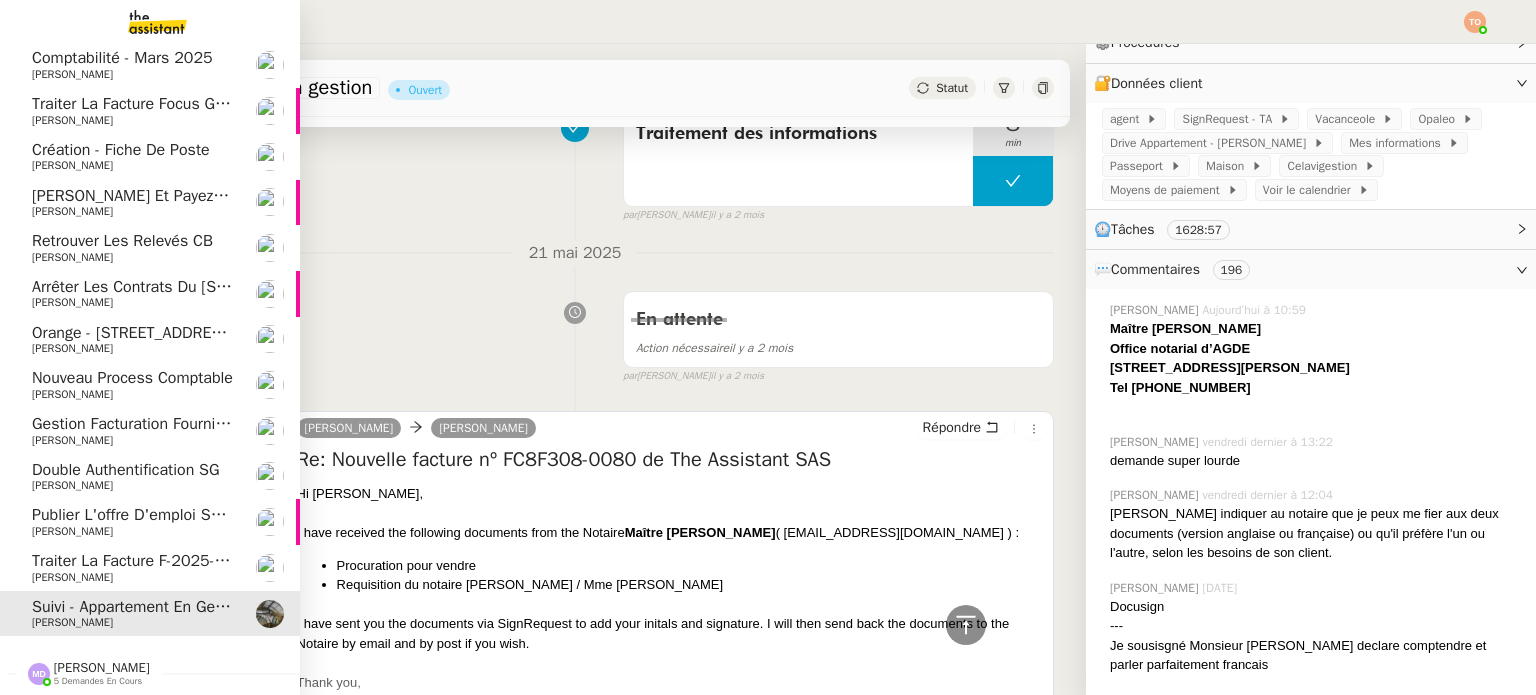 click on "Traiter la facture F-2025-627" 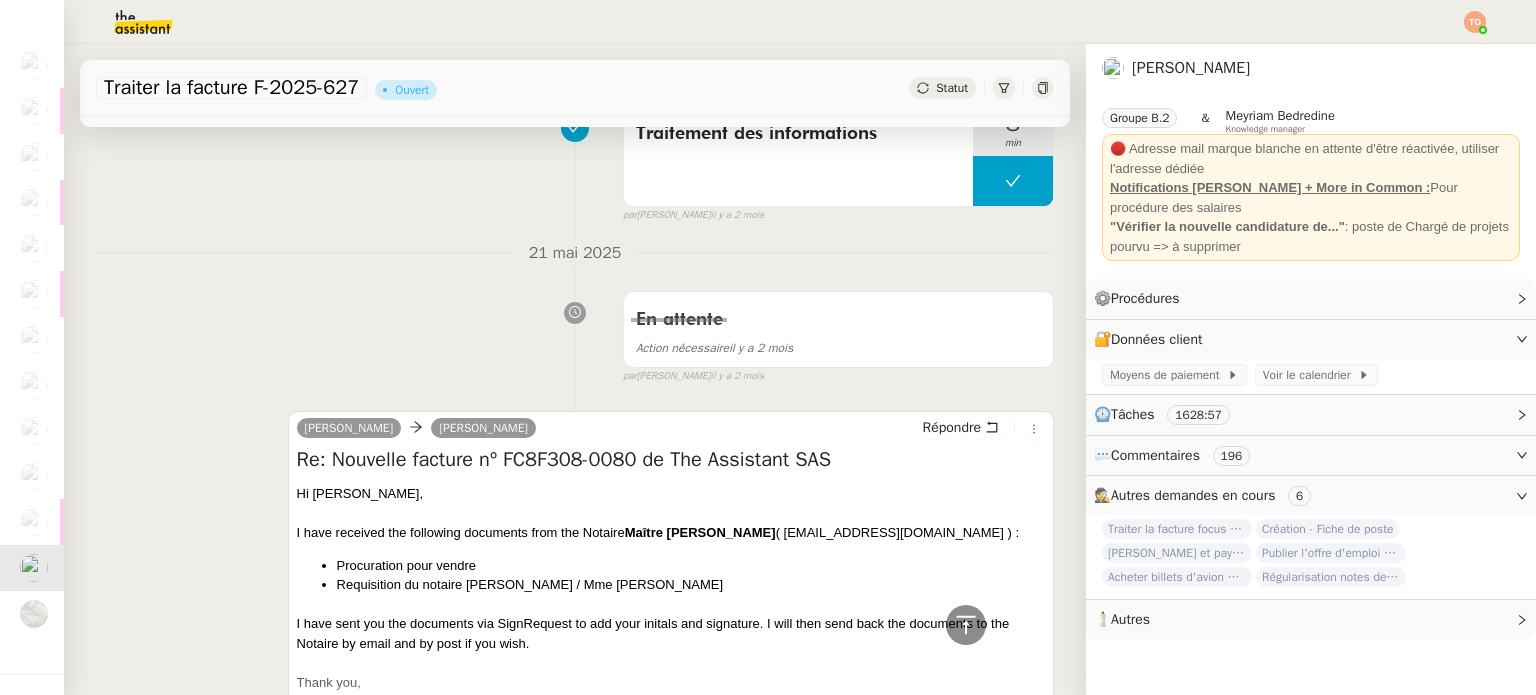 scroll, scrollTop: 0, scrollLeft: 0, axis: both 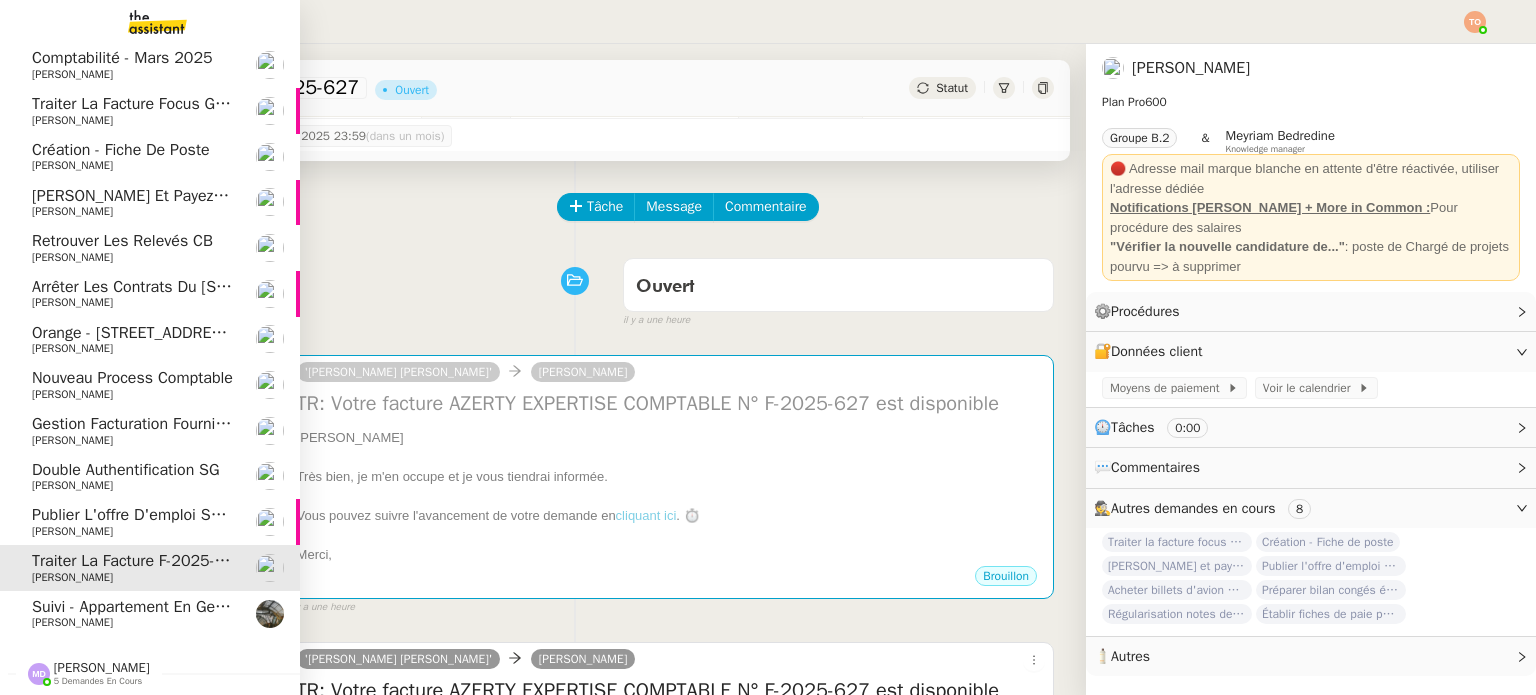 click on "Publier l'offre d'emploi sur forums universitaires" 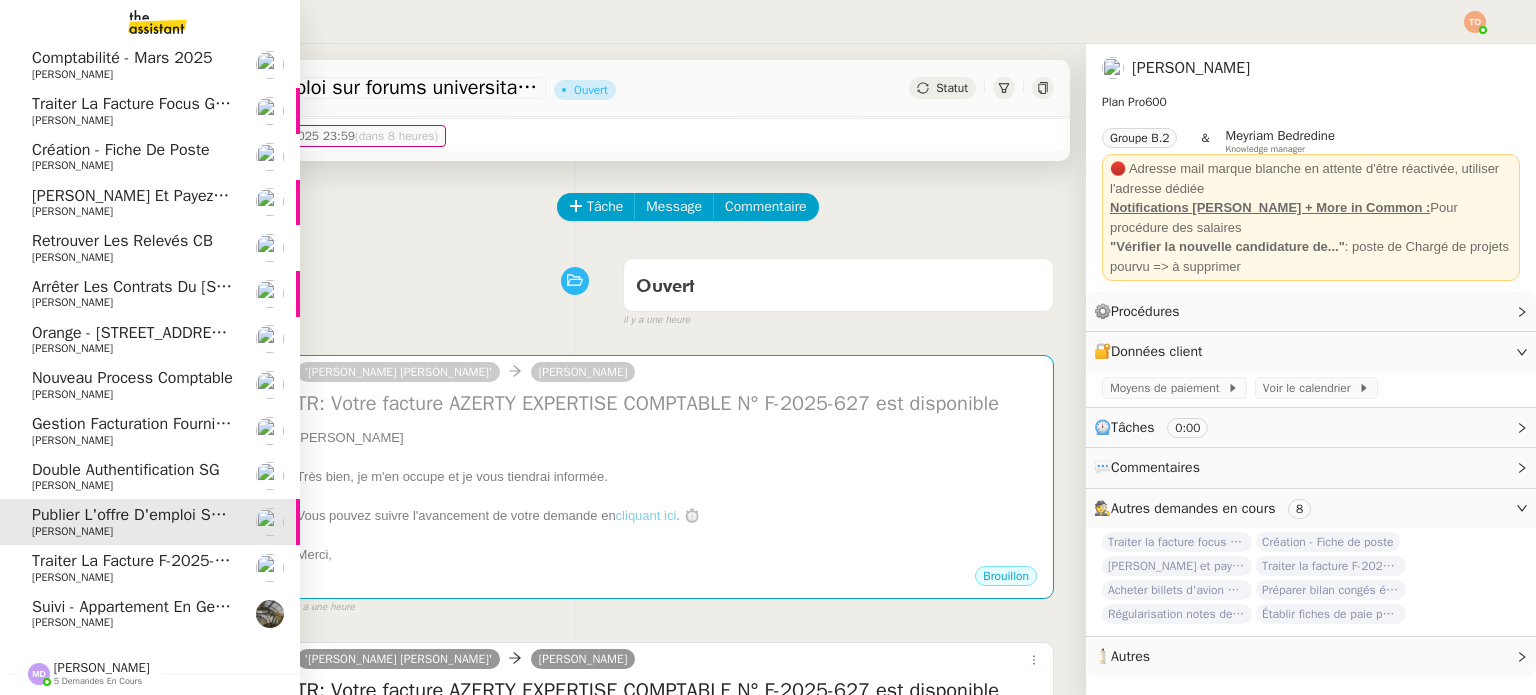 click on "Double authentification SG    Genevieve Landsmann" 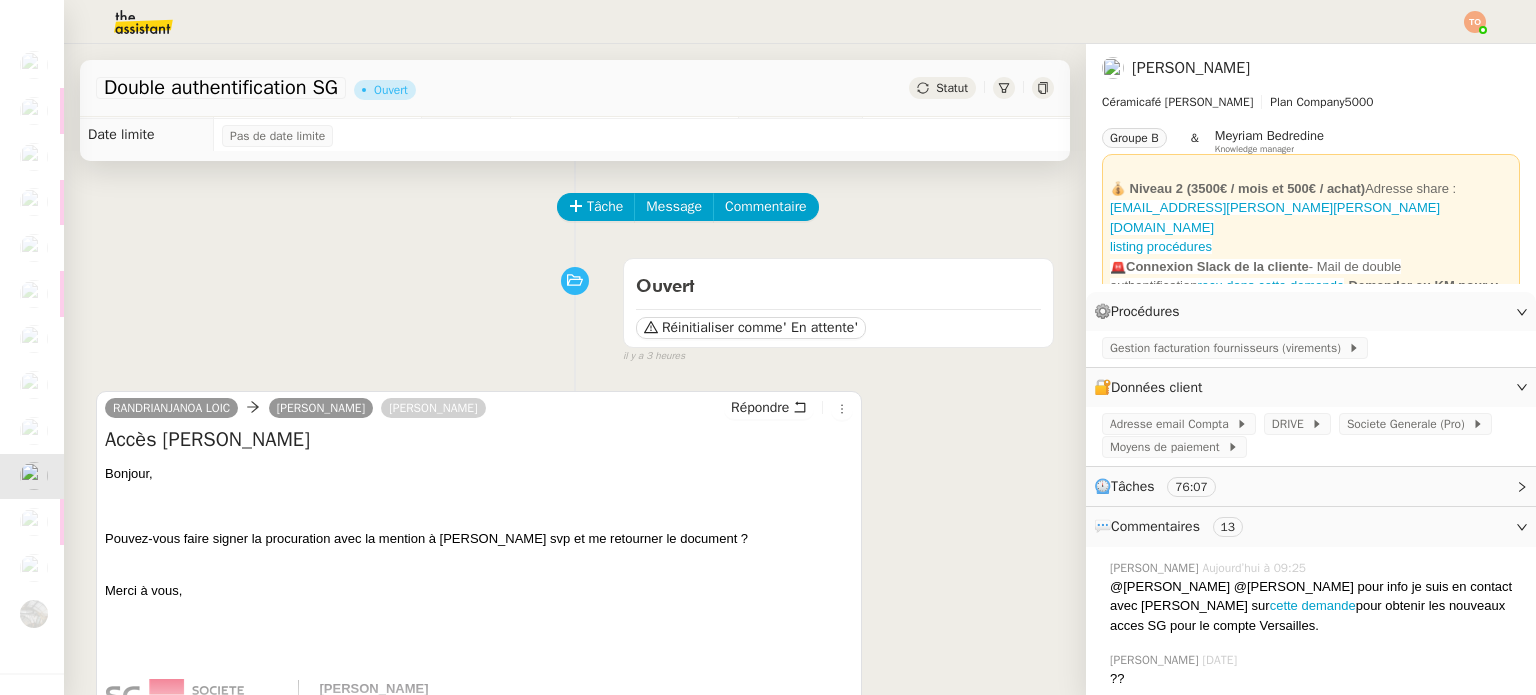 scroll, scrollTop: 0, scrollLeft: 0, axis: both 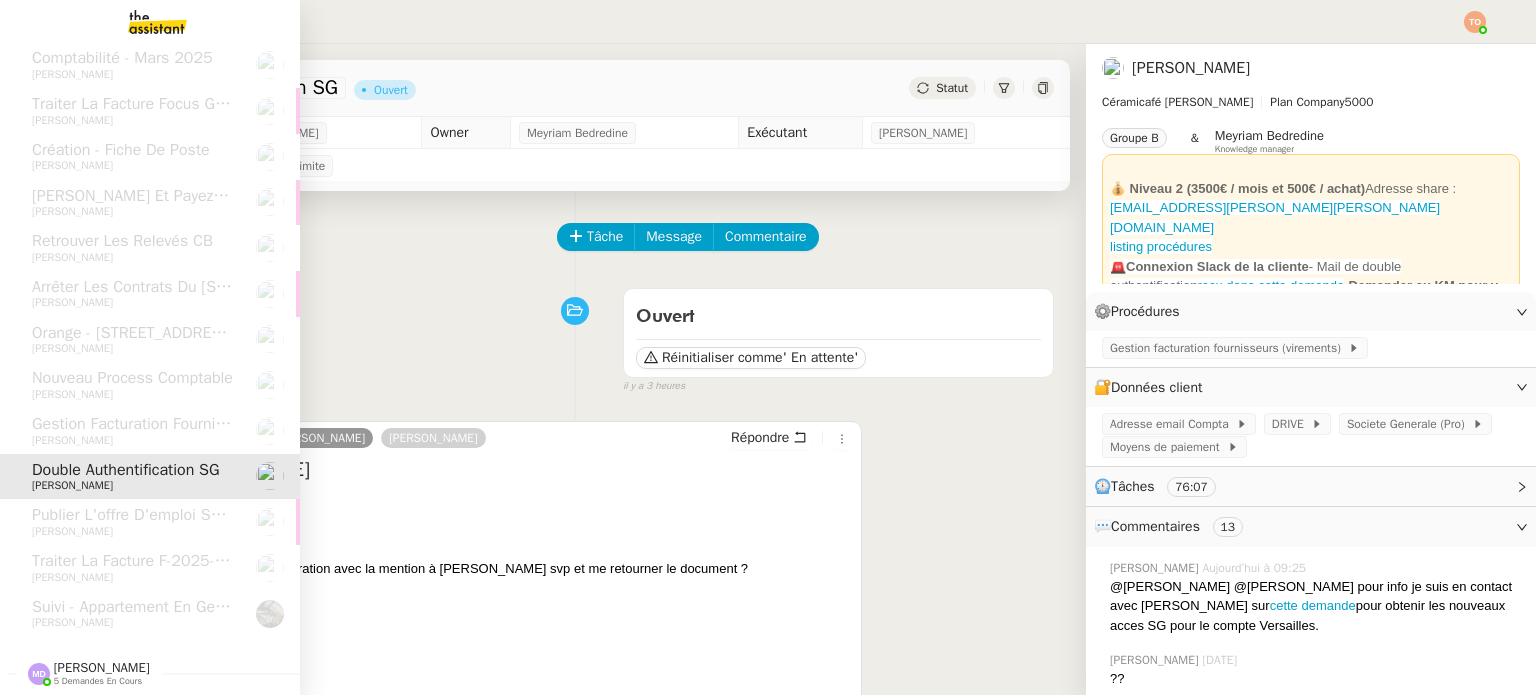 click on "Marylou Deybach    5 demandes en cours" 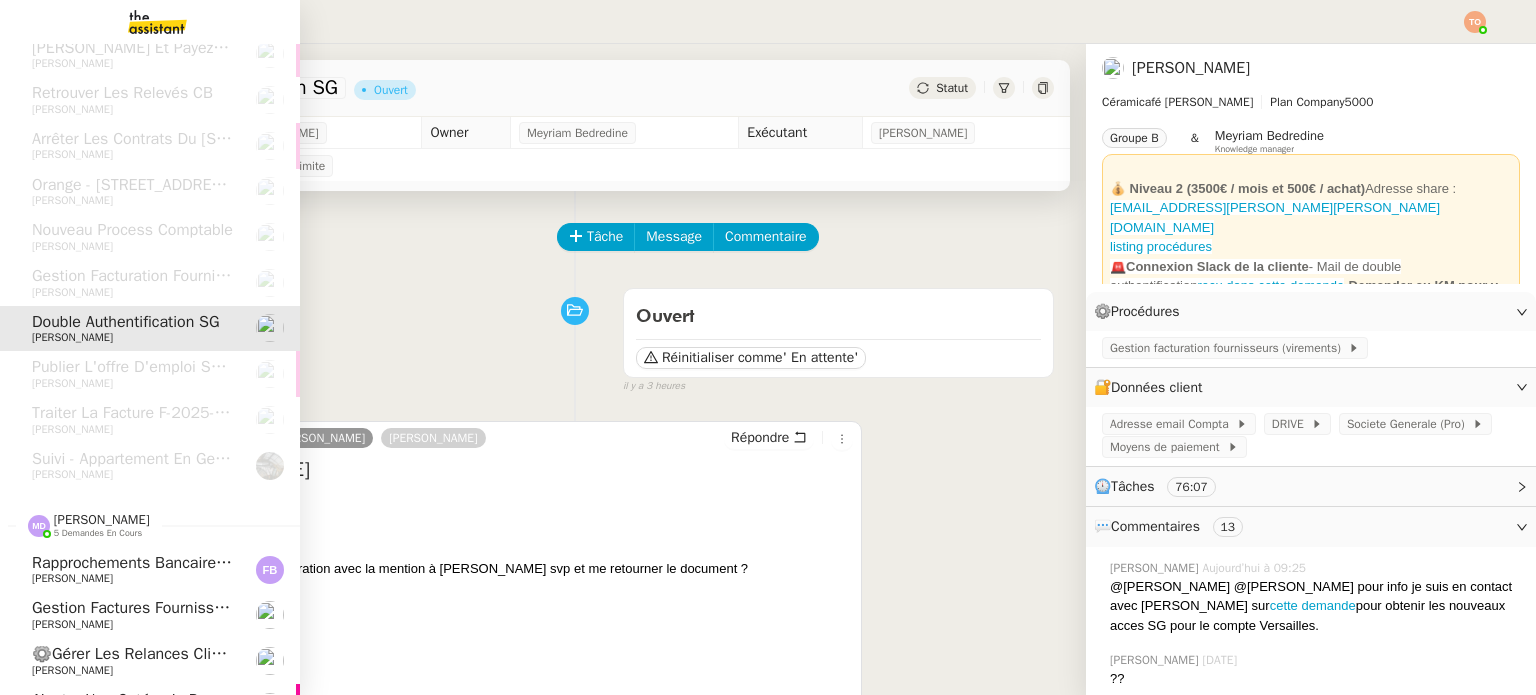 scroll, scrollTop: 569, scrollLeft: 0, axis: vertical 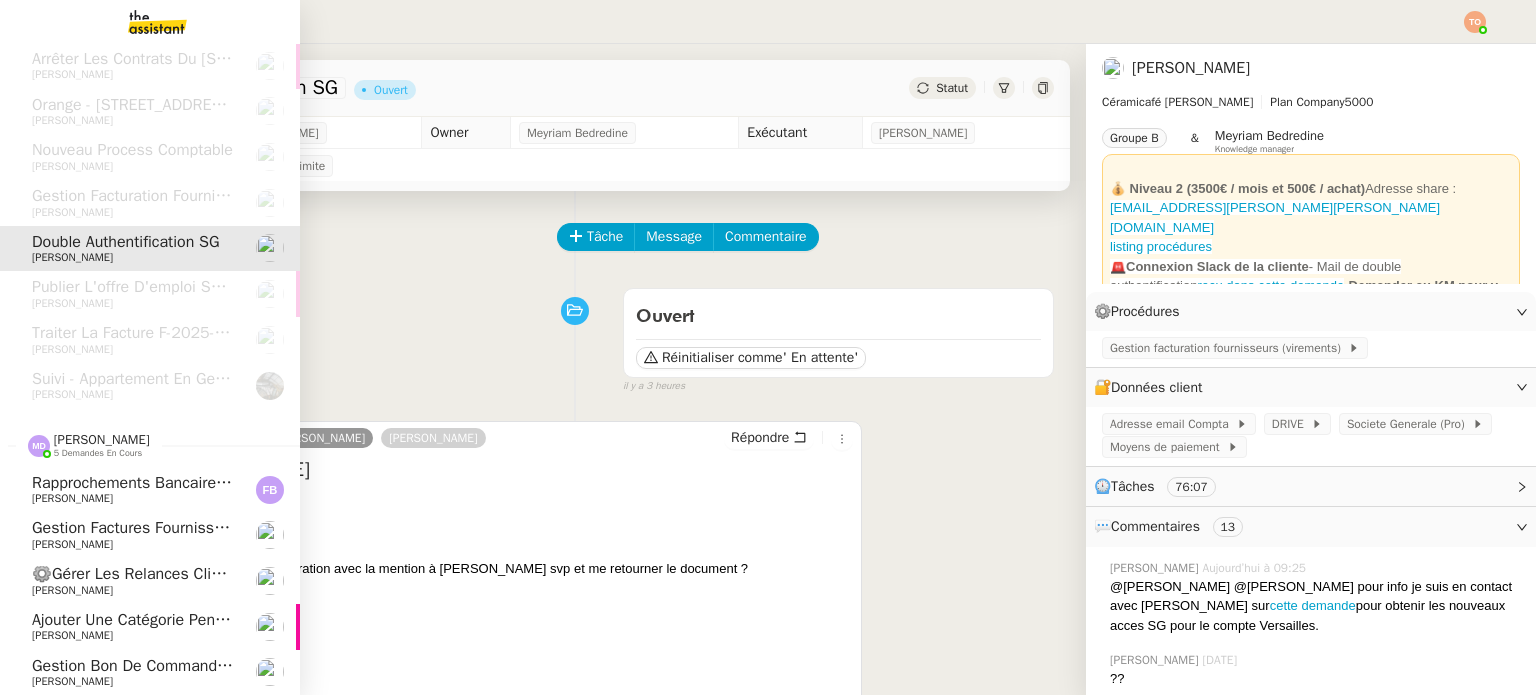 click on "[PERSON_NAME]" 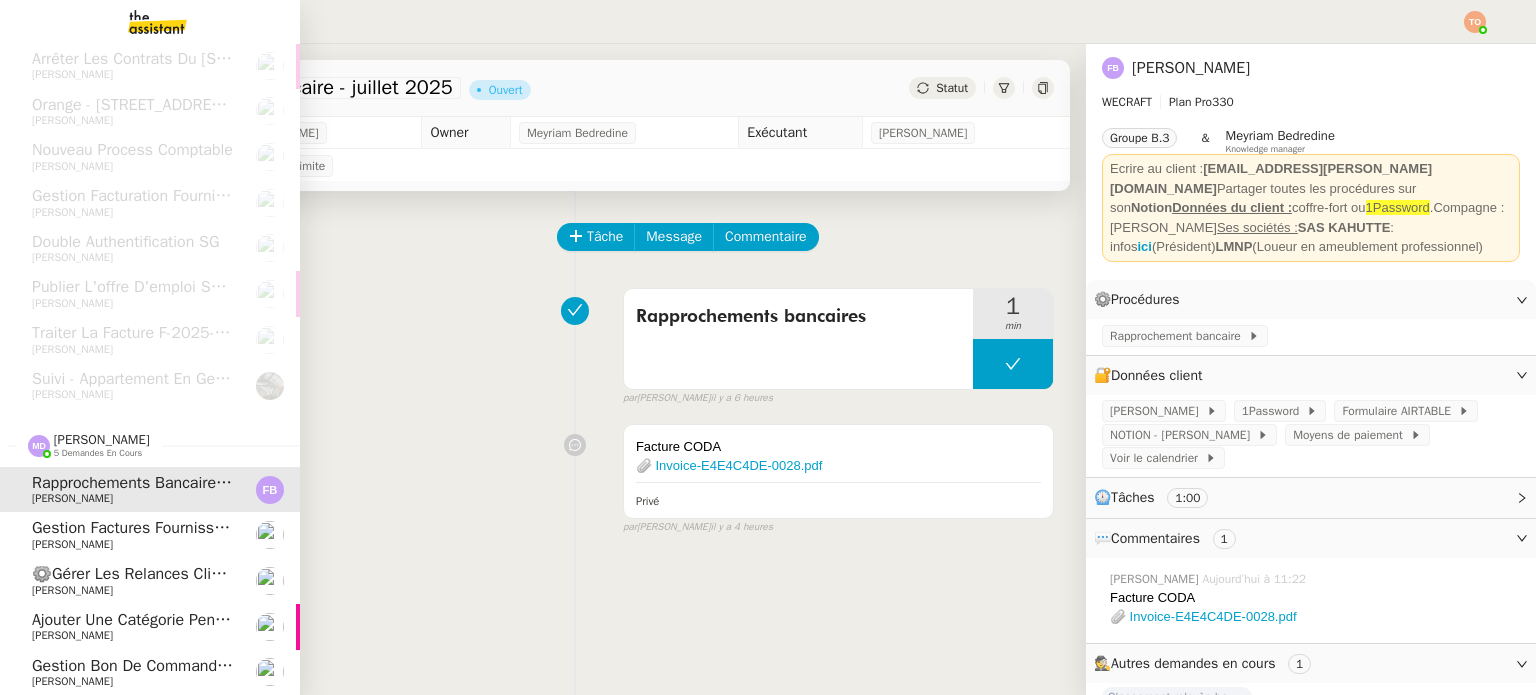 click on "[PERSON_NAME]" 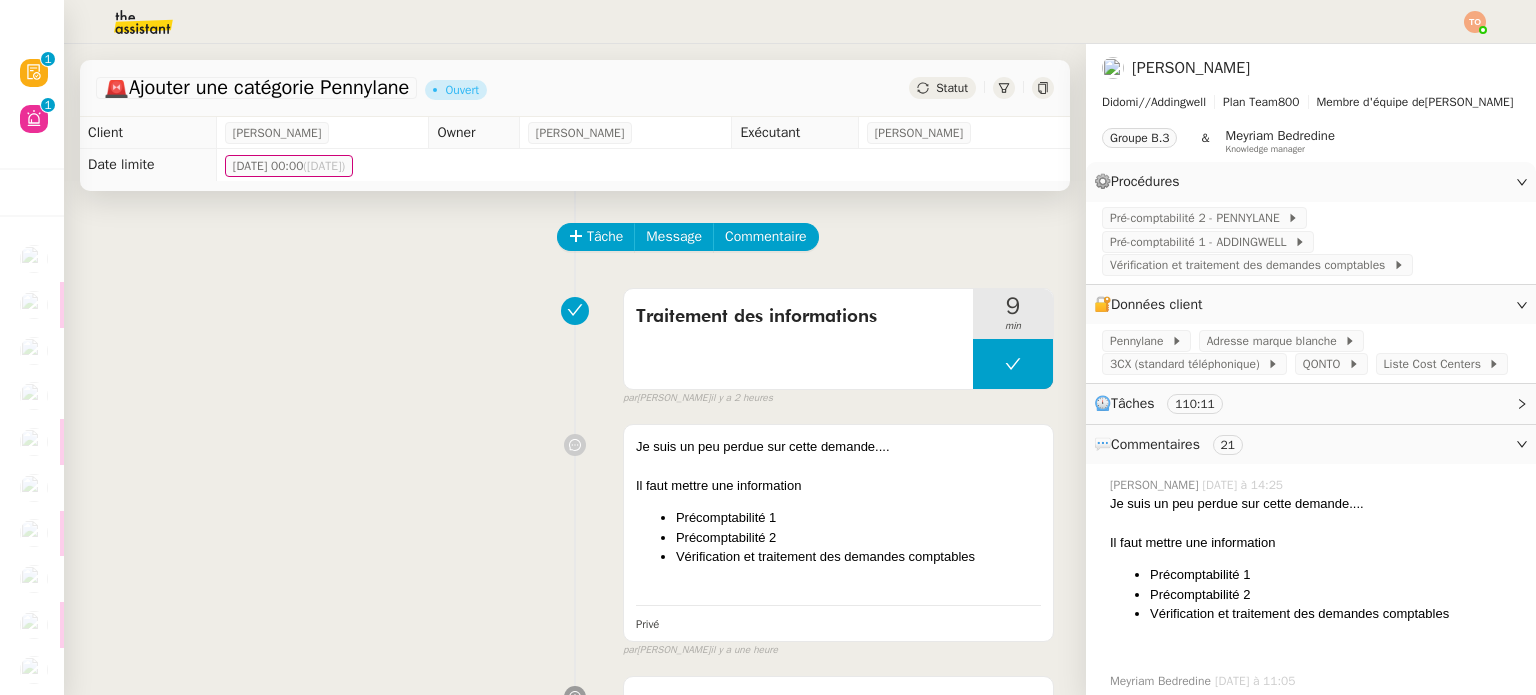 scroll, scrollTop: 0, scrollLeft: 0, axis: both 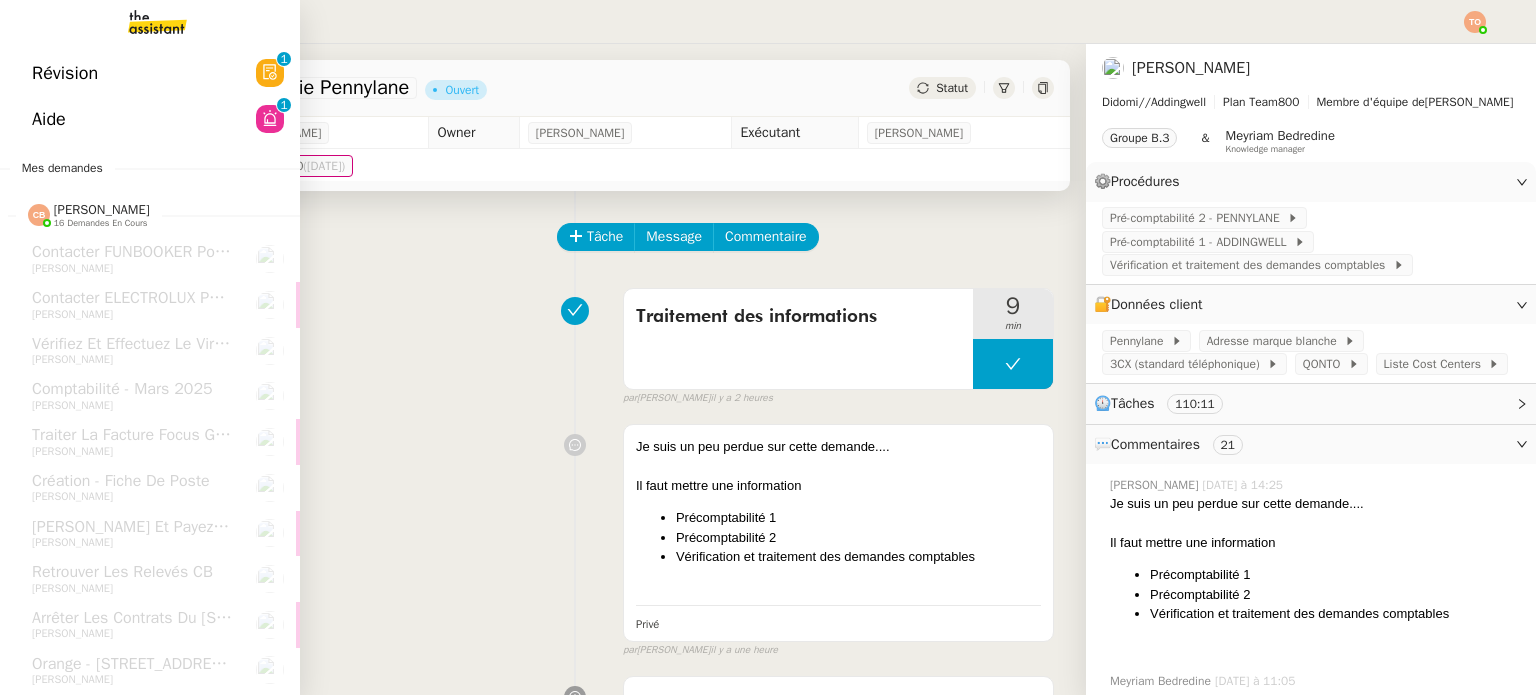click on "Aide  0   1   2   3   4   5   6   7   8   9" 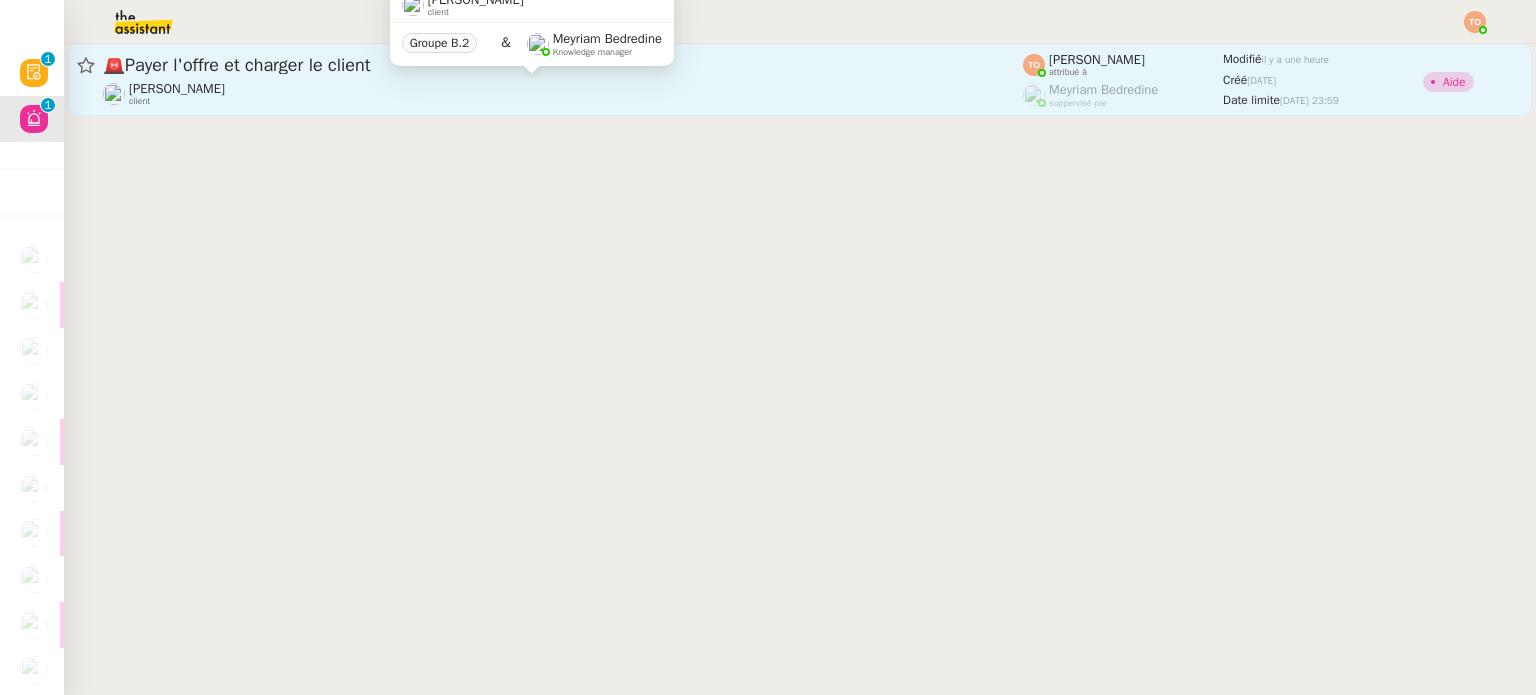 click on "Caroline Evans    client" 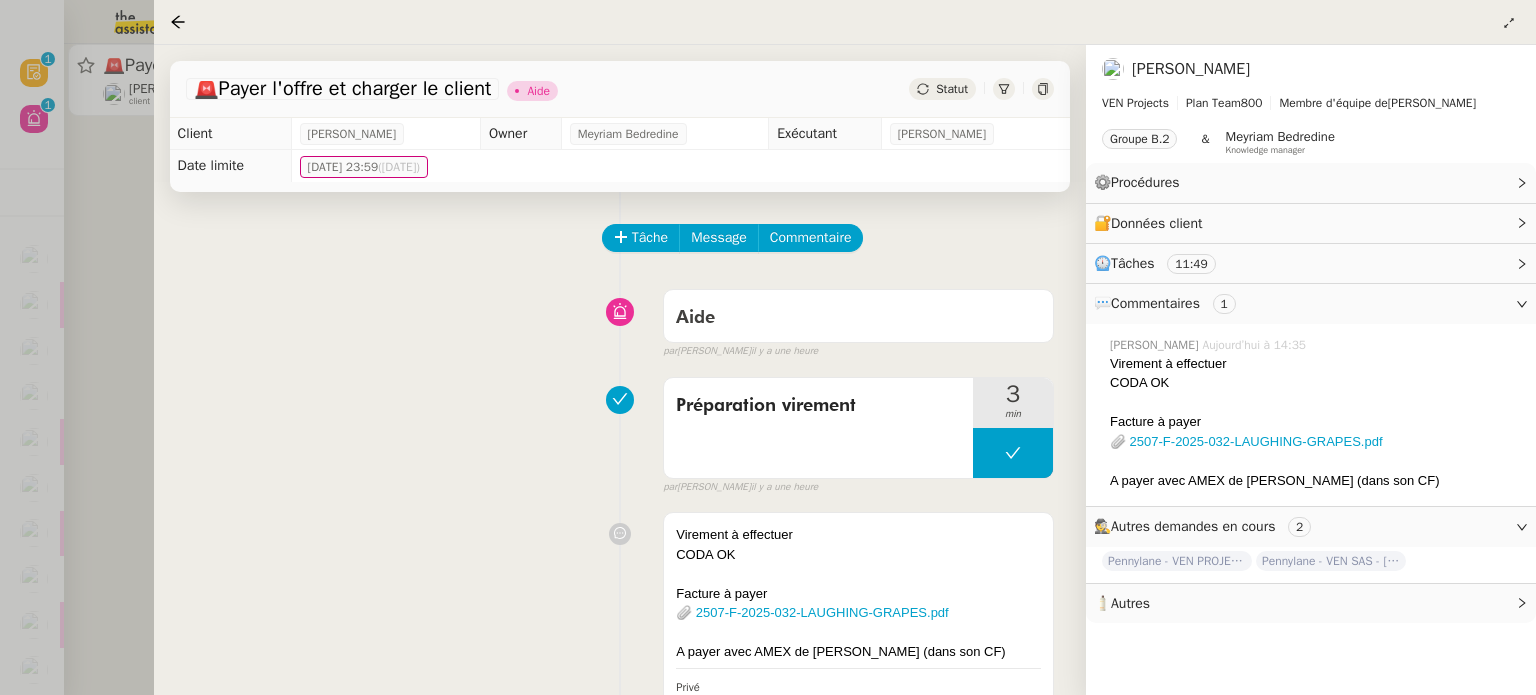 click at bounding box center (768, 347) 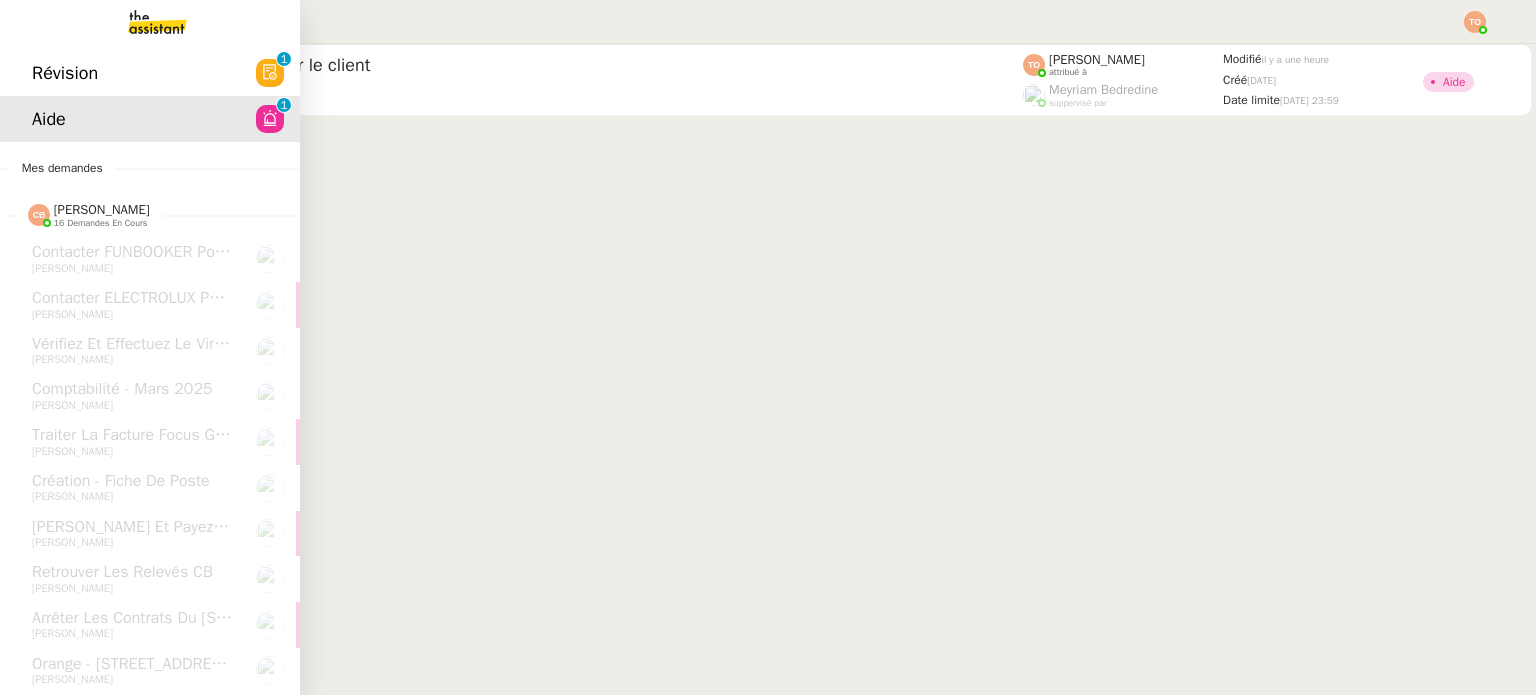 click on "Révision" 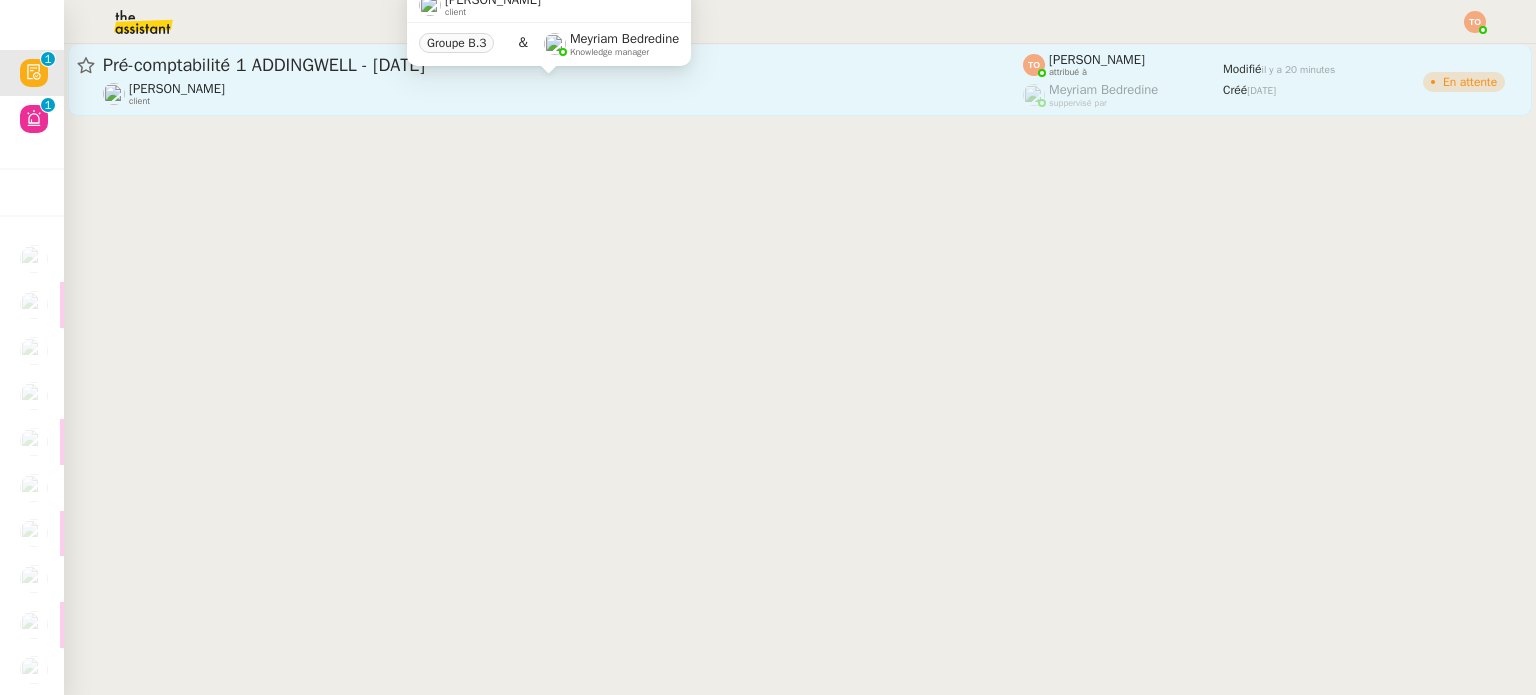 click on "Julien Decroix    client" 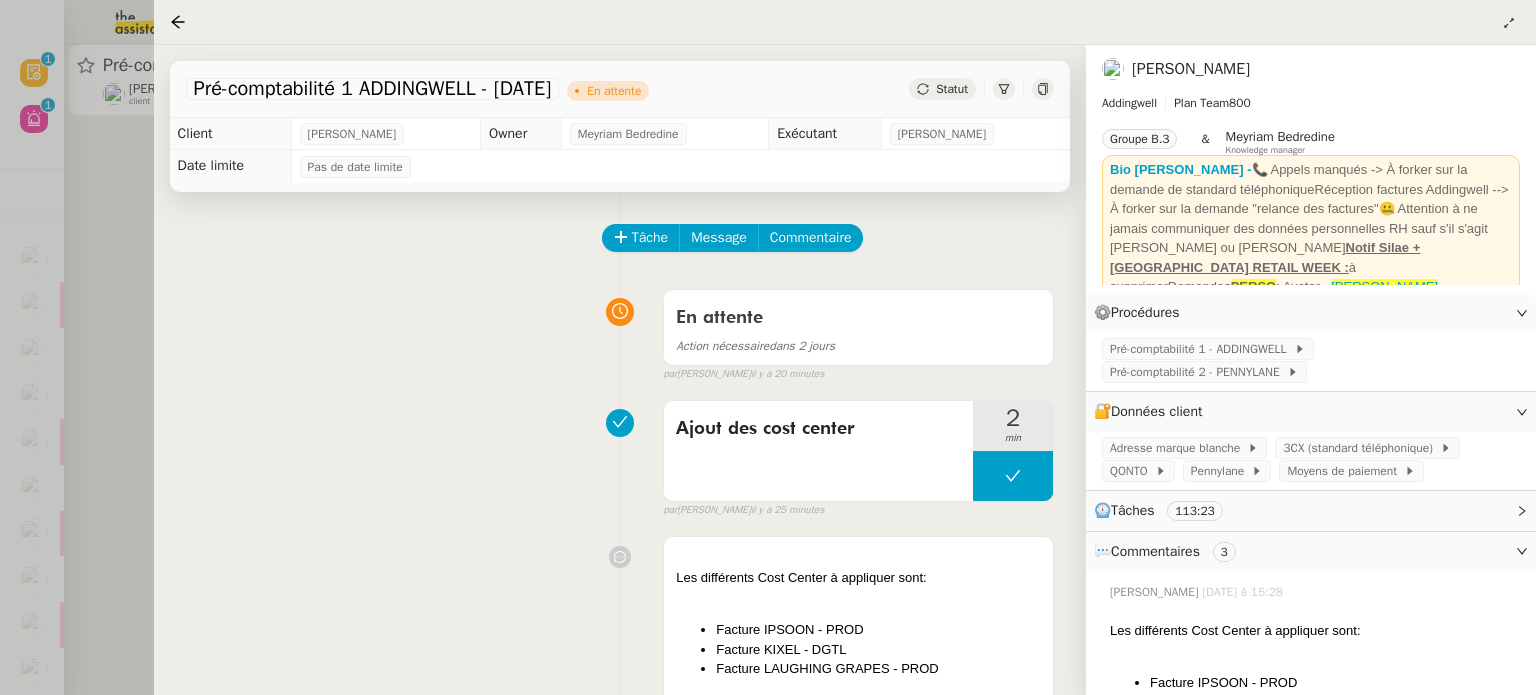 scroll, scrollTop: 700, scrollLeft: 0, axis: vertical 